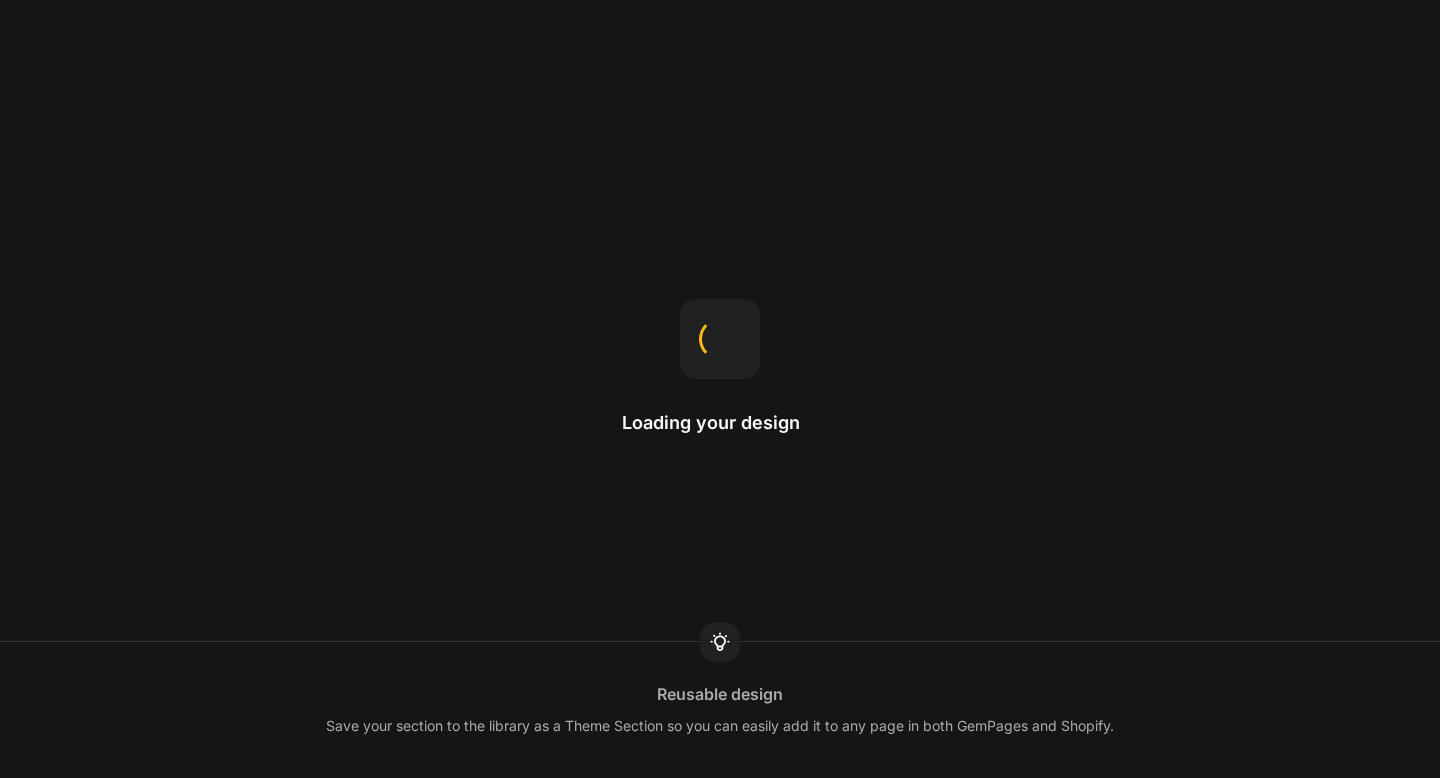scroll, scrollTop: 0, scrollLeft: 0, axis: both 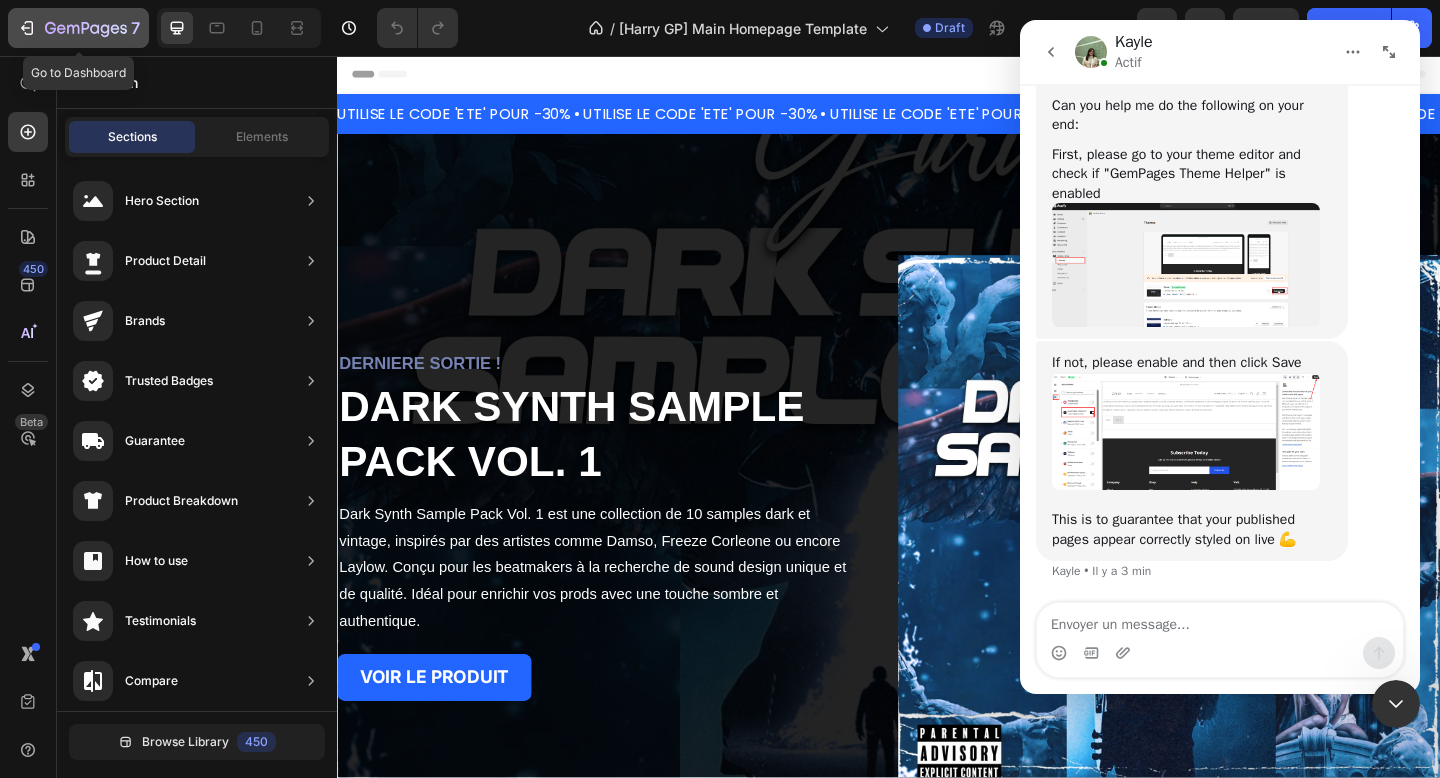 click 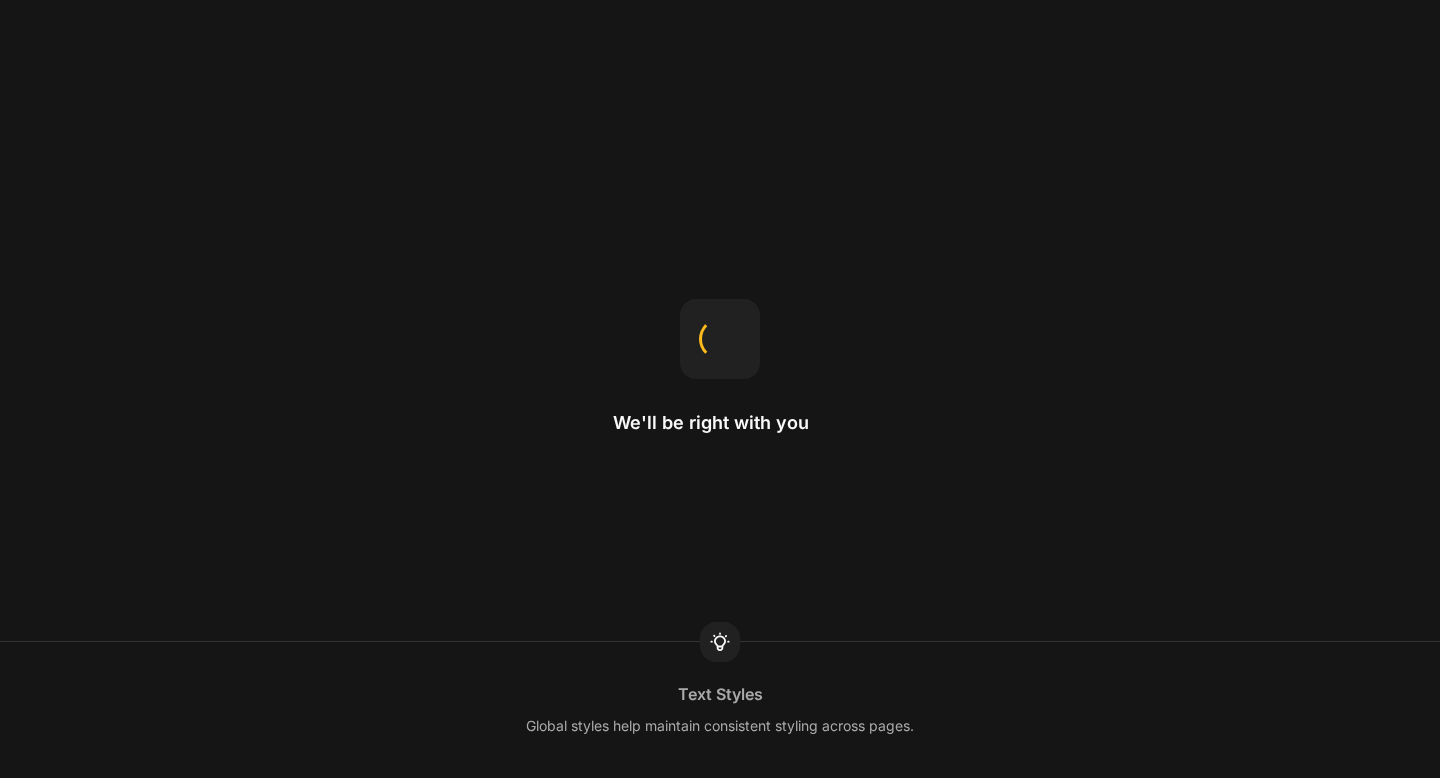 scroll, scrollTop: 0, scrollLeft: 0, axis: both 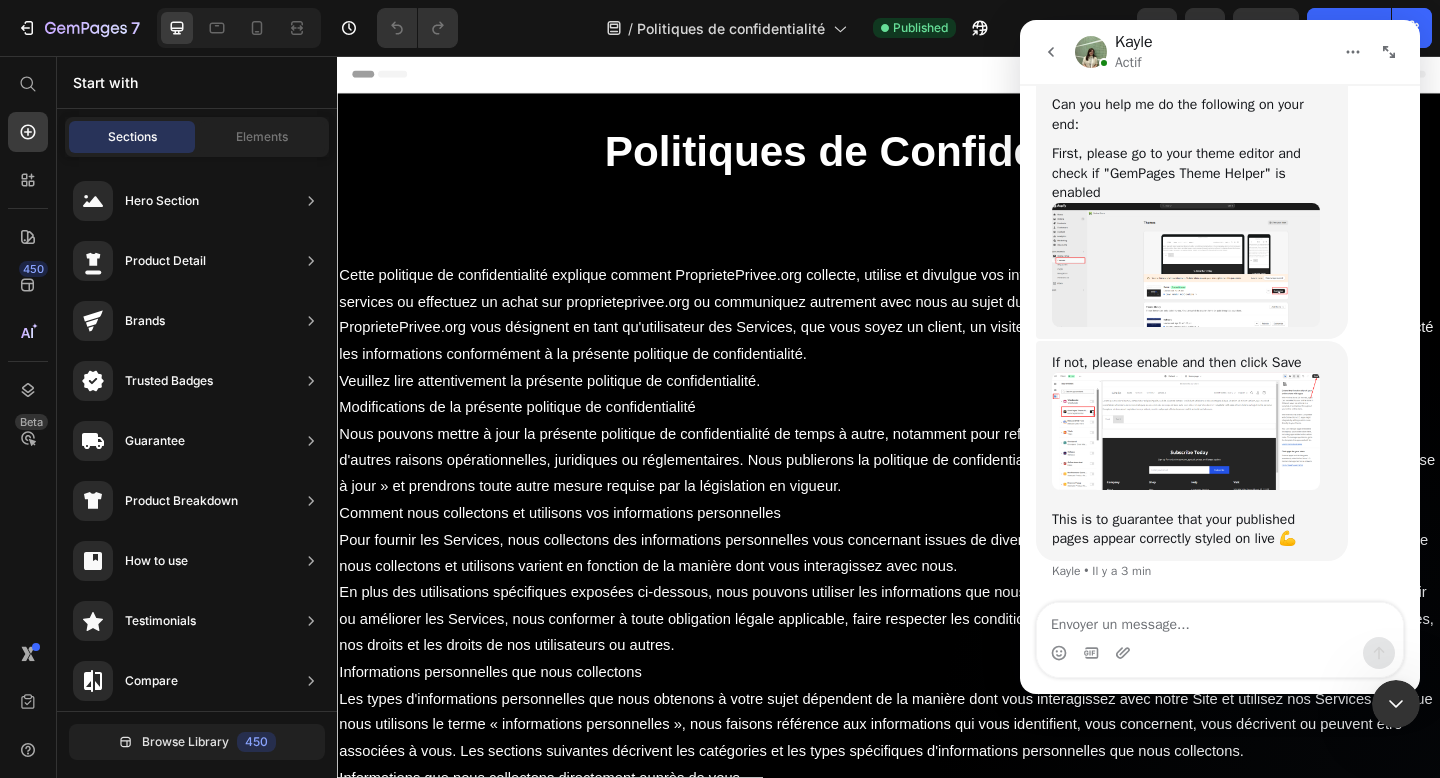 click 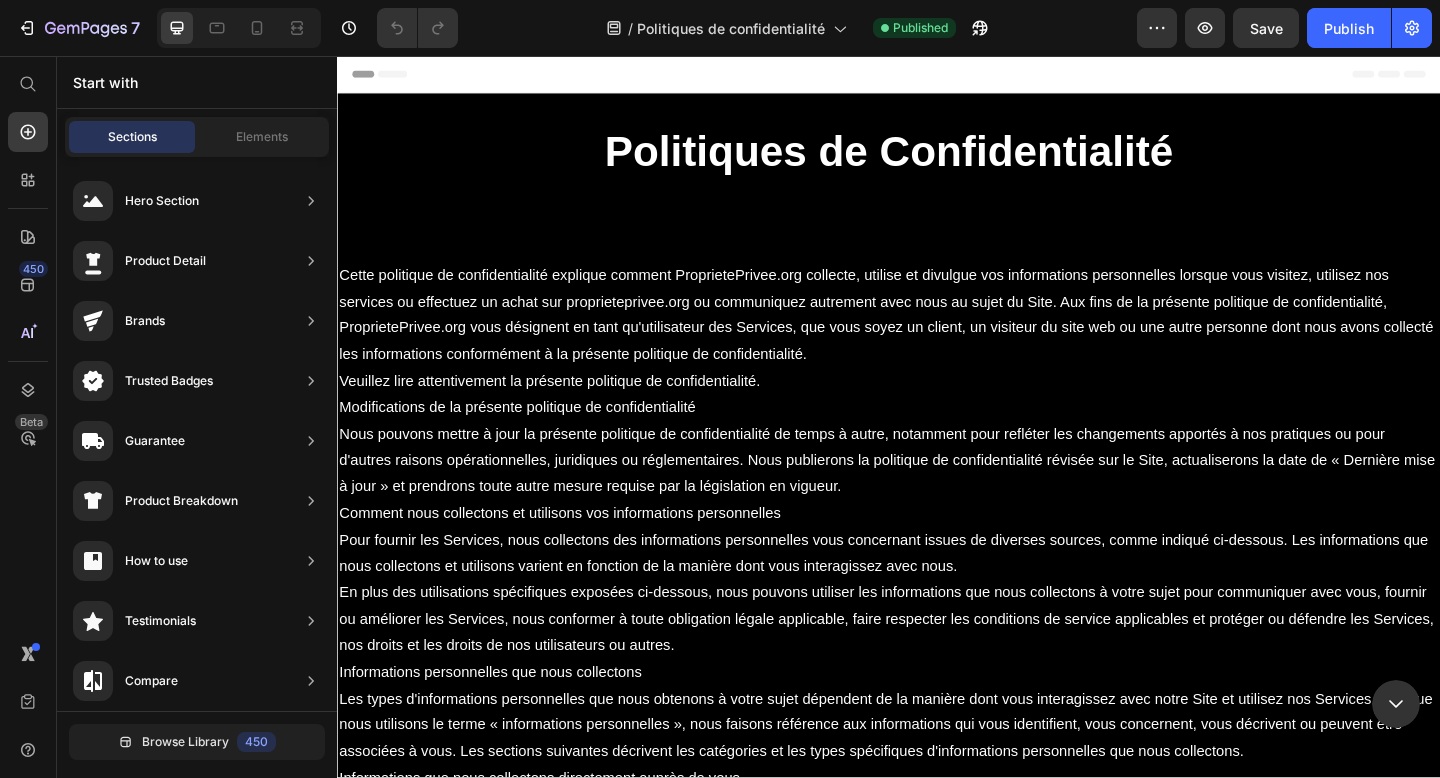 scroll, scrollTop: 0, scrollLeft: 0, axis: both 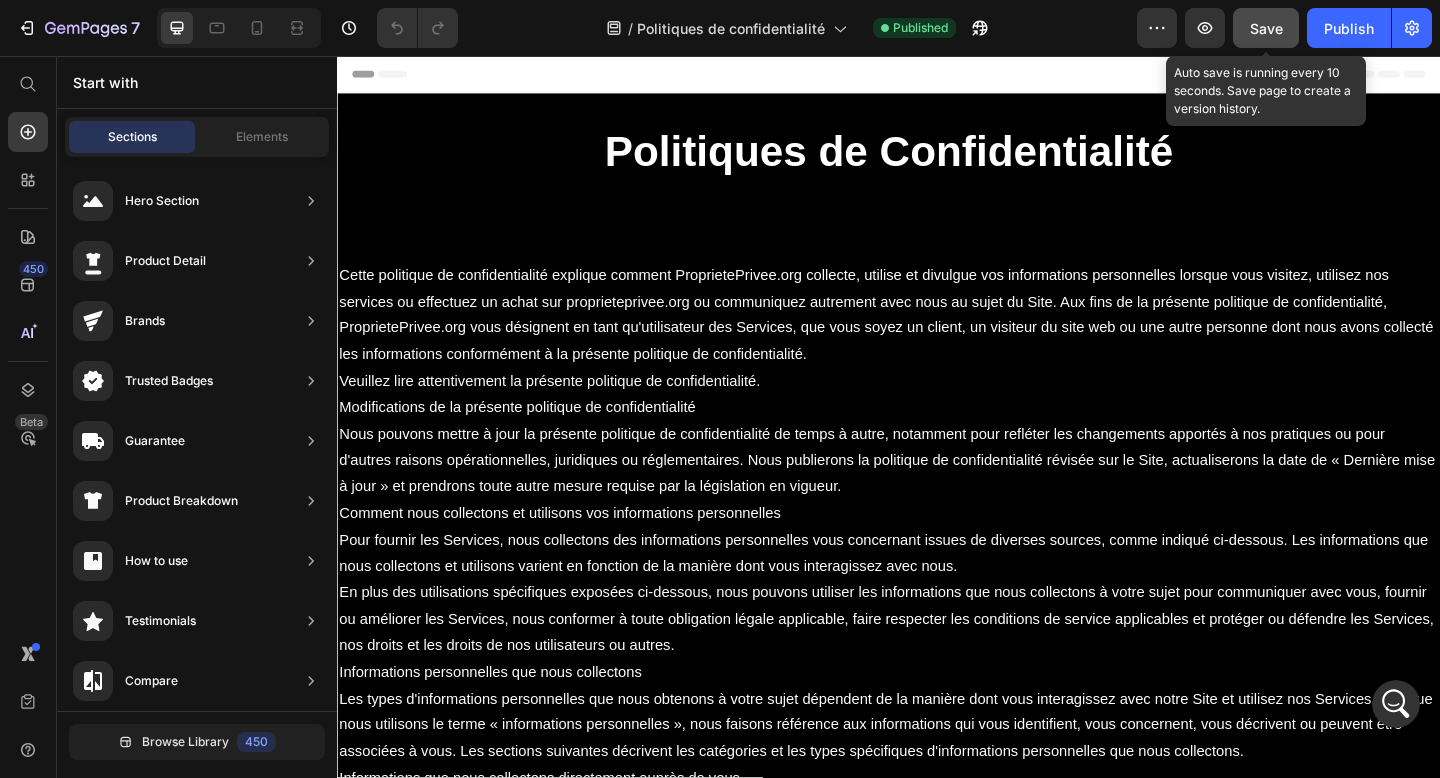 click on "Save" 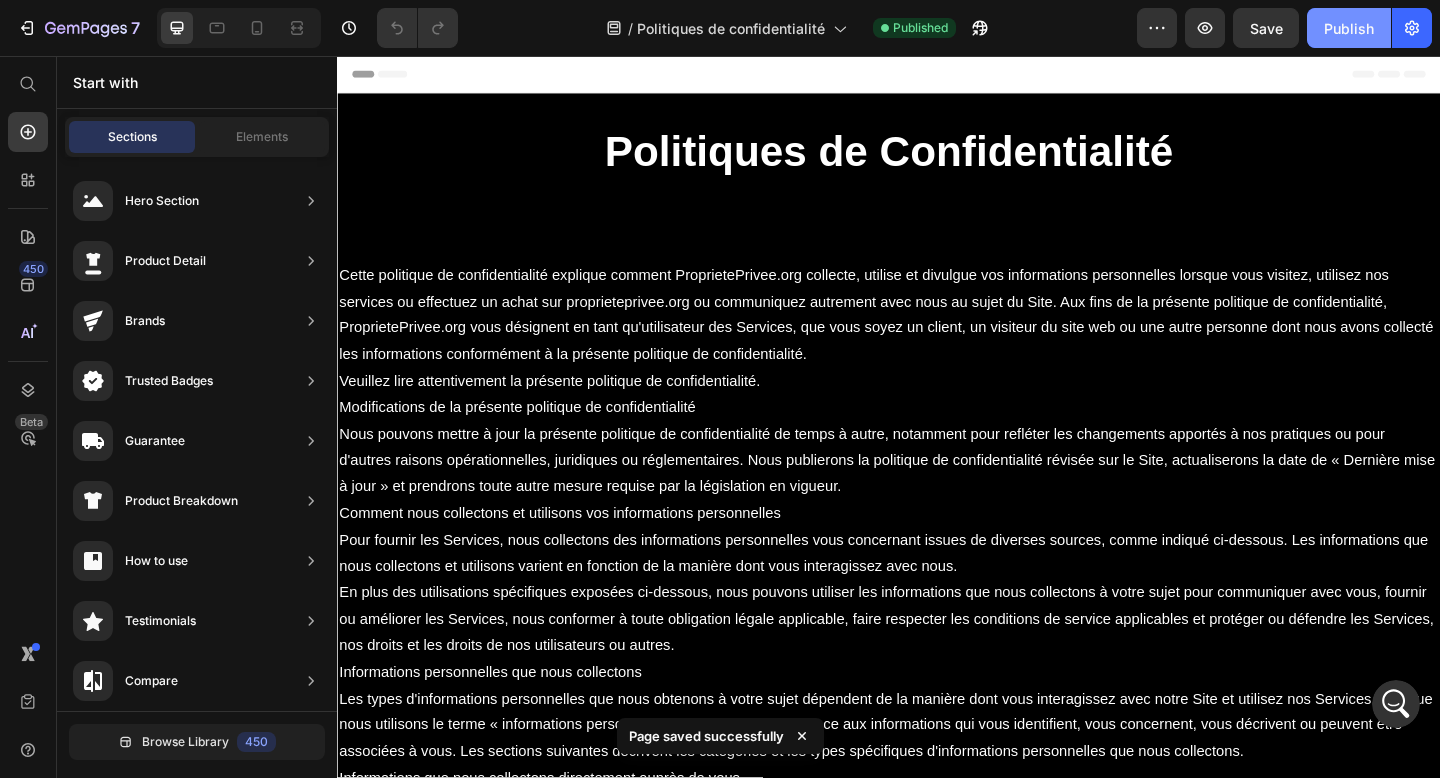 click on "Publish" at bounding box center [1349, 28] 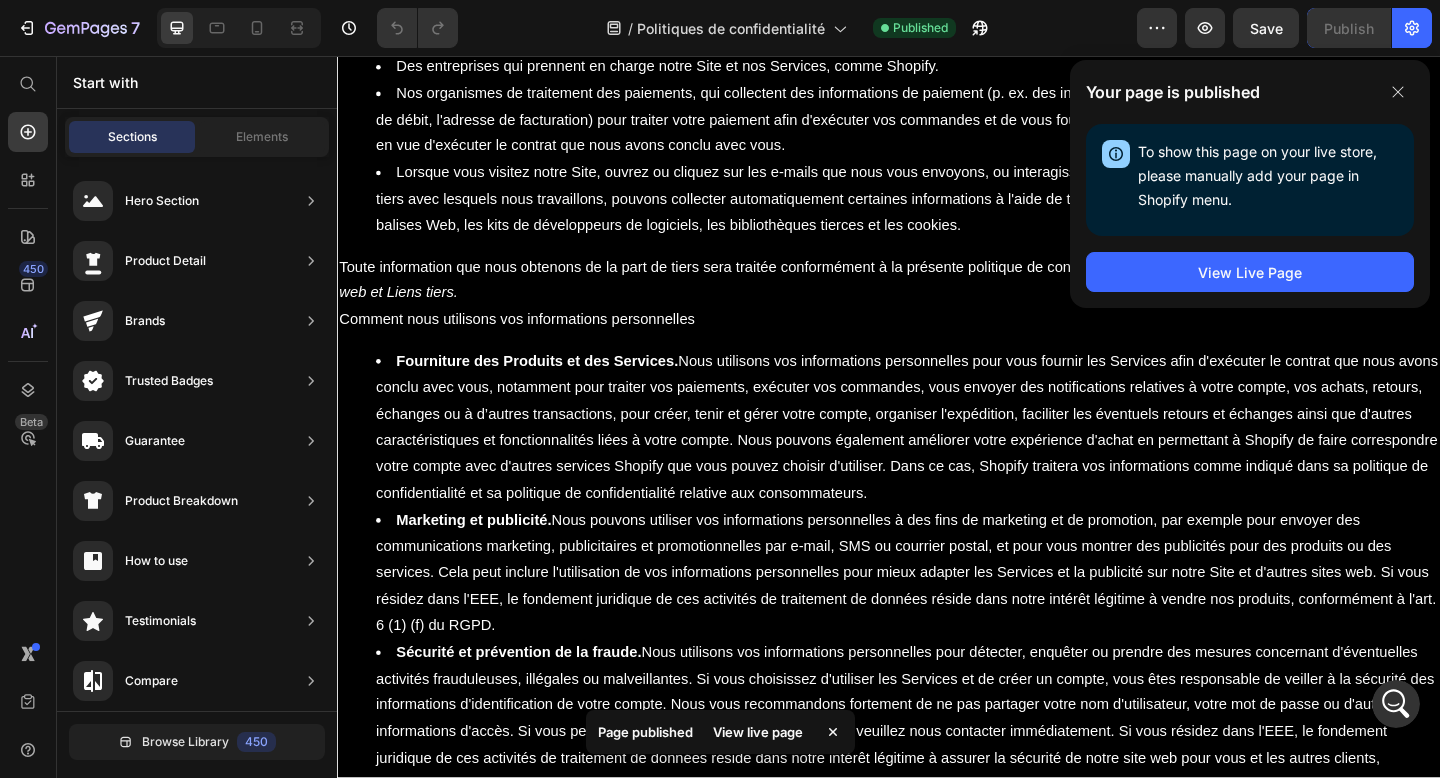 scroll, scrollTop: 1372, scrollLeft: 0, axis: vertical 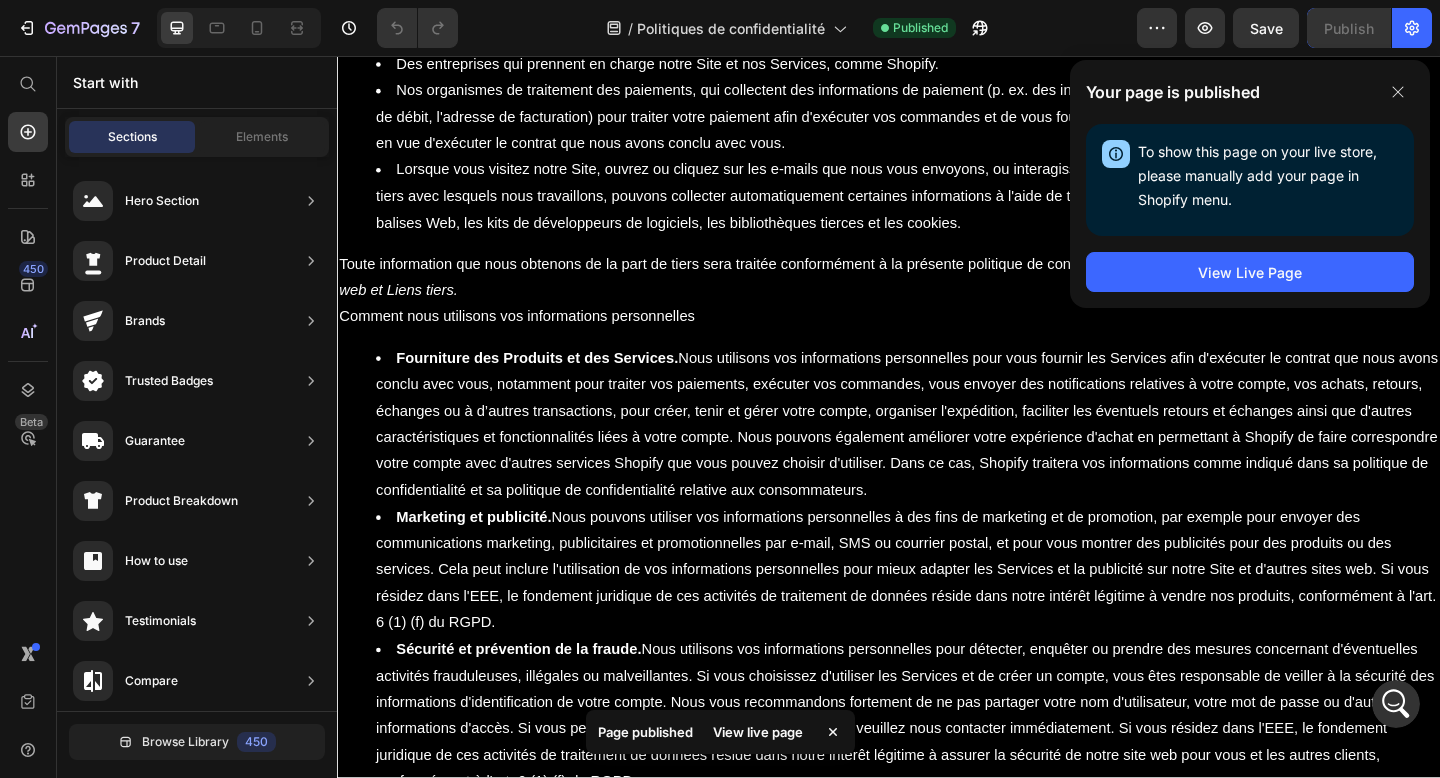 click on "View Live Page" at bounding box center [1250, 272] 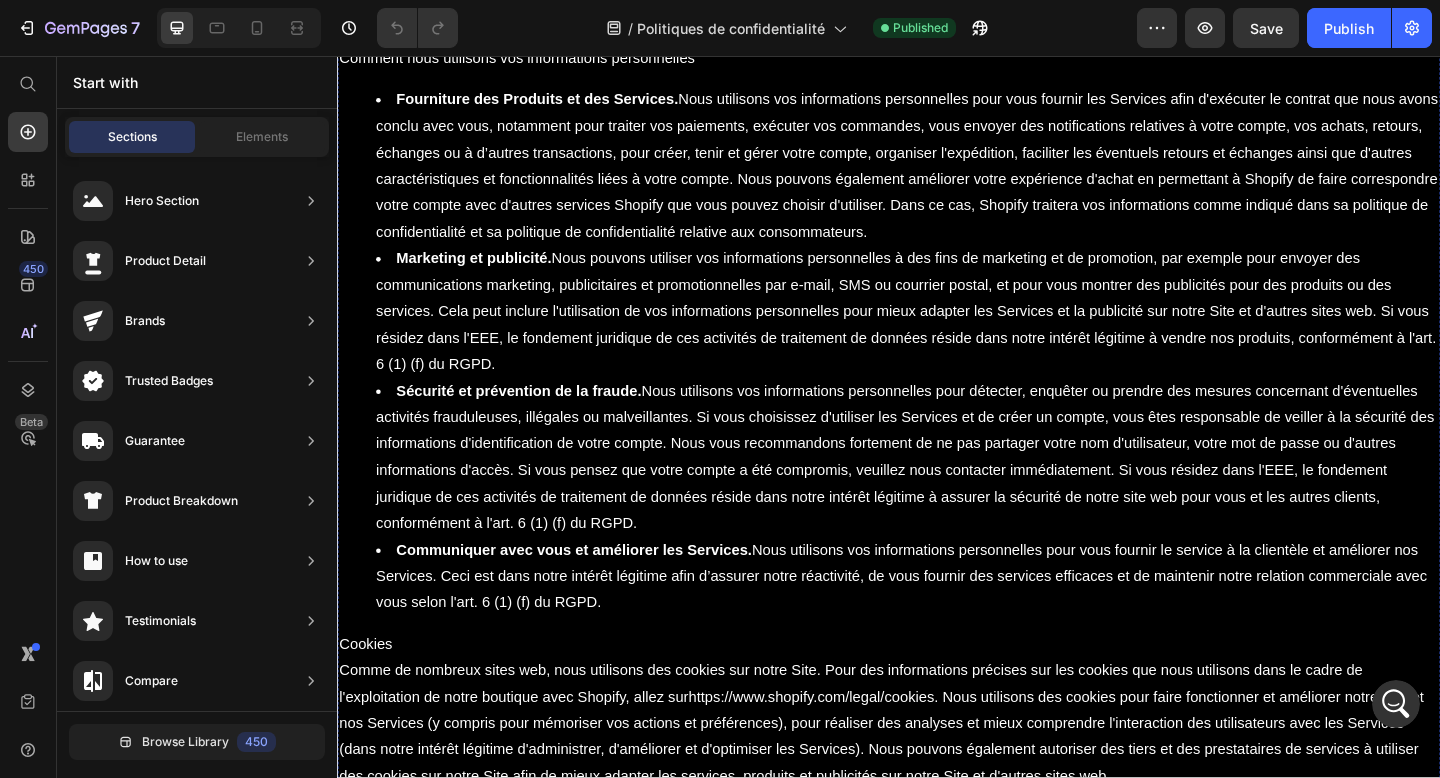 scroll, scrollTop: 1713, scrollLeft: 0, axis: vertical 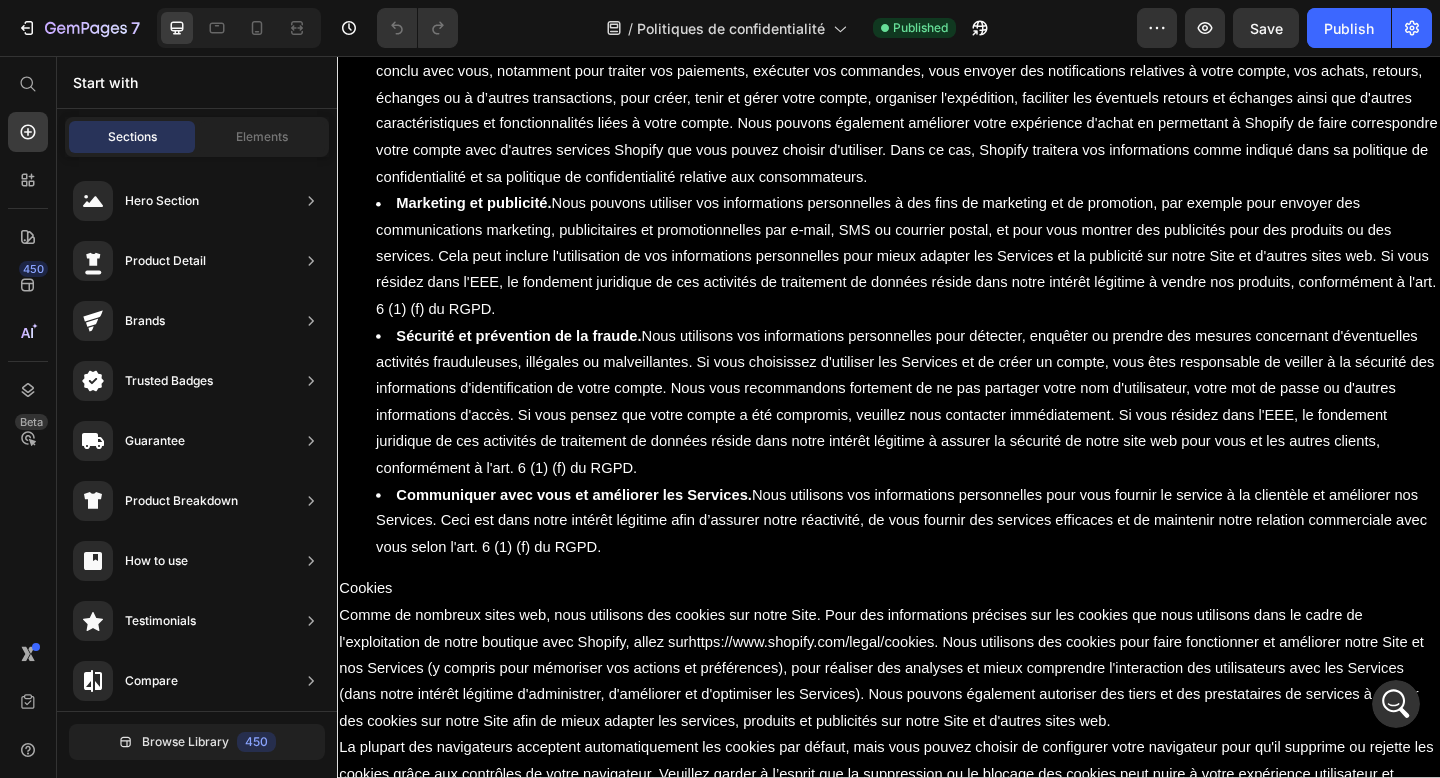 click 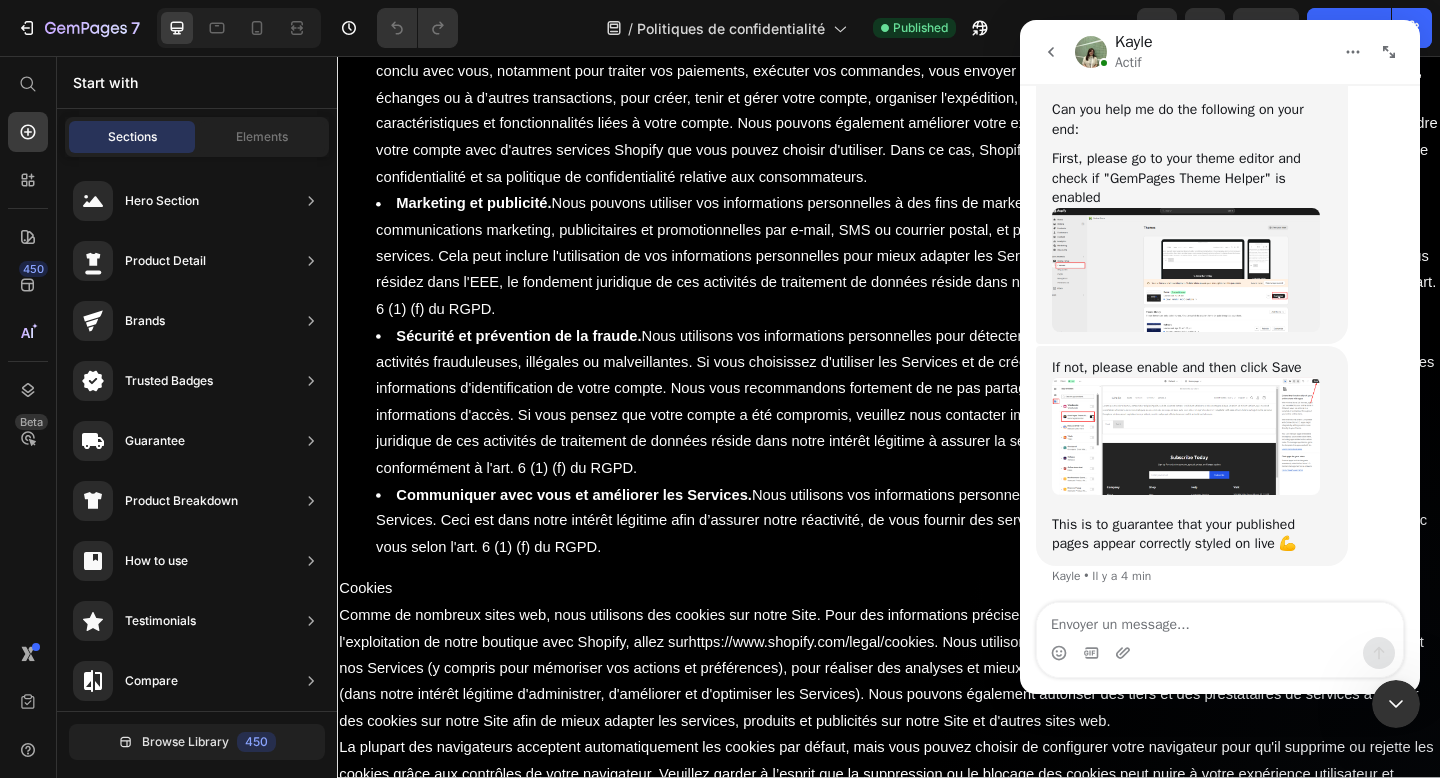 scroll, scrollTop: 9885, scrollLeft: 0, axis: vertical 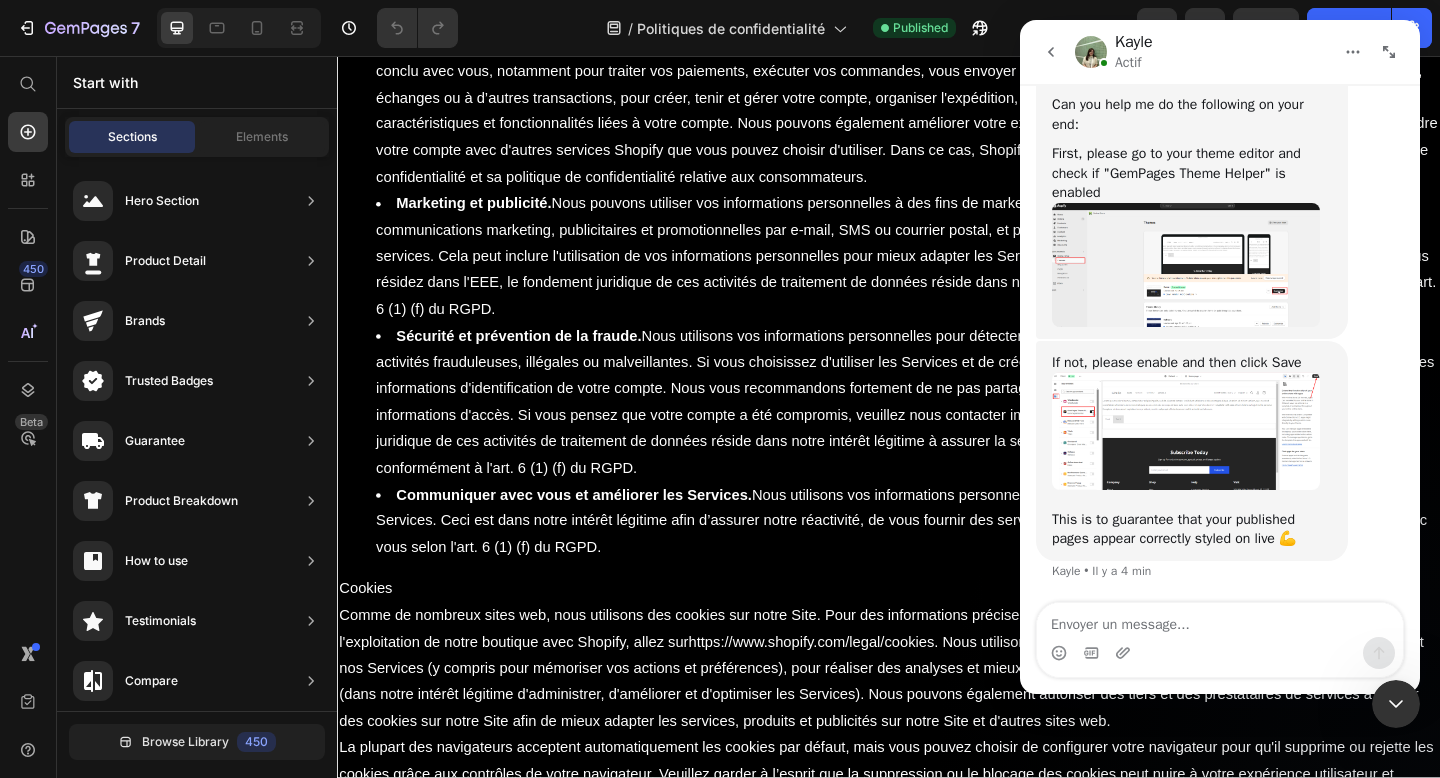 click at bounding box center (1220, 620) 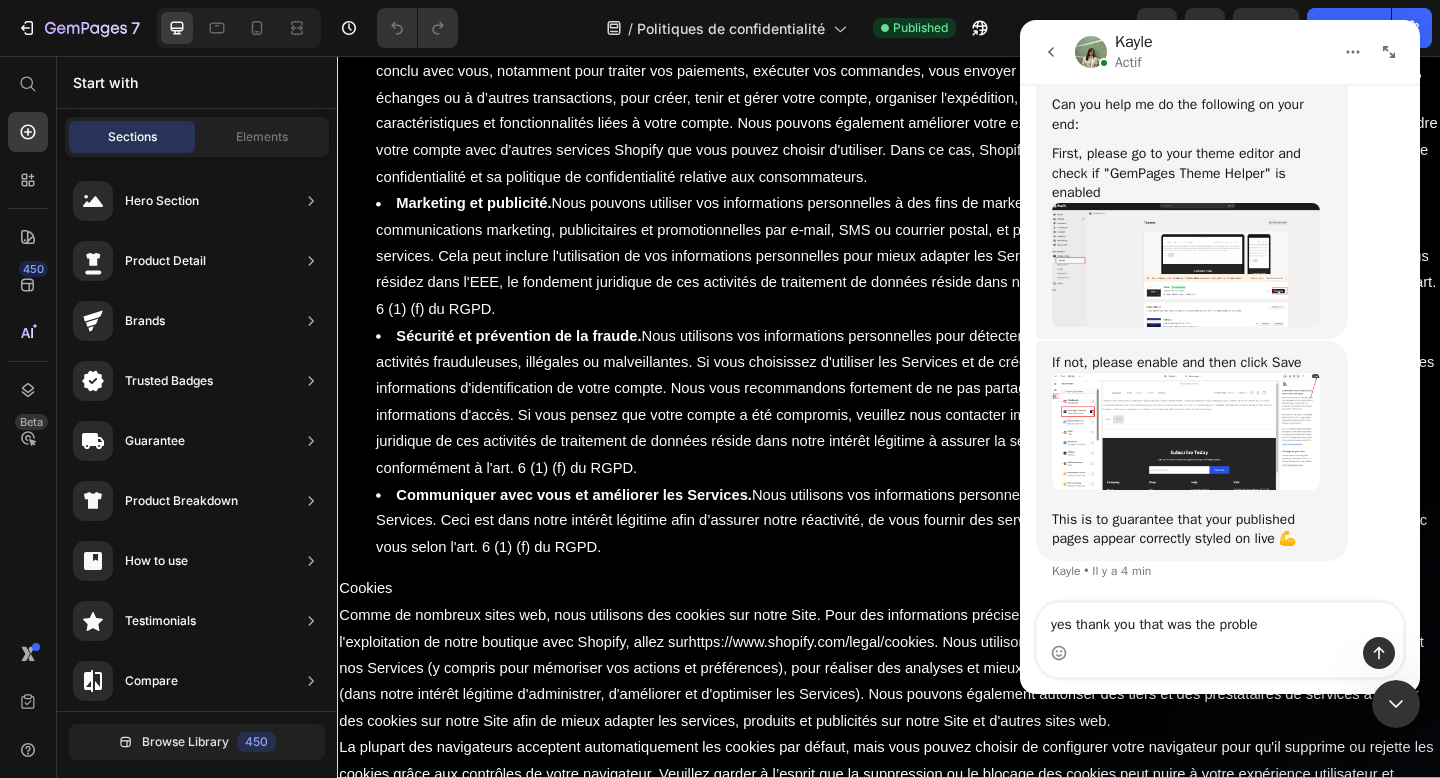 type on "yes thank you that was the problem" 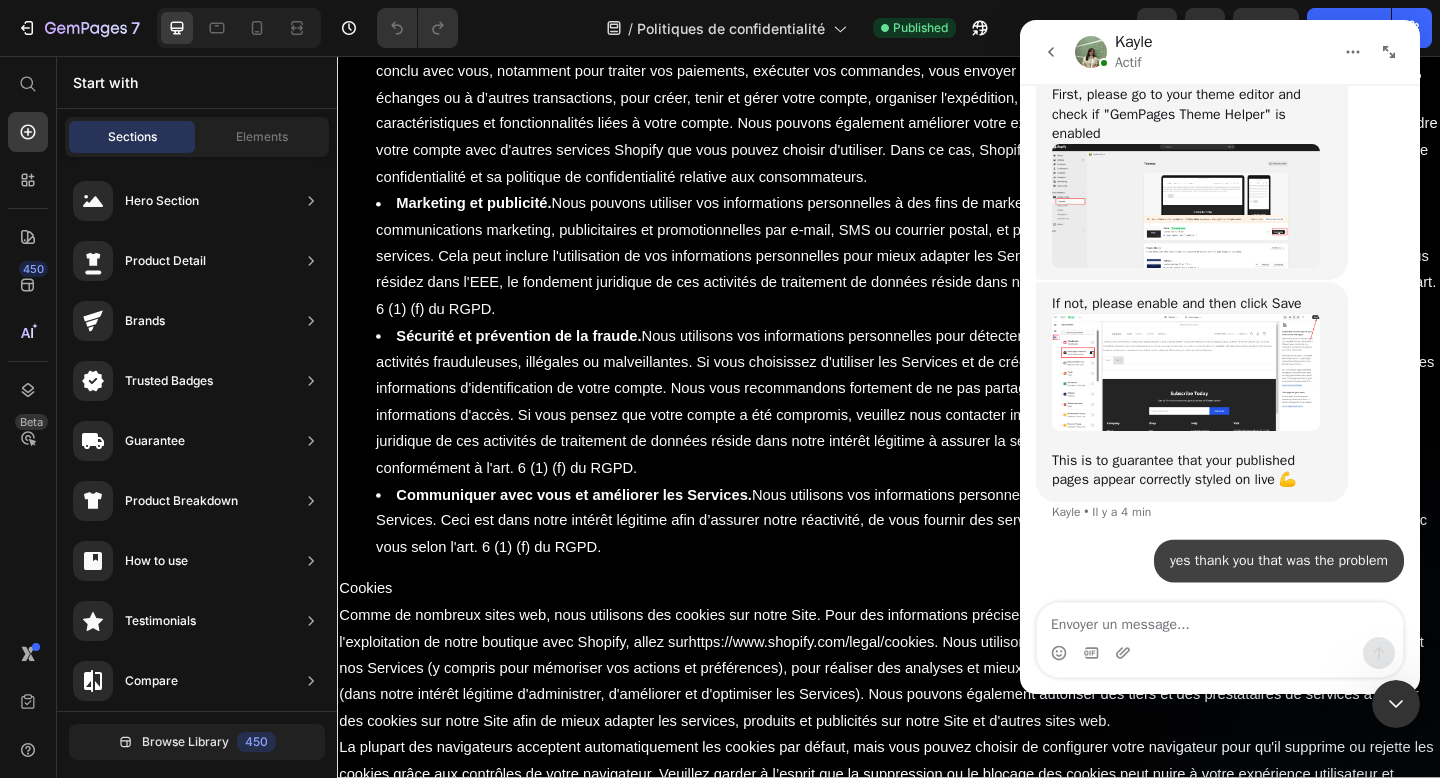 scroll, scrollTop: 9944, scrollLeft: 0, axis: vertical 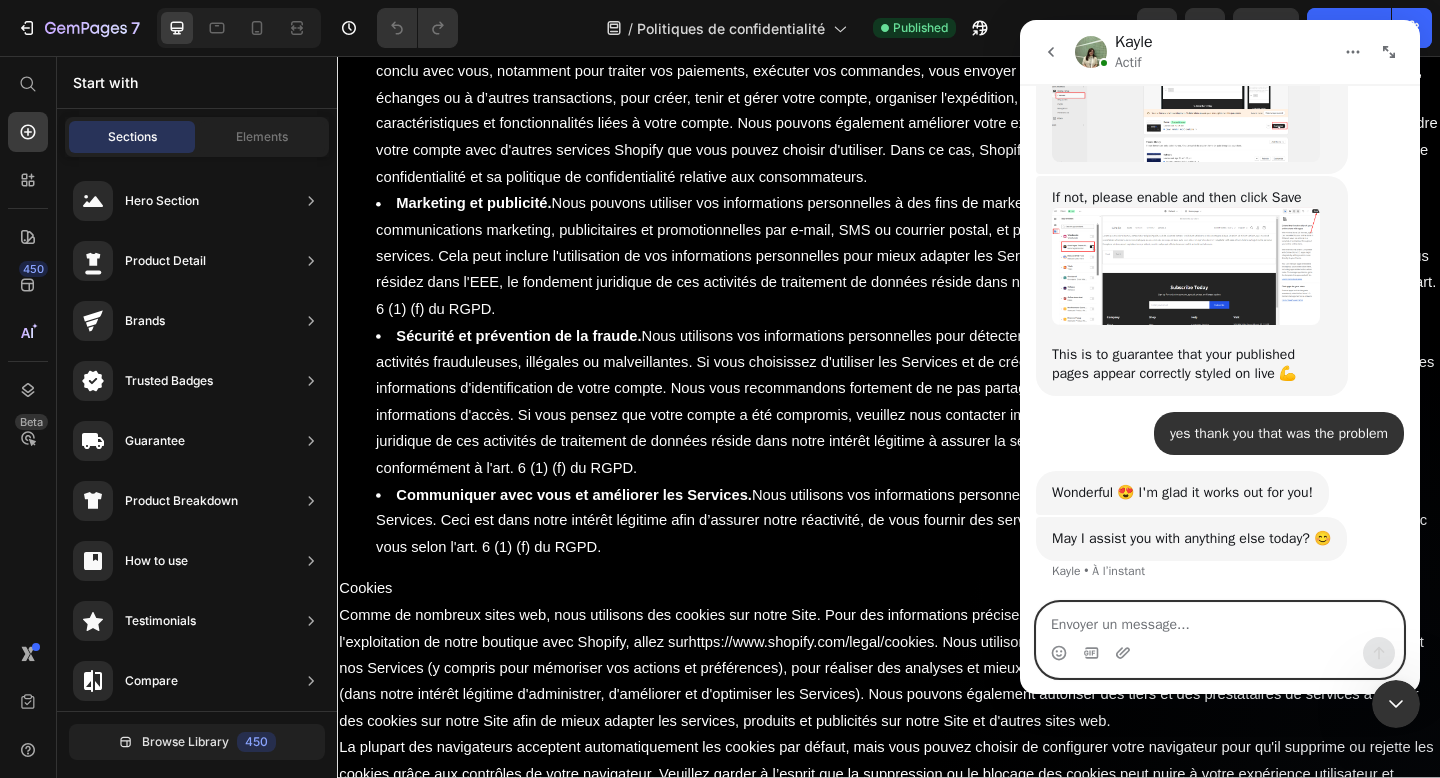 click at bounding box center [1220, 620] 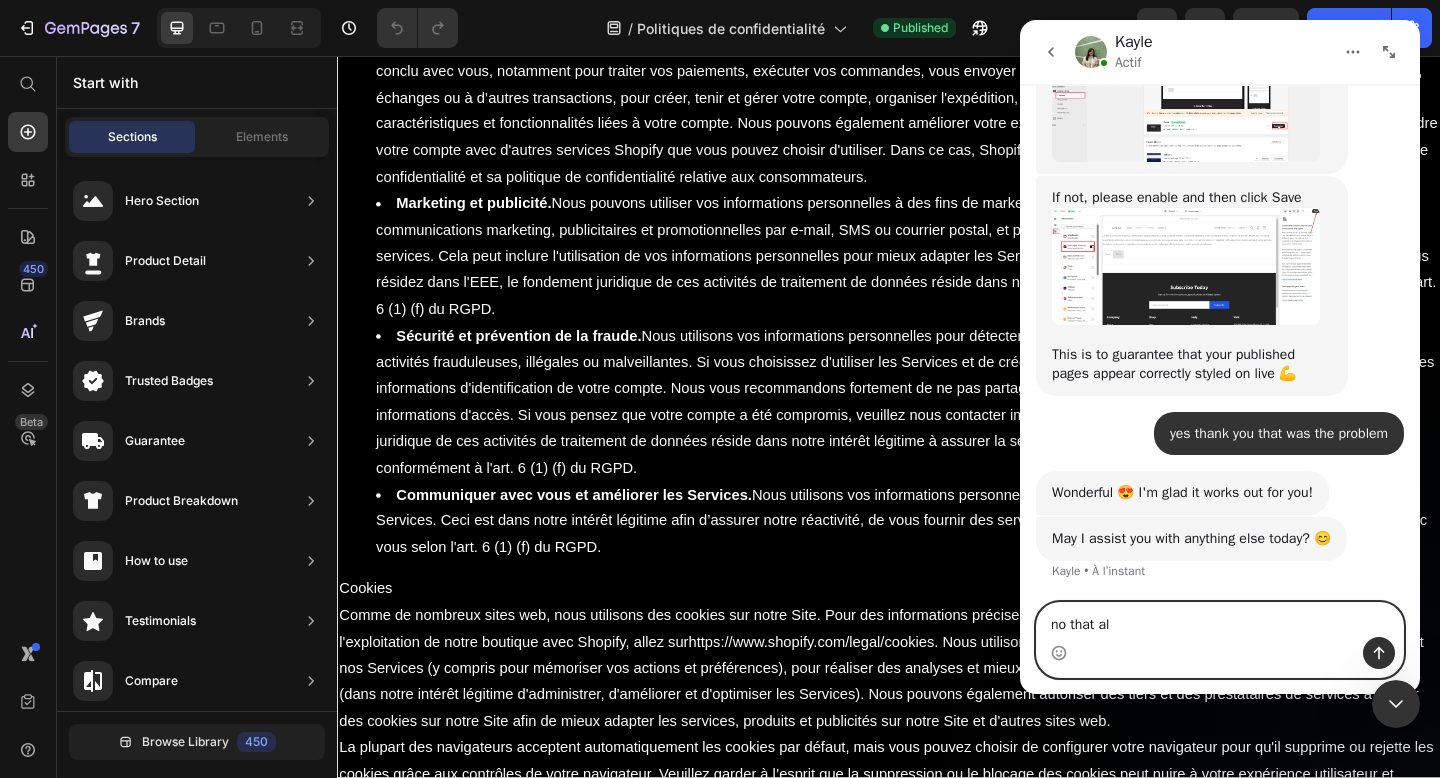 type on "no that all" 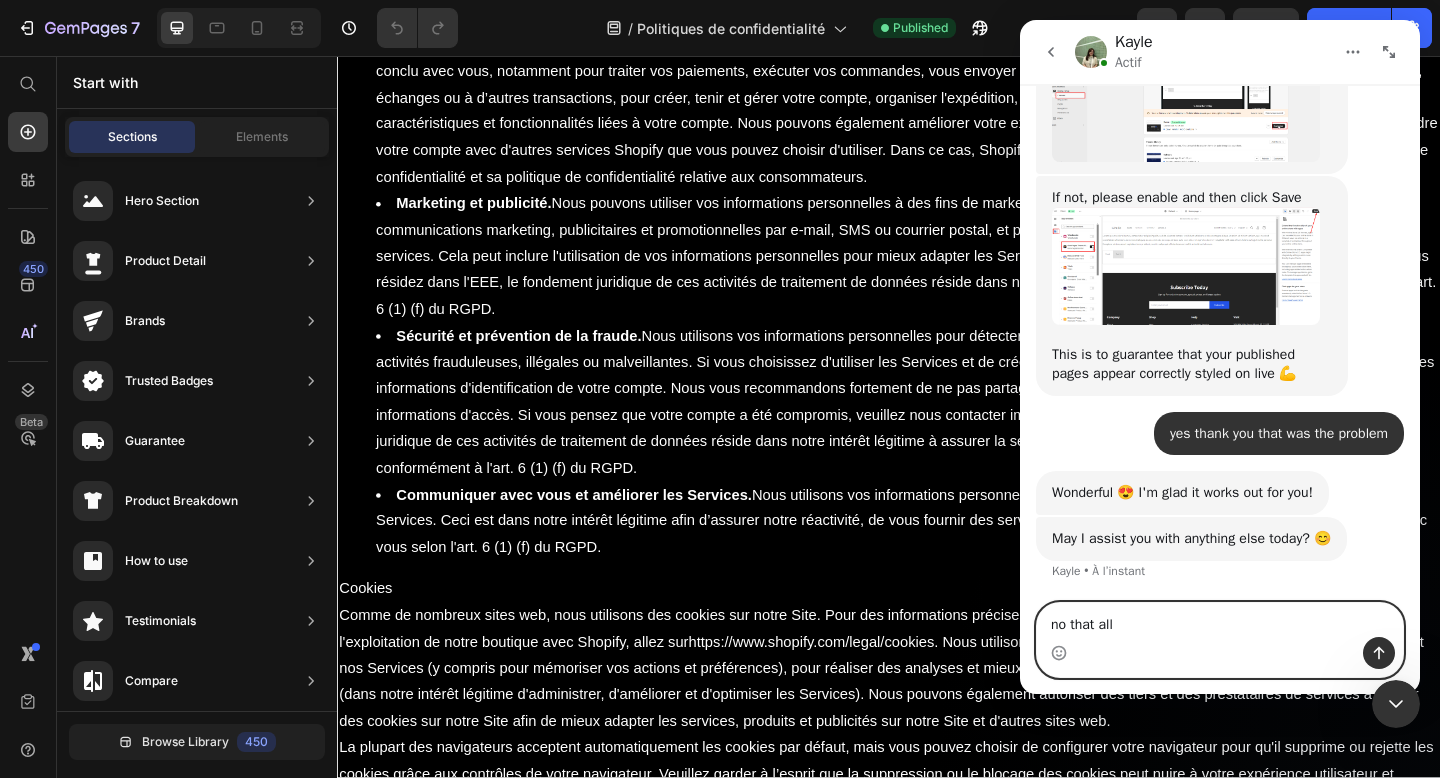 type 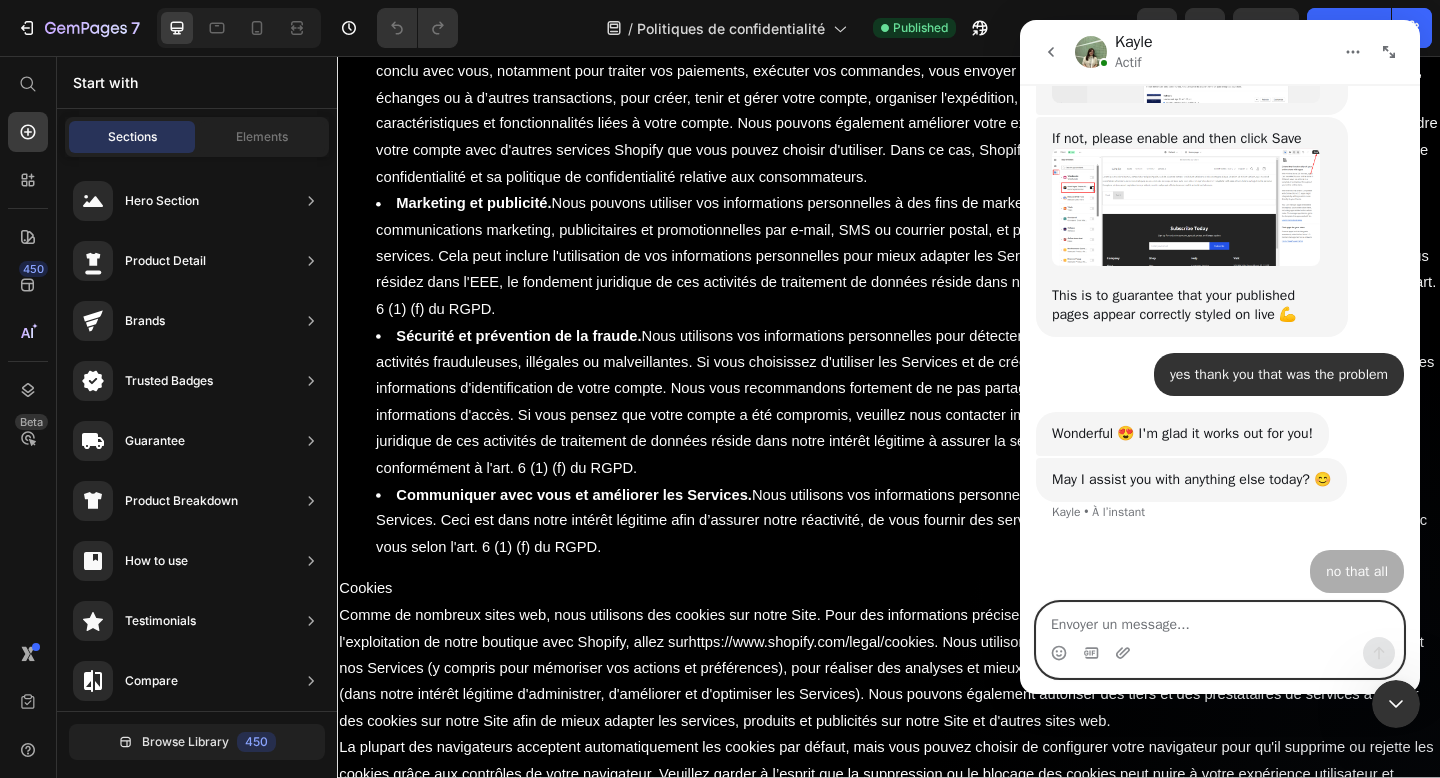 scroll, scrollTop: 10129, scrollLeft: 0, axis: vertical 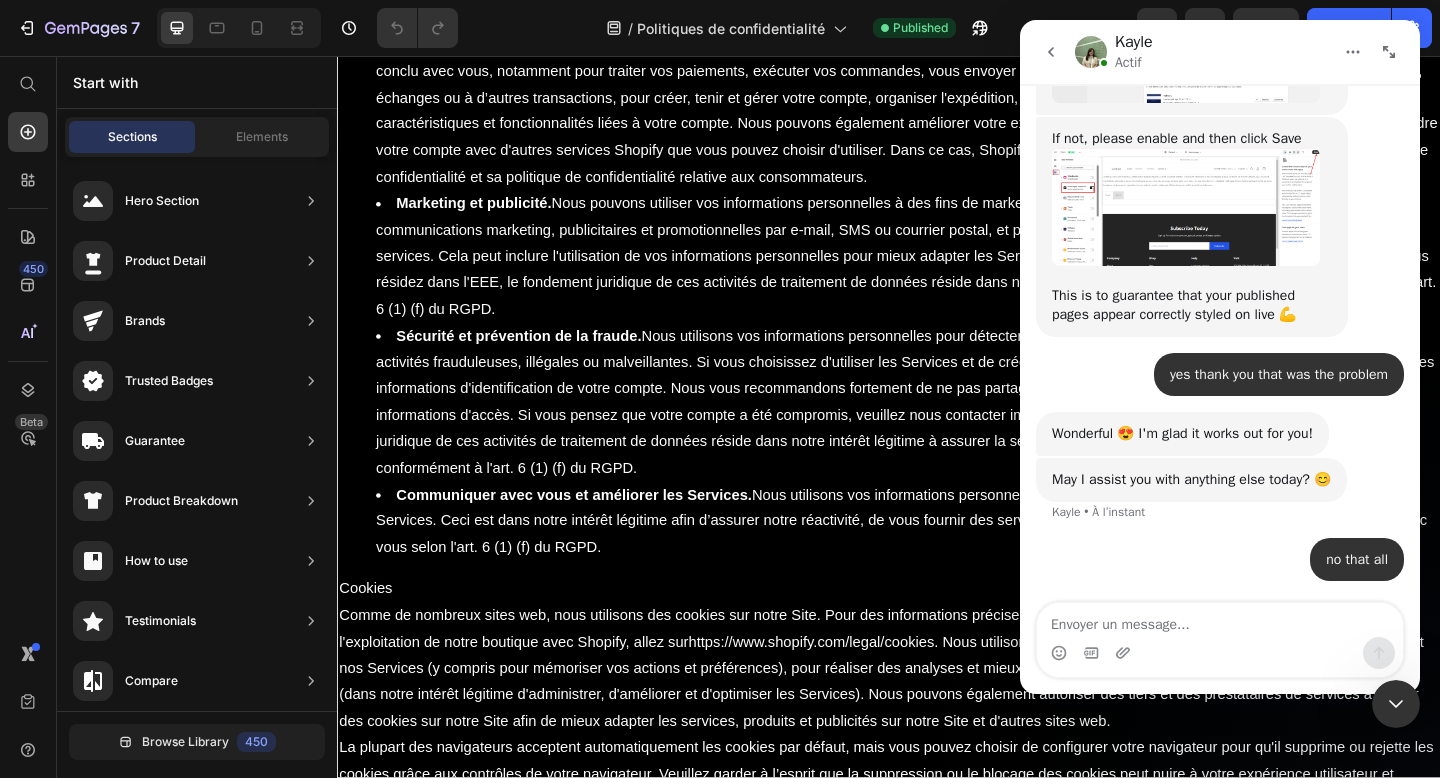 click 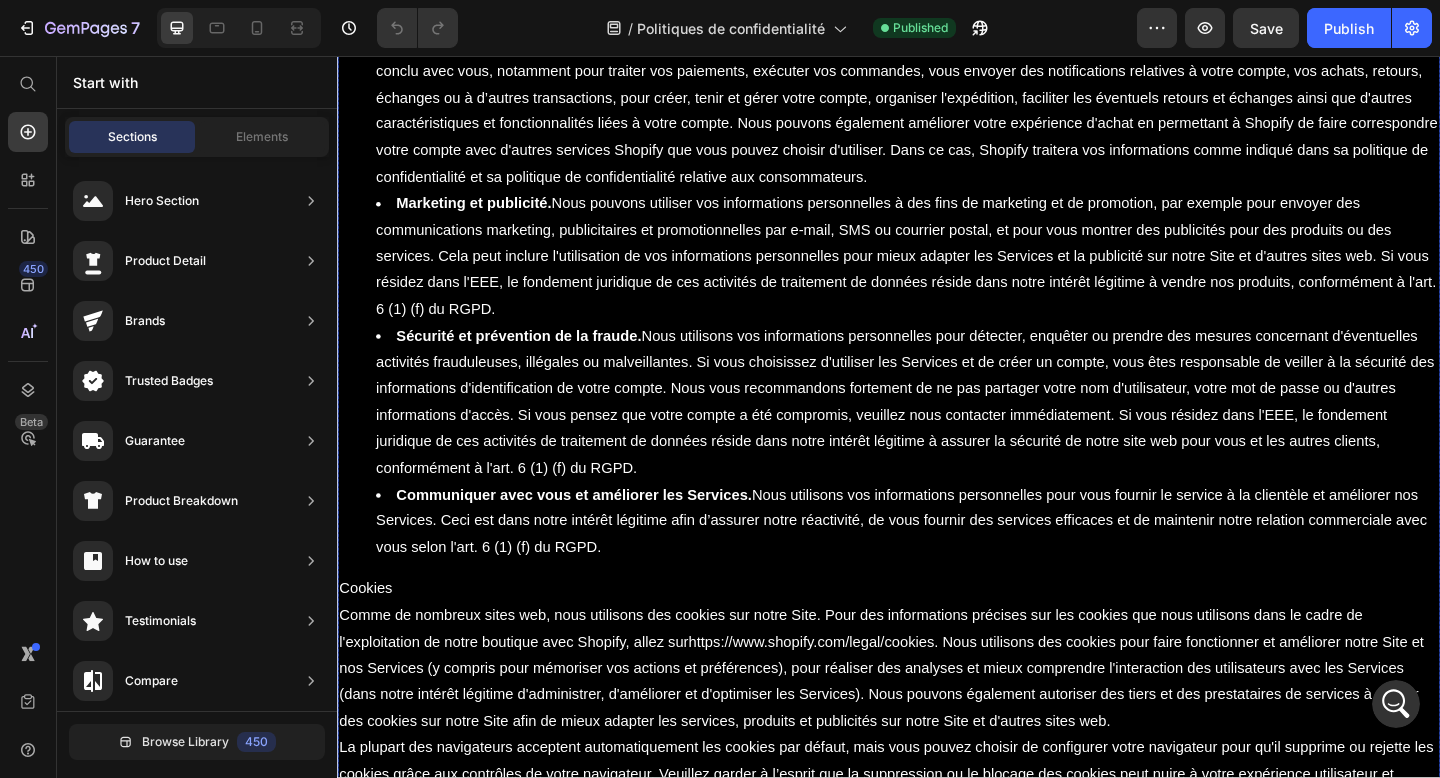 scroll, scrollTop: 10206, scrollLeft: 0, axis: vertical 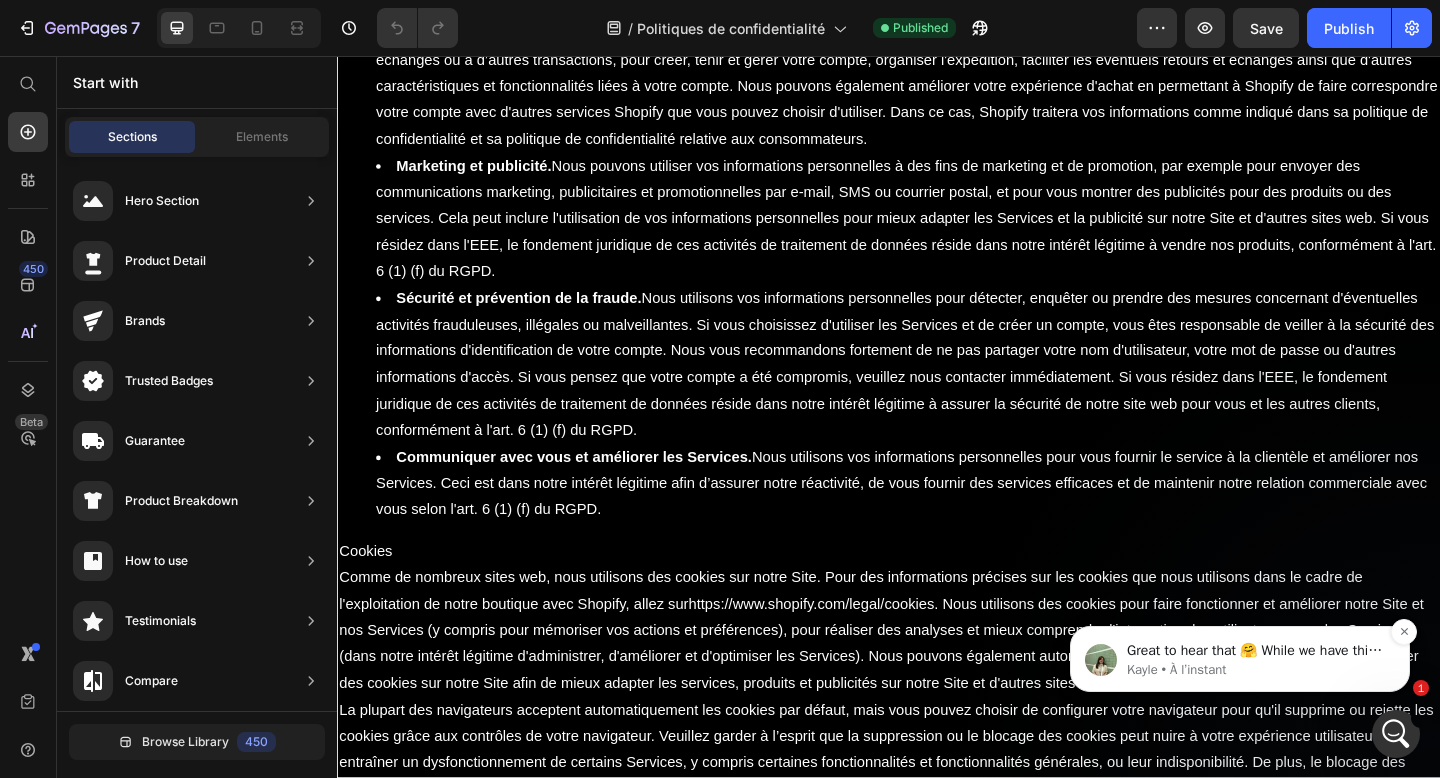 click on "Kayle • À l’instant" at bounding box center (1256, 670) 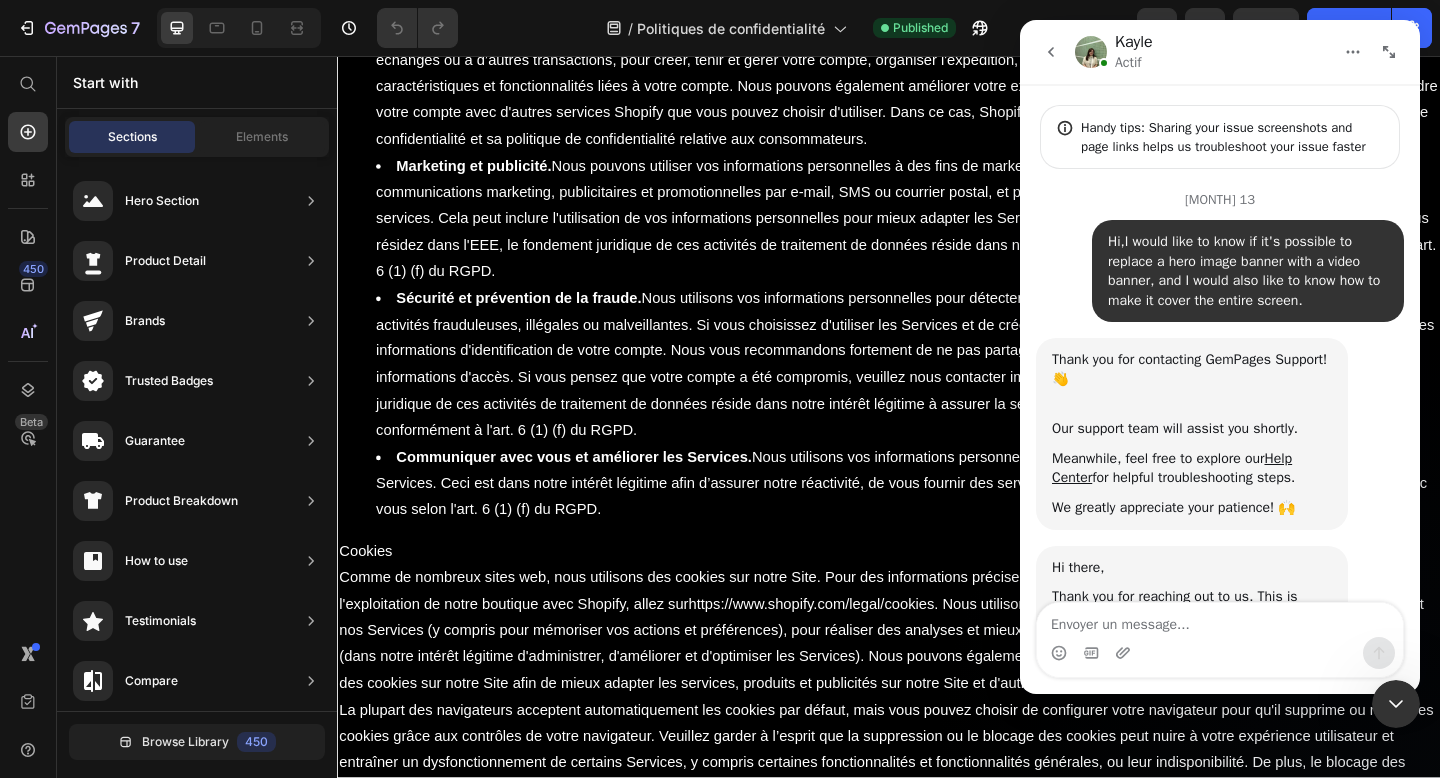 scroll, scrollTop: 3, scrollLeft: 0, axis: vertical 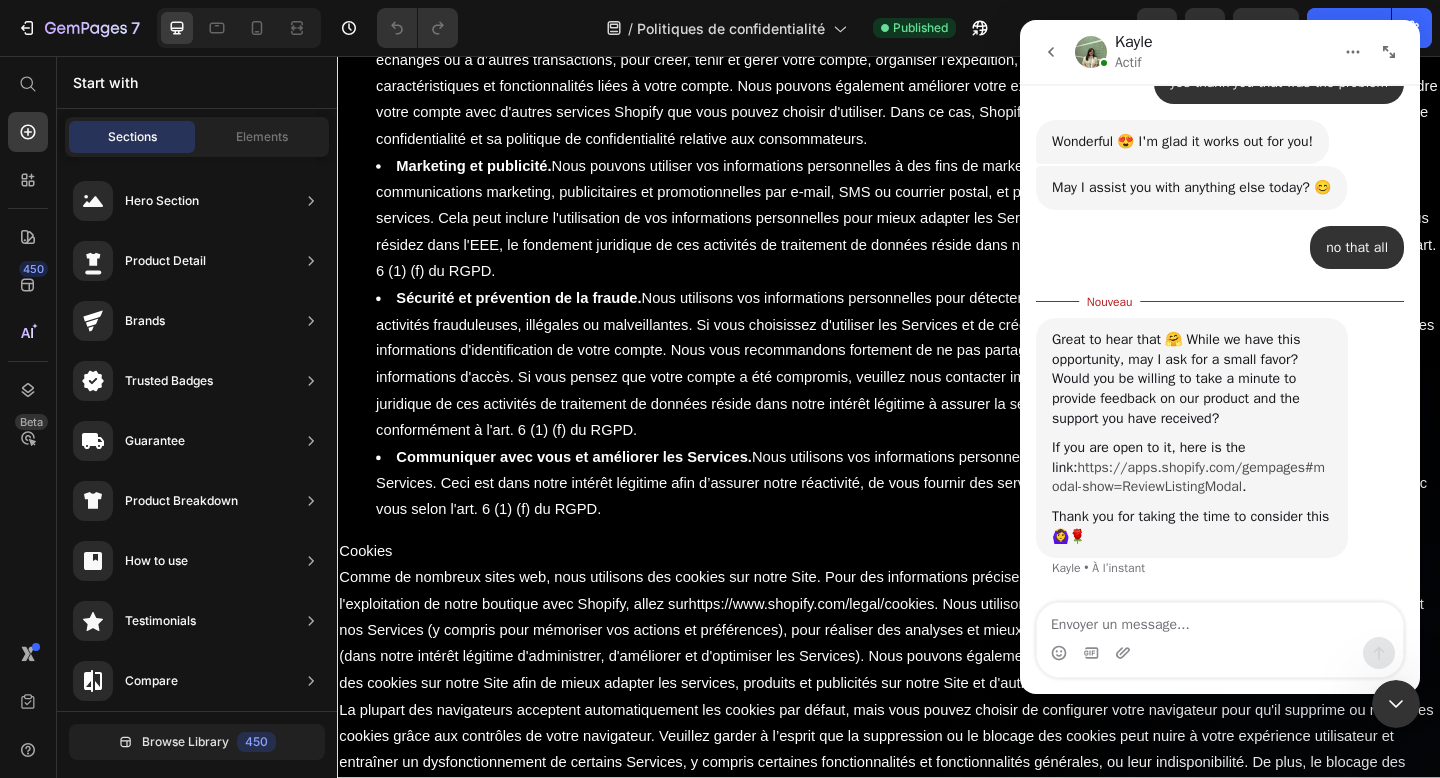 click on "https://apps.shopify.com/gempages#modal-show=ReviewListingModal" at bounding box center [1188, 477] 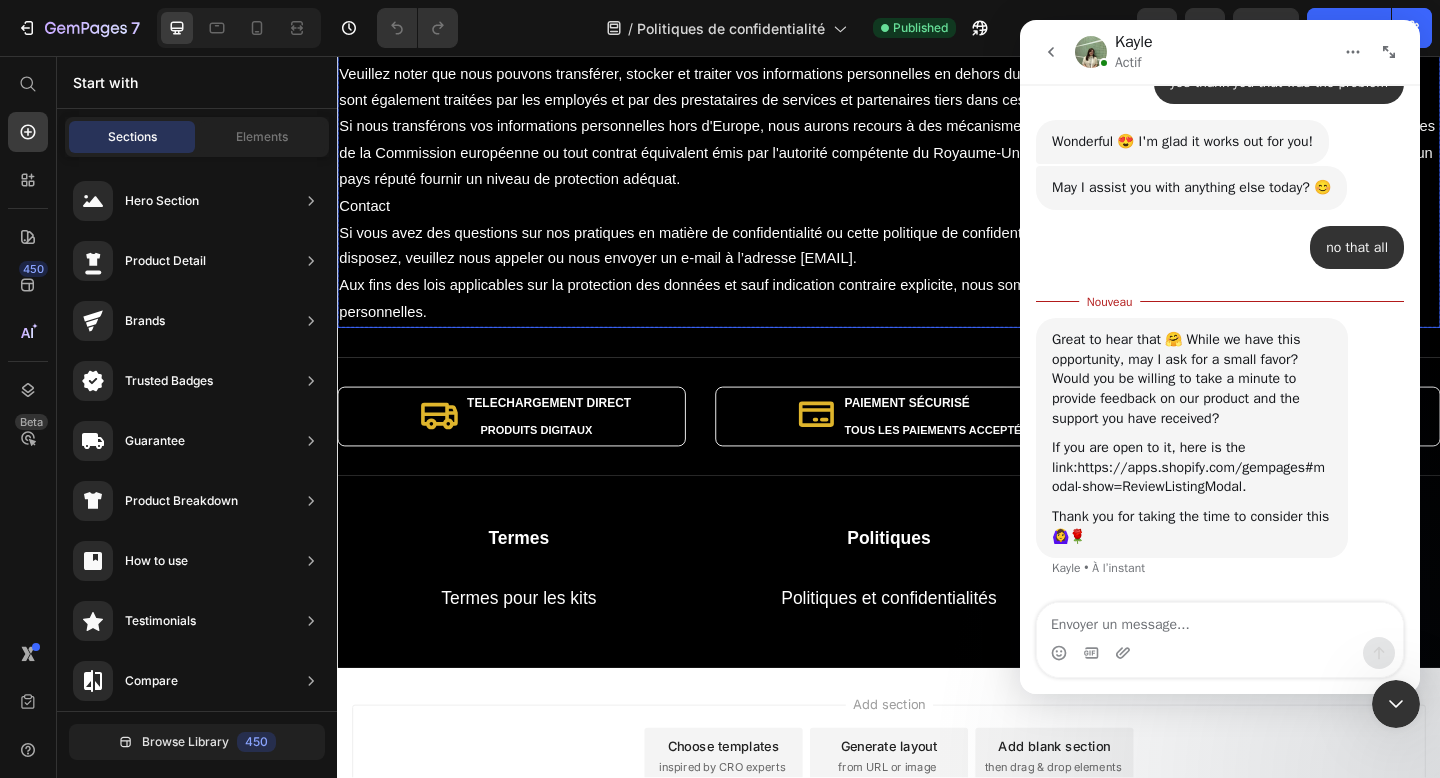 scroll, scrollTop: 5199, scrollLeft: 0, axis: vertical 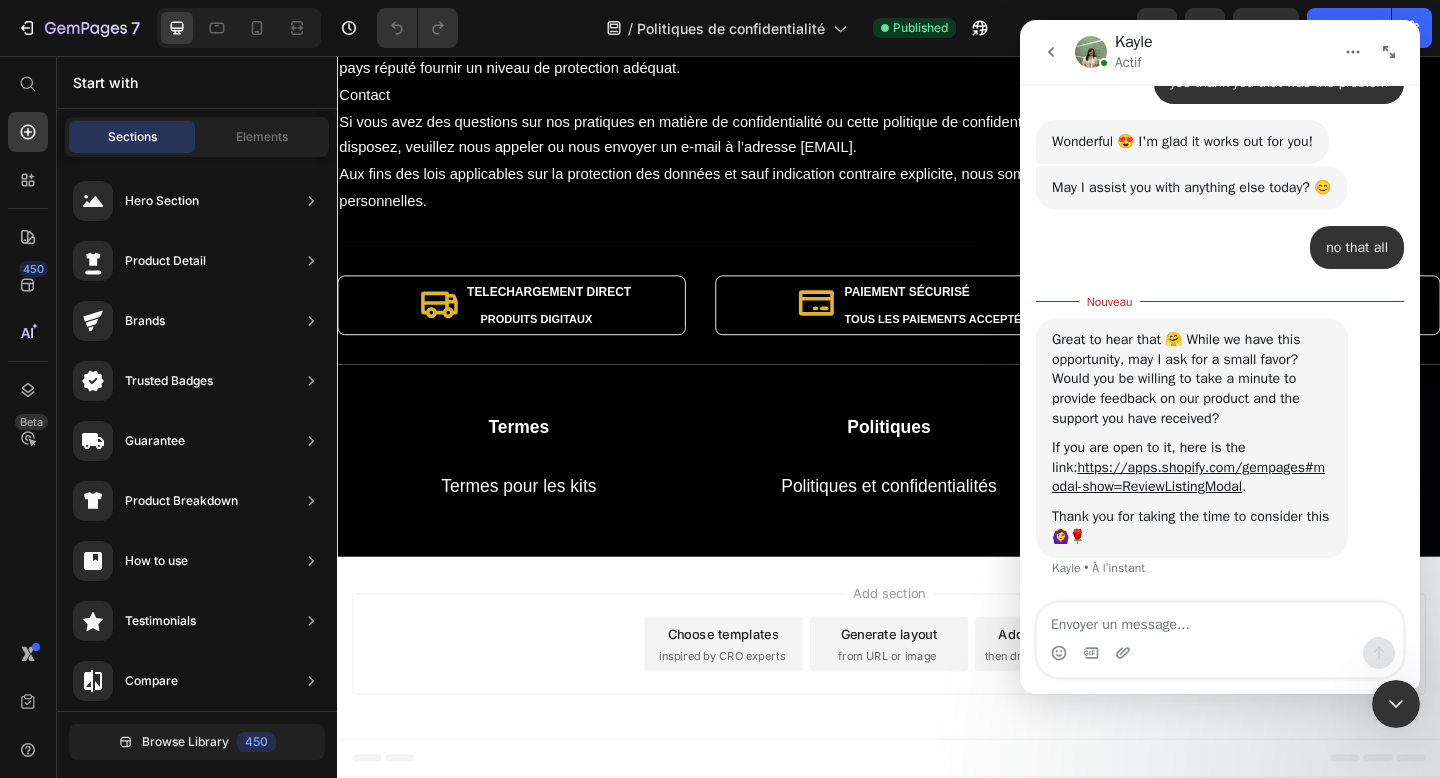 click 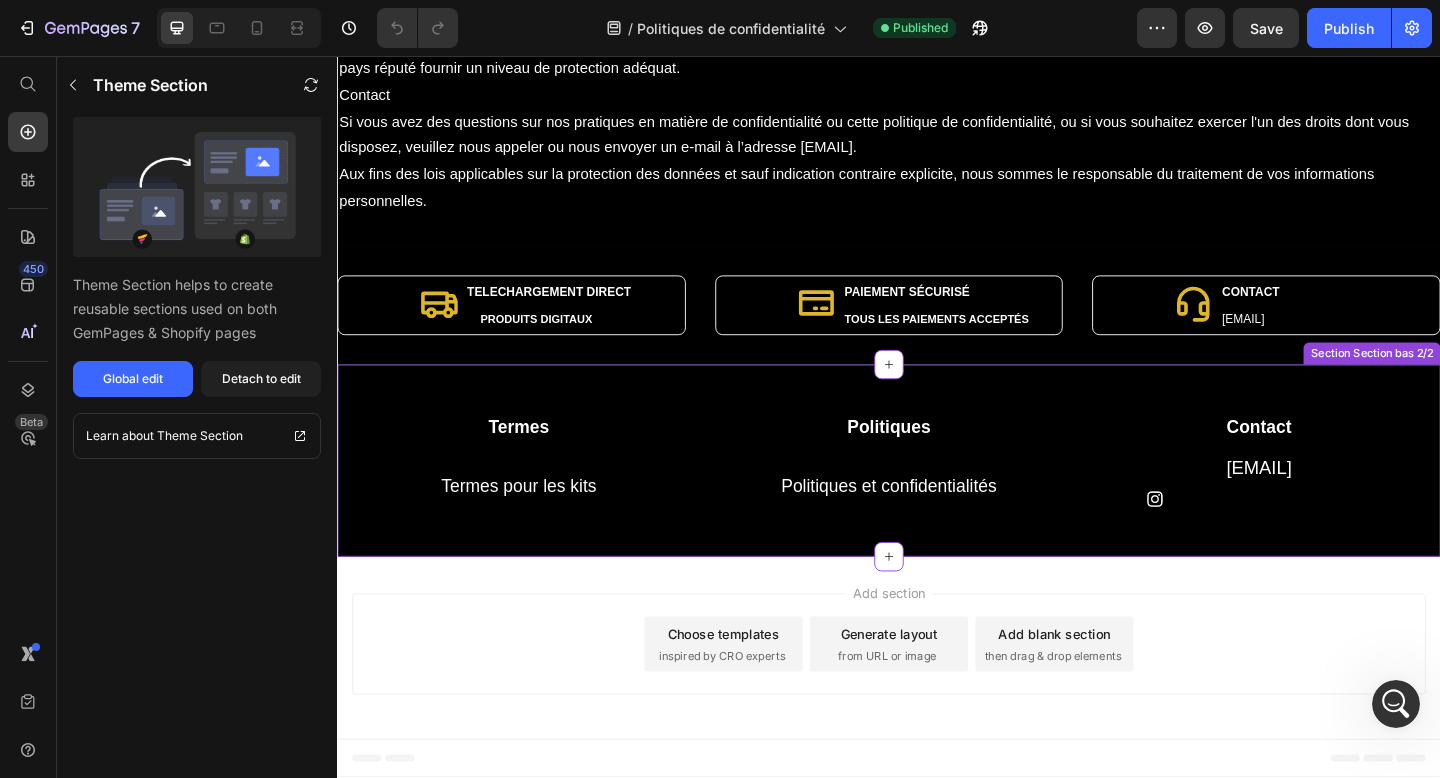 click on "Politiques et confidentialités" at bounding box center (937, 524) 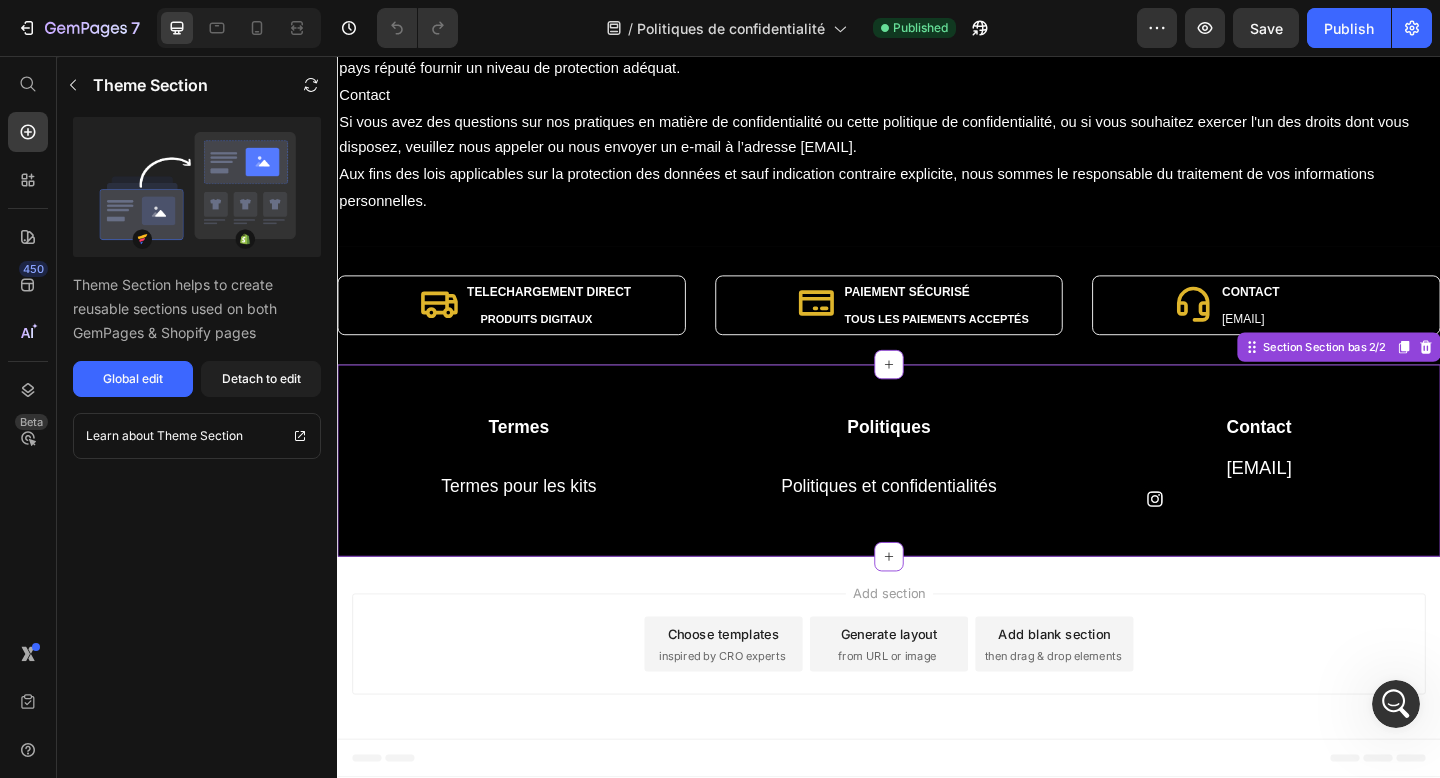 click on "Politiques et confidentialités" at bounding box center (937, 524) 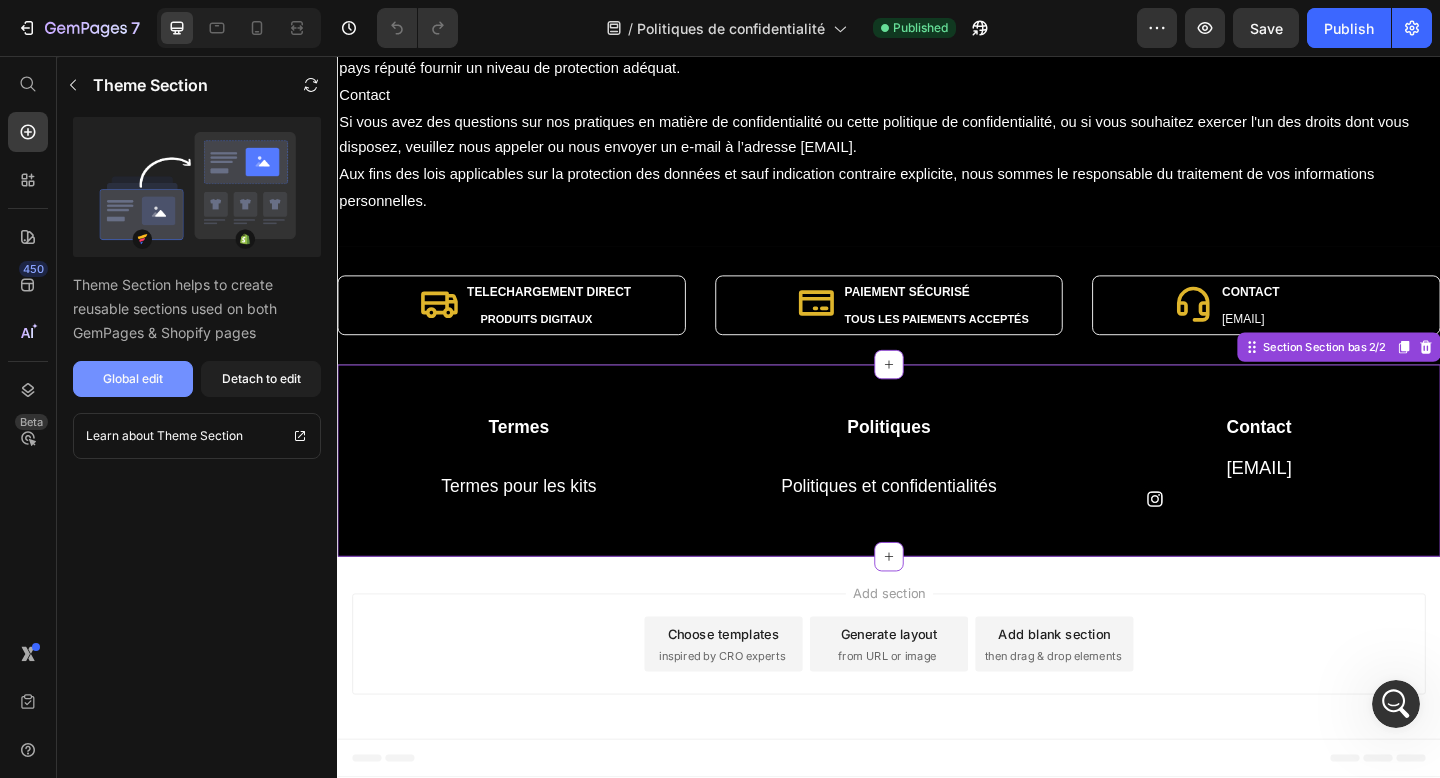 click on "Global edit" at bounding box center (133, 379) 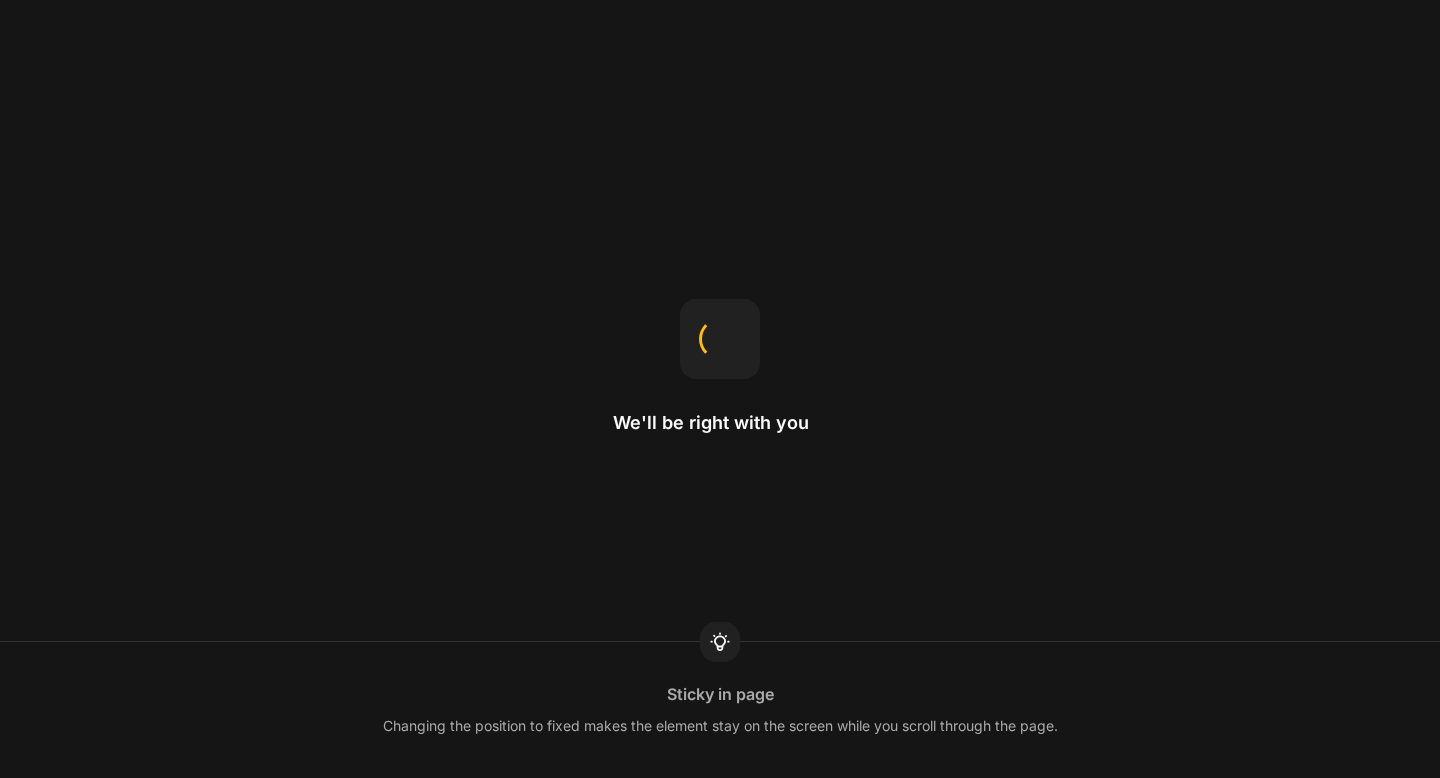 scroll, scrollTop: 0, scrollLeft: 0, axis: both 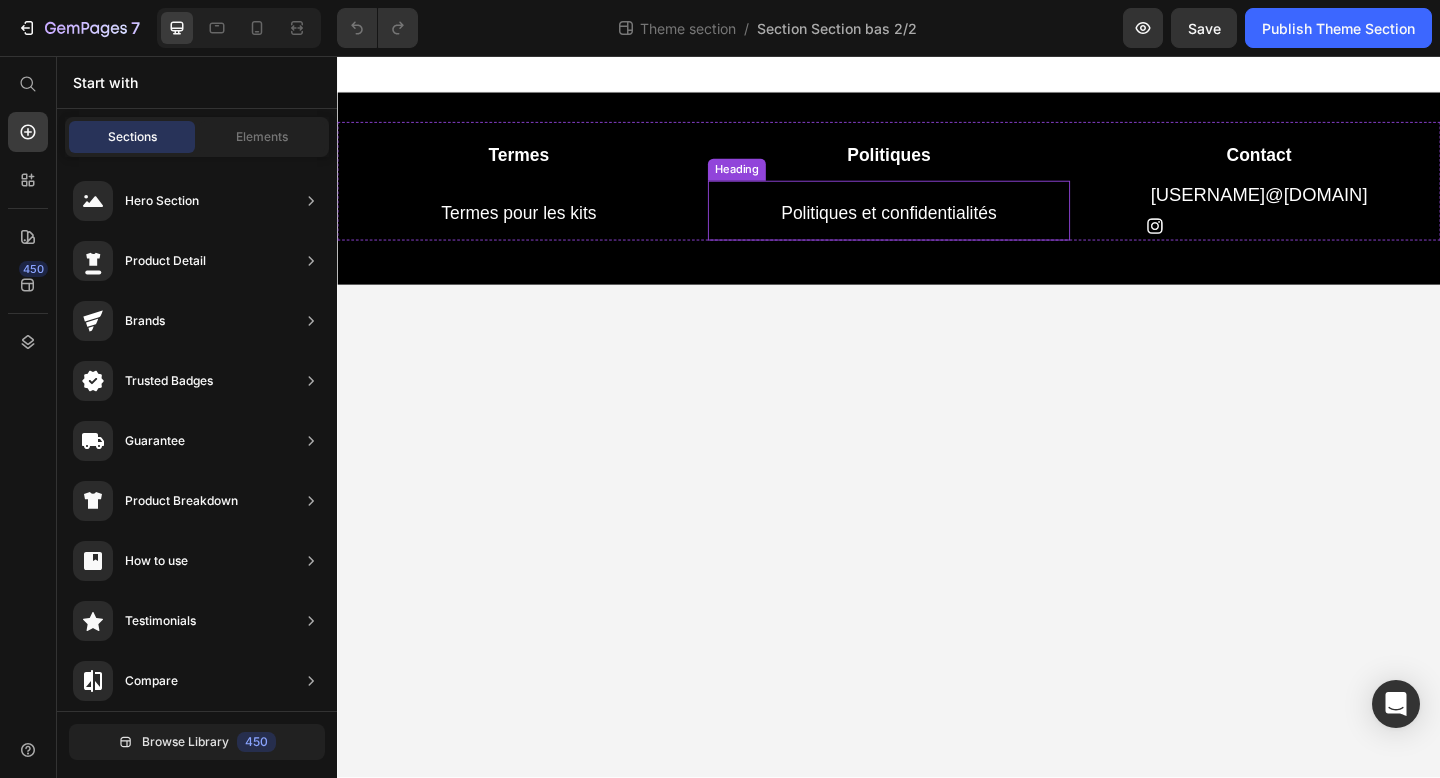 click on "Politiques et confidentialités" at bounding box center [937, 227] 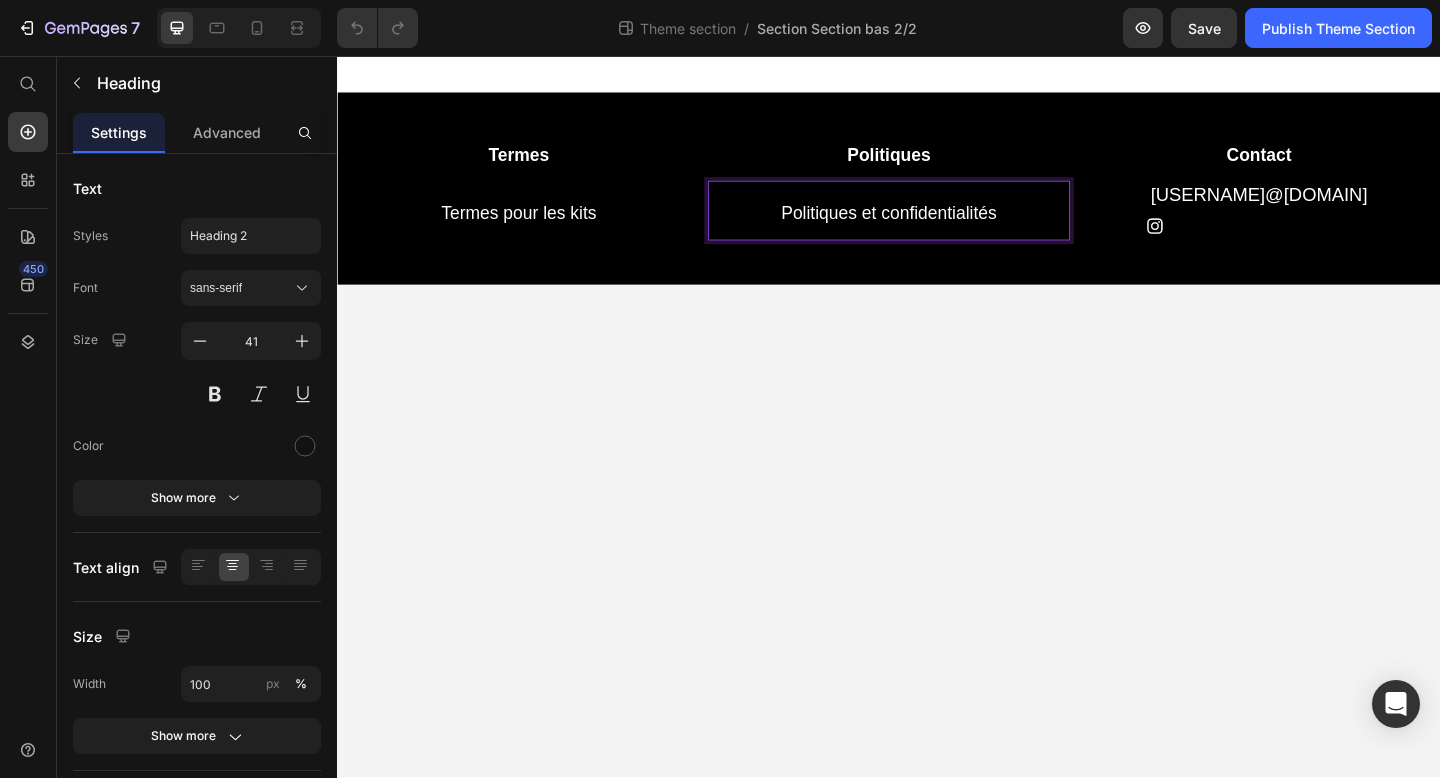 click on "Politiques et confidentialités" at bounding box center [937, 227] 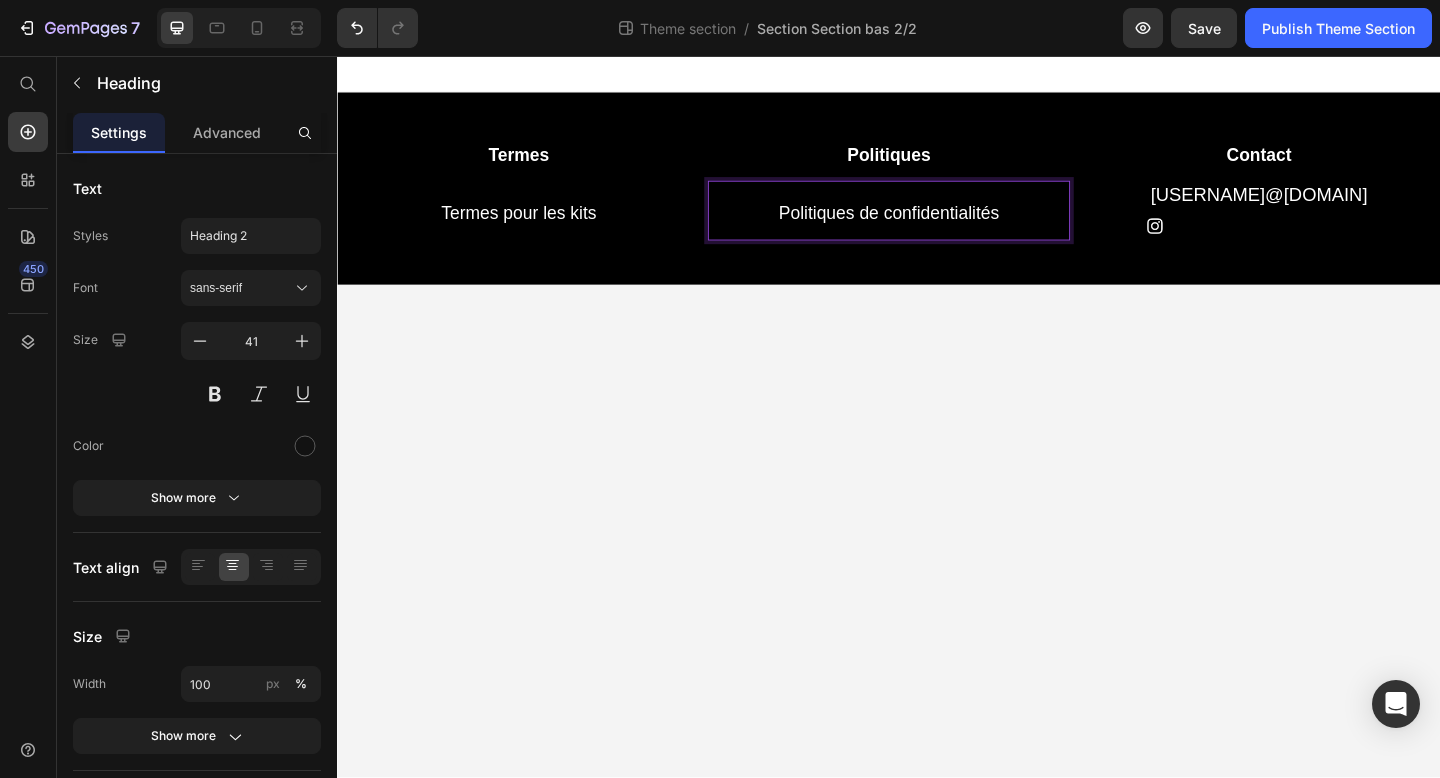 click on "Politiques de confidentialités" at bounding box center [937, 224] 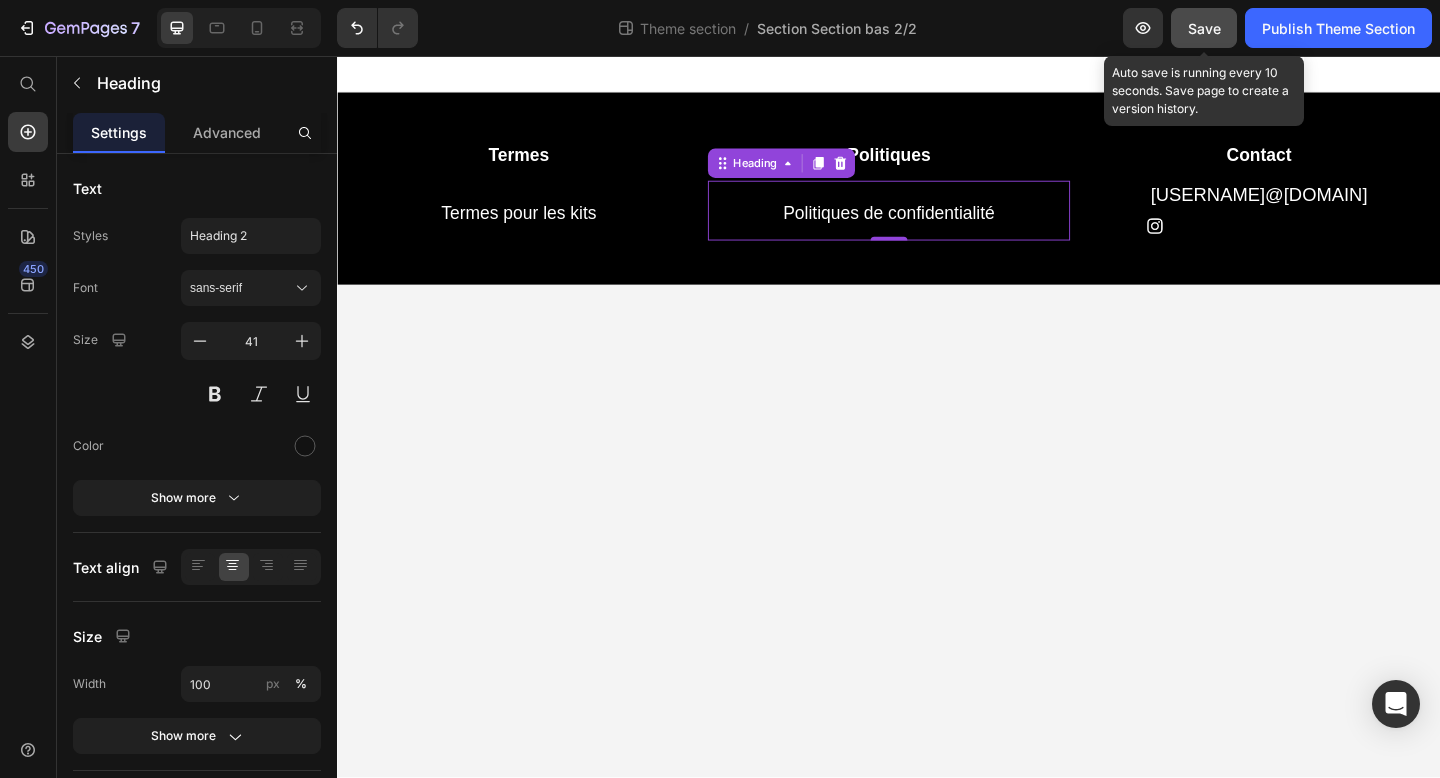 click on "Save" 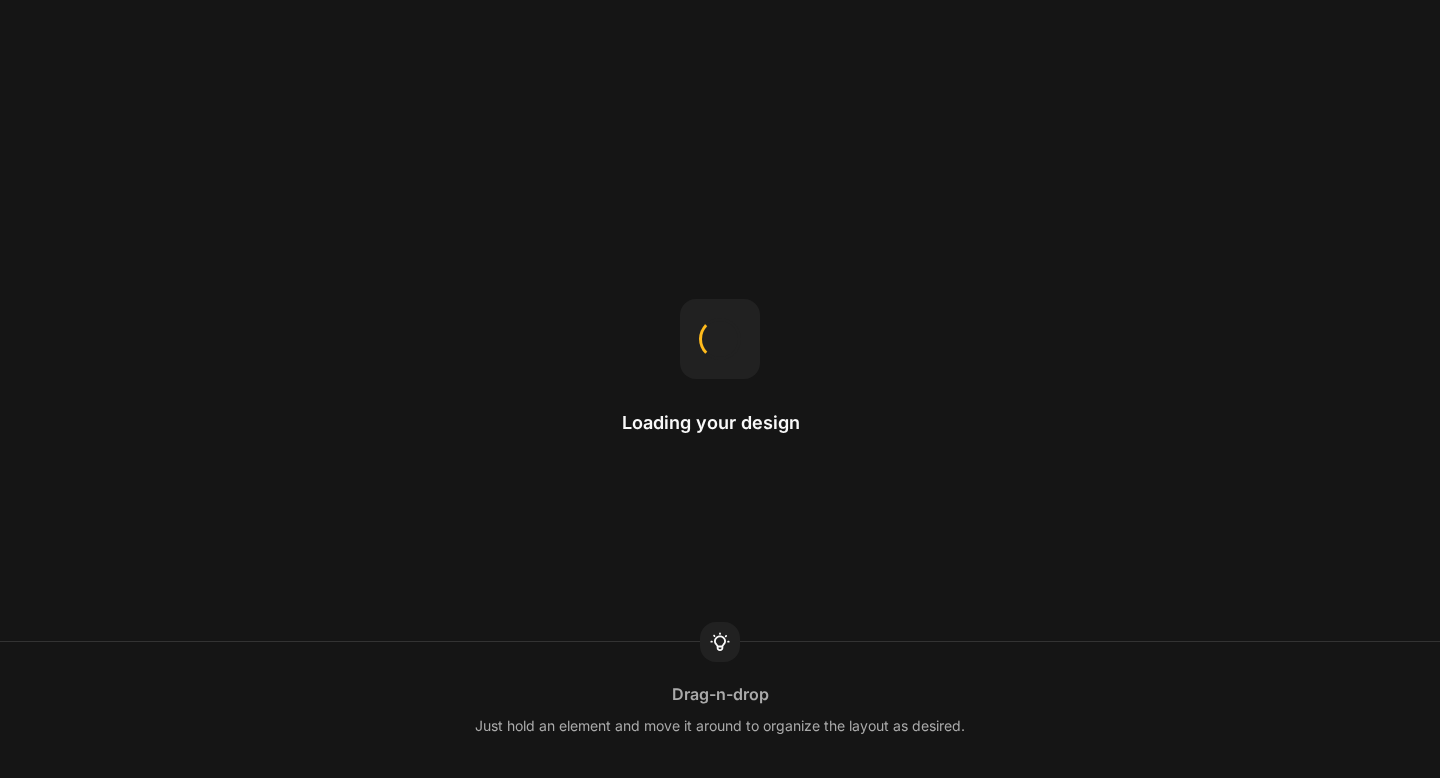 scroll, scrollTop: 0, scrollLeft: 0, axis: both 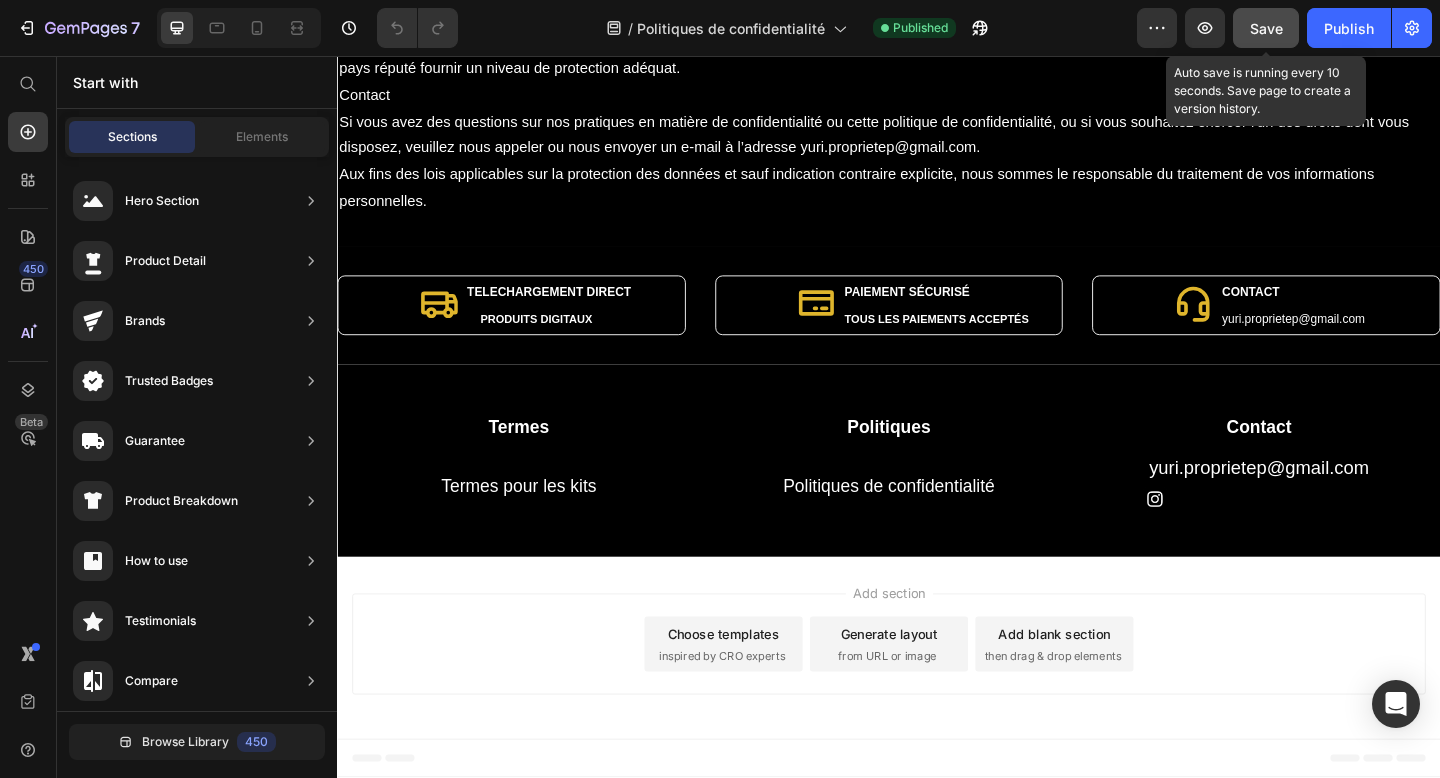 click on "Save" 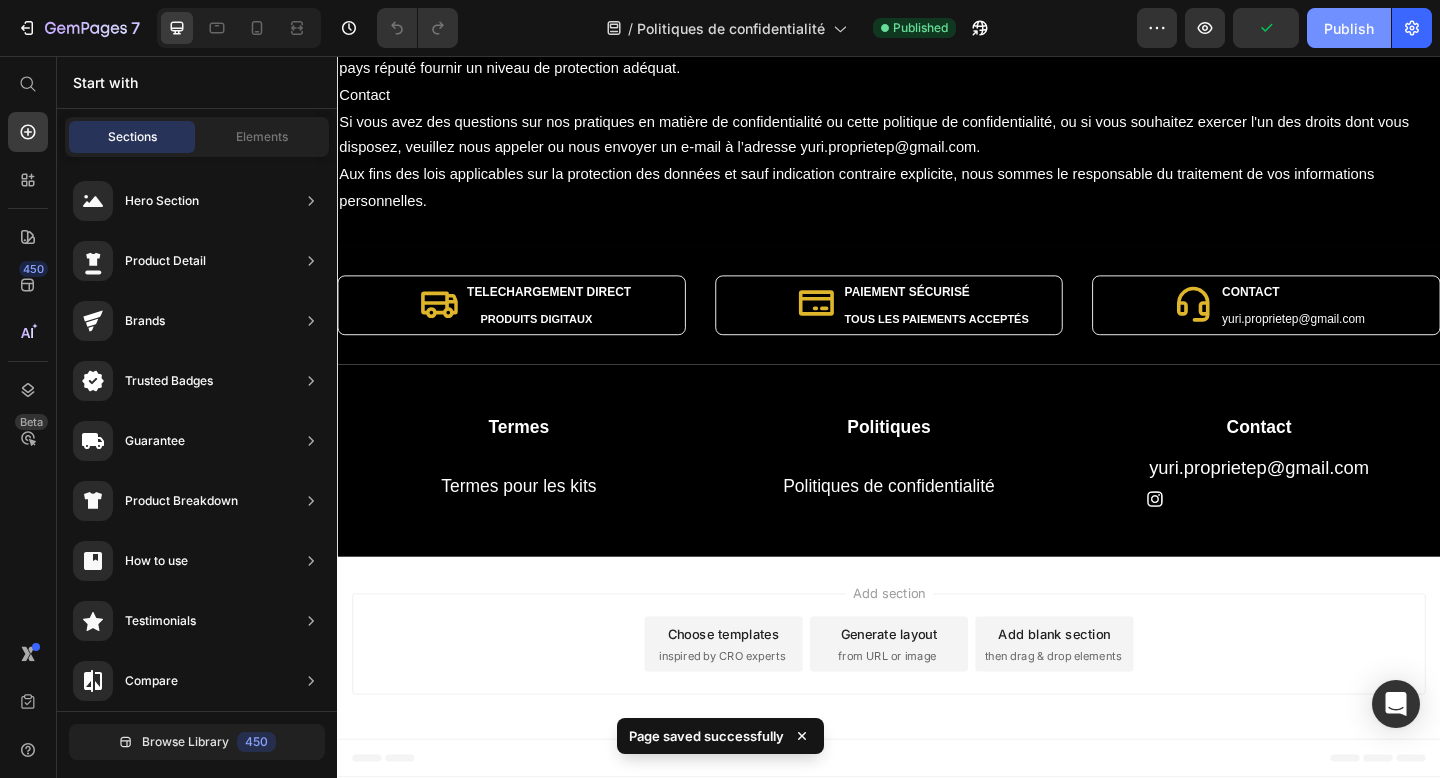click on "Publish" at bounding box center (1349, 28) 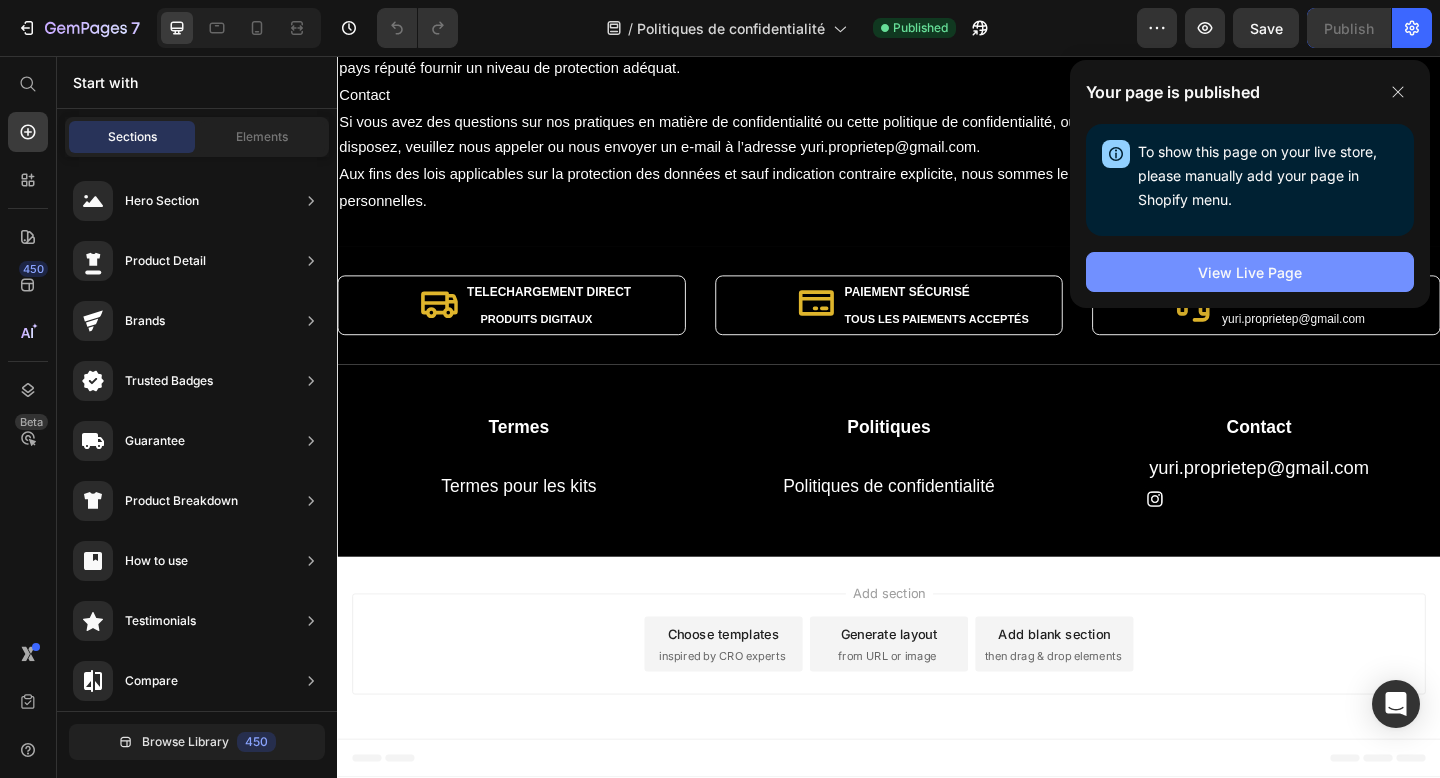 click on "View Live Page" at bounding box center (1250, 272) 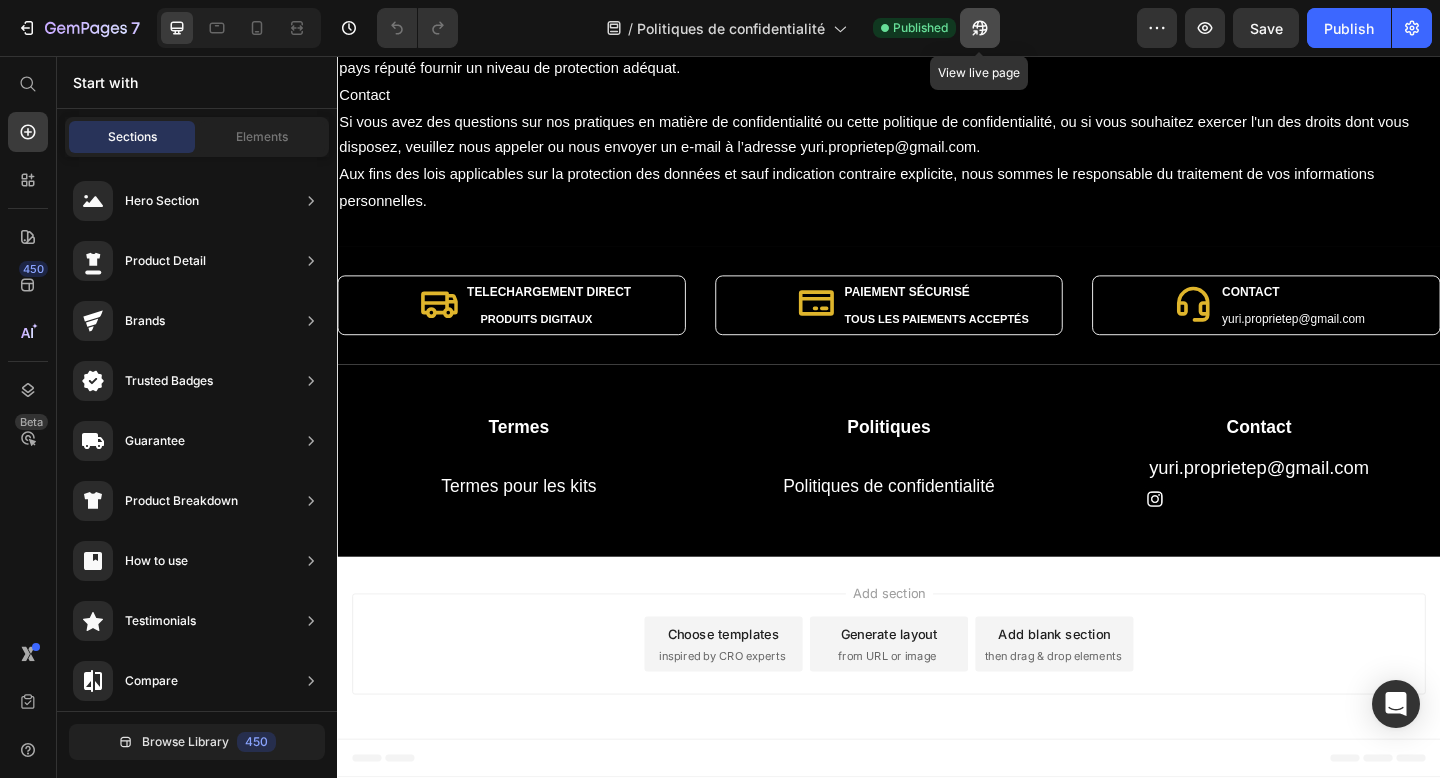 click 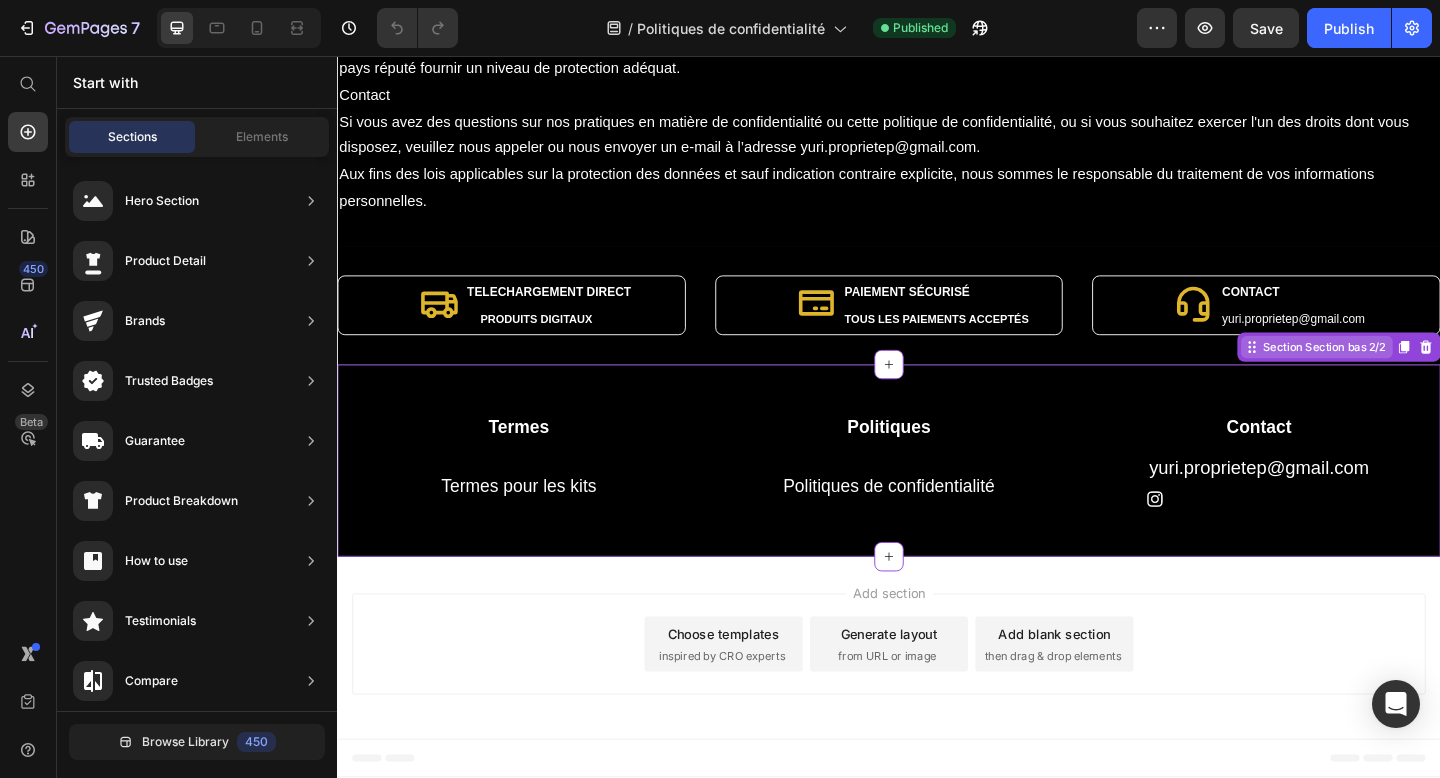 click on "Section Section bas 2/2" at bounding box center [1426, 373] 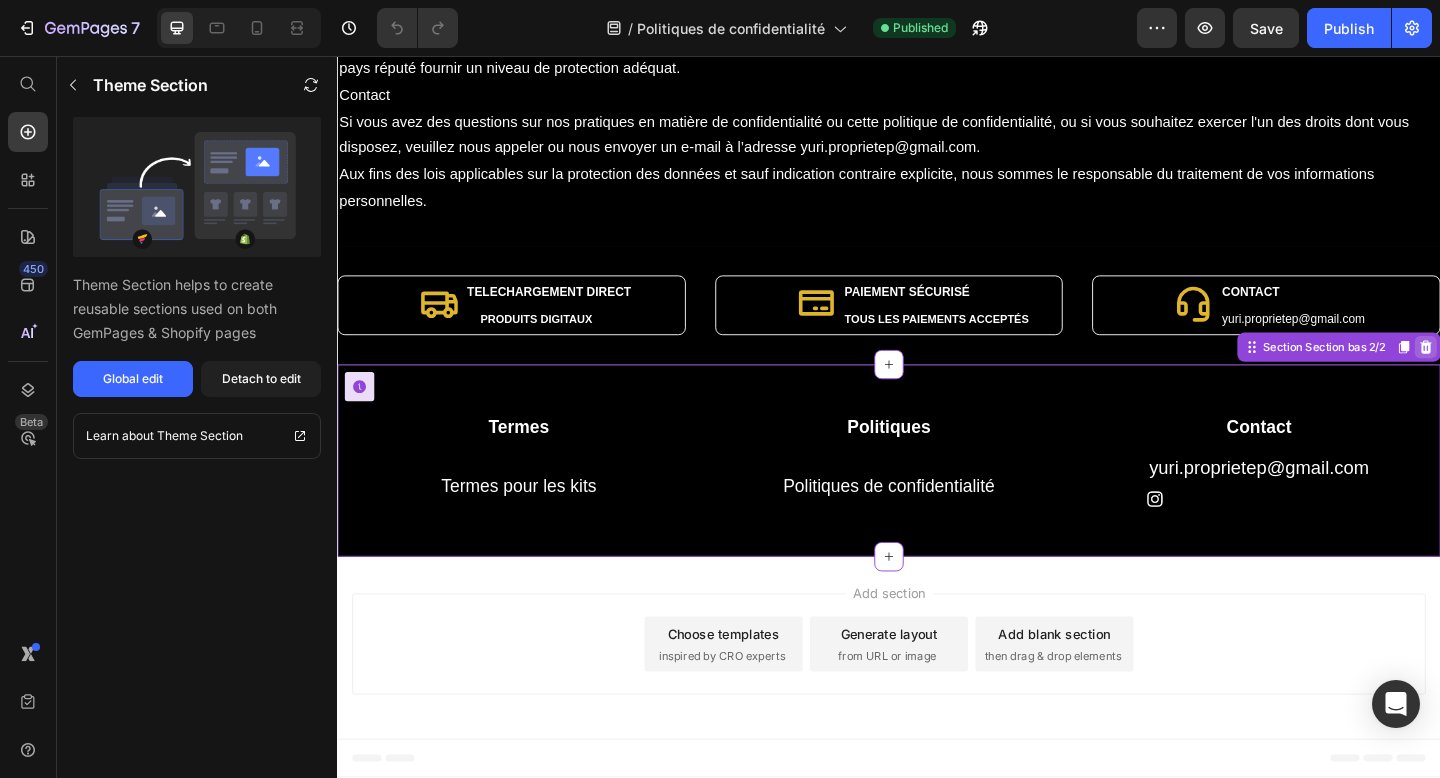 click at bounding box center (1521, 373) 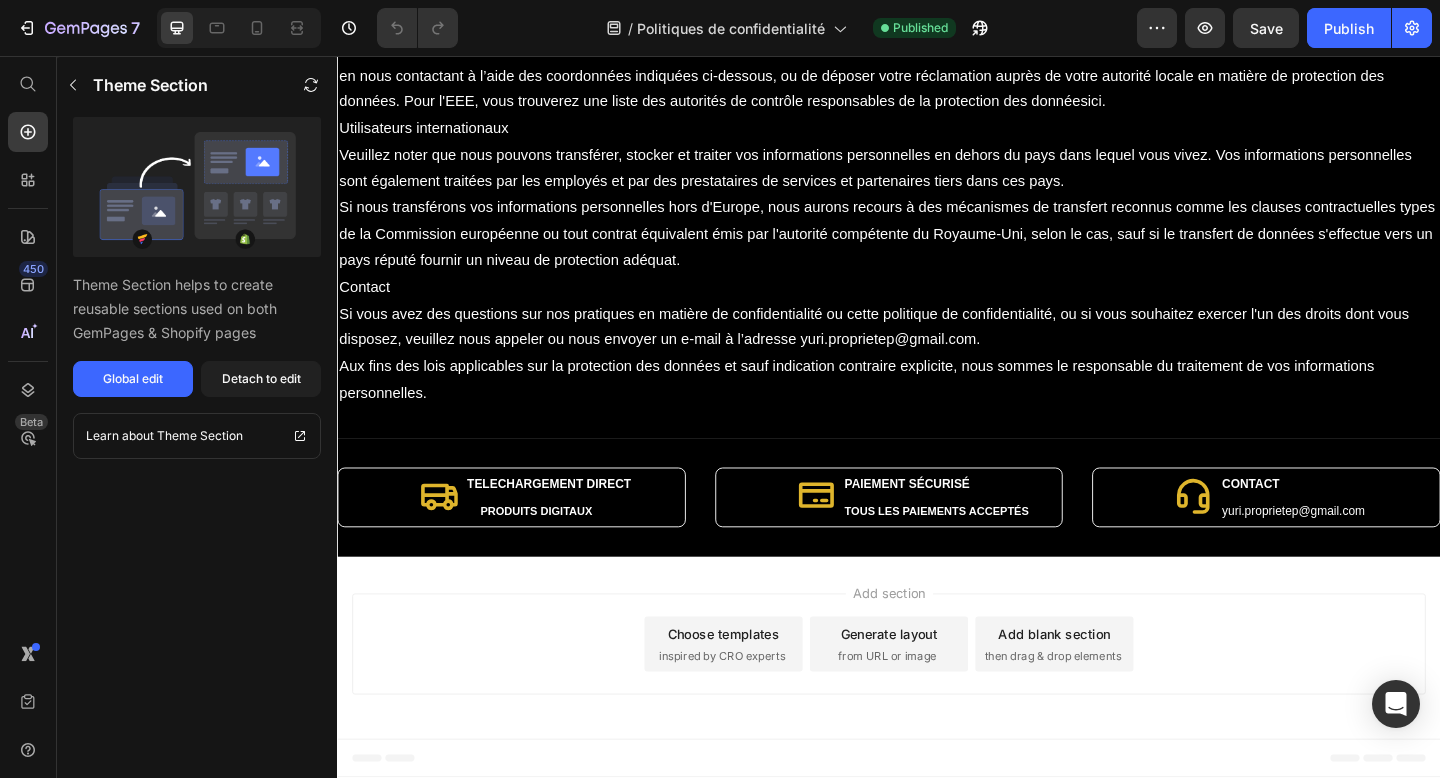 scroll, scrollTop: 4989, scrollLeft: 0, axis: vertical 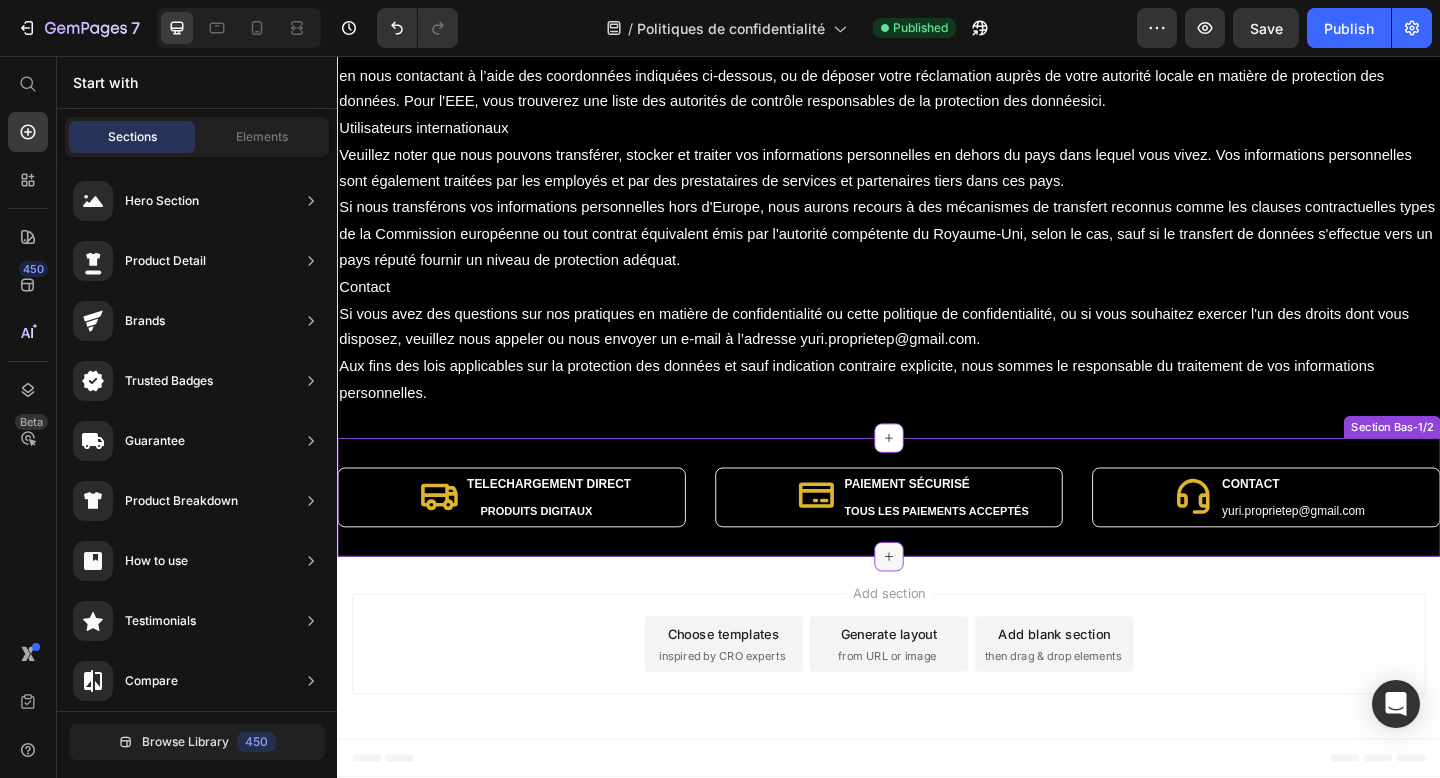 click at bounding box center (937, 601) 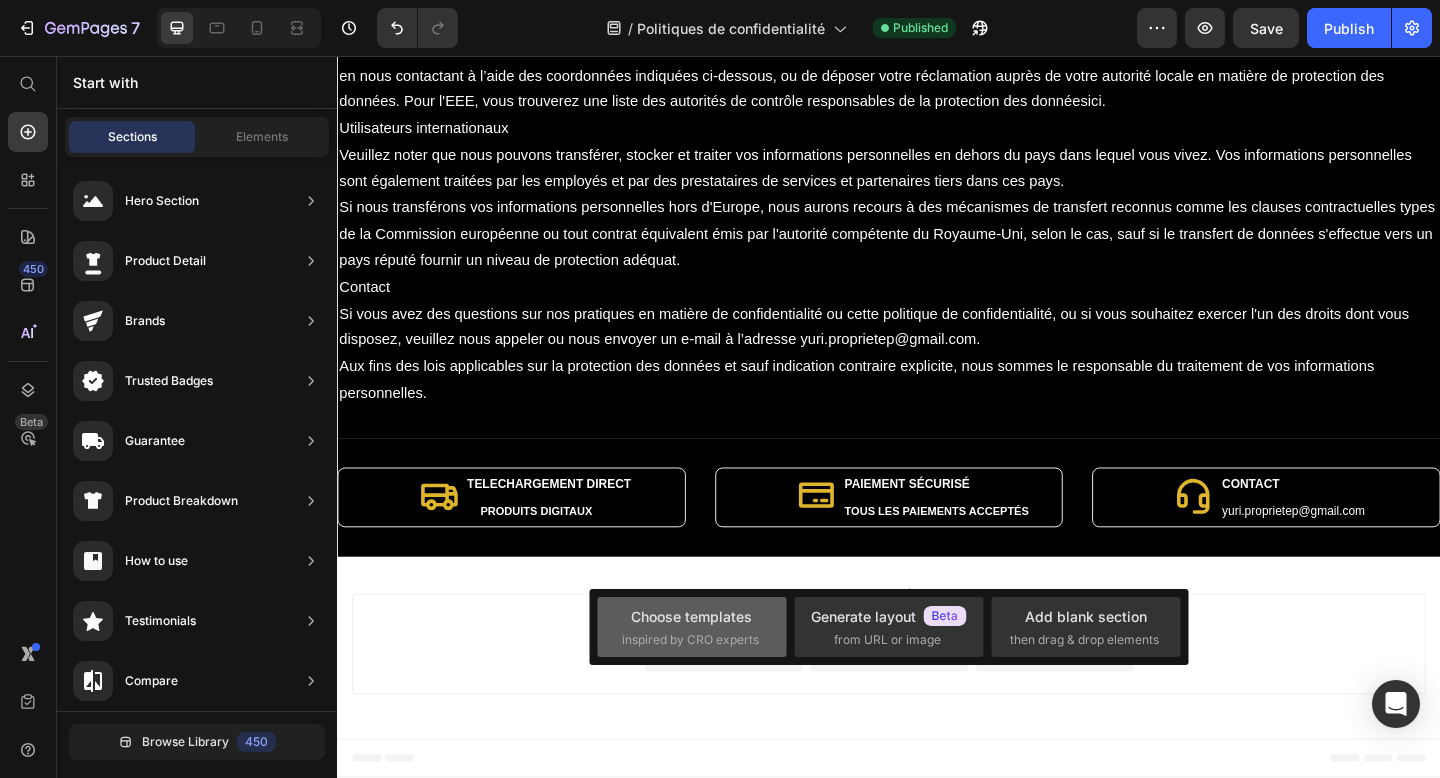 click on "Choose templates  inspired by CRO experts" at bounding box center [692, 627] 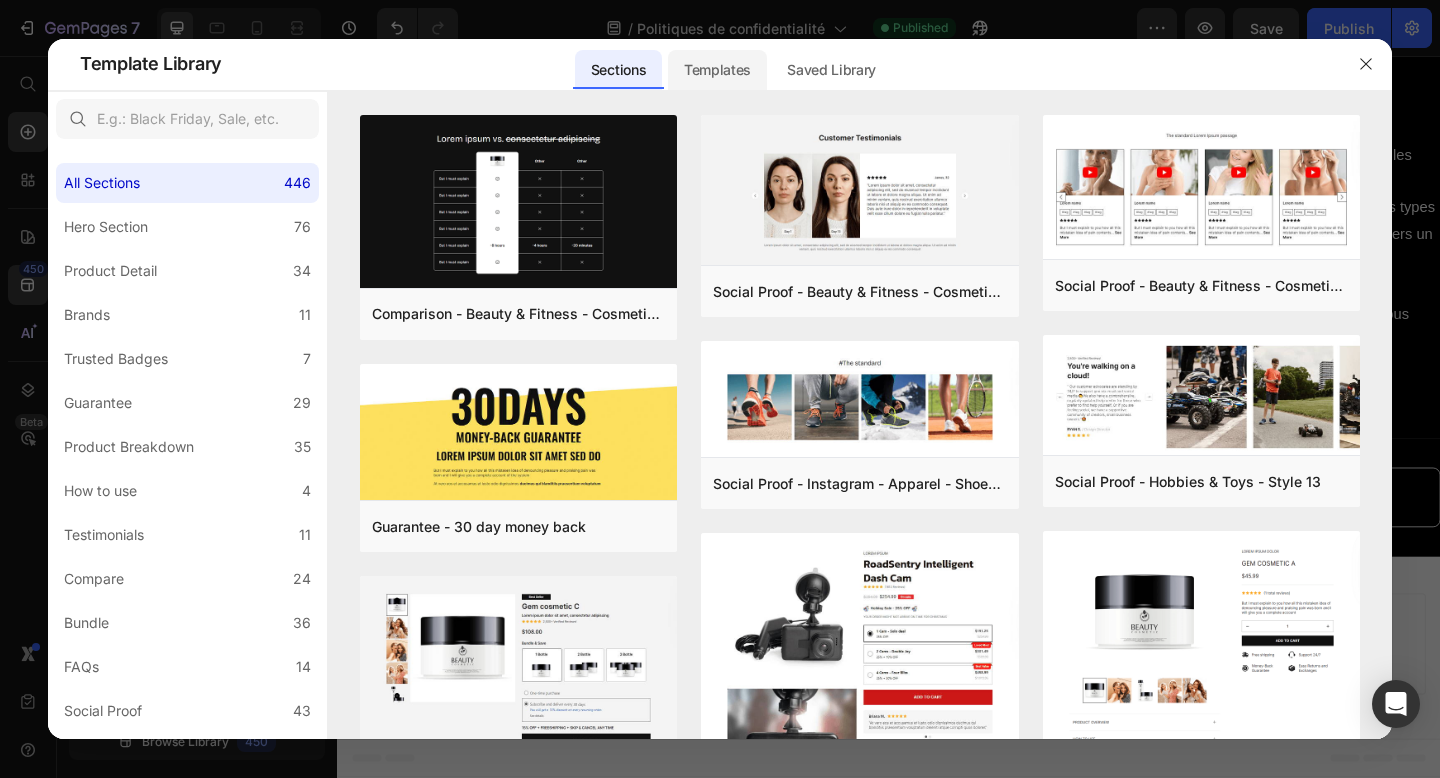 click on "Templates" 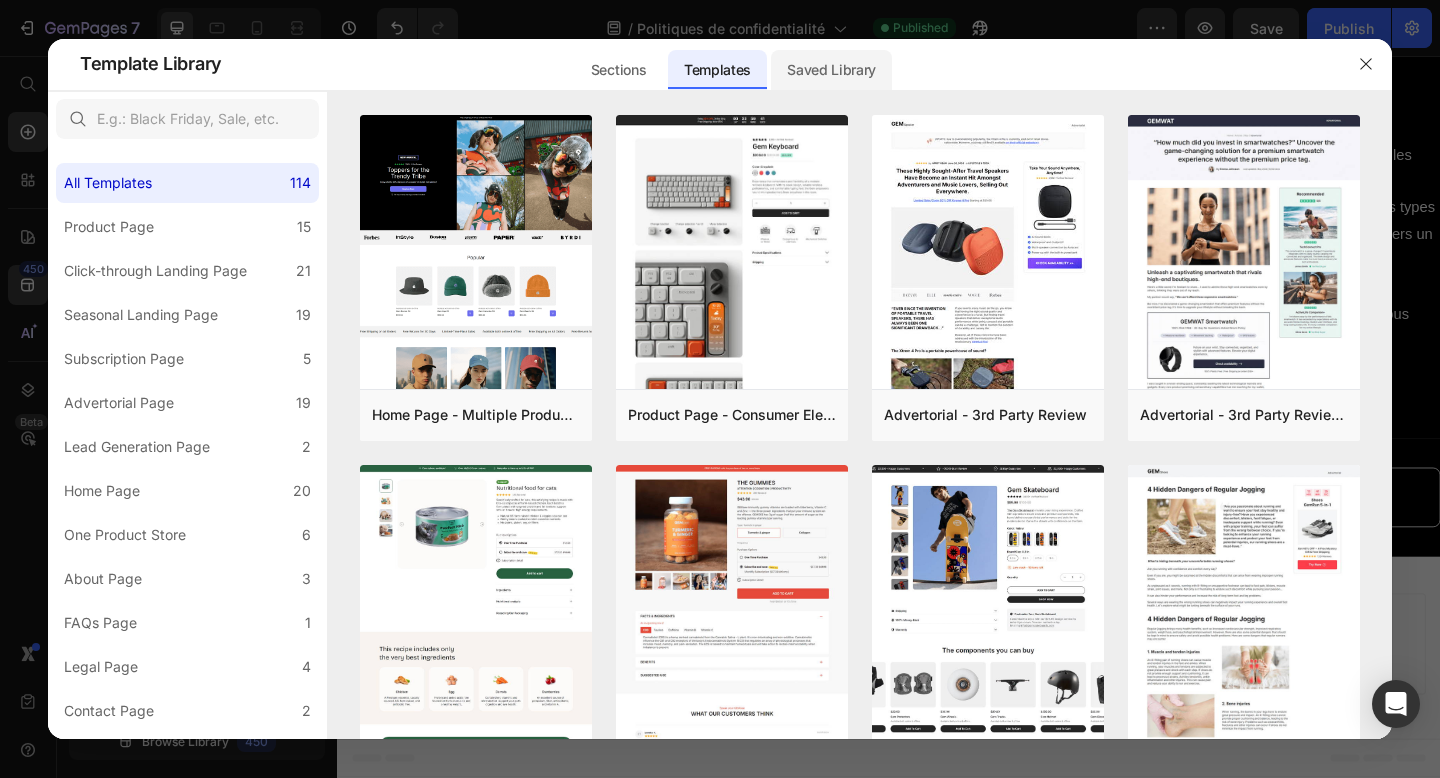 click on "Saved Library" 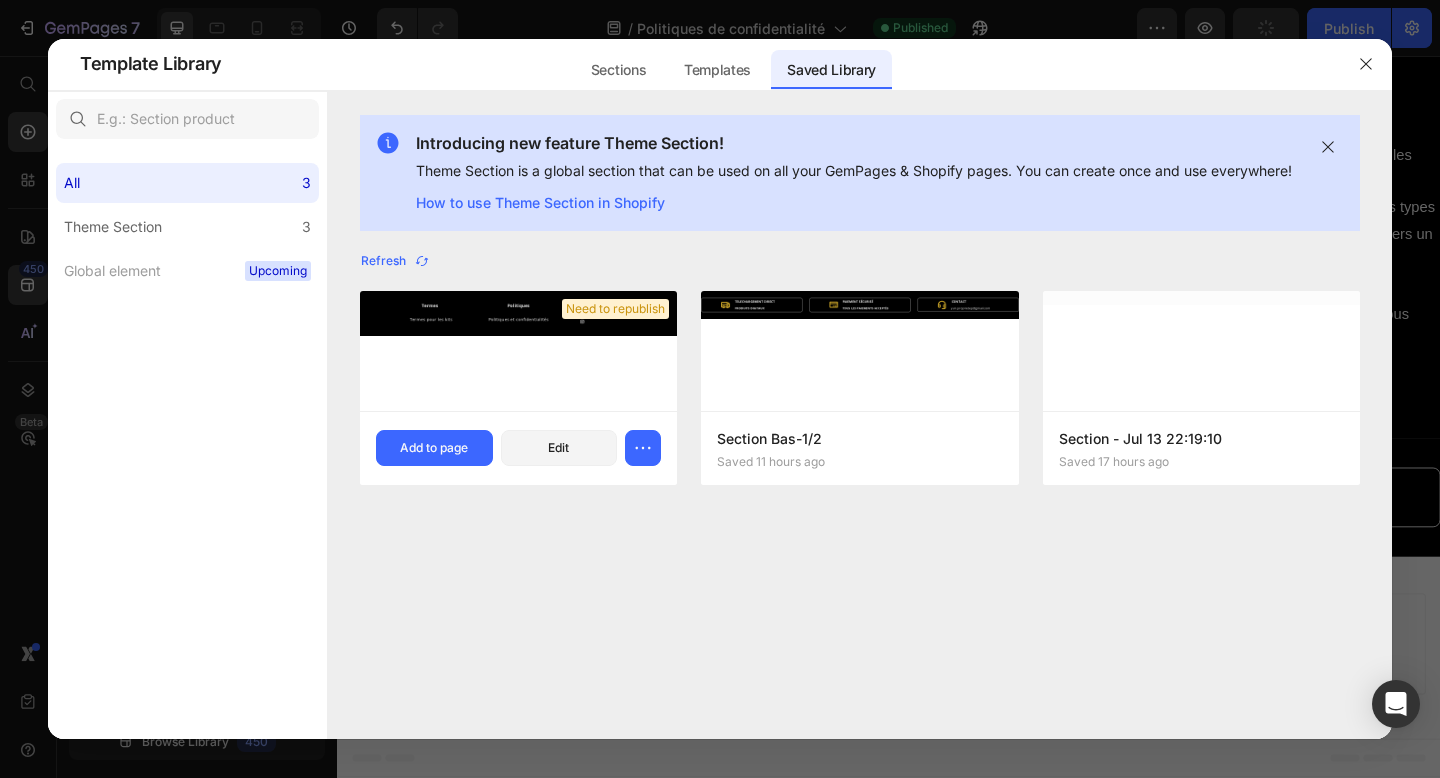 click at bounding box center [518, 351] 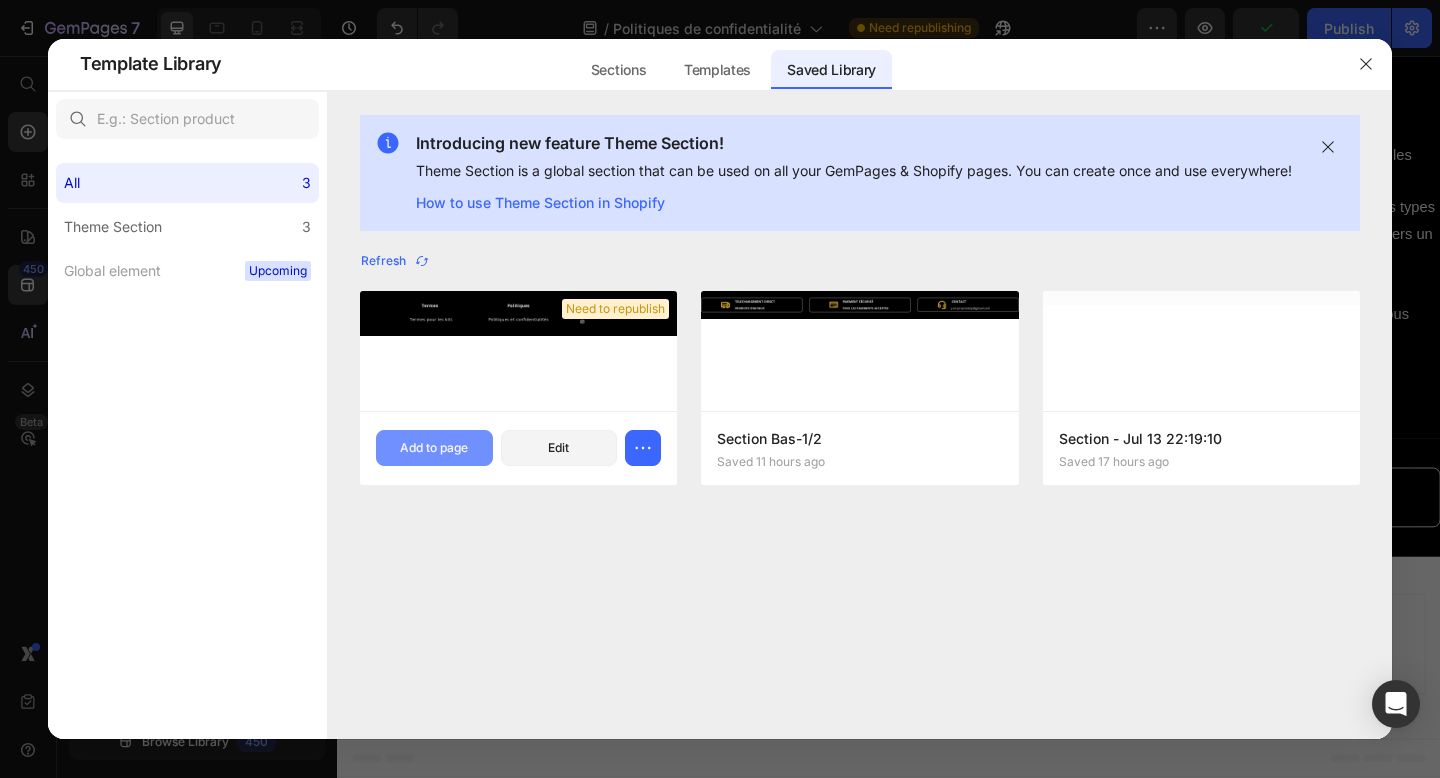click on "Add to page" at bounding box center (434, 448) 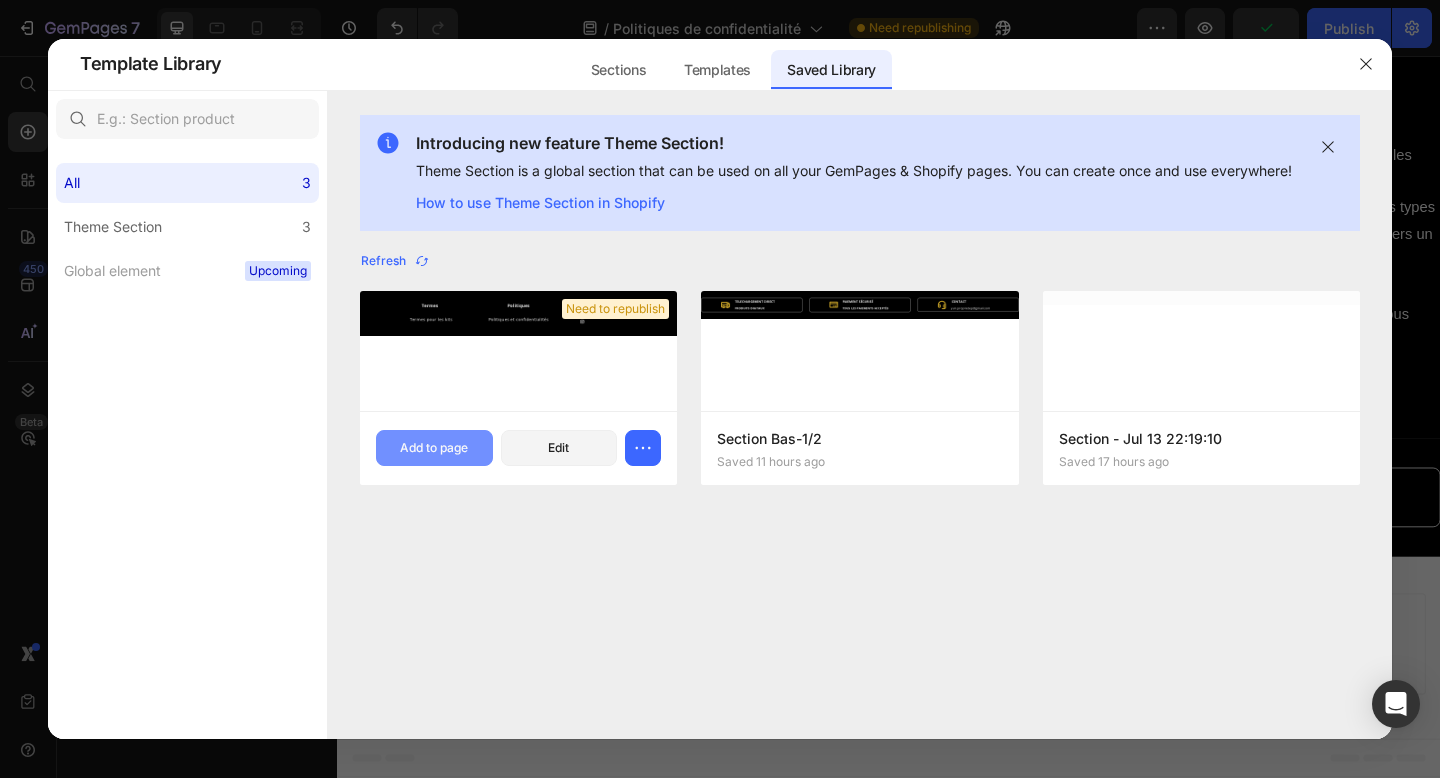 scroll, scrollTop: 5199, scrollLeft: 0, axis: vertical 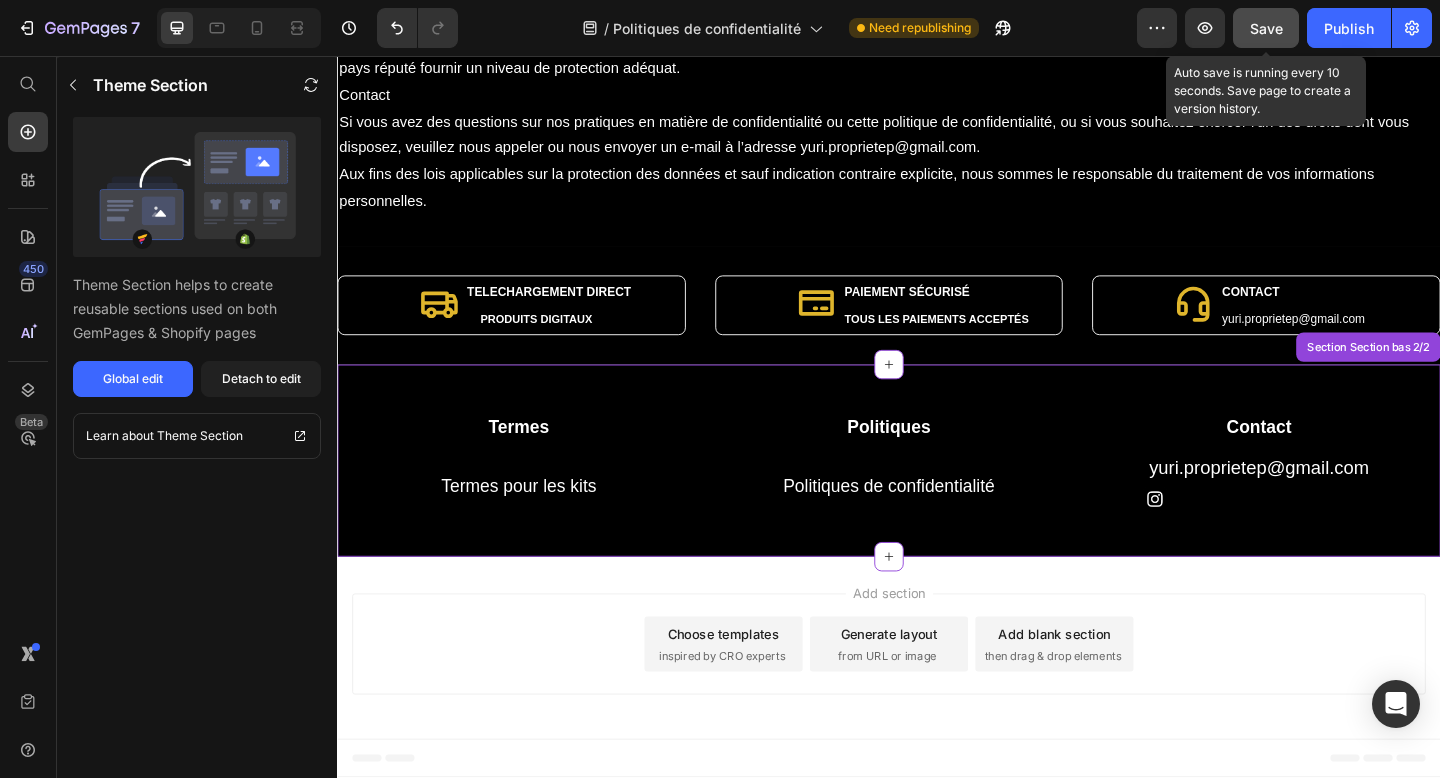 click on "Save" at bounding box center (1266, 28) 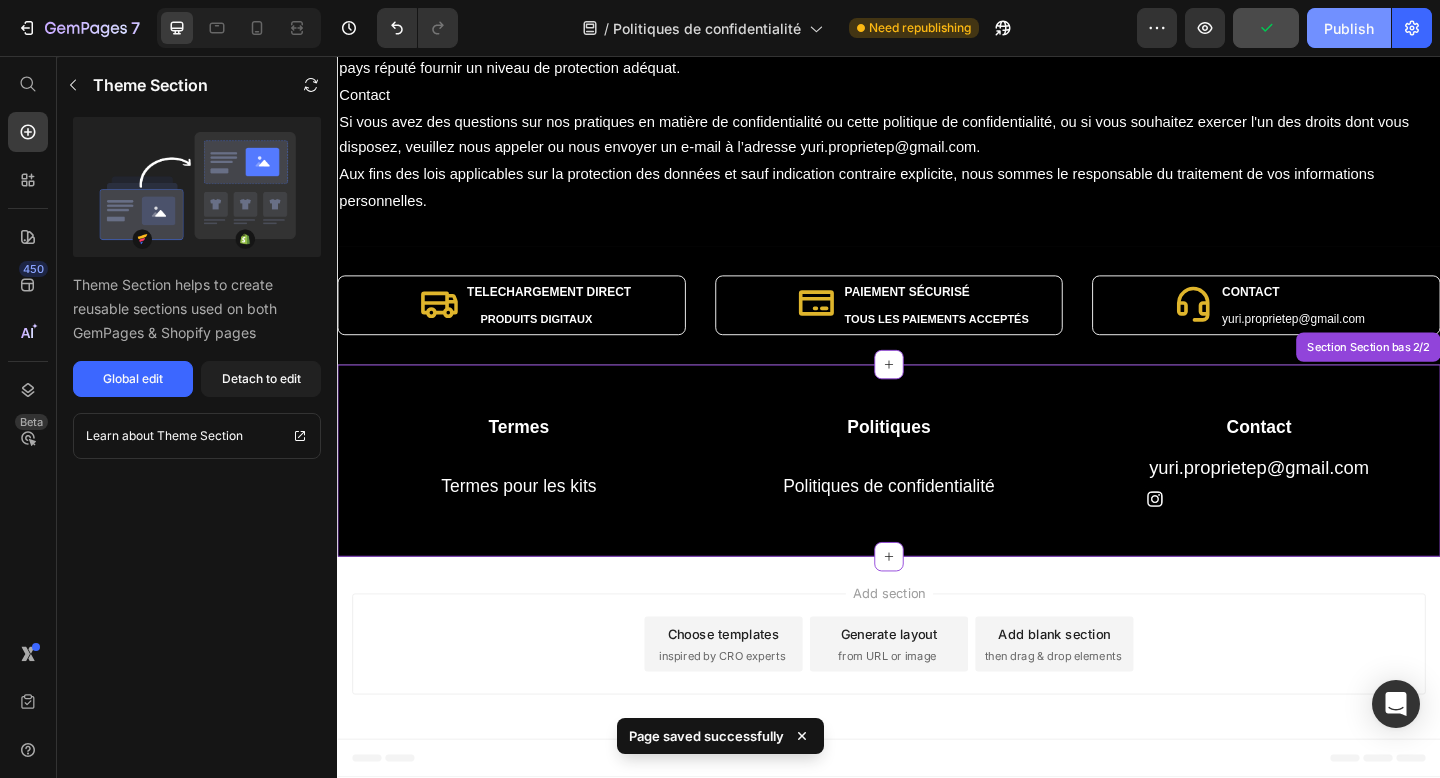 click on "Publish" at bounding box center [1349, 28] 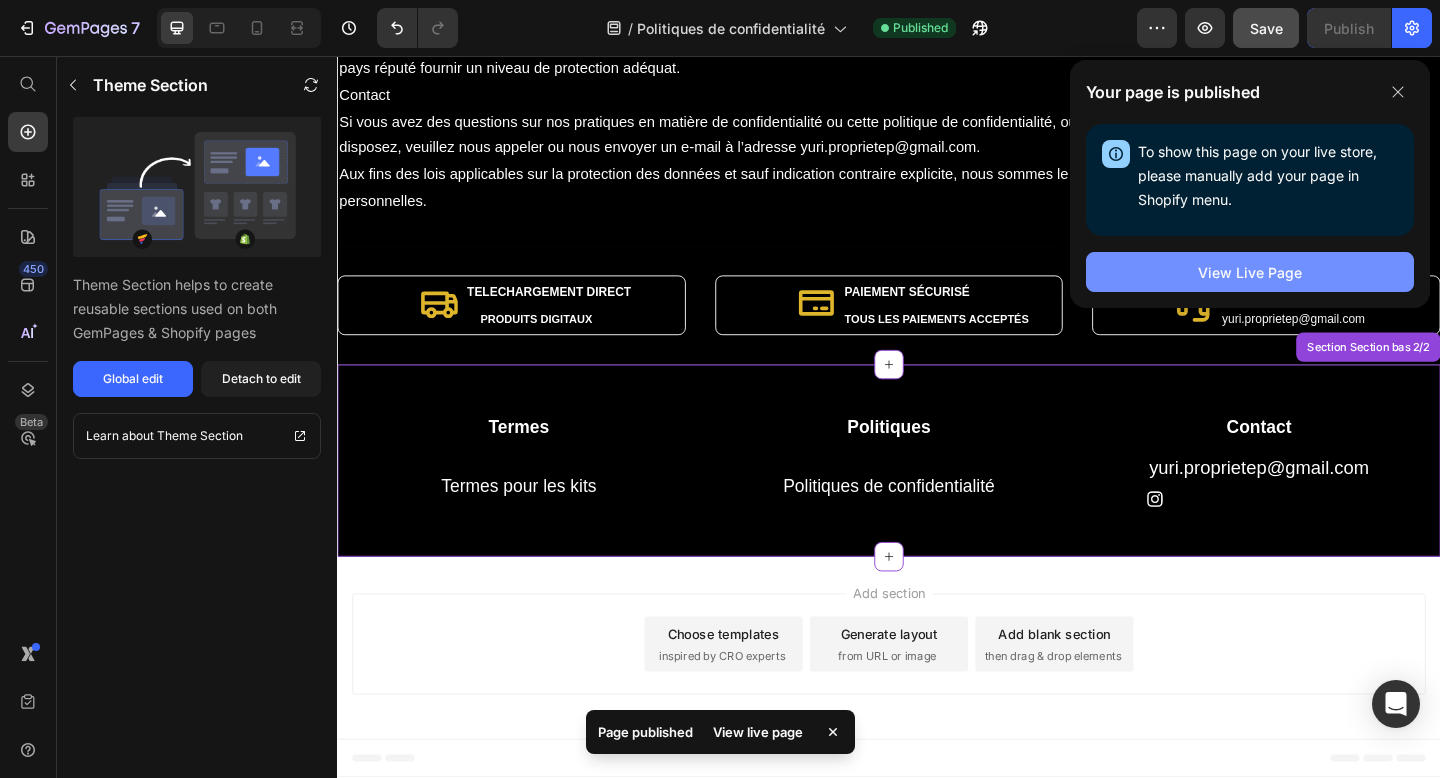 click on "View Live Page" at bounding box center [1250, 272] 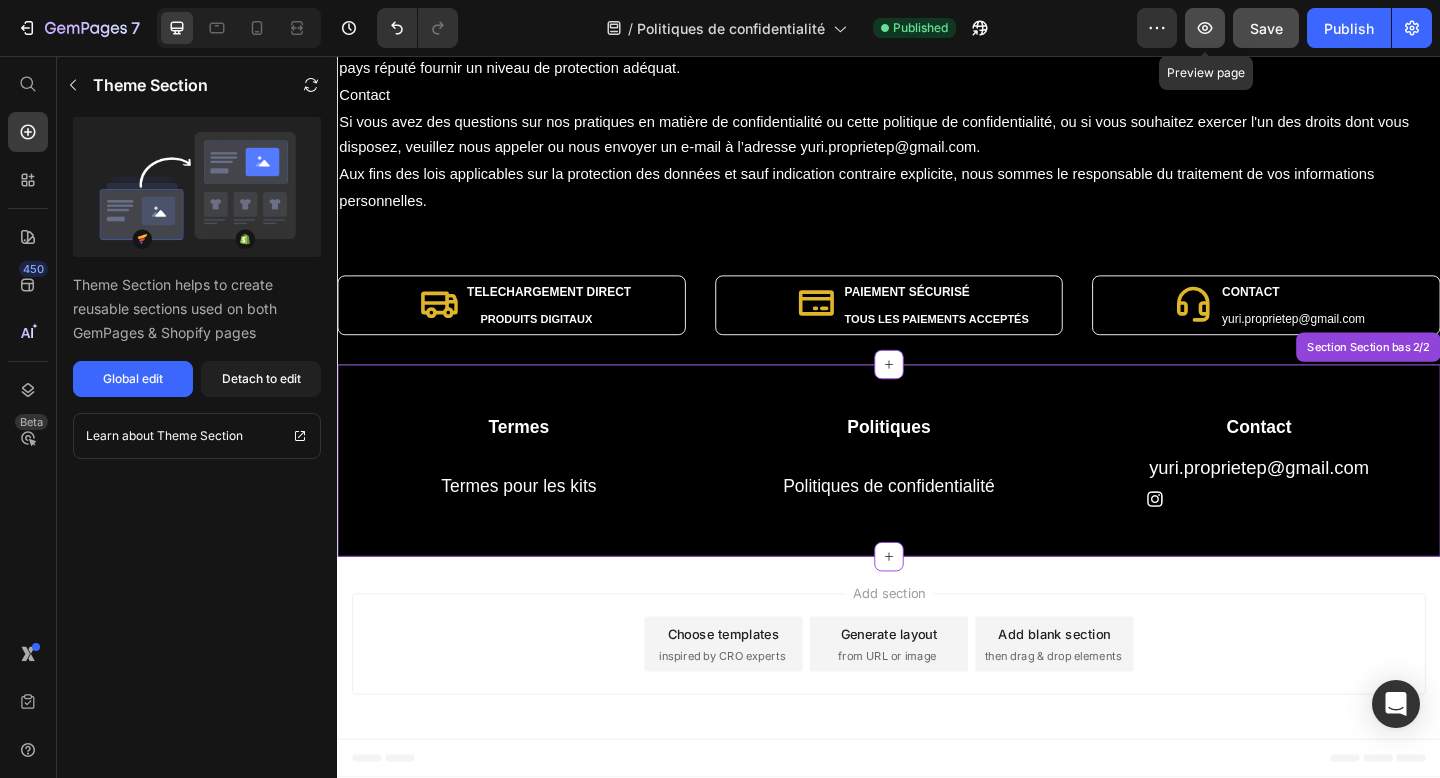 click 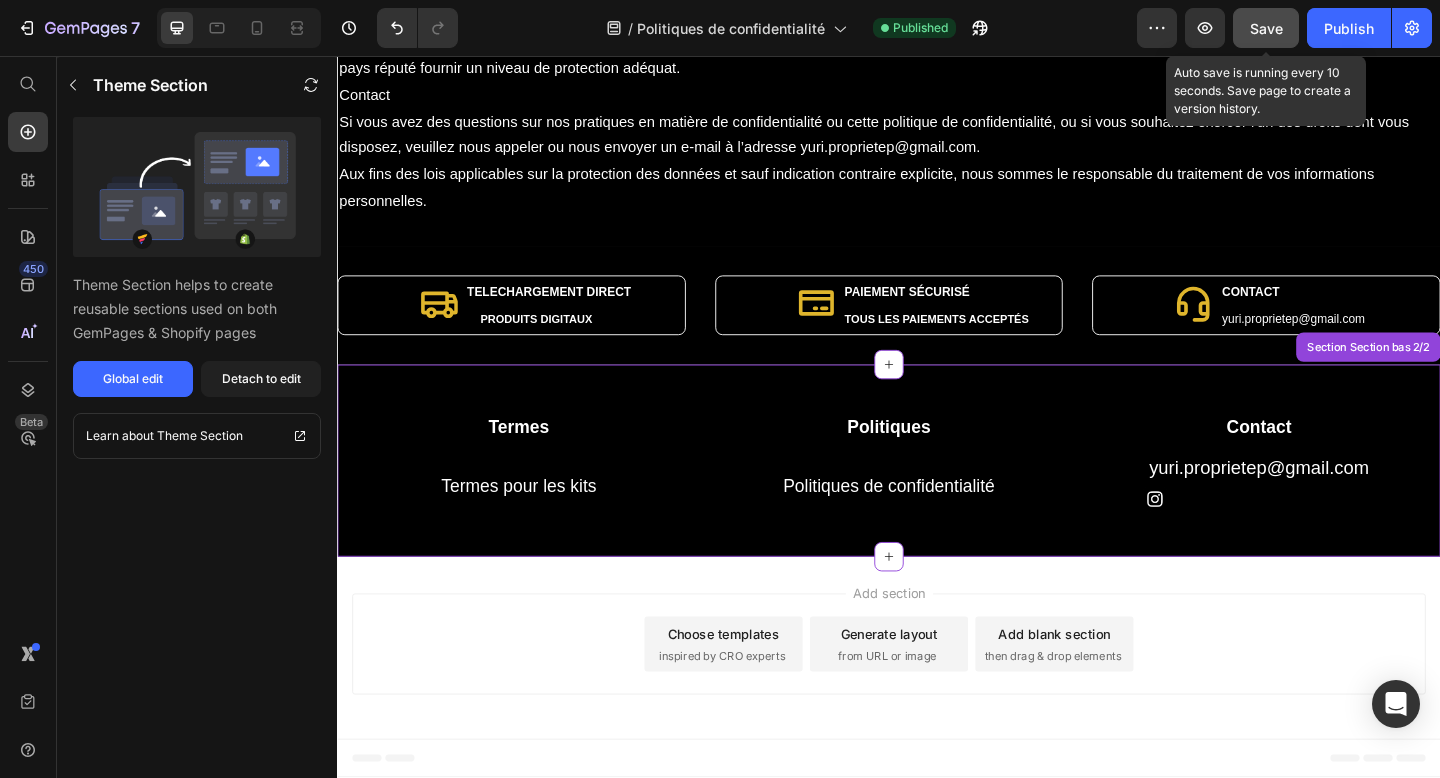 click on "Save" 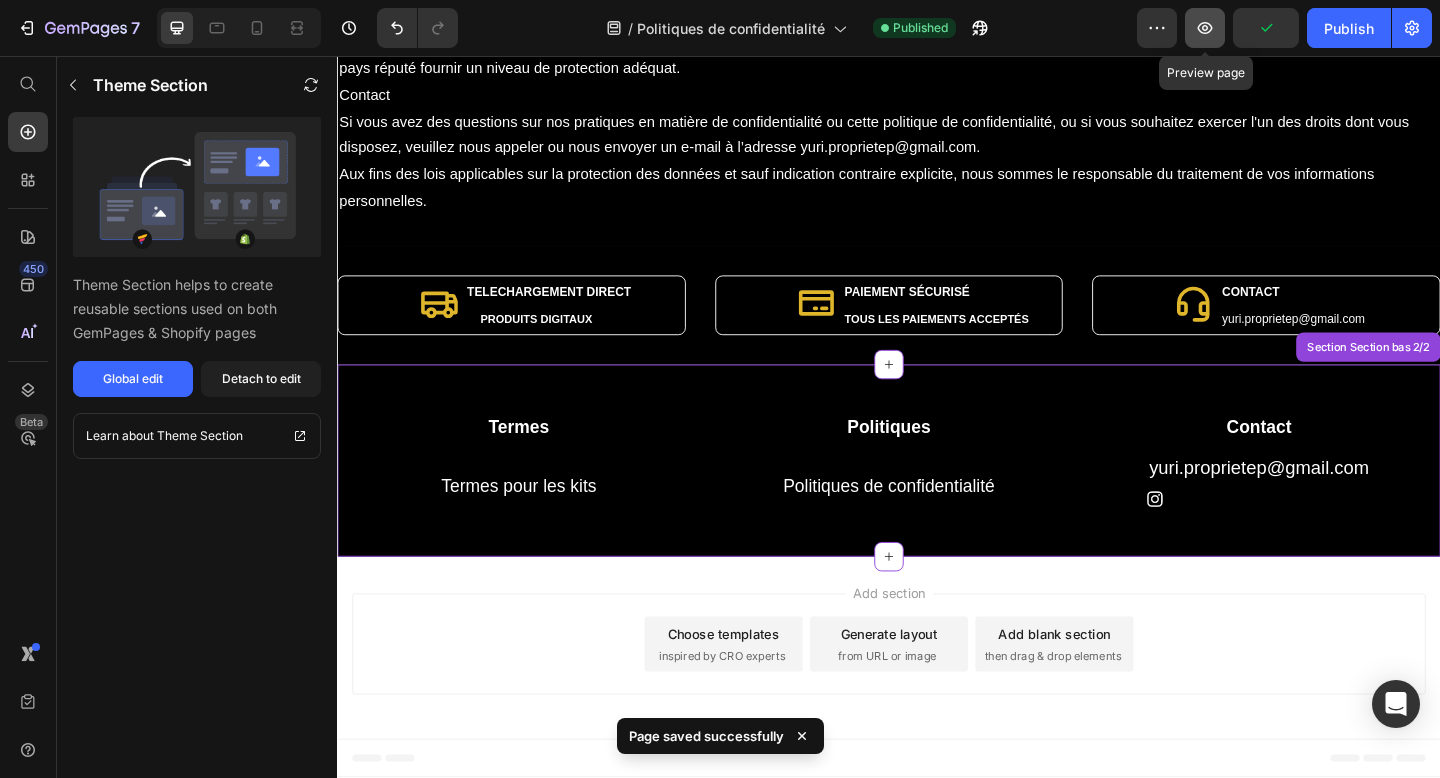 click 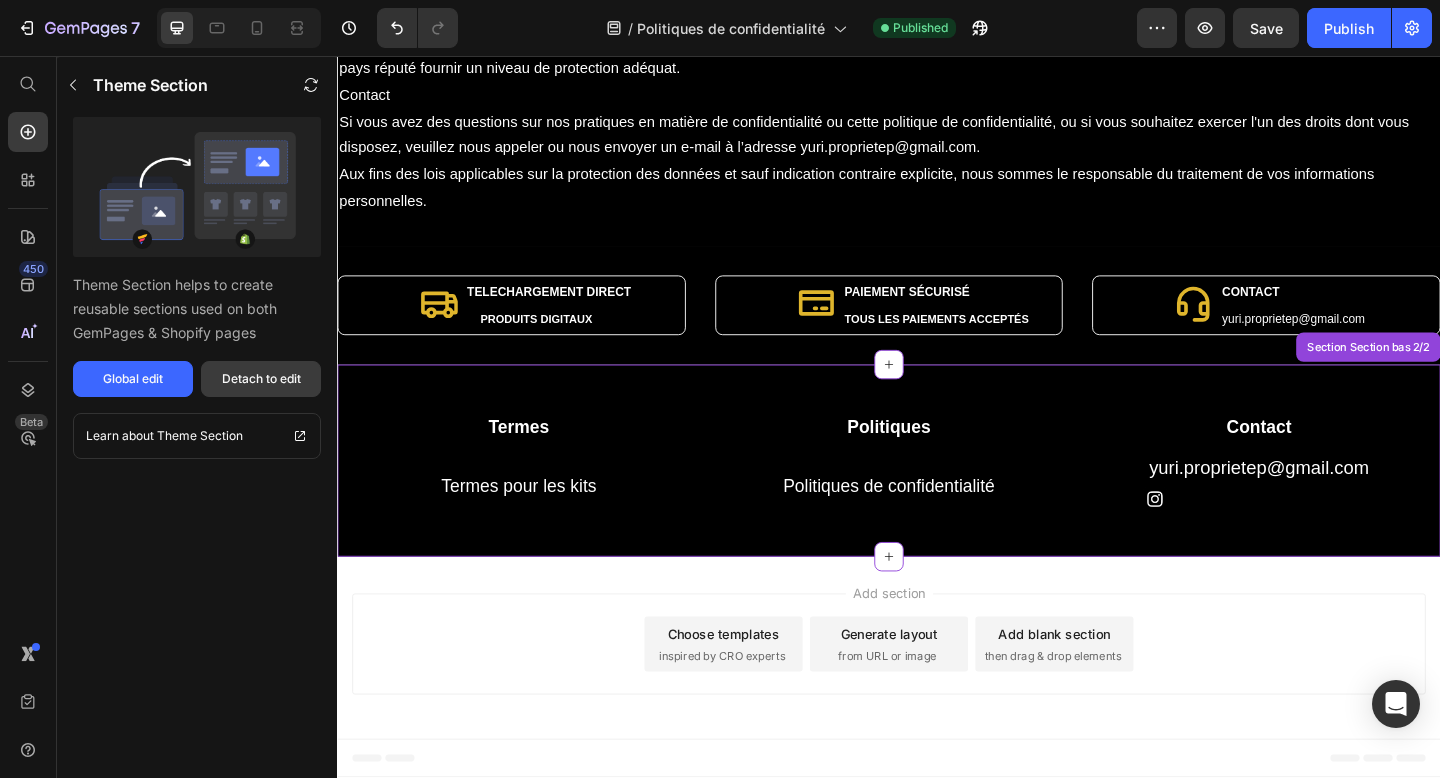 click on "Detach to edit" at bounding box center (261, 379) 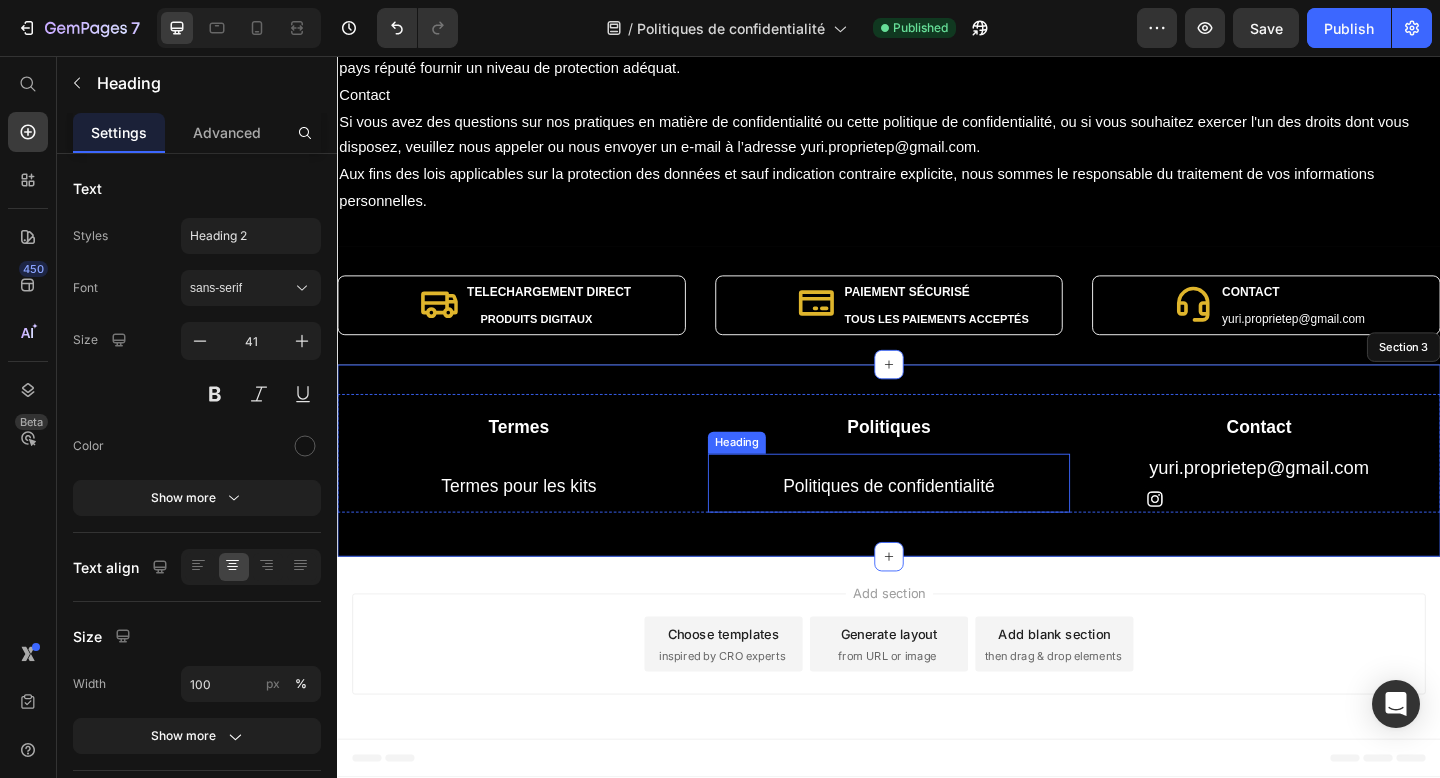 click on "Politiques de confidentialité" at bounding box center (937, 521) 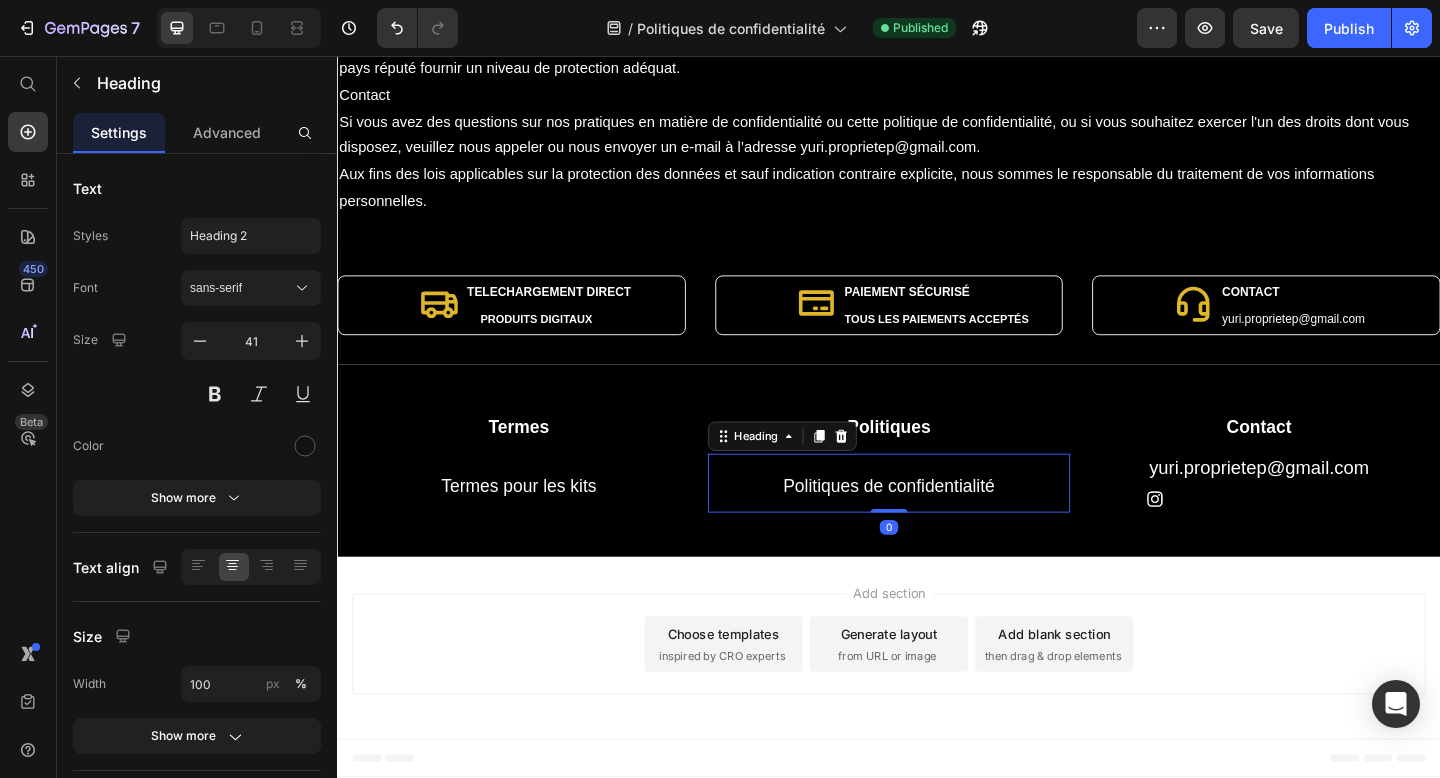 click on "Politiques de confidentialité" at bounding box center [937, 521] 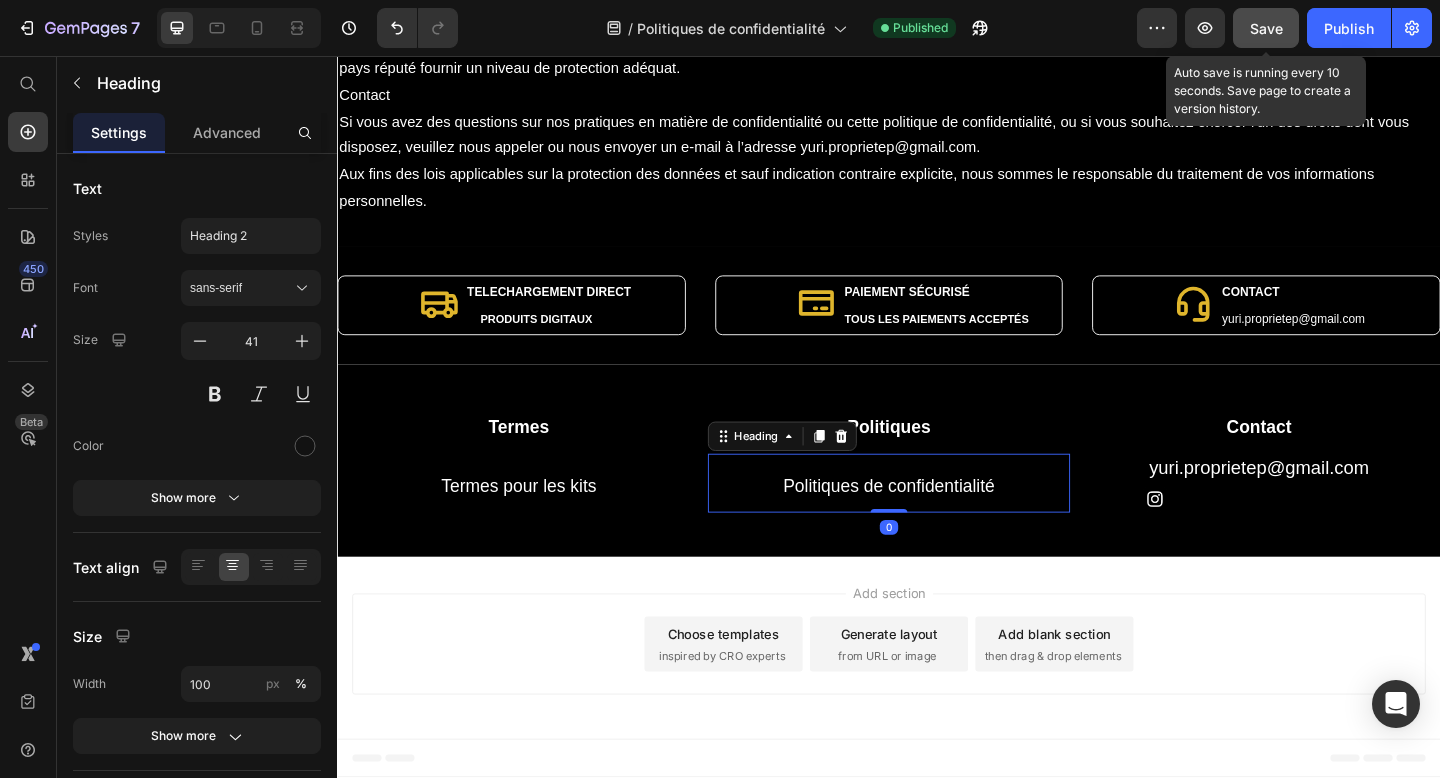 click on "Save" 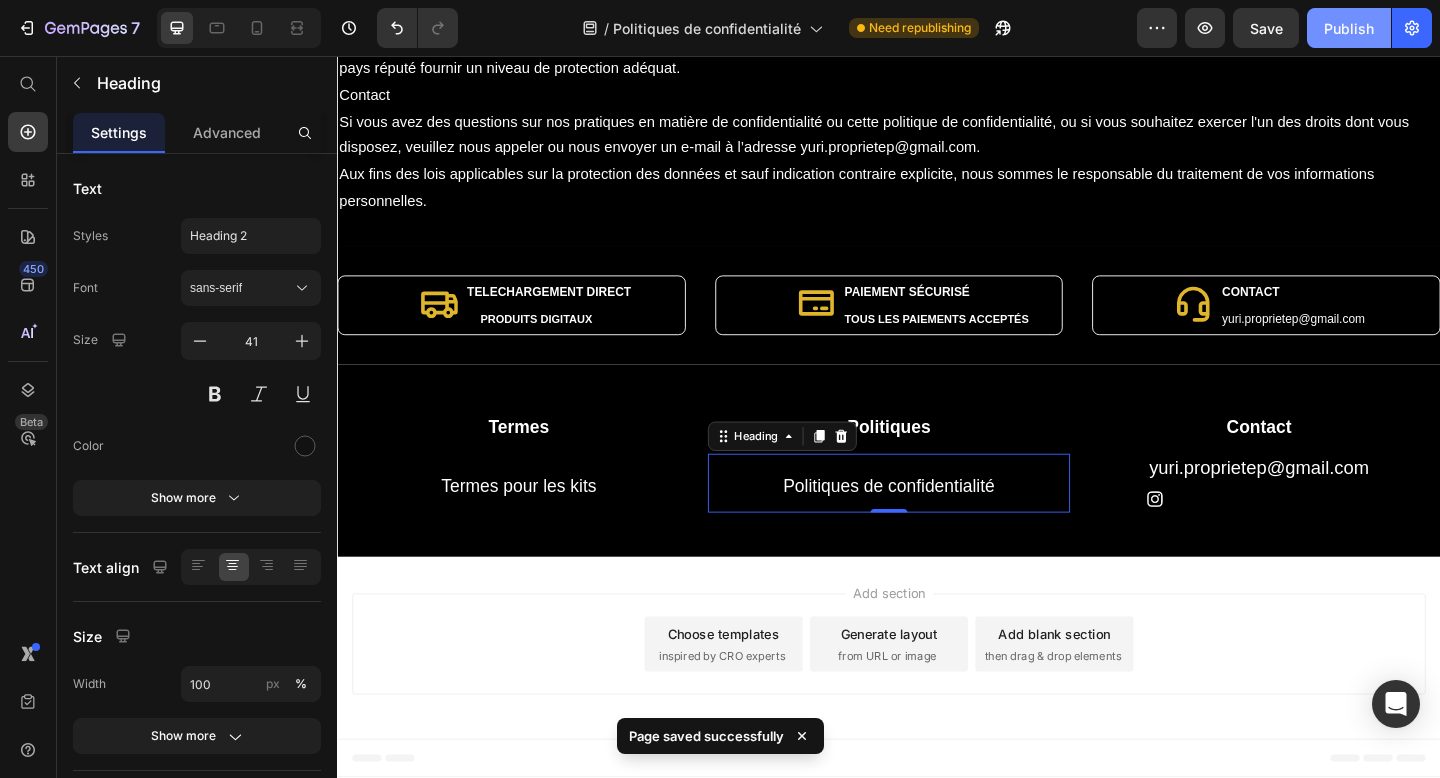 click on "Publish" 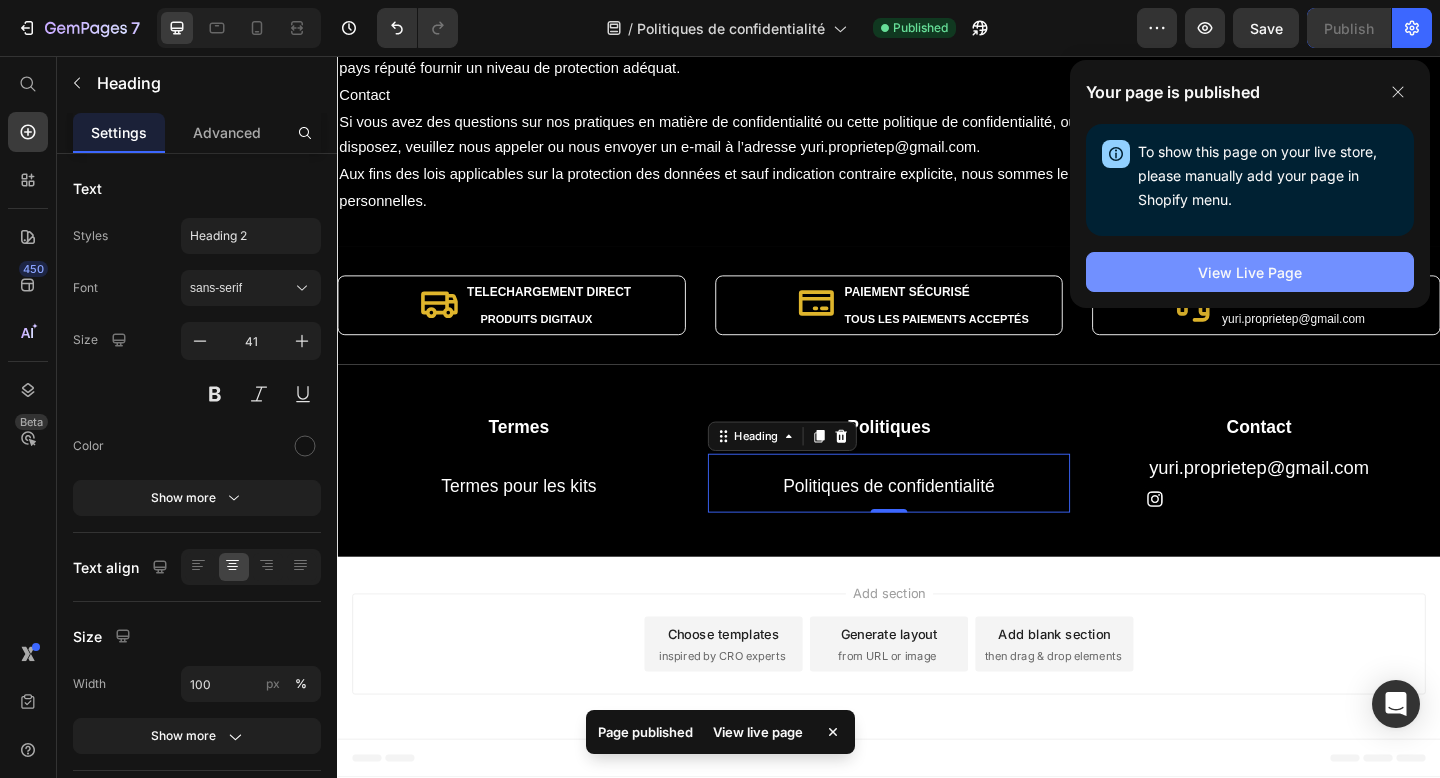 click on "View Live Page" at bounding box center [1250, 272] 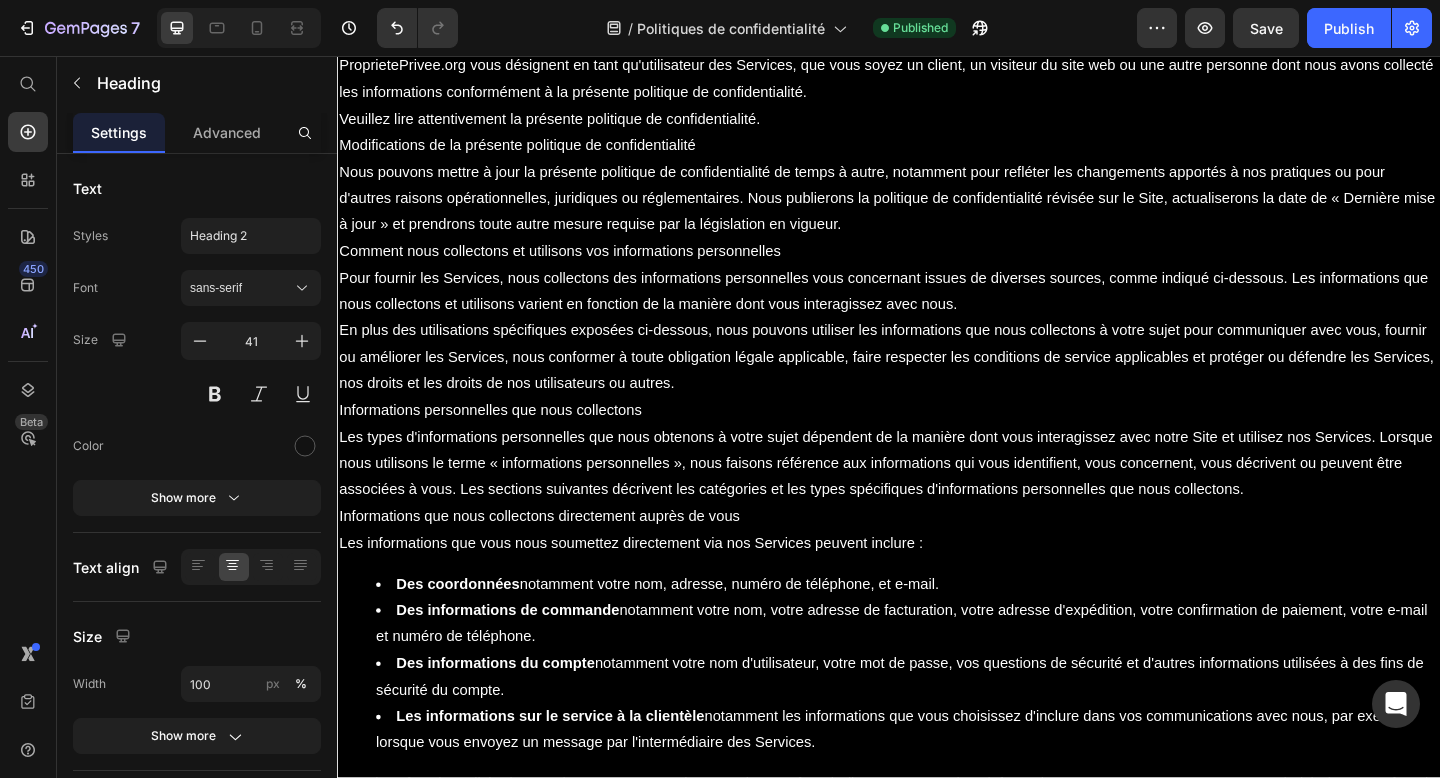 scroll, scrollTop: 0, scrollLeft: 0, axis: both 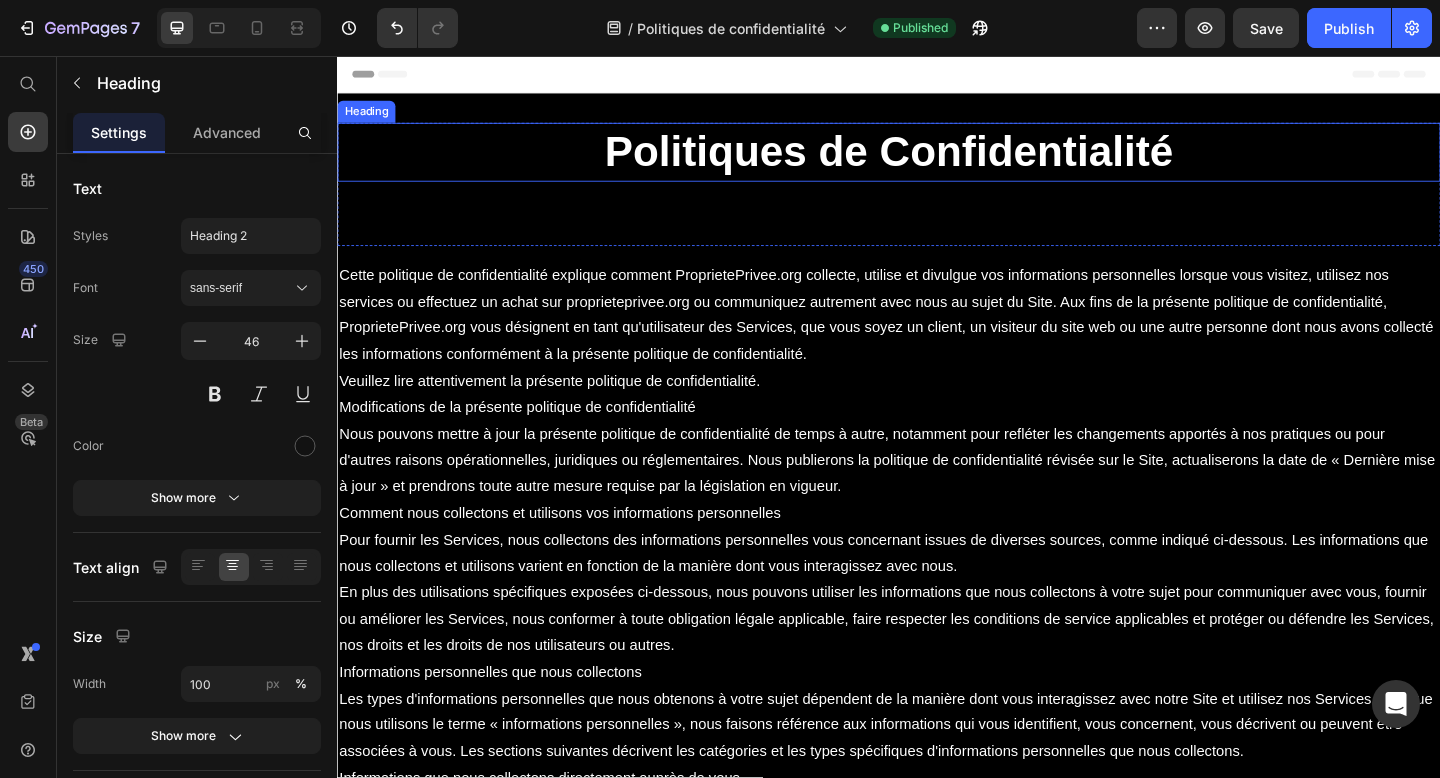 click on "Politiques de Confidentialité" at bounding box center [937, 160] 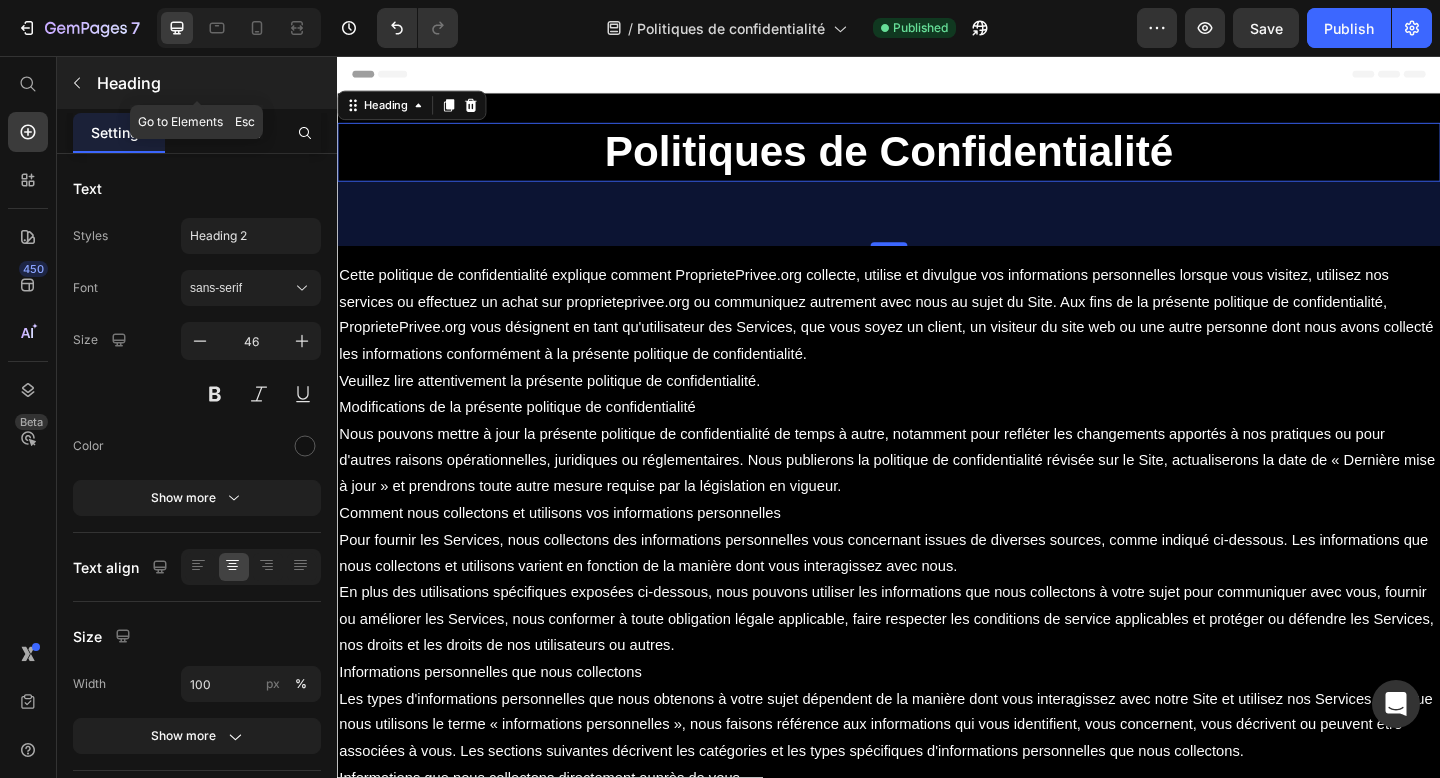 click at bounding box center [77, 83] 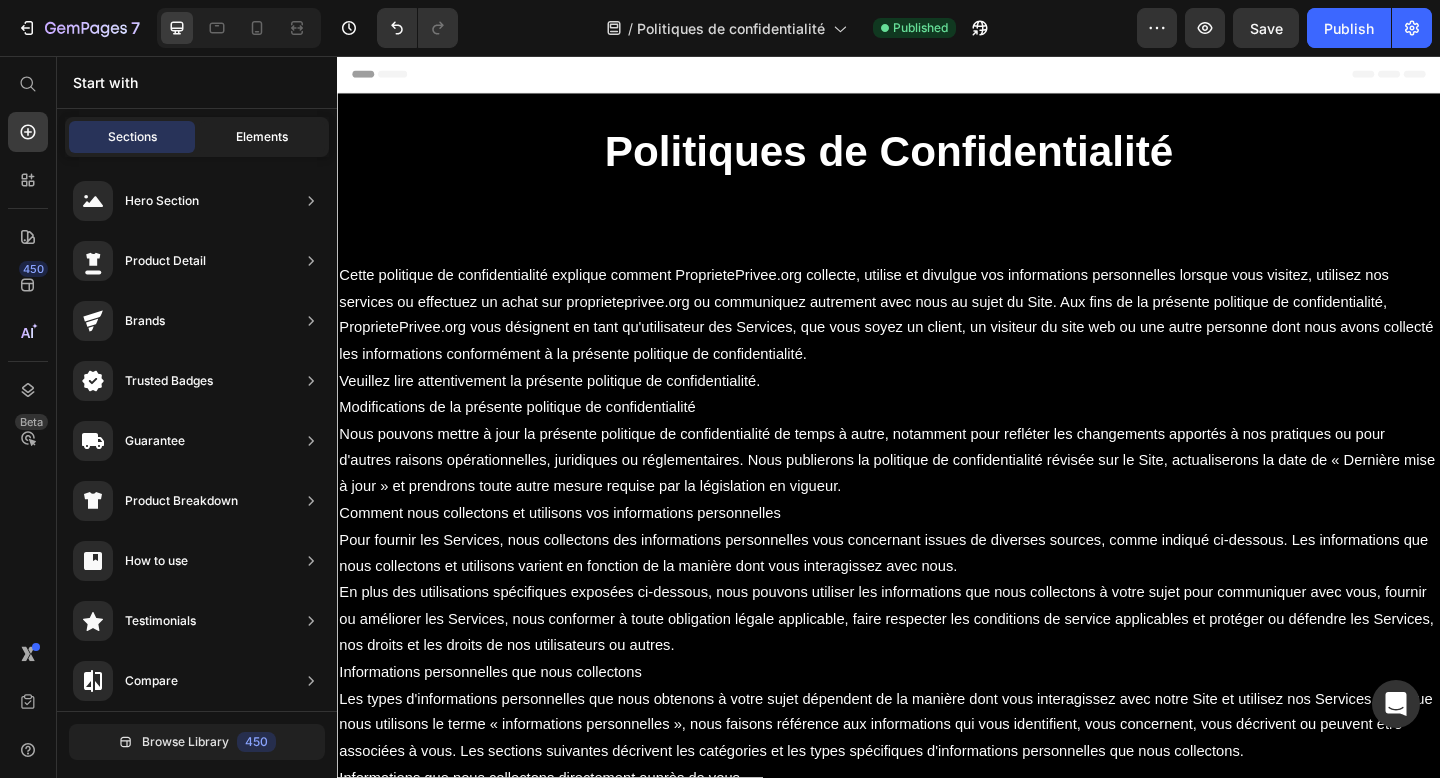 click on "Elements" at bounding box center [262, 137] 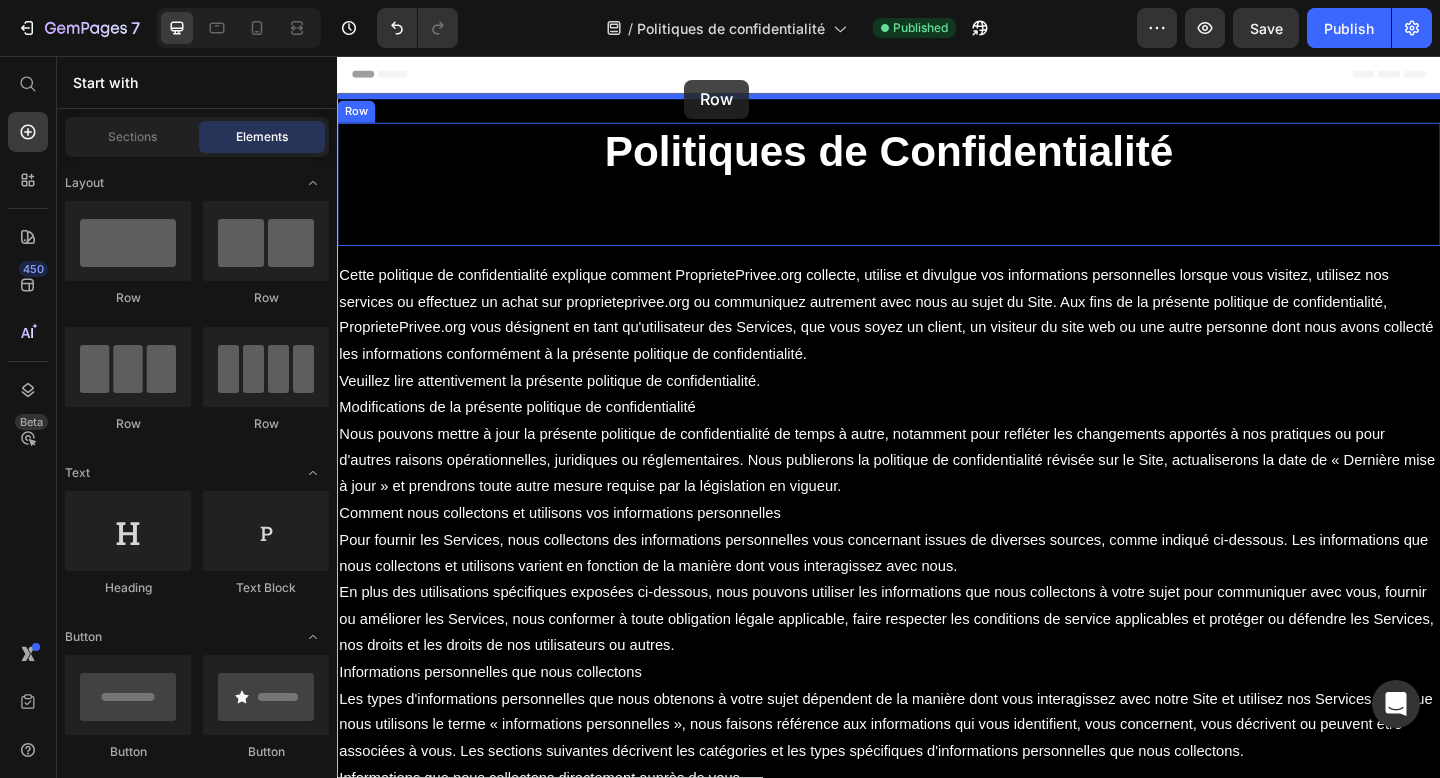 drag, startPoint x: 490, startPoint y: 314, endPoint x: 715, endPoint y: 82, distance: 323.1857 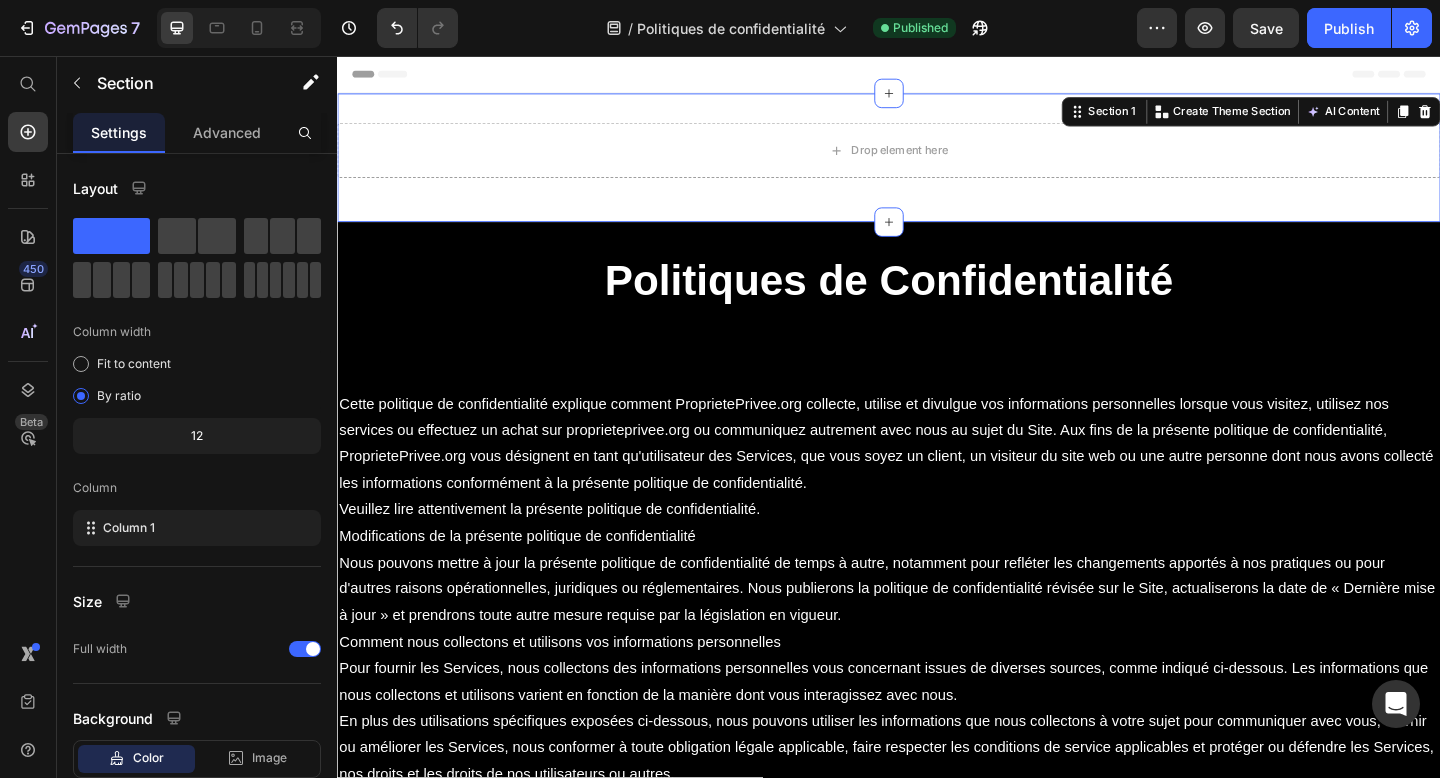 click on "Drop element here Row Section 1   Create Theme Section AI Content Write with GemAI What would you like to describe here? Tone and Voice Persuasive Product Getting products... Show more Generate" at bounding box center (937, 167) 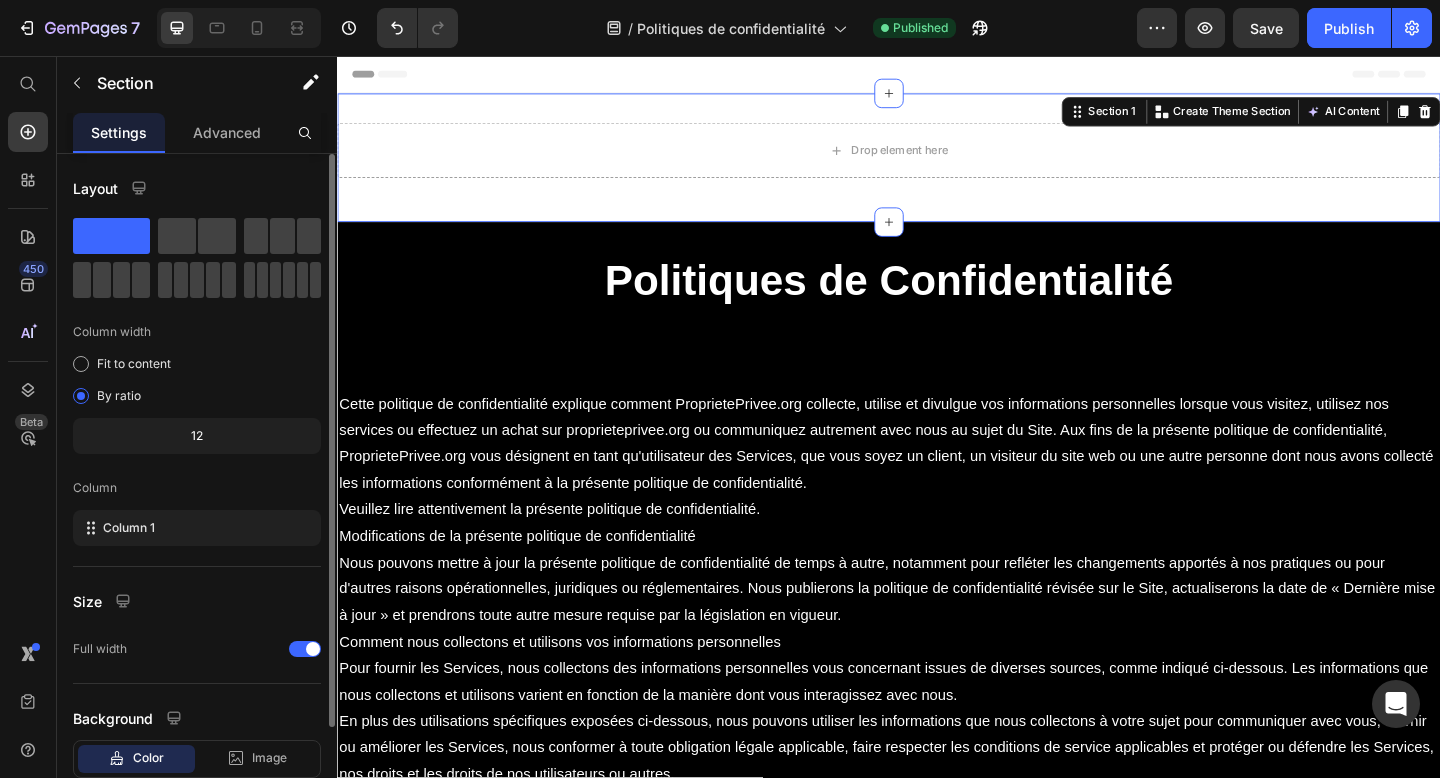 scroll, scrollTop: 127, scrollLeft: 0, axis: vertical 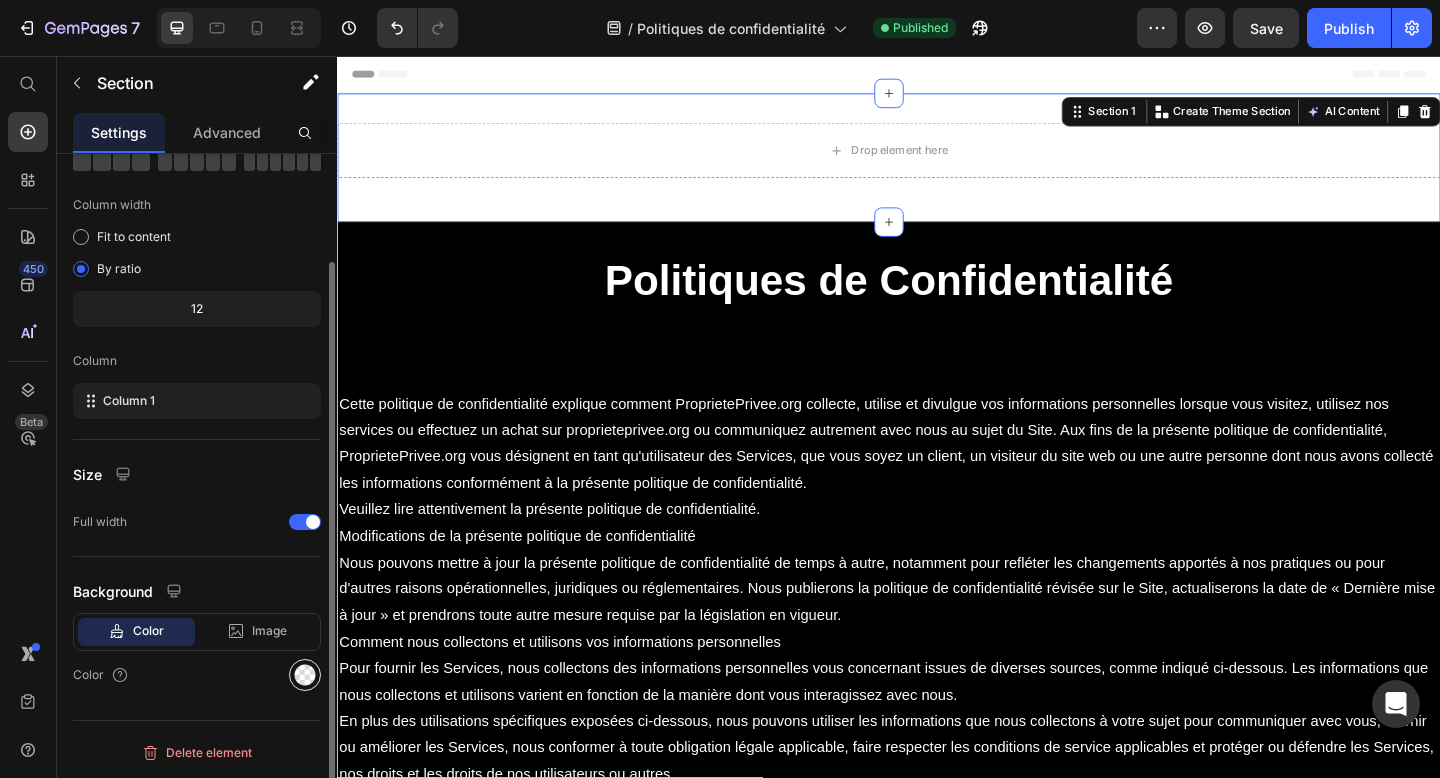 click 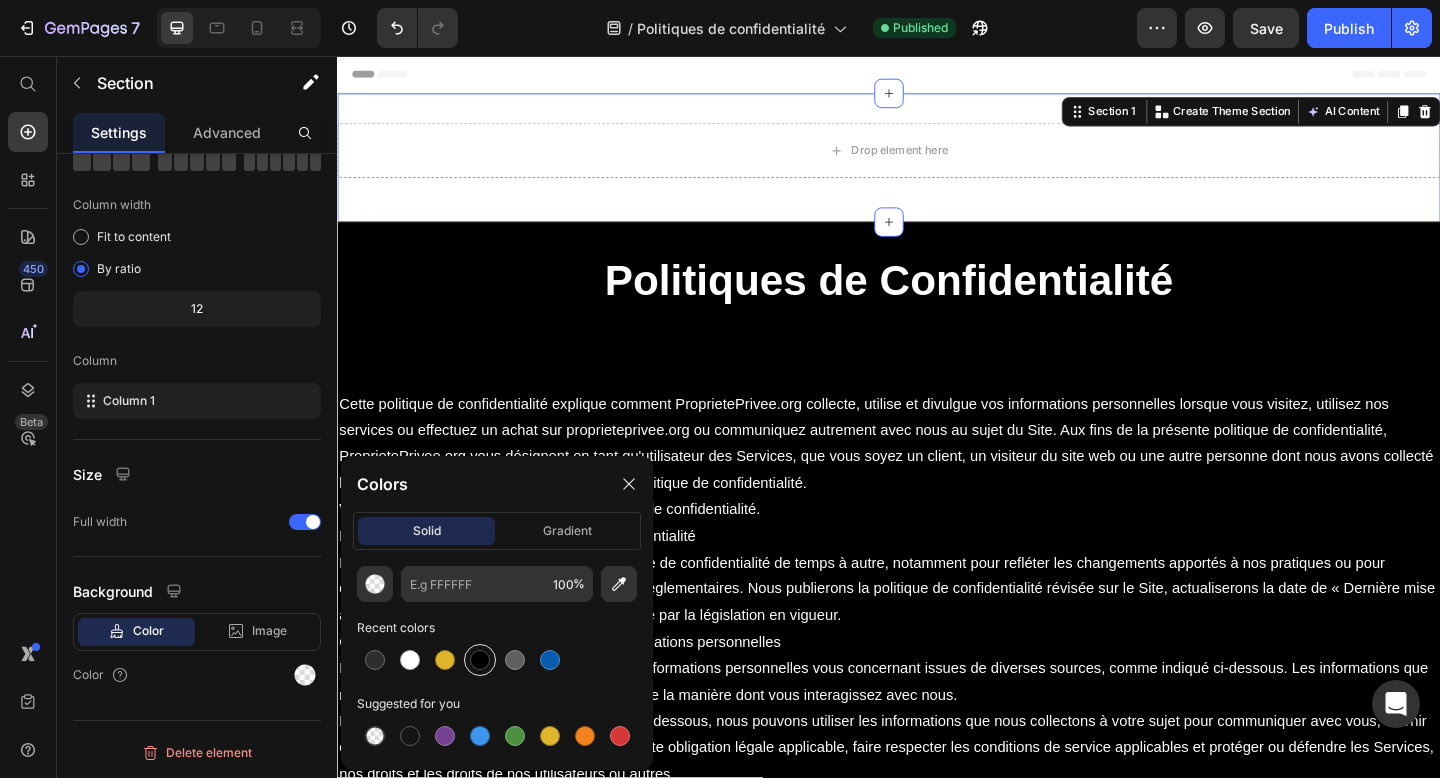 click at bounding box center [480, 660] 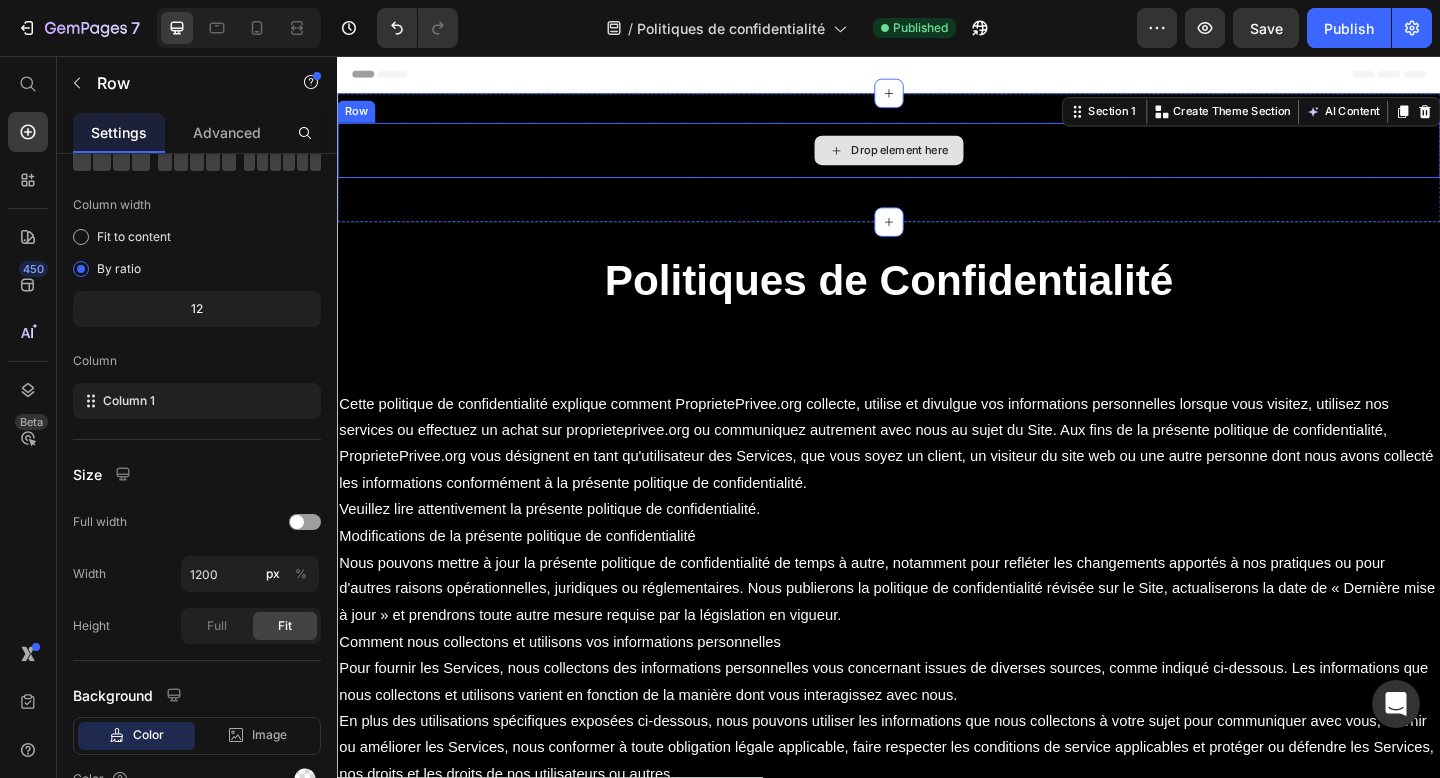 click on "Drop element here" at bounding box center [937, 159] 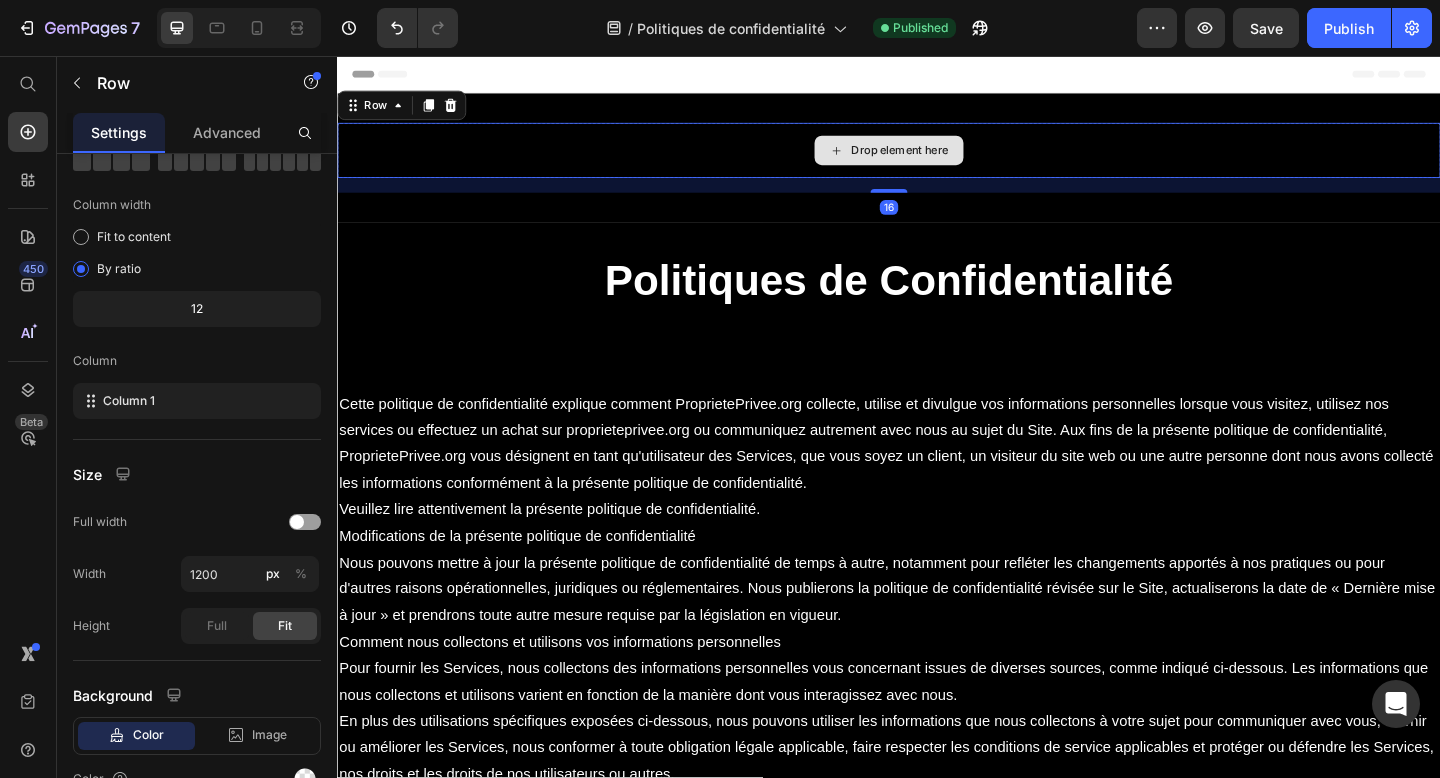scroll, scrollTop: 0, scrollLeft: 0, axis: both 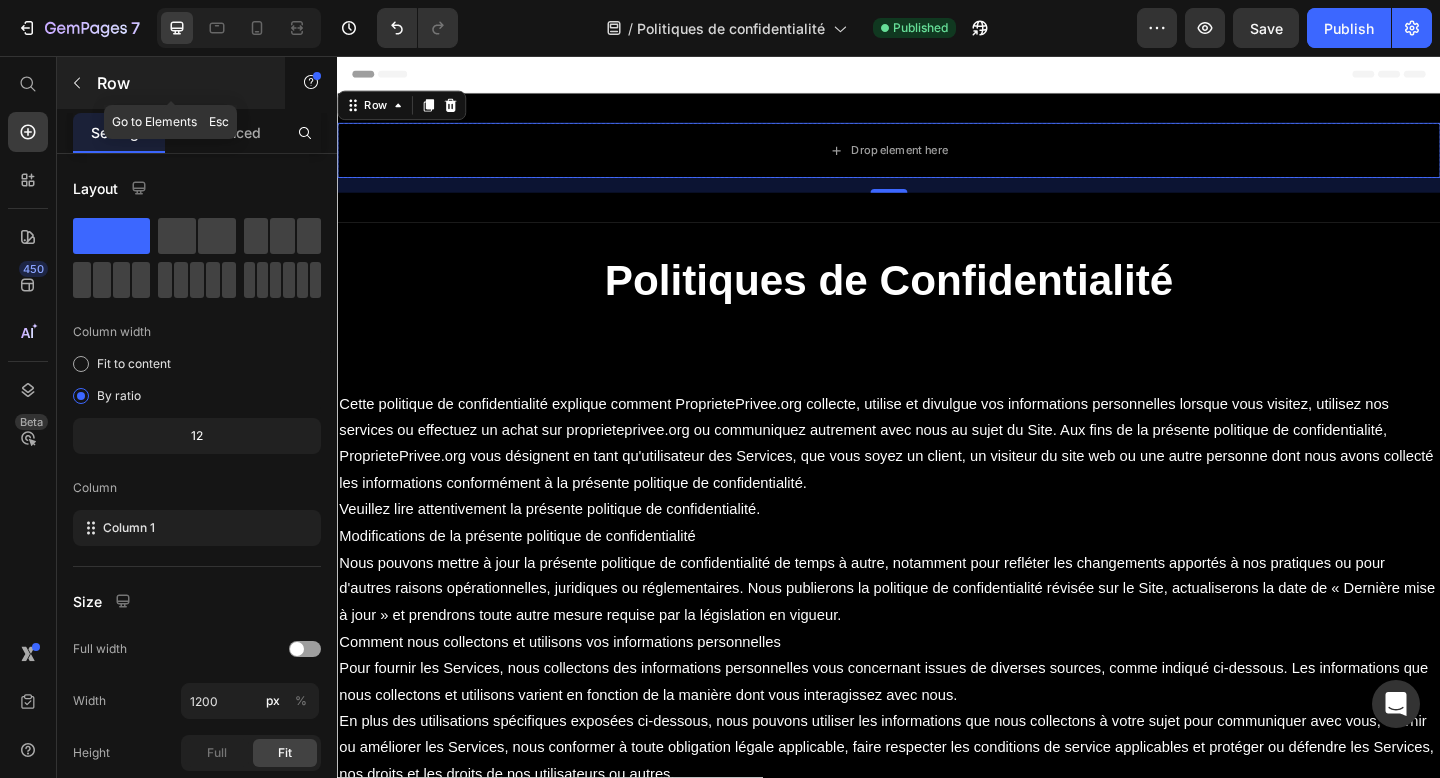 click 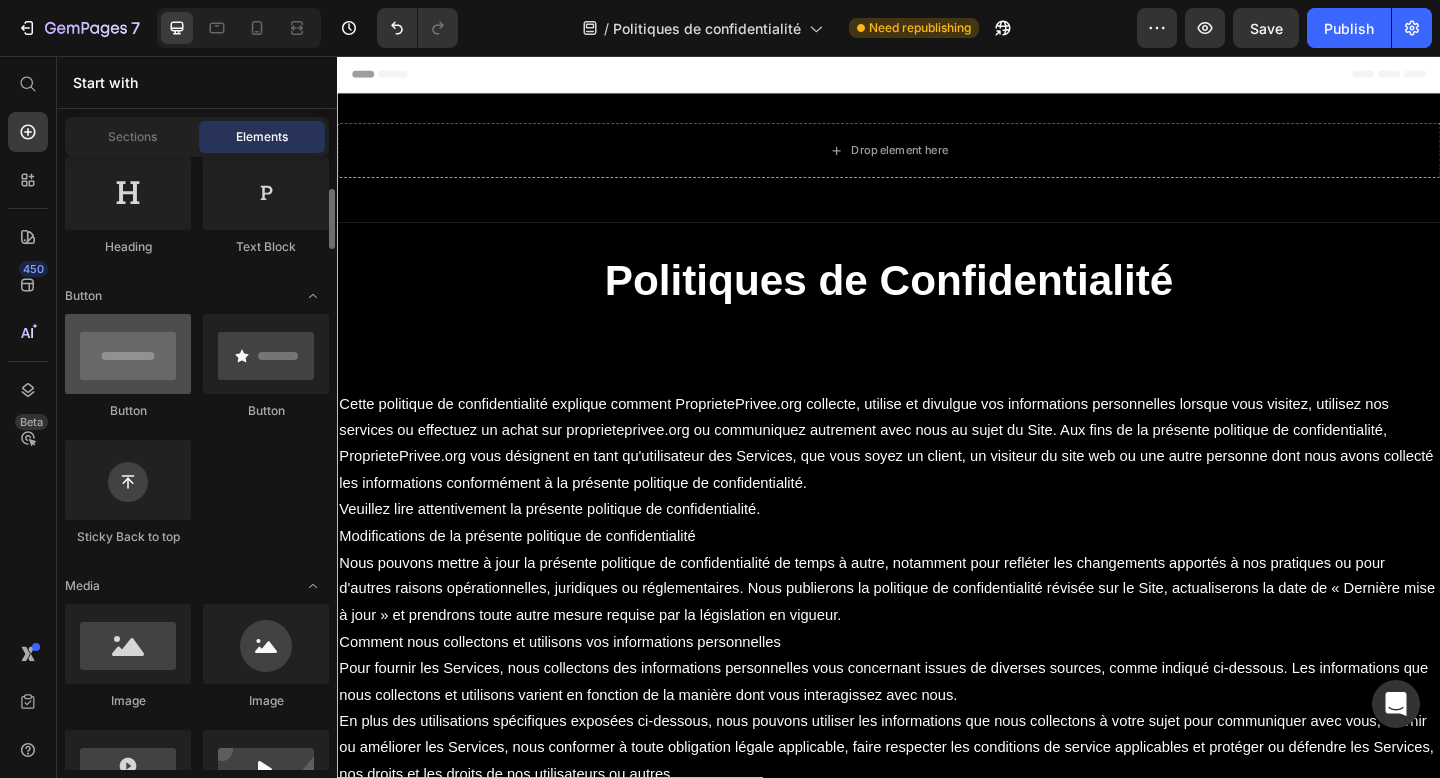 scroll, scrollTop: 340, scrollLeft: 0, axis: vertical 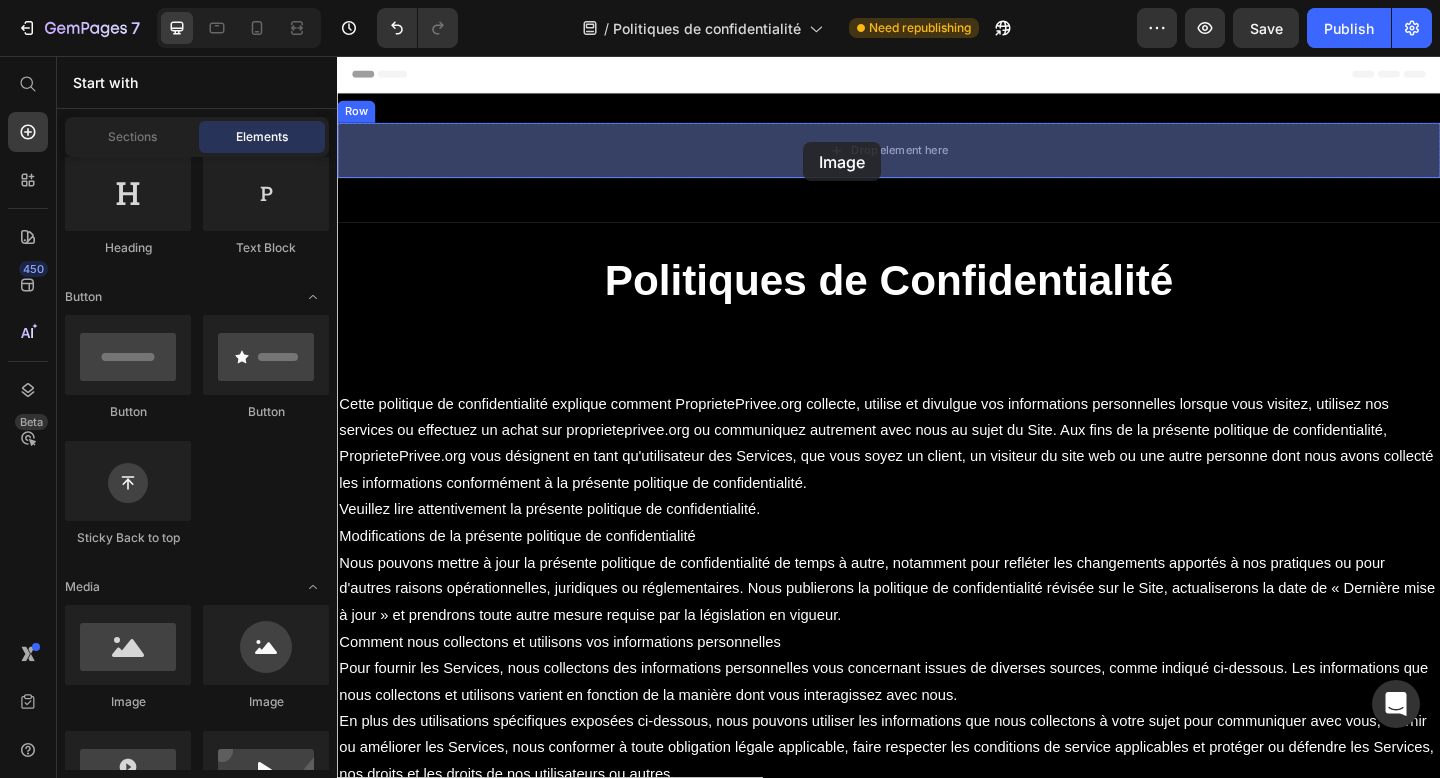 drag, startPoint x: 469, startPoint y: 726, endPoint x: 845, endPoint y: 149, distance: 688.69806 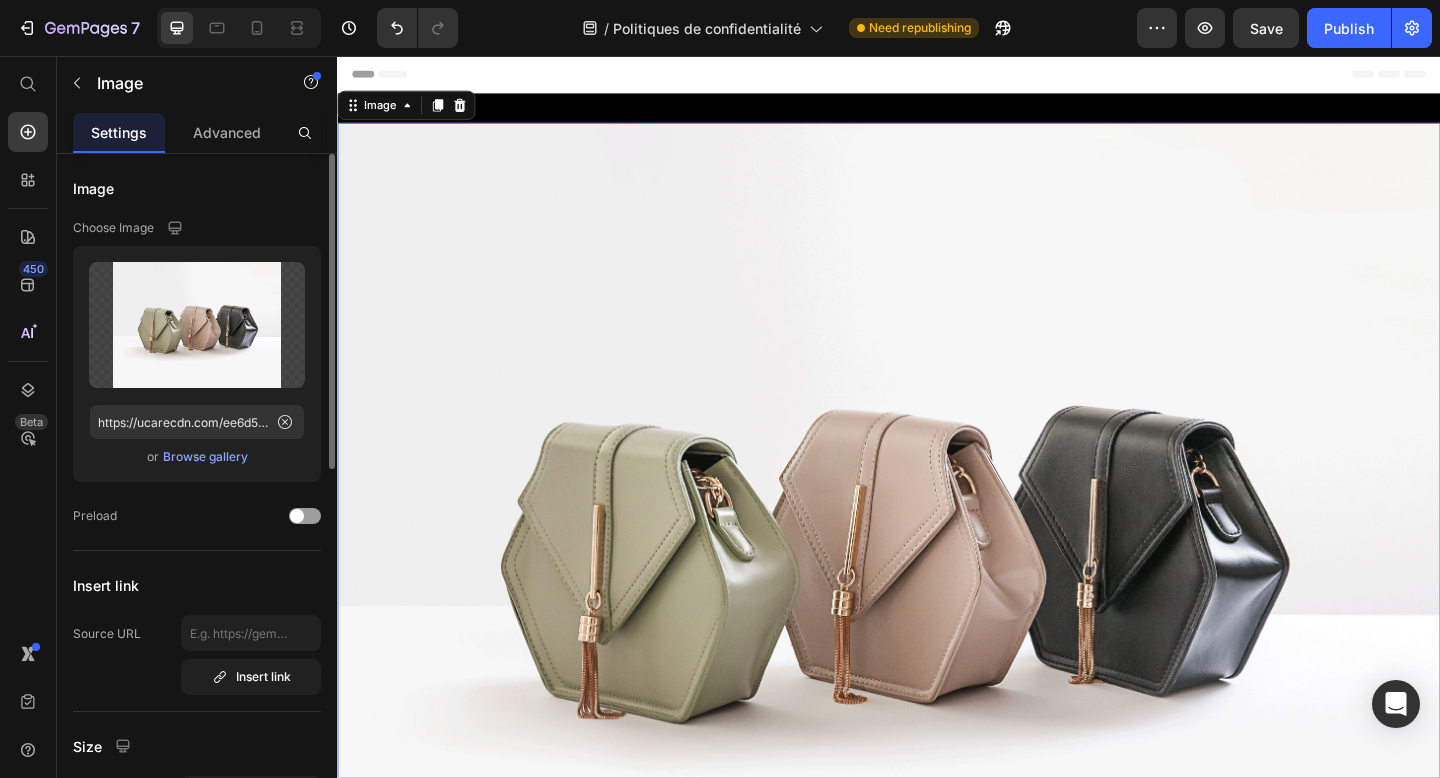 click on "Upload Image https://ucarecdn.com/ee6d5074-1640-4cc7-8933-47c8589c3dee/-/format/auto/  or   Browse gallery" at bounding box center [197, 364] 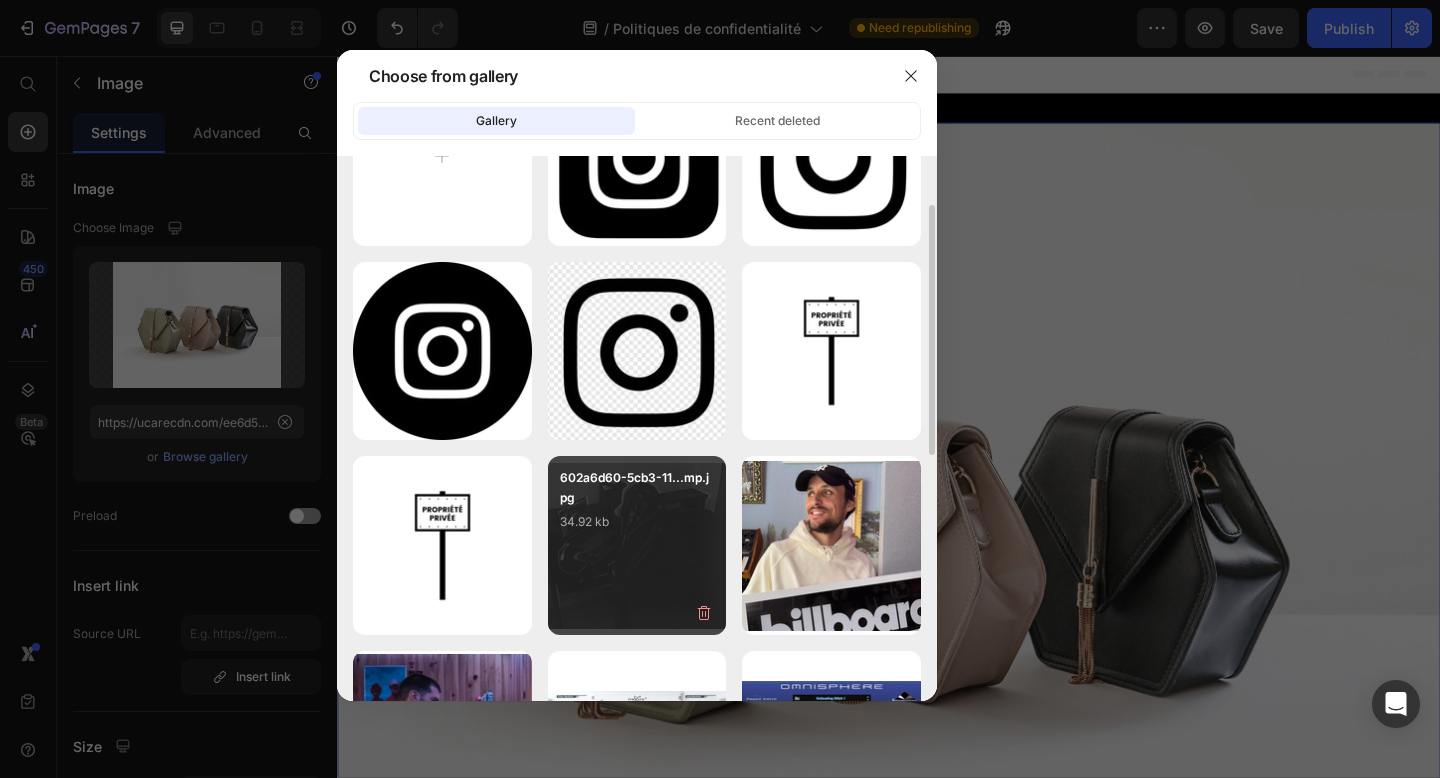 scroll, scrollTop: 106, scrollLeft: 0, axis: vertical 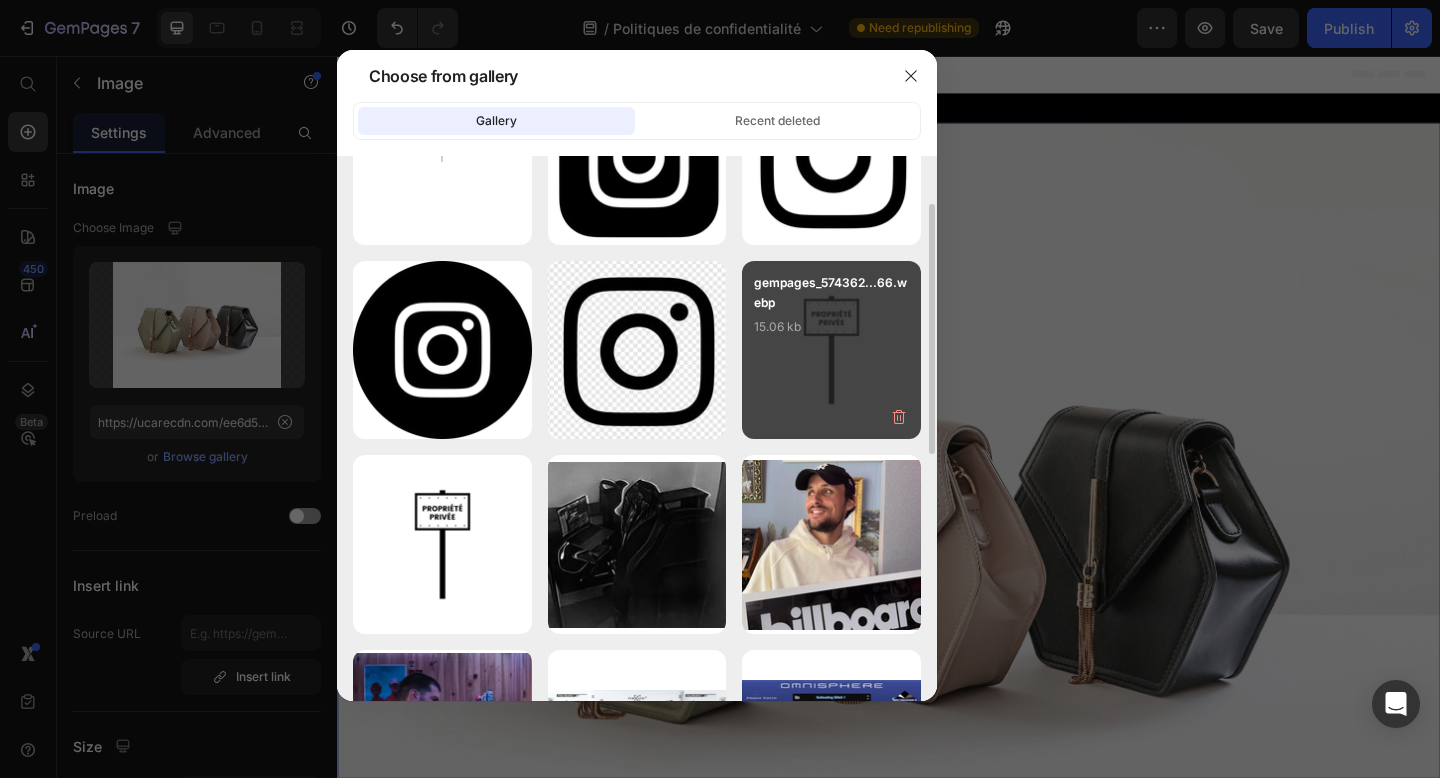 click on "gempages_574362...66.webp 15.06 kb" at bounding box center [831, 350] 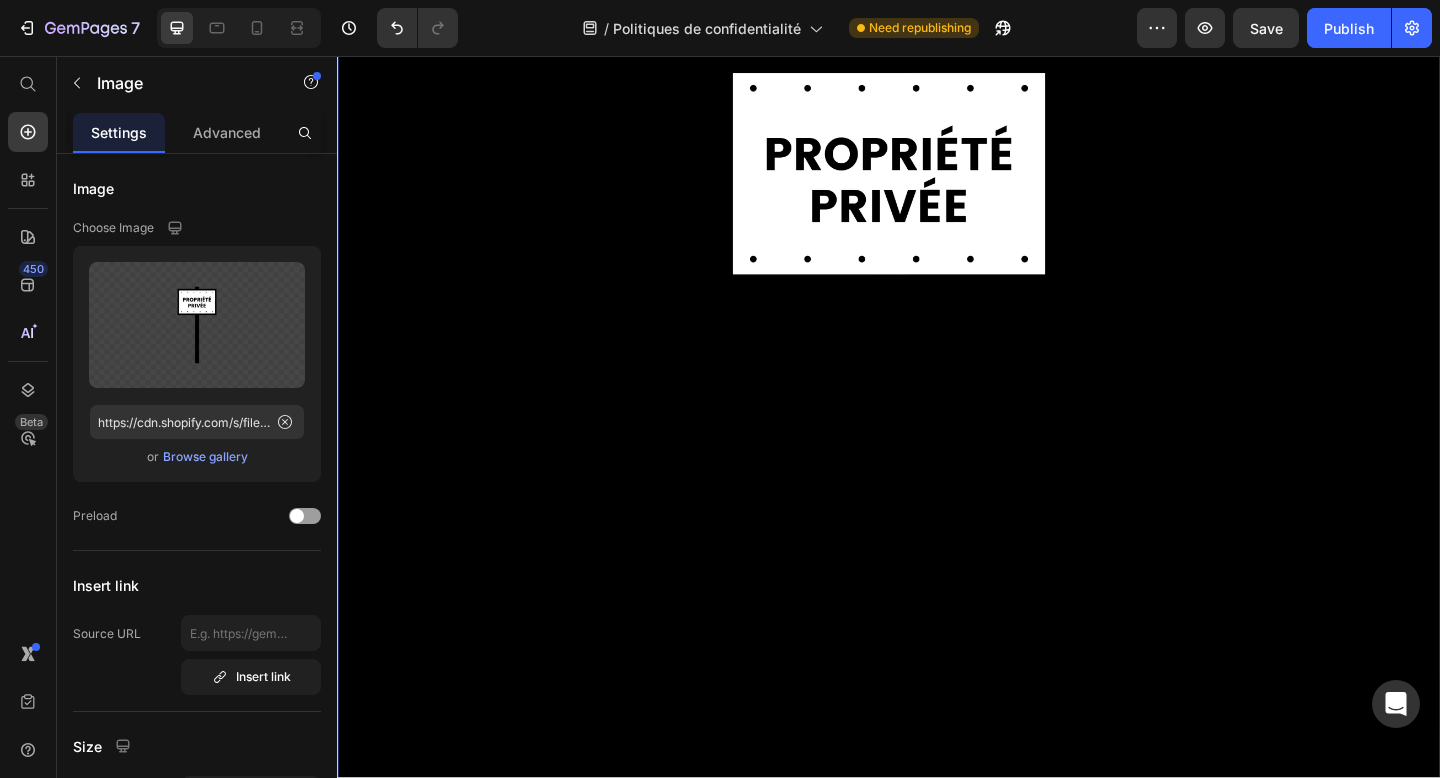 scroll, scrollTop: 305, scrollLeft: 0, axis: vertical 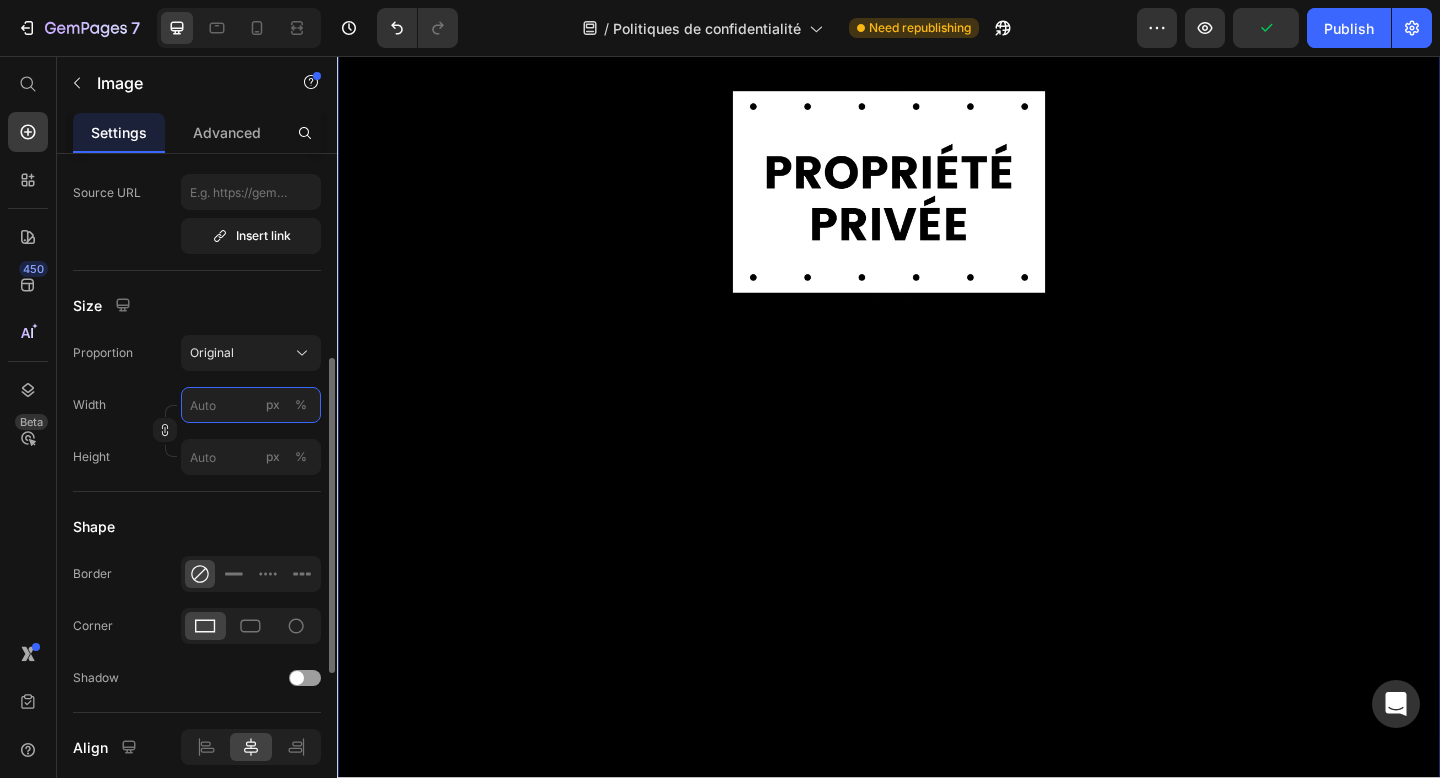 click on "px %" at bounding box center [251, 405] 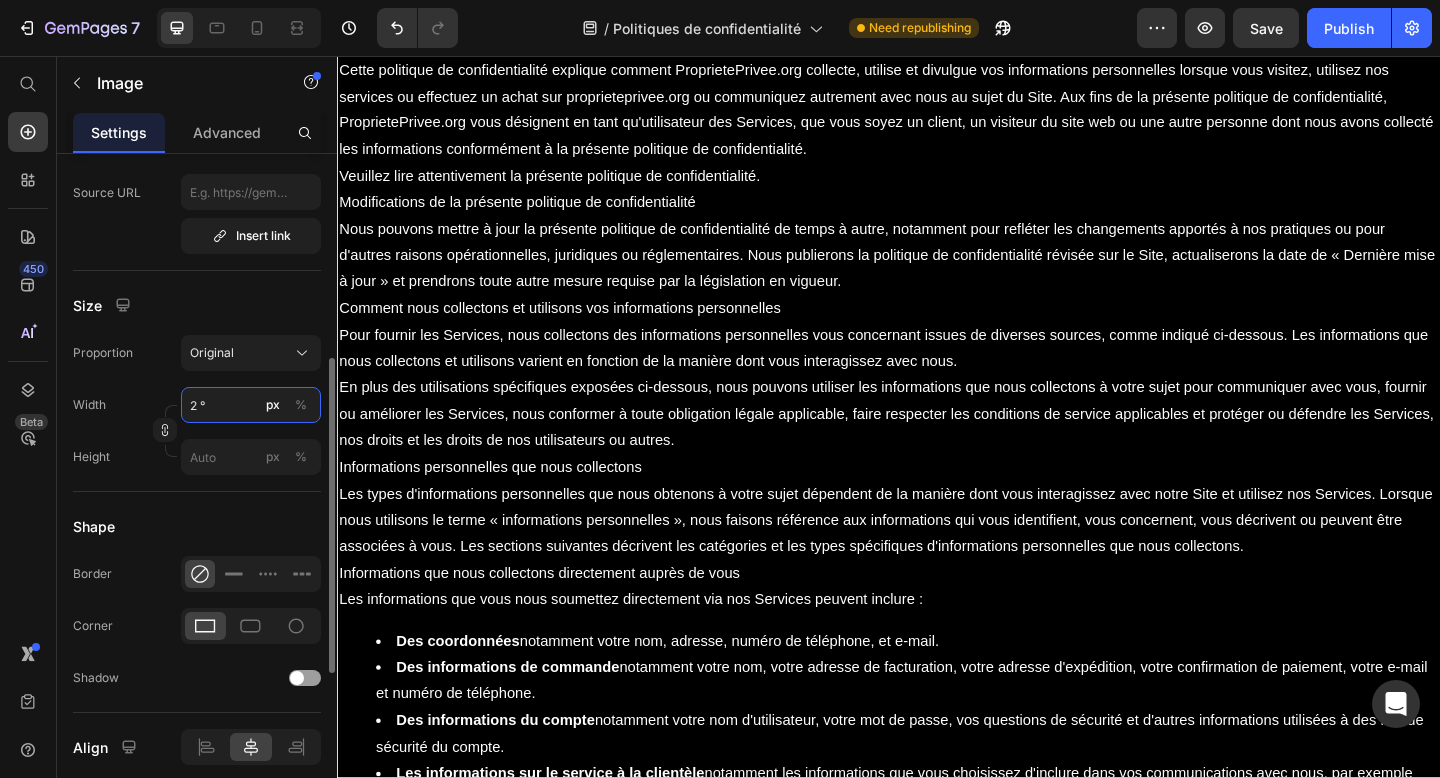 type on "2" 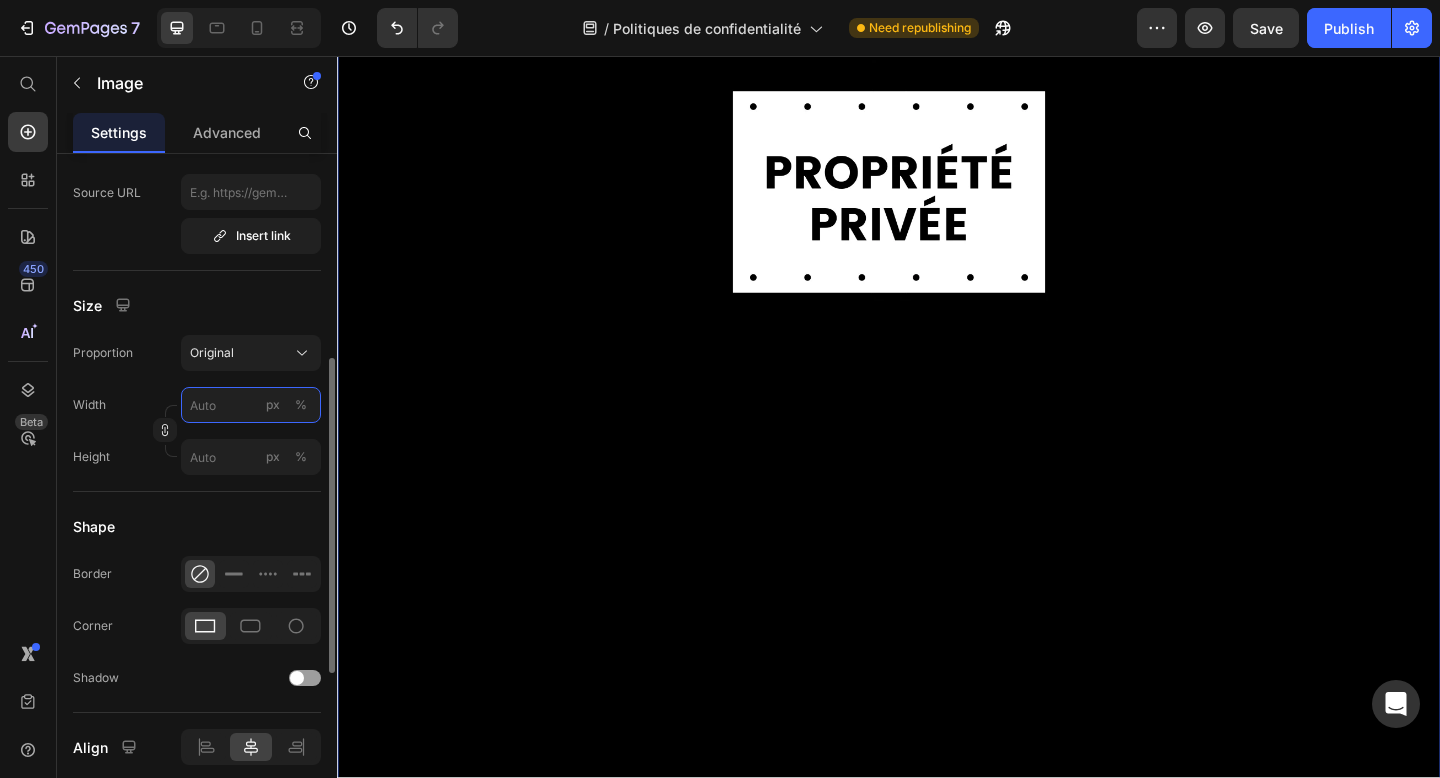 type on "0" 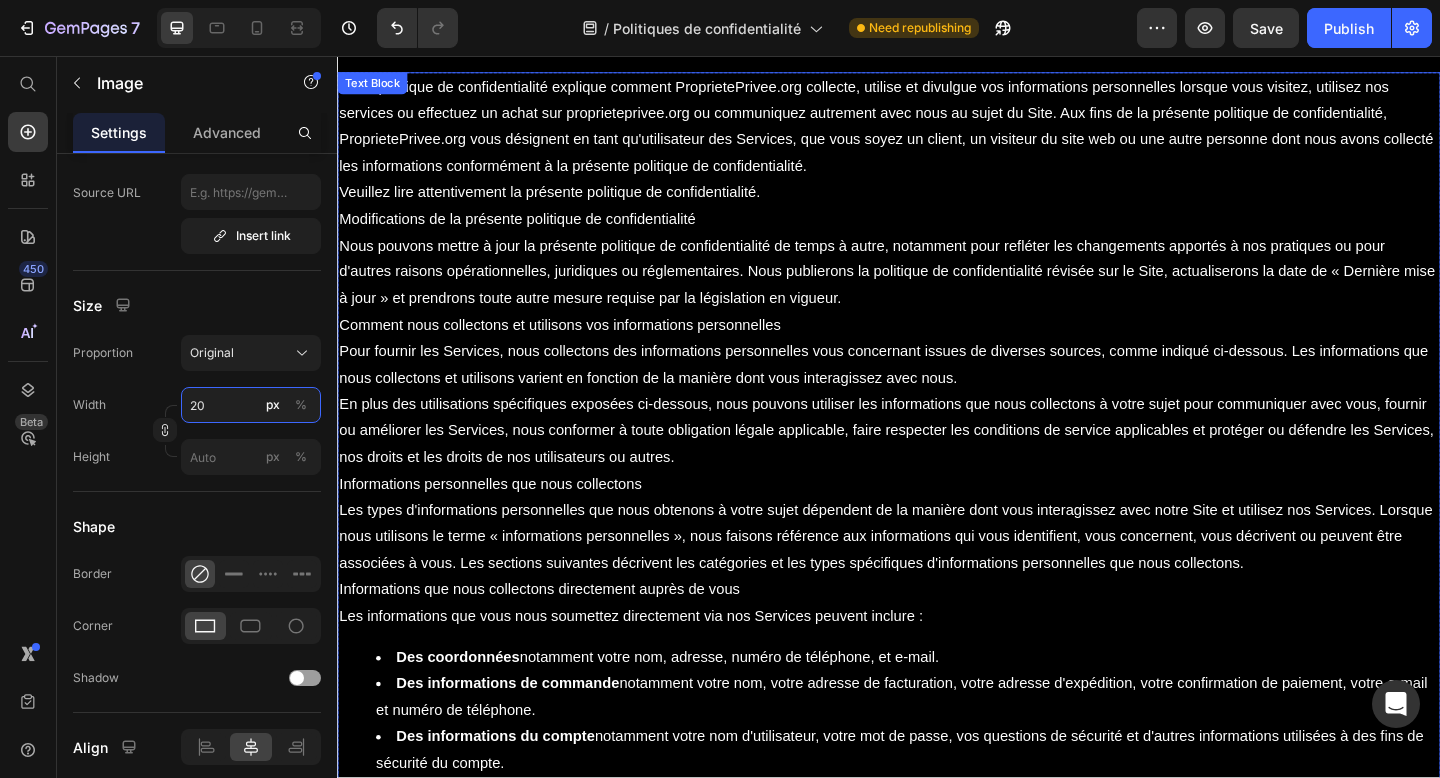 scroll, scrollTop: 0, scrollLeft: 0, axis: both 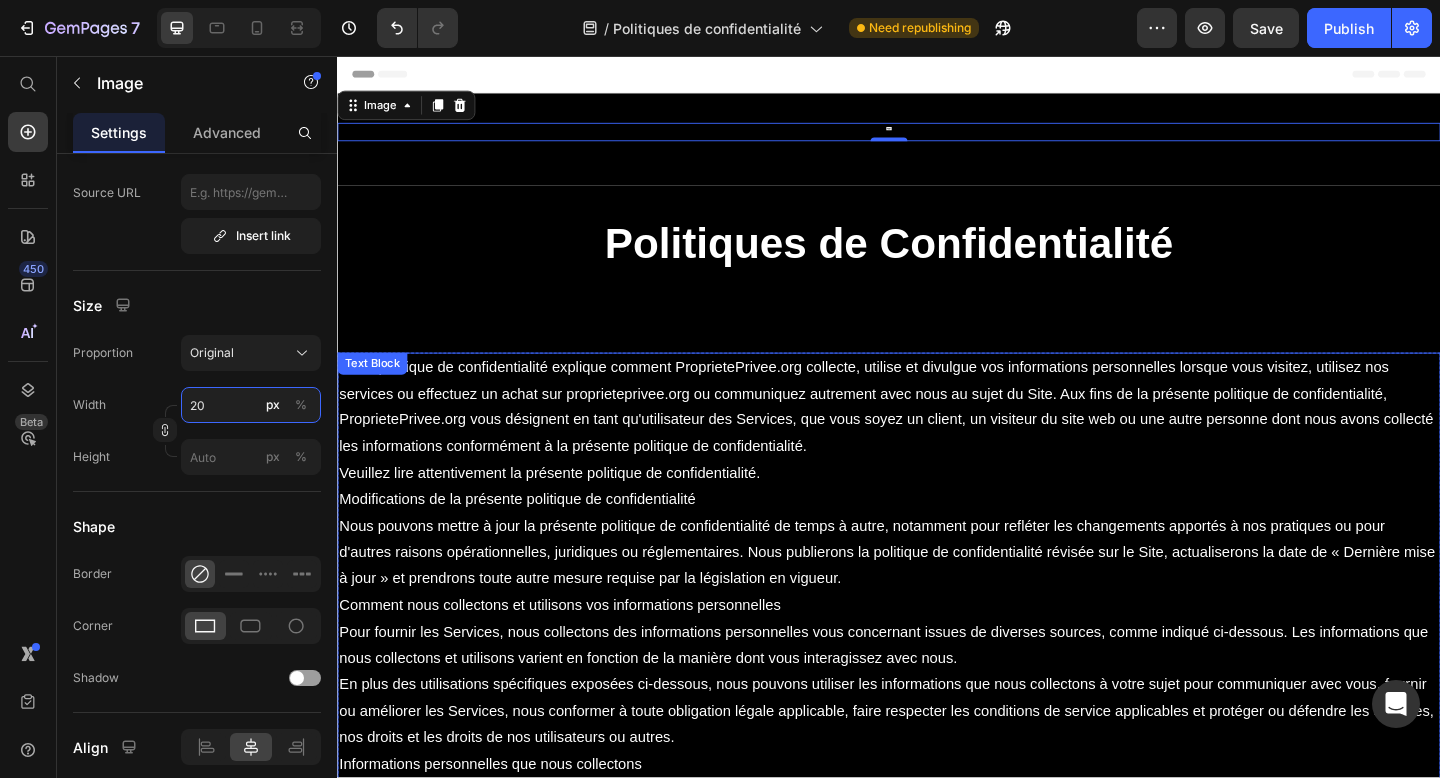 type on "2" 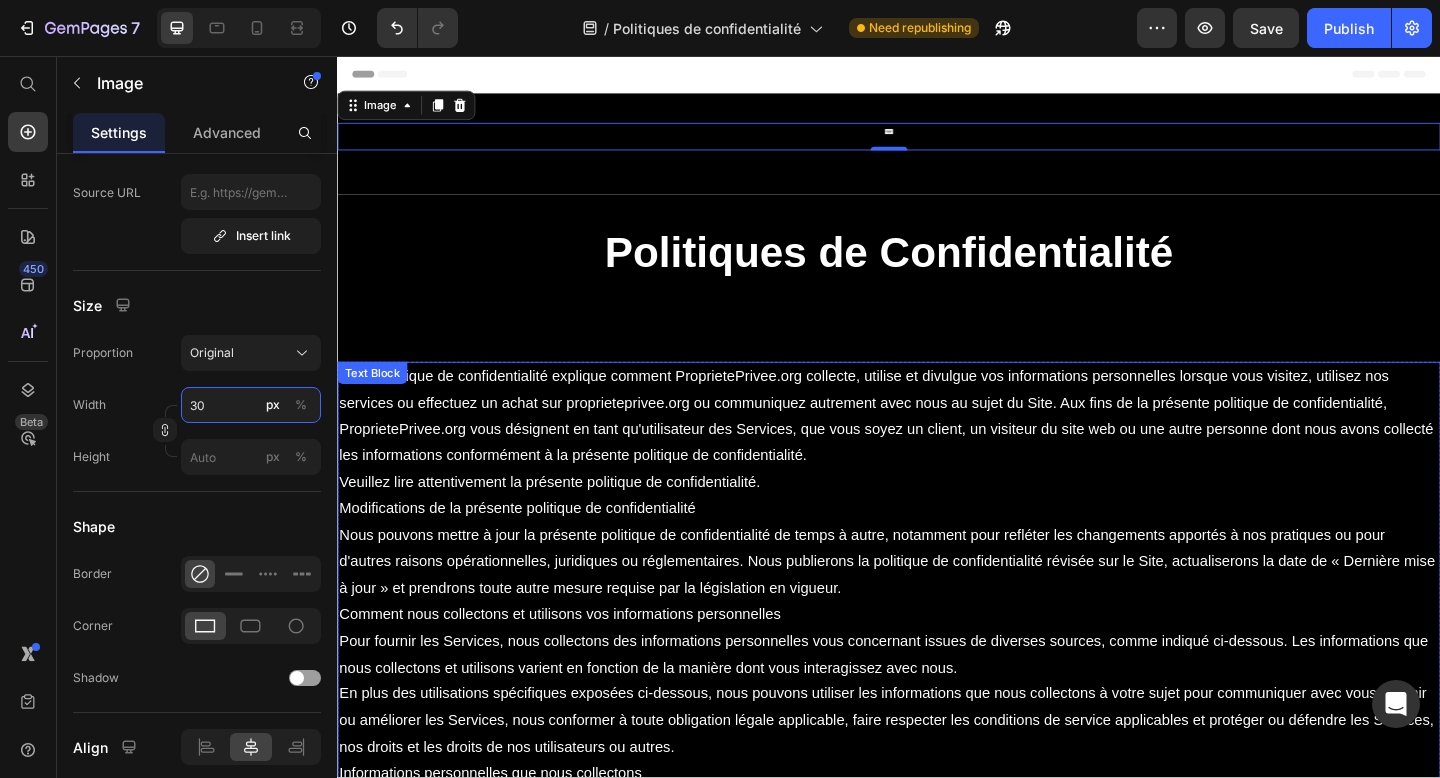 type on "3" 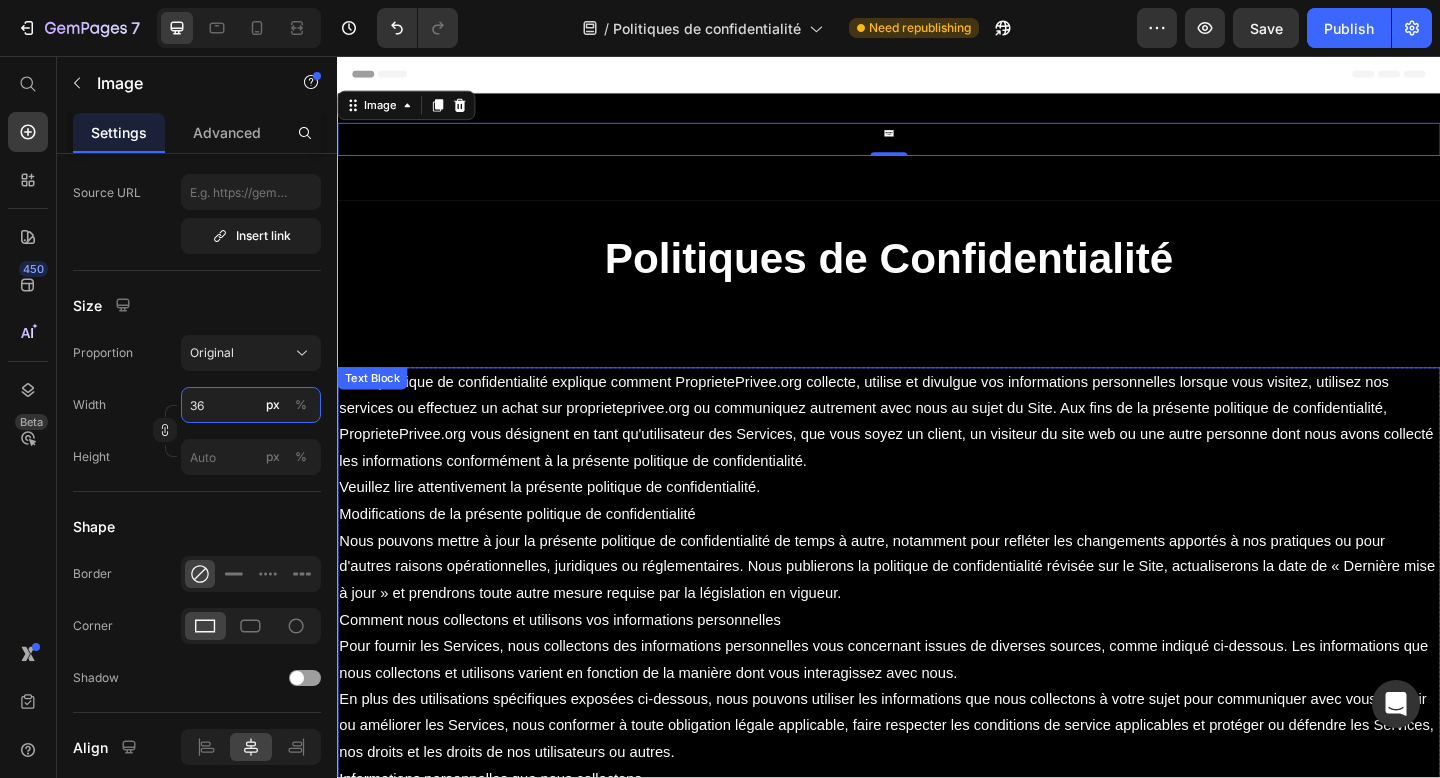type on "3" 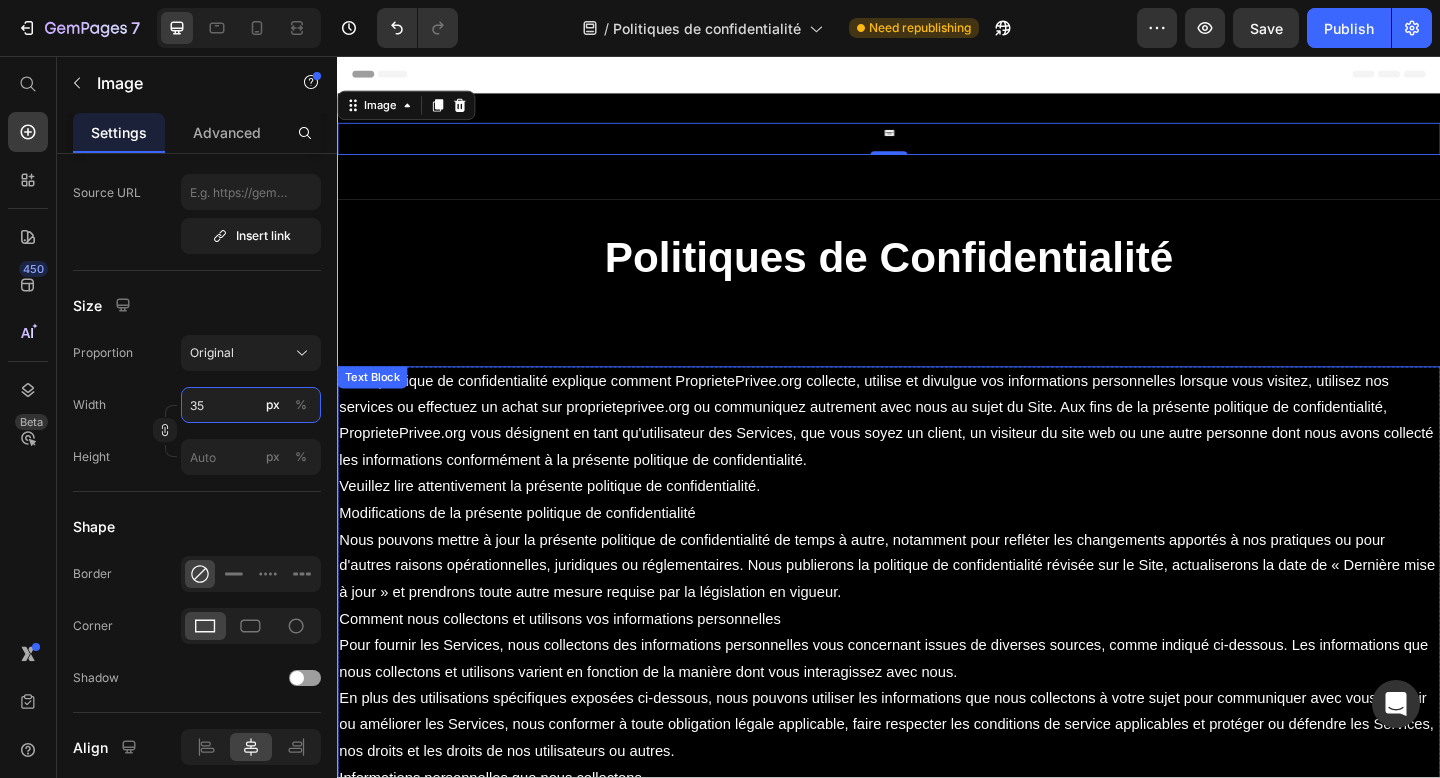 type on "3" 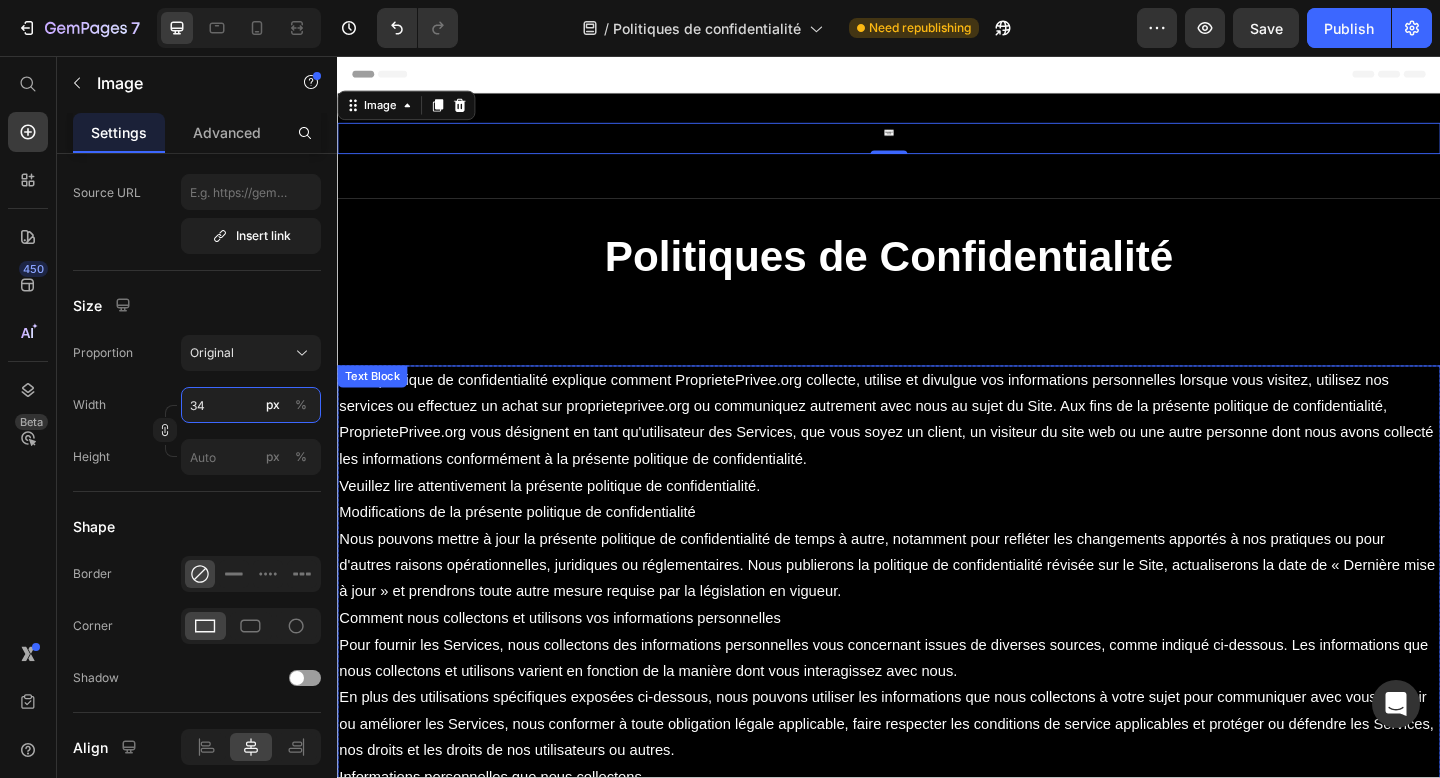 type on "3" 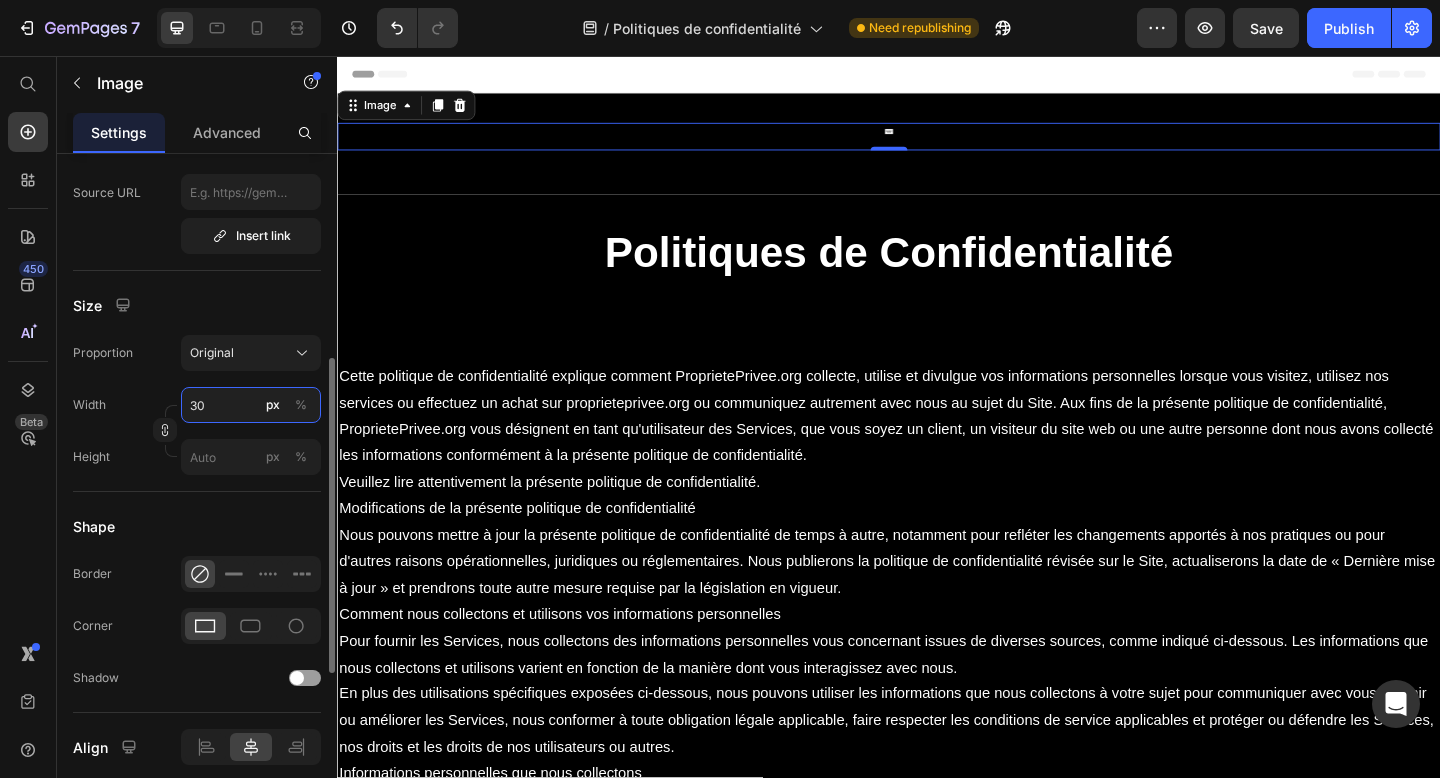 type on "30" 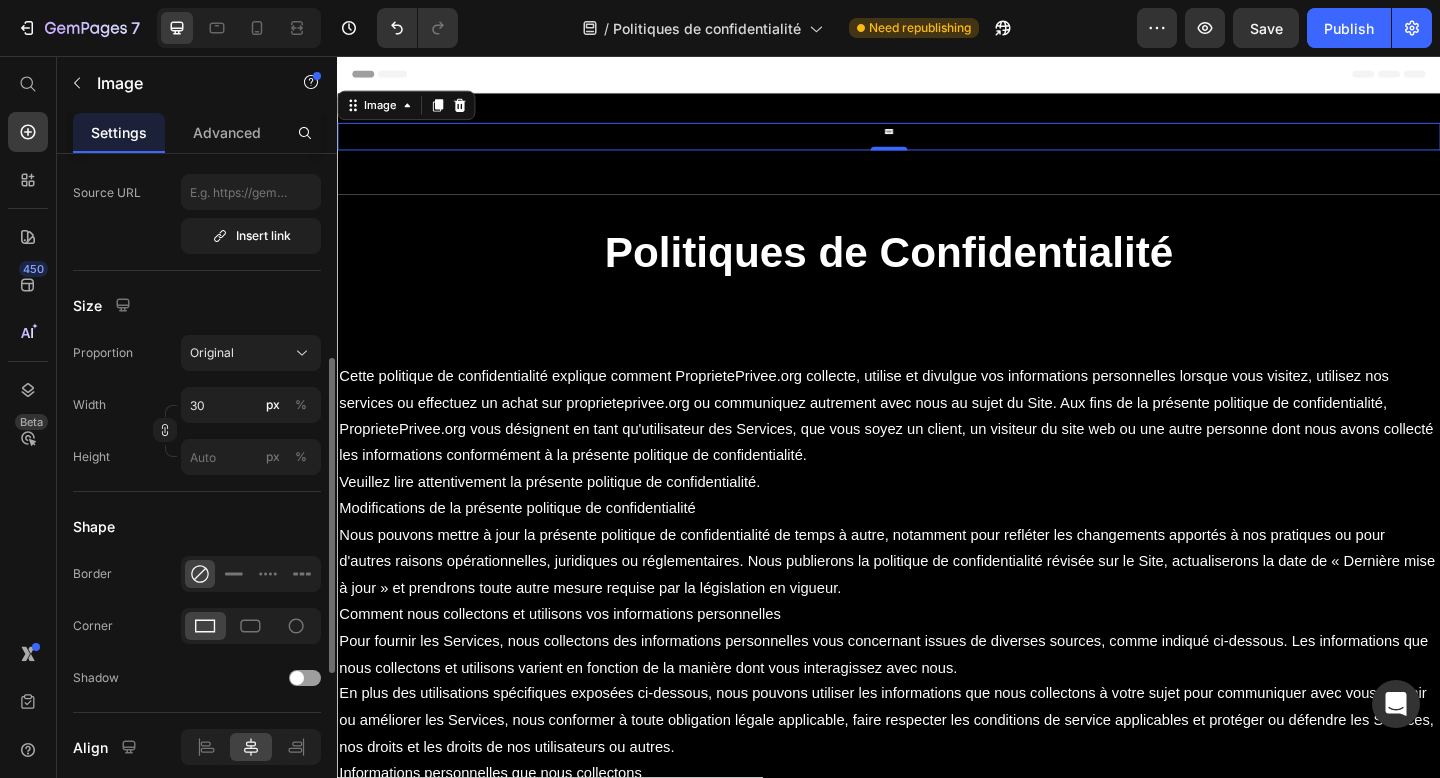 click on "Size Proportion Original Width 30 px % Height px %" 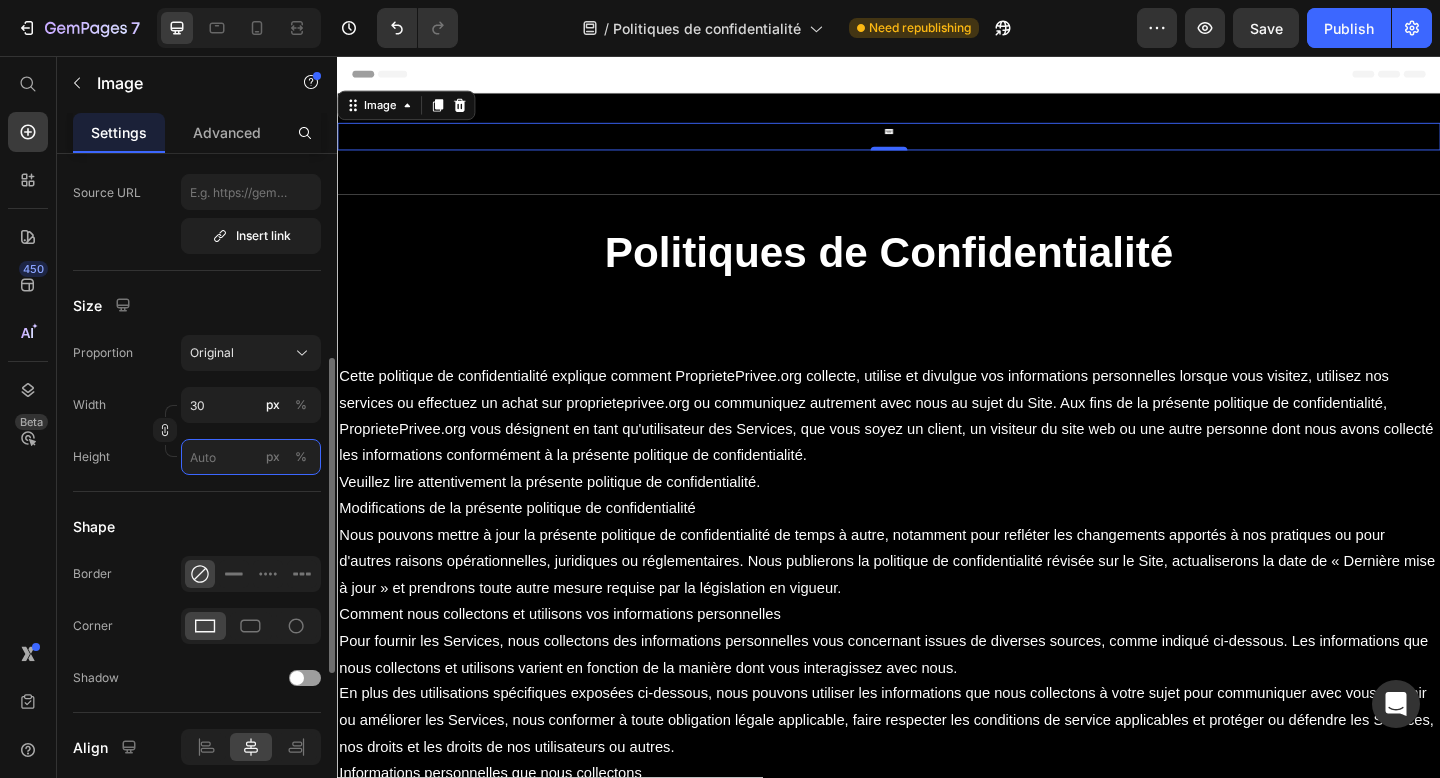 click on "px %" at bounding box center (251, 457) 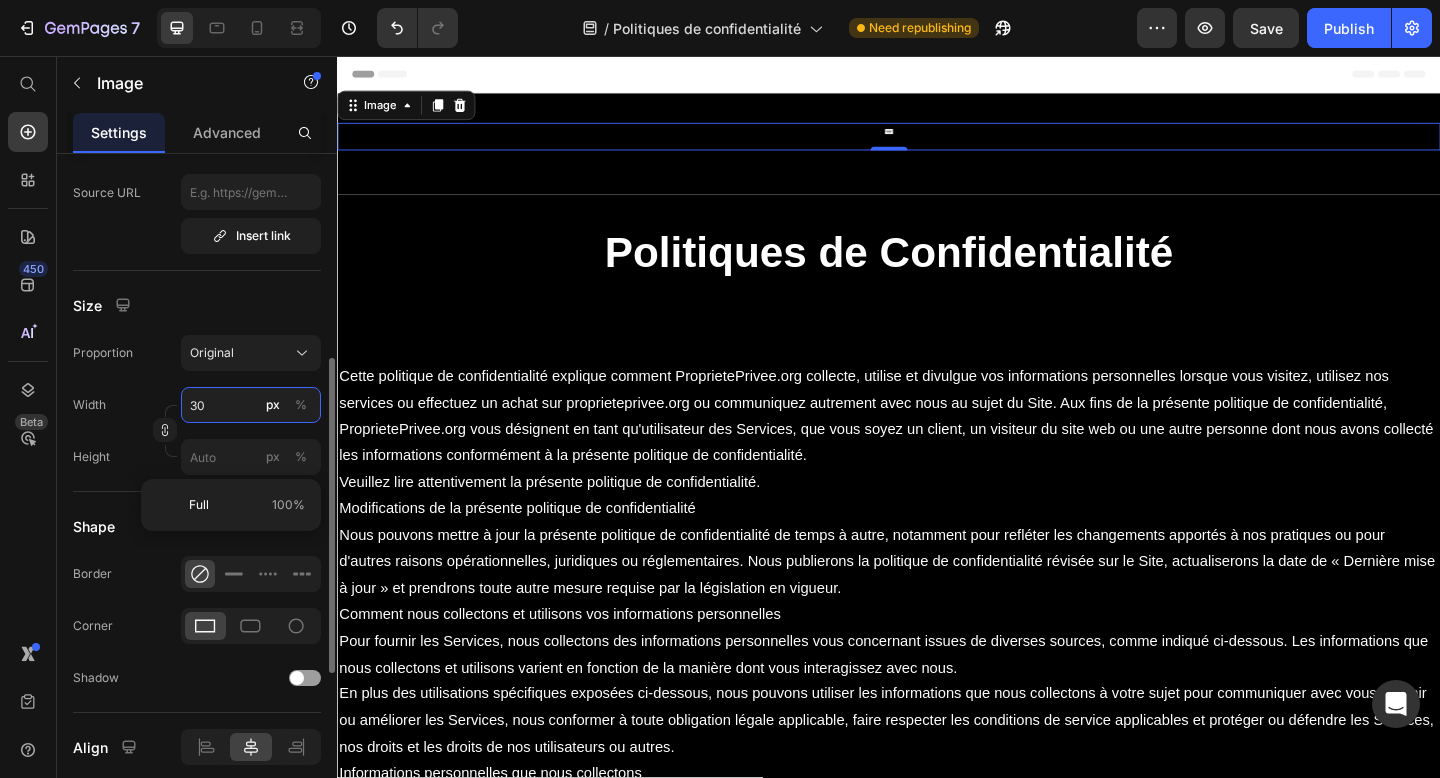 click on "30" at bounding box center [251, 405] 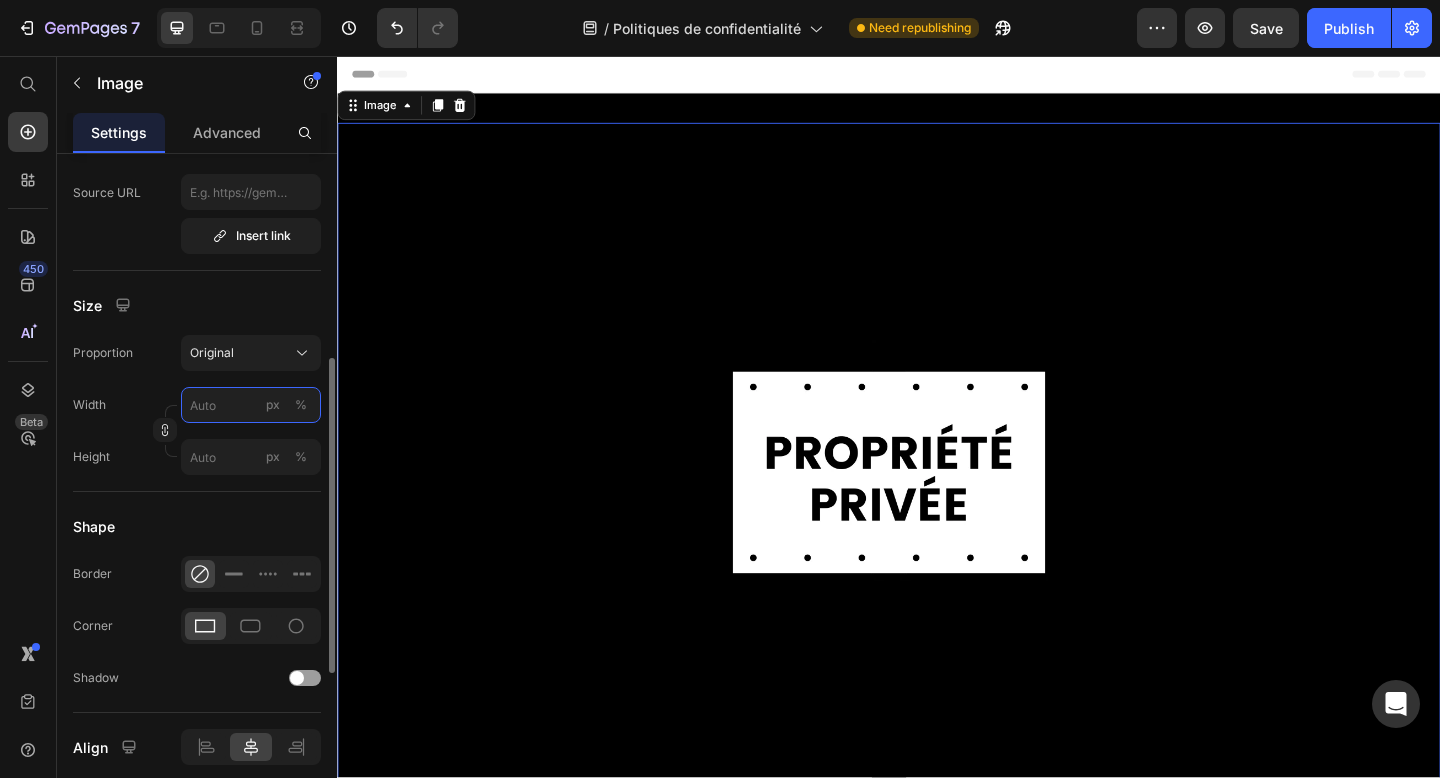 type on "5" 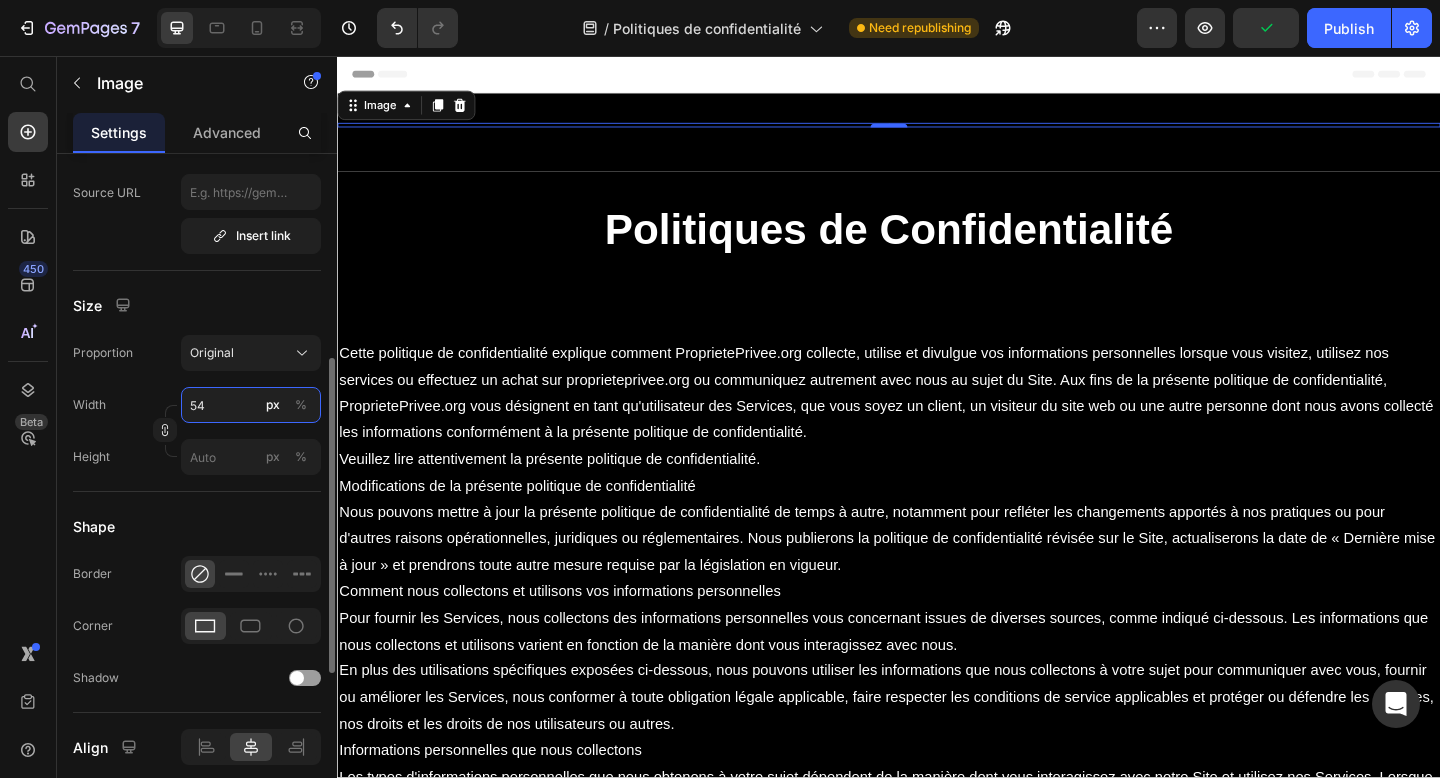 type on "5" 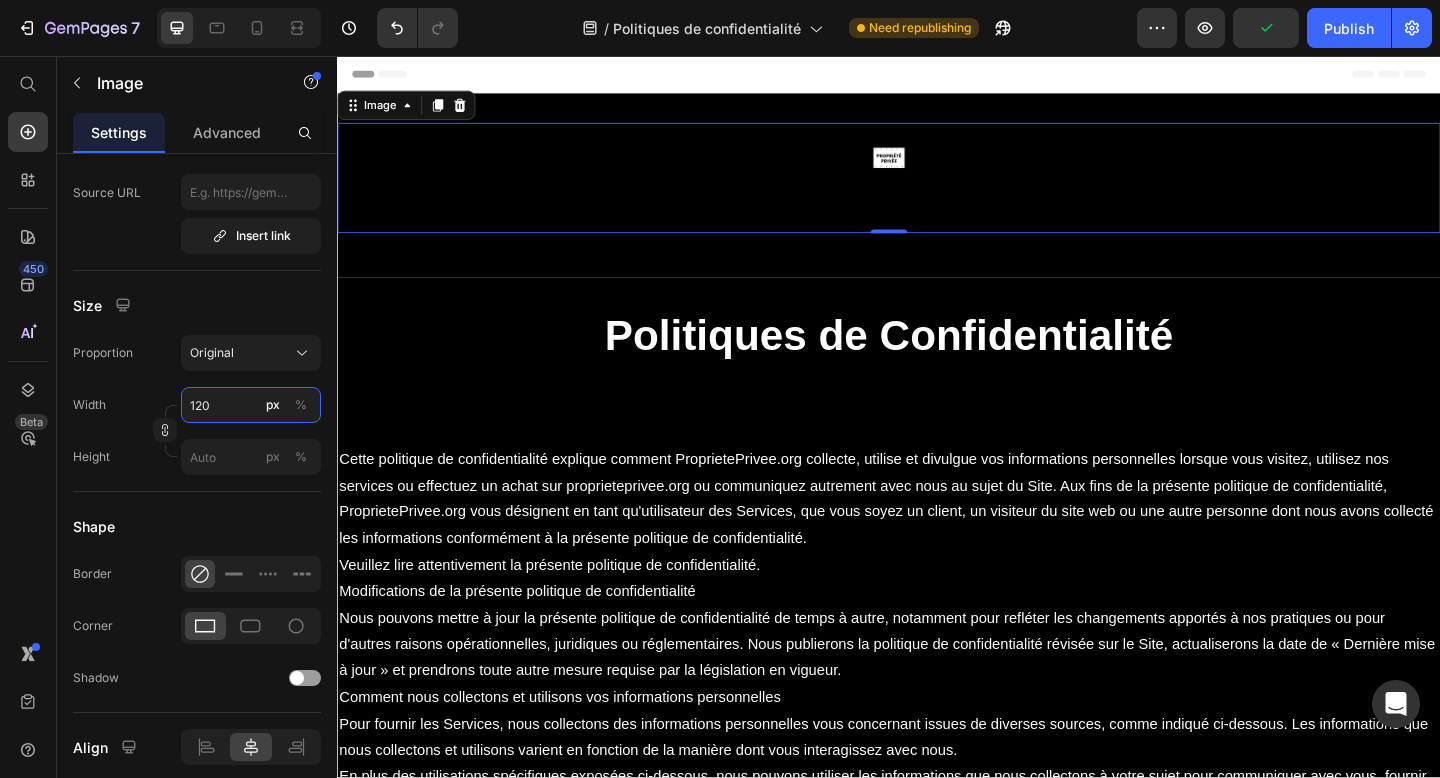type on "120" 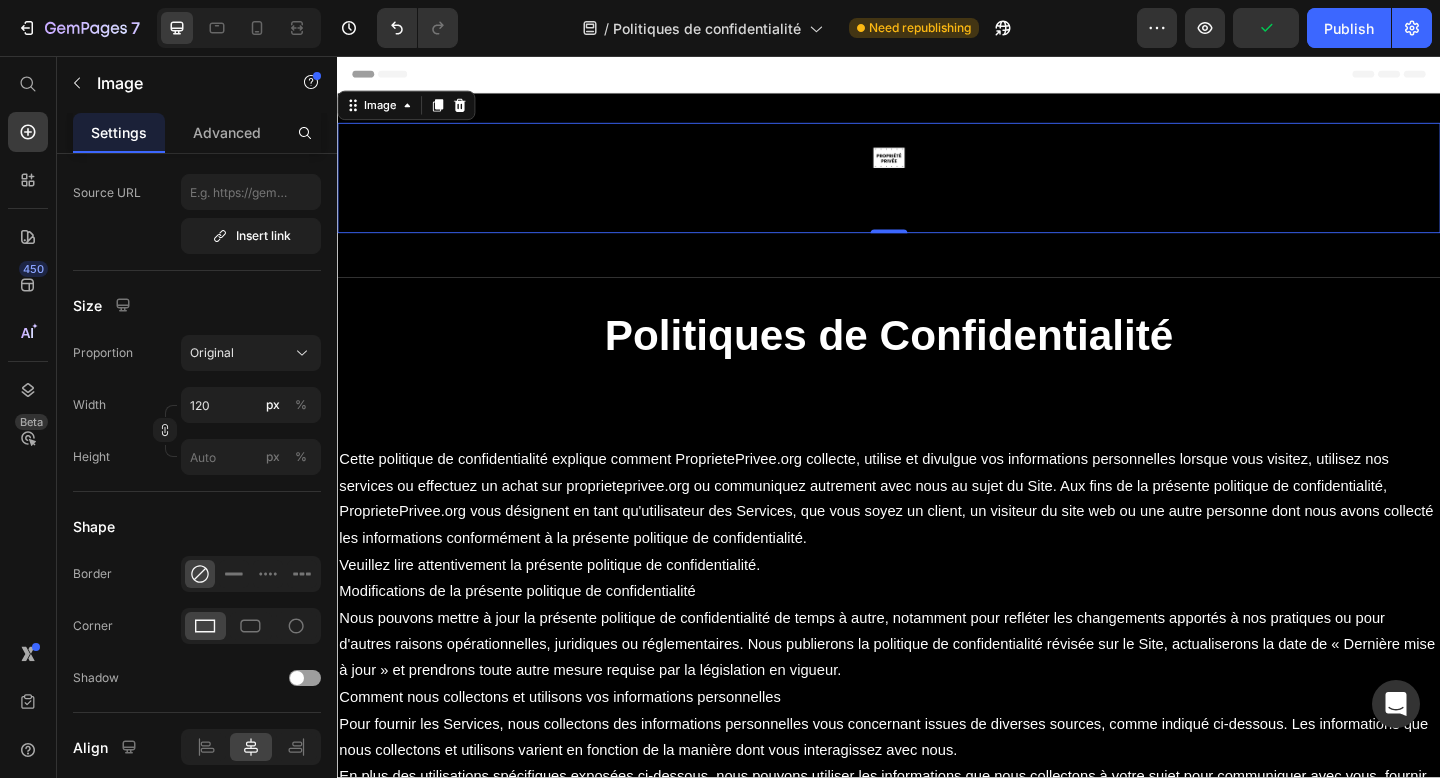 click at bounding box center [937, 189] 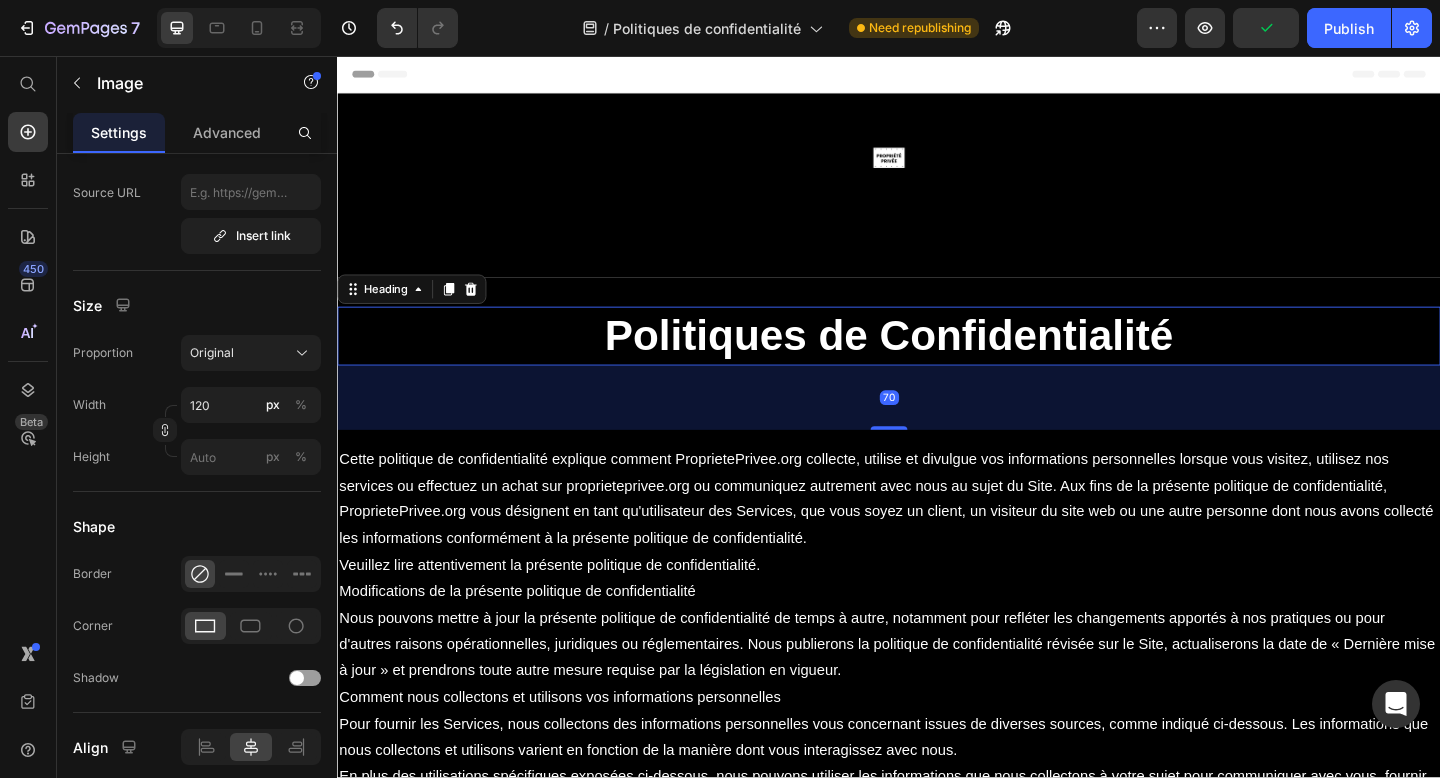 click on "Politiques de Confidentialité" at bounding box center (937, 361) 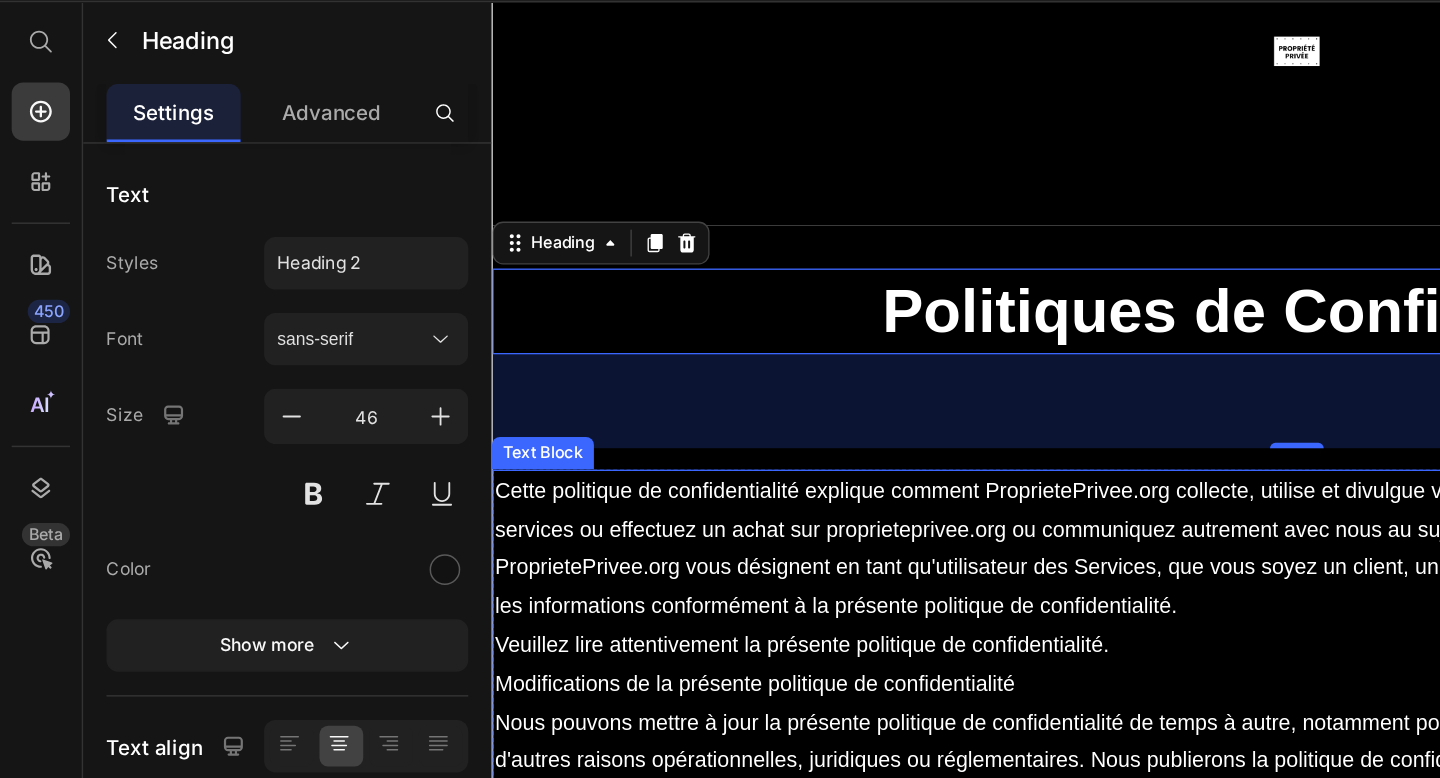 scroll, scrollTop: 0, scrollLeft: 0, axis: both 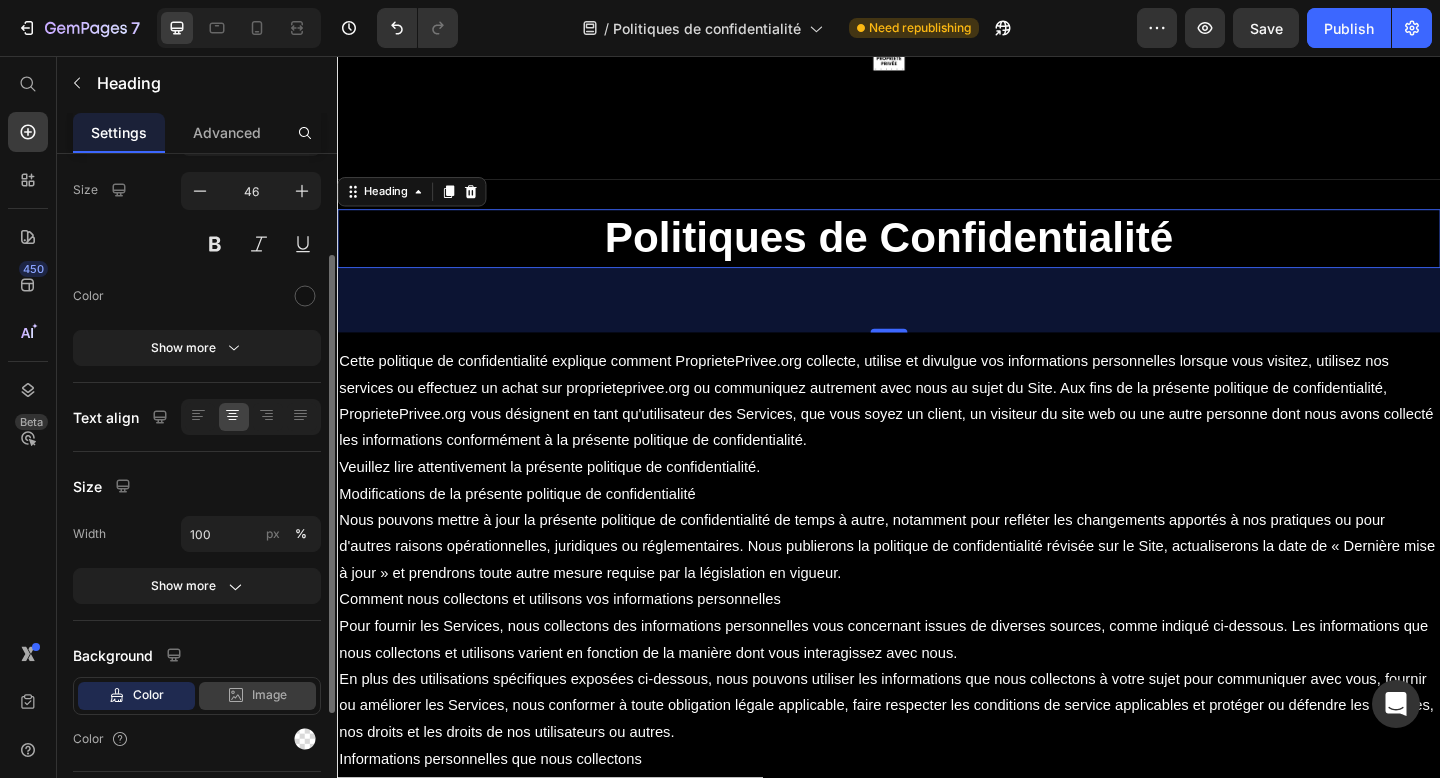 click on "Image" 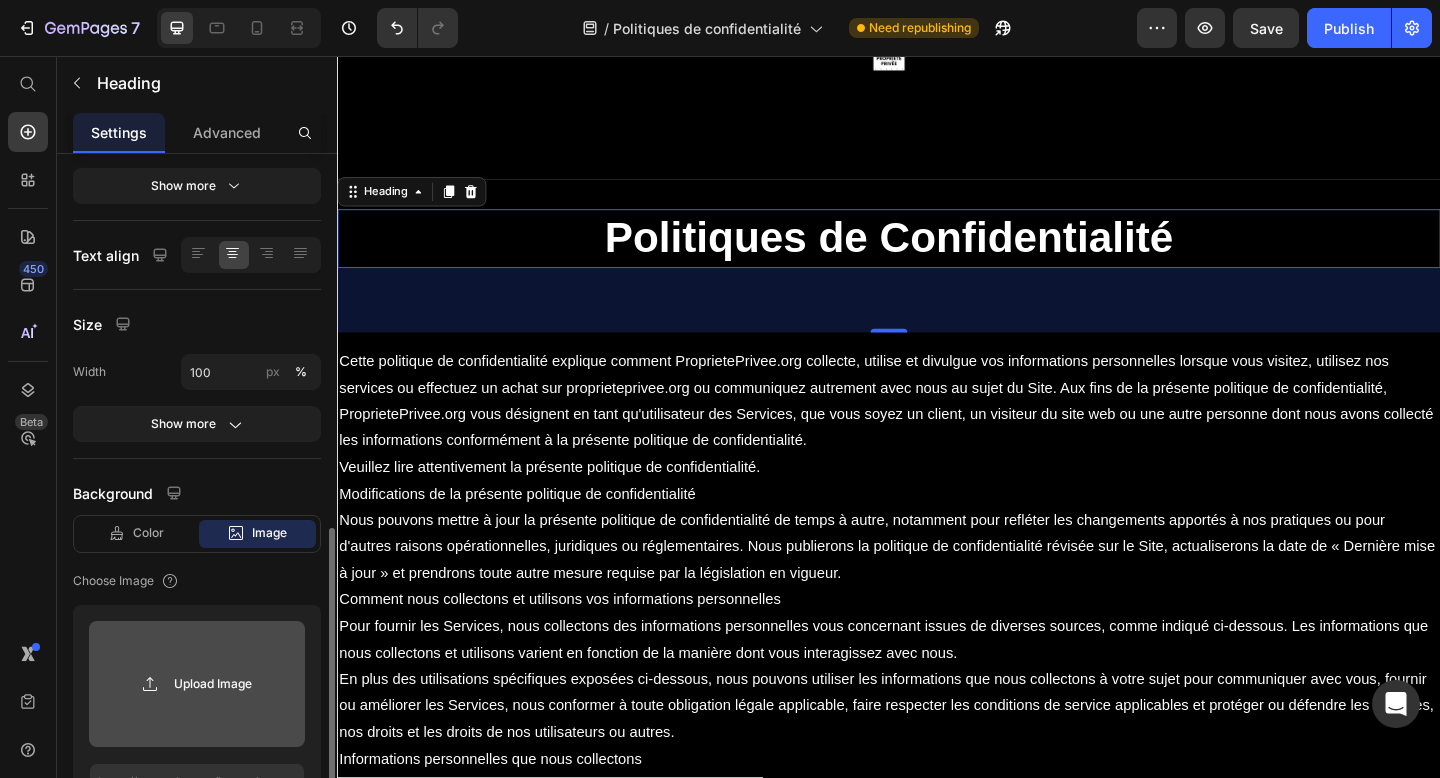 scroll, scrollTop: 479, scrollLeft: 0, axis: vertical 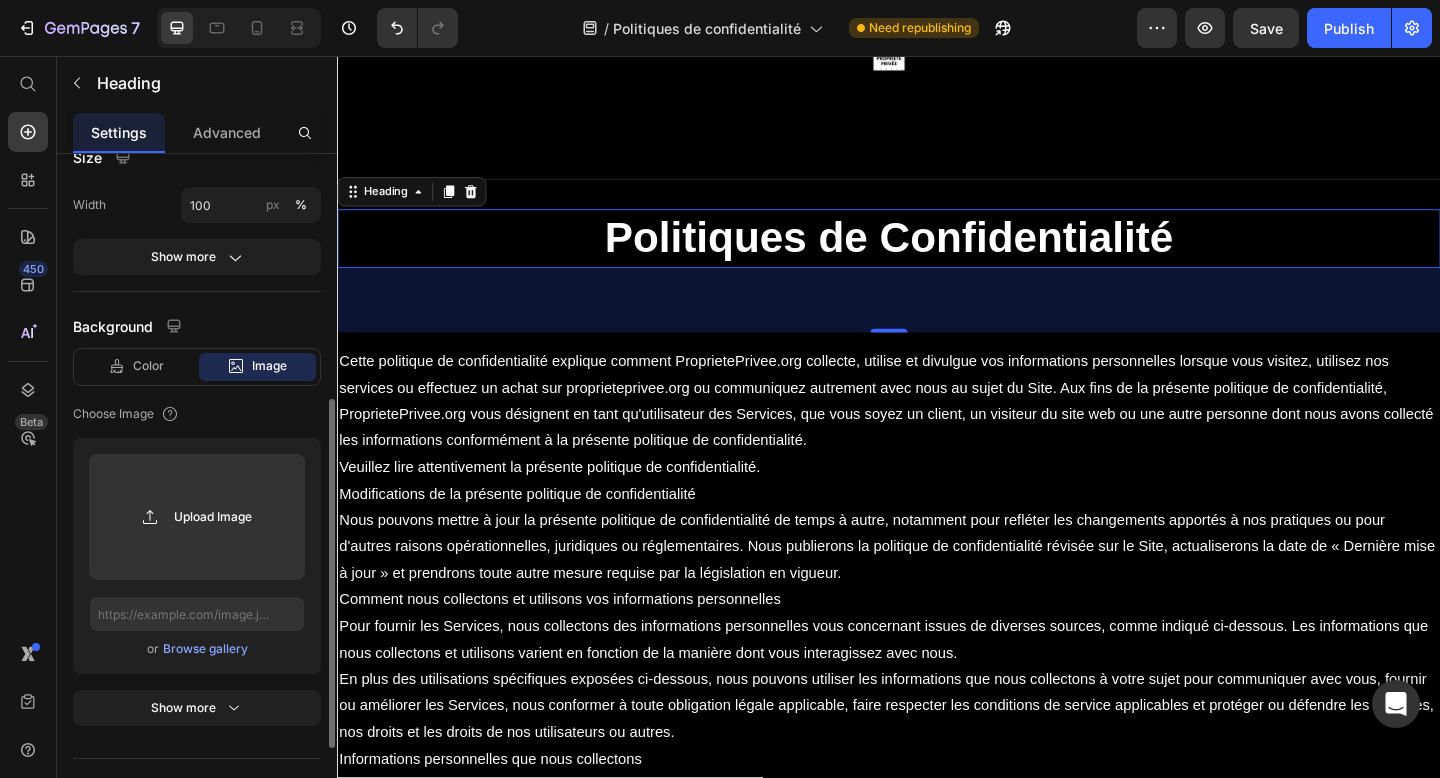 click on "Browse gallery" at bounding box center [205, 649] 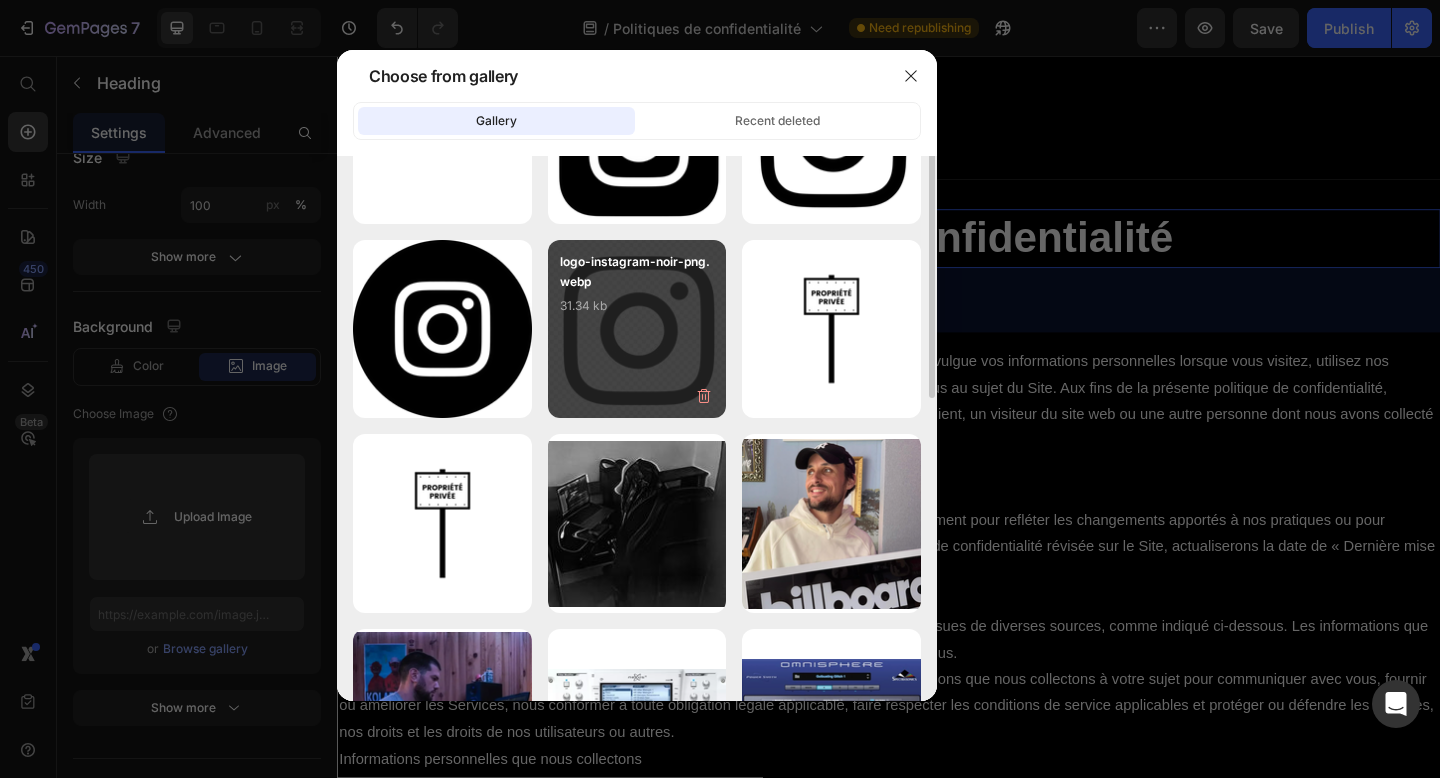 scroll, scrollTop: 128, scrollLeft: 0, axis: vertical 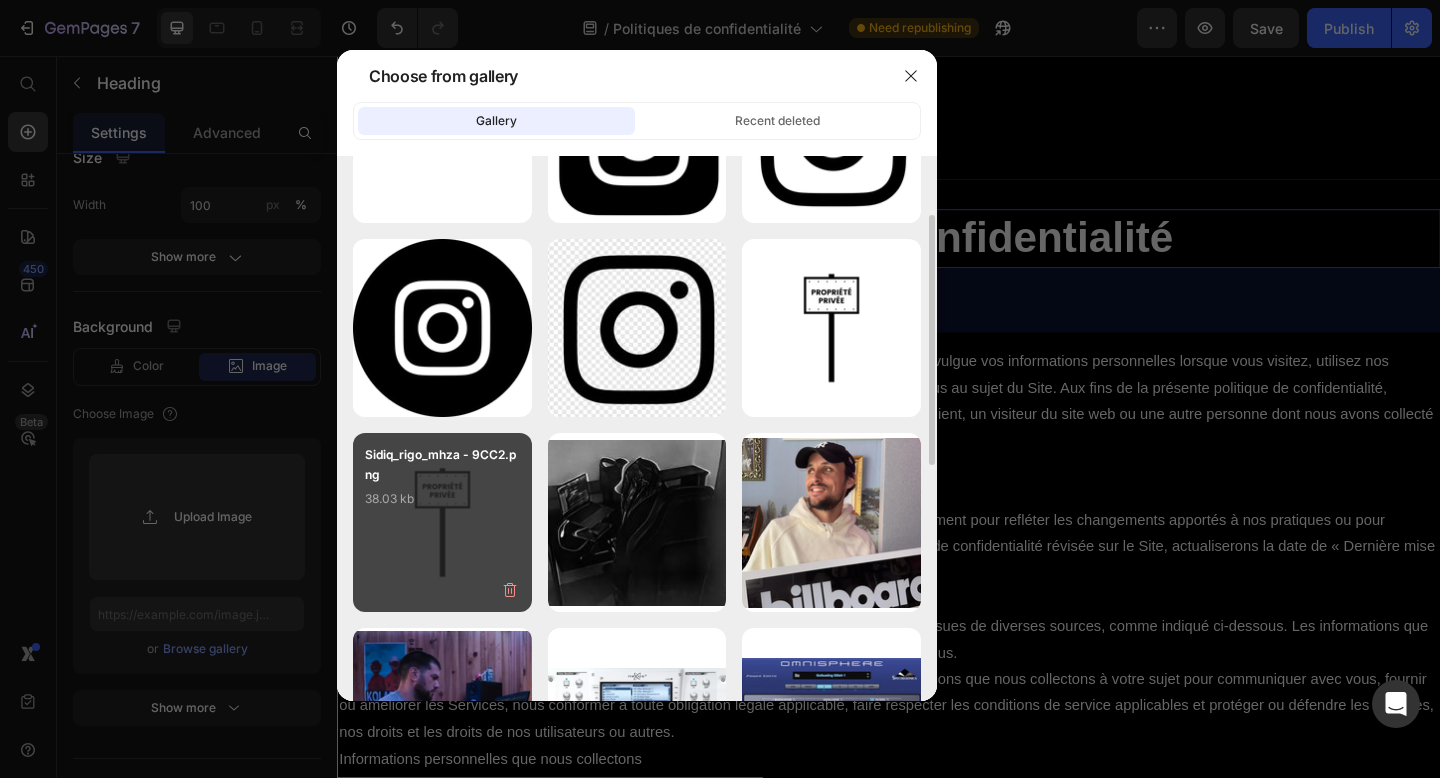click on "Sidiq_rigo_mhza - 9CC2.png 38.03 kb" at bounding box center [442, 485] 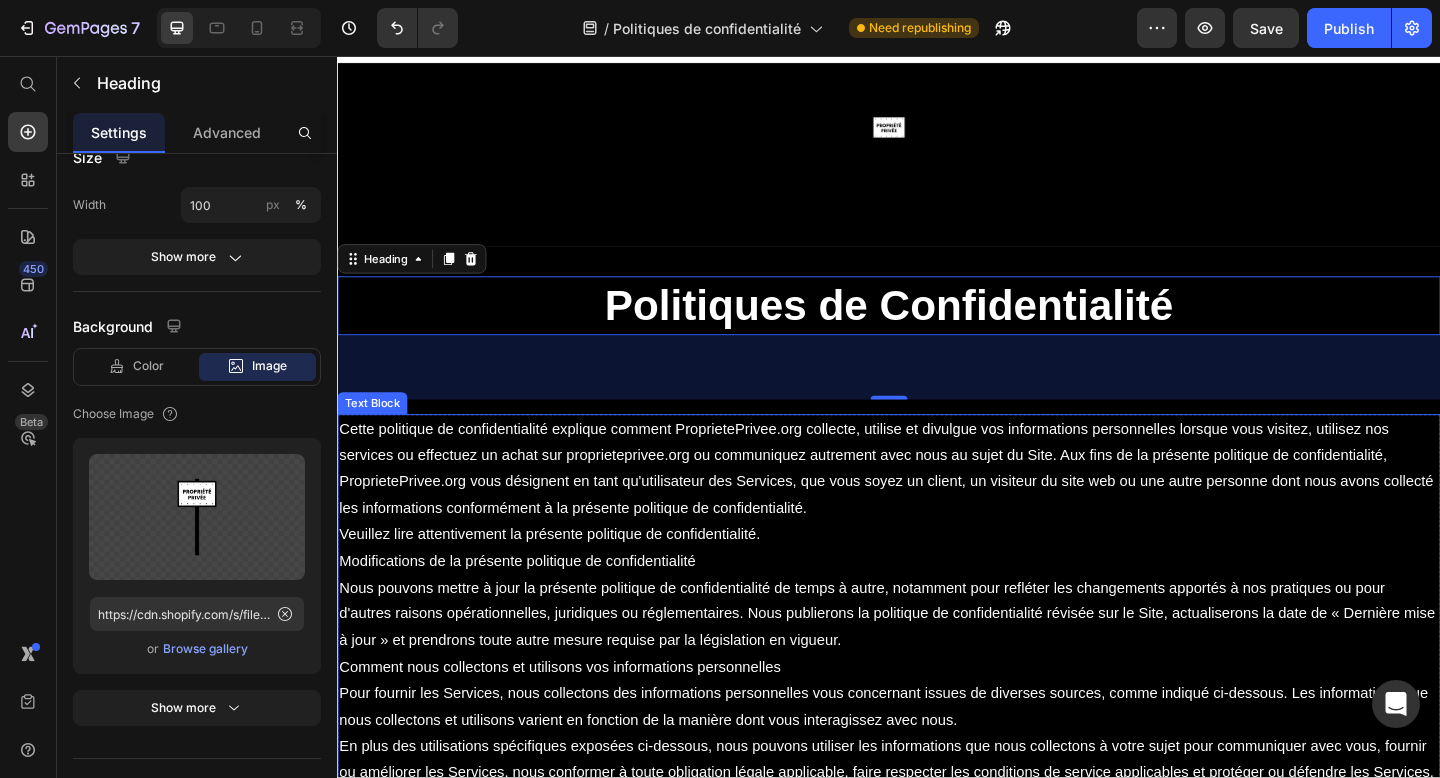 scroll, scrollTop: 23, scrollLeft: 0, axis: vertical 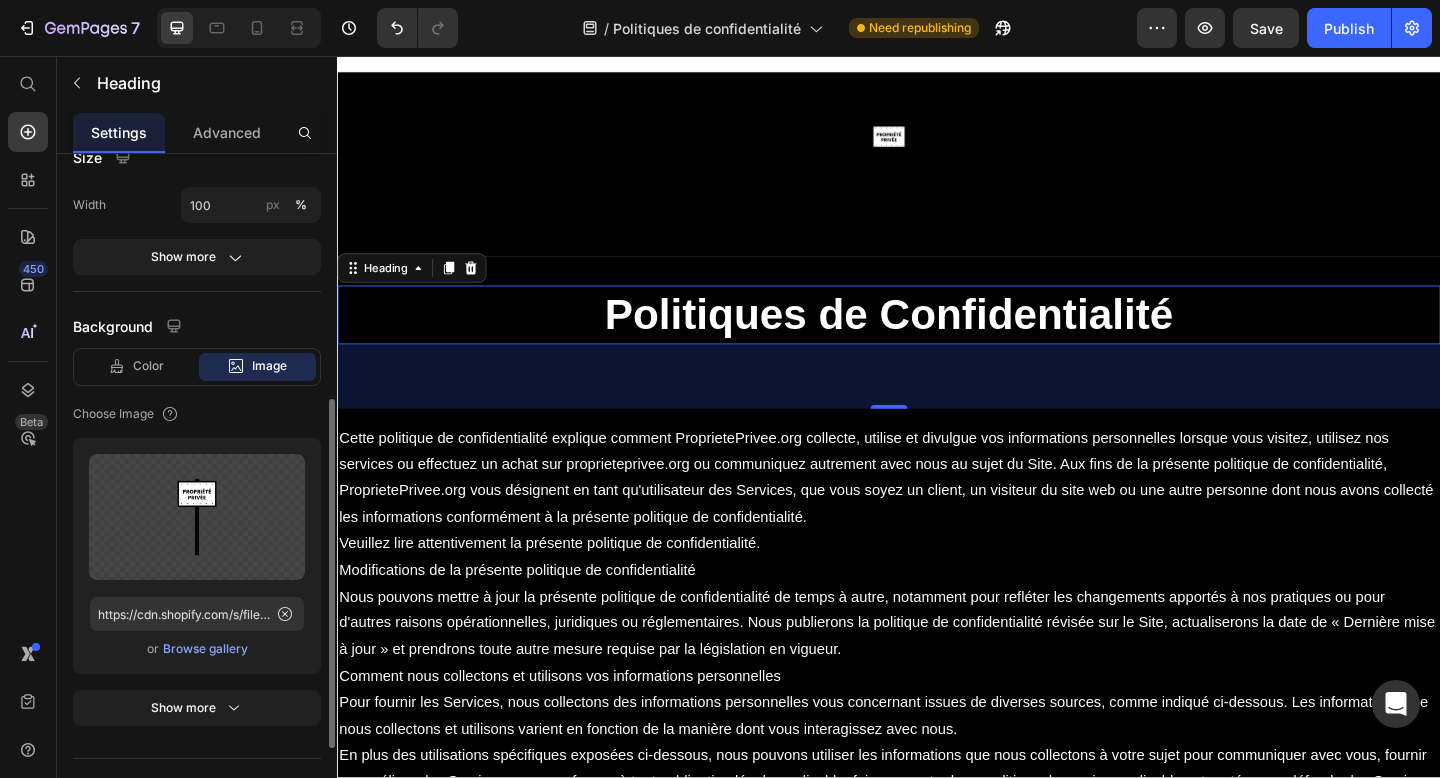 click on "Browse gallery" at bounding box center [205, 649] 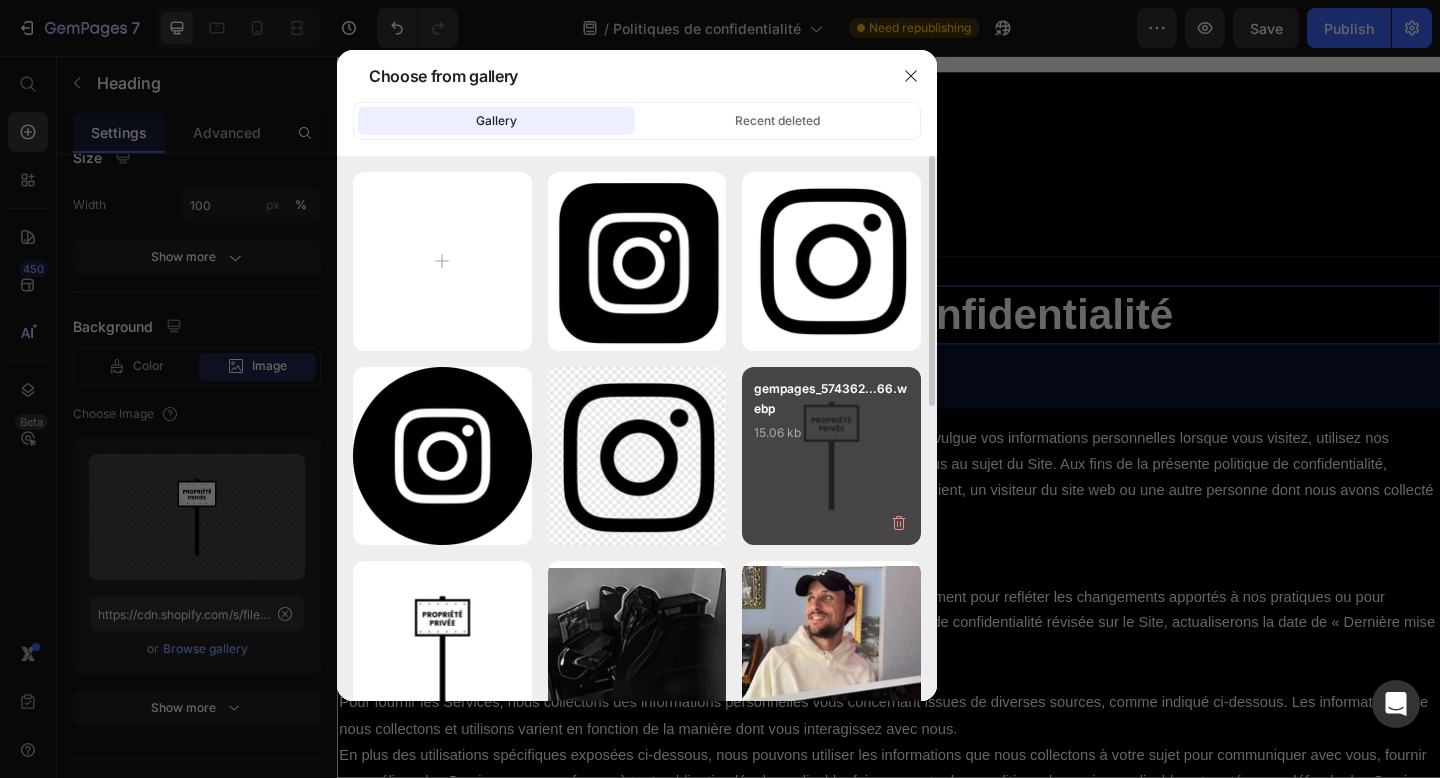 click on "gempages_574362...66.webp 15.06 kb" at bounding box center [831, 419] 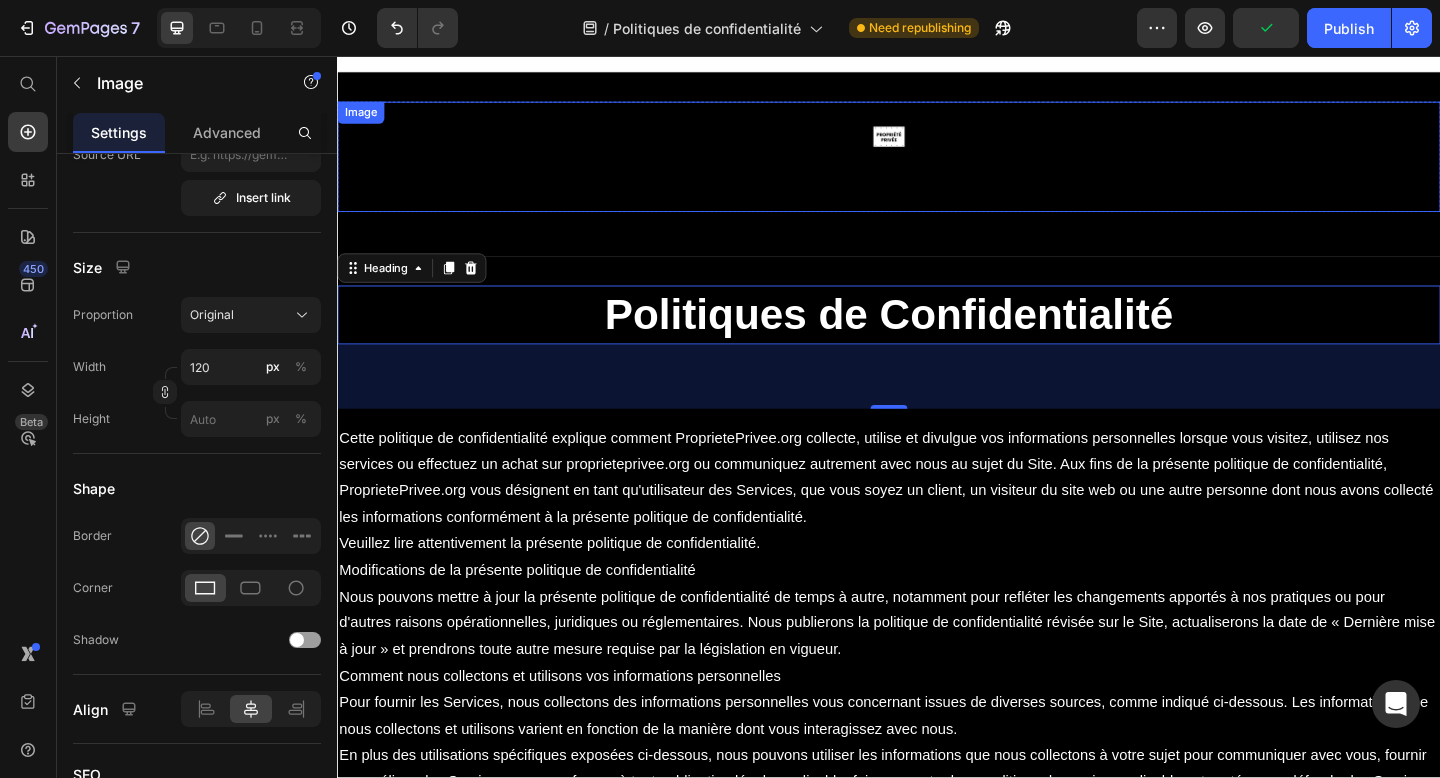 click at bounding box center (937, 166) 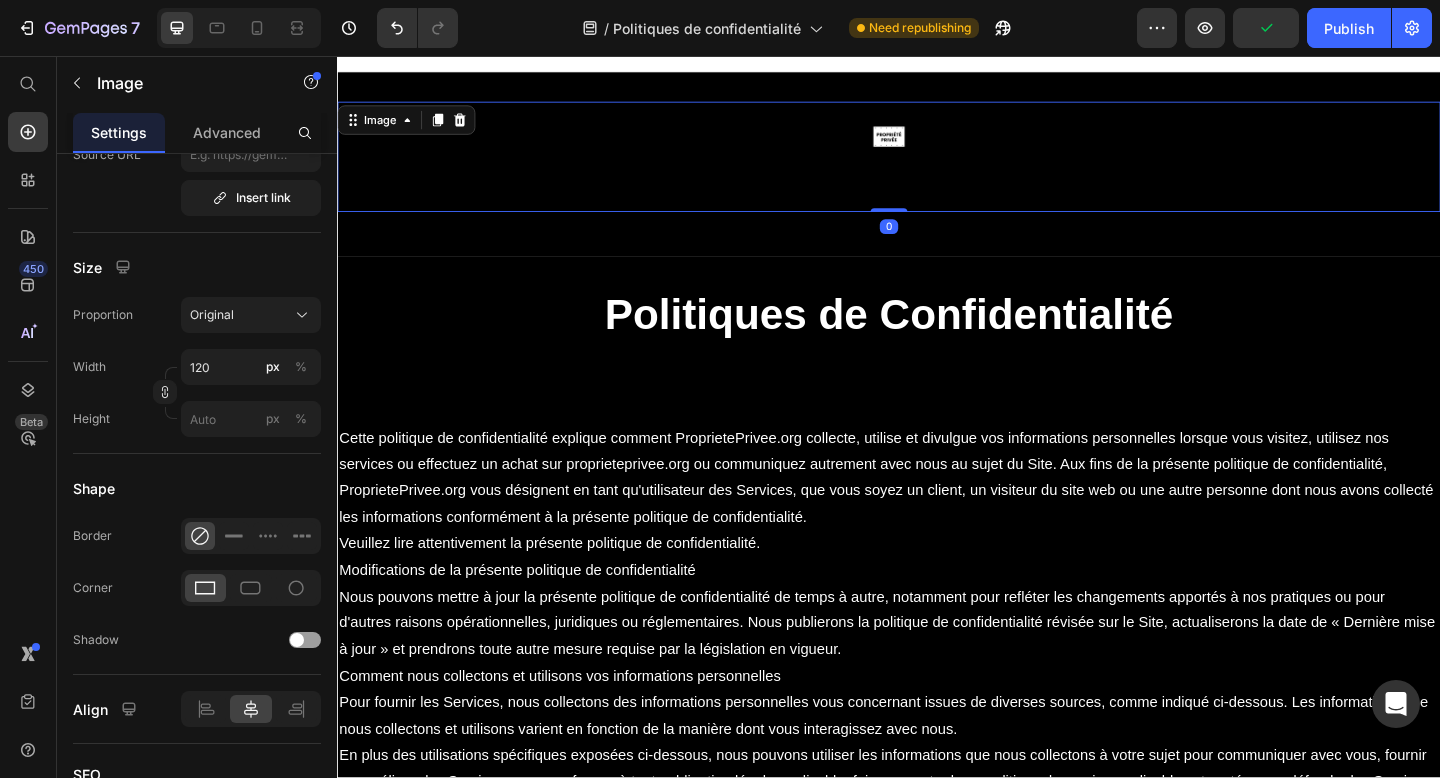 scroll, scrollTop: 0, scrollLeft: 0, axis: both 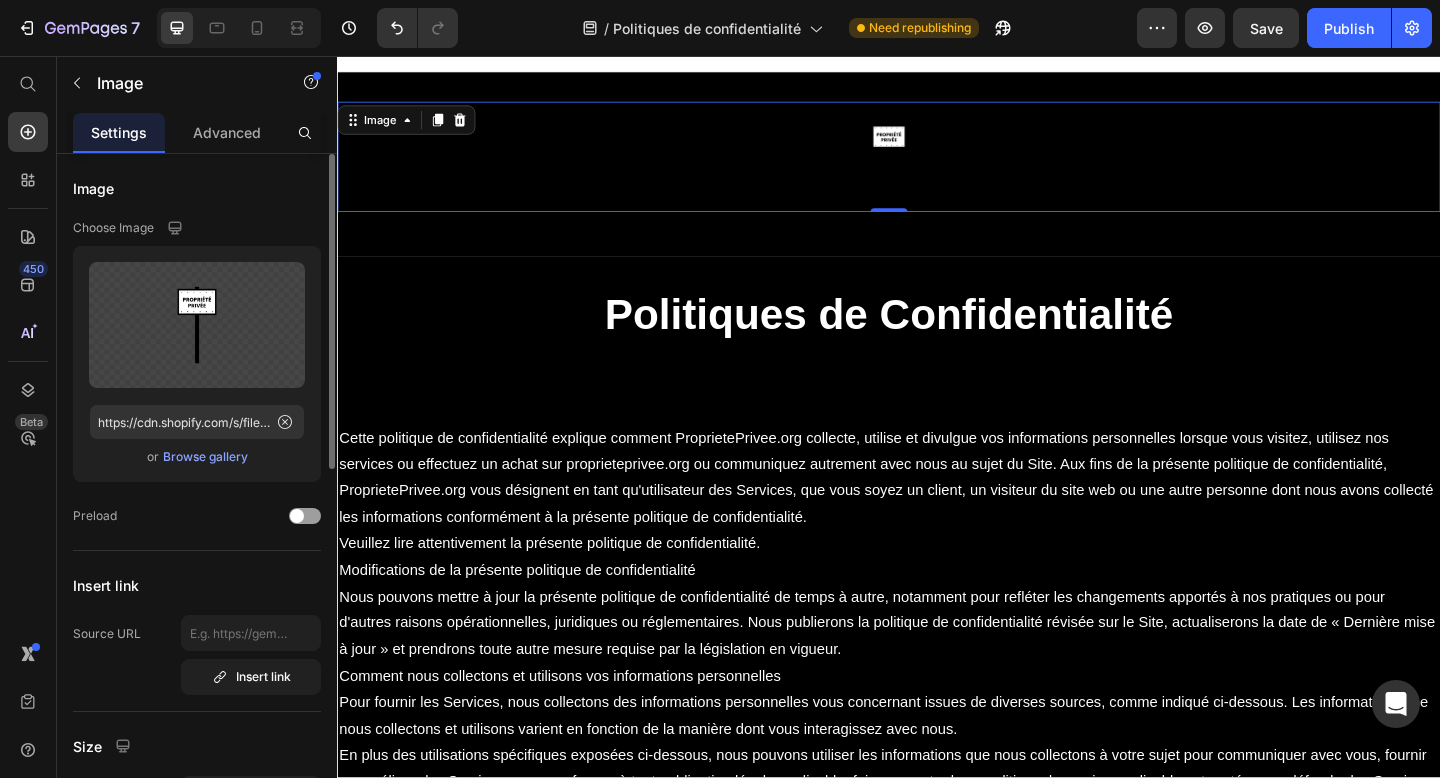 click on "Upload Image https://cdn.shopify.com/s/files/1/0887/7188/7431/files/gempages_574362631335314514-565490c8-94cd-43fe-9f62-af3286101995.webp  or   Browse gallery" 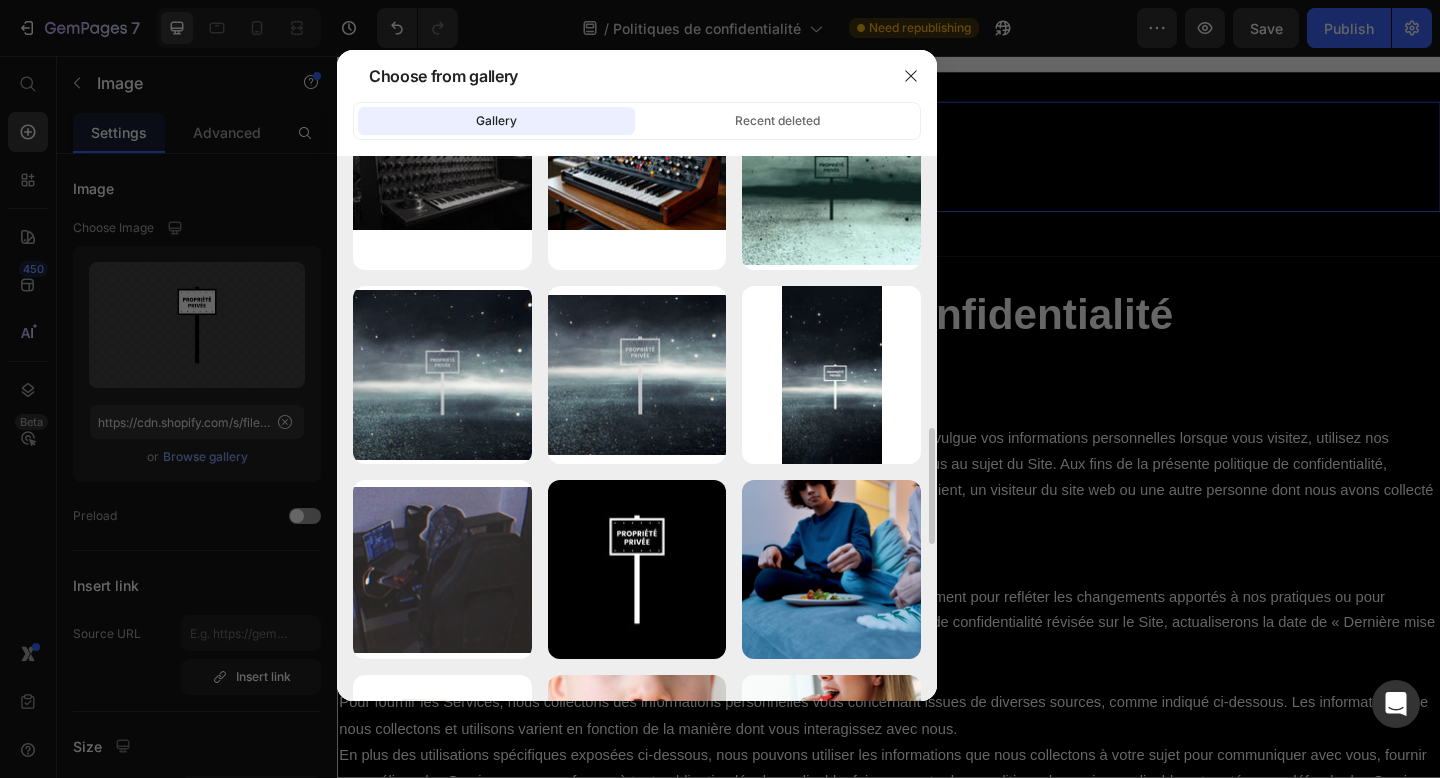 scroll, scrollTop: 1256, scrollLeft: 0, axis: vertical 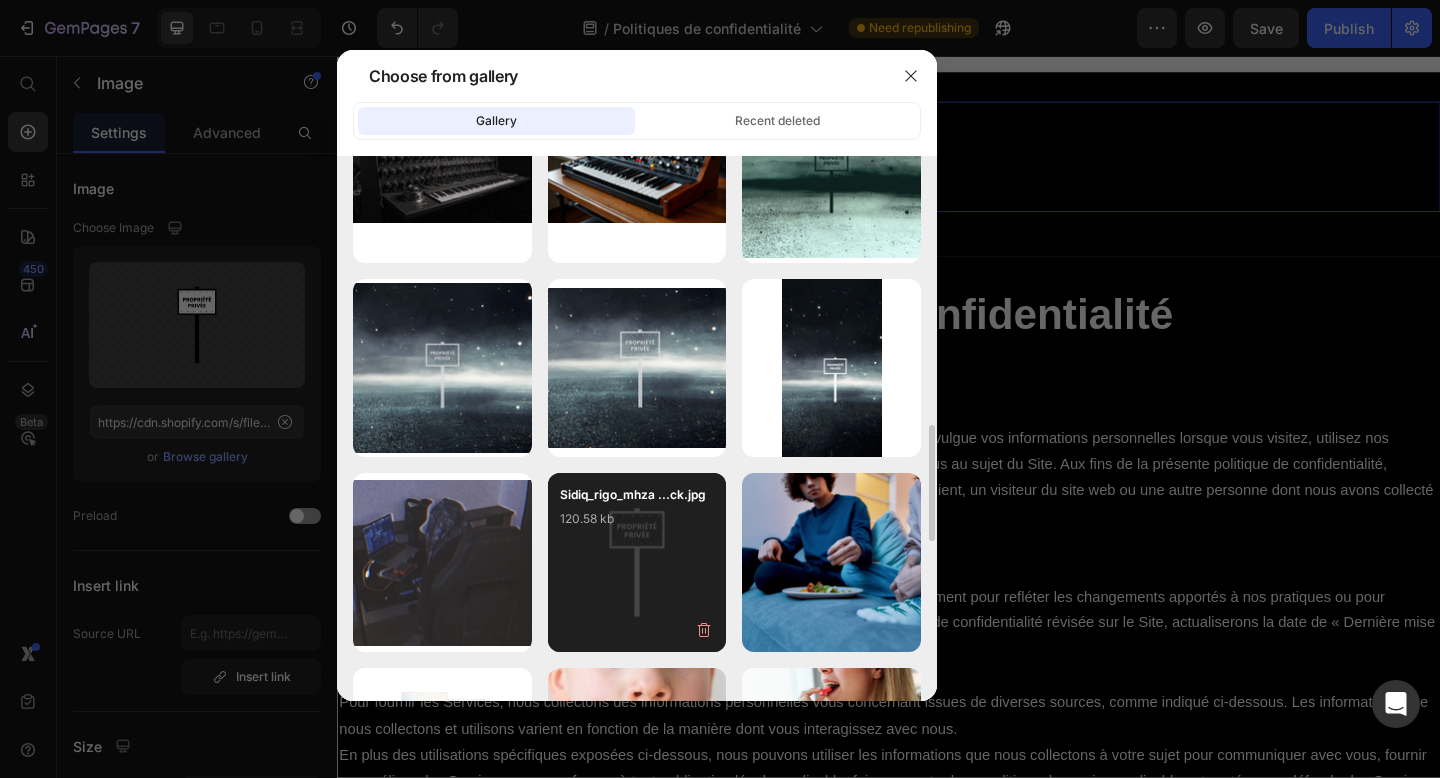 click on "120.58 kb" at bounding box center [637, 519] 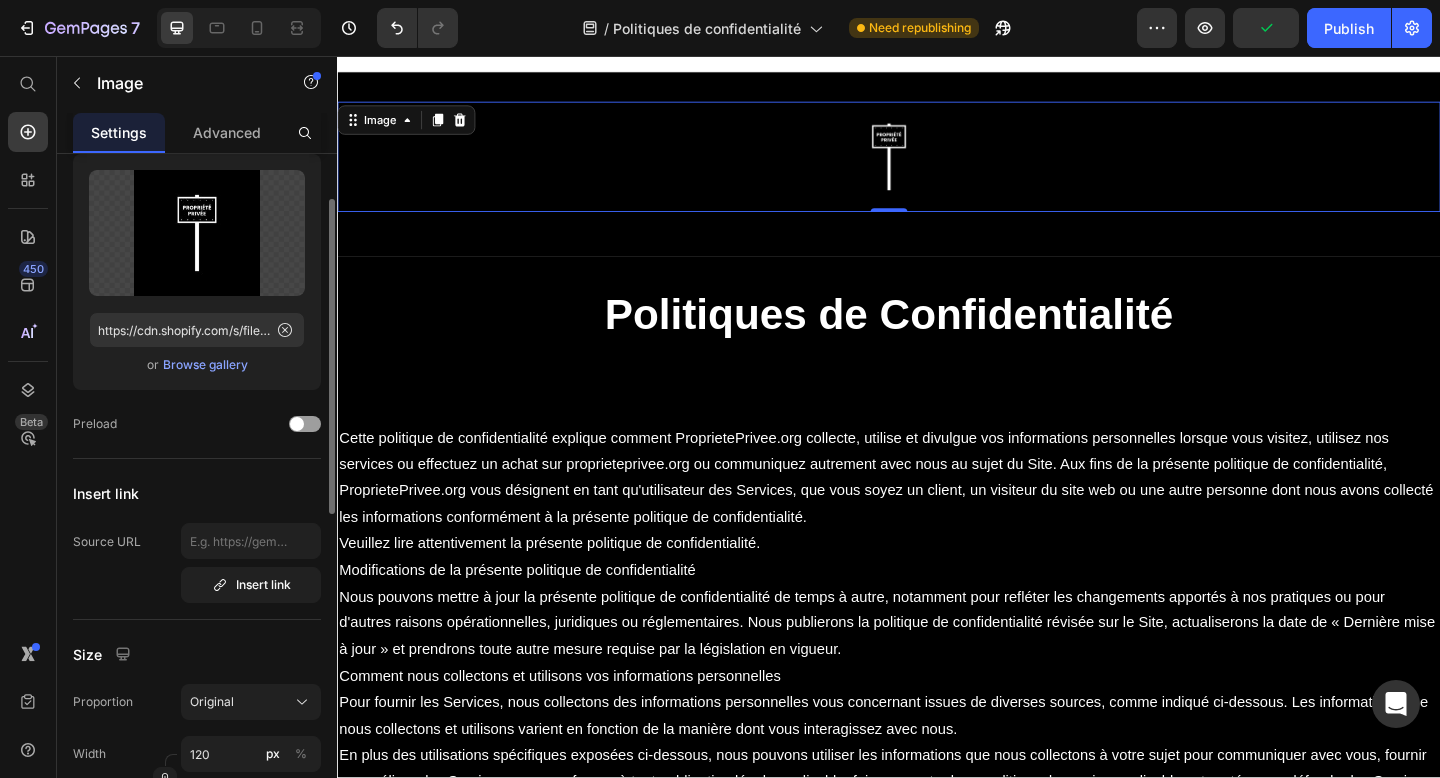 scroll, scrollTop: 94, scrollLeft: 0, axis: vertical 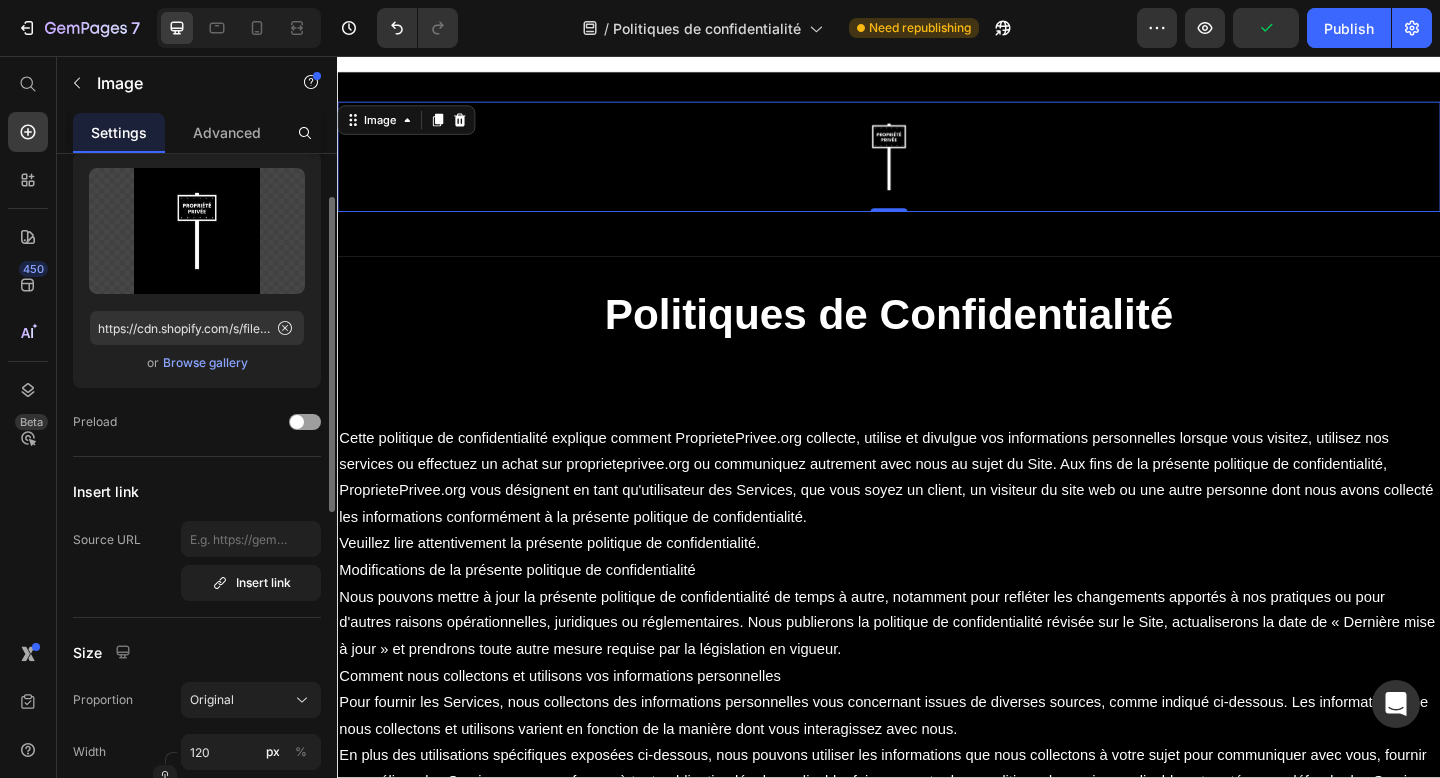 click at bounding box center [937, 166] 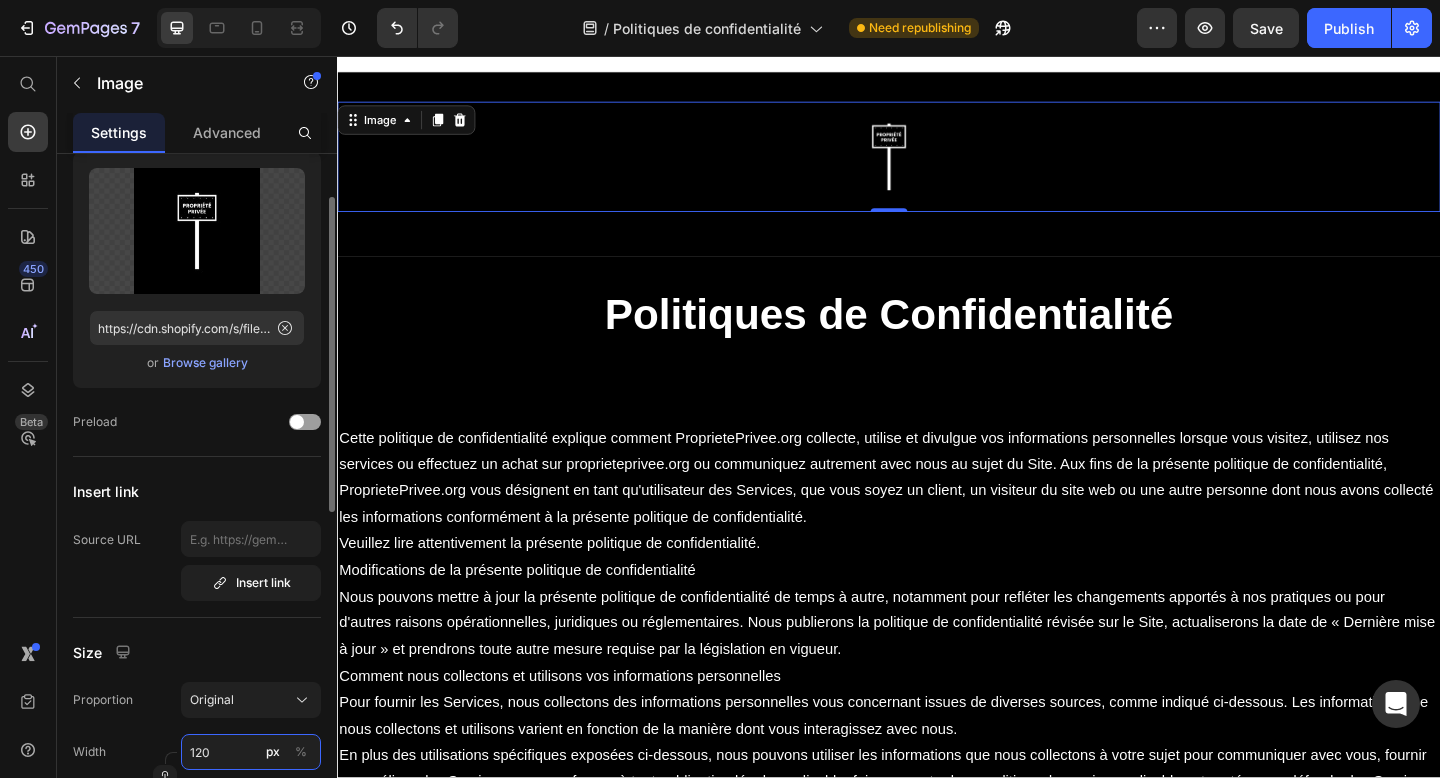 click on "120" at bounding box center (251, 752) 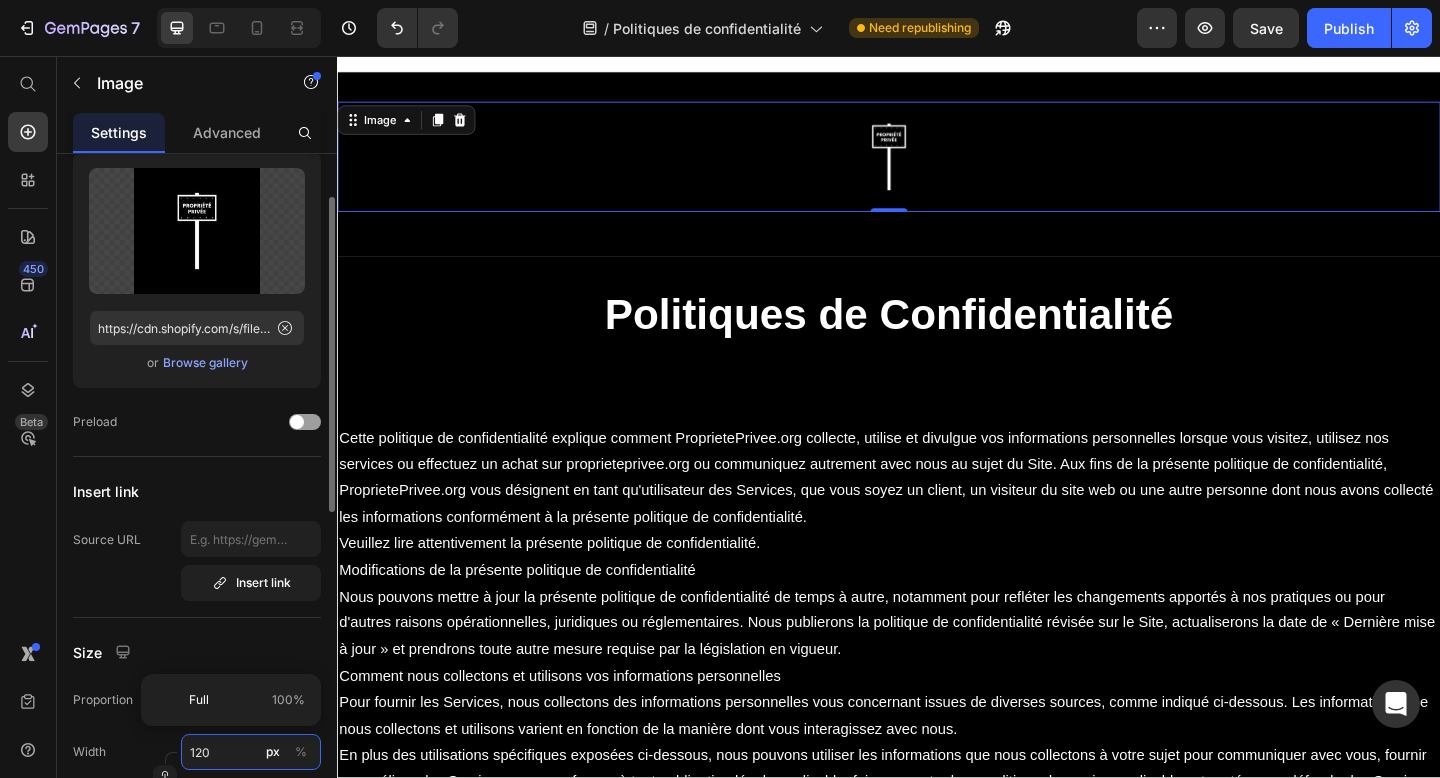 scroll, scrollTop: 137, scrollLeft: 0, axis: vertical 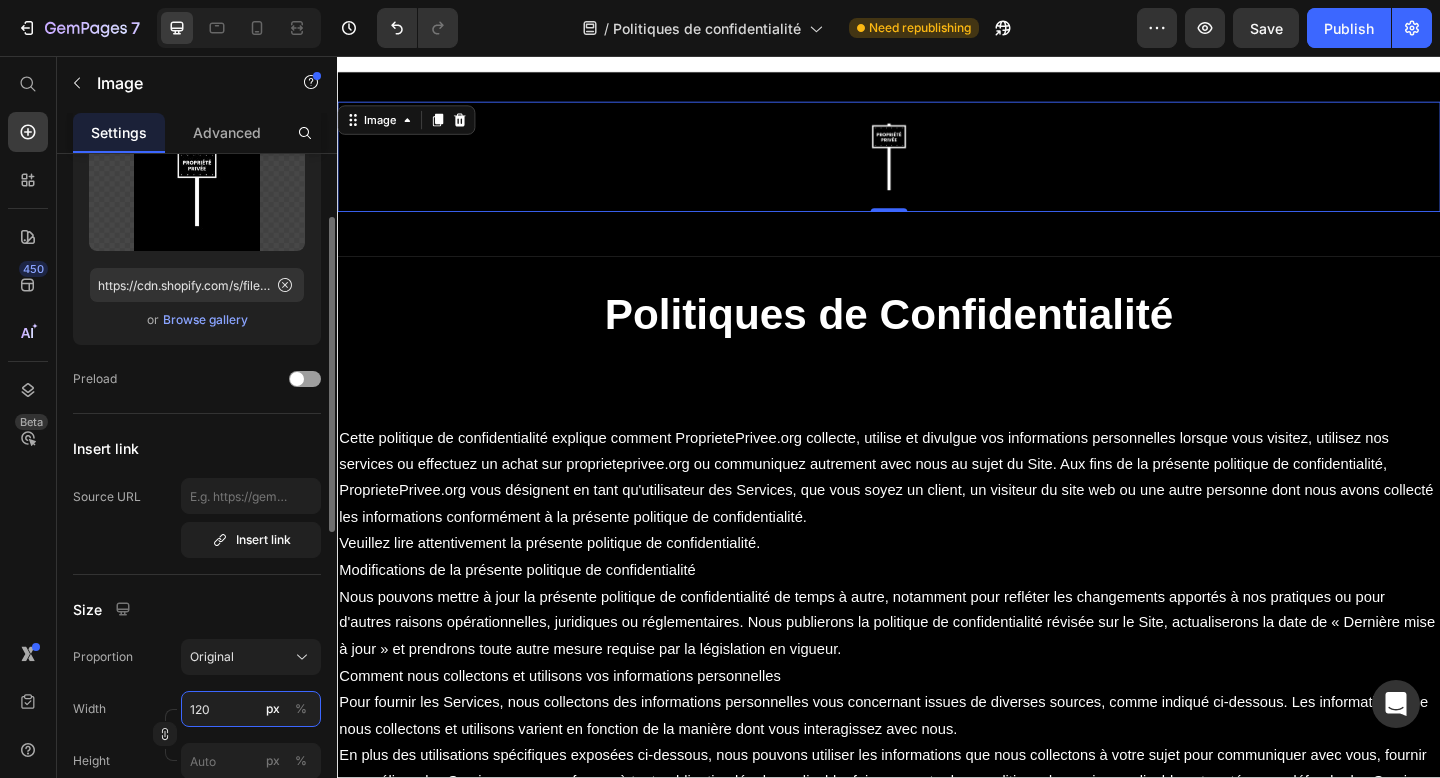click on "120" at bounding box center [251, 709] 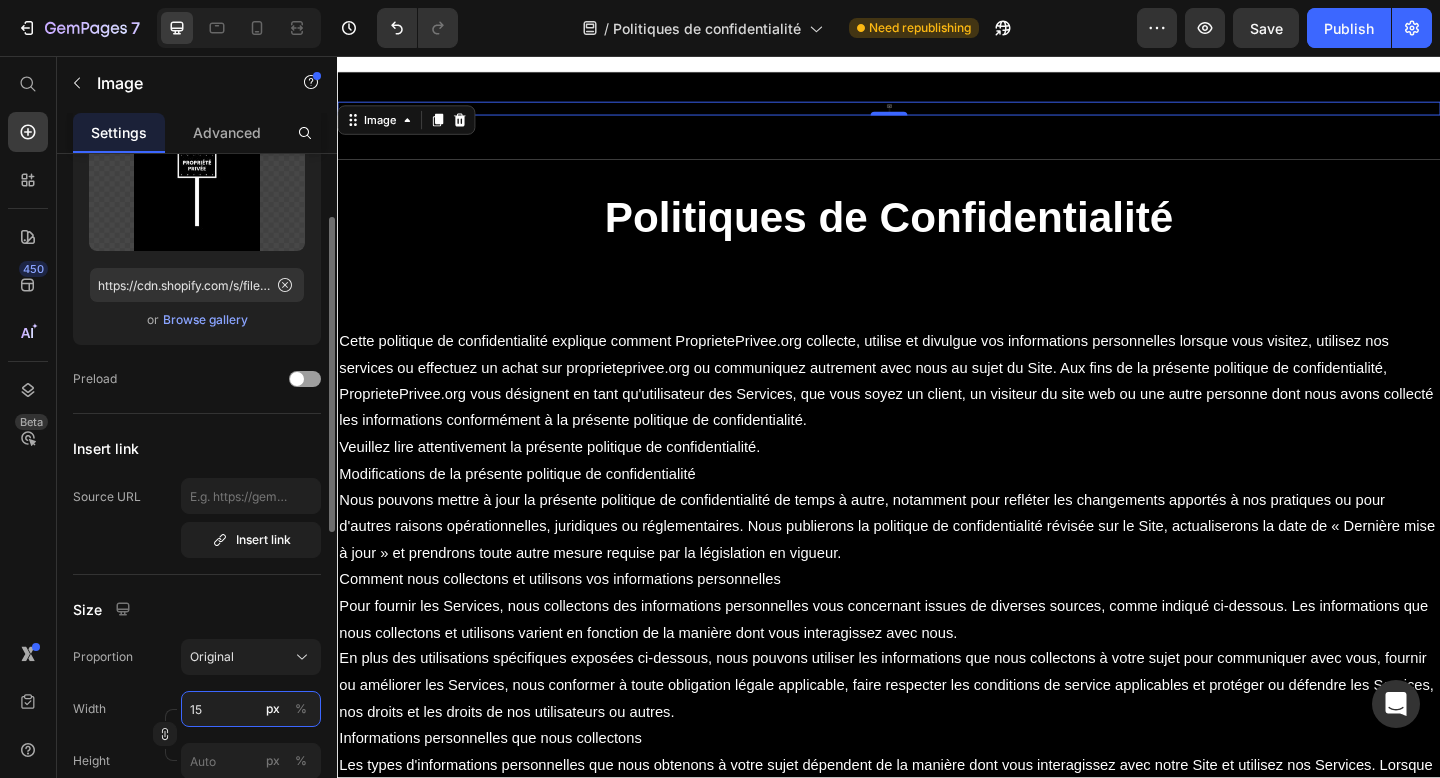 type on "150" 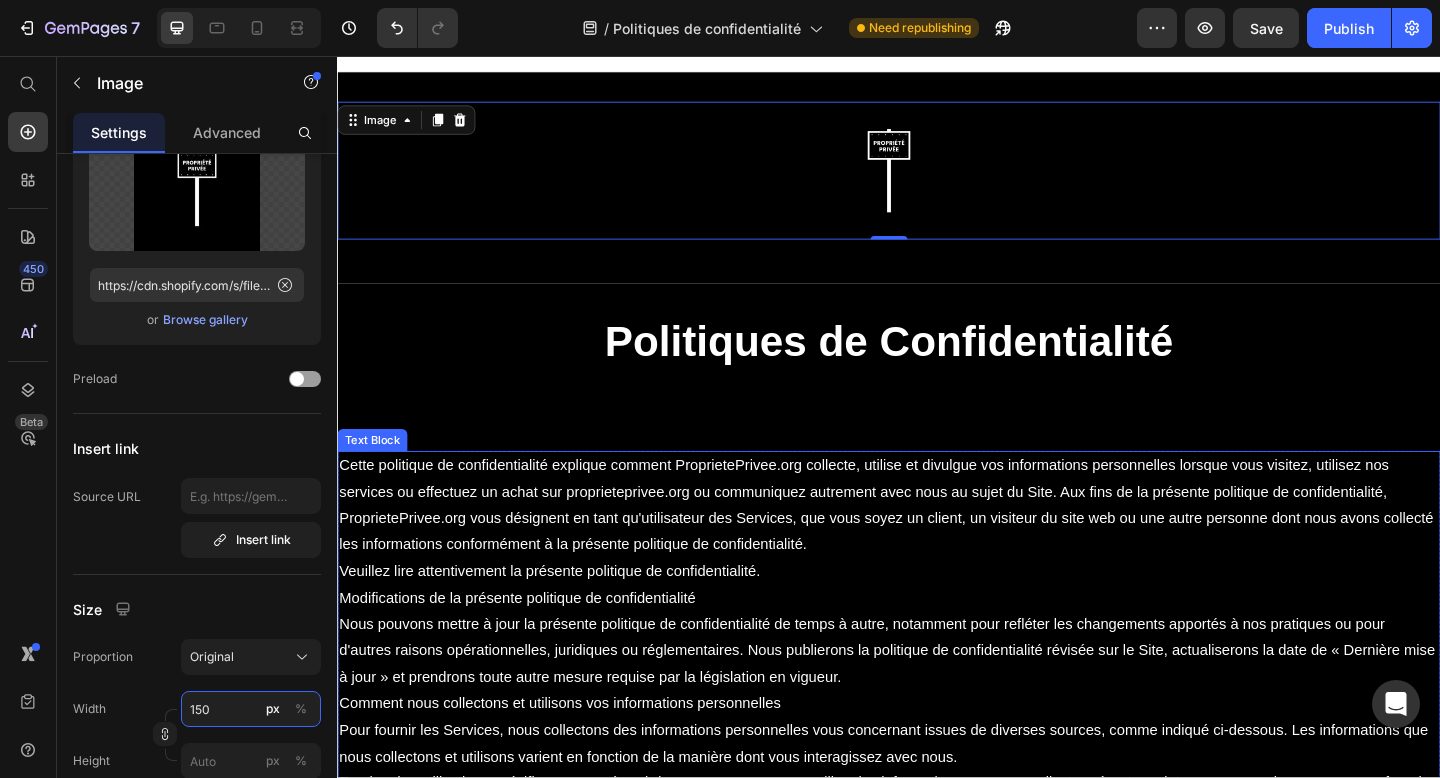 scroll, scrollTop: 67, scrollLeft: 0, axis: vertical 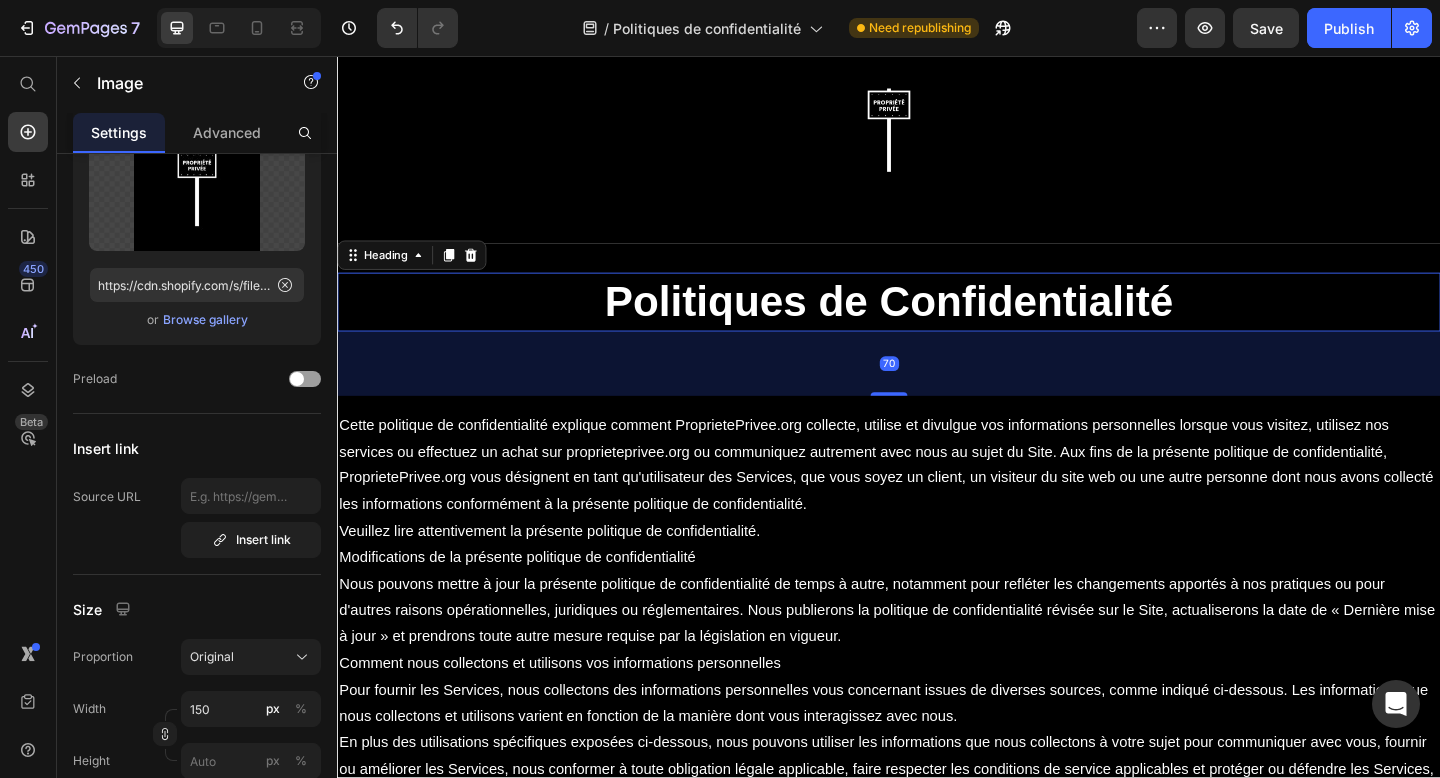 click on "Politiques de Confidentialité" at bounding box center (937, 323) 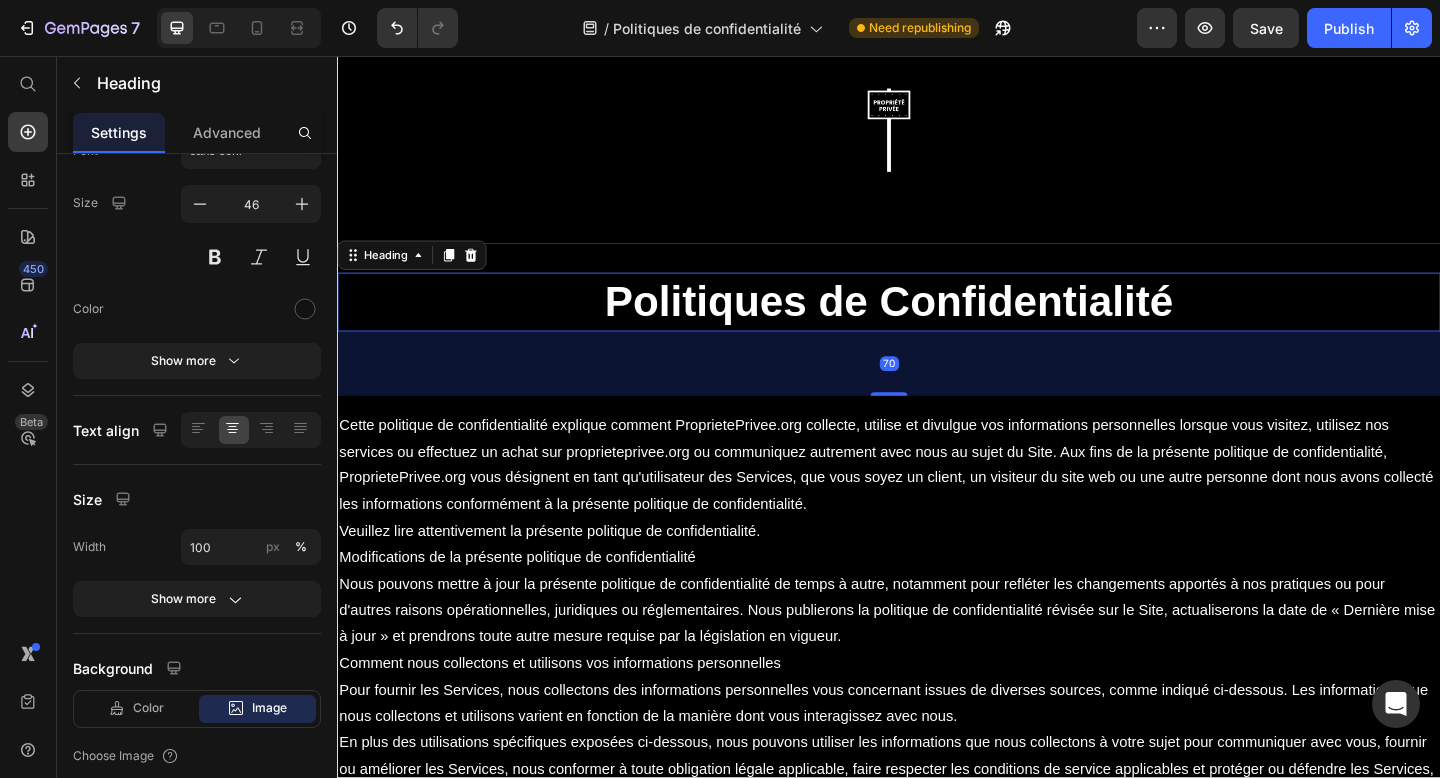 scroll, scrollTop: 0, scrollLeft: 0, axis: both 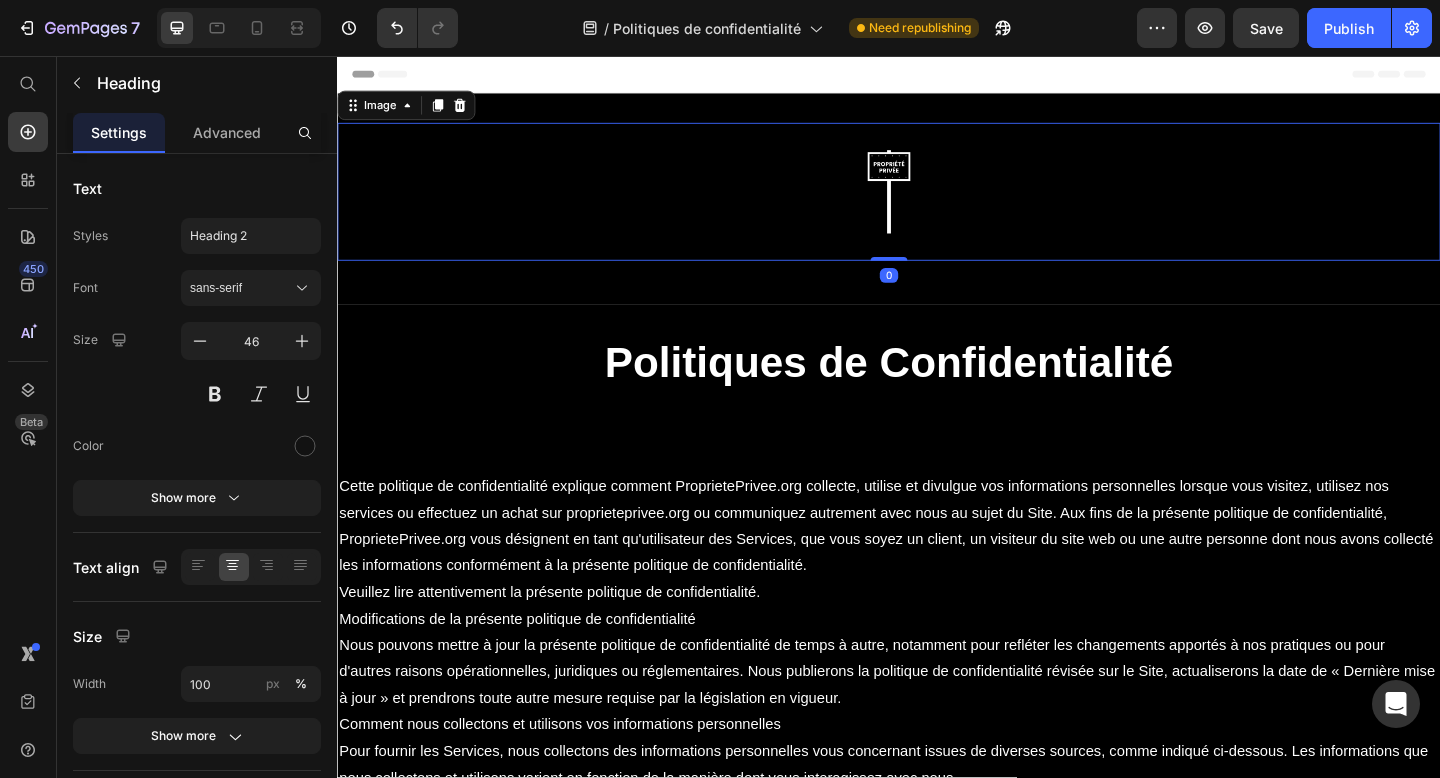 click at bounding box center (937, 204) 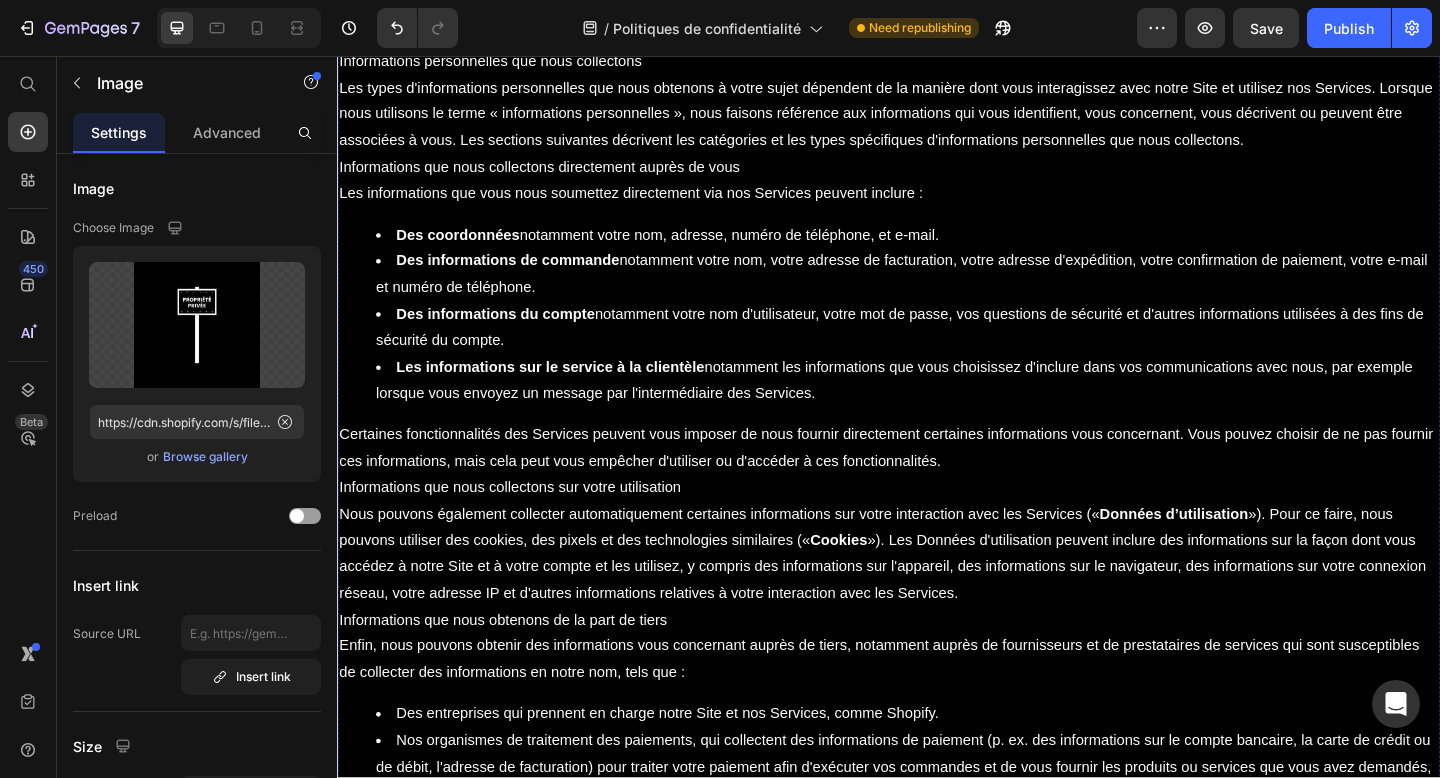 scroll, scrollTop: 0, scrollLeft: 0, axis: both 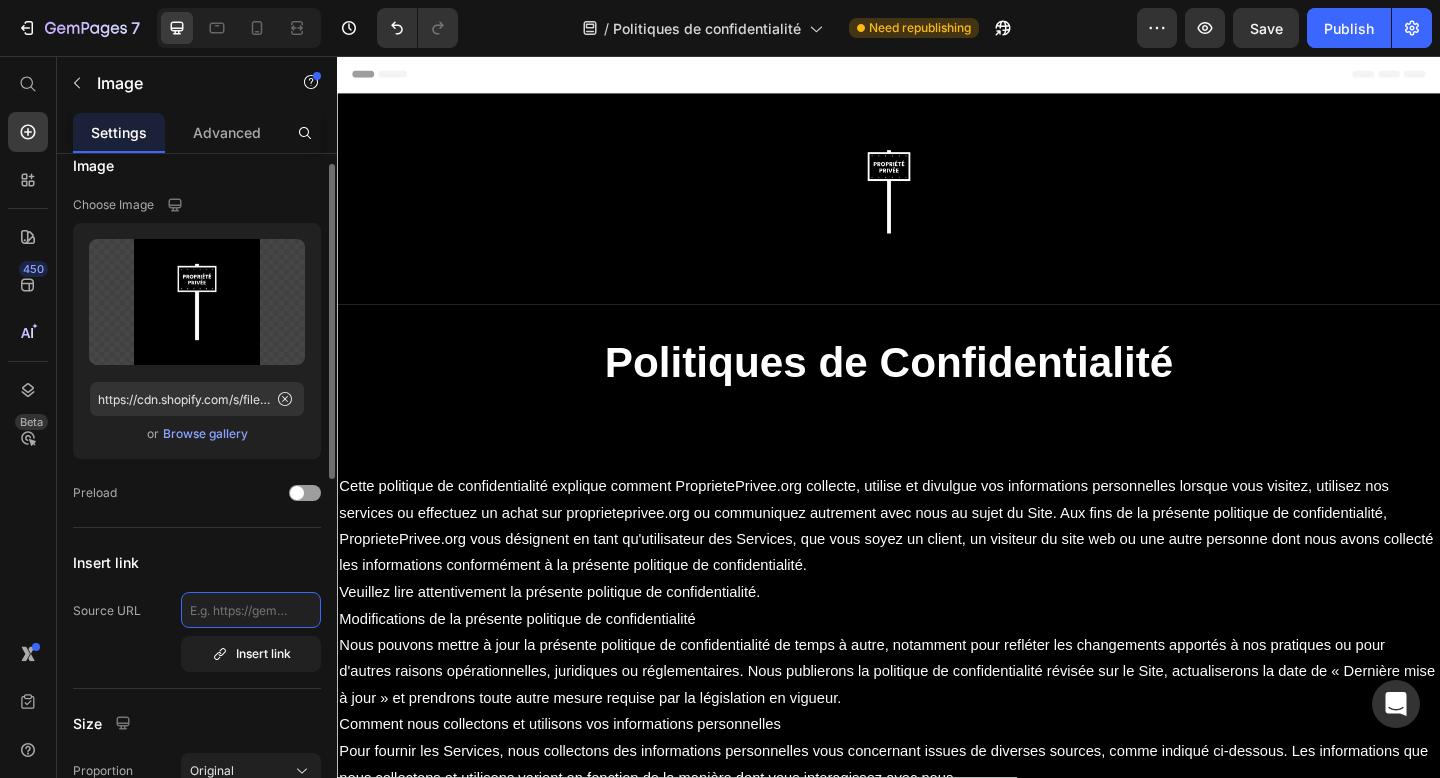 click 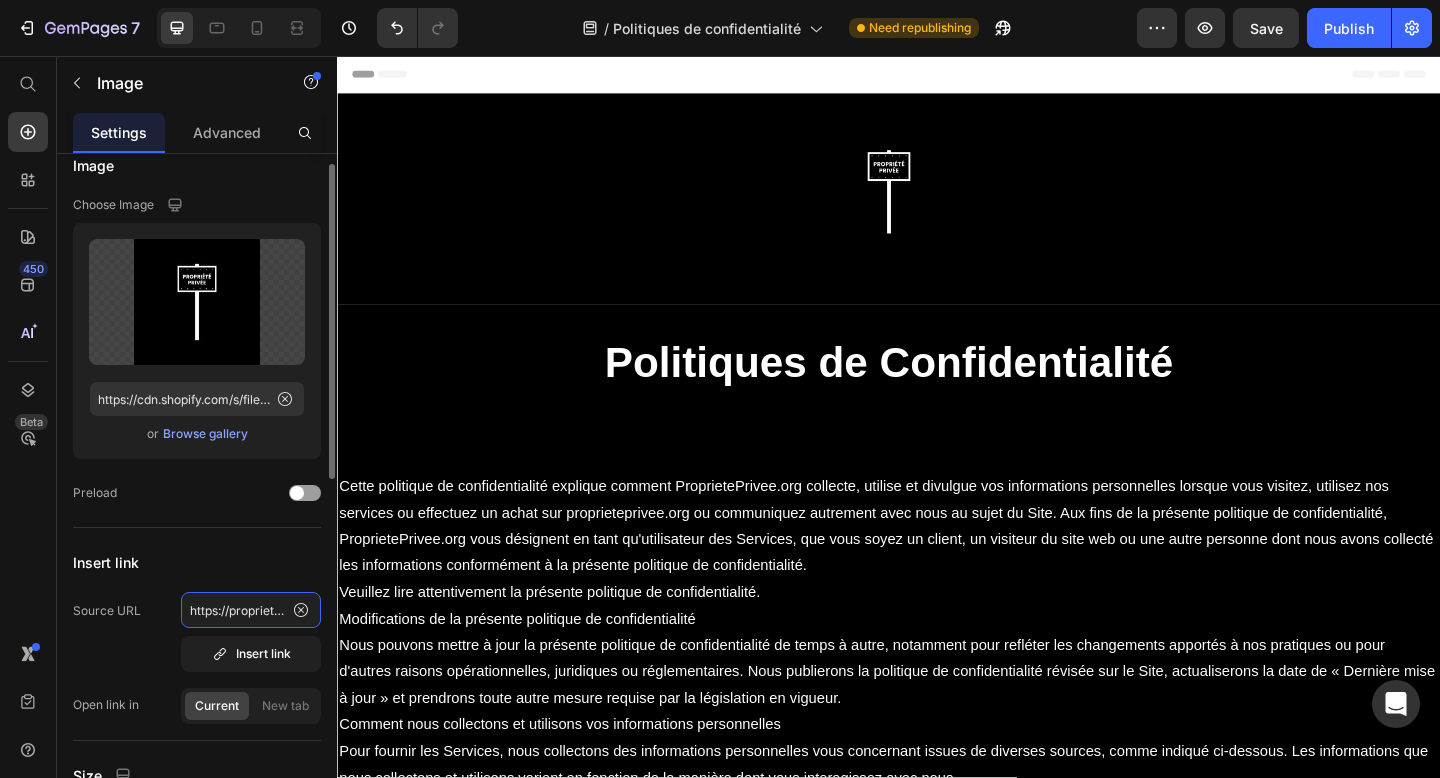 scroll, scrollTop: 0, scrollLeft: 56, axis: horizontal 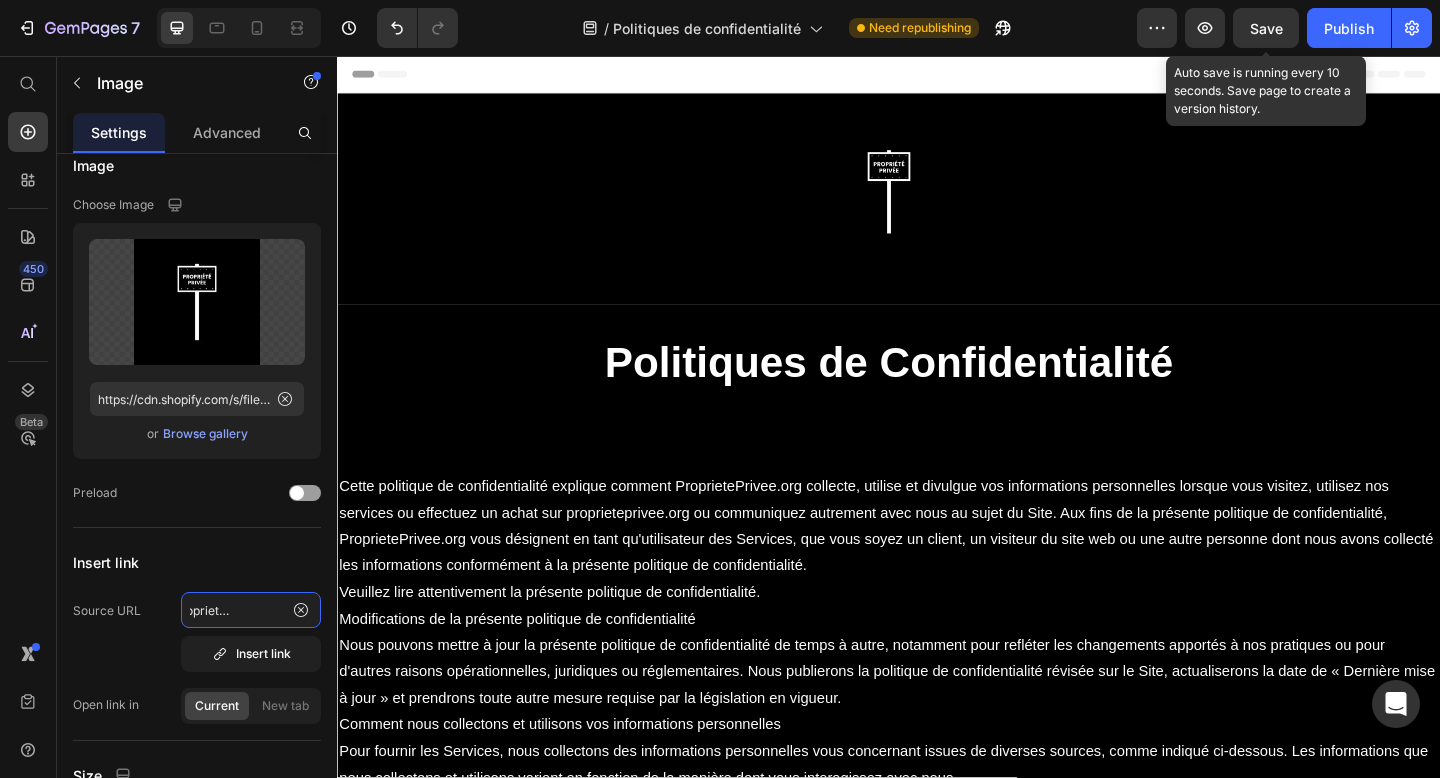 type on "https://proprieteprivee.org/" 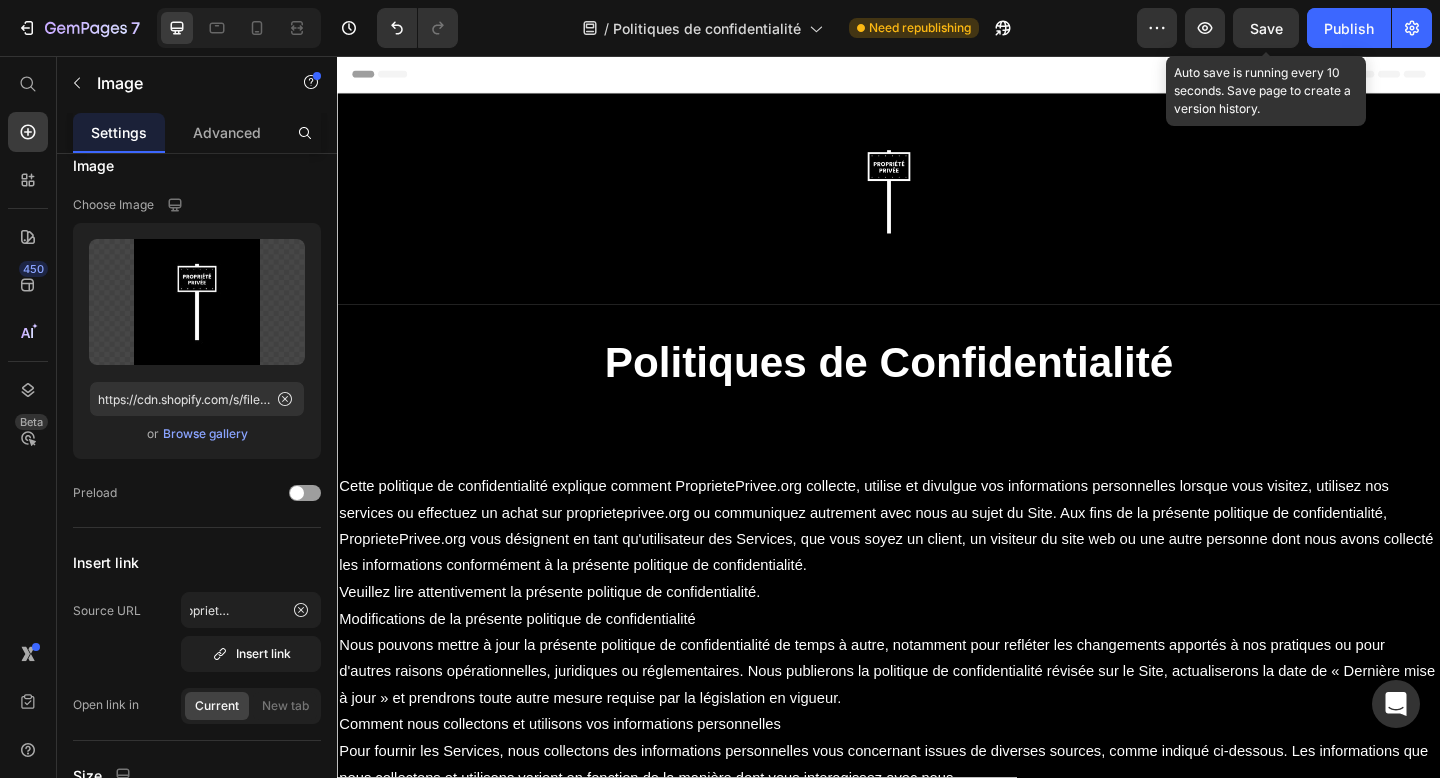 scroll, scrollTop: 0, scrollLeft: 0, axis: both 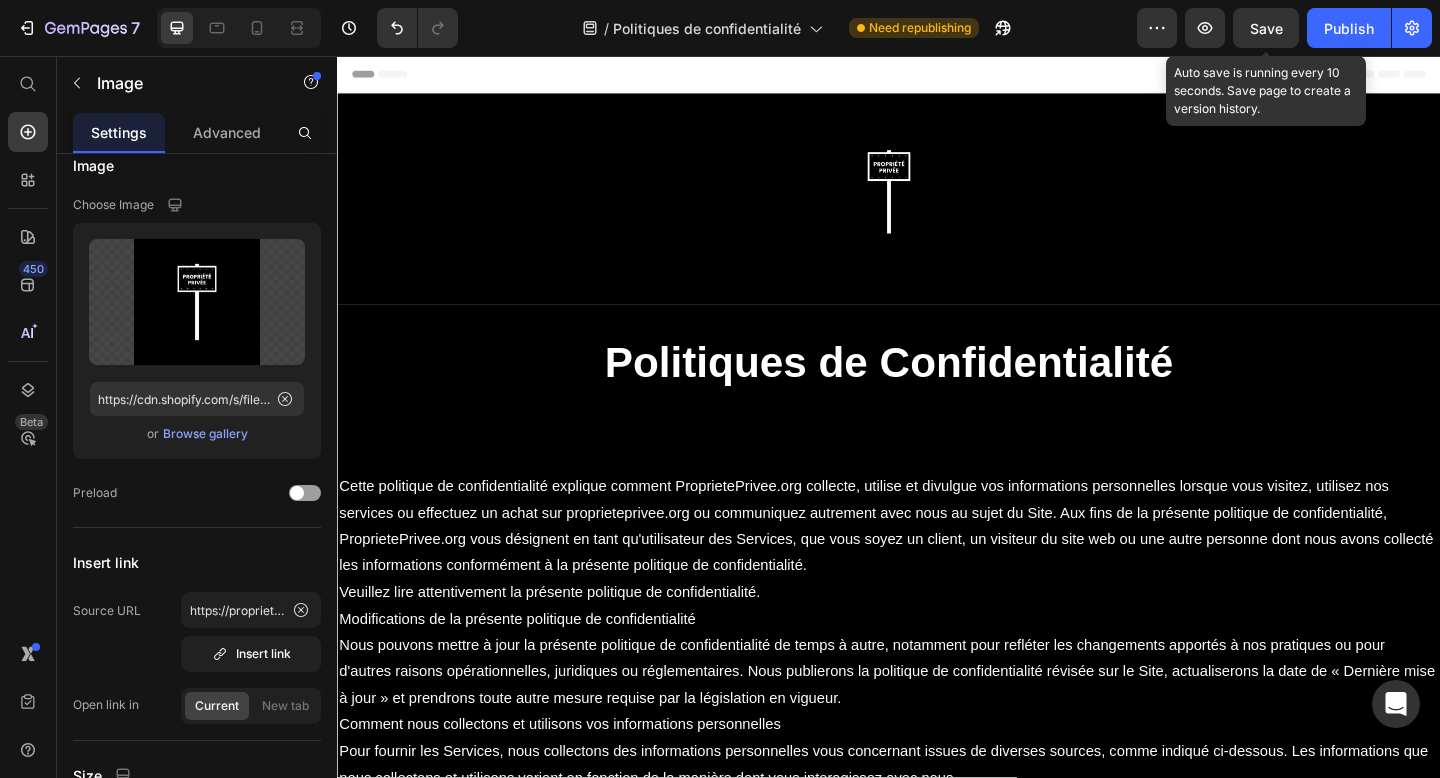 click on "Save" at bounding box center [1266, 28] 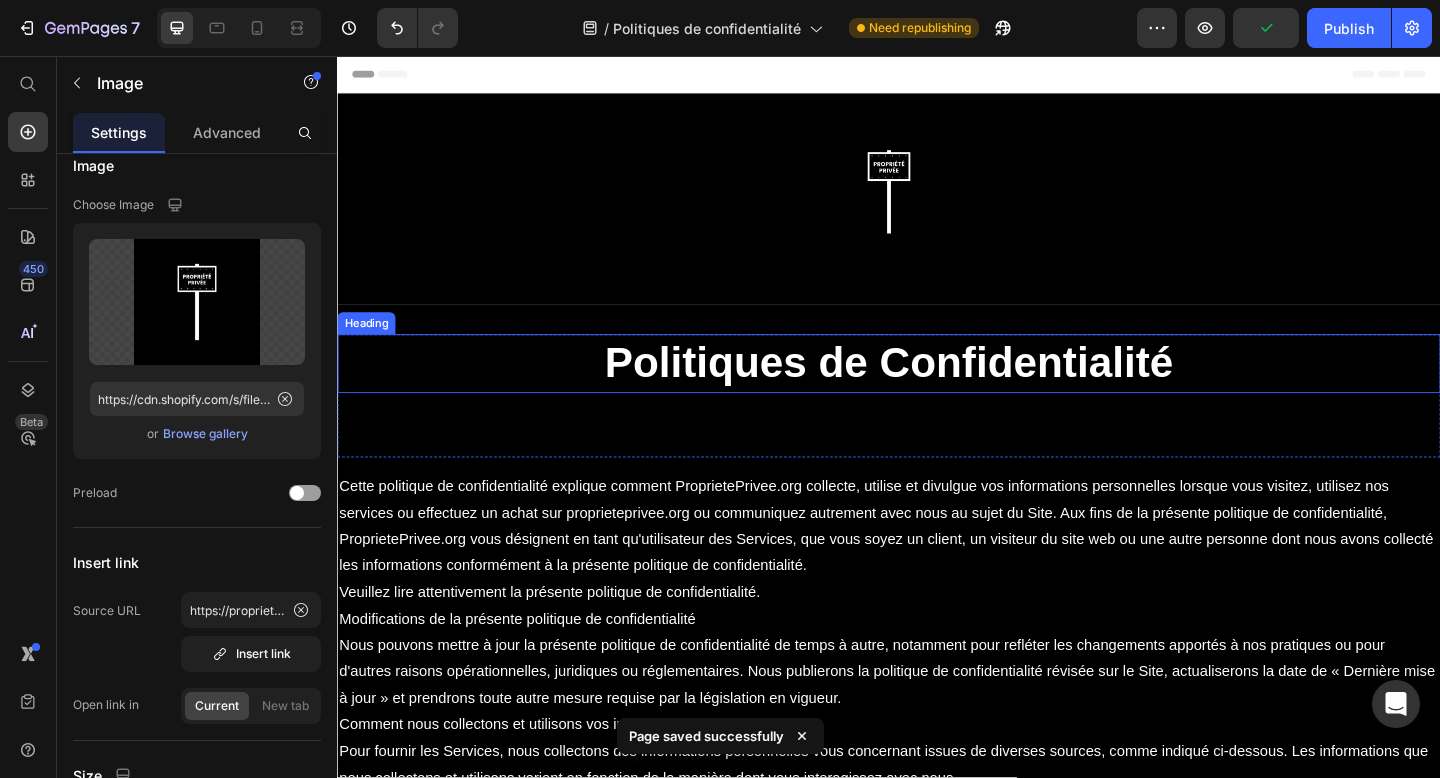 scroll, scrollTop: 18, scrollLeft: 0, axis: vertical 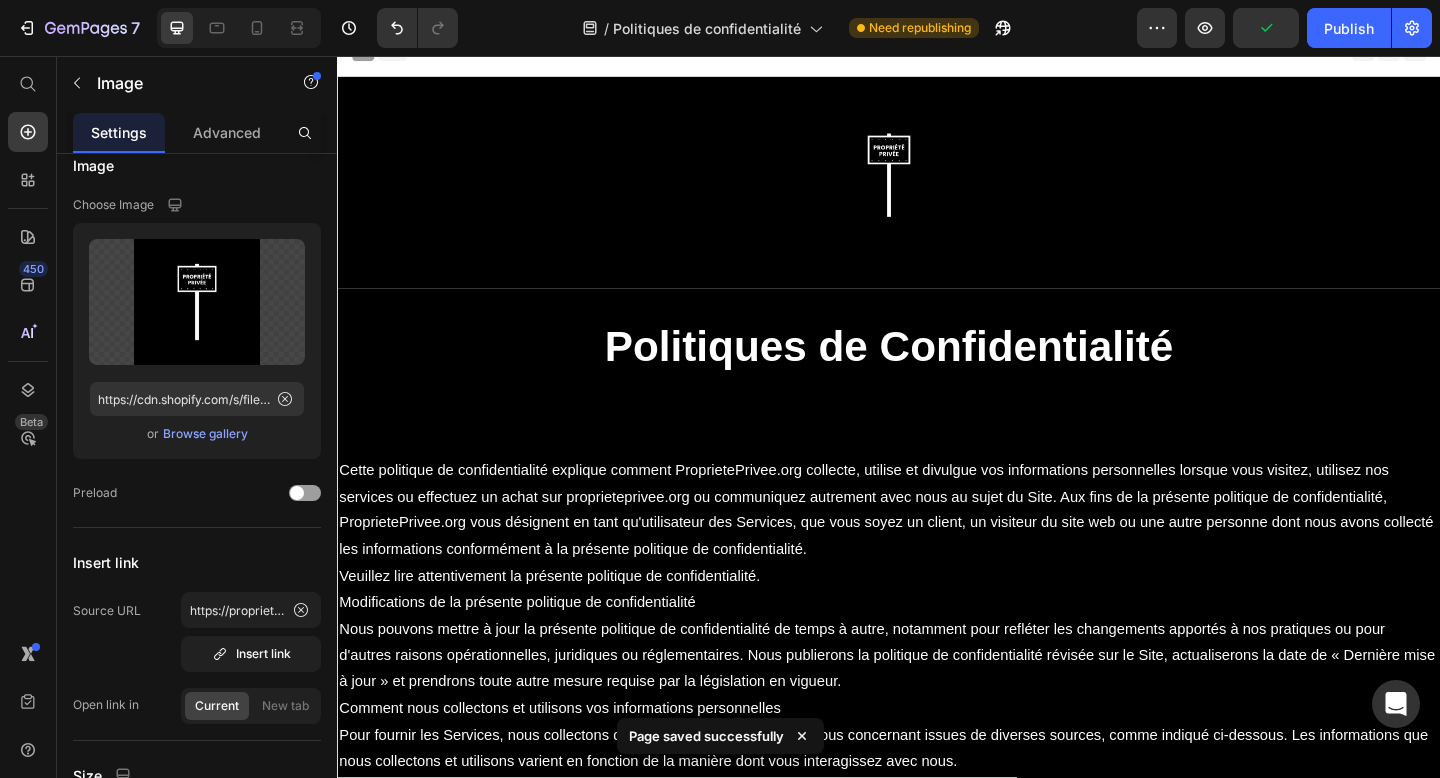 click at bounding box center (937, 186) 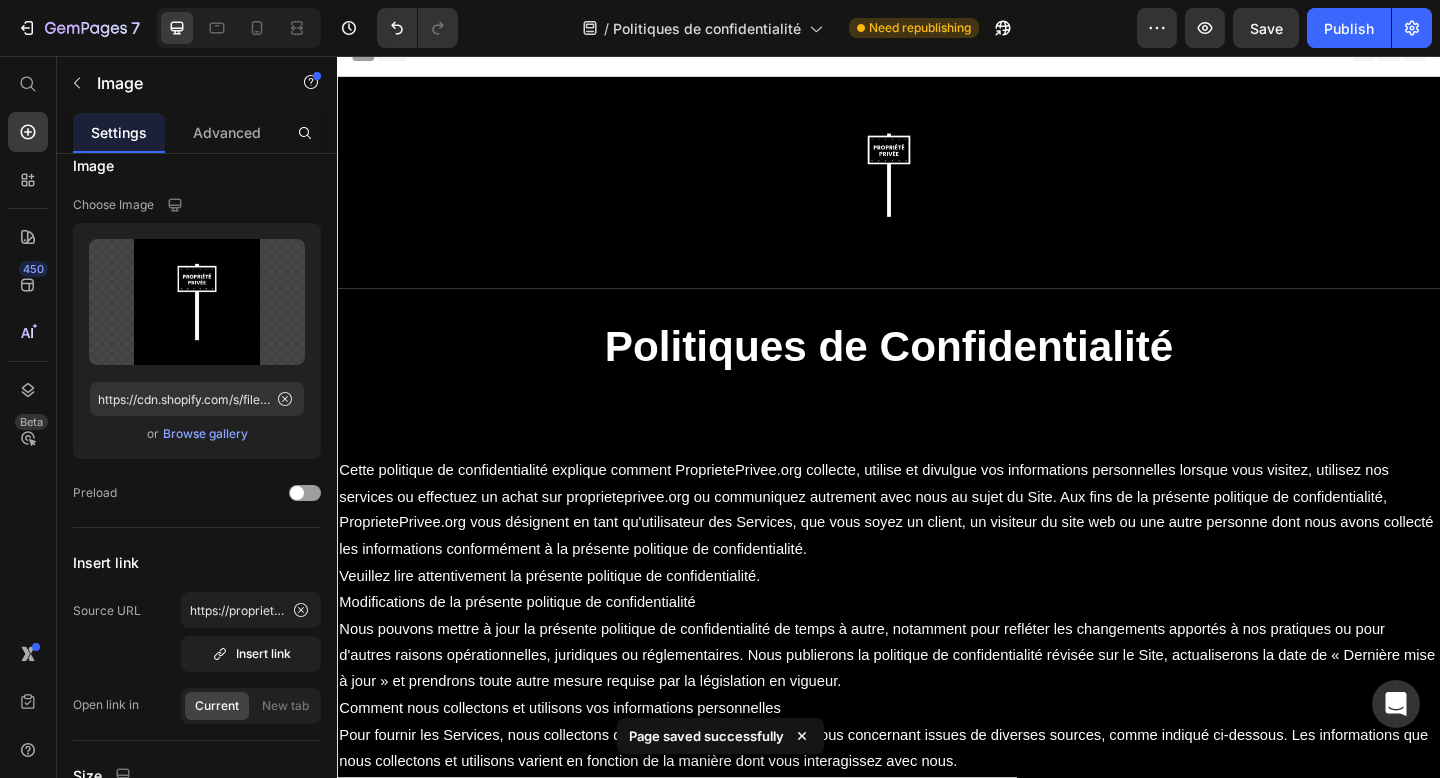 click at bounding box center (937, 186) 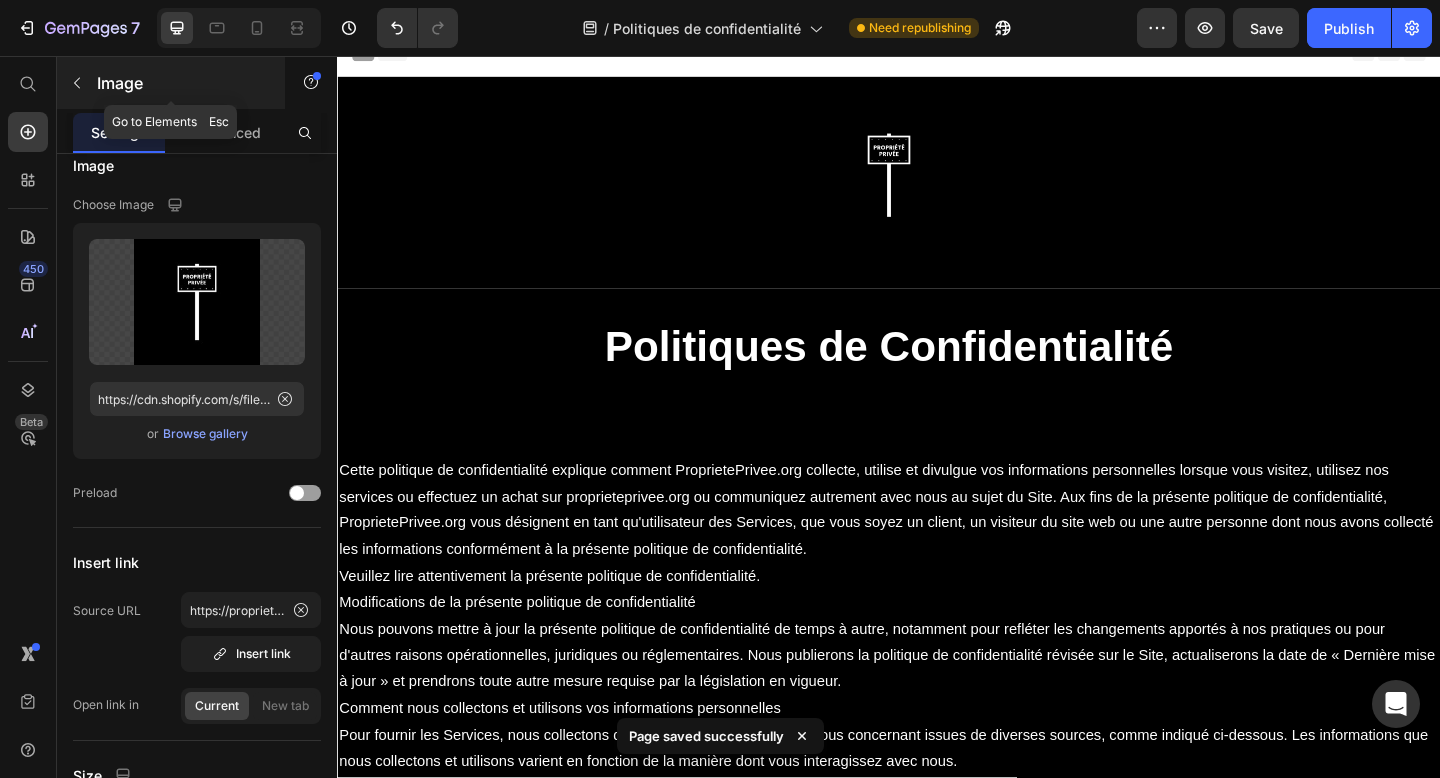 click on "Image" at bounding box center (171, 83) 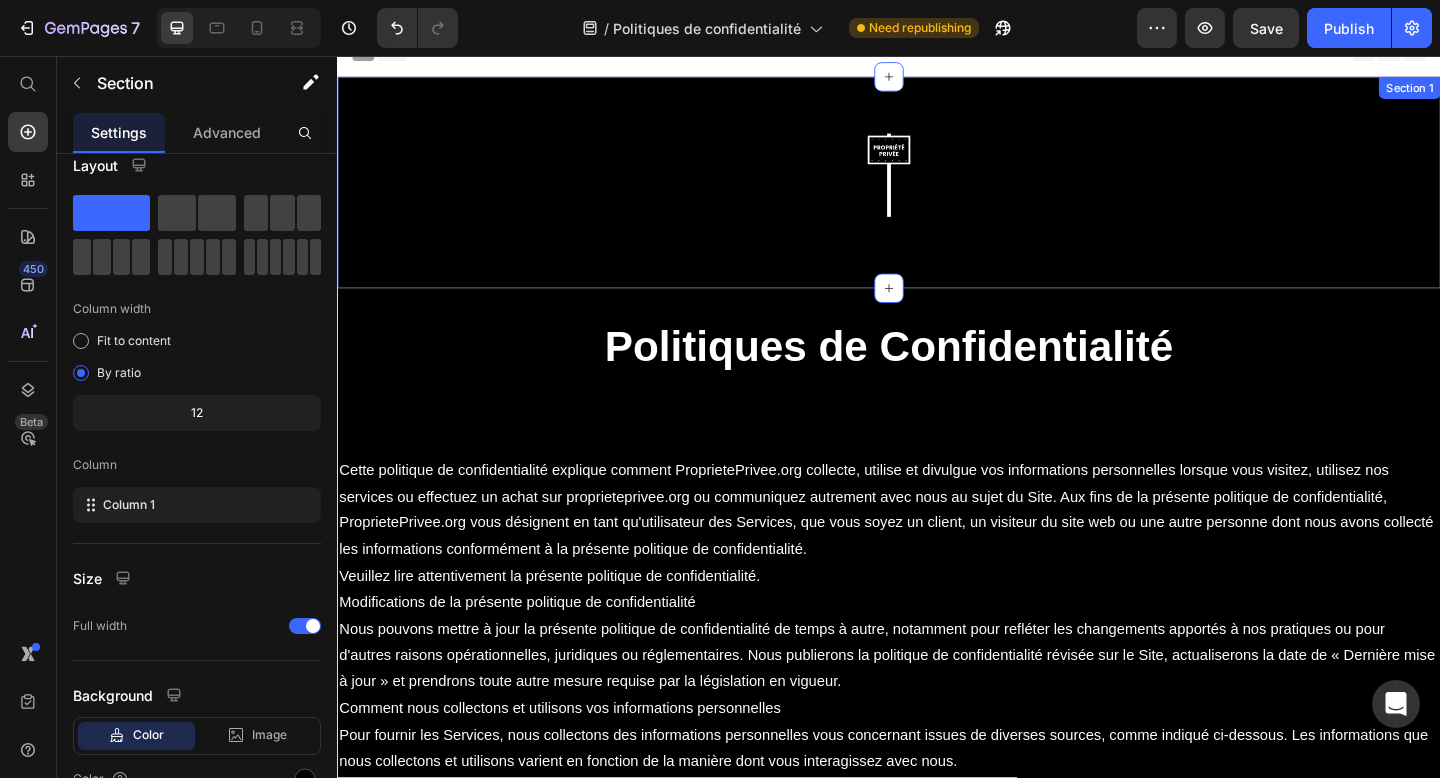 click on "Image Row Section 1" at bounding box center (937, 194) 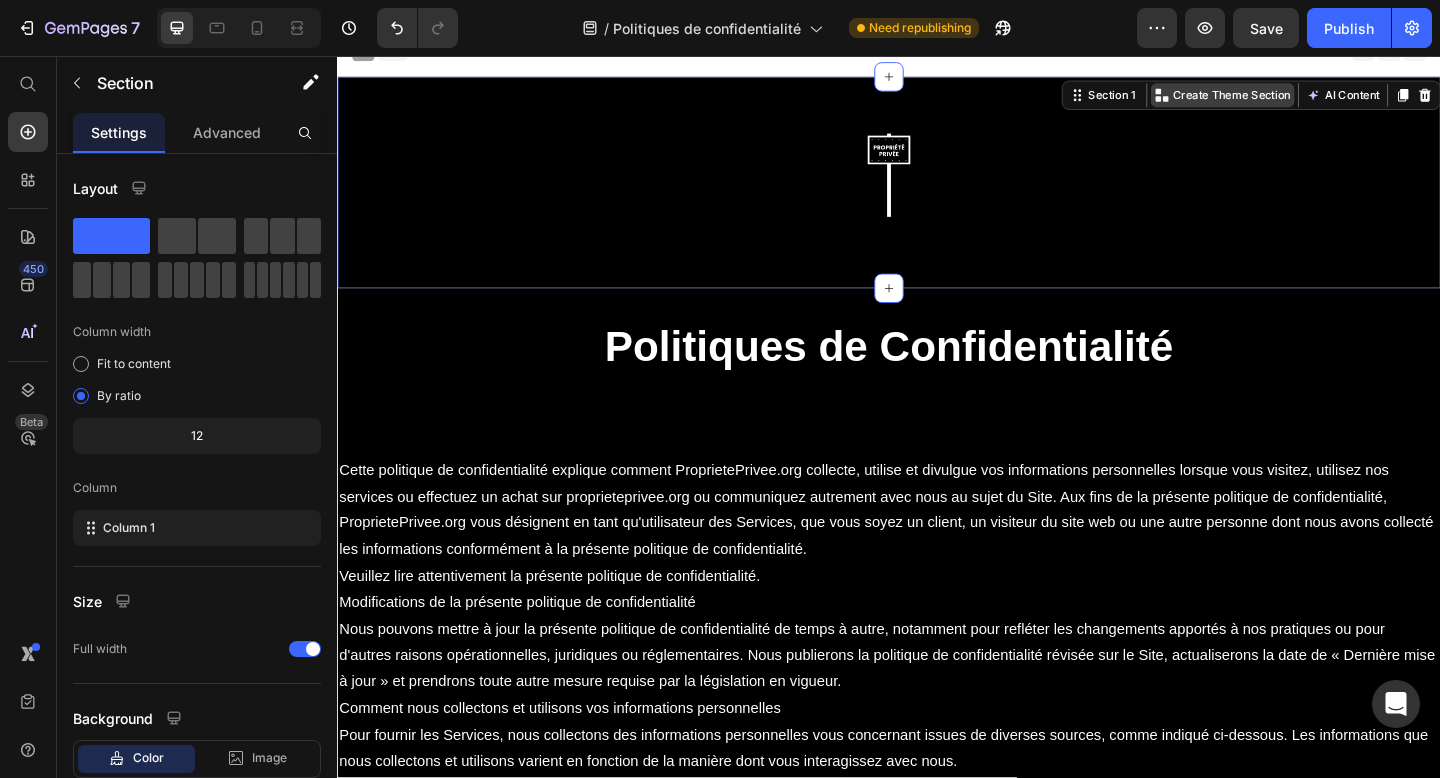 click on "Create Theme Section" at bounding box center (1310, 99) 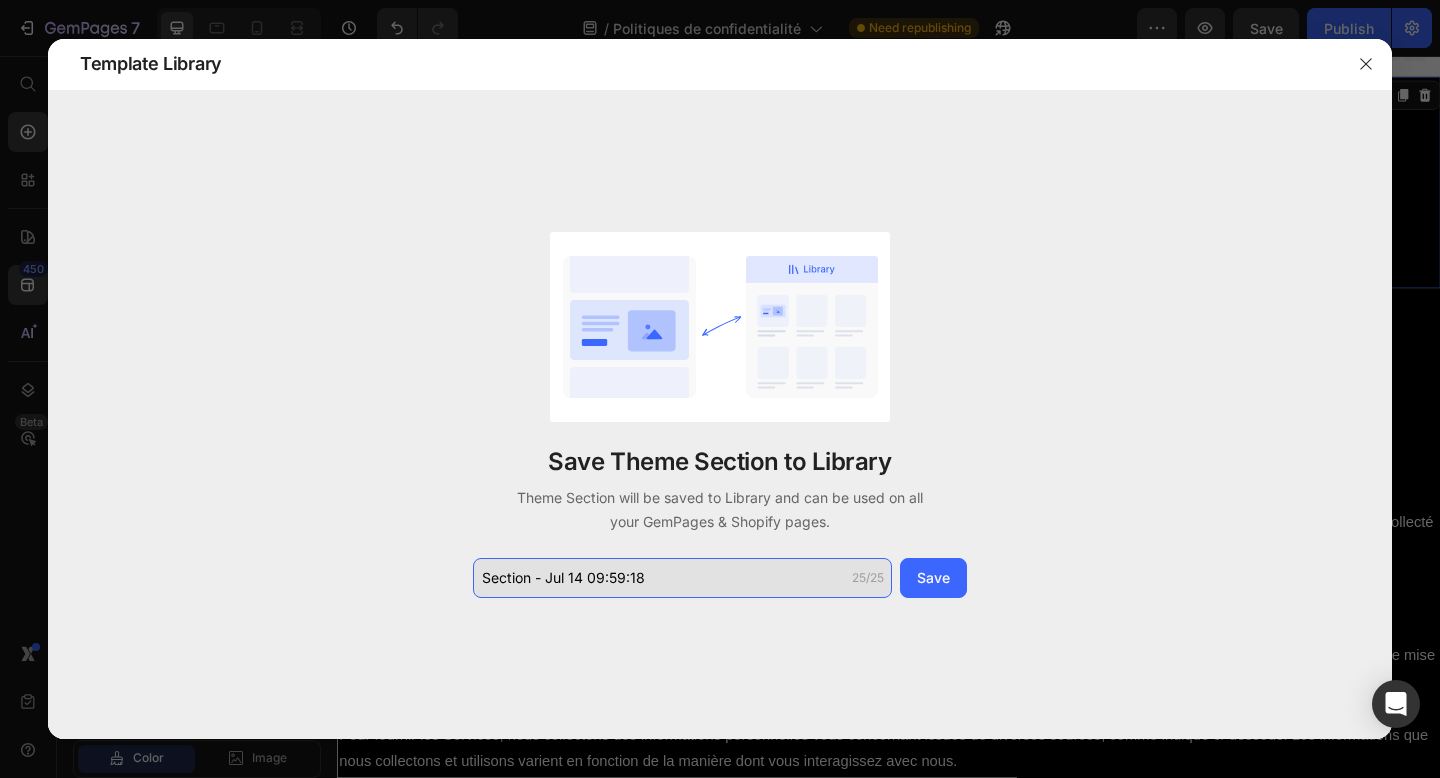 click on "Section - Jul 14 09:59:18" 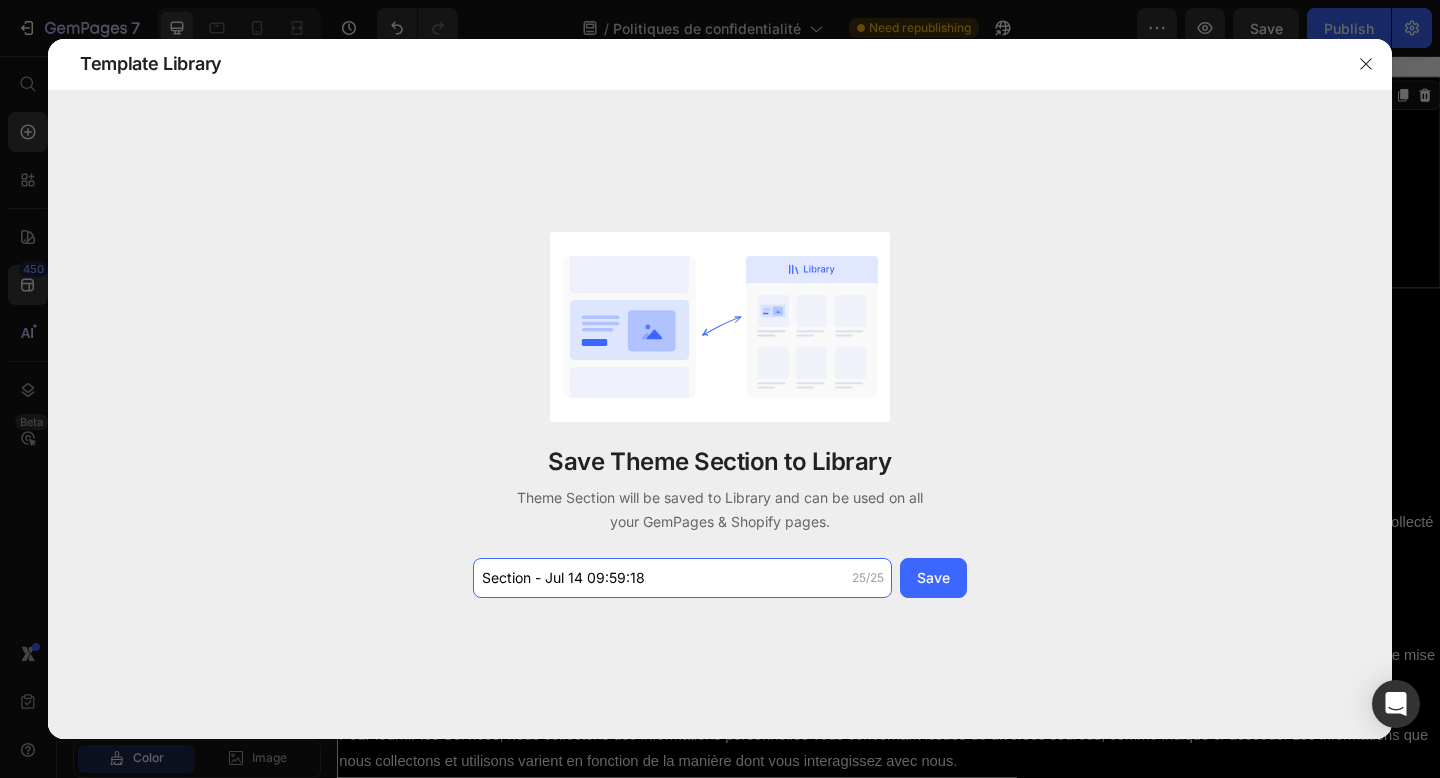 drag, startPoint x: 662, startPoint y: 576, endPoint x: 439, endPoint y: 563, distance: 223.3786 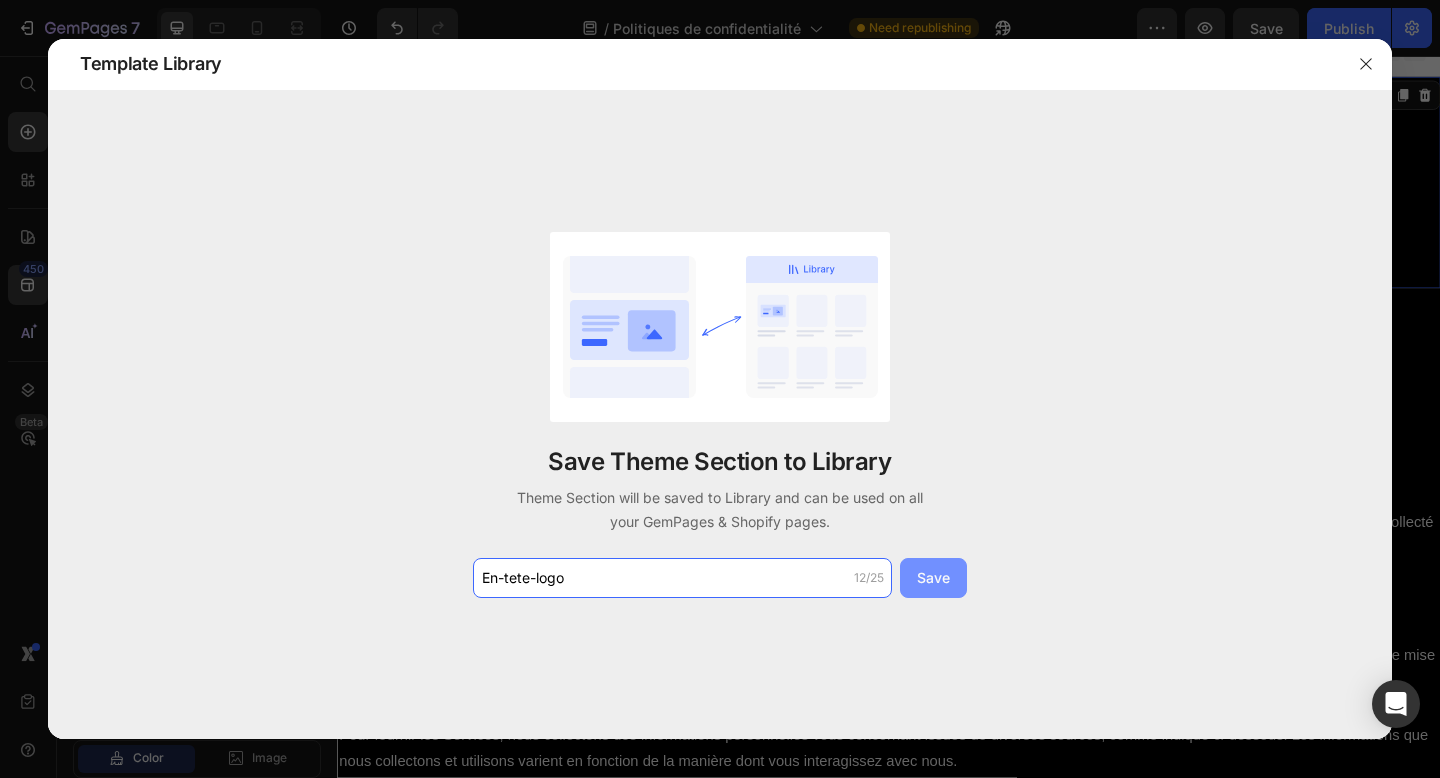 type on "En-tete-logo" 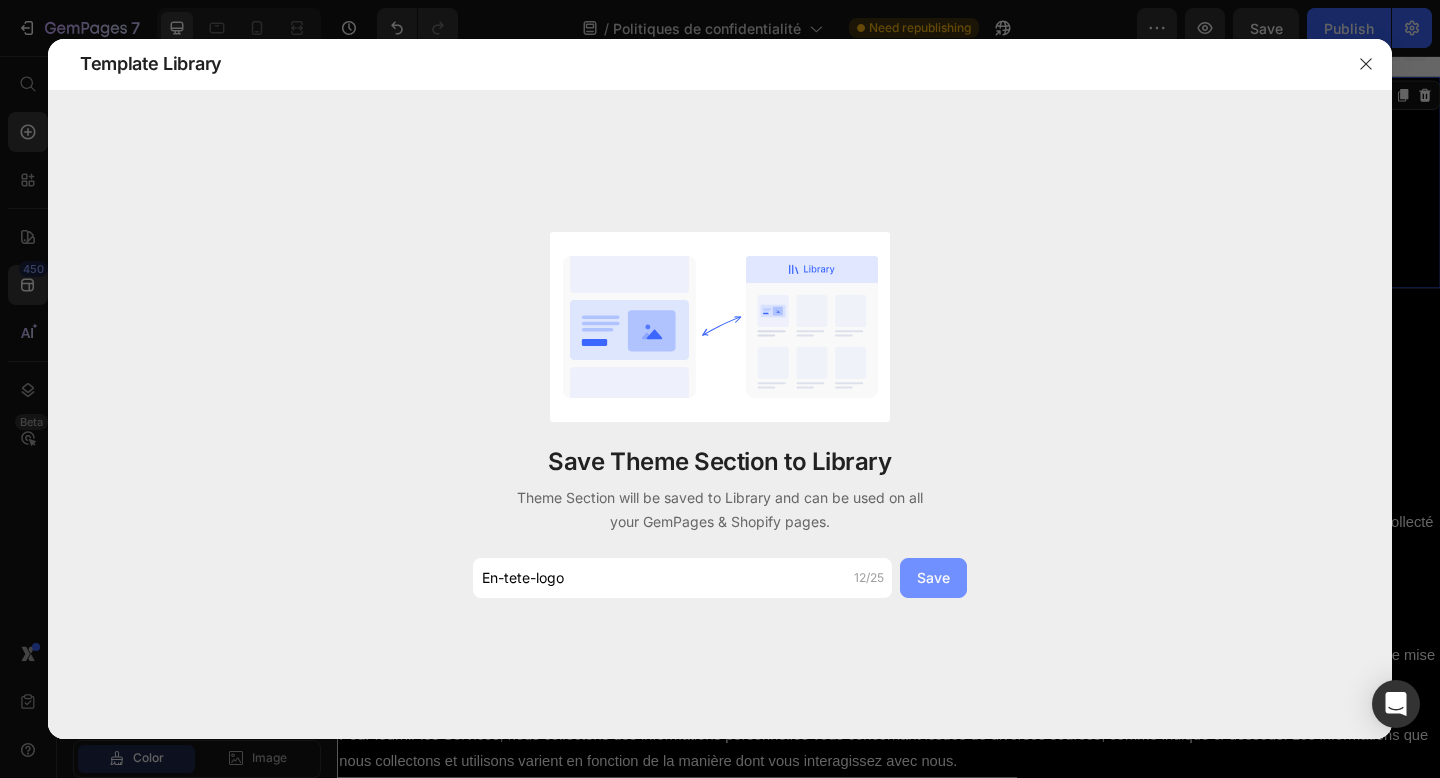 click on "Save" at bounding box center (933, 577) 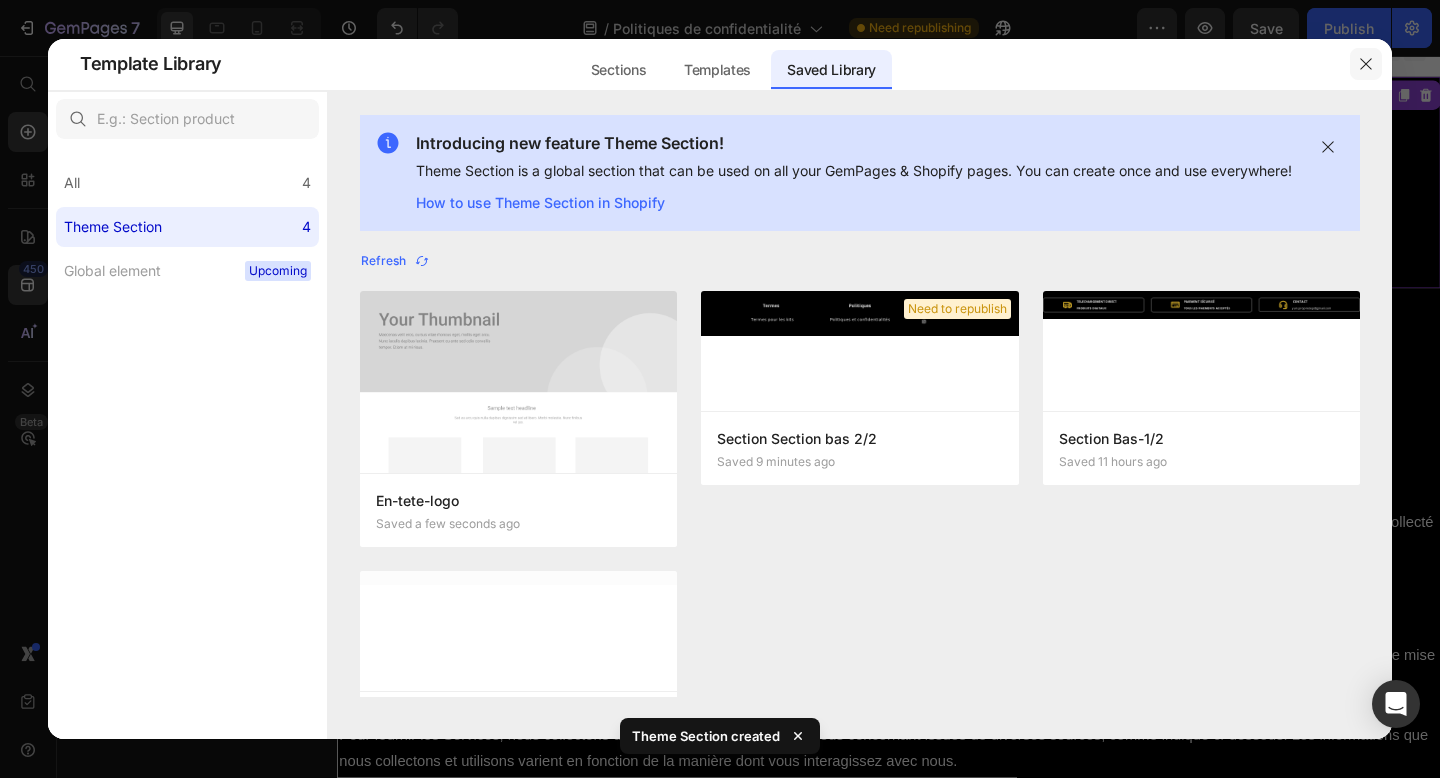 click at bounding box center [1366, 64] 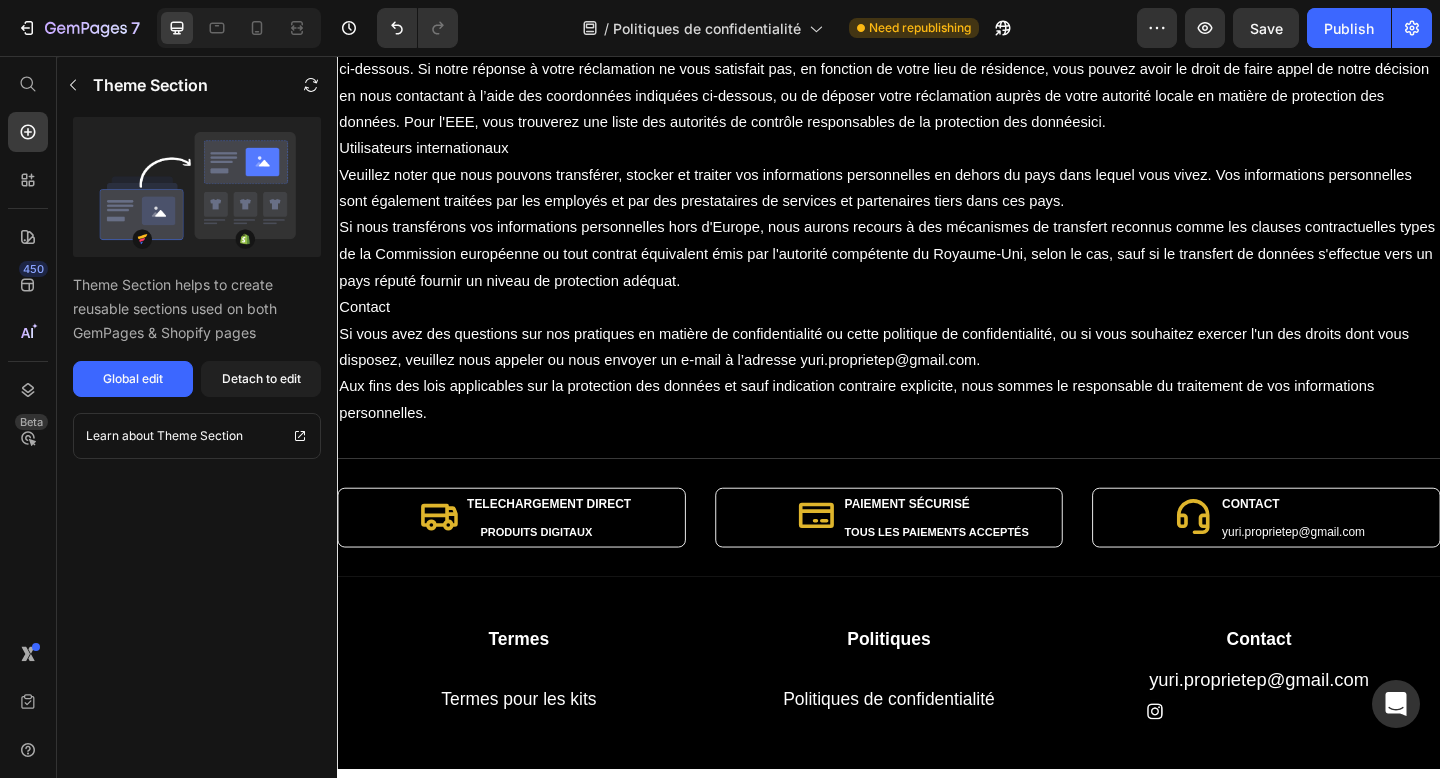 scroll, scrollTop: 5429, scrollLeft: 0, axis: vertical 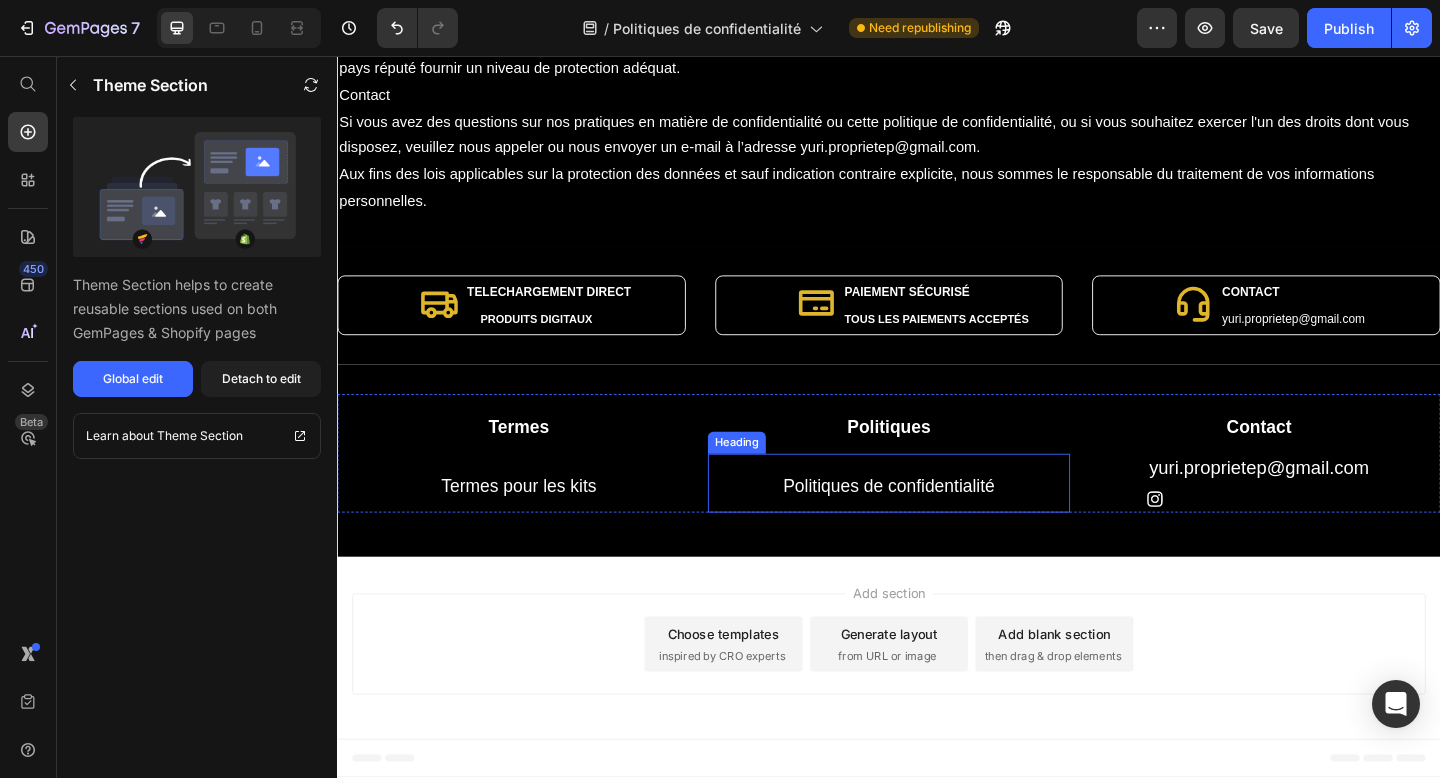 click on "Politiques de confidentialité" at bounding box center (937, 524) 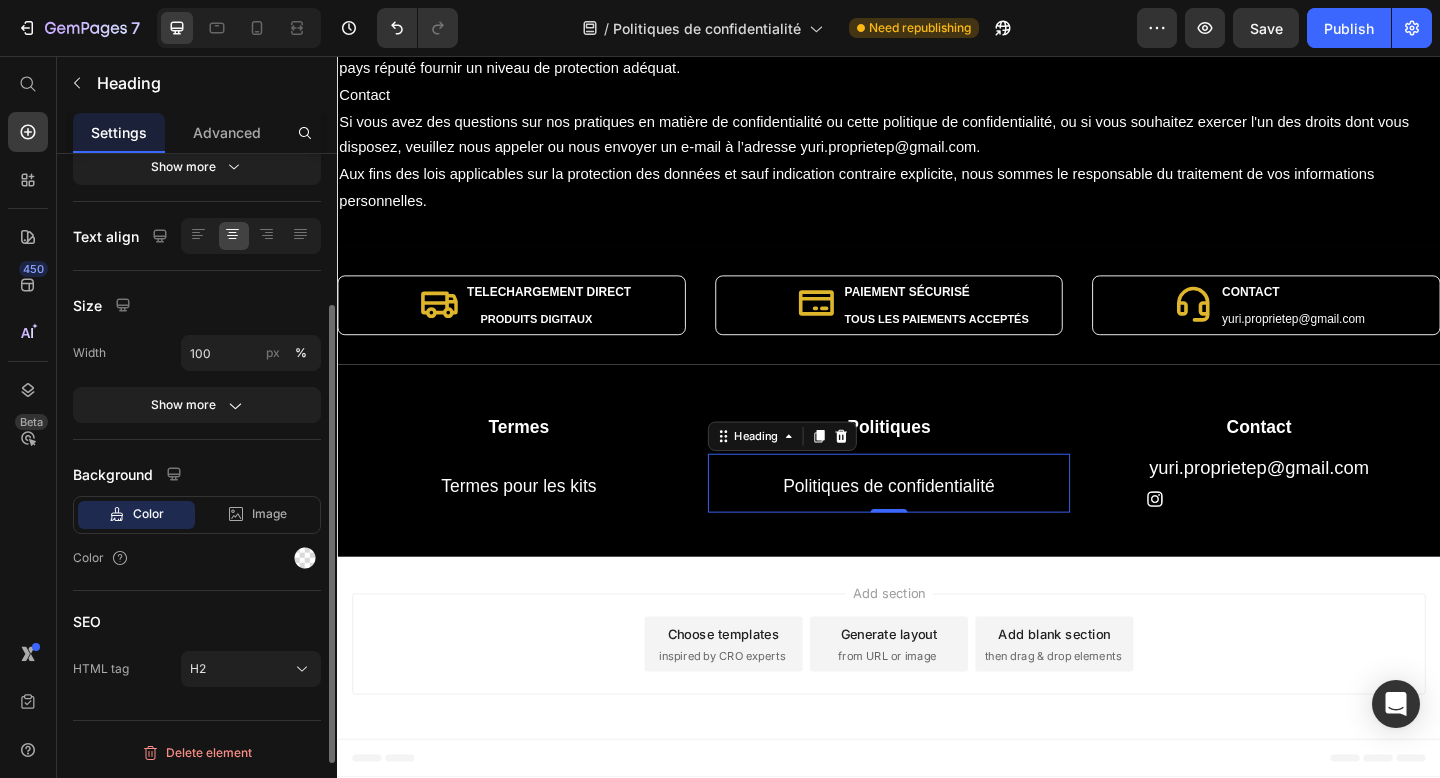 scroll, scrollTop: 0, scrollLeft: 0, axis: both 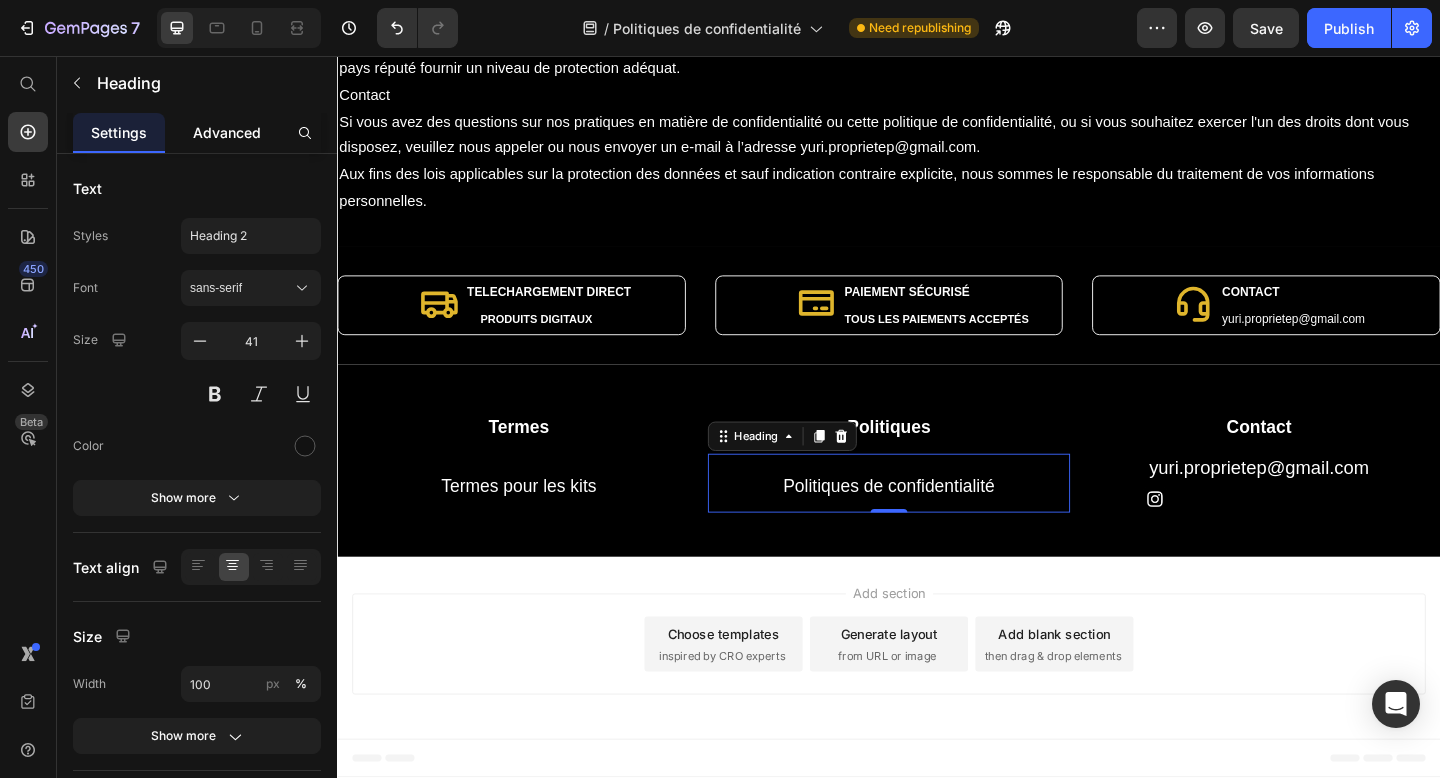 click on "Advanced" 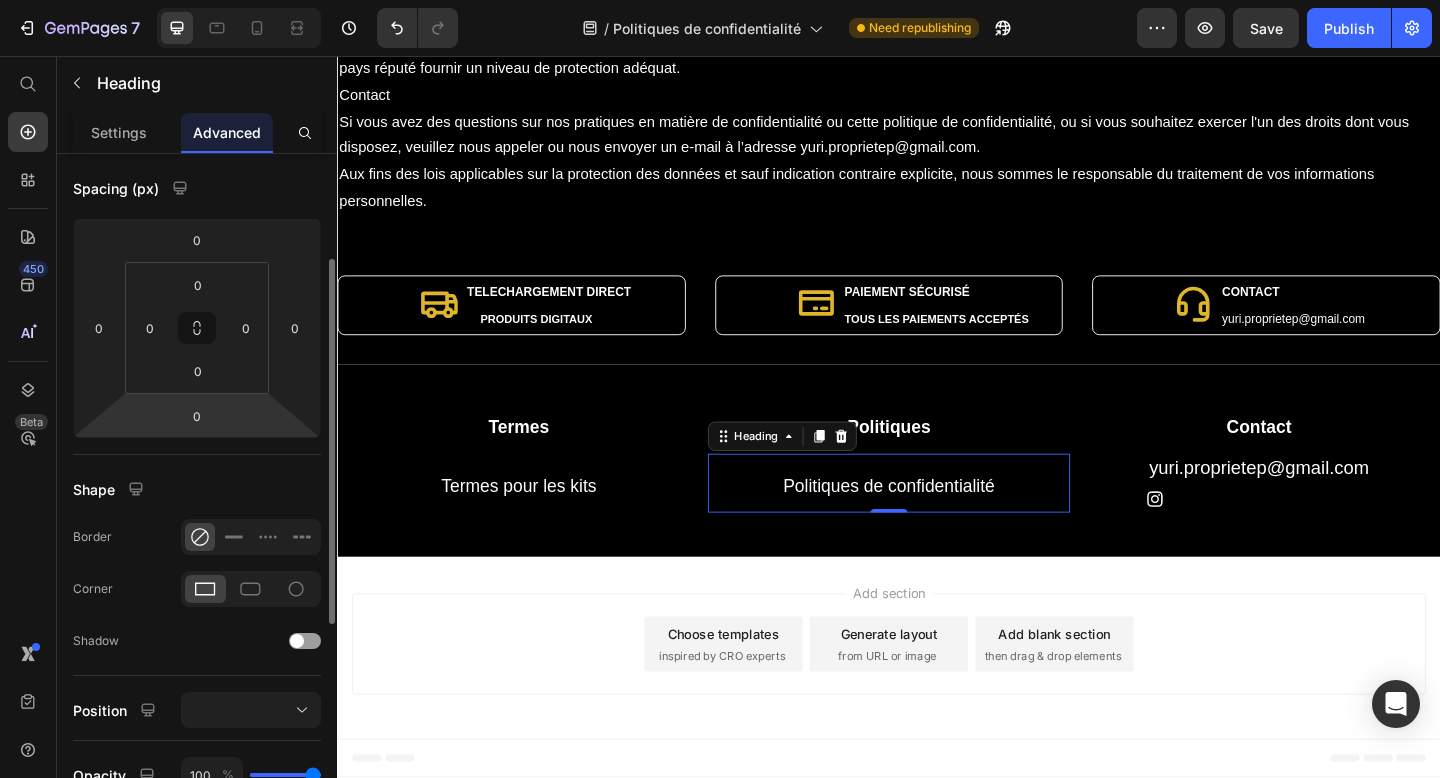 scroll, scrollTop: 0, scrollLeft: 0, axis: both 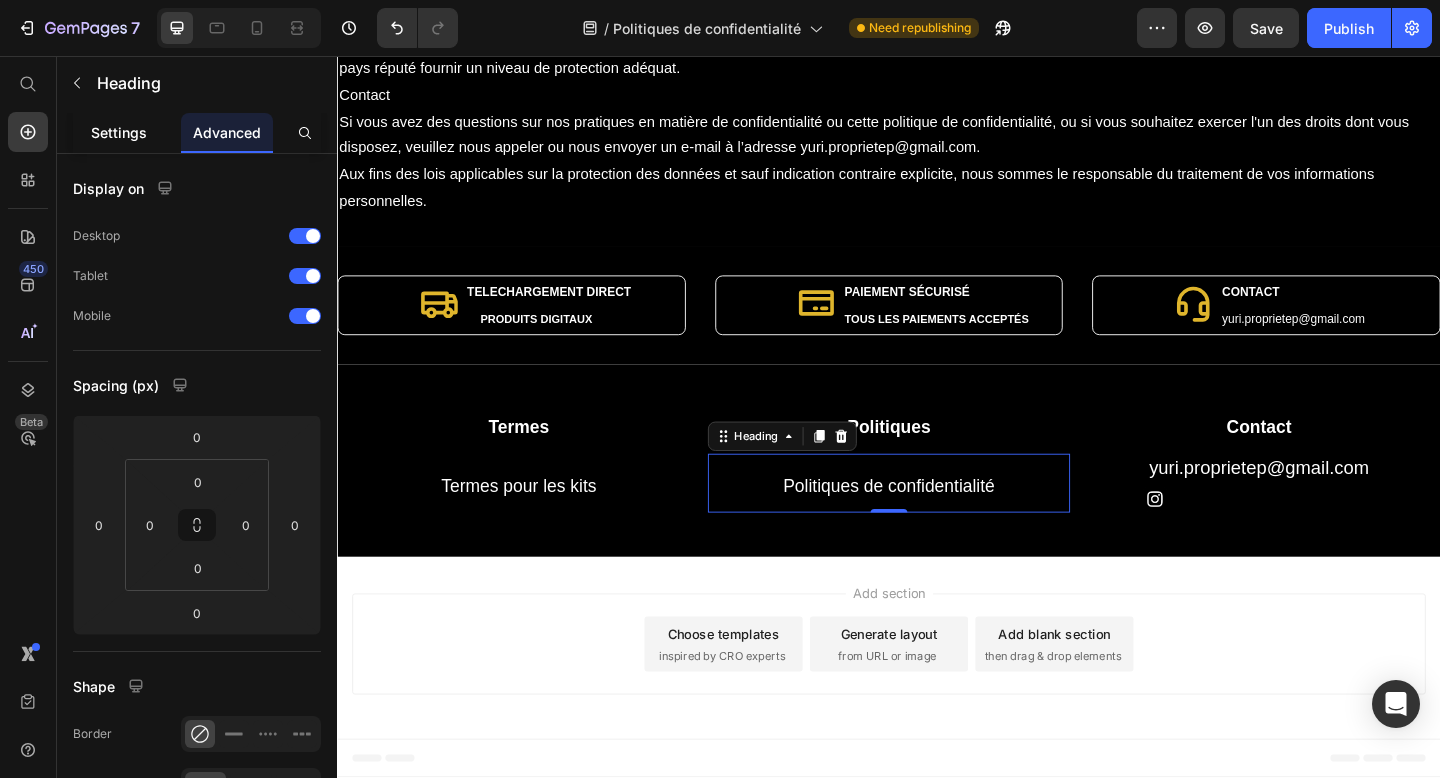 click on "Settings" at bounding box center (119, 132) 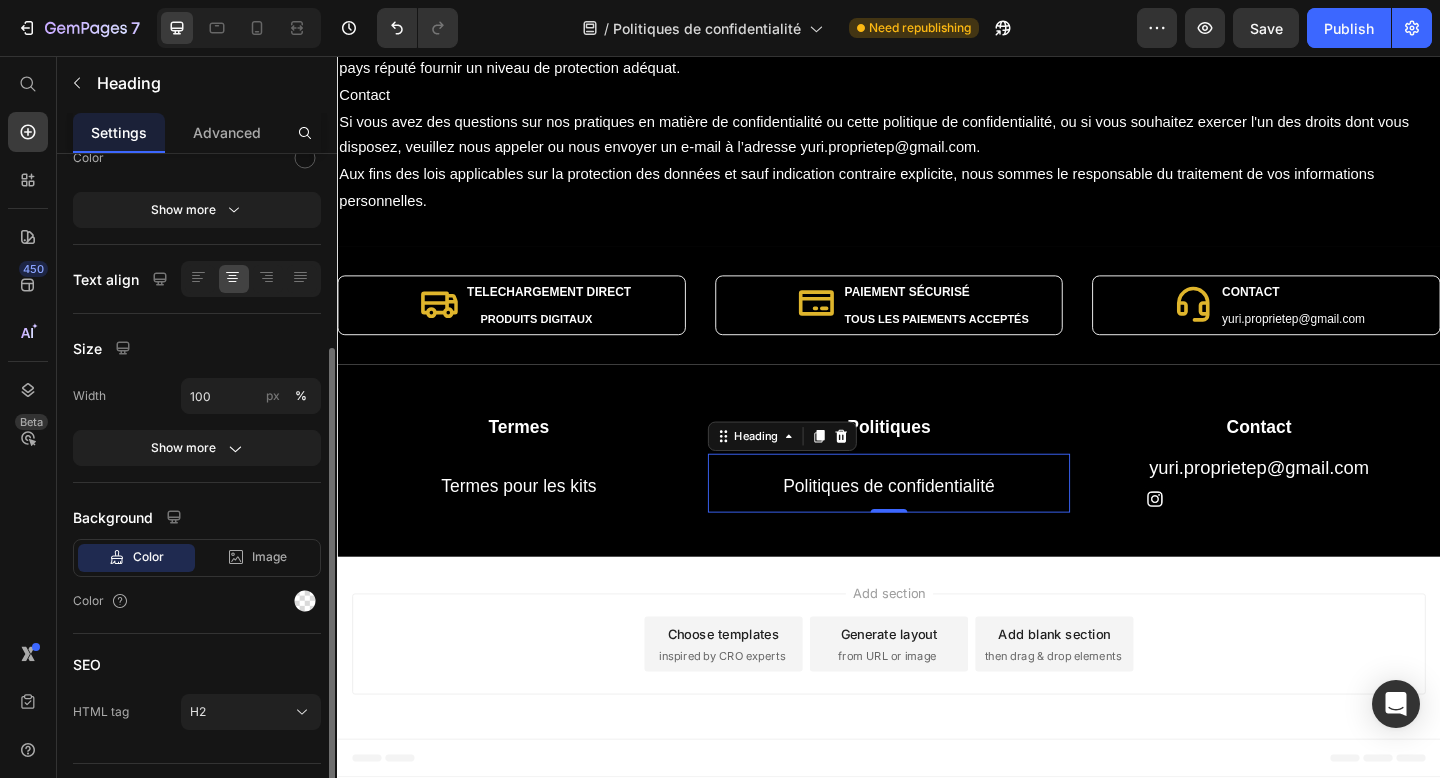 scroll, scrollTop: 331, scrollLeft: 0, axis: vertical 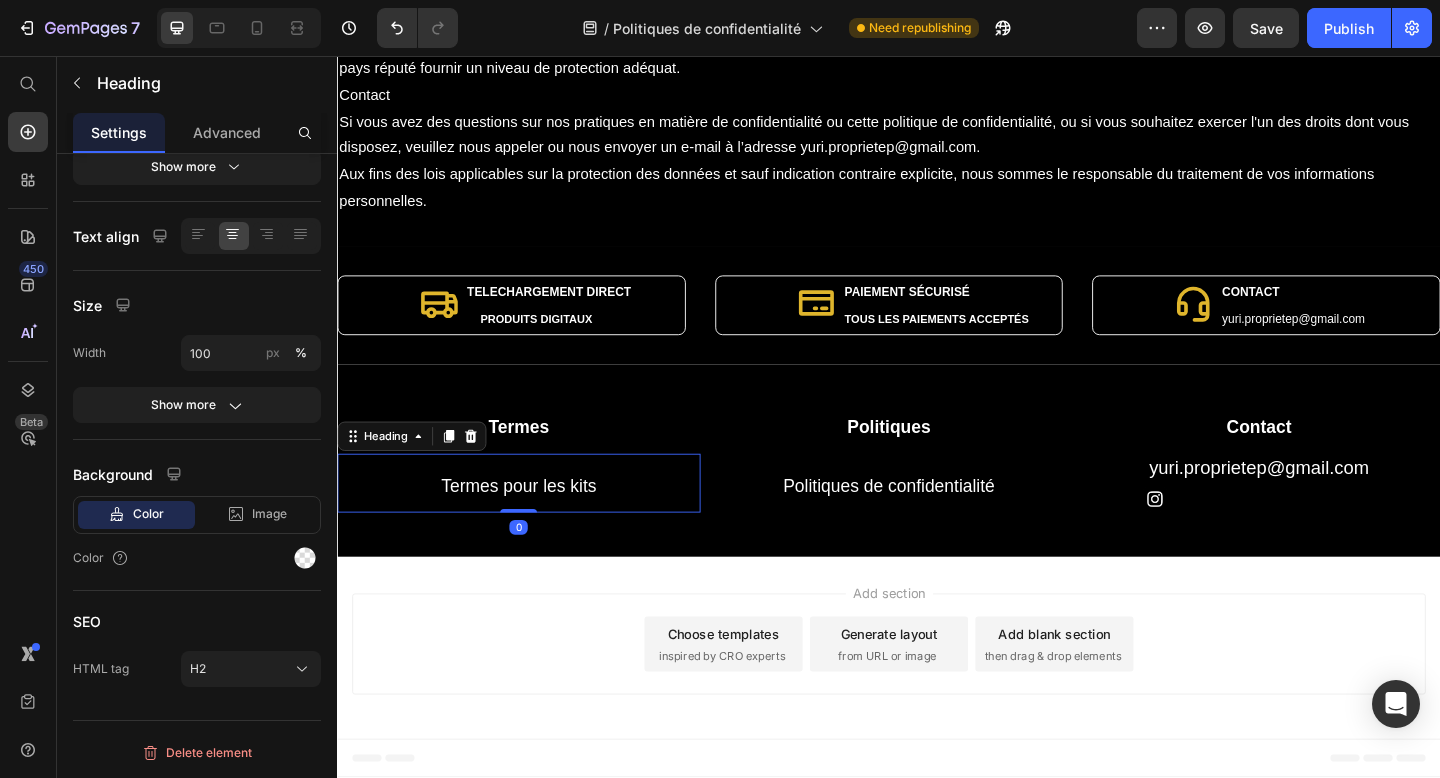 click on "Termes pour les kits" at bounding box center (534, 521) 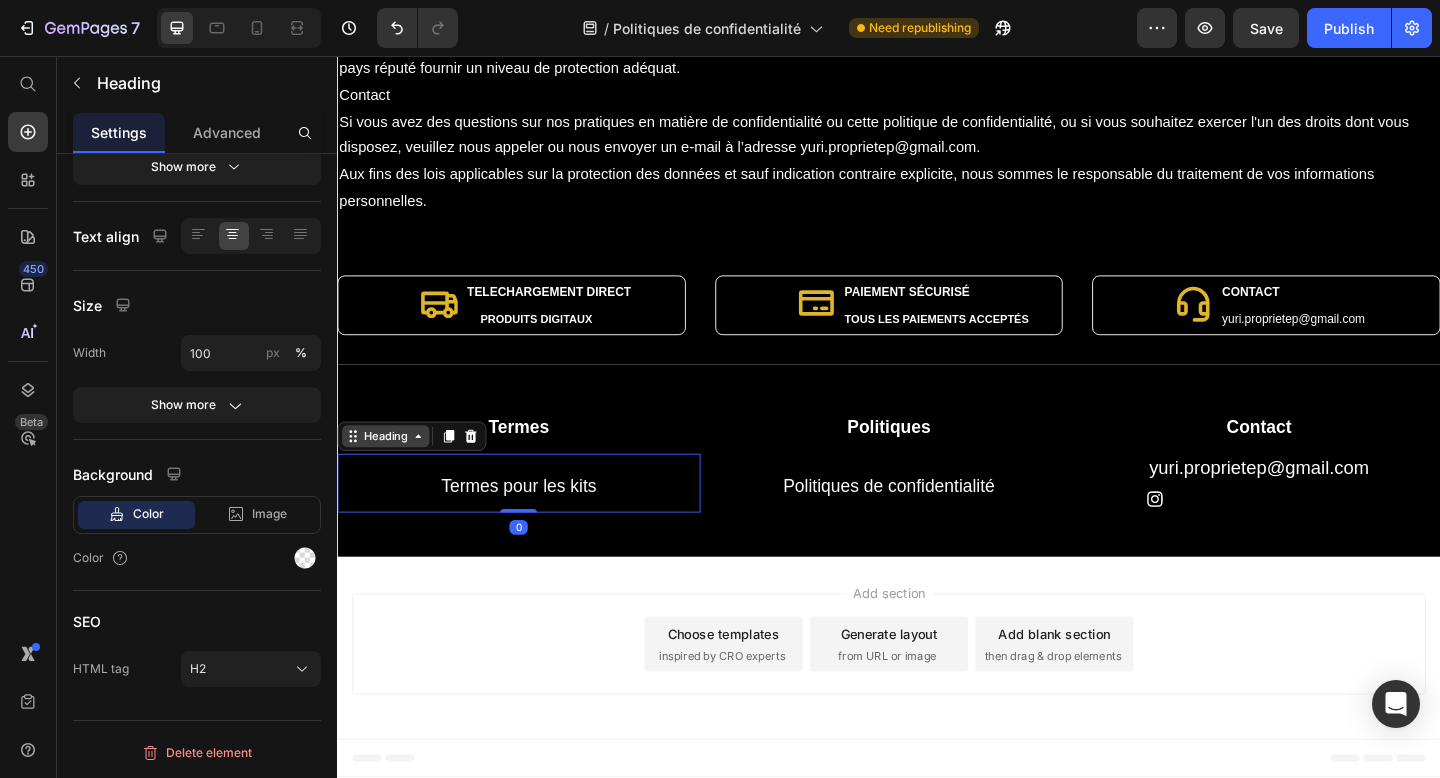 click on "Heading" at bounding box center (389, 470) 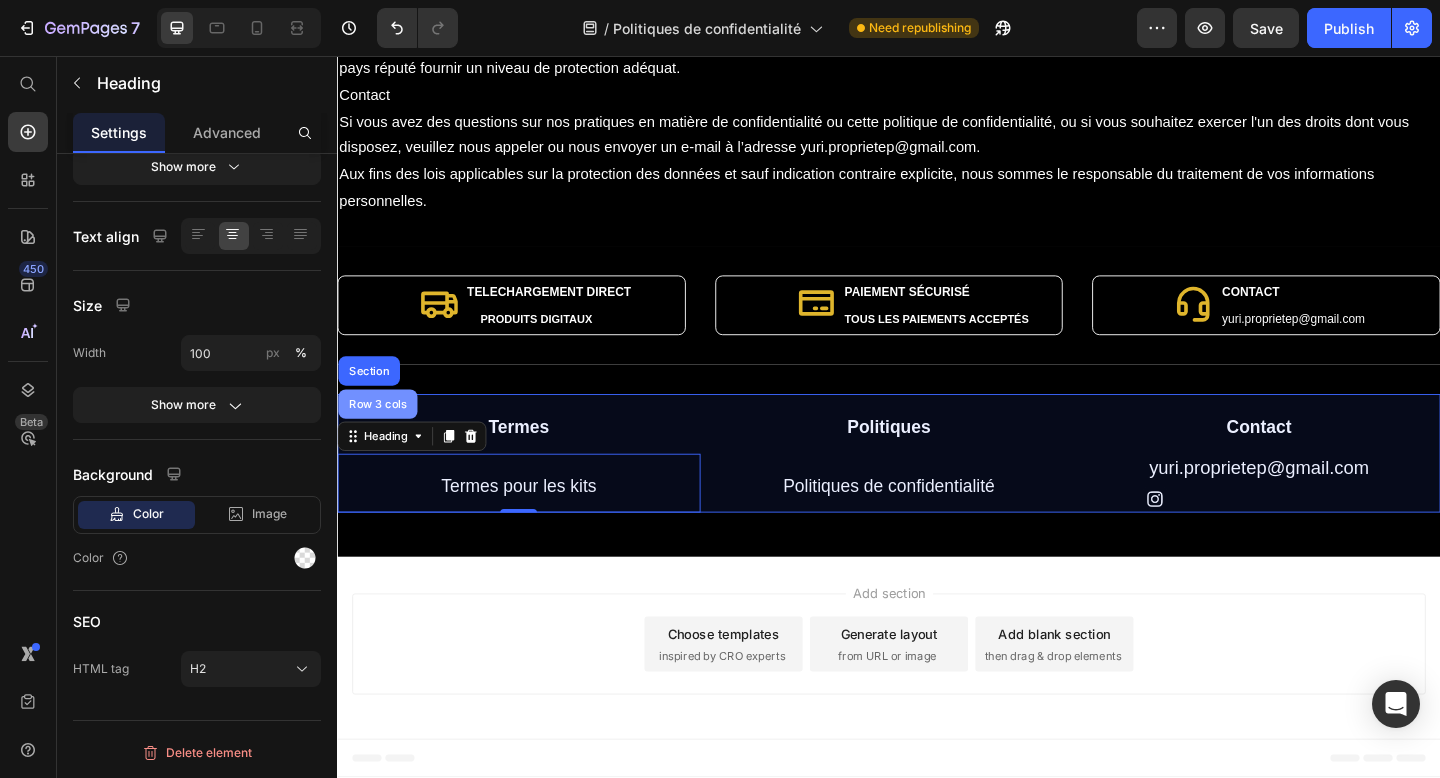 click on "Row 3 cols" at bounding box center [381, 435] 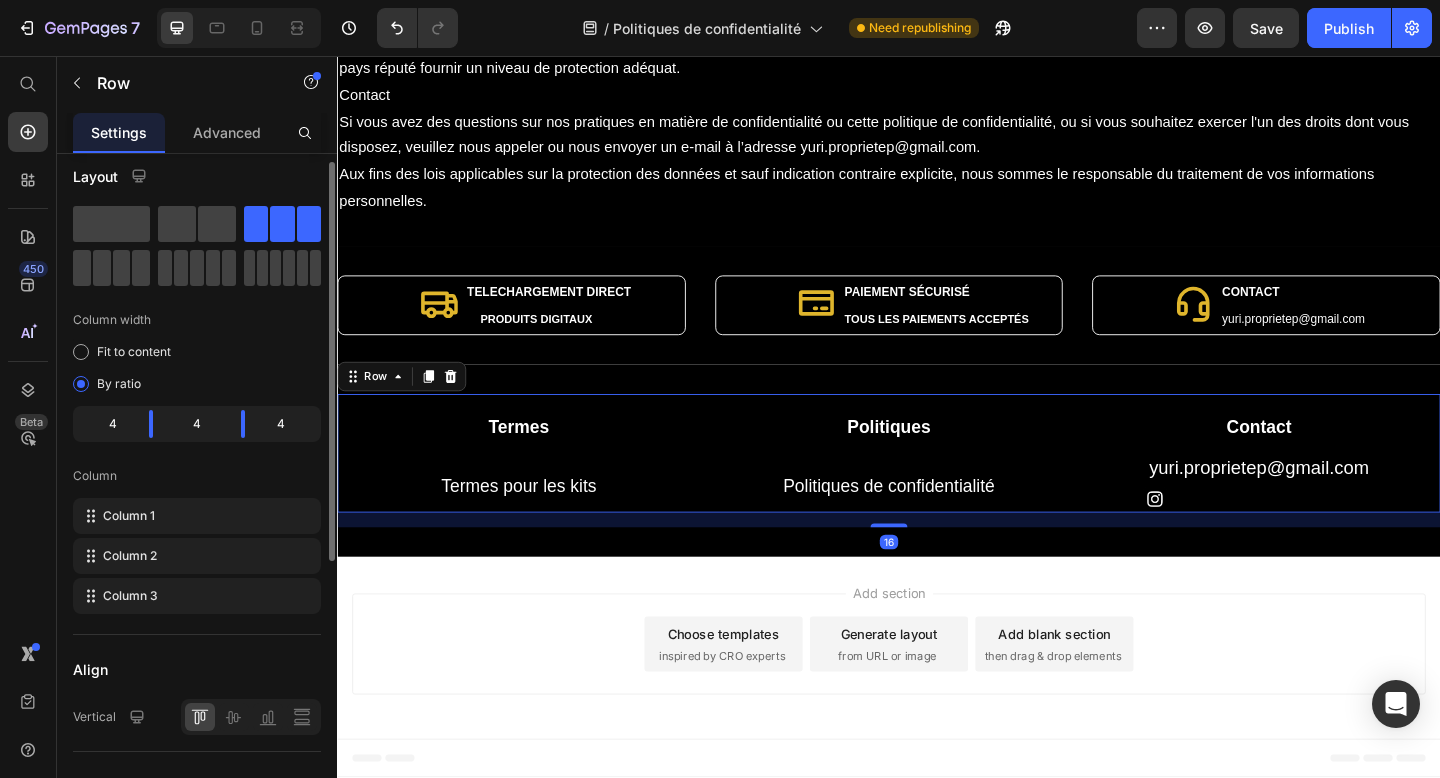 scroll, scrollTop: 13, scrollLeft: 0, axis: vertical 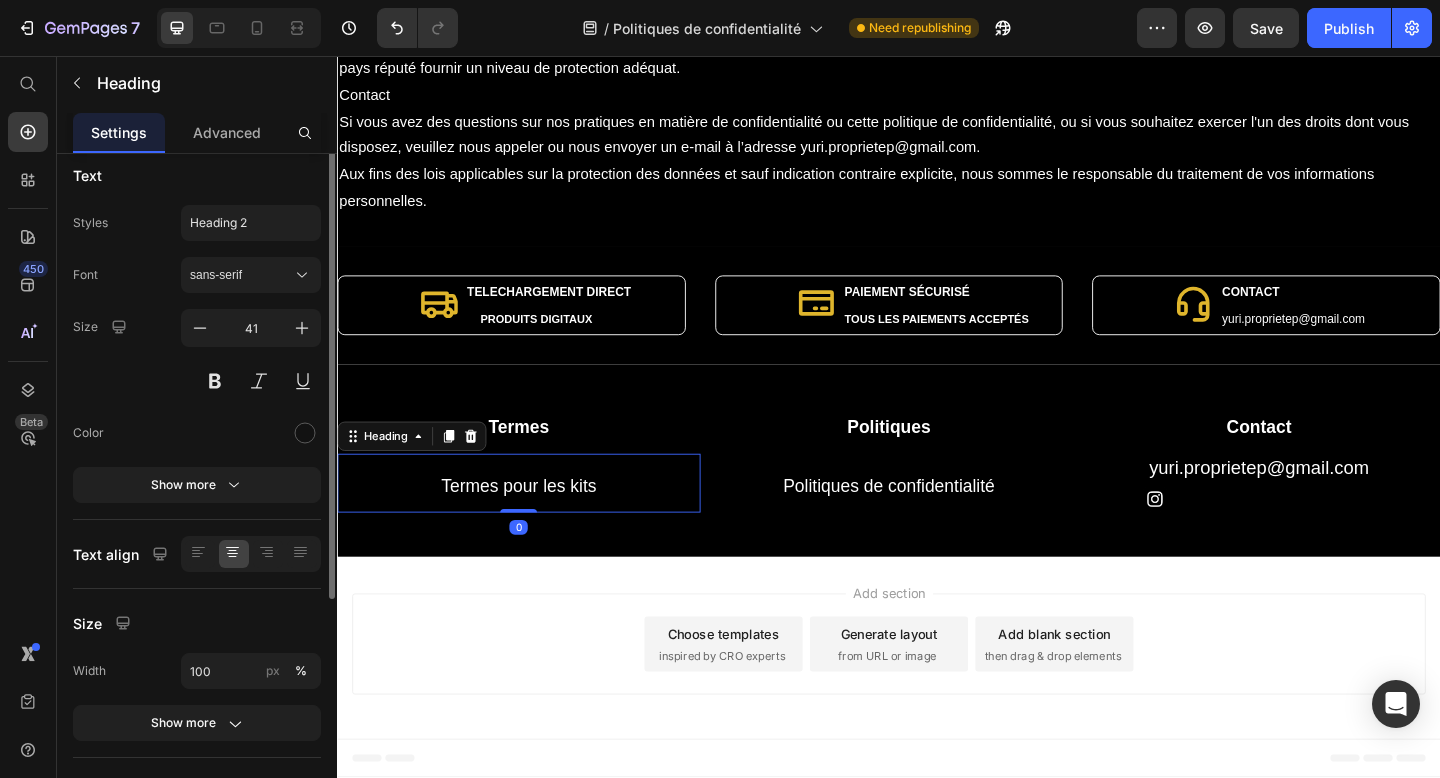 click on "Termes pour les kits" at bounding box center (534, 521) 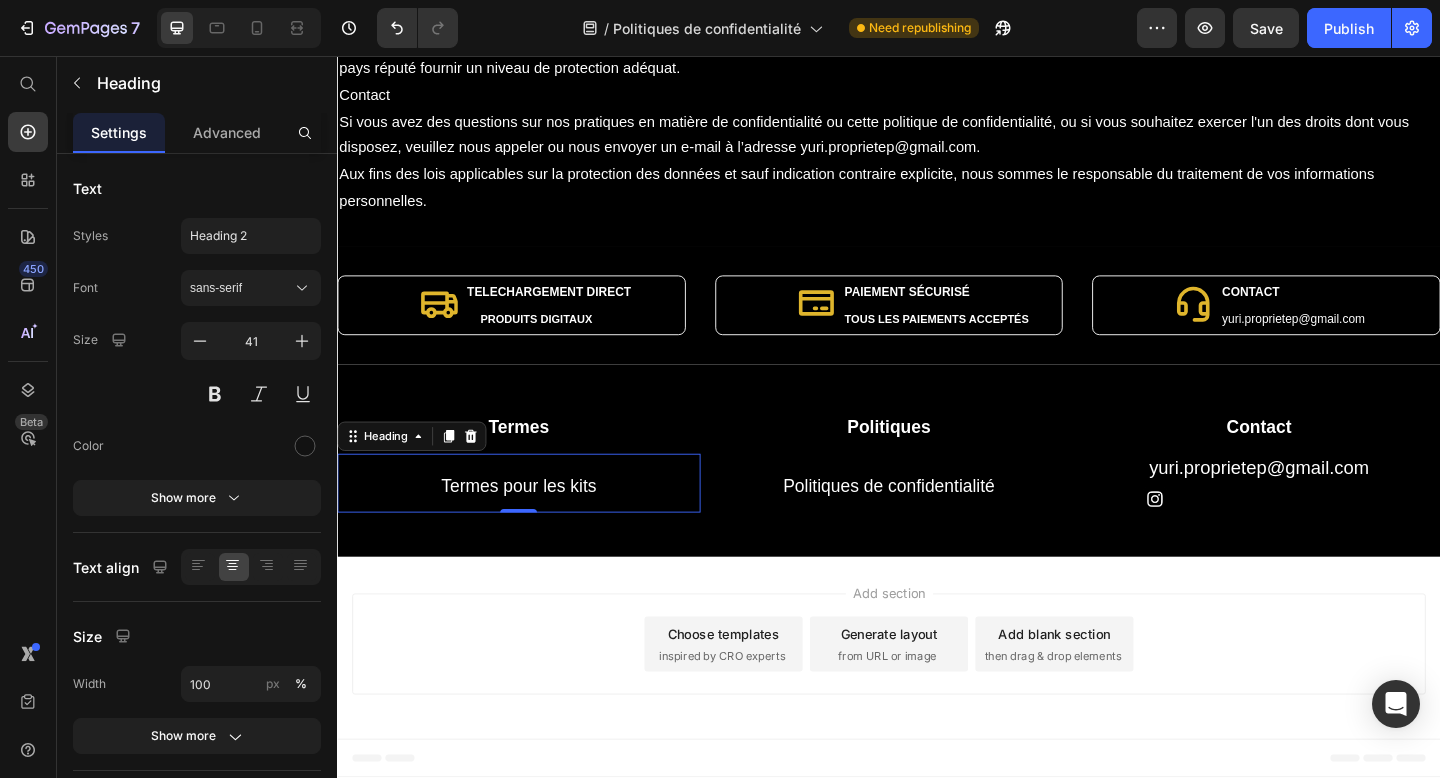 click on "Termes pour les kits" at bounding box center (534, 521) 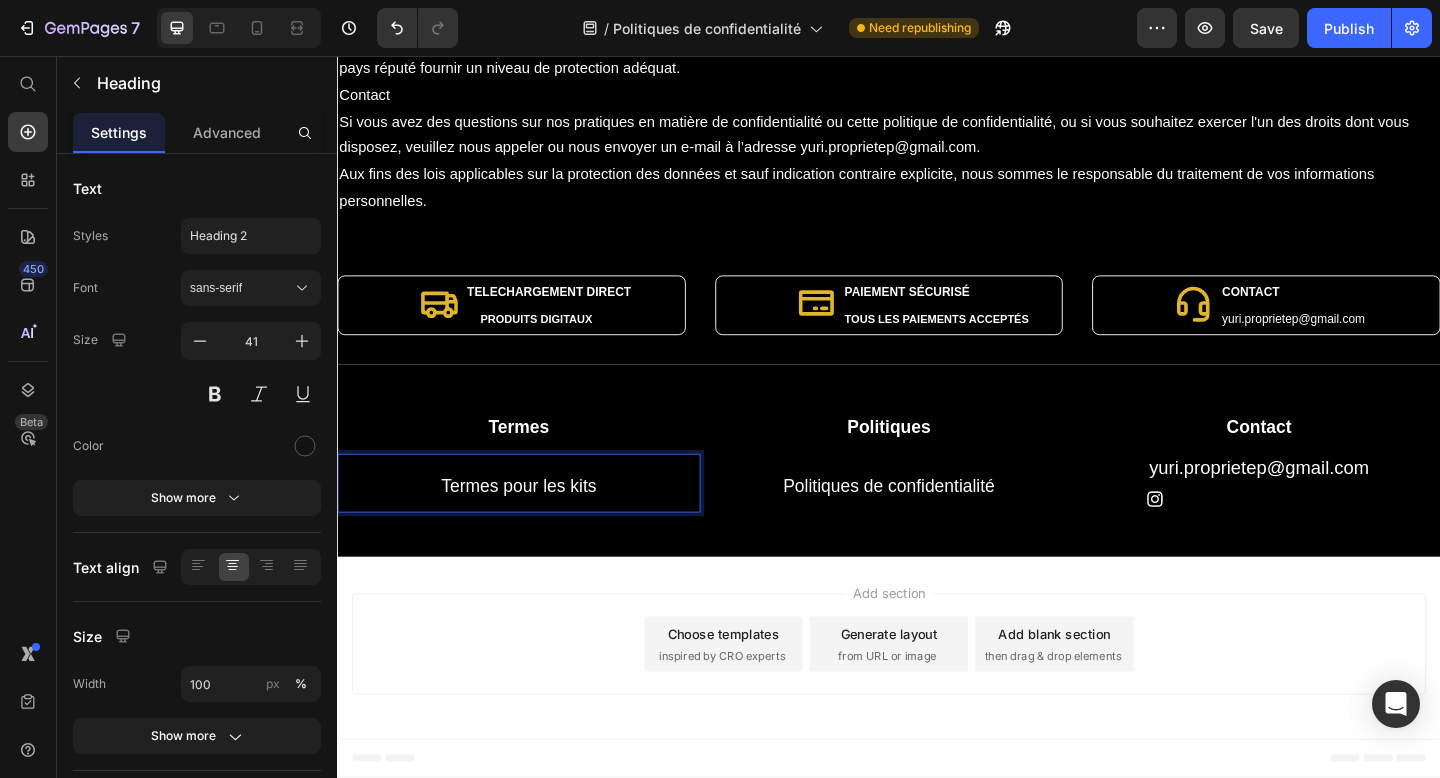 click on "Termes pour les kits" at bounding box center [534, 521] 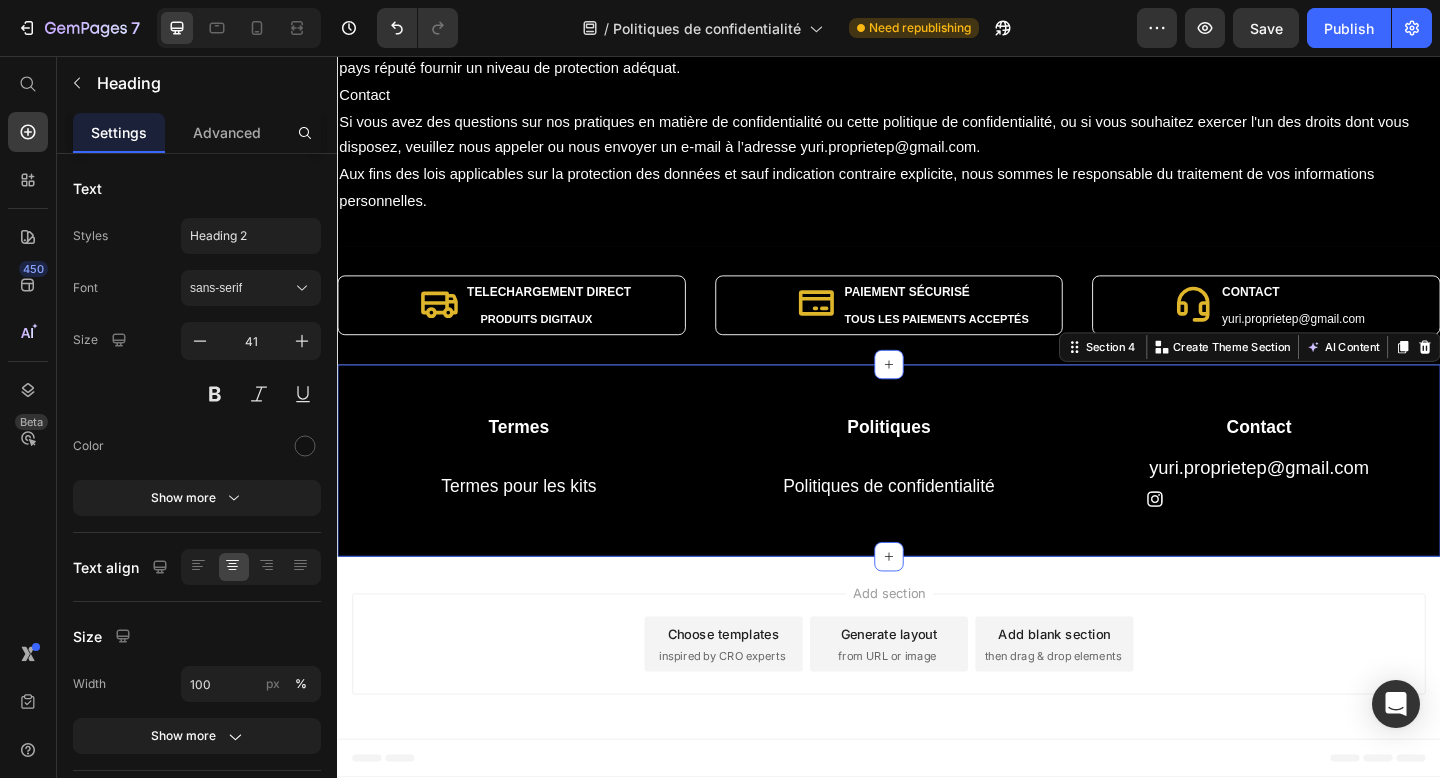 click on "Termes Heading ⁠⁠⁠⁠⁠⁠⁠   Termes pour les kits Heading Politiques Heading Politiques de confidentialité Heading Contact Heading yuri.proprietep@gmail.com Heading Image Row Row" at bounding box center (937, 496) 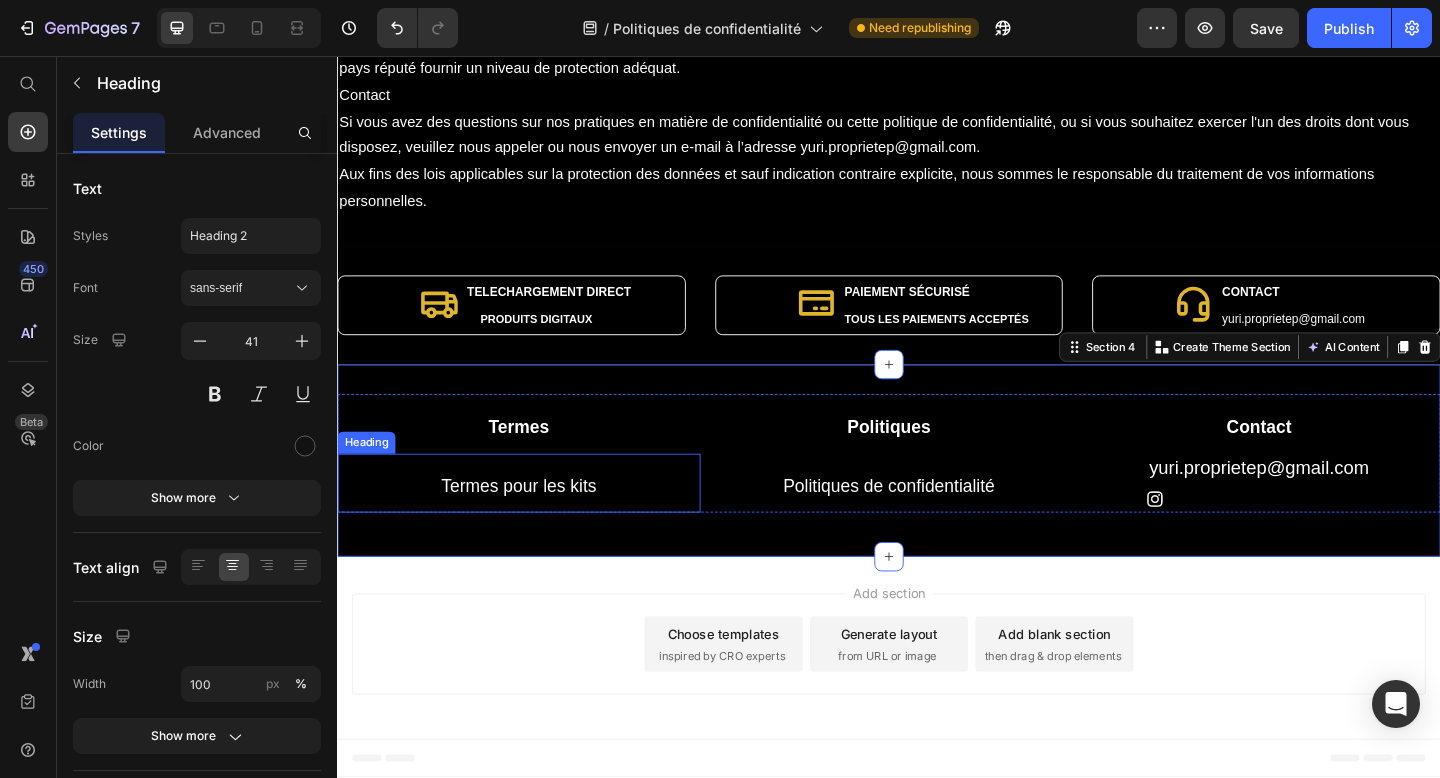 click on "Termes pour les kits" at bounding box center (534, 524) 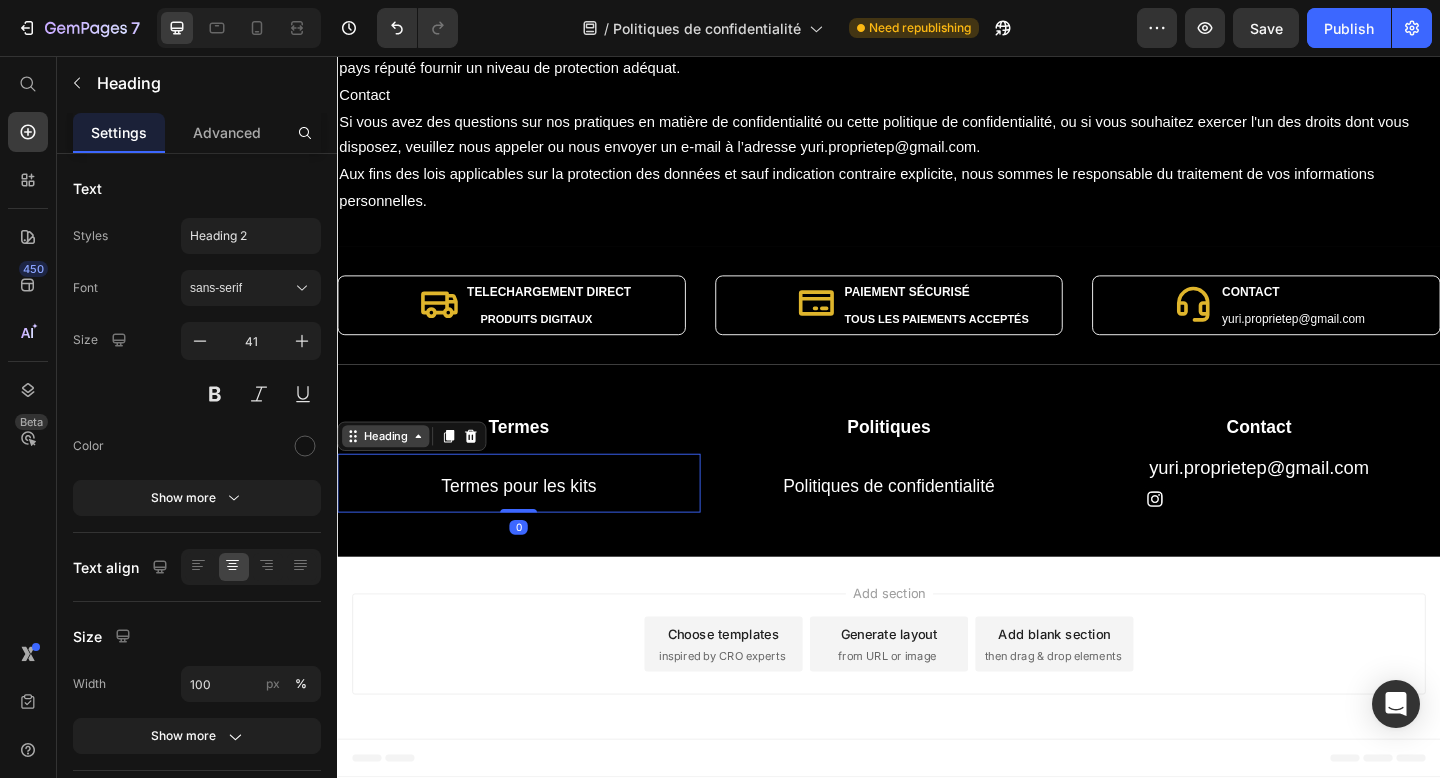 click on "Heading" at bounding box center [389, 470] 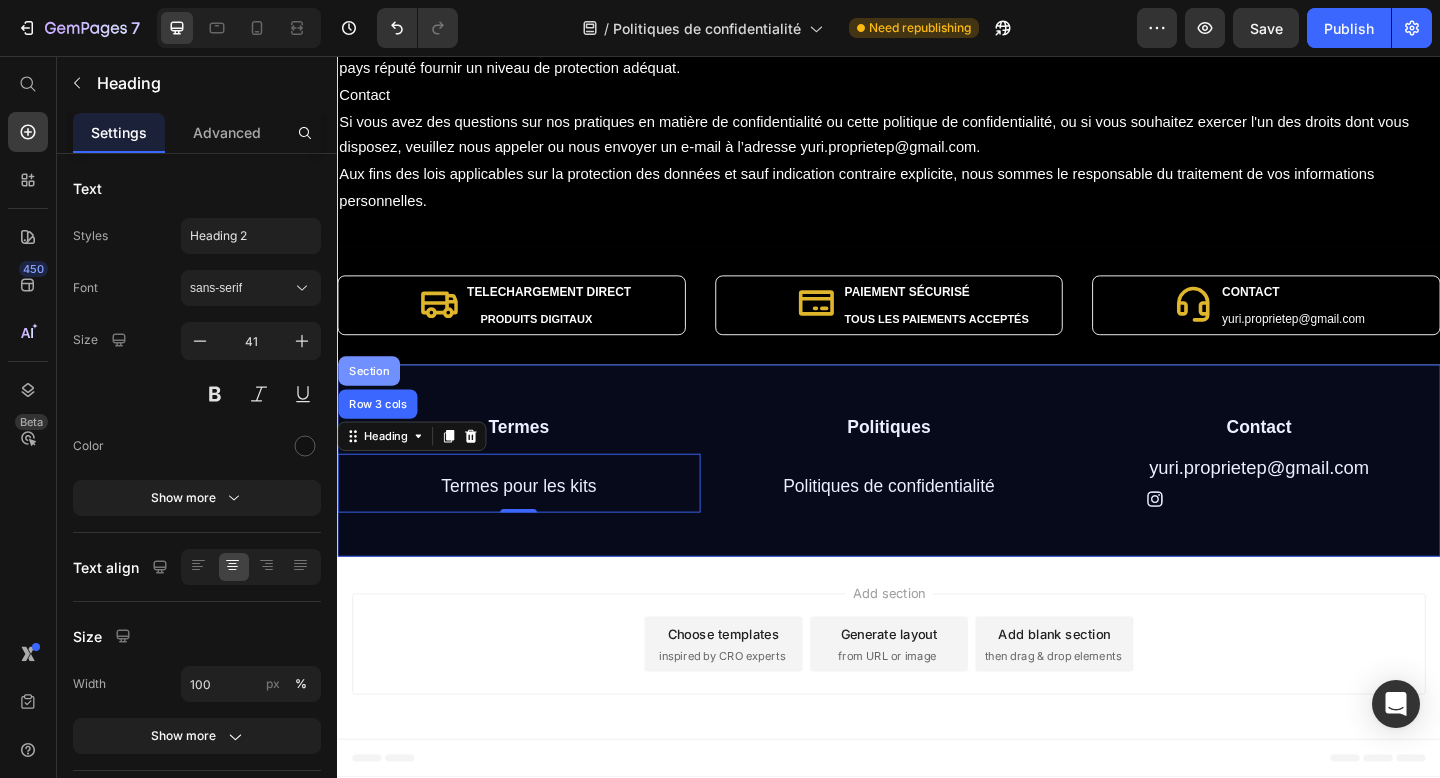 click on "Section" at bounding box center [371, 399] 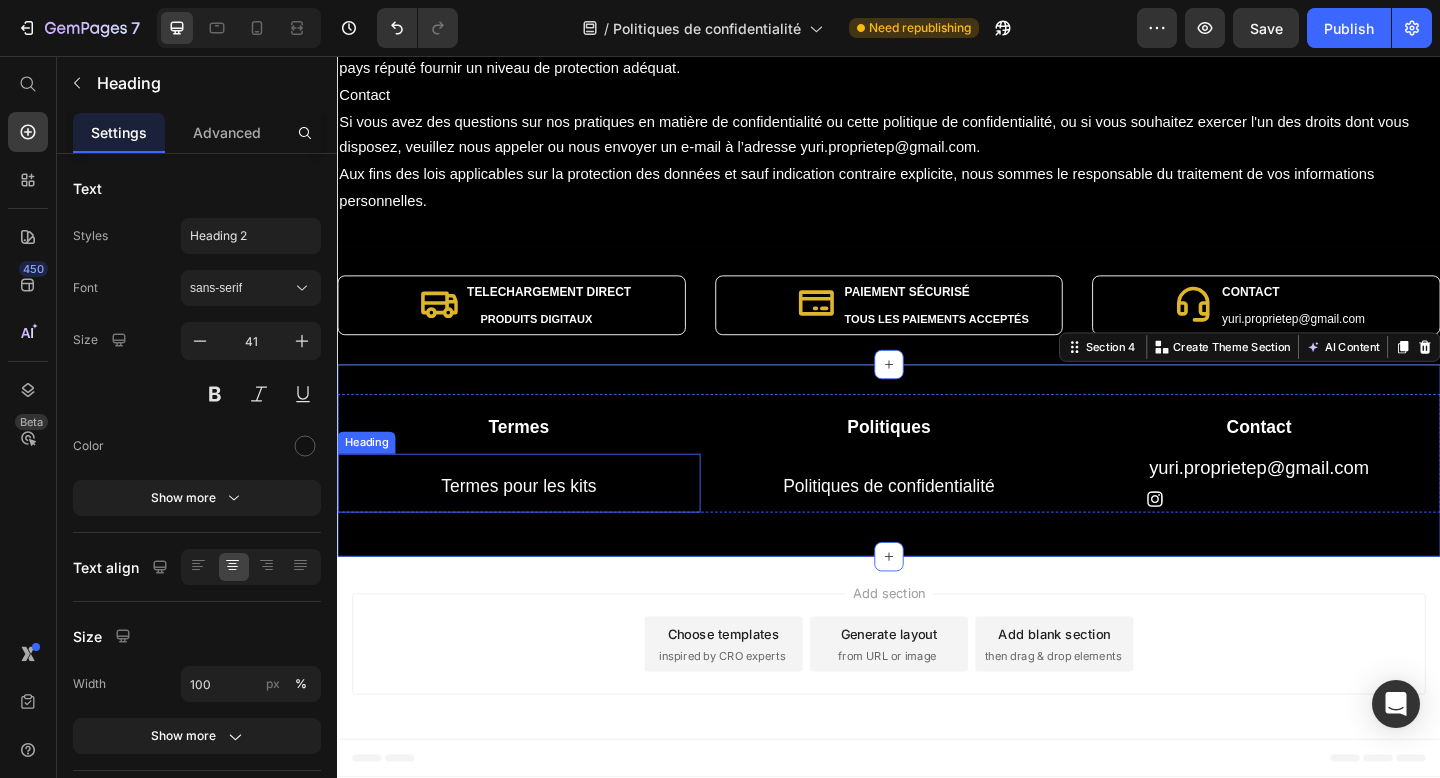 click on "Termes pour les kits" at bounding box center (534, 524) 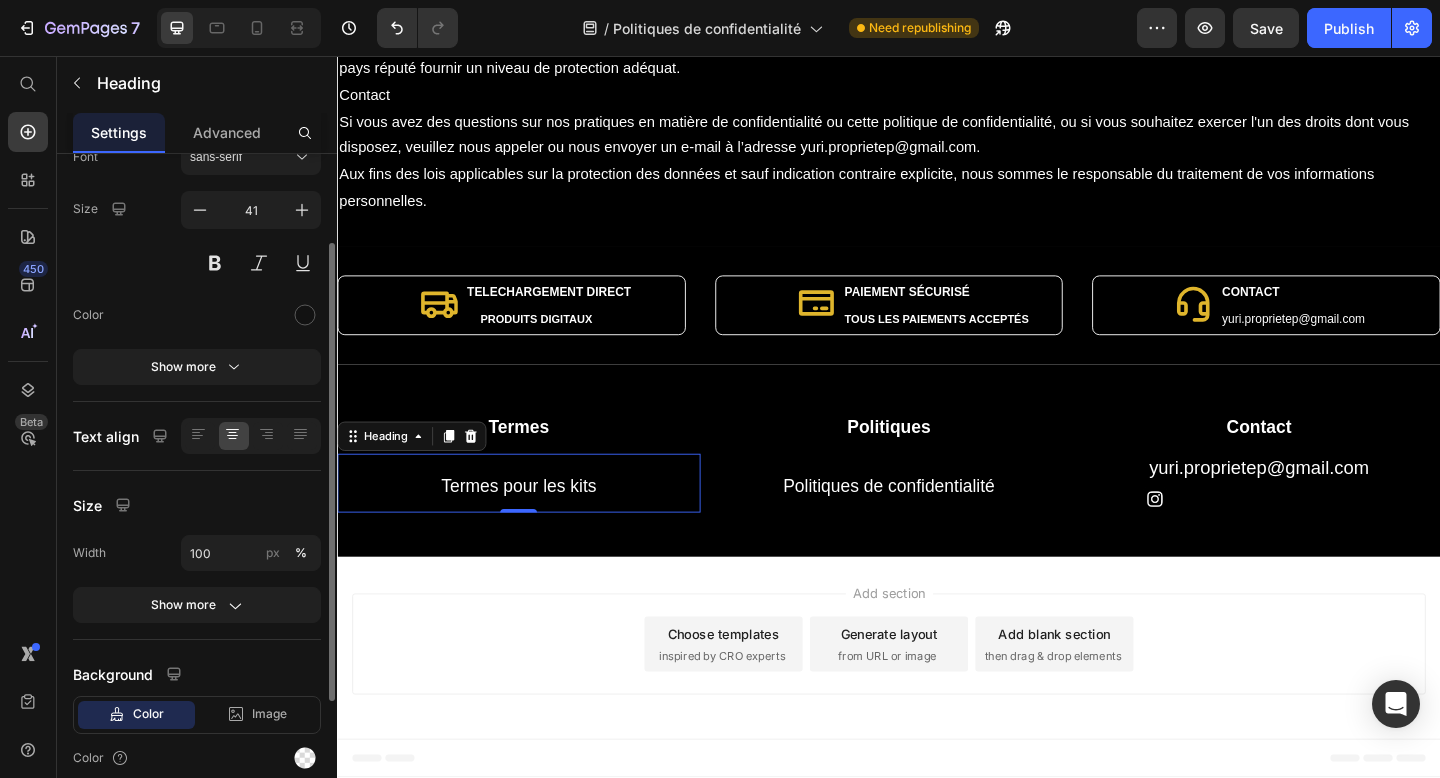 scroll, scrollTop: 146, scrollLeft: 0, axis: vertical 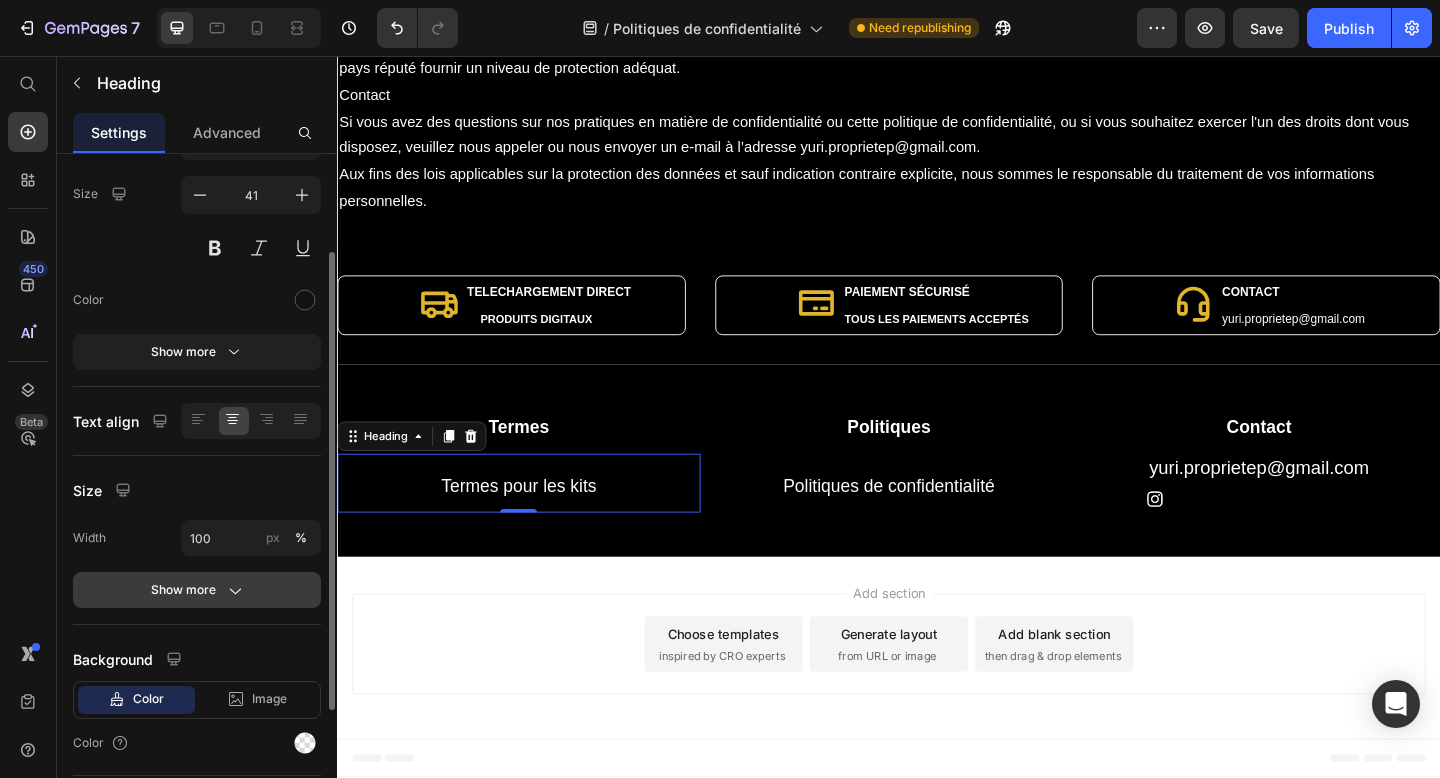 click on "Show more" at bounding box center [197, 590] 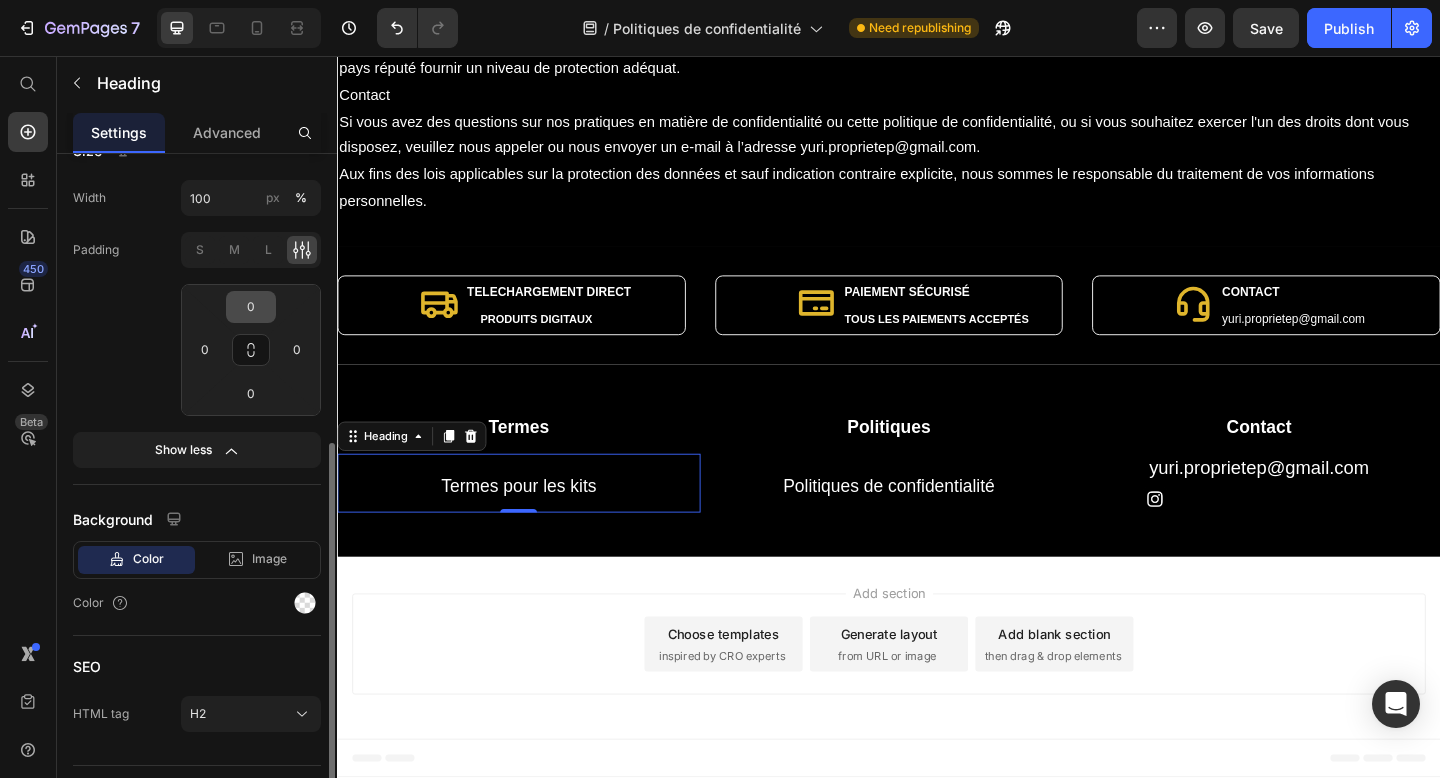 scroll, scrollTop: 531, scrollLeft: 0, axis: vertical 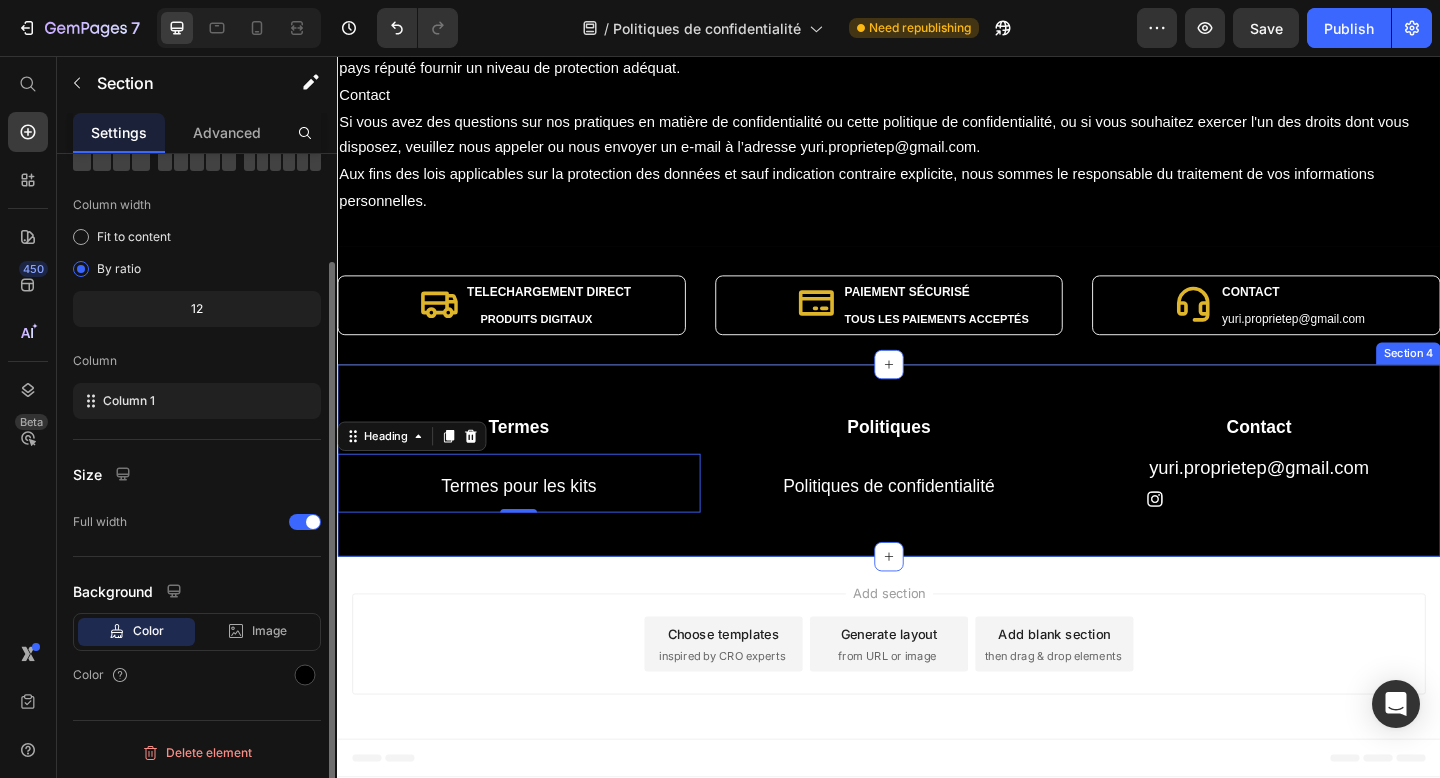 click on "Termes Heading ⁠⁠⁠⁠⁠⁠⁠   Termes pour les kits Heading   0 Politiques Heading Politiques de confidentialité Heading Contact Heading yuri.proprietep@gmail.com Heading Image Row Row Section 4" at bounding box center [937, 496] 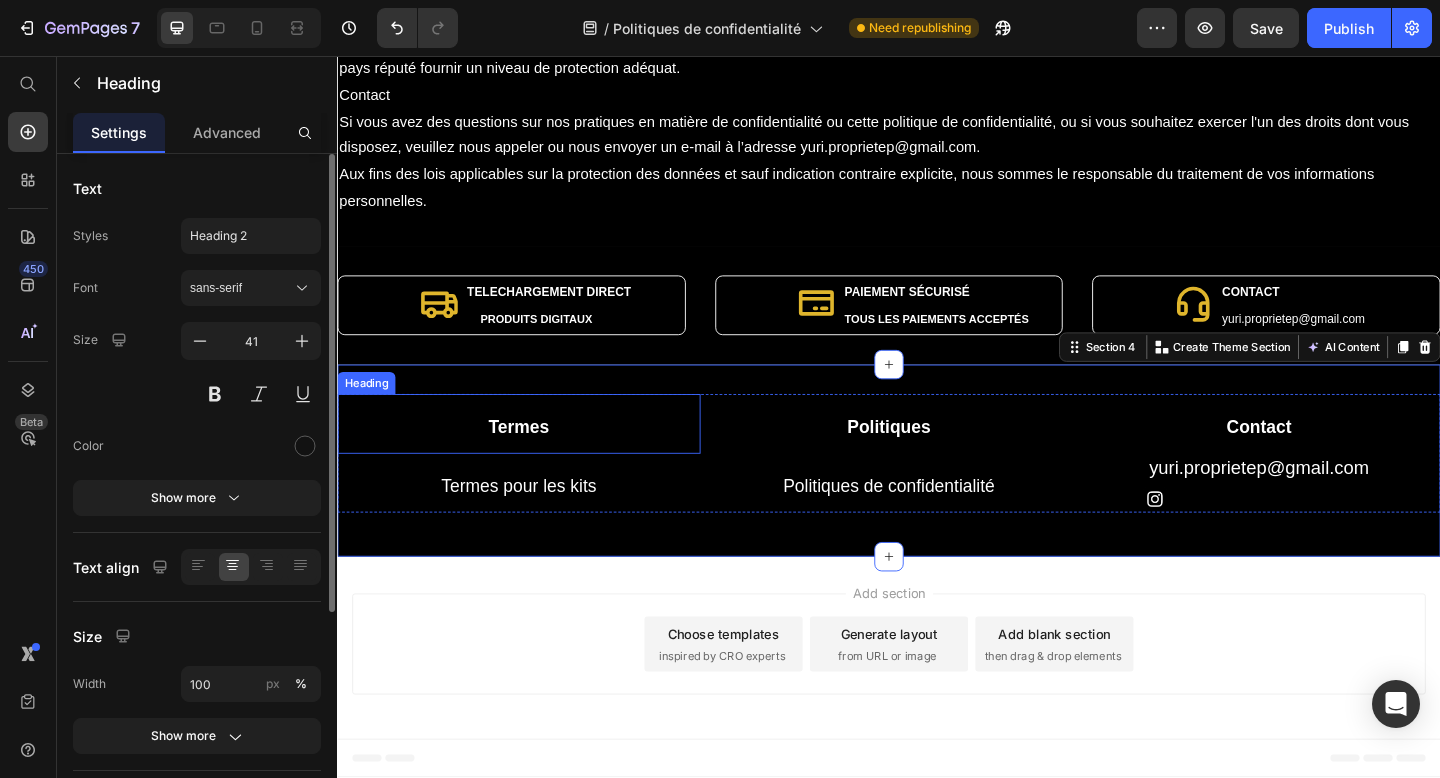 click on "Termes" at bounding box center [534, 459] 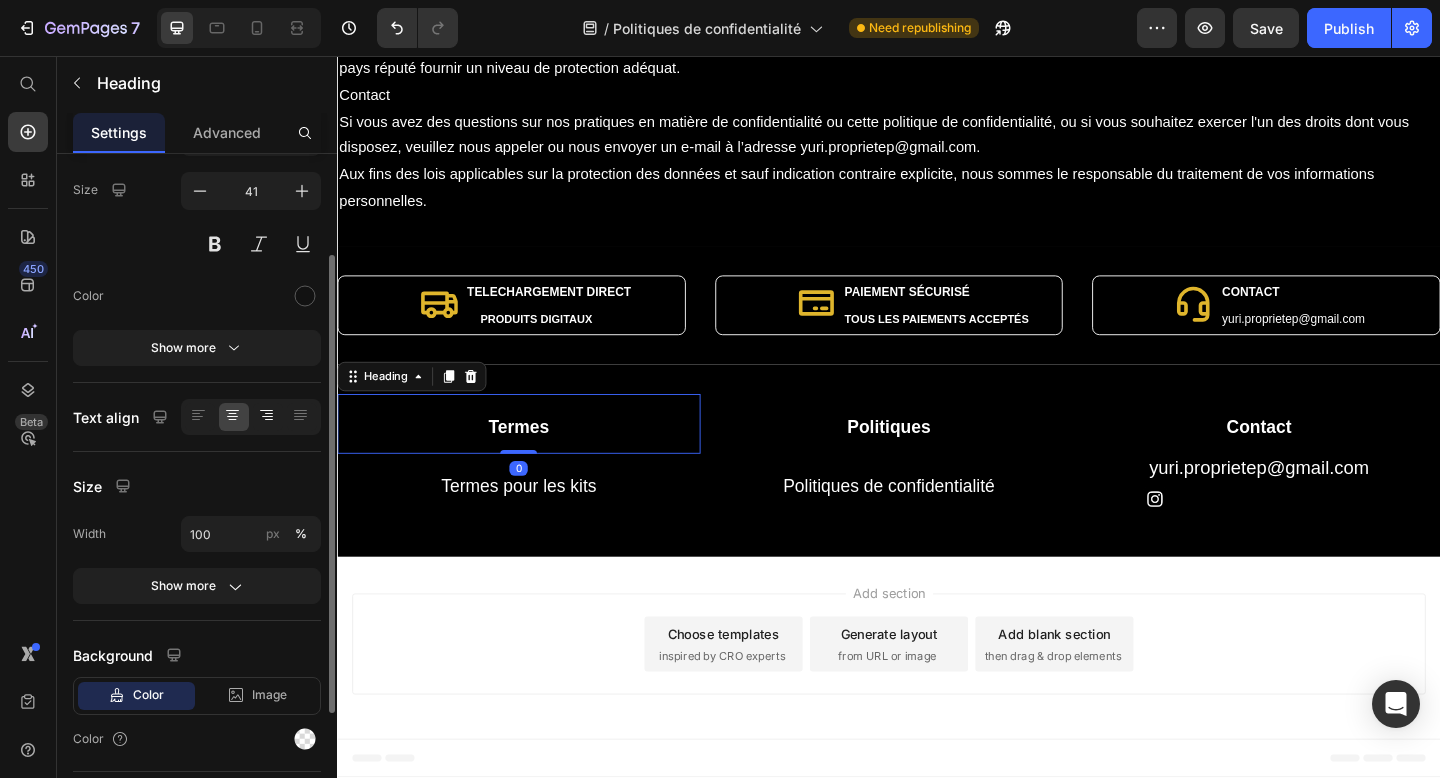 scroll, scrollTop: 331, scrollLeft: 0, axis: vertical 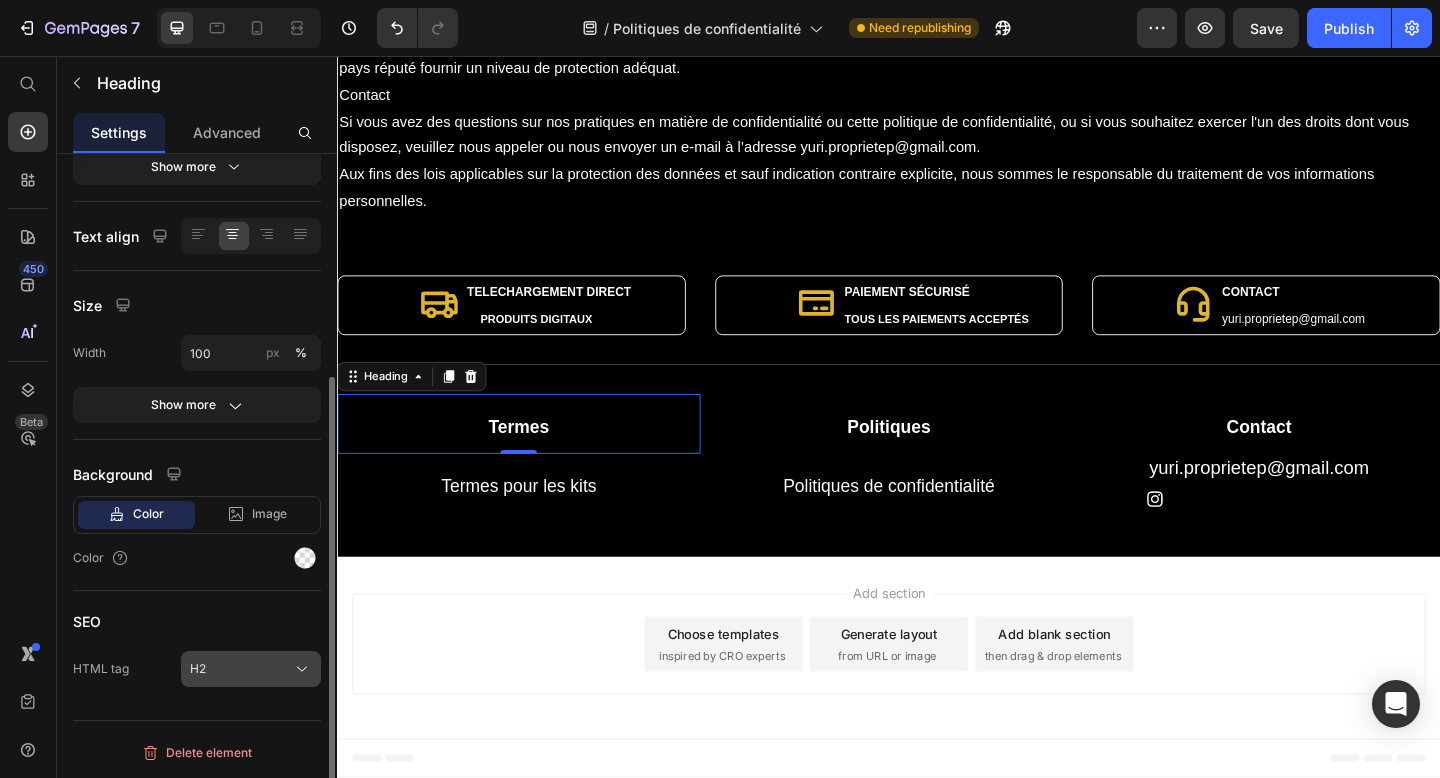 click on "H2" 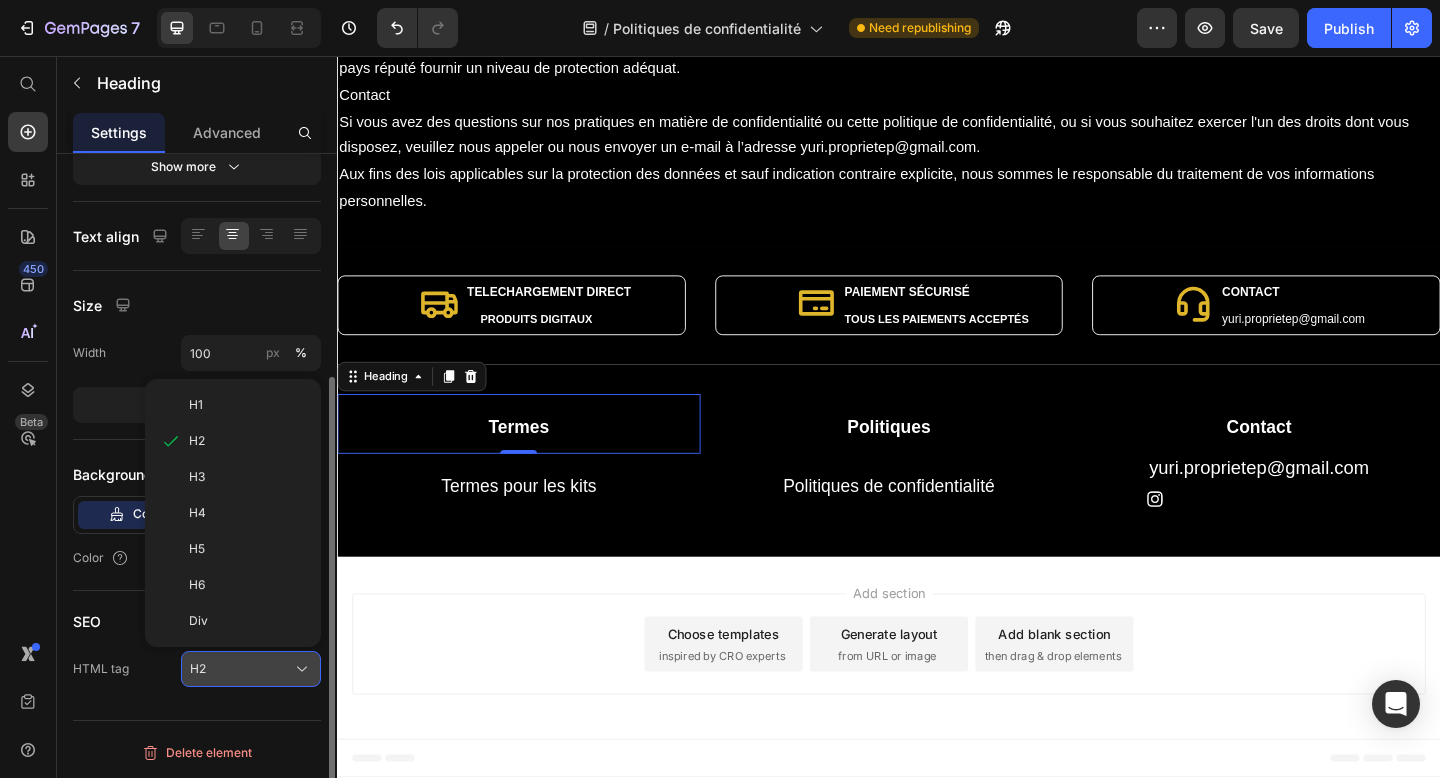 click on "H2" 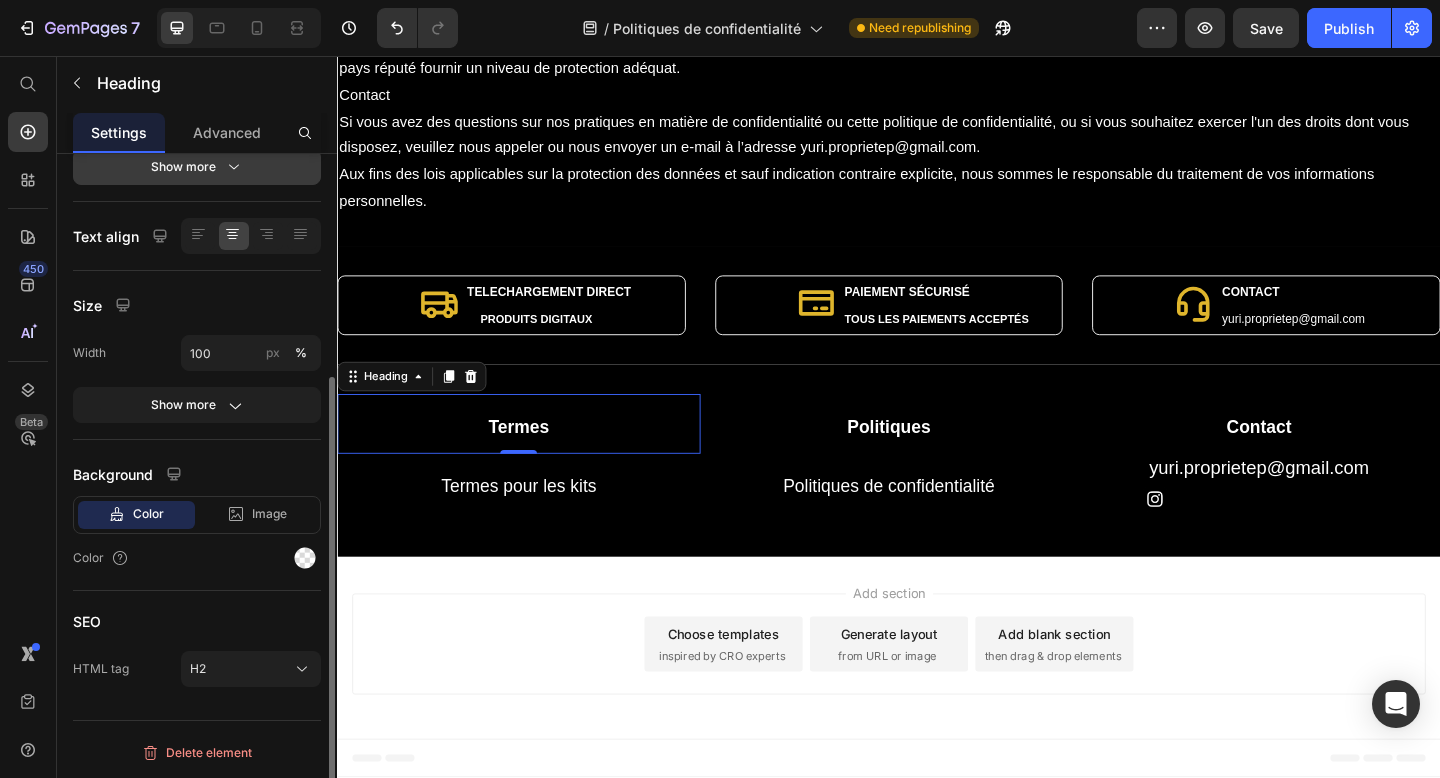 click on "Show more" at bounding box center (197, 167) 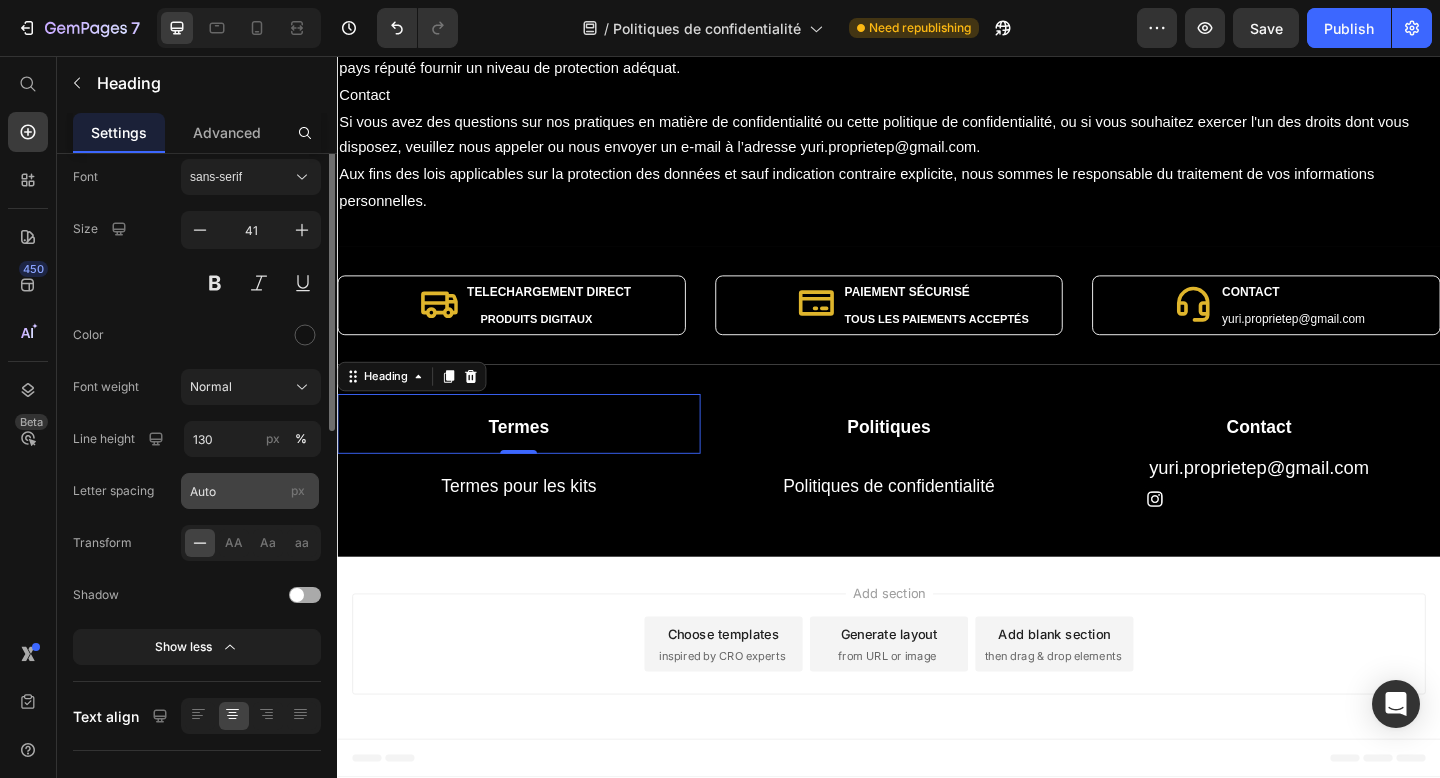 scroll, scrollTop: 0, scrollLeft: 0, axis: both 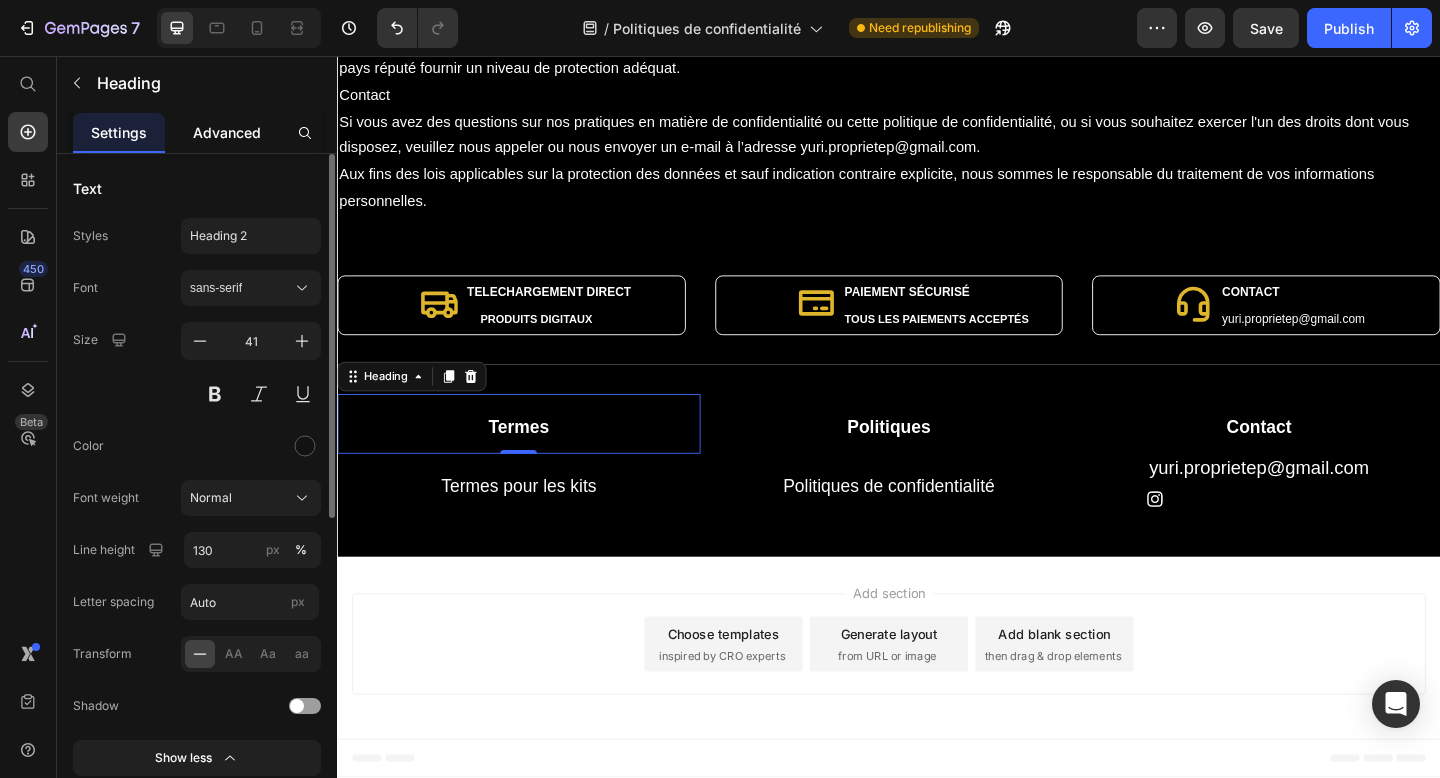 click on "Advanced" at bounding box center [227, 132] 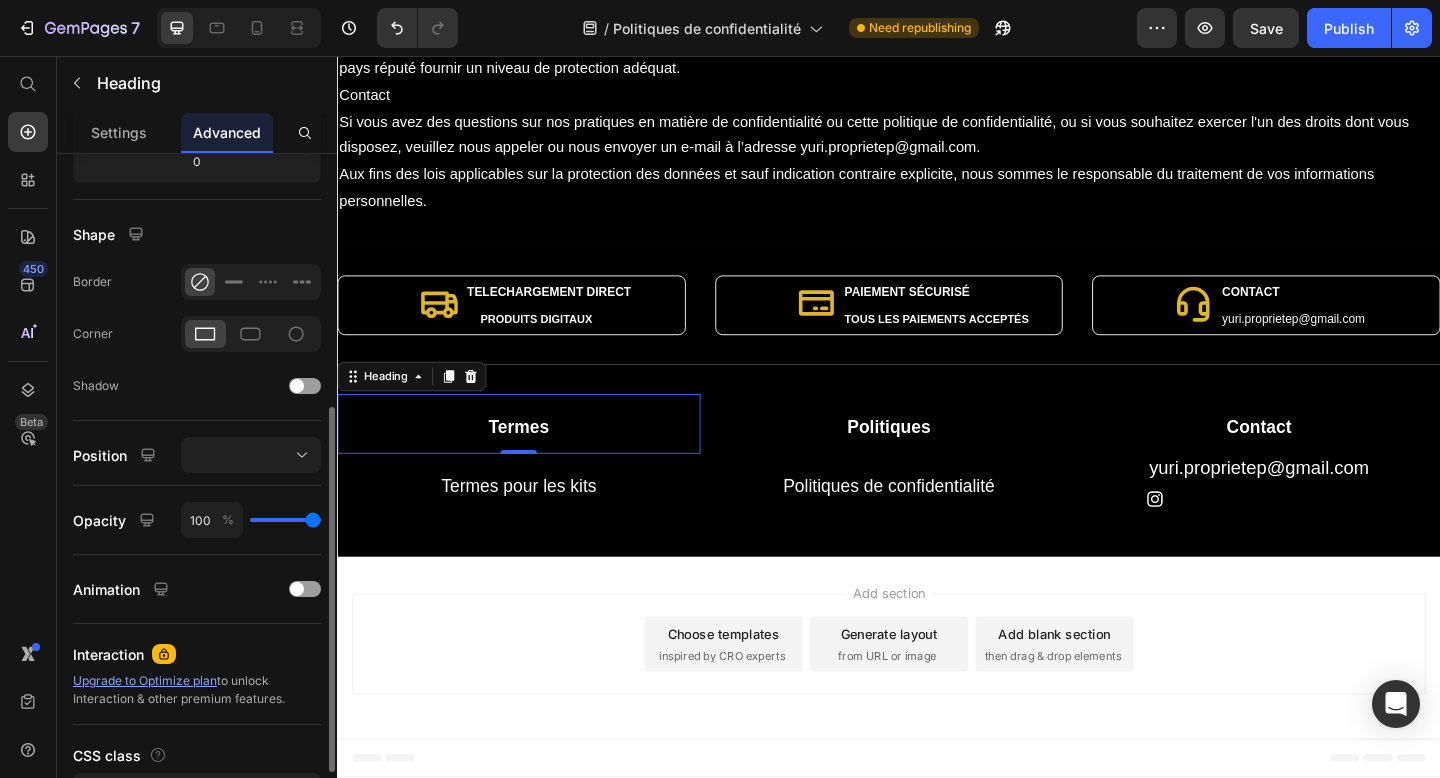 scroll, scrollTop: 494, scrollLeft: 0, axis: vertical 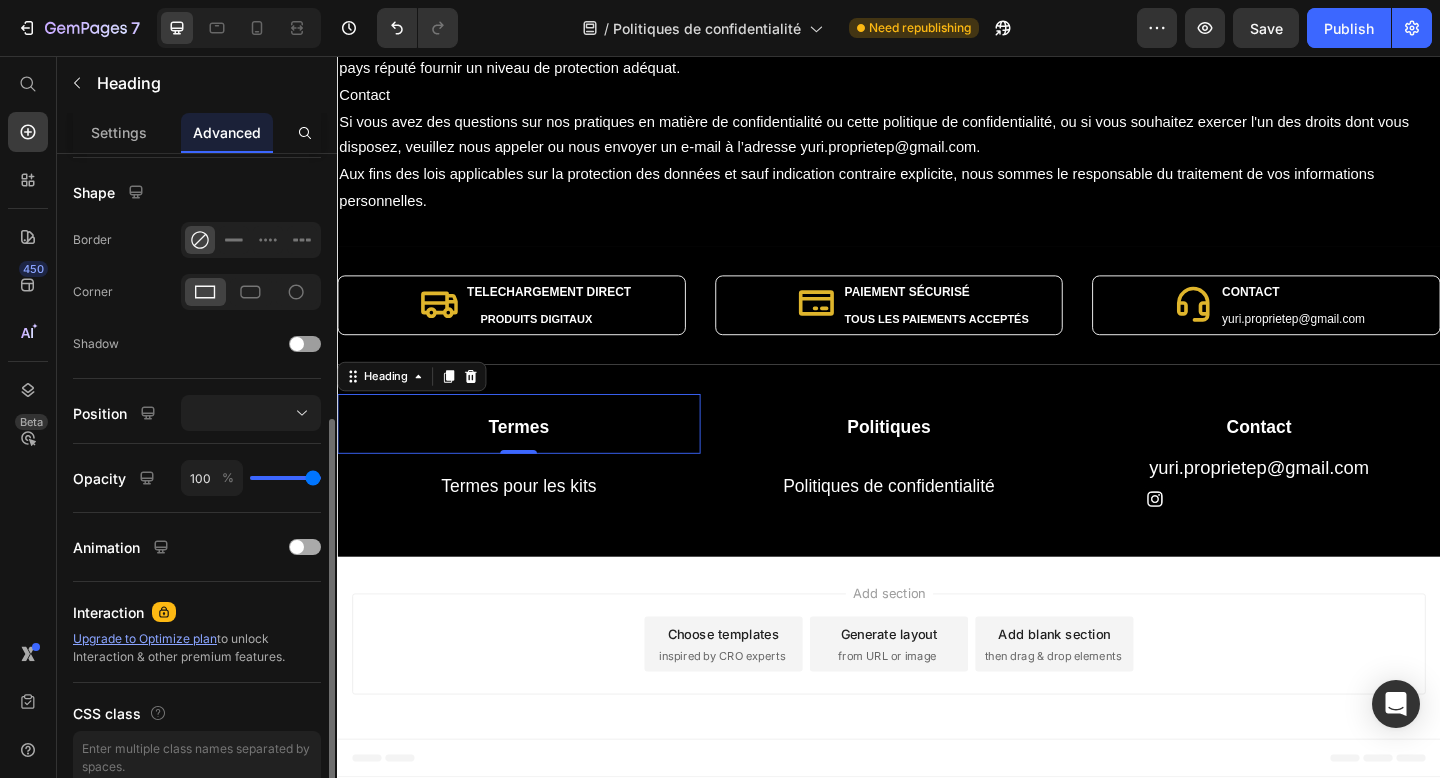 click at bounding box center [305, 547] 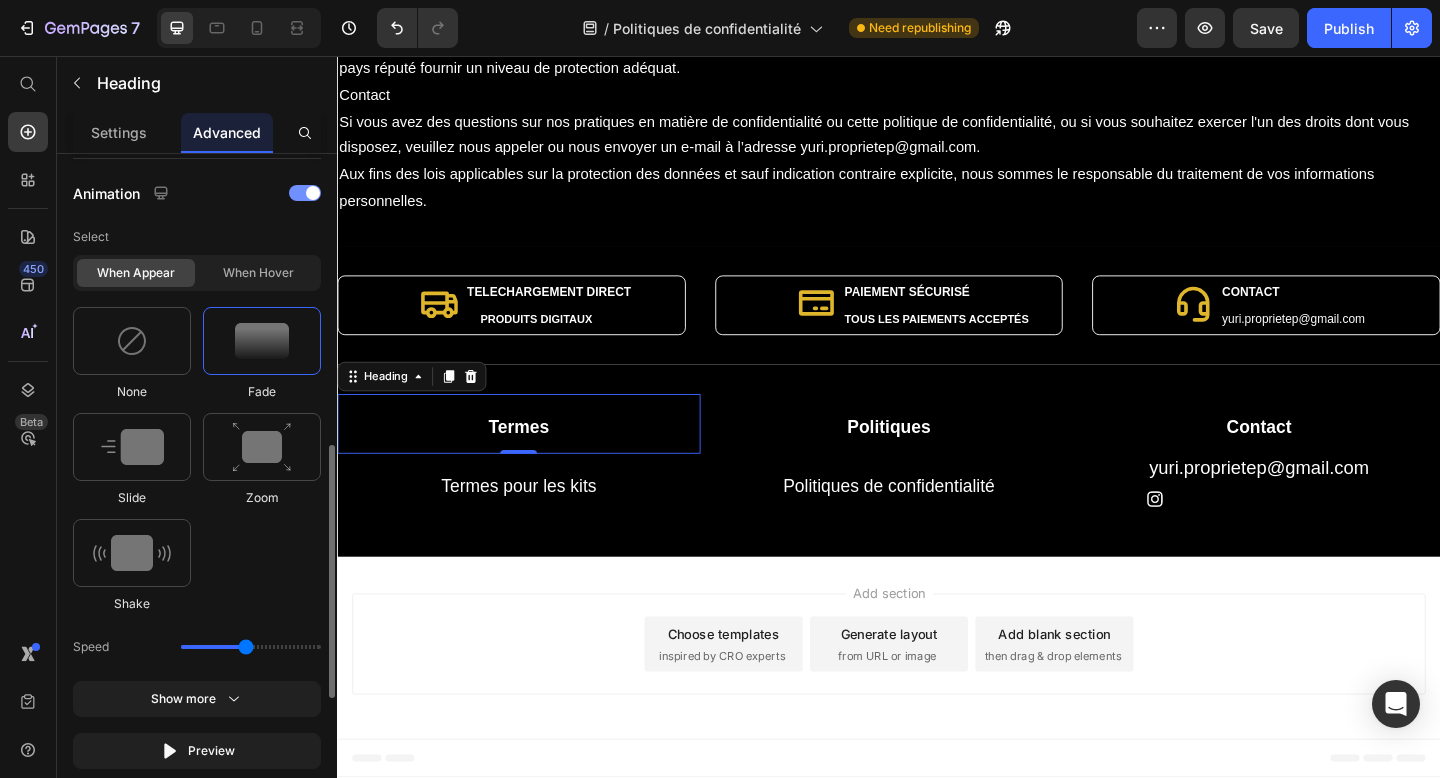 scroll, scrollTop: 851, scrollLeft: 0, axis: vertical 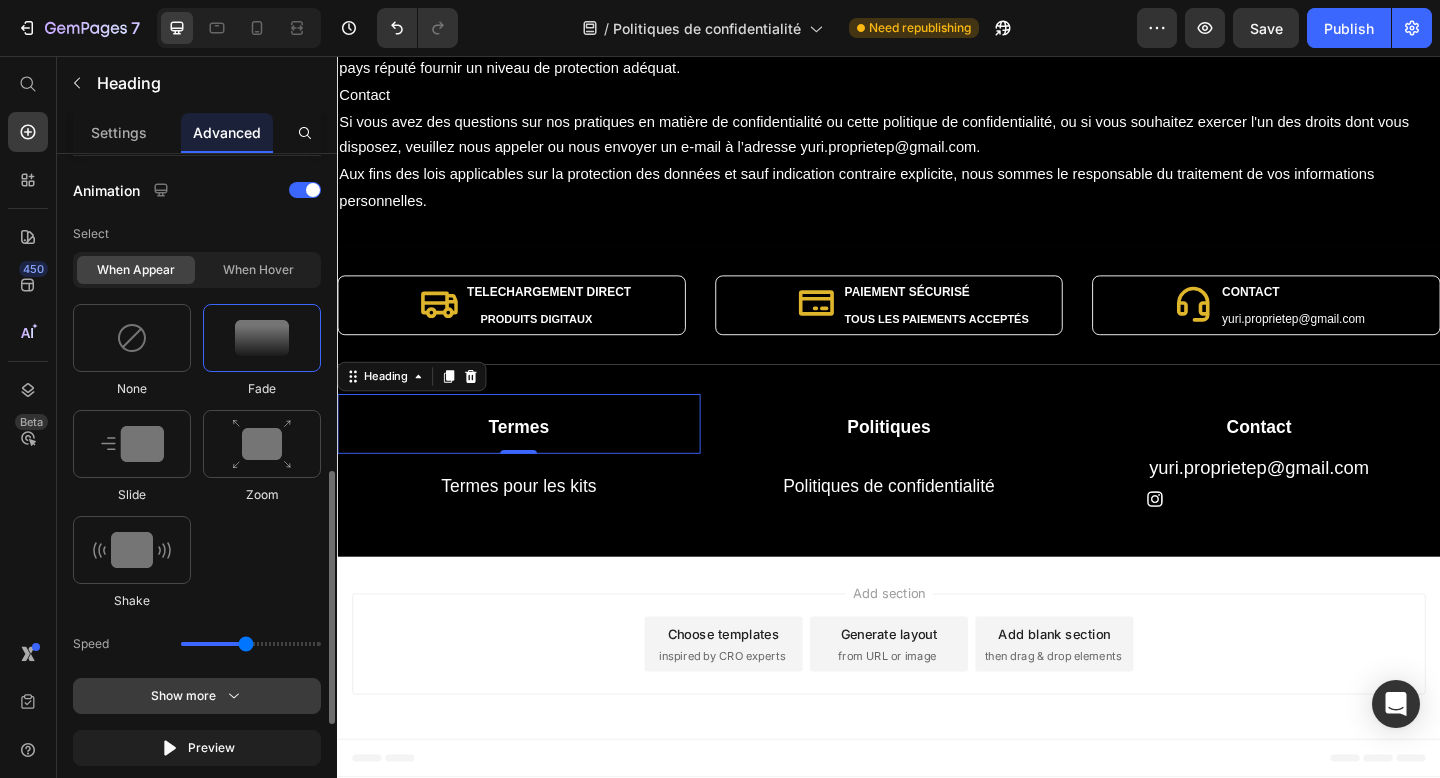 click on "Show more" 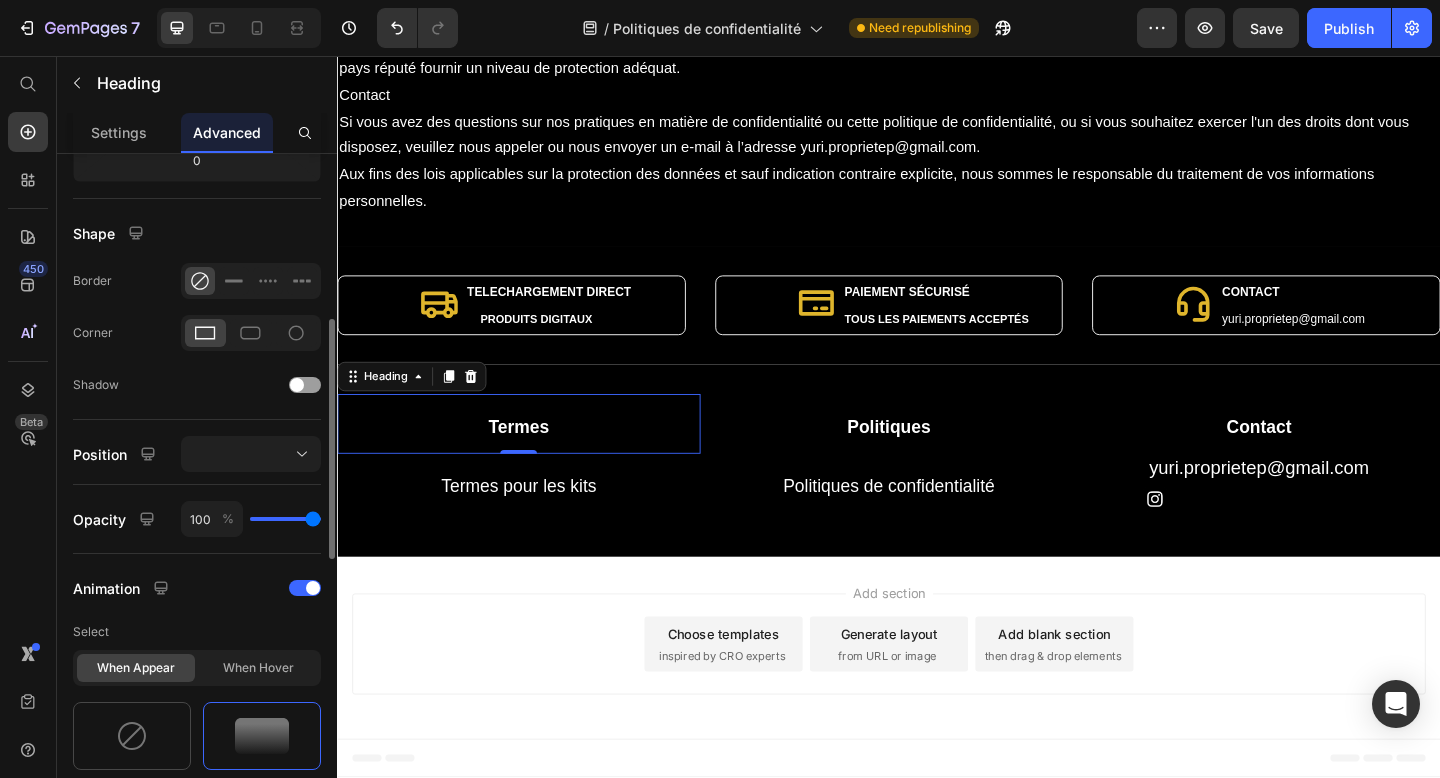 scroll, scrollTop: 459, scrollLeft: 0, axis: vertical 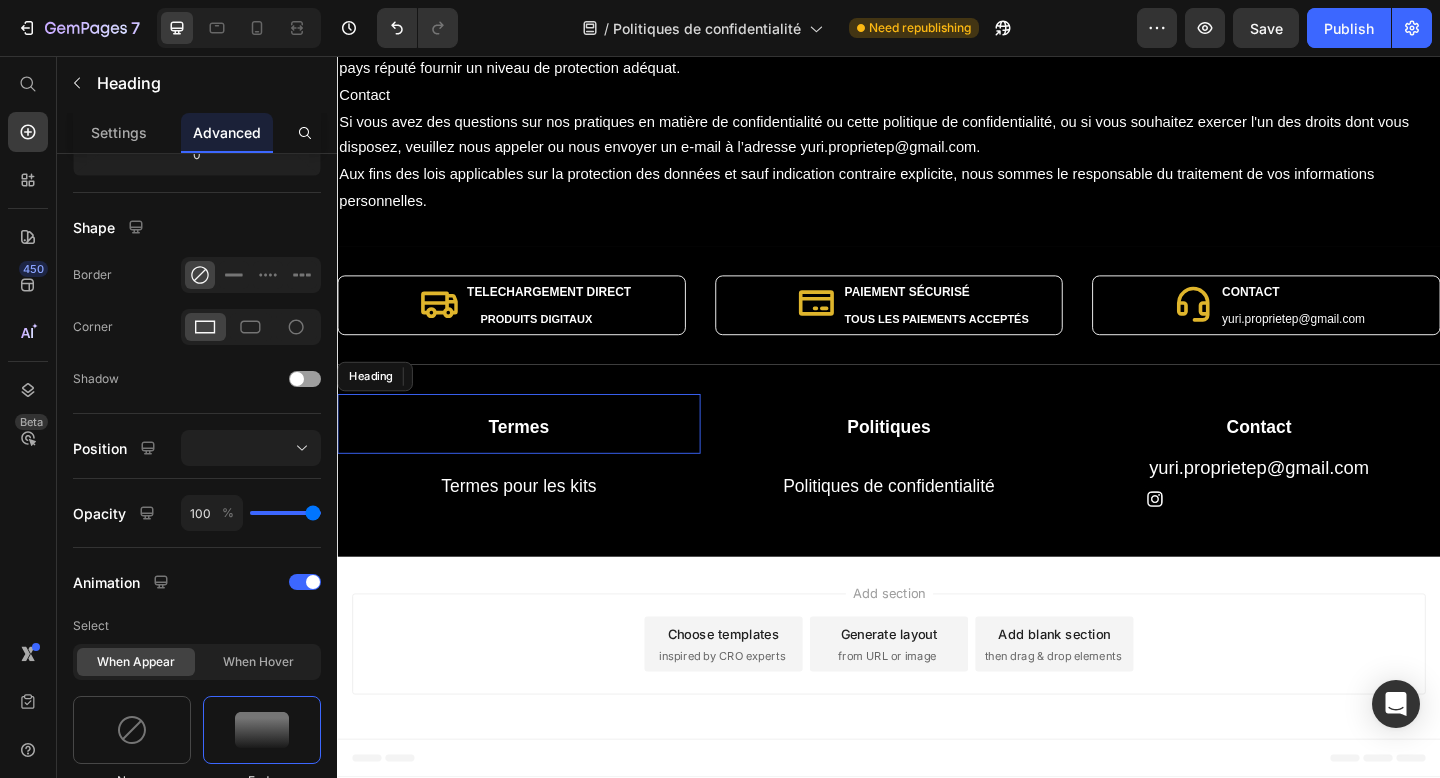 click on "Add section Choose templates inspired by CRO experts Generate layout from URL or image Add blank section then drag & drop elements" at bounding box center (937, 696) 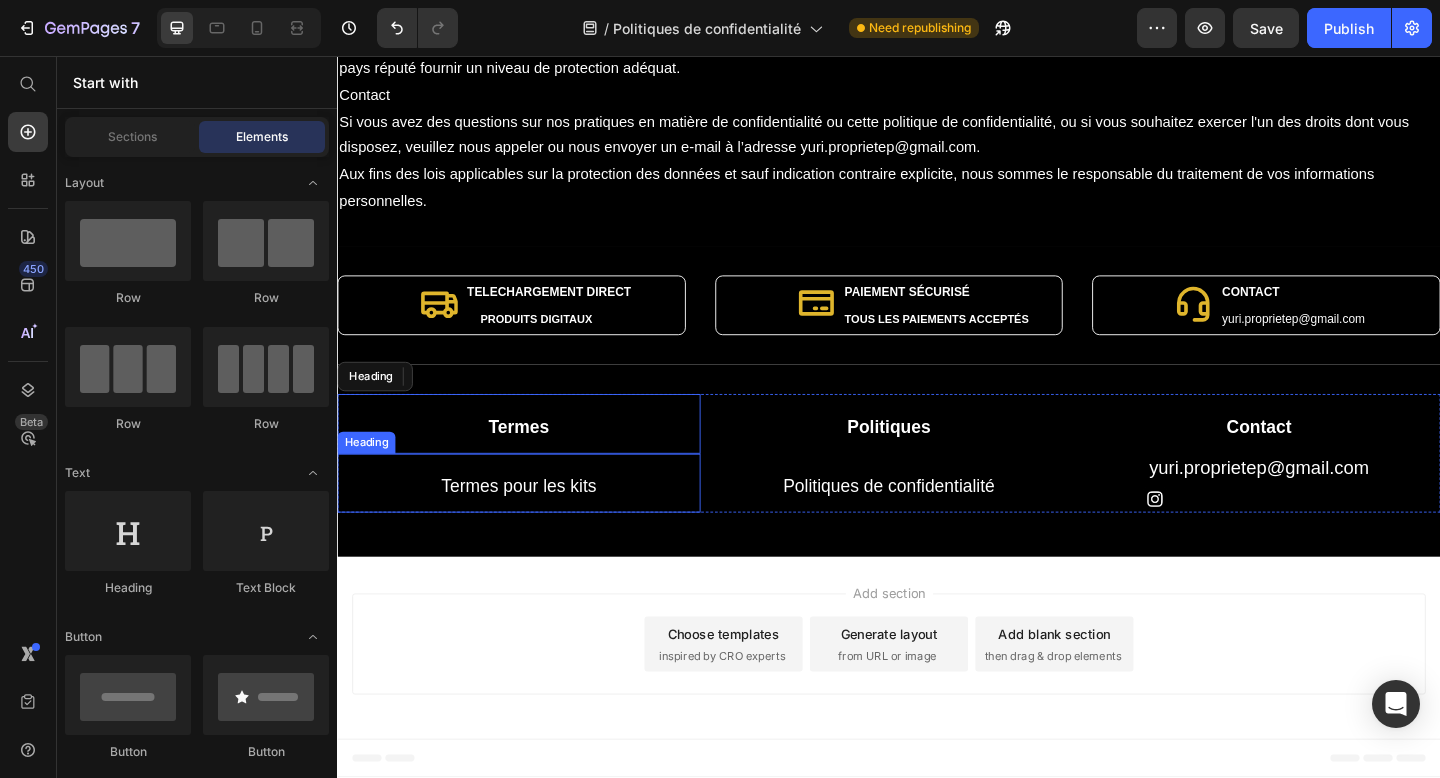 click on "⁠⁠⁠⁠⁠⁠⁠   Termes pour les kits" at bounding box center [534, 521] 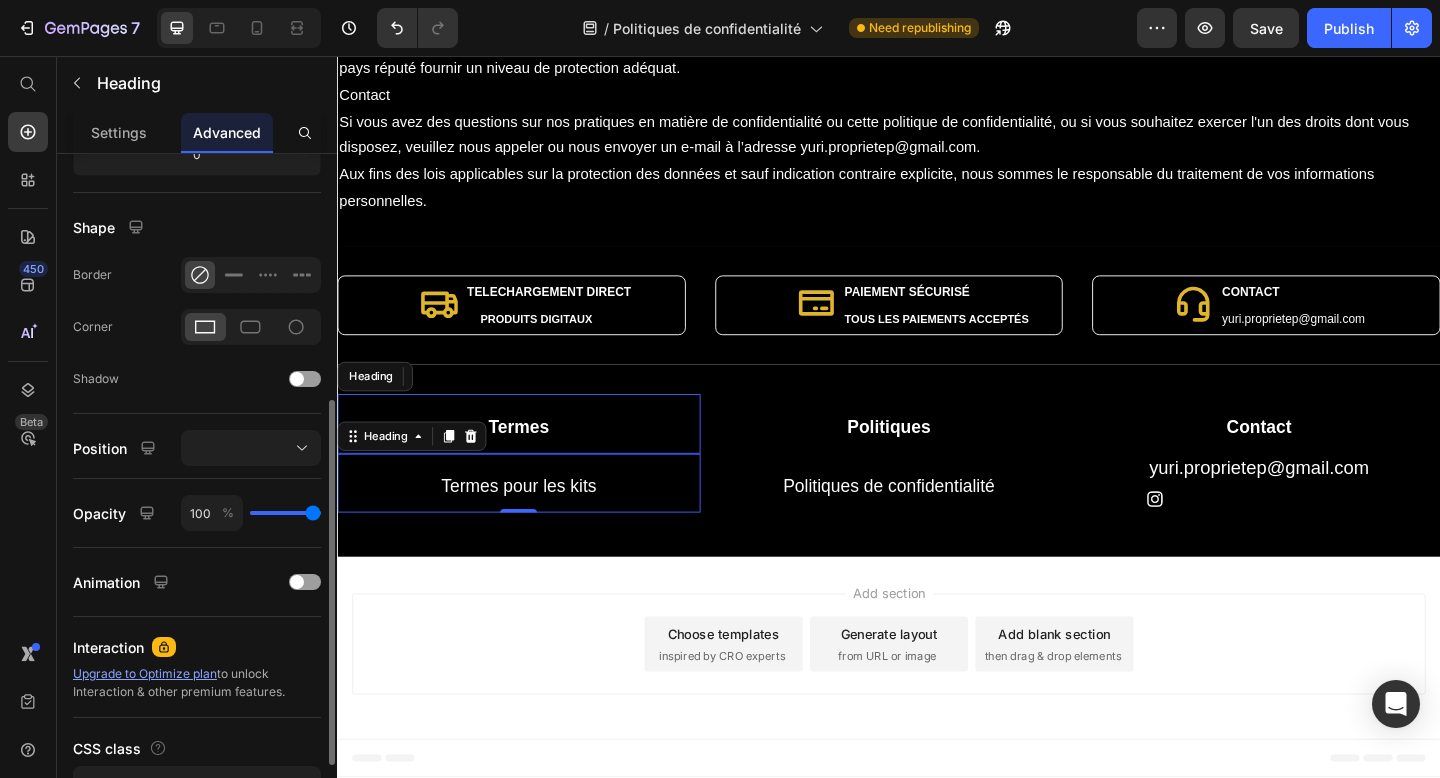 scroll, scrollTop: 588, scrollLeft: 0, axis: vertical 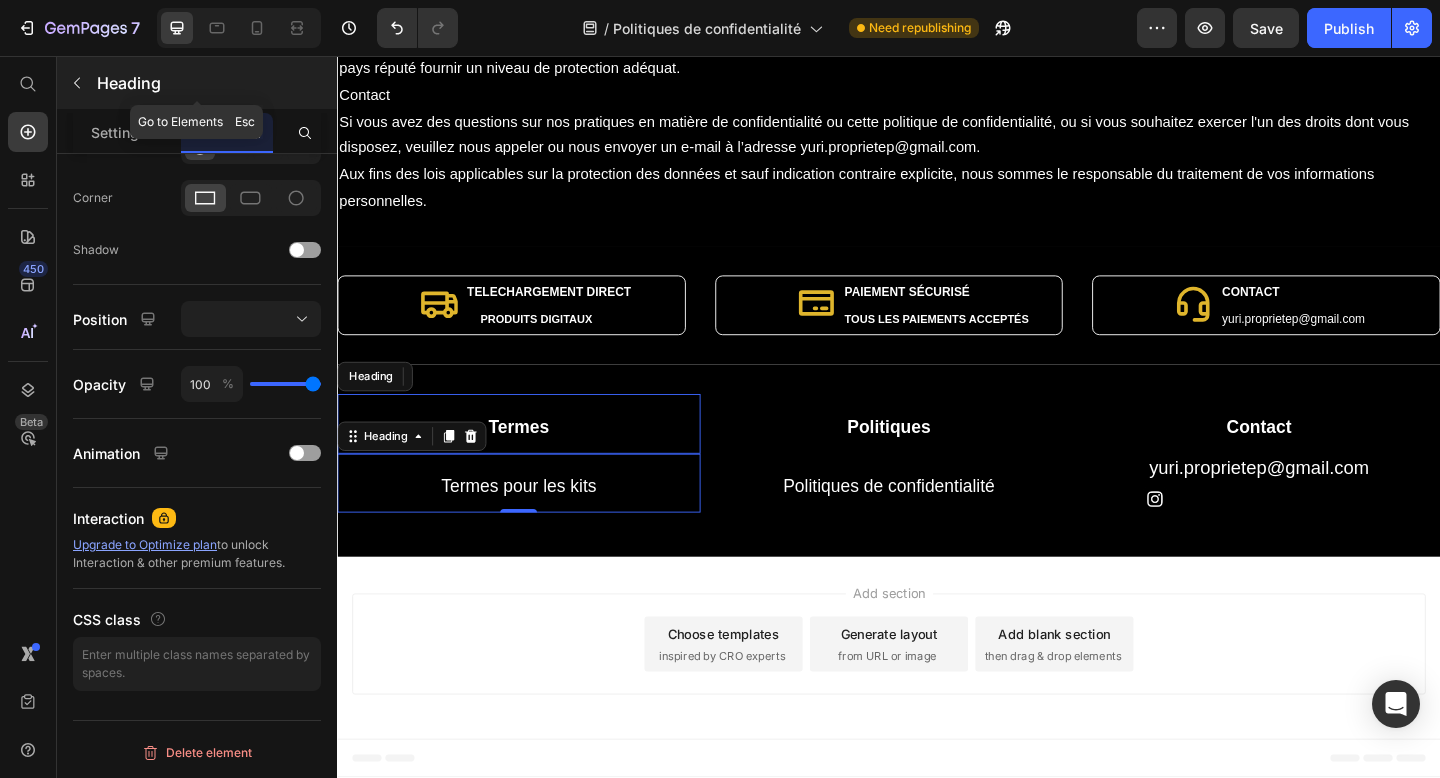 click at bounding box center (77, 83) 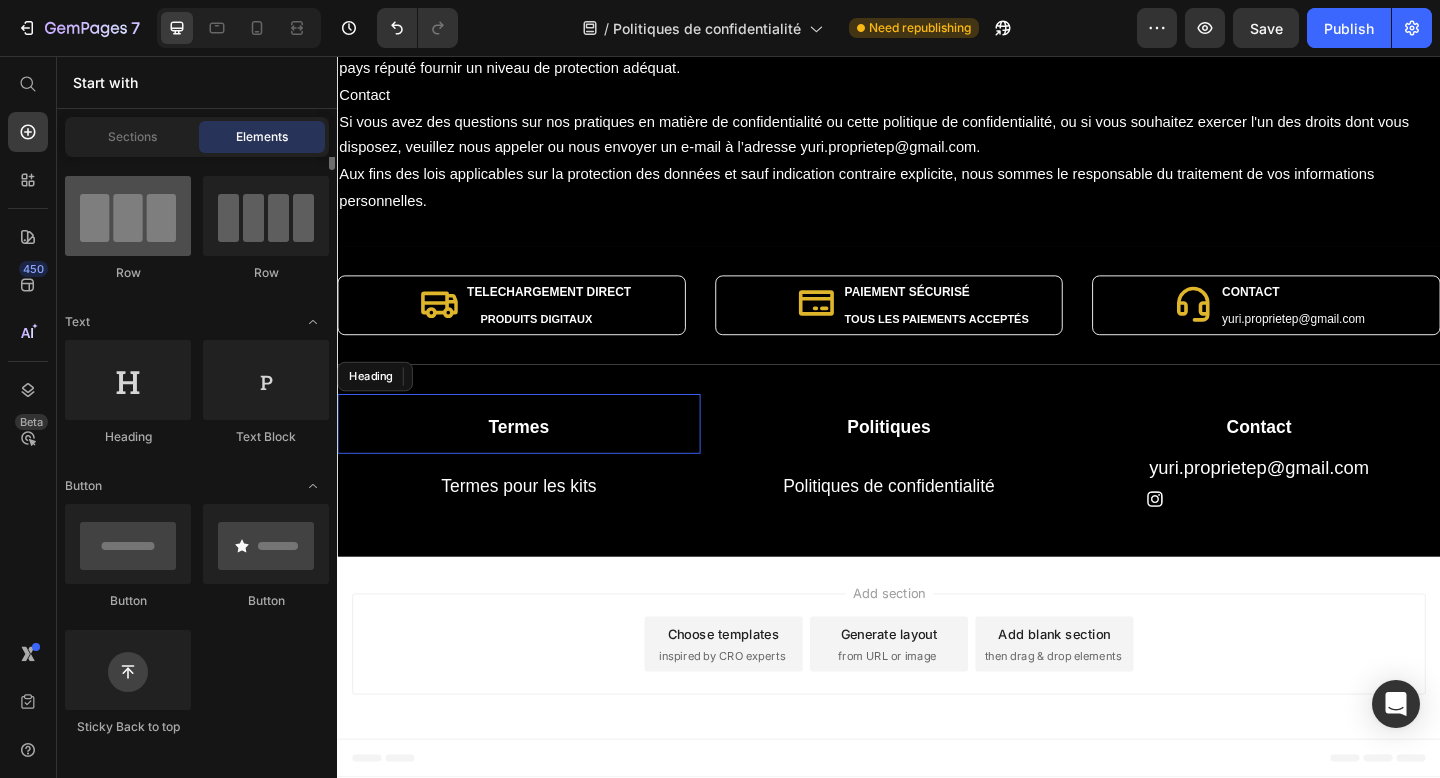 scroll, scrollTop: 0, scrollLeft: 0, axis: both 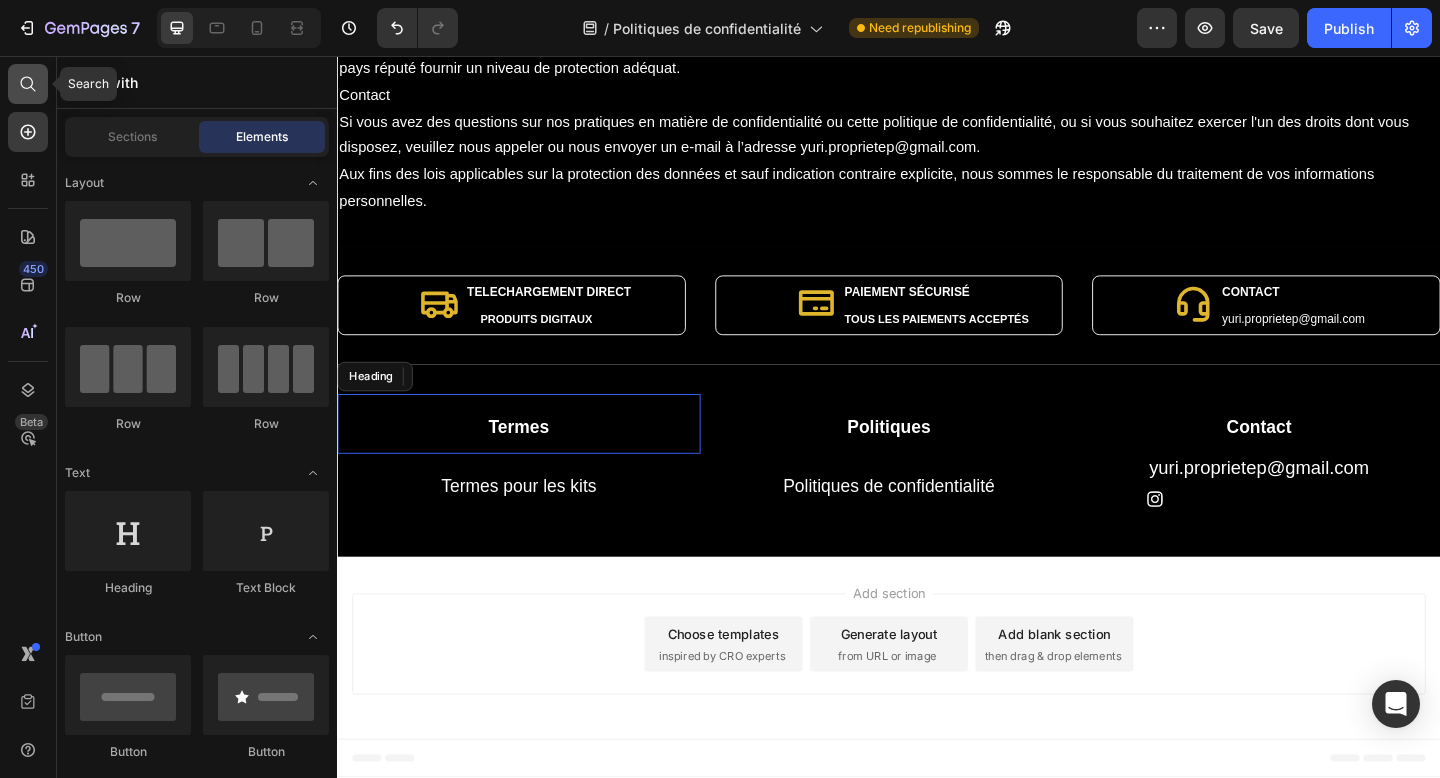 click 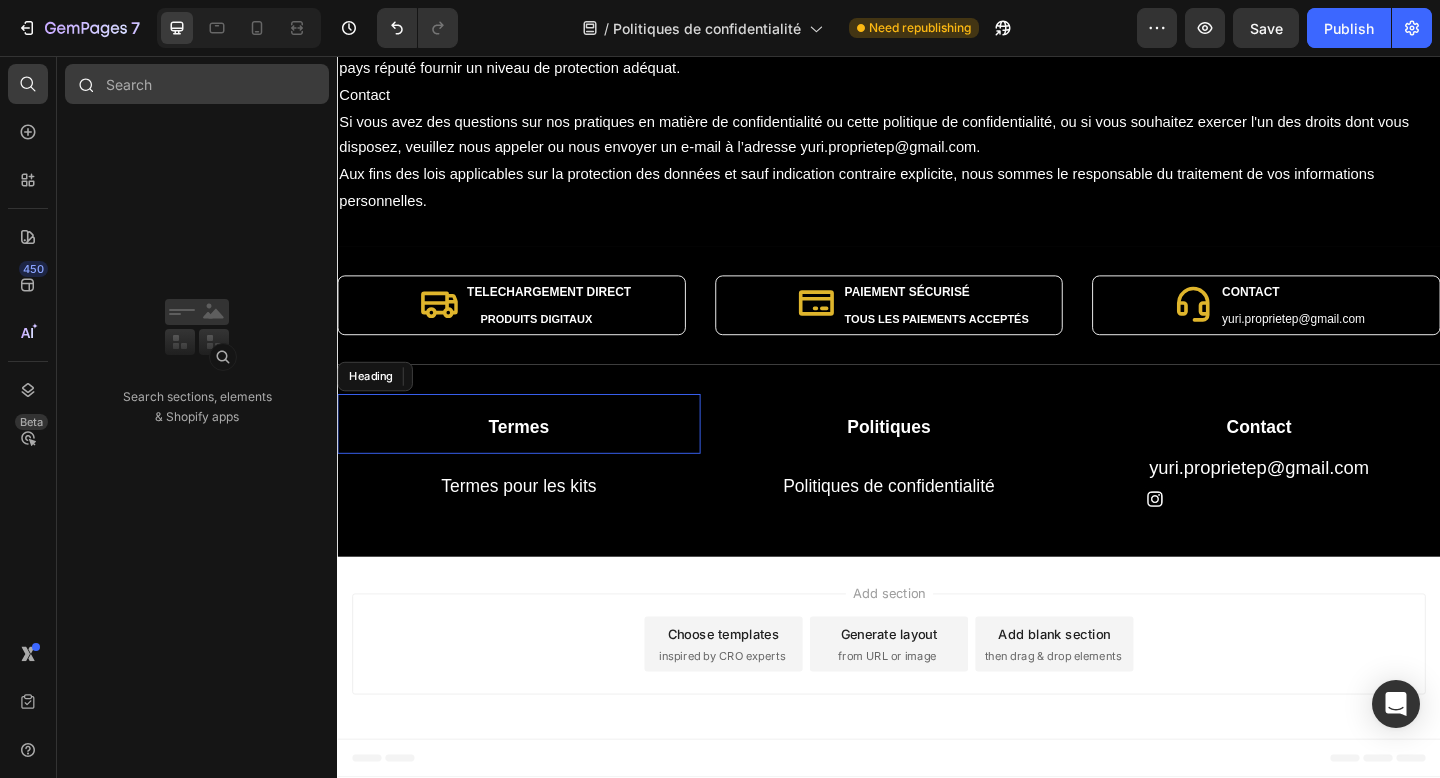 click at bounding box center (197, 84) 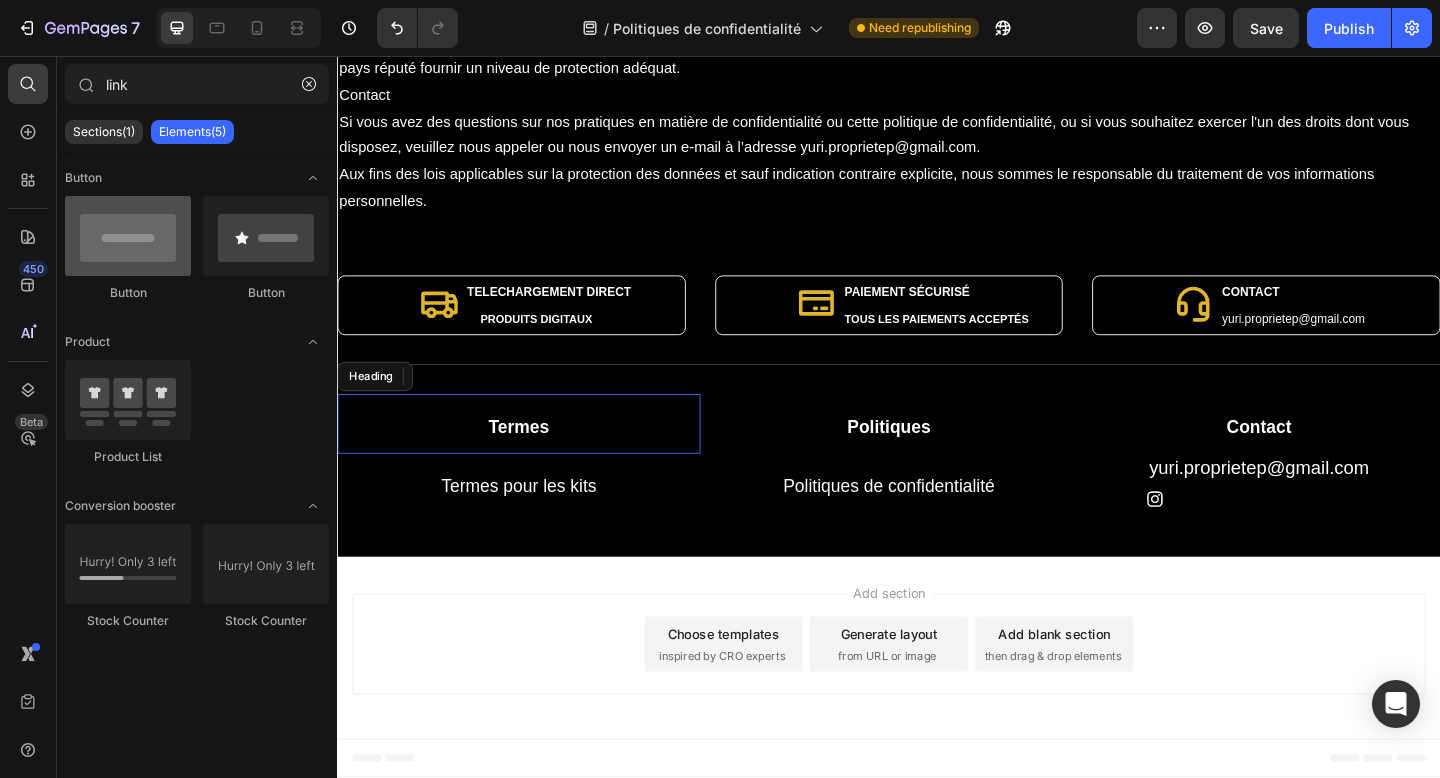 type on "link" 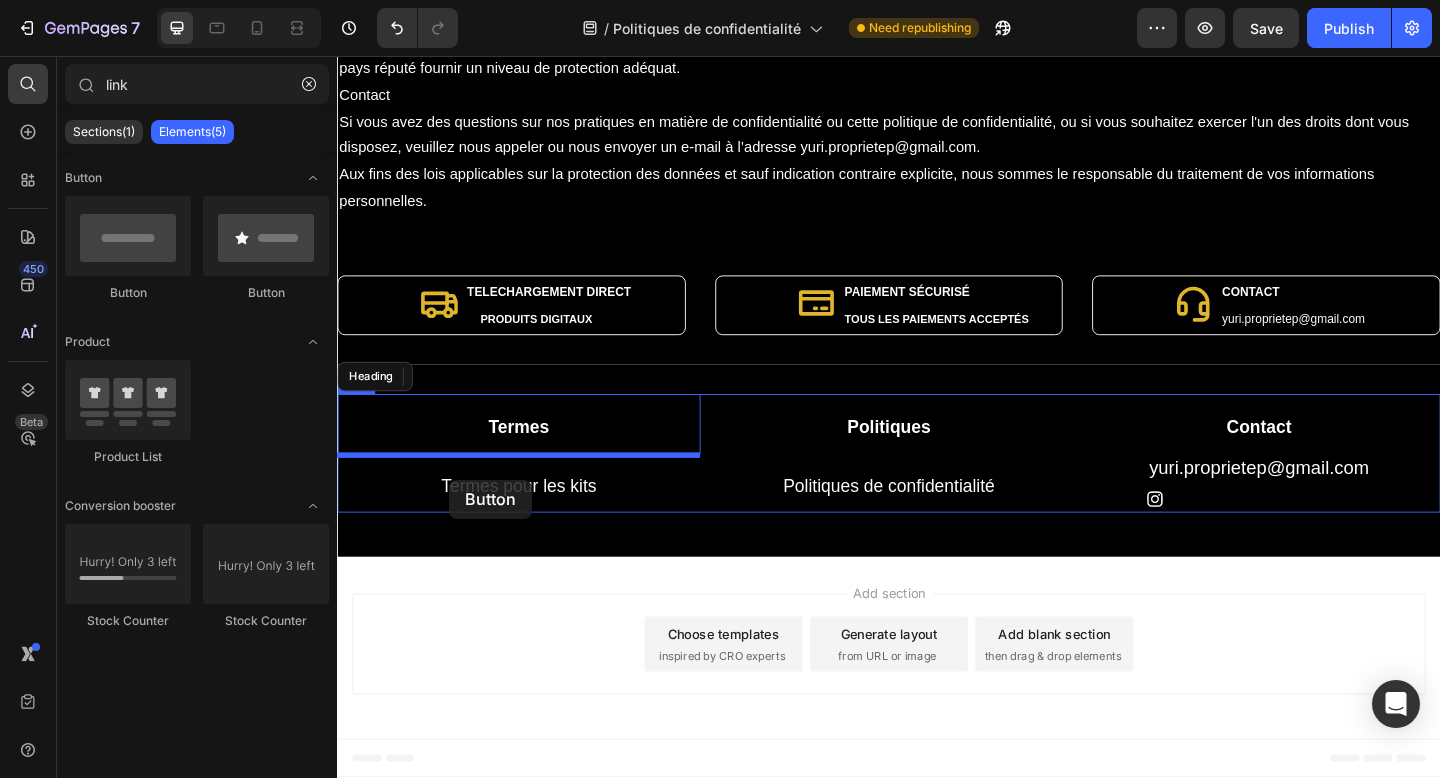 drag, startPoint x: 463, startPoint y: 293, endPoint x: 459, endPoint y: 517, distance: 224.0357 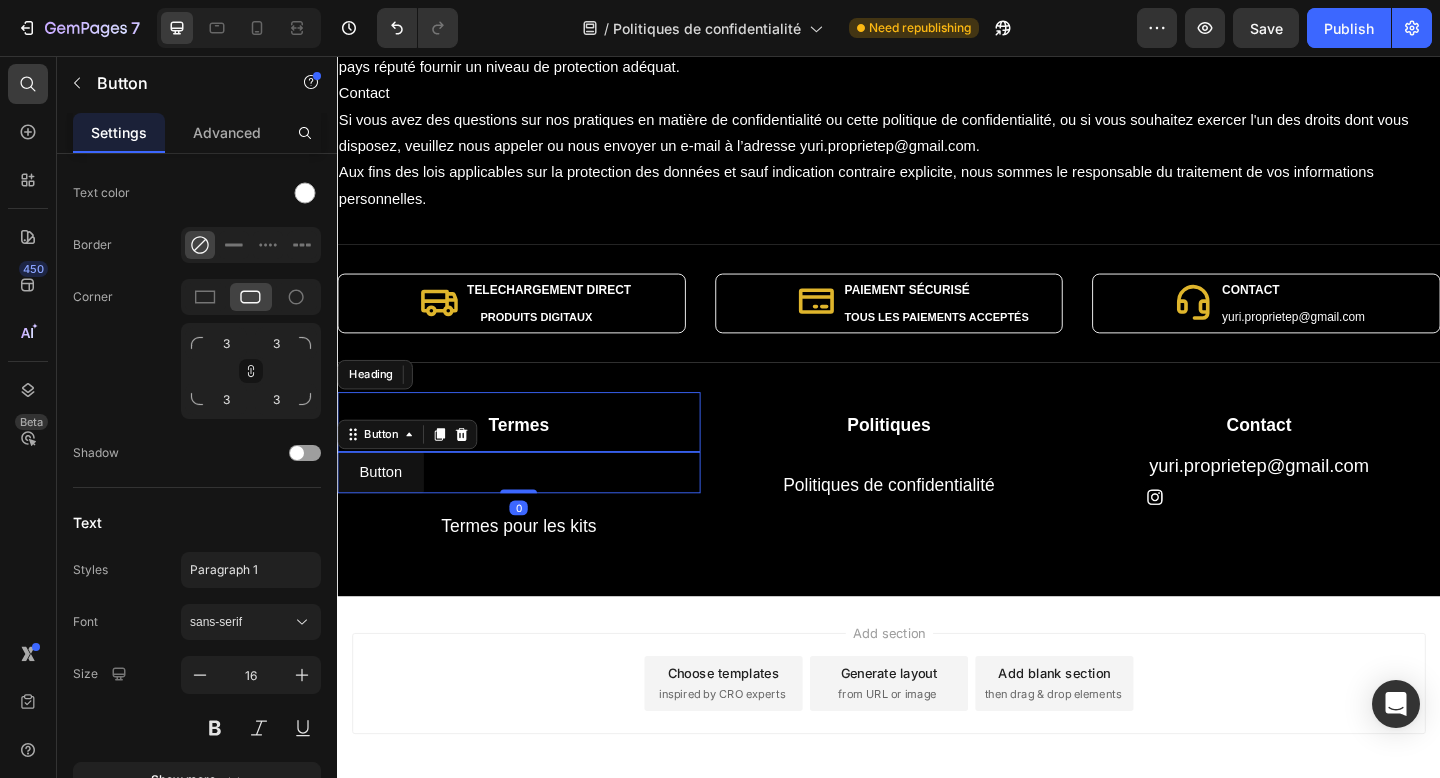 scroll, scrollTop: 0, scrollLeft: 0, axis: both 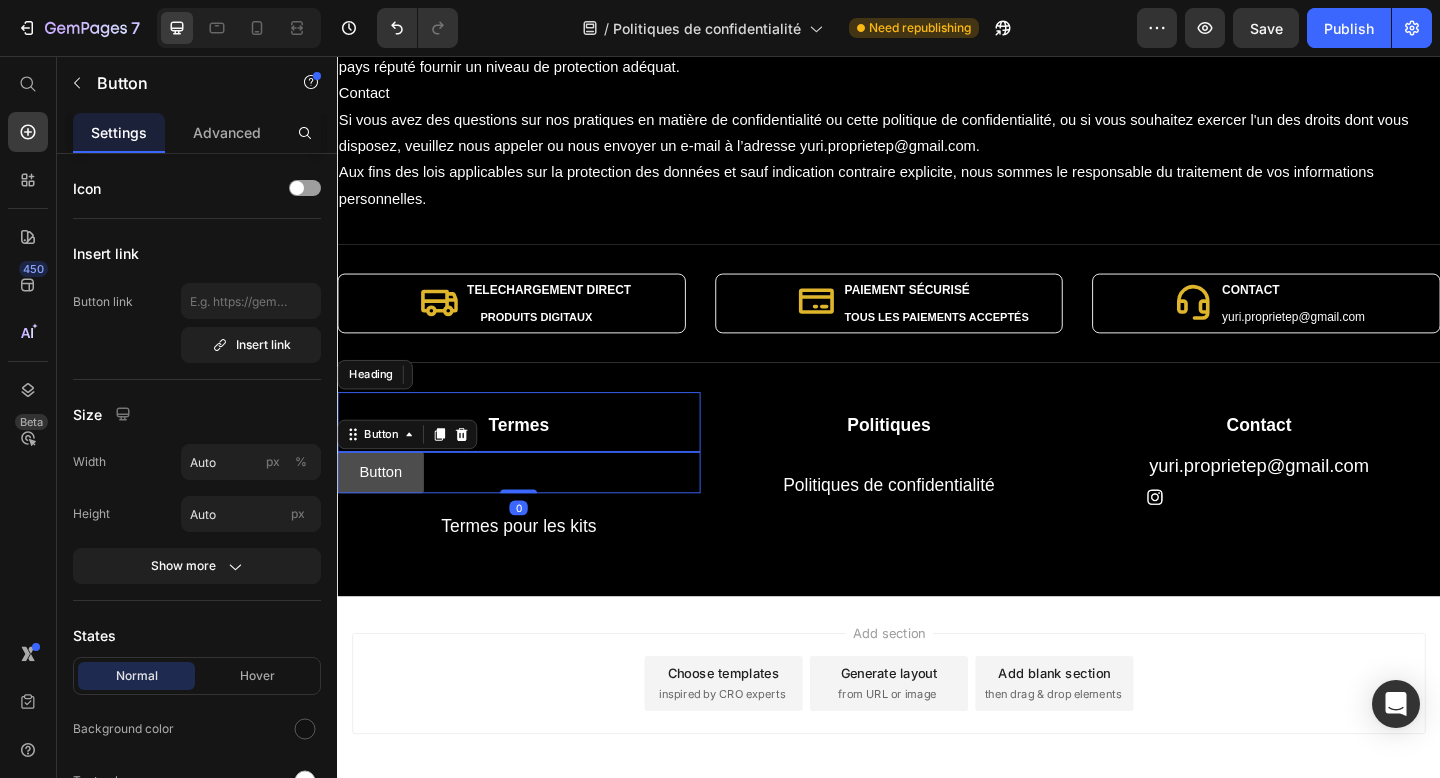 click on "Button" at bounding box center (384, 509) 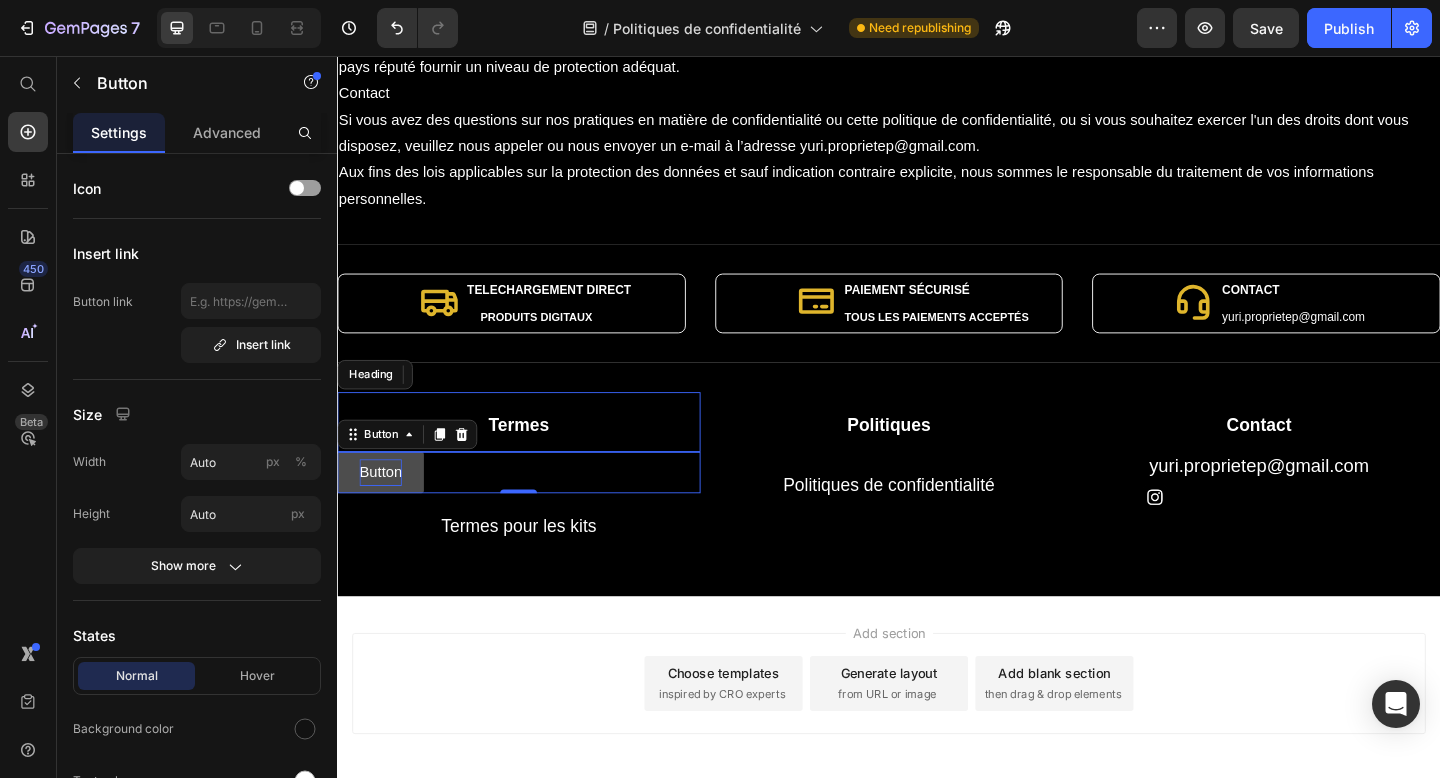 click on "Button" at bounding box center (384, 509) 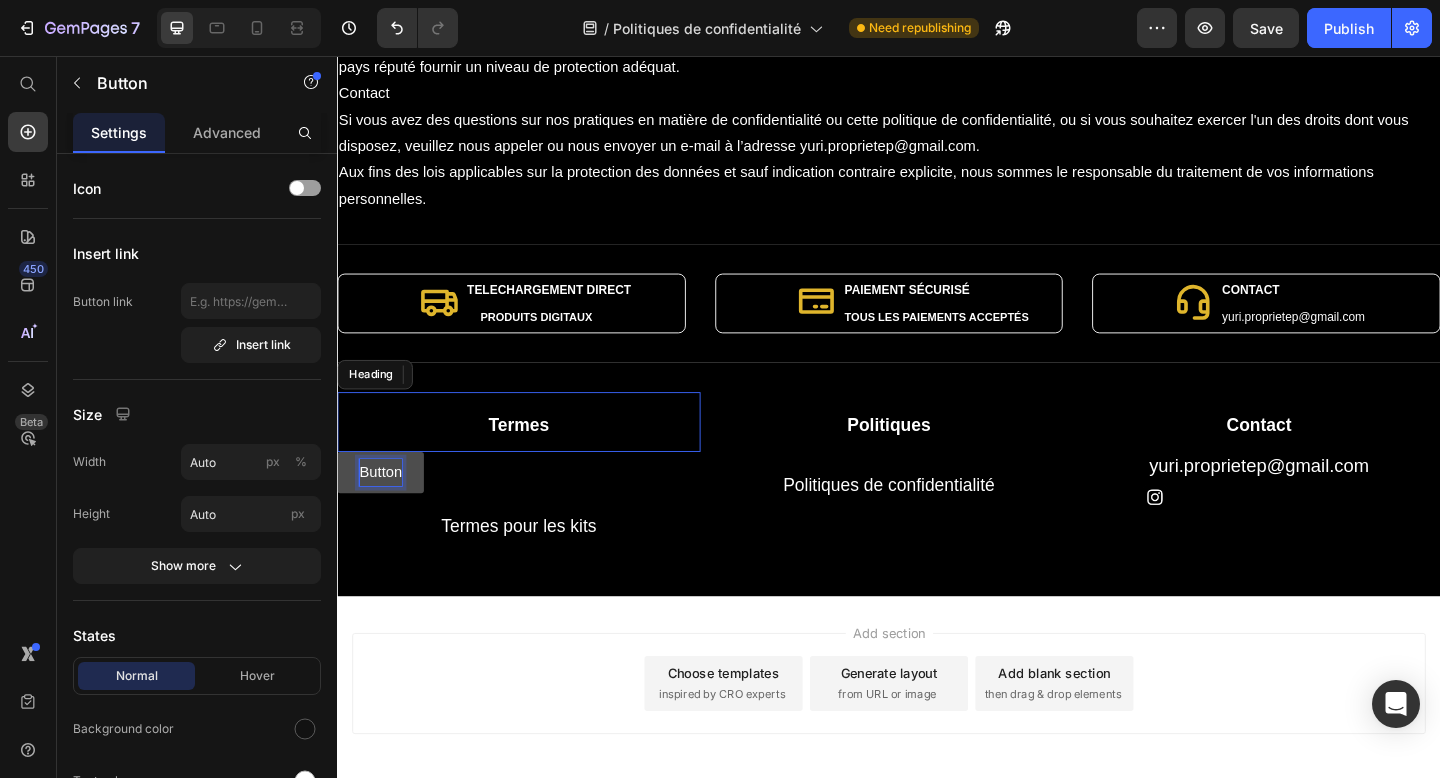 click on "Button" at bounding box center (384, 509) 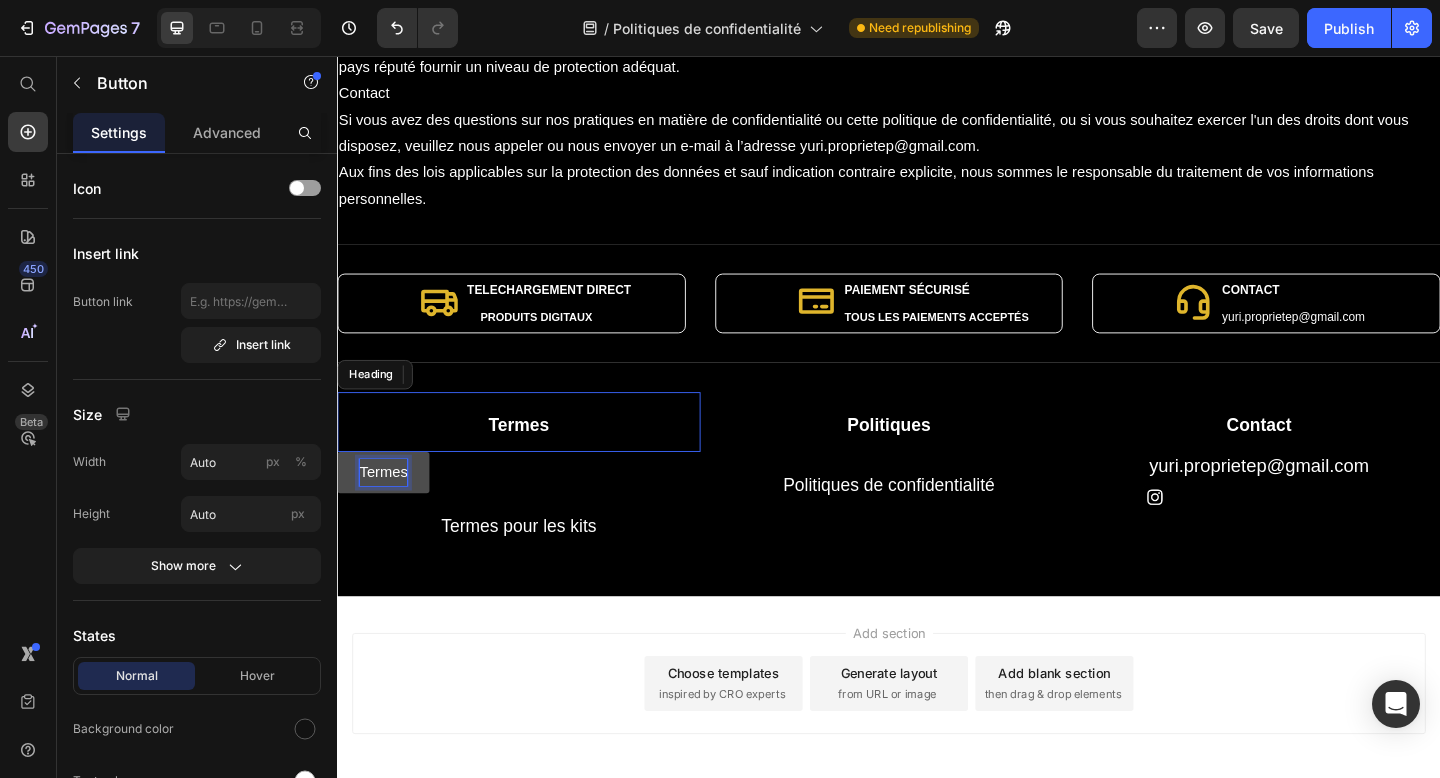 click on "Termes" at bounding box center [387, 509] 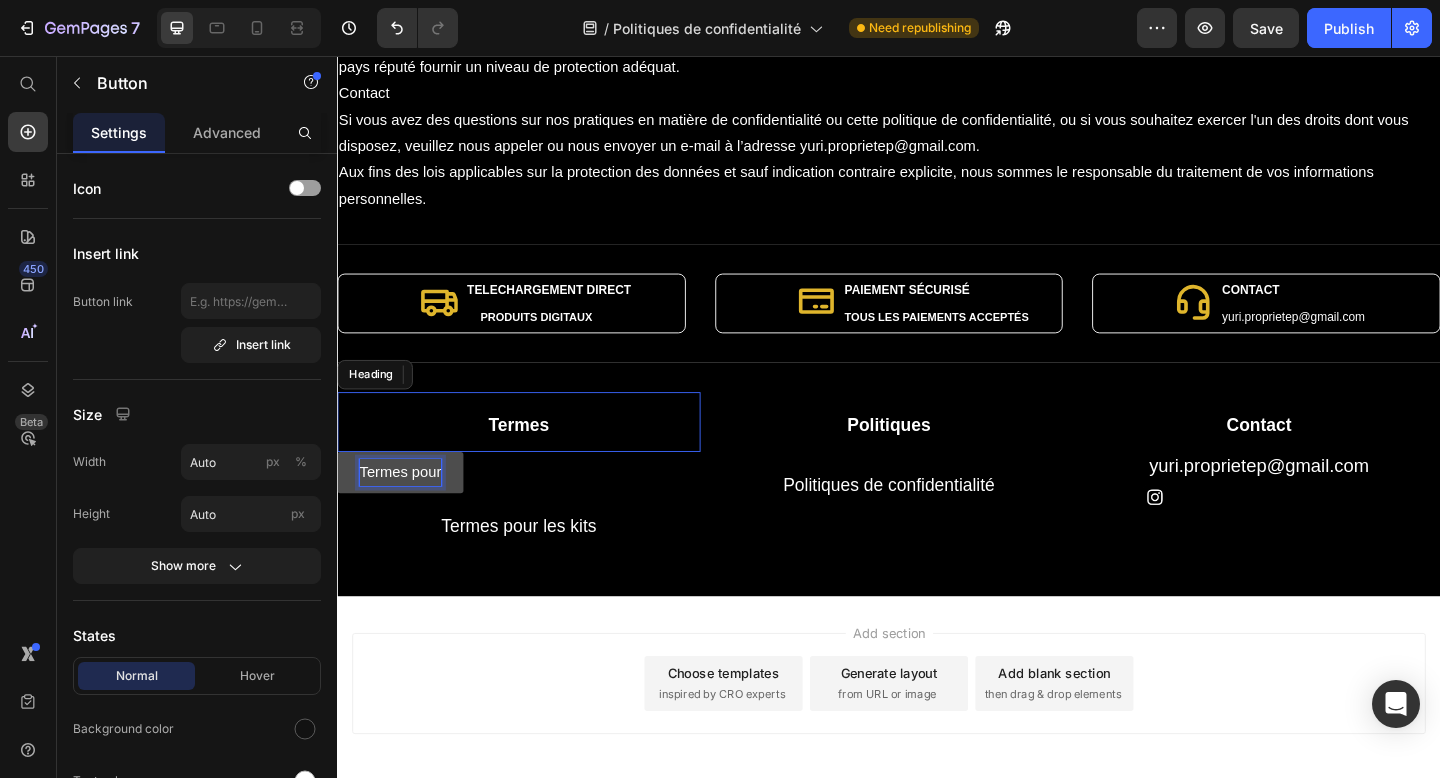 click on "Termes pour" at bounding box center [405, 509] 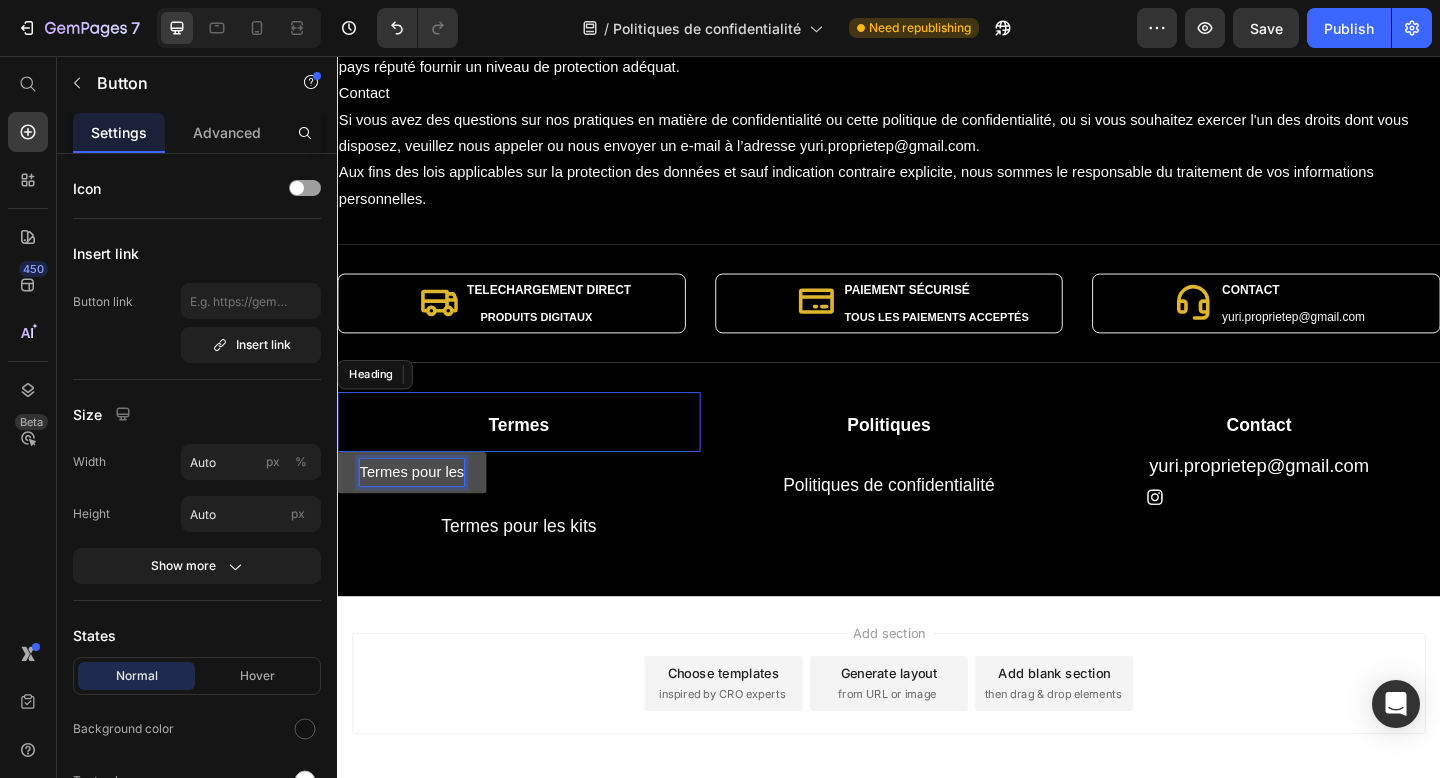 click on "Termes pour les" at bounding box center [418, 509] 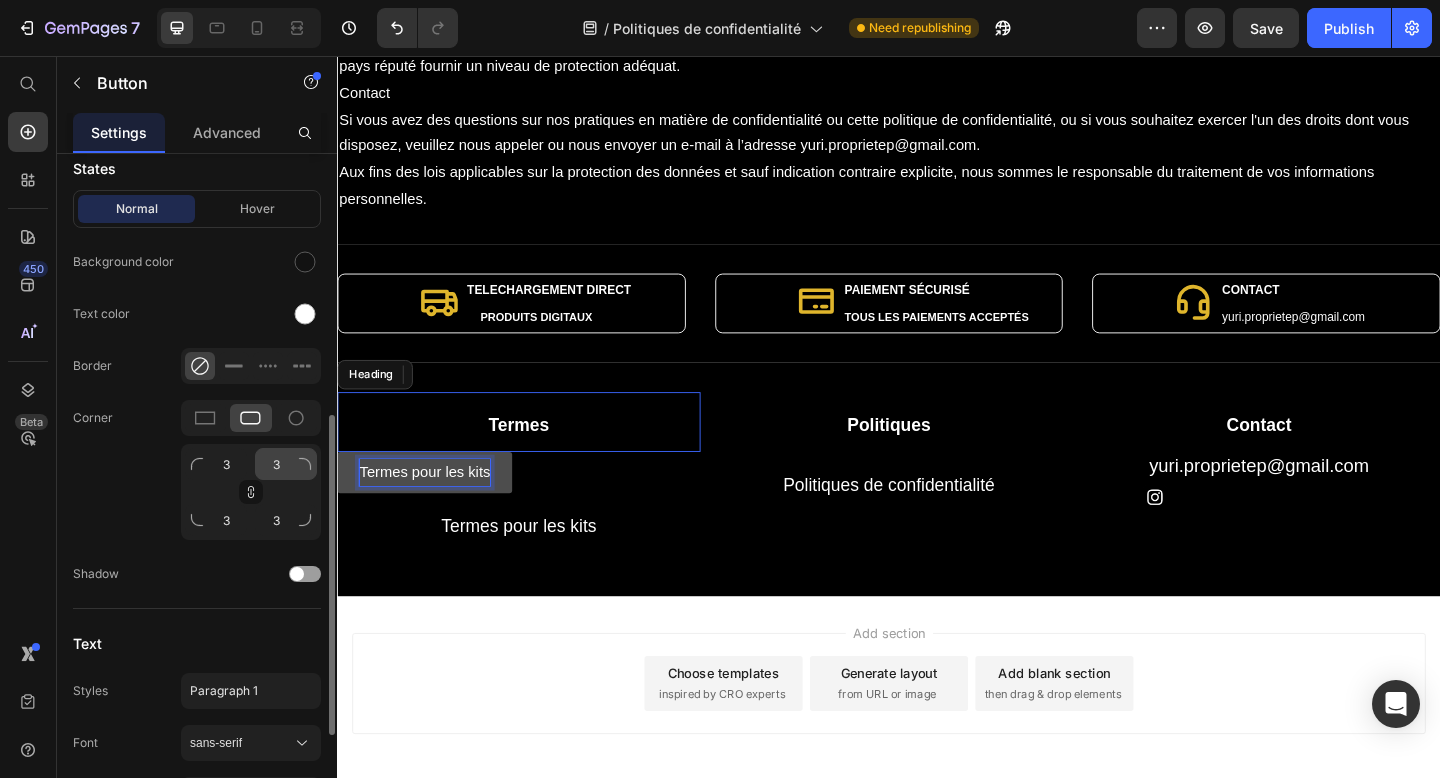 scroll, scrollTop: 764, scrollLeft: 0, axis: vertical 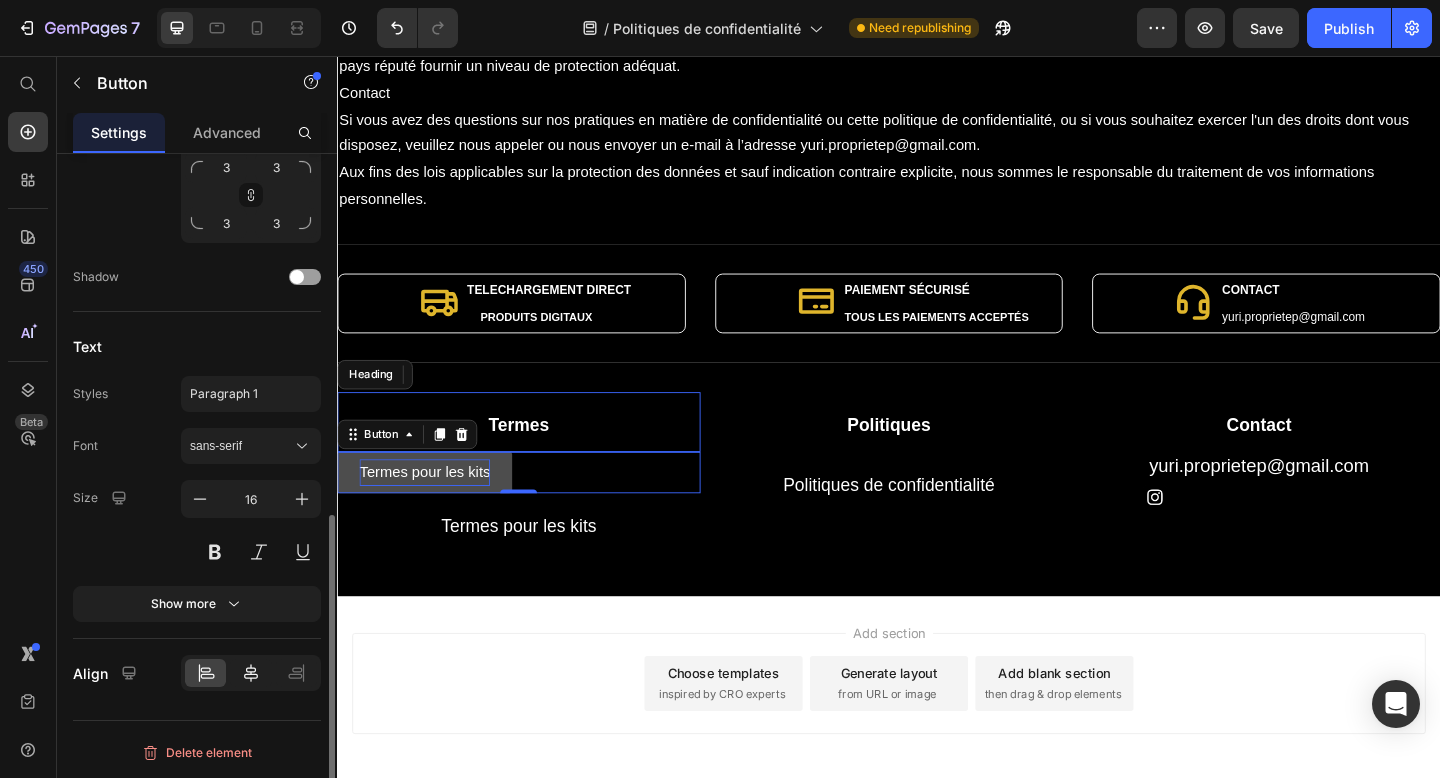 click 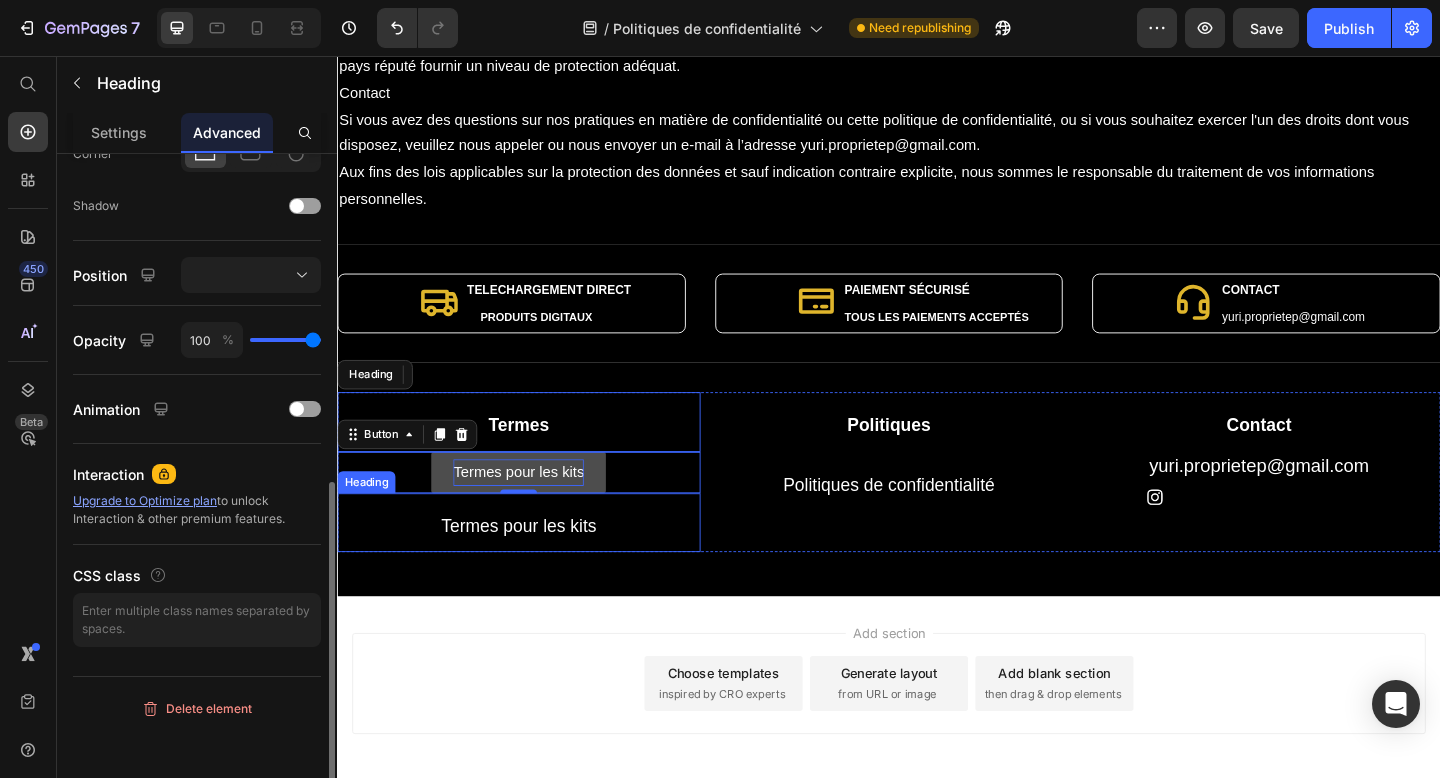 click on "Termes pour les kits" at bounding box center [534, 567] 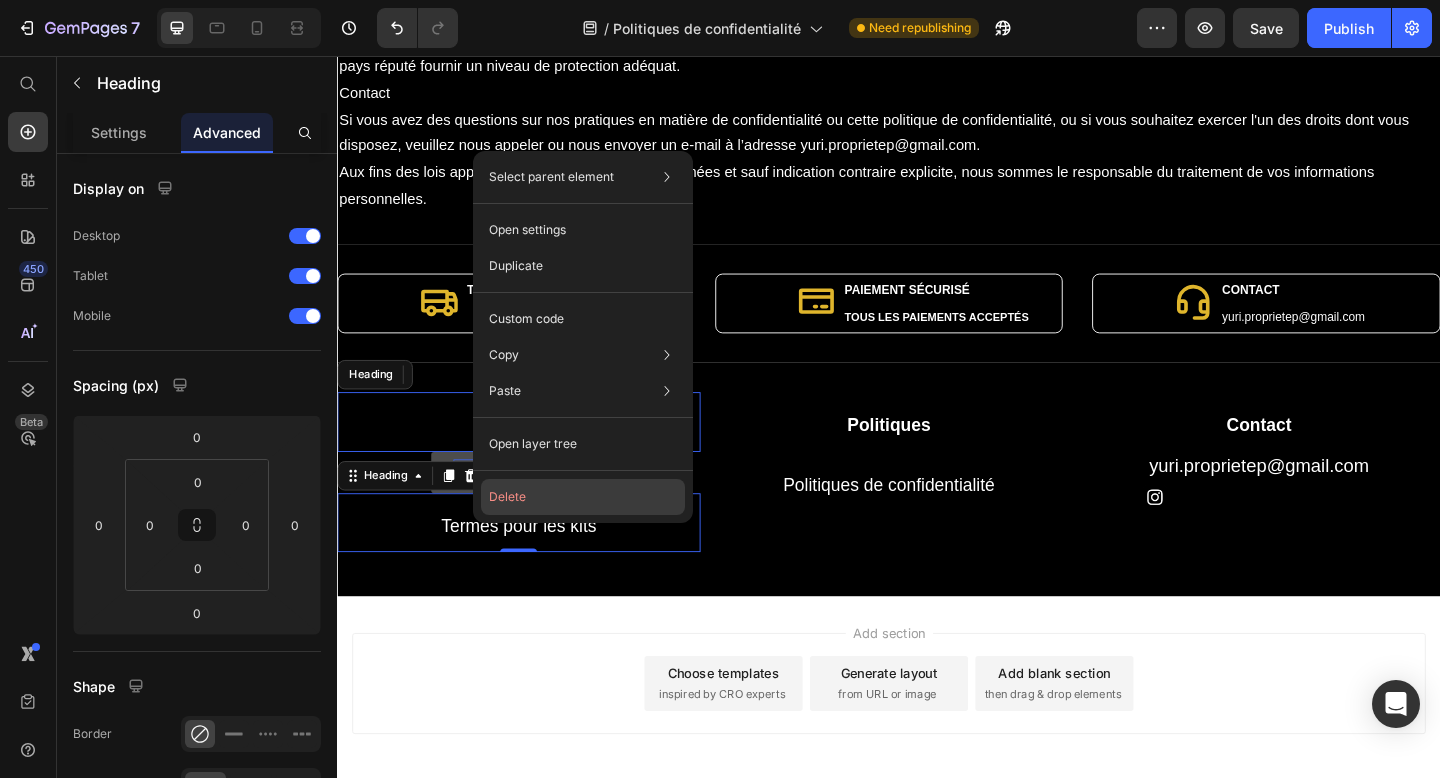 click on "Delete" 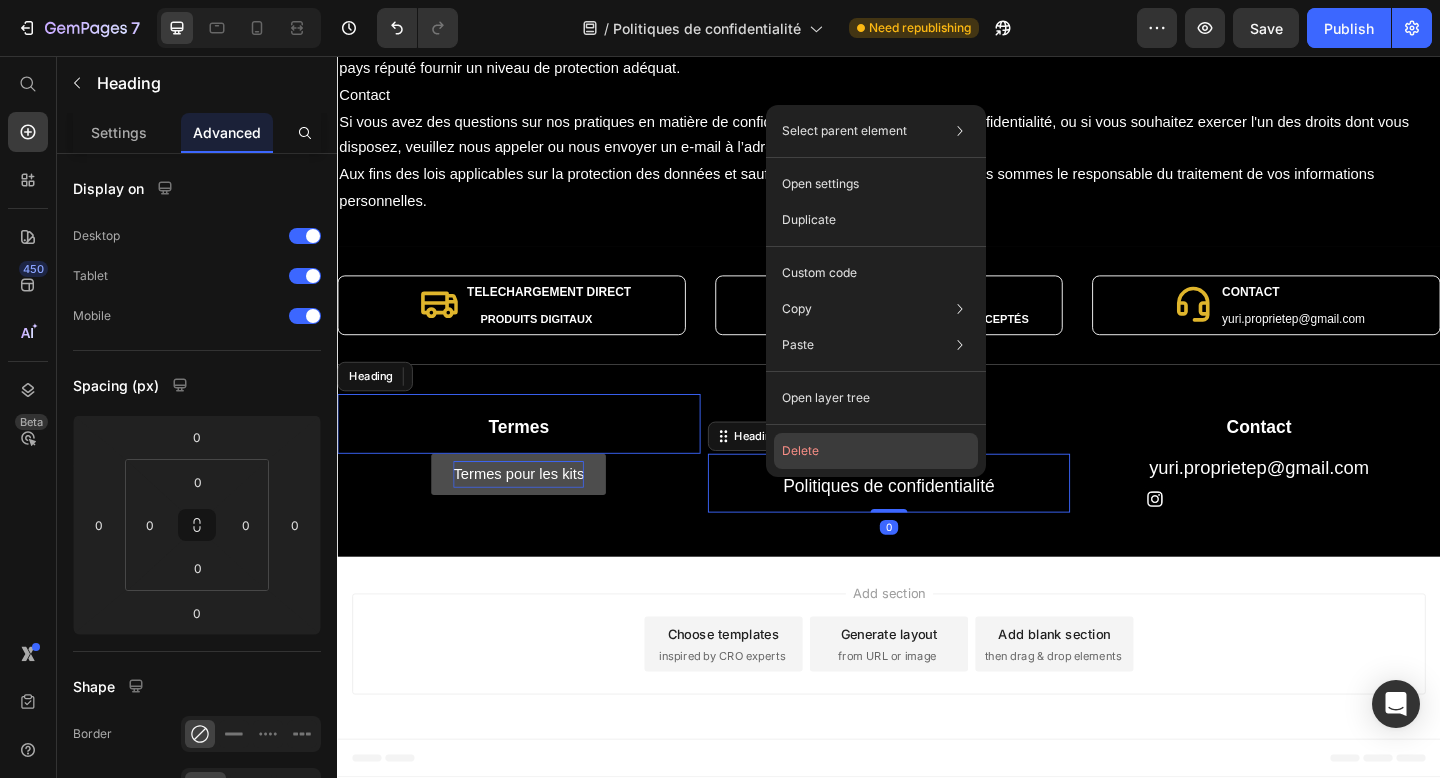 click on "Delete" 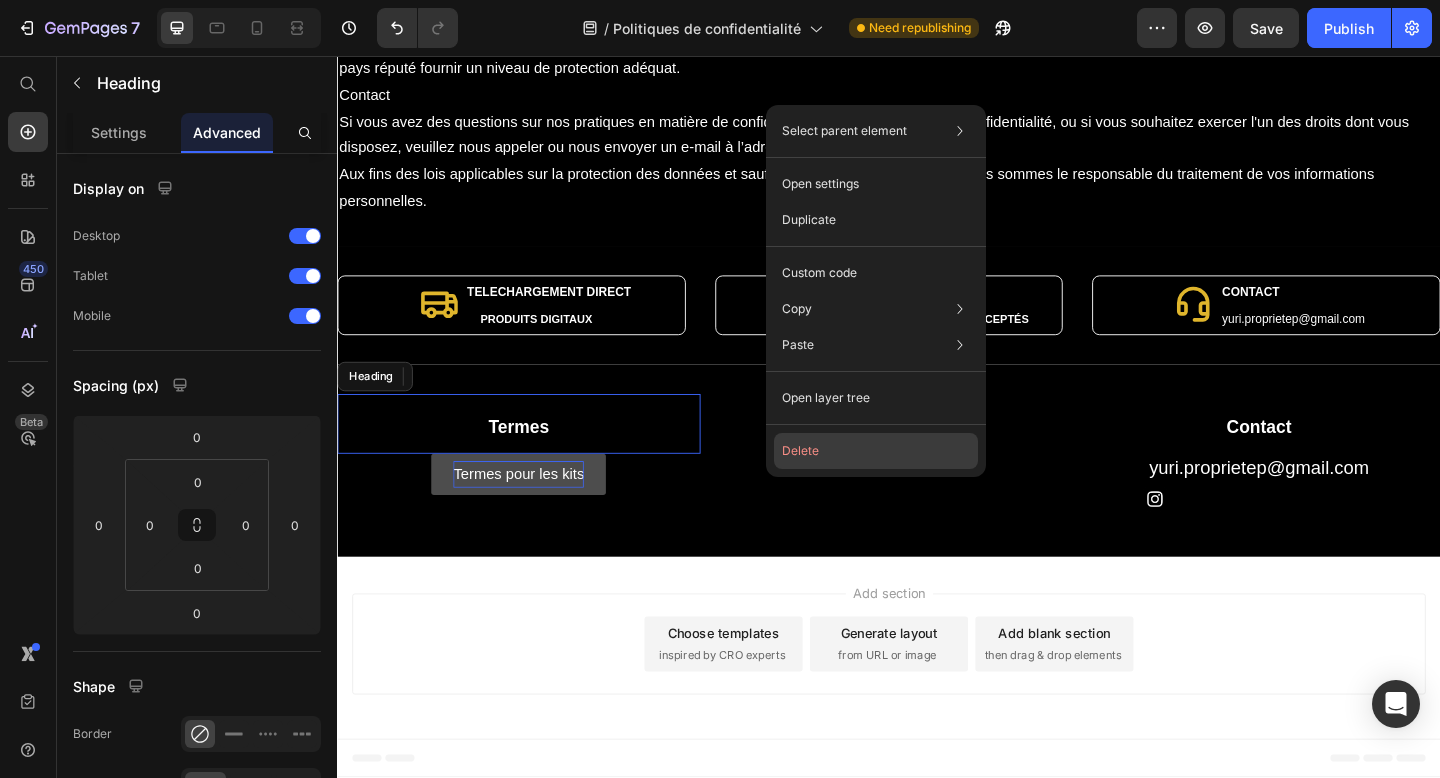 scroll, scrollTop: 5428, scrollLeft: 0, axis: vertical 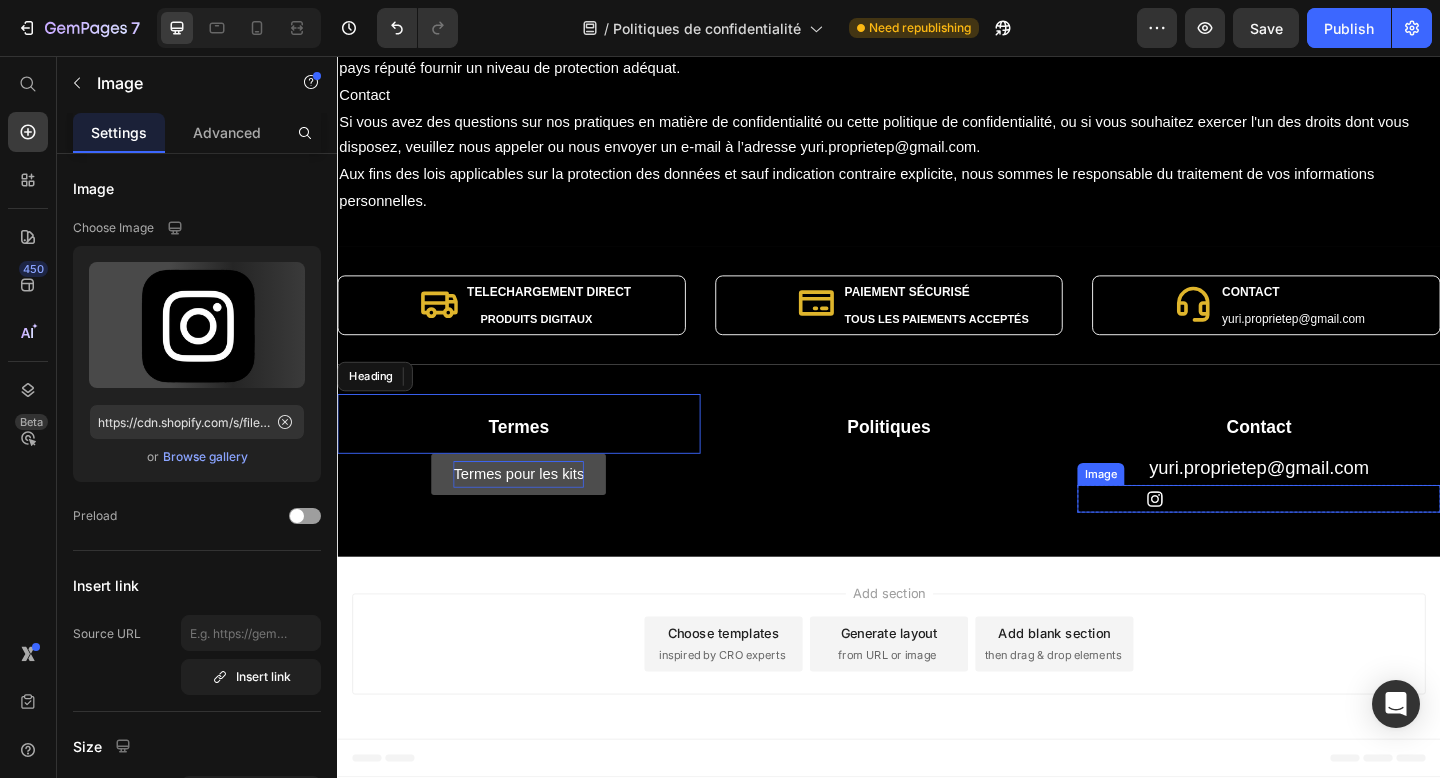 click at bounding box center [1339, 538] 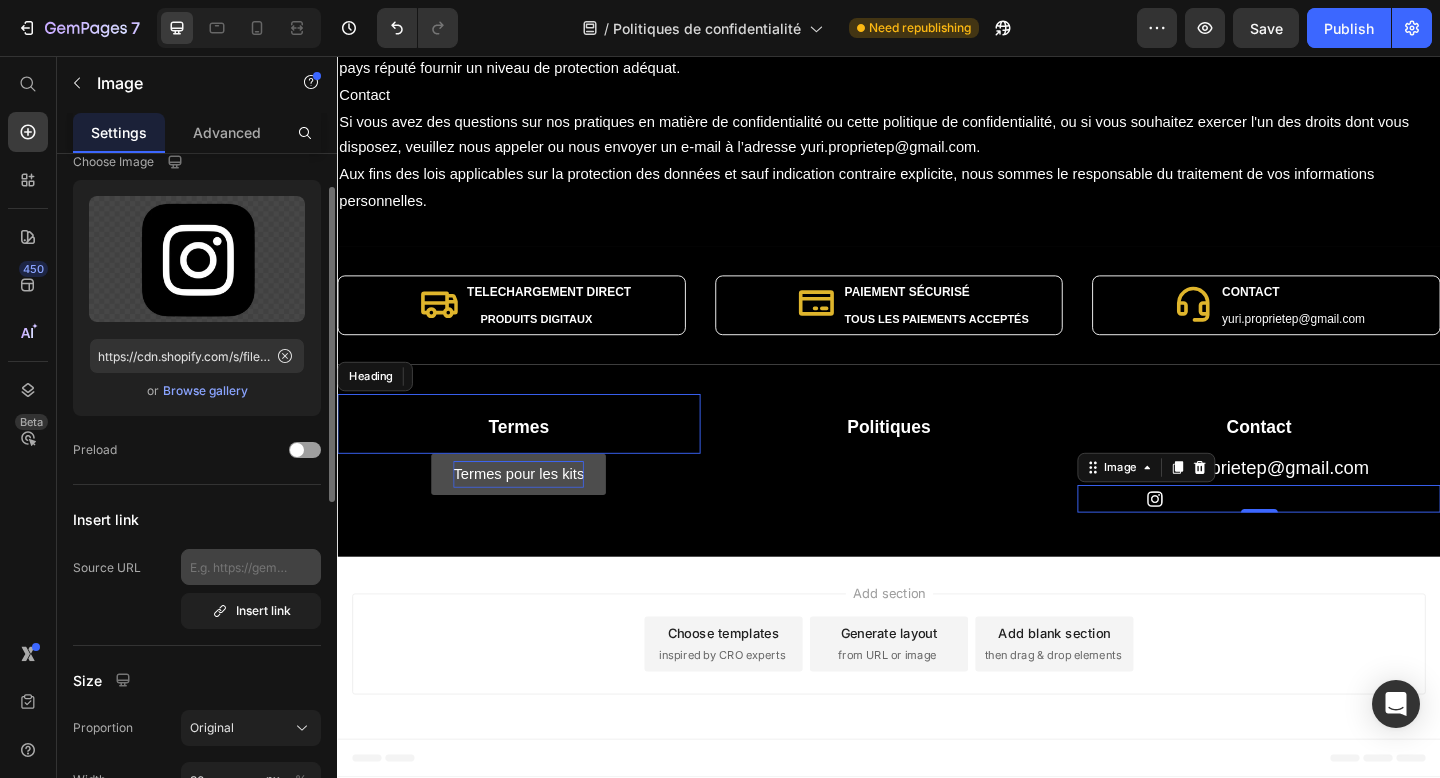 scroll, scrollTop: 68, scrollLeft: 0, axis: vertical 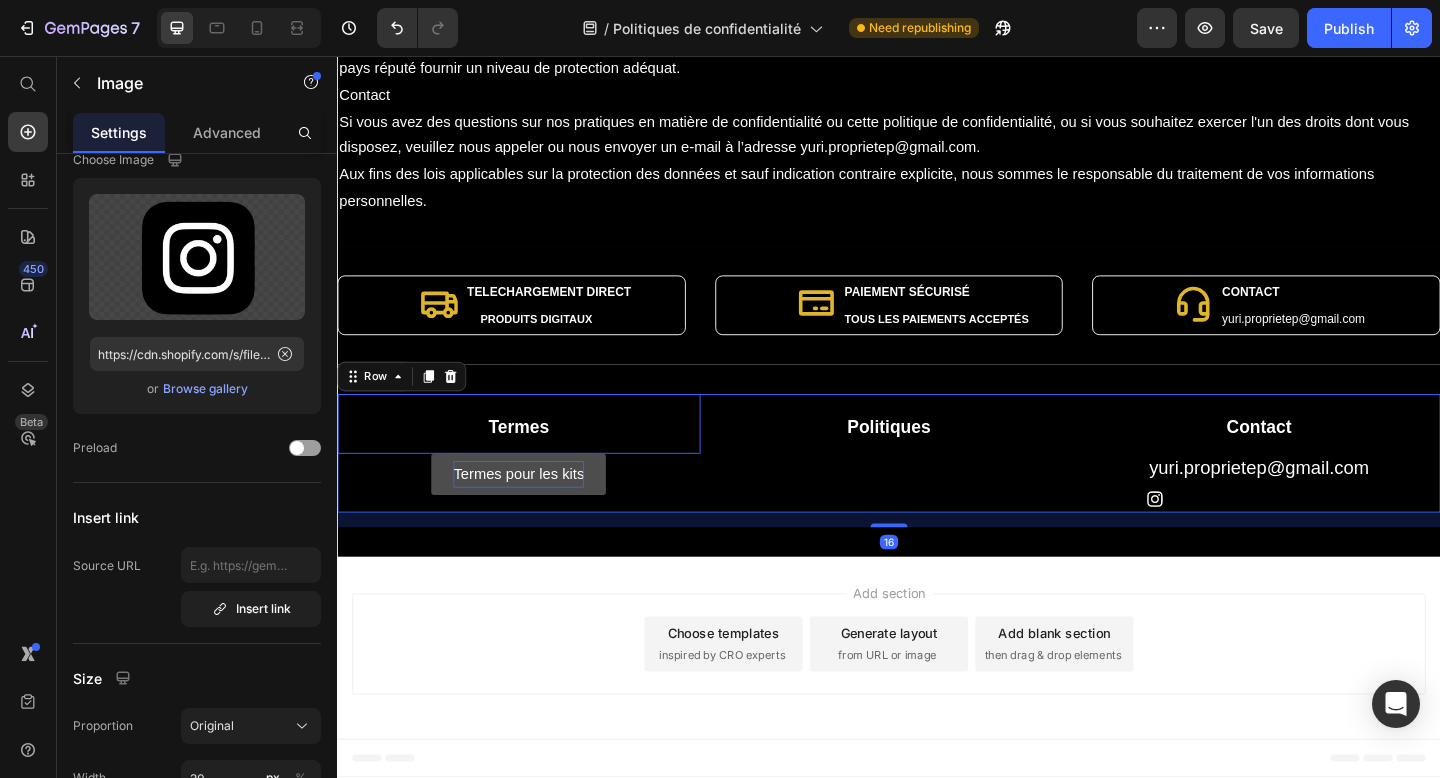 click on "Politiques Heading" at bounding box center (937, 488) 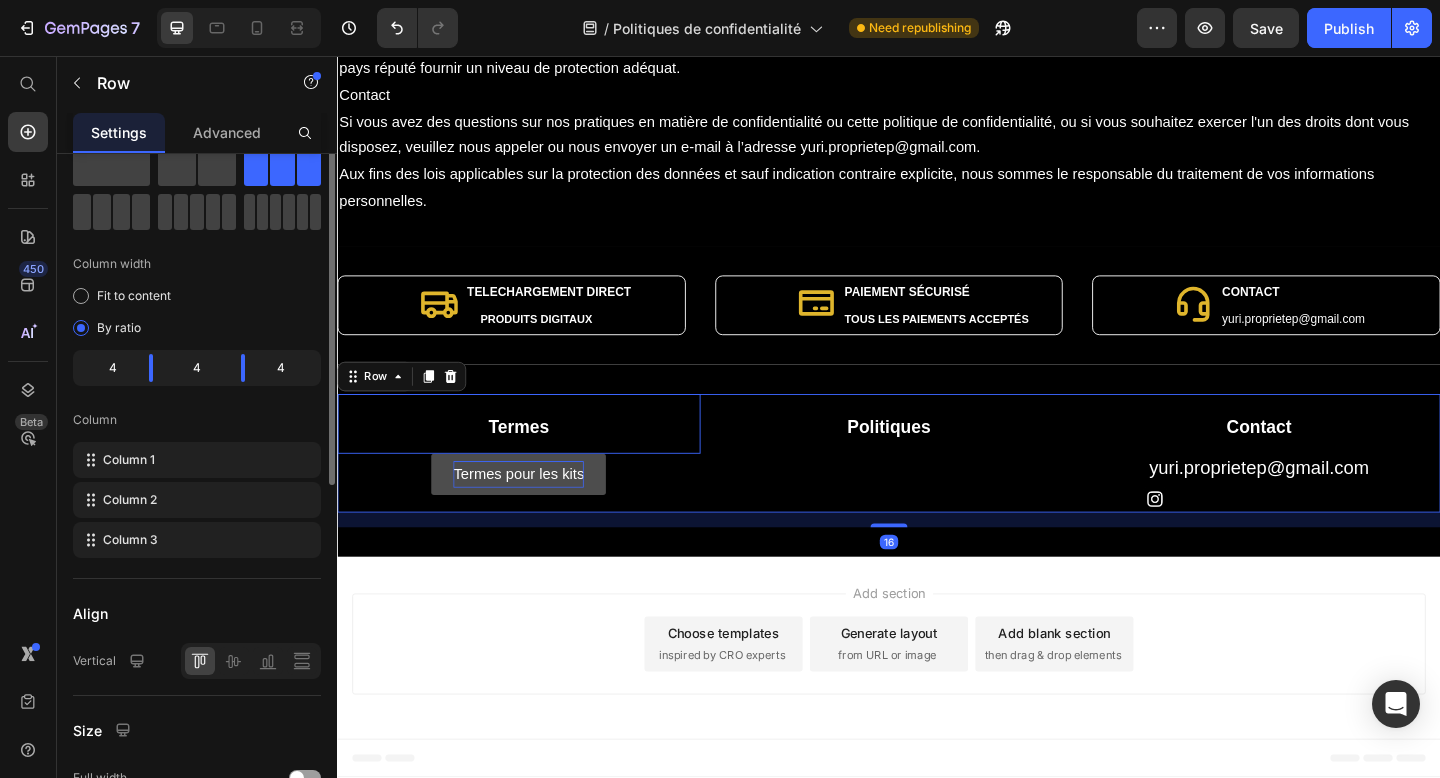 scroll, scrollTop: 0, scrollLeft: 0, axis: both 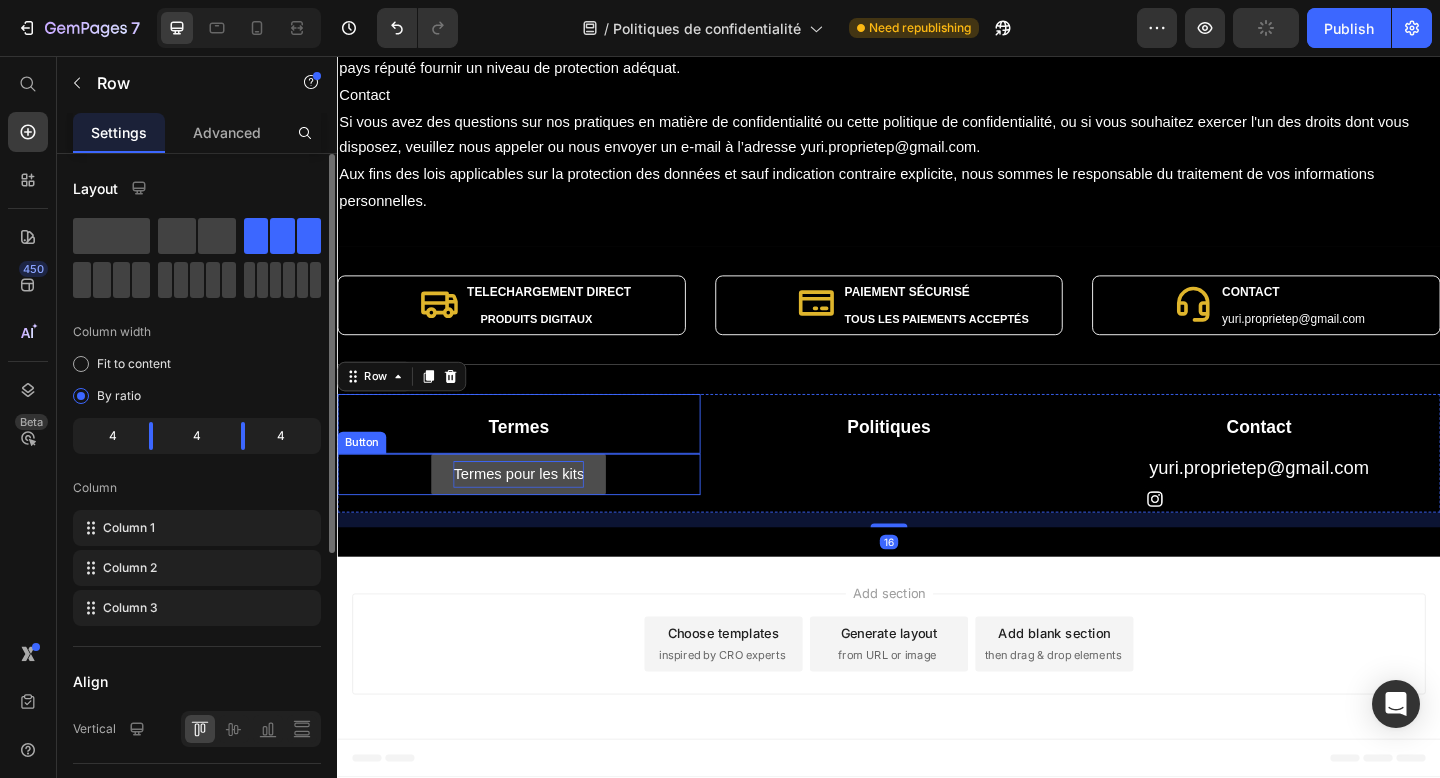 click on "Termes pour les kits" at bounding box center [534, 511] 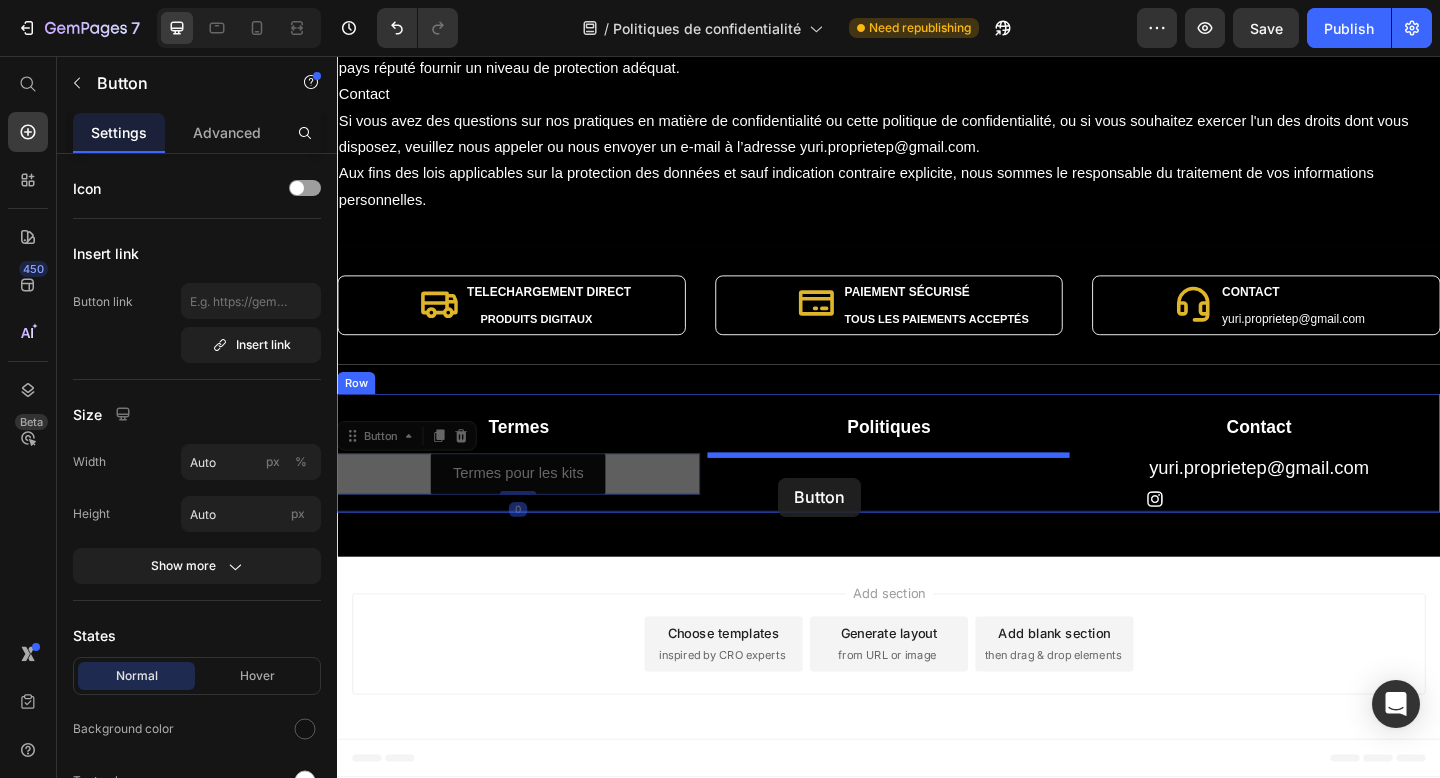 drag, startPoint x: 666, startPoint y: 514, endPoint x: 814, endPoint y: 515, distance: 148.00337 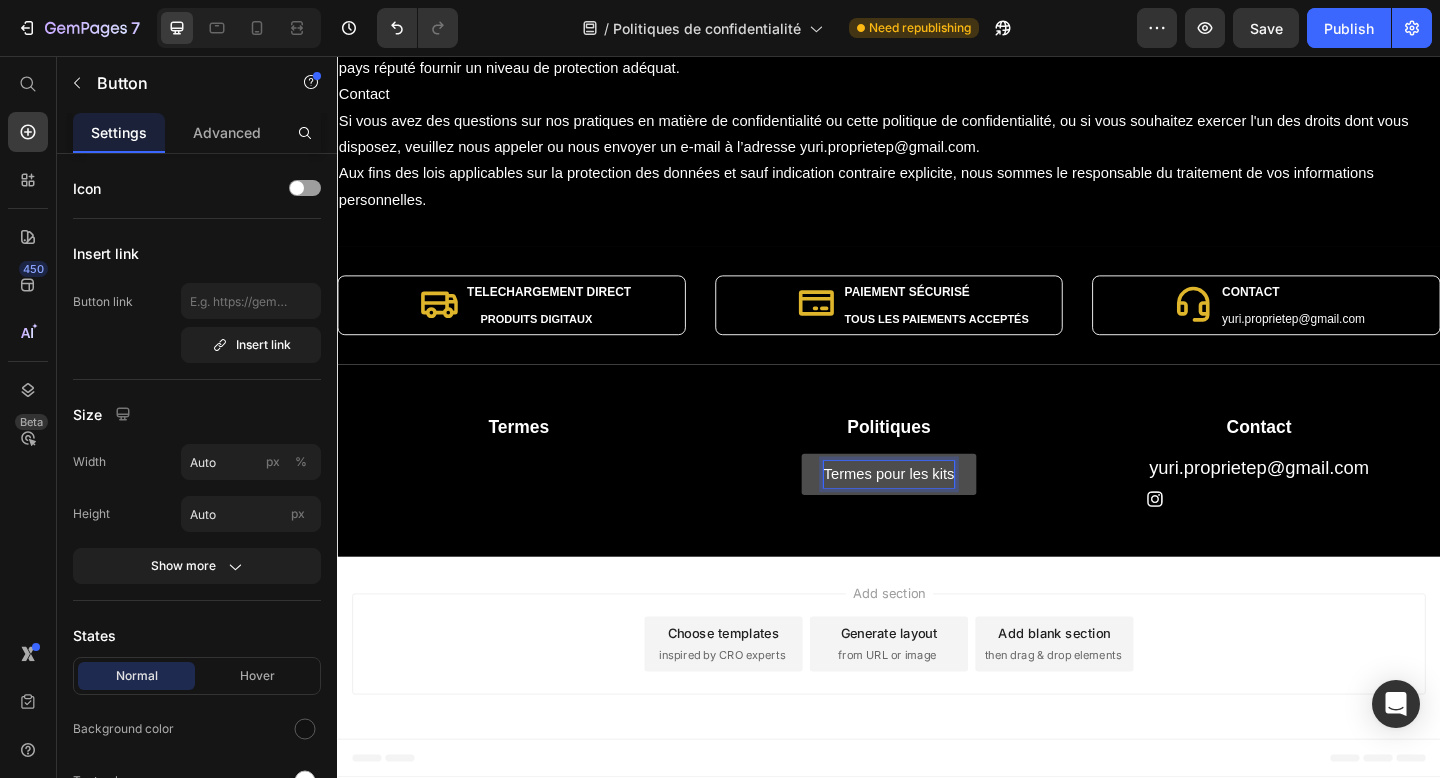 click on "Termes pour les kits" at bounding box center [937, 511] 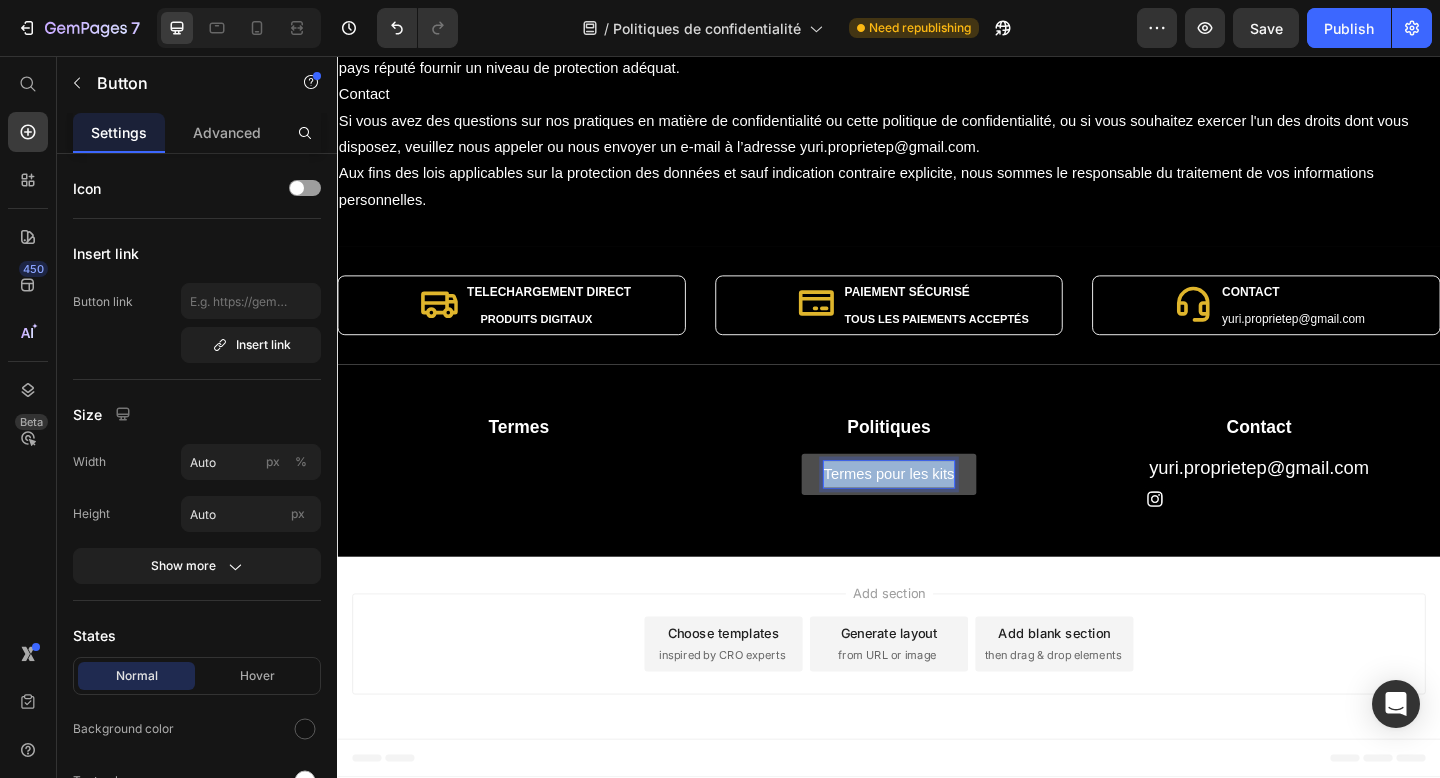 drag, startPoint x: 869, startPoint y: 512, endPoint x: 1010, endPoint y: 507, distance: 141.08862 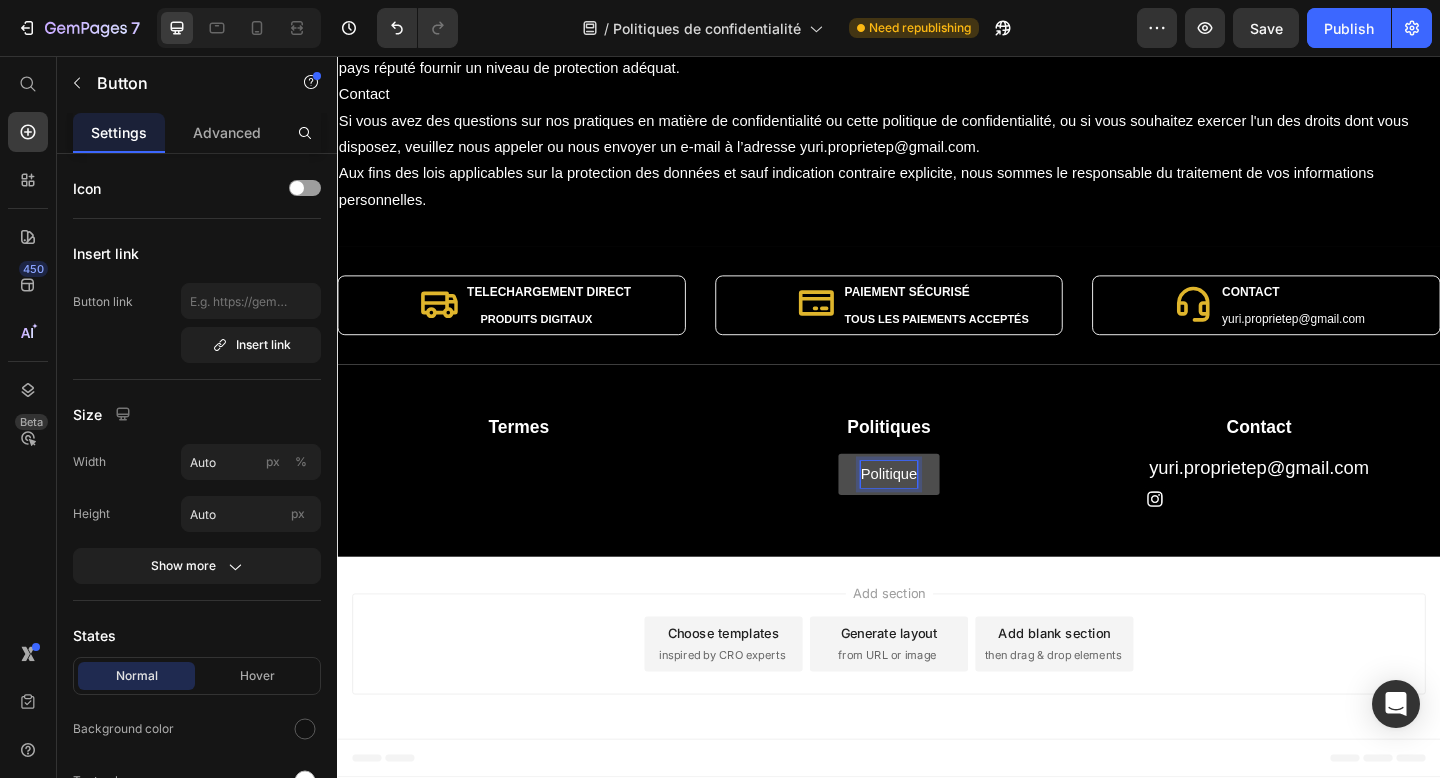 click on "Politique" at bounding box center [936, 511] 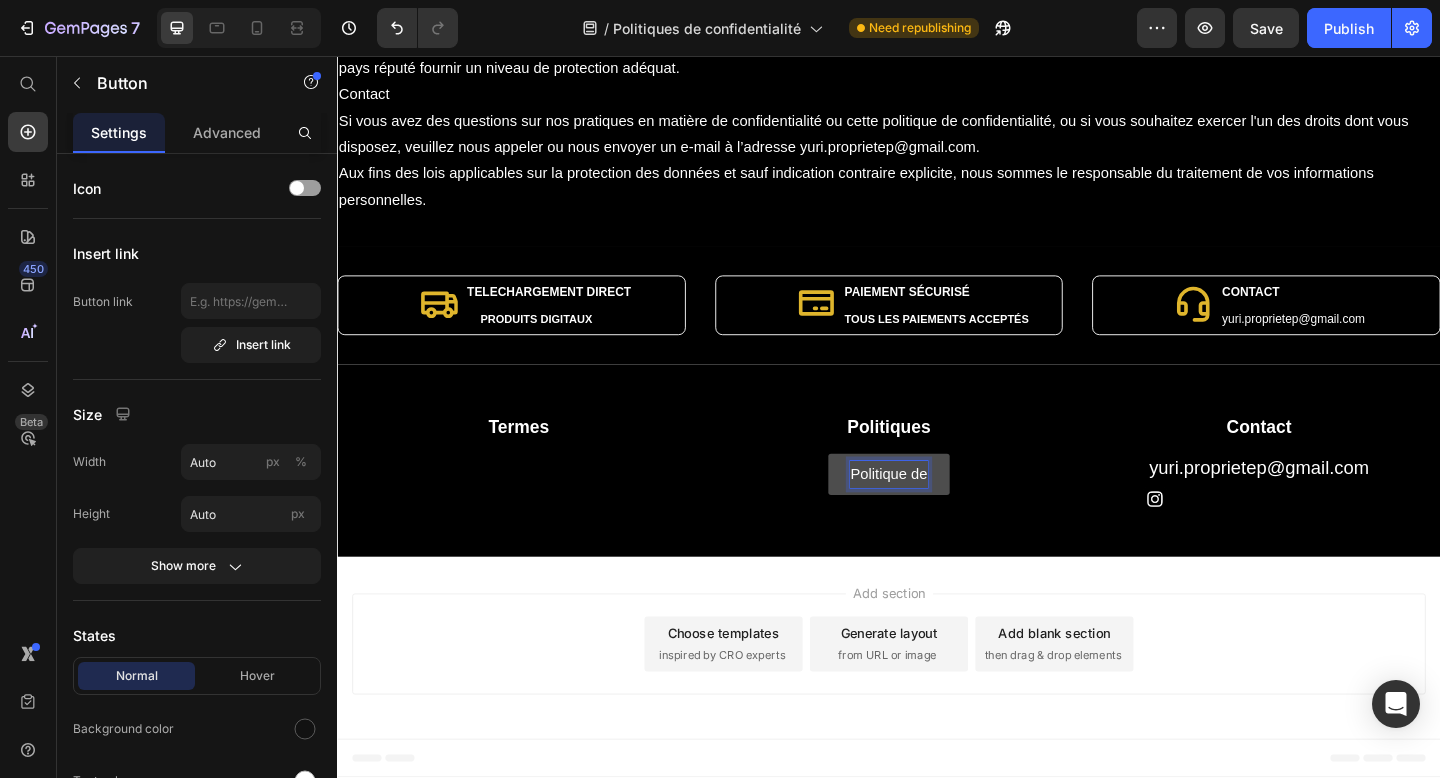 click on "Politique de" at bounding box center [937, 511] 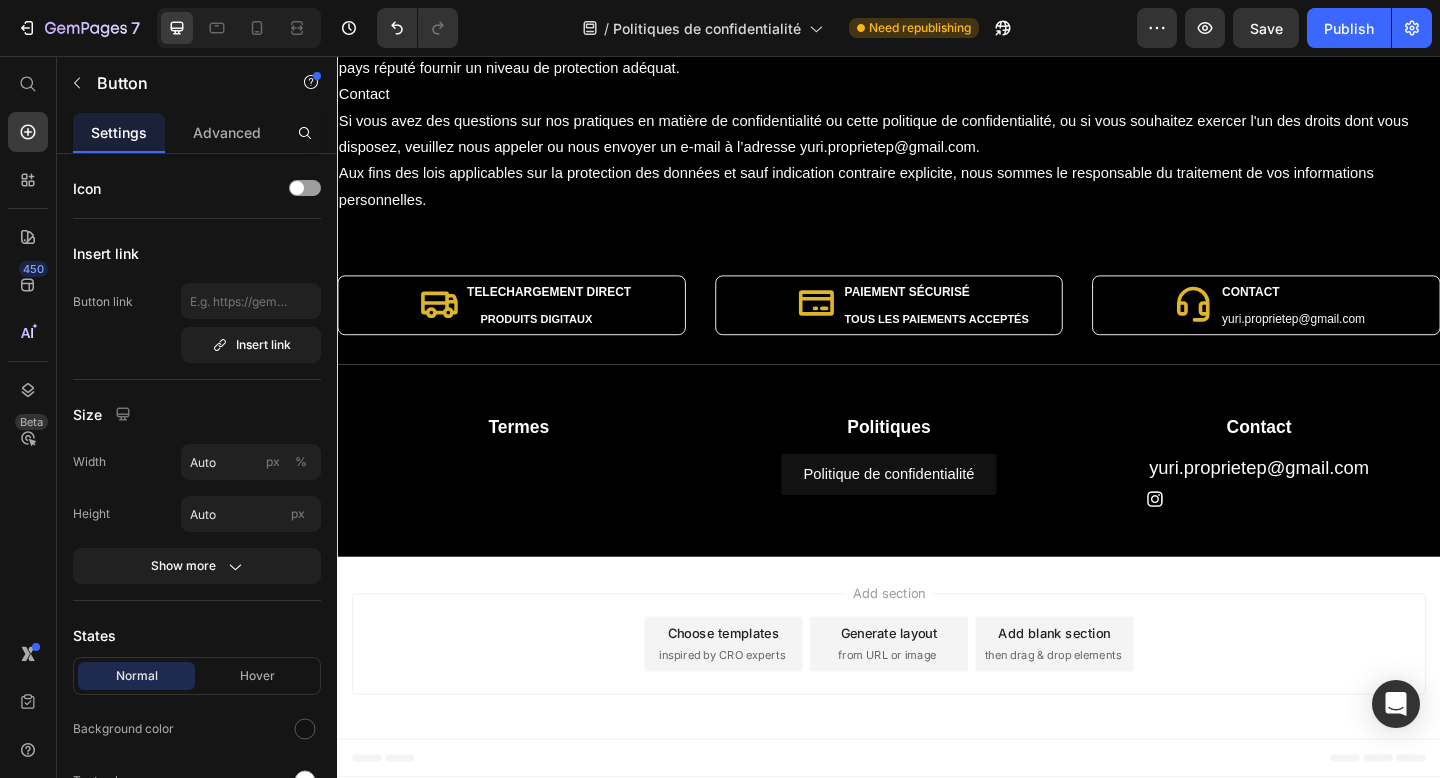 click on "Add section Choose templates inspired by CRO experts Generate layout from URL or image Add blank section then drag & drop elements" at bounding box center [937, 700] 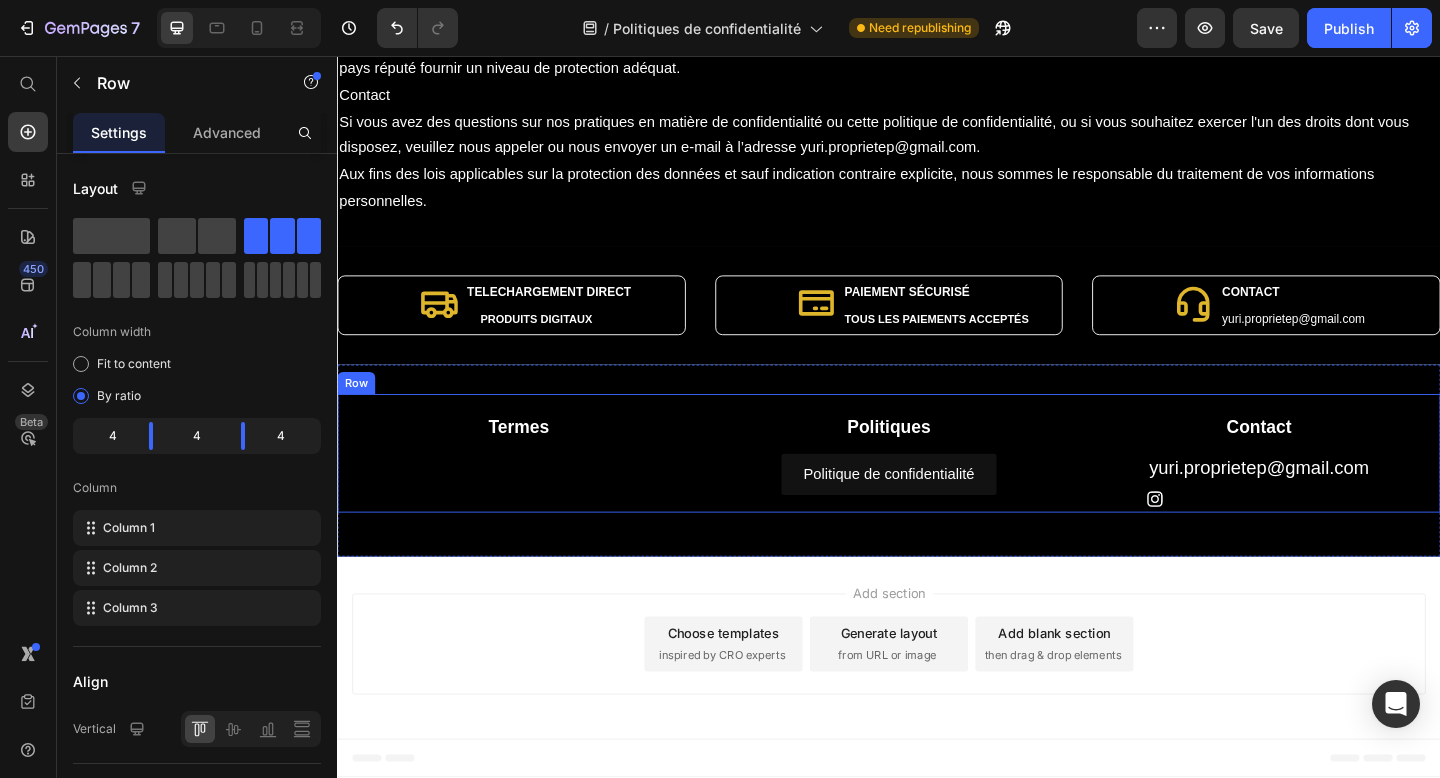 click on "Termes Heading" at bounding box center (534, 488) 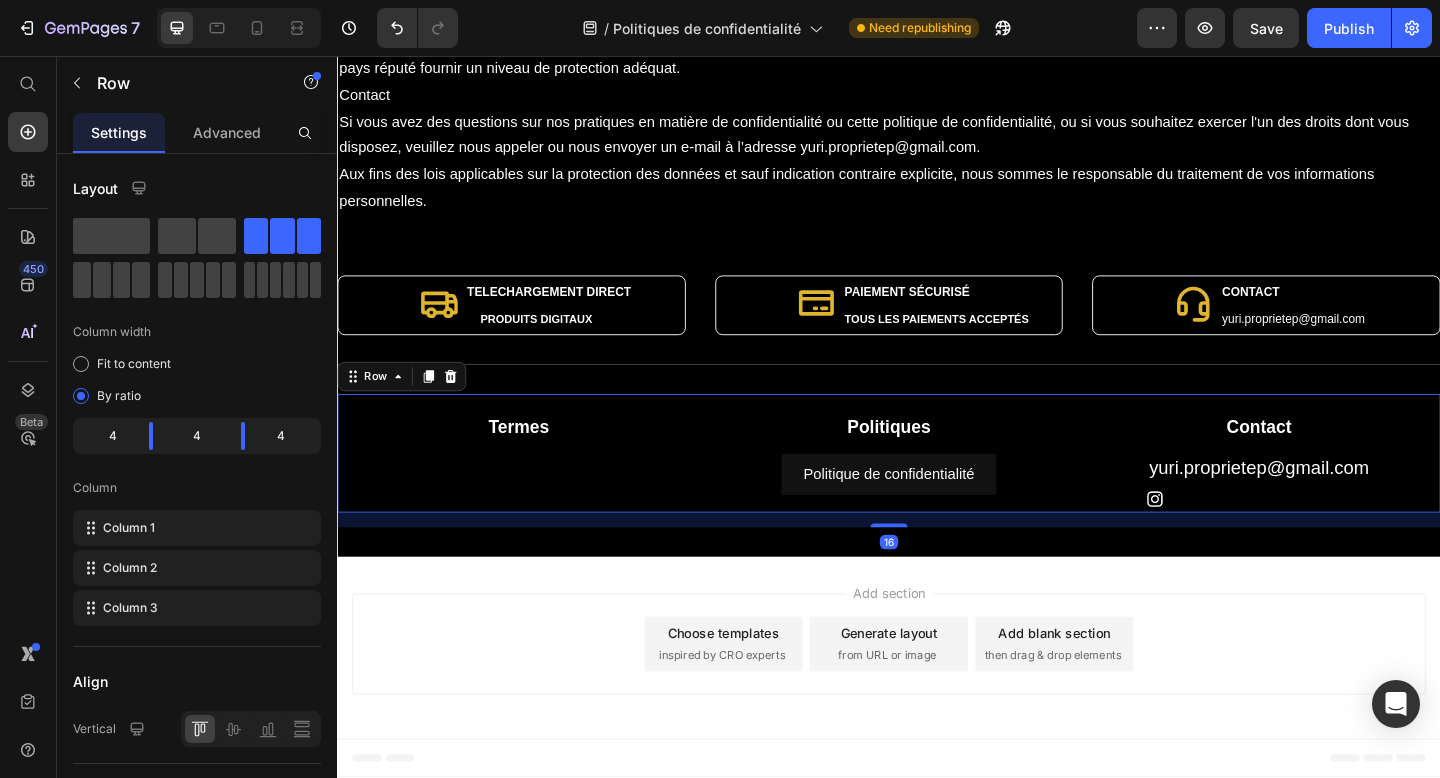 click on "Termes Heading" at bounding box center (534, 488) 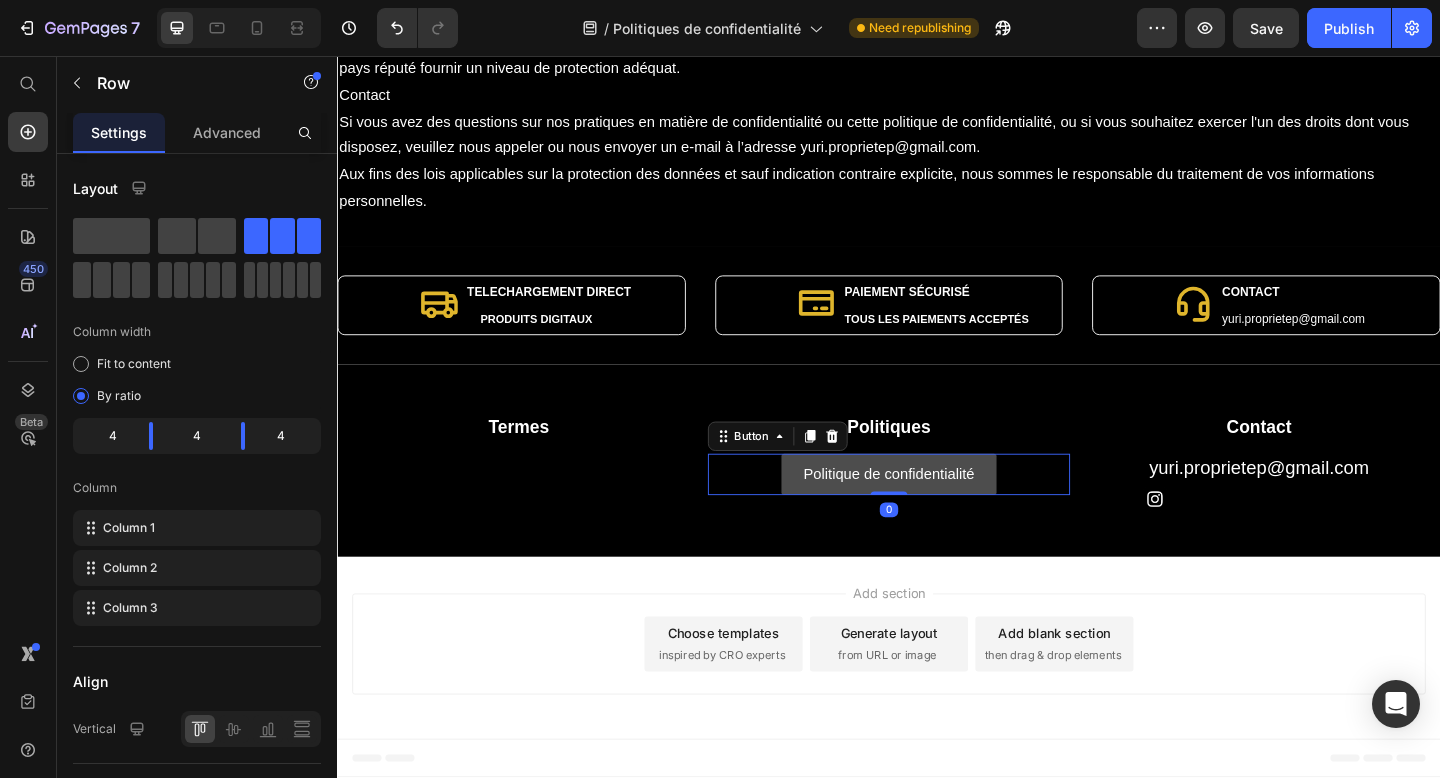 click on "Politique de confidentialité" at bounding box center (937, 511) 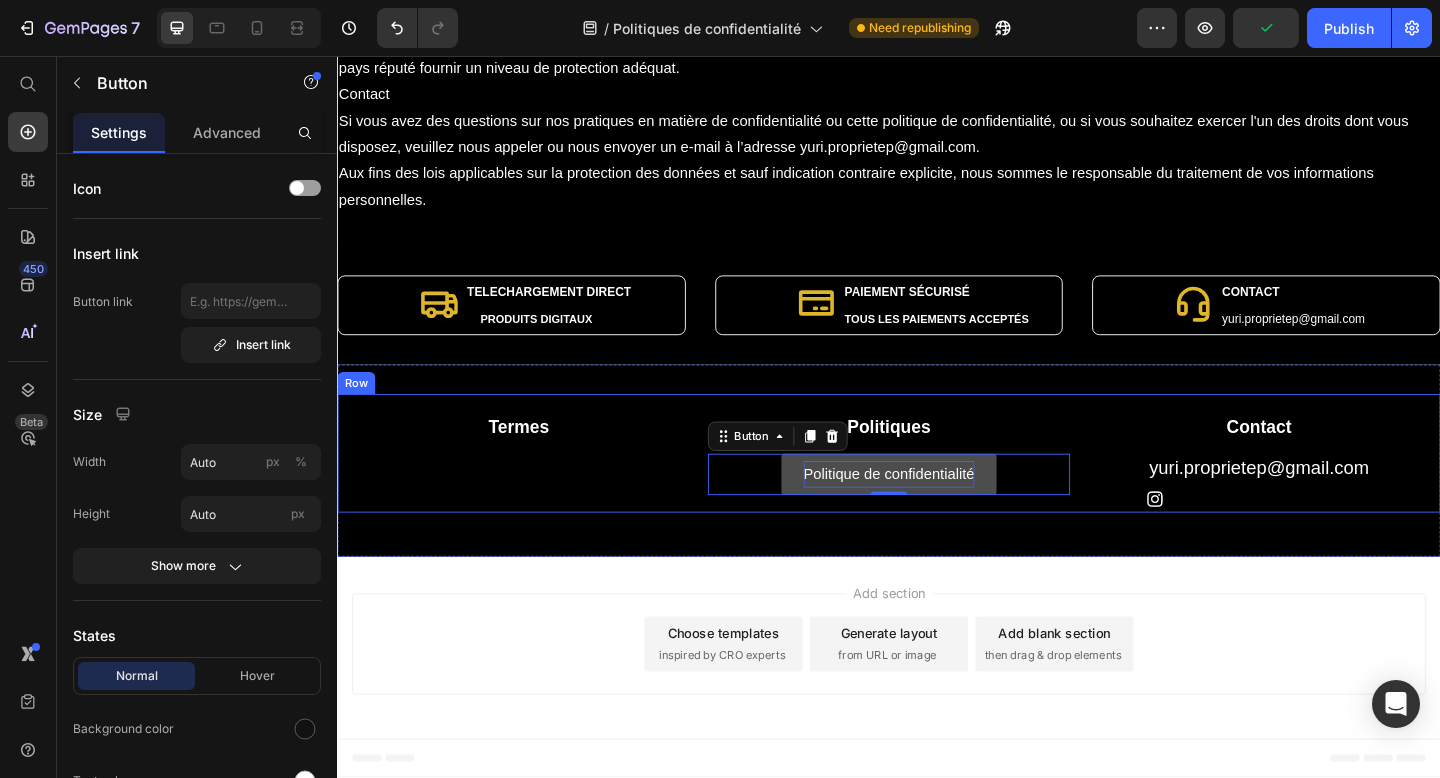 drag, startPoint x: 787, startPoint y: 507, endPoint x: 470, endPoint y: 508, distance: 317.0016 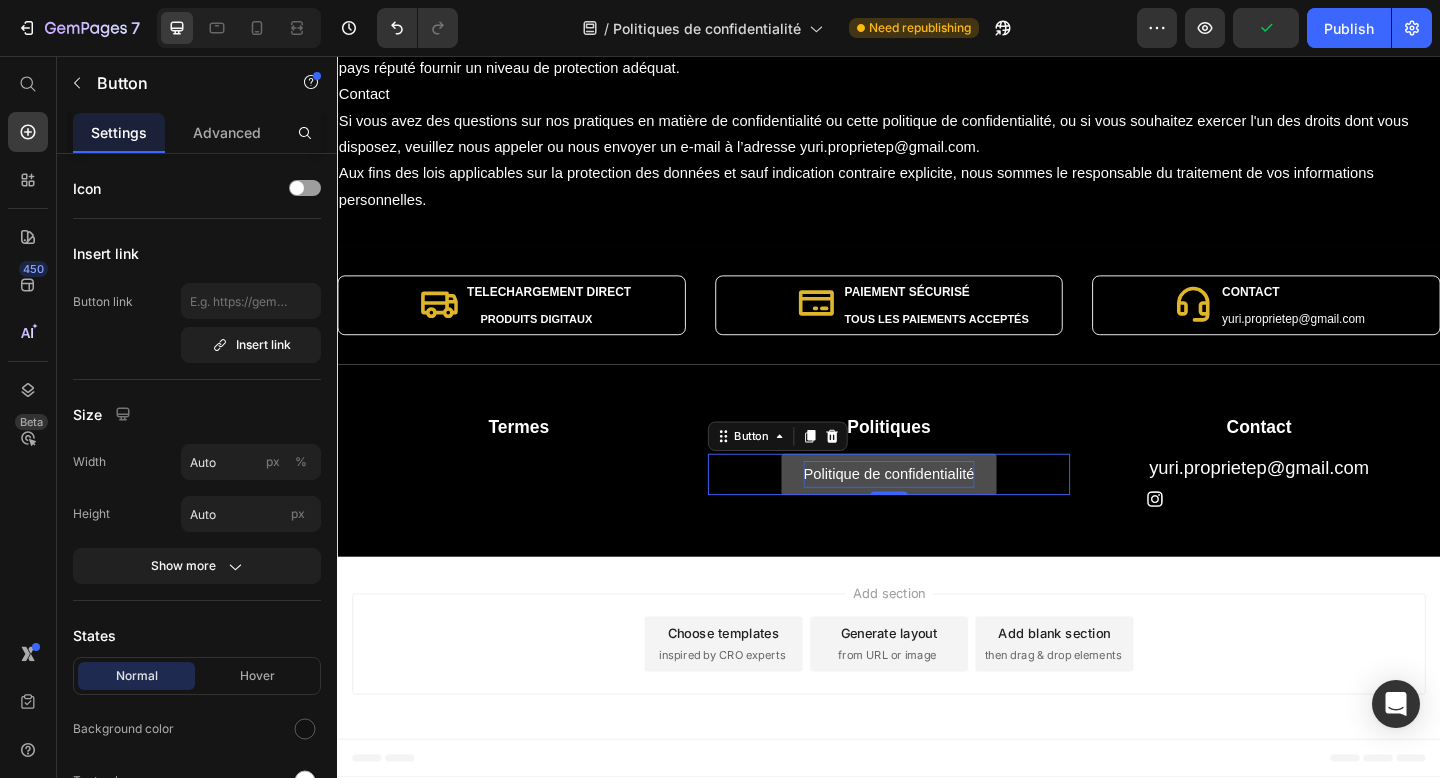 click on "Politique de confidentialité Button   0" at bounding box center [937, 511] 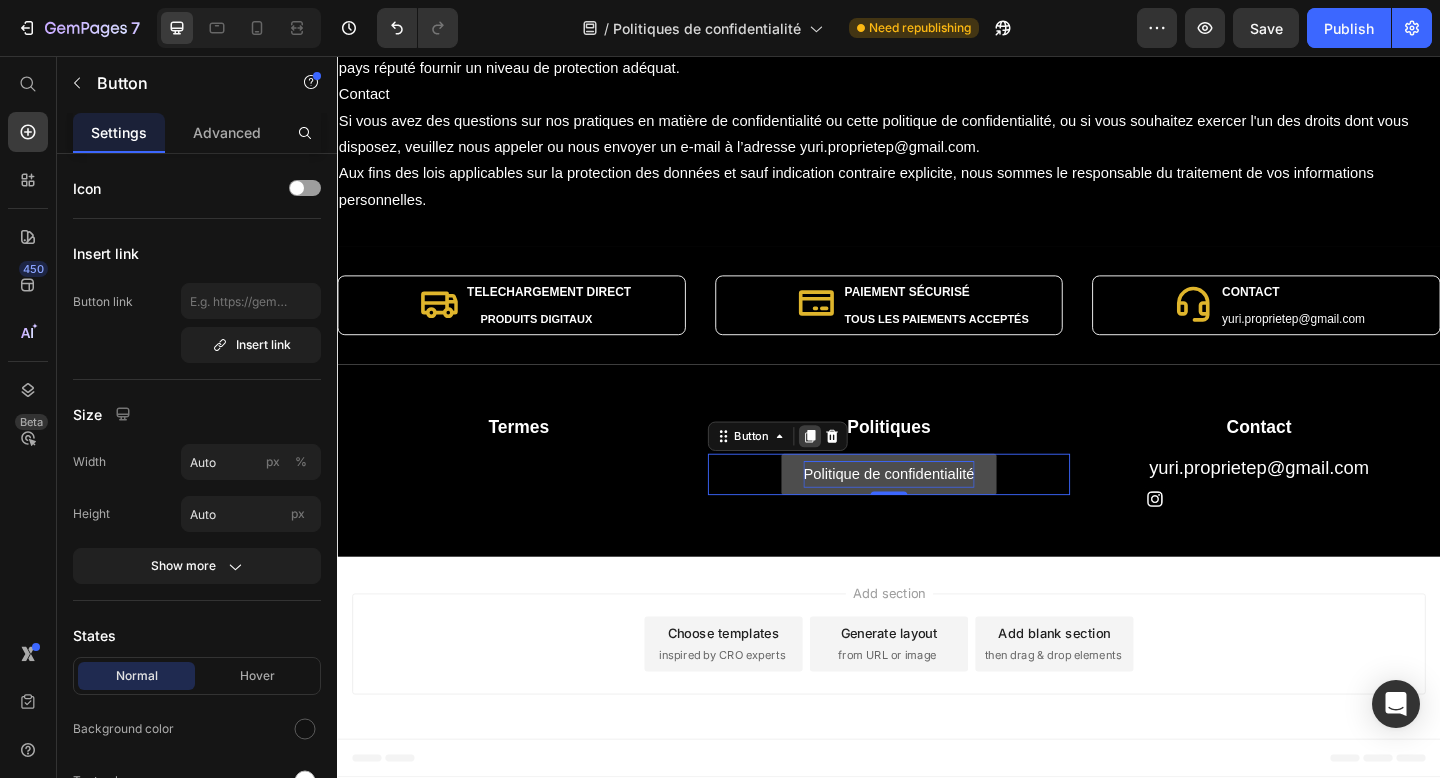 click at bounding box center [851, 470] 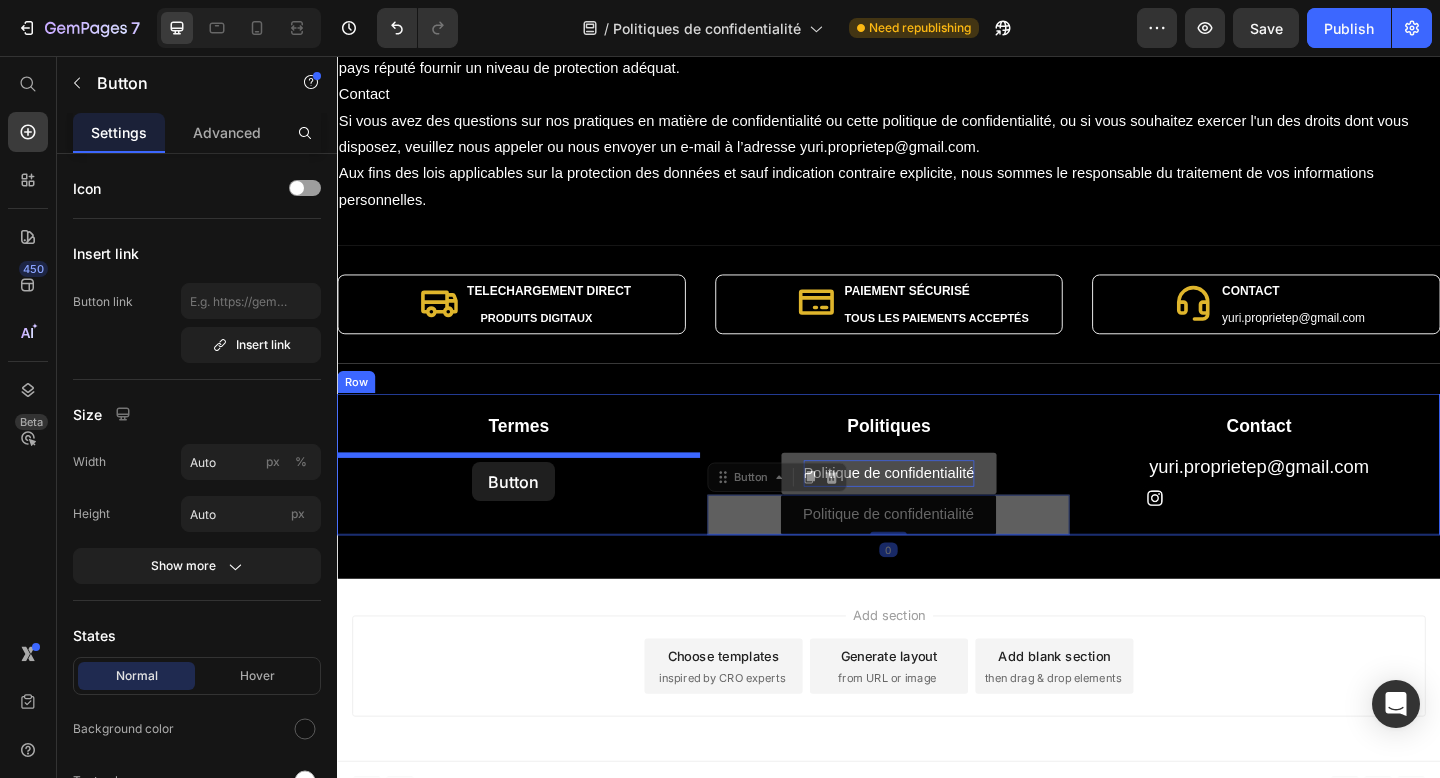 drag, startPoint x: 792, startPoint y: 556, endPoint x: 483, endPoint y: 496, distance: 314.77133 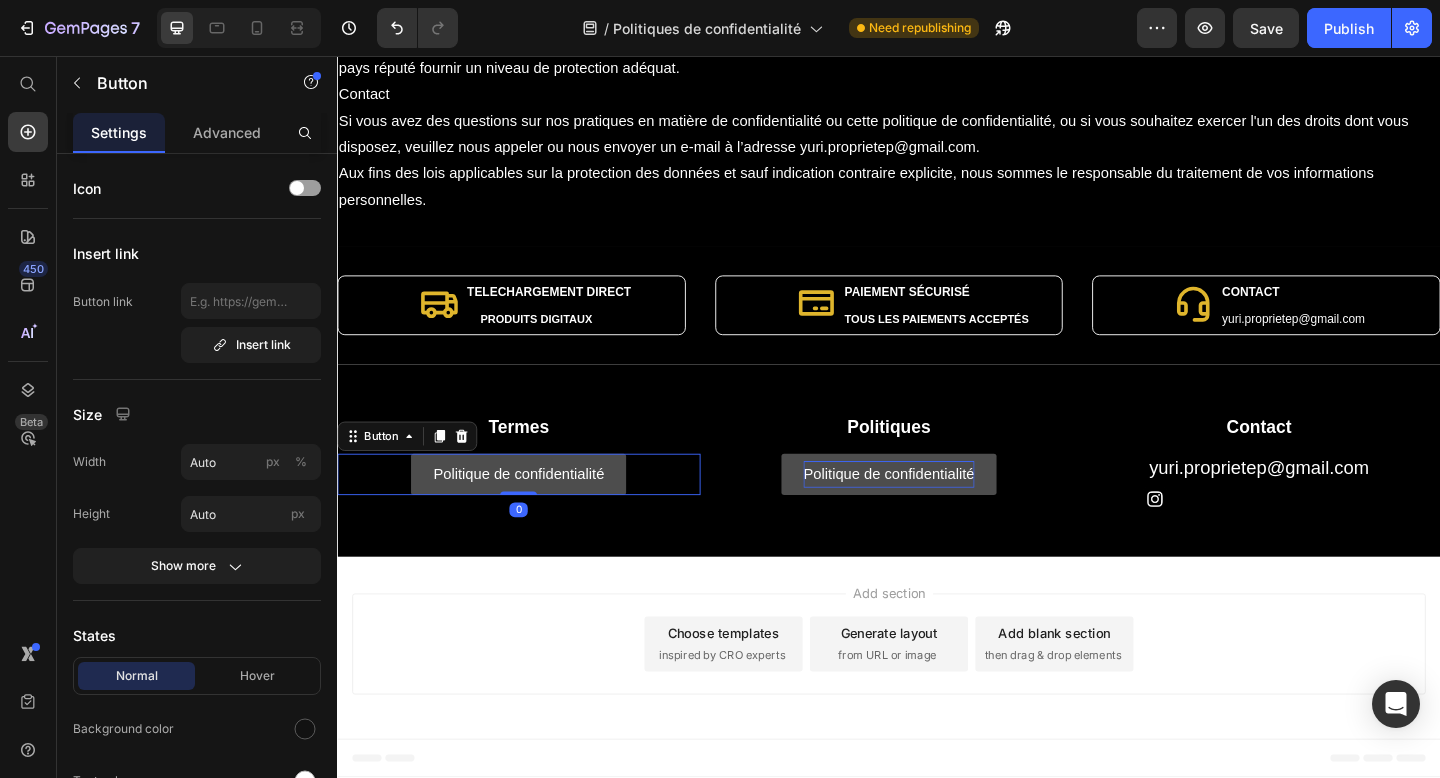 click on "Politique de confidentialité" at bounding box center (534, 511) 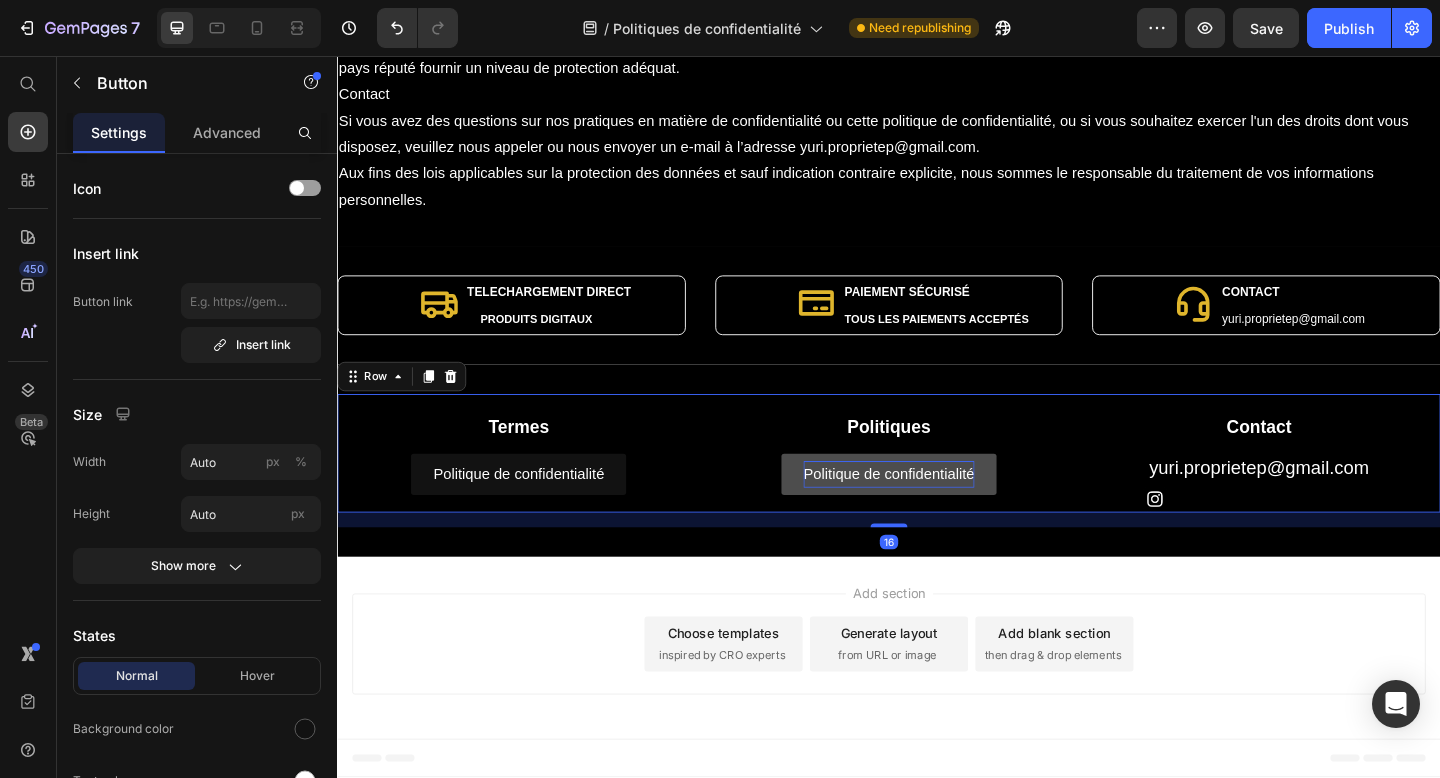 click on "Termes Heading Politique de confidentialité Button" at bounding box center (534, 488) 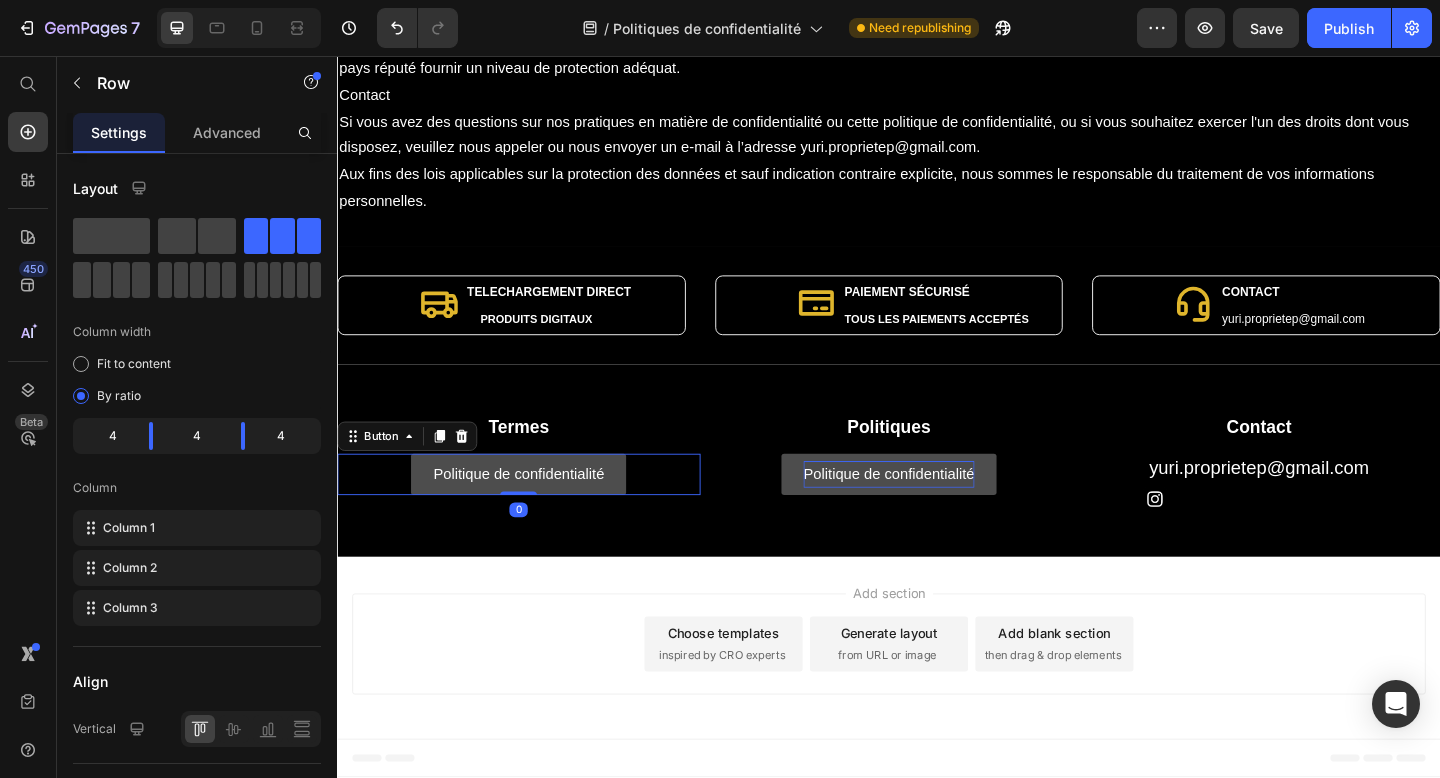click on "Politique de confidentialité" at bounding box center (534, 511) 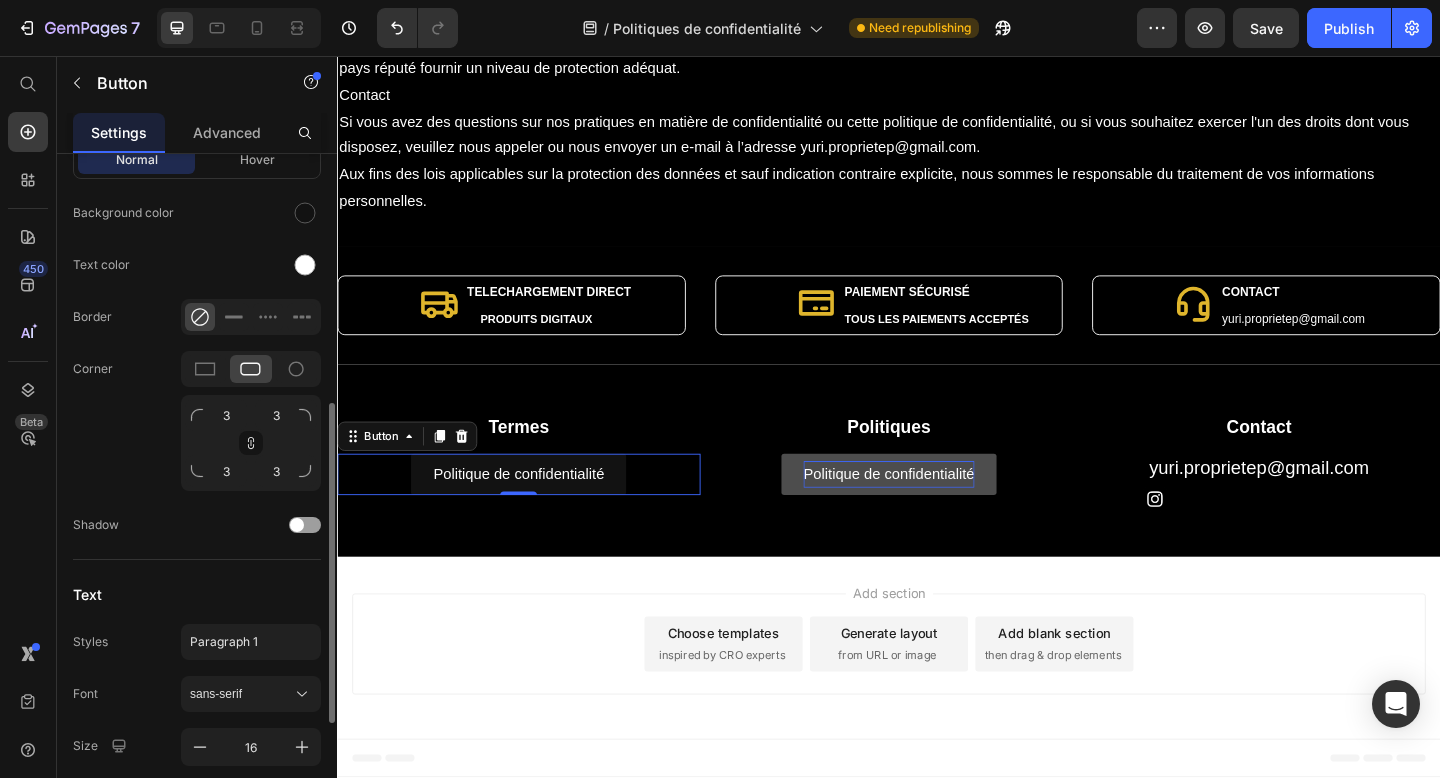scroll, scrollTop: 523, scrollLeft: 0, axis: vertical 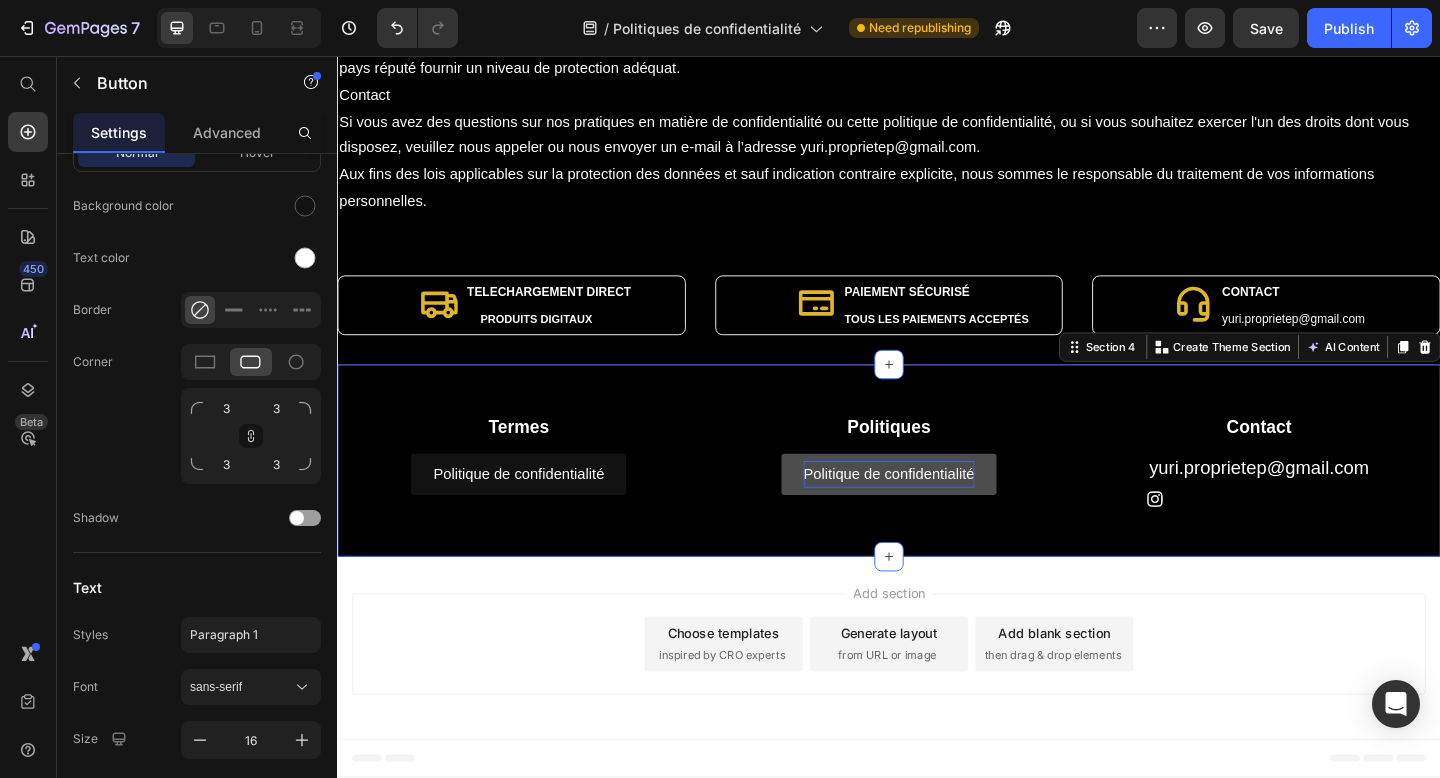 click on "Termes Heading Politique de confidentialité Button Politiques Heading Politique de confidentialité Button Contact Heading yuri.proprietep@gmail.com Heading Image Row Row Section 4   Create Theme Section AI Content Write with GemAI What would you like to describe here? Tone and Voice Persuasive Product YURI - DARK SYNTH SAMPLE PACK VOL. 1 Show more Generate" at bounding box center (937, 496) 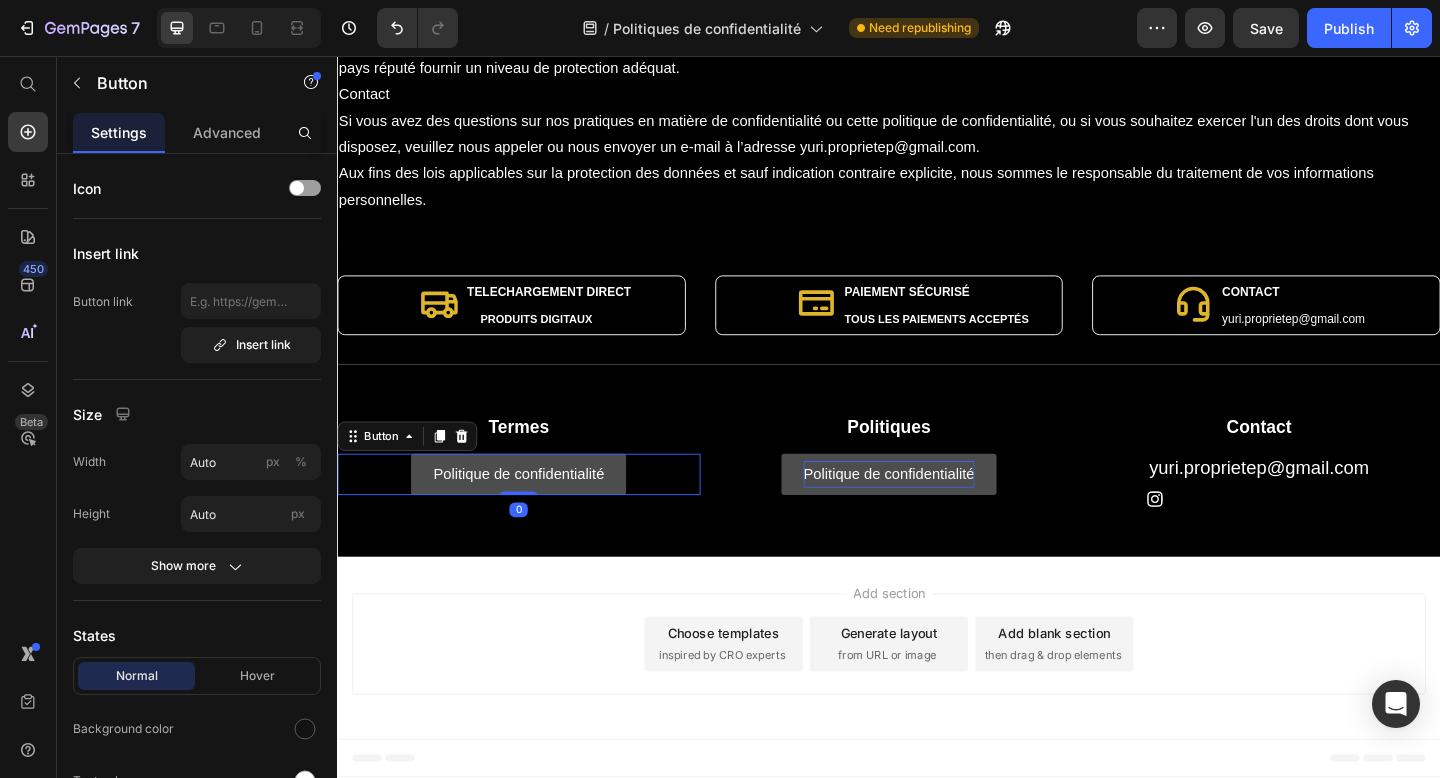 click on "Politique de confidentialité" at bounding box center (534, 511) 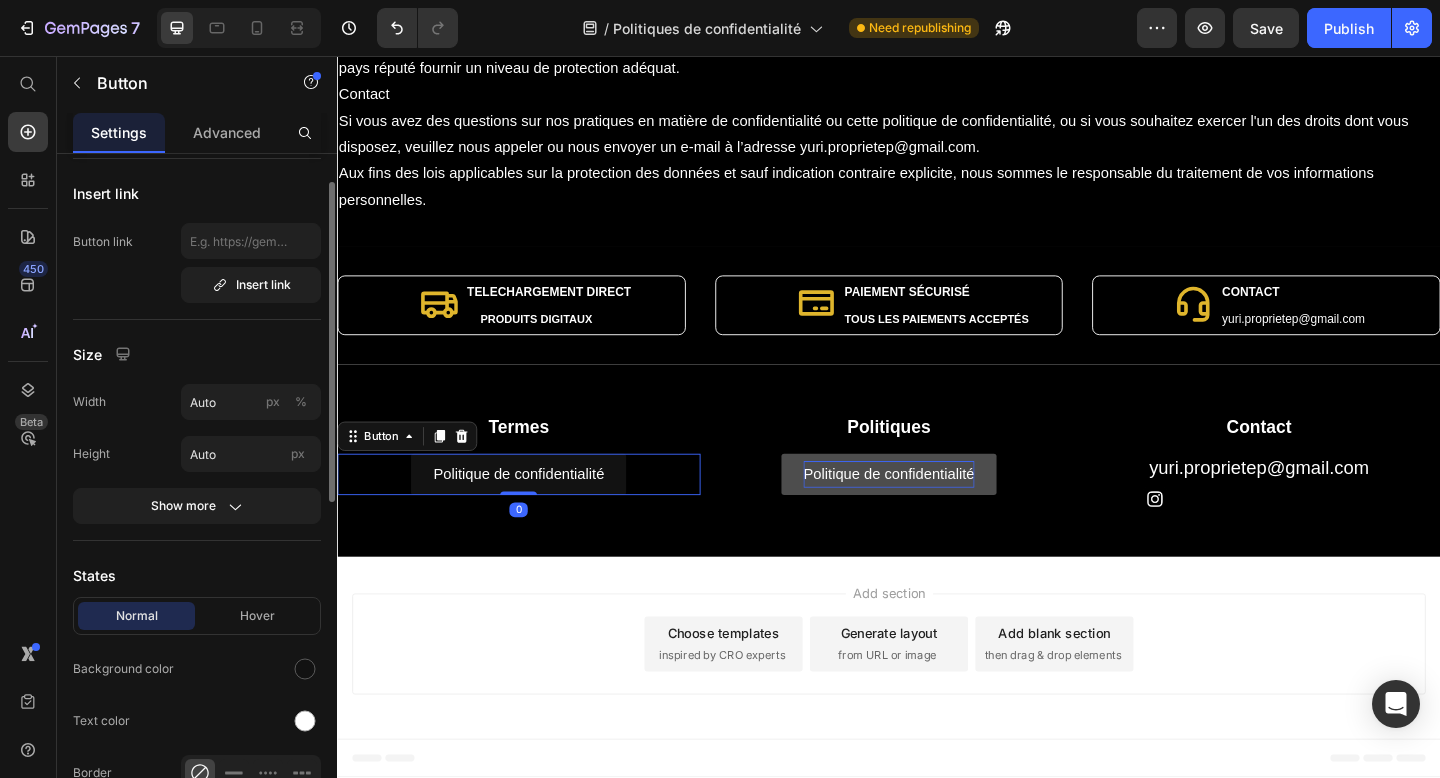 scroll, scrollTop: 62, scrollLeft: 0, axis: vertical 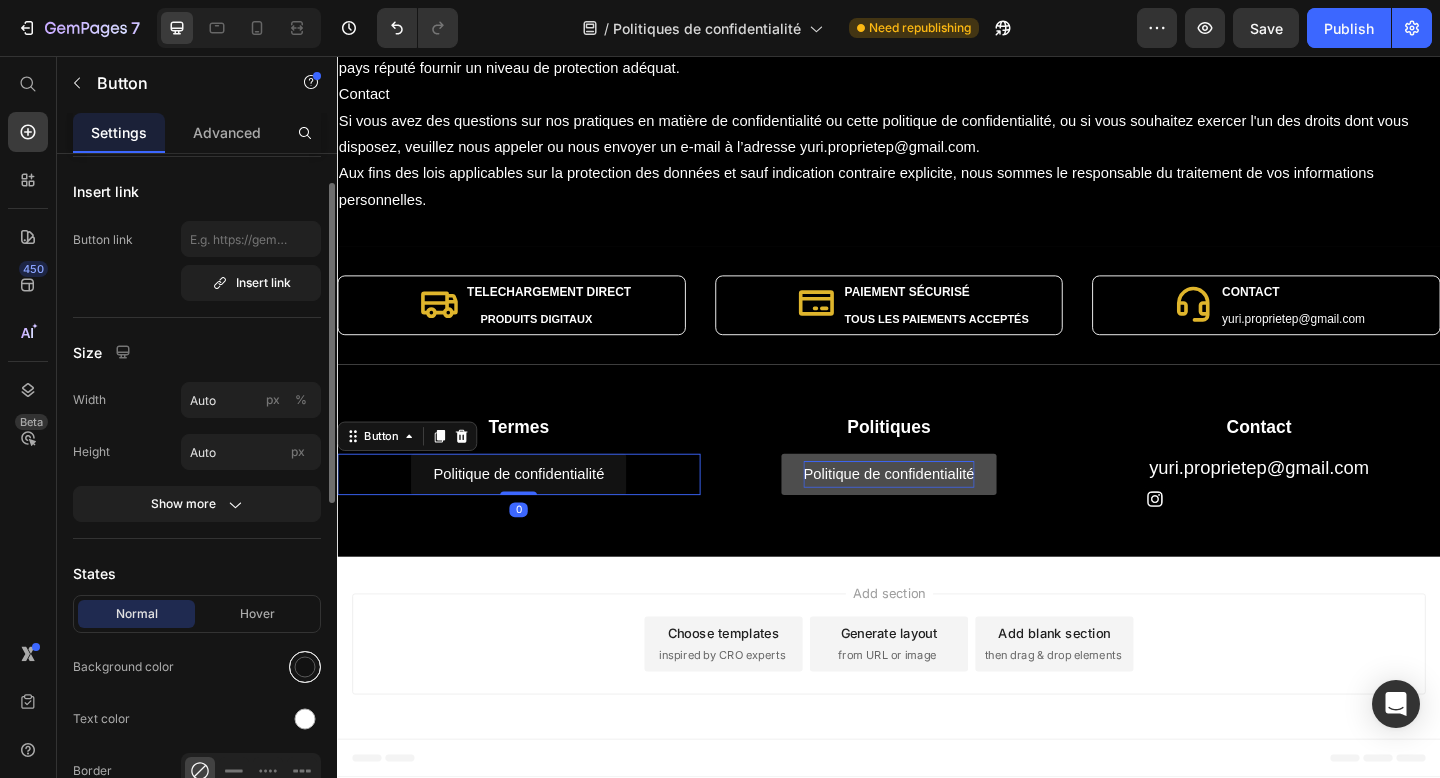 click at bounding box center (305, 667) 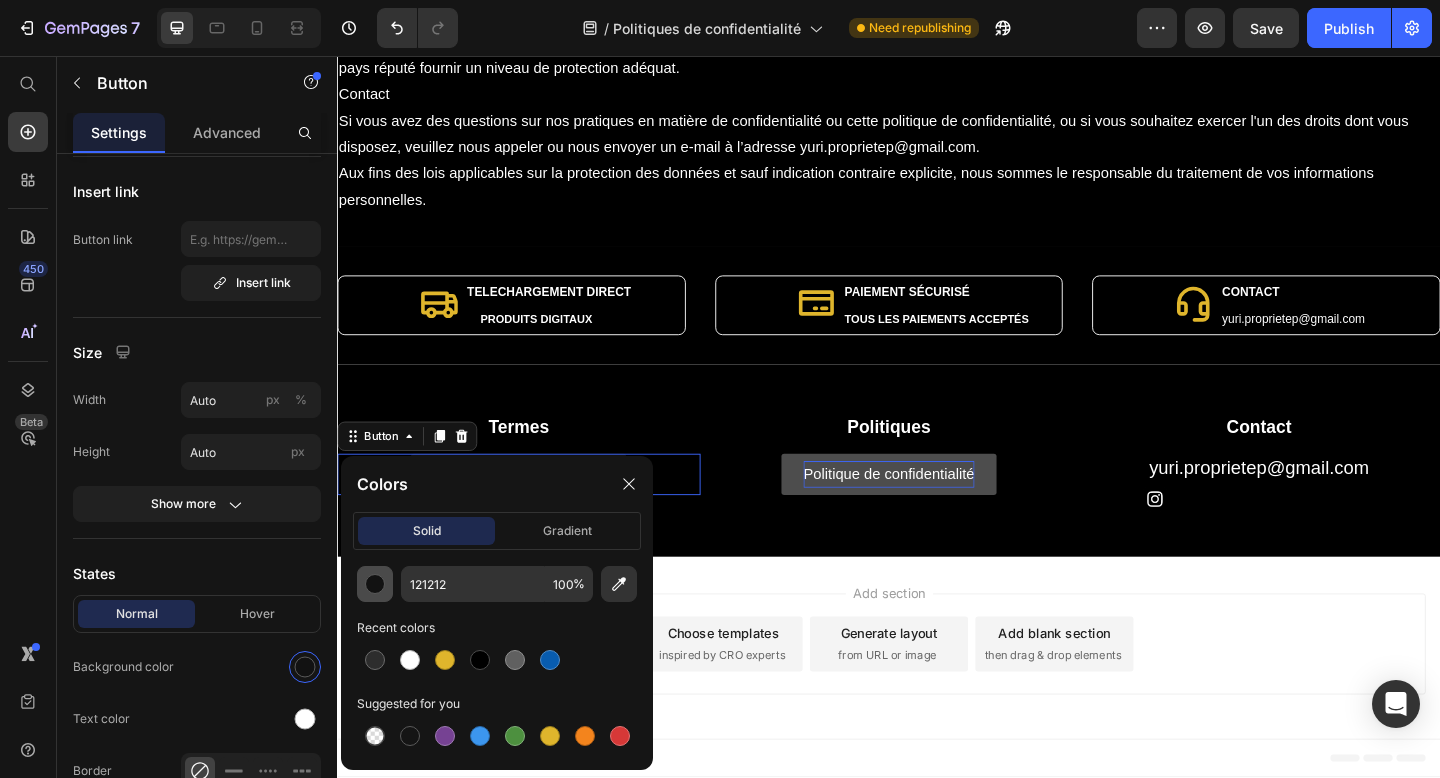click at bounding box center [375, 584] 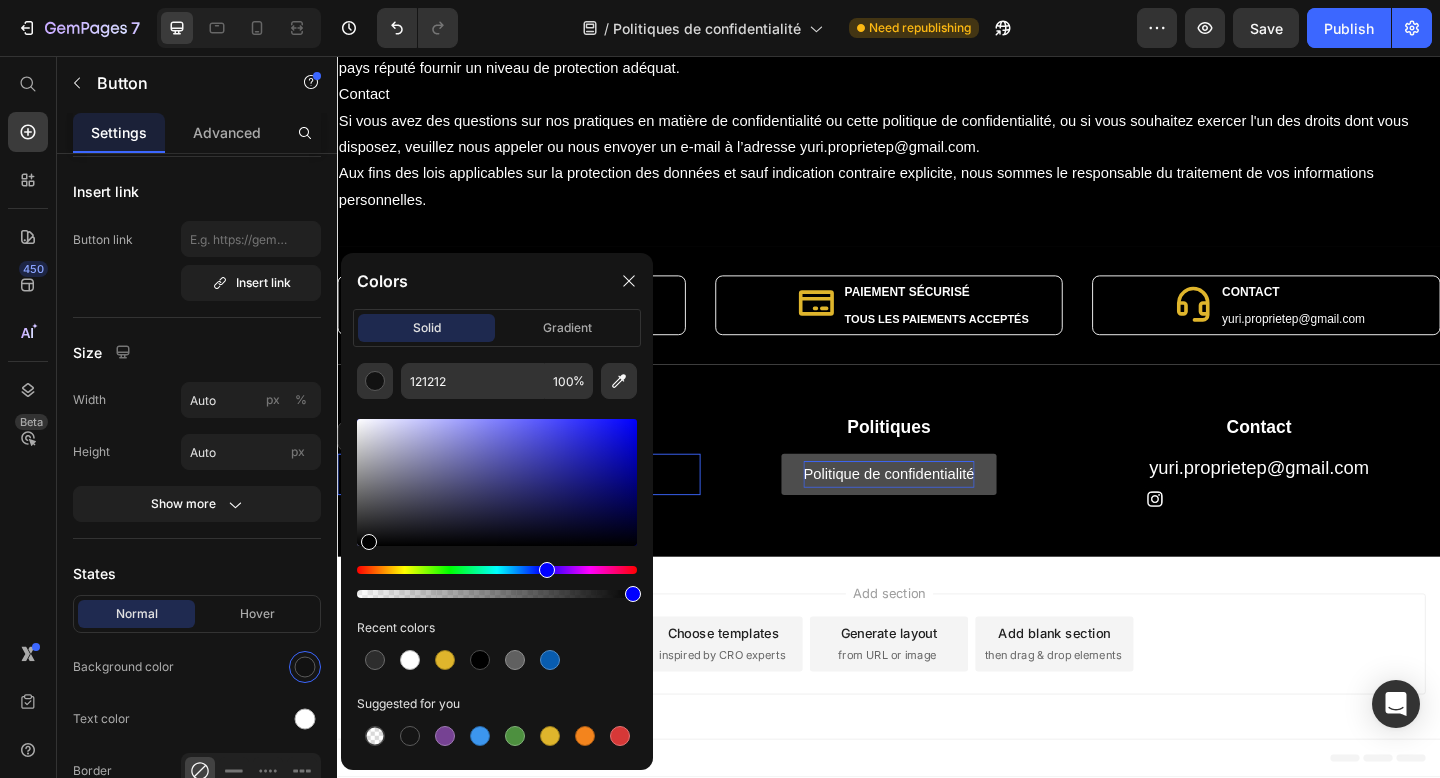 drag, startPoint x: 629, startPoint y: 540, endPoint x: 366, endPoint y: 593, distance: 268.28717 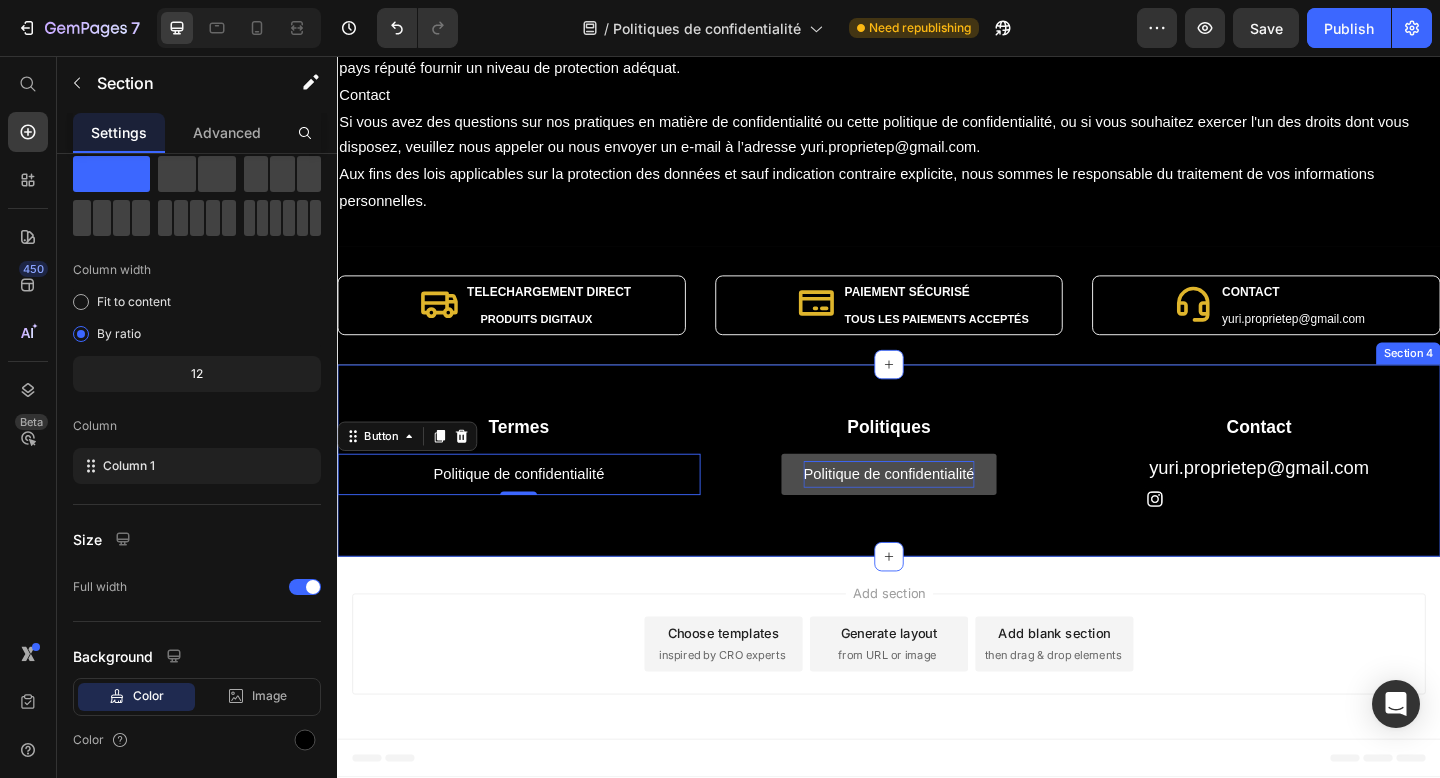 click on "Termes Heading Politique de confidentialité Button   0 Politiques Heading Politique de confidentialité Button Contact Heading yuri.proprietep@gmail.com Heading Image Row Row Section 4" at bounding box center [937, 496] 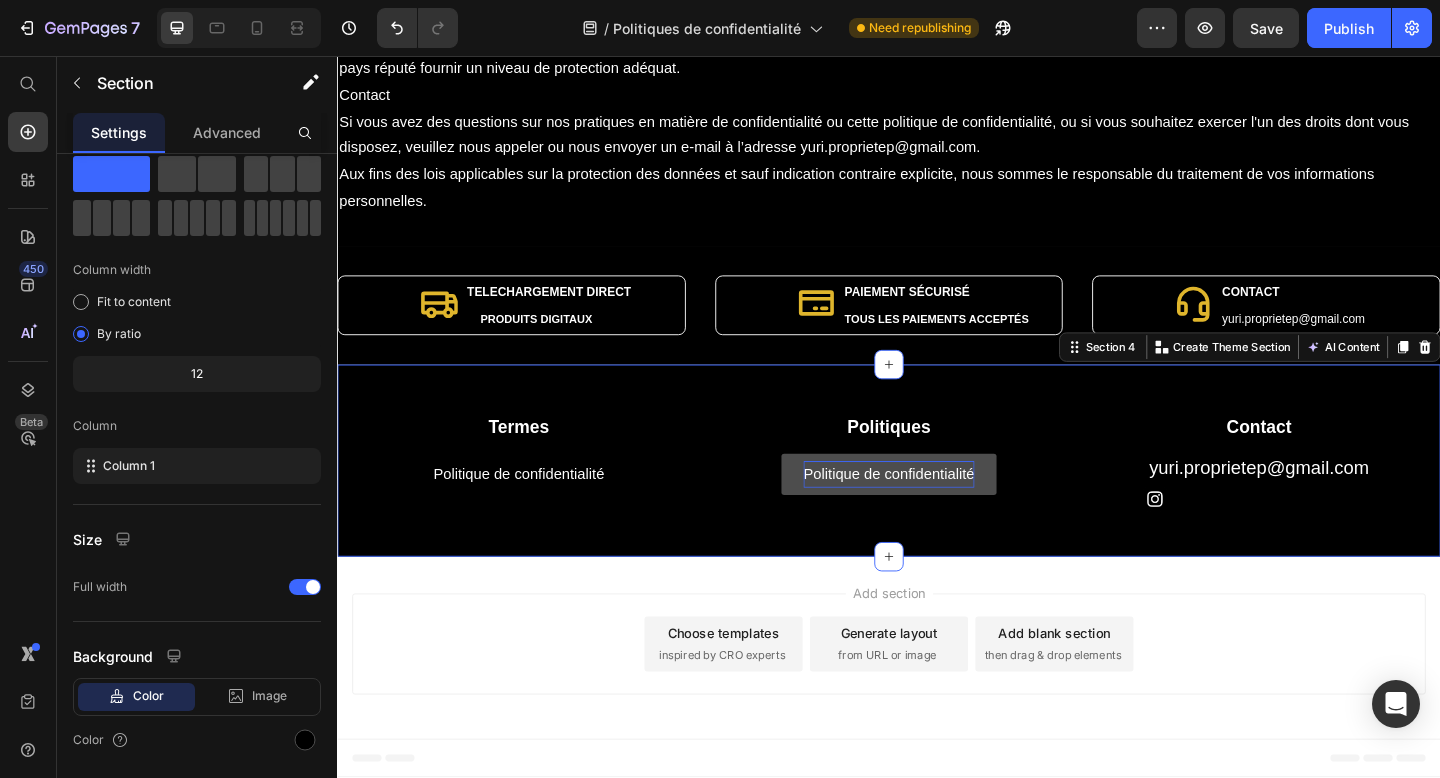 scroll, scrollTop: 0, scrollLeft: 0, axis: both 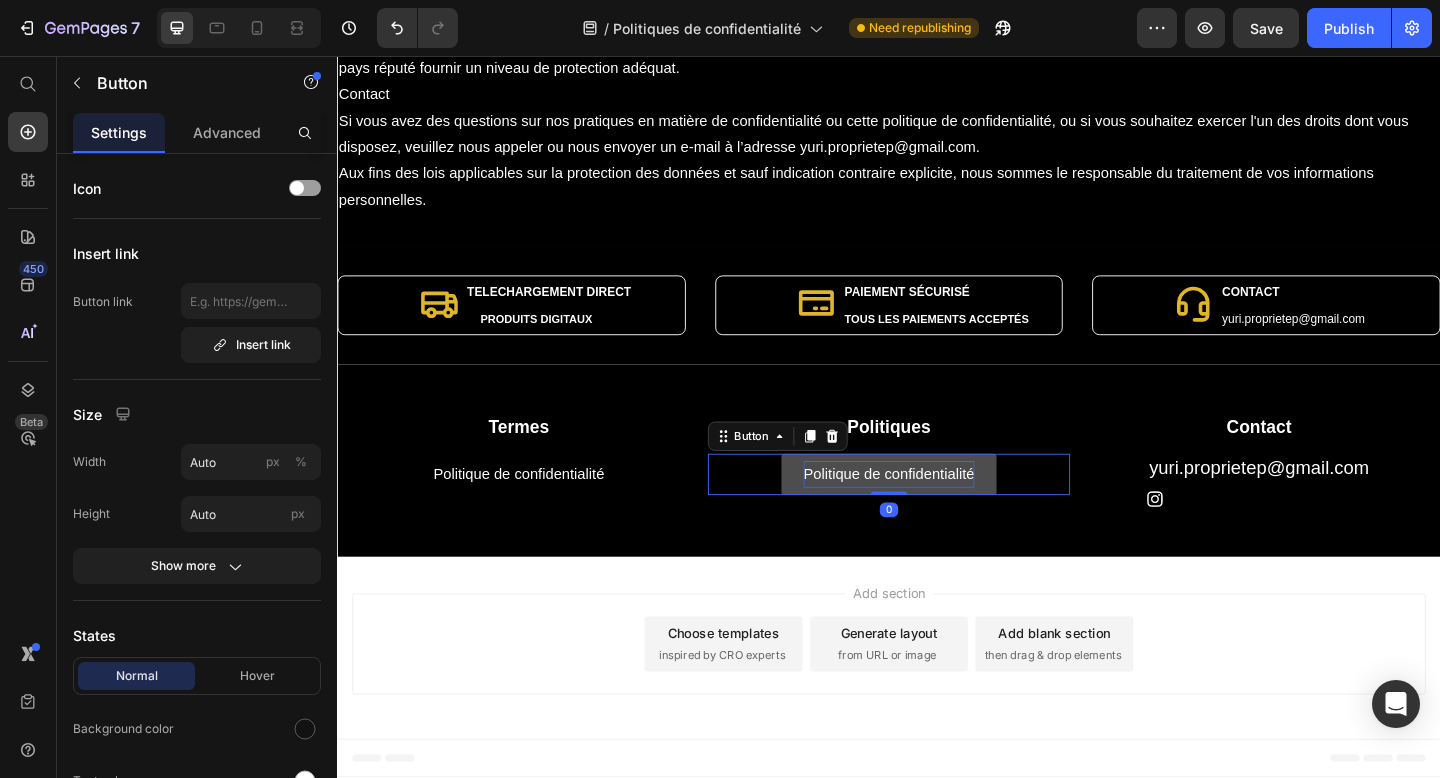 click on "Politique de confidentialité" at bounding box center (937, 511) 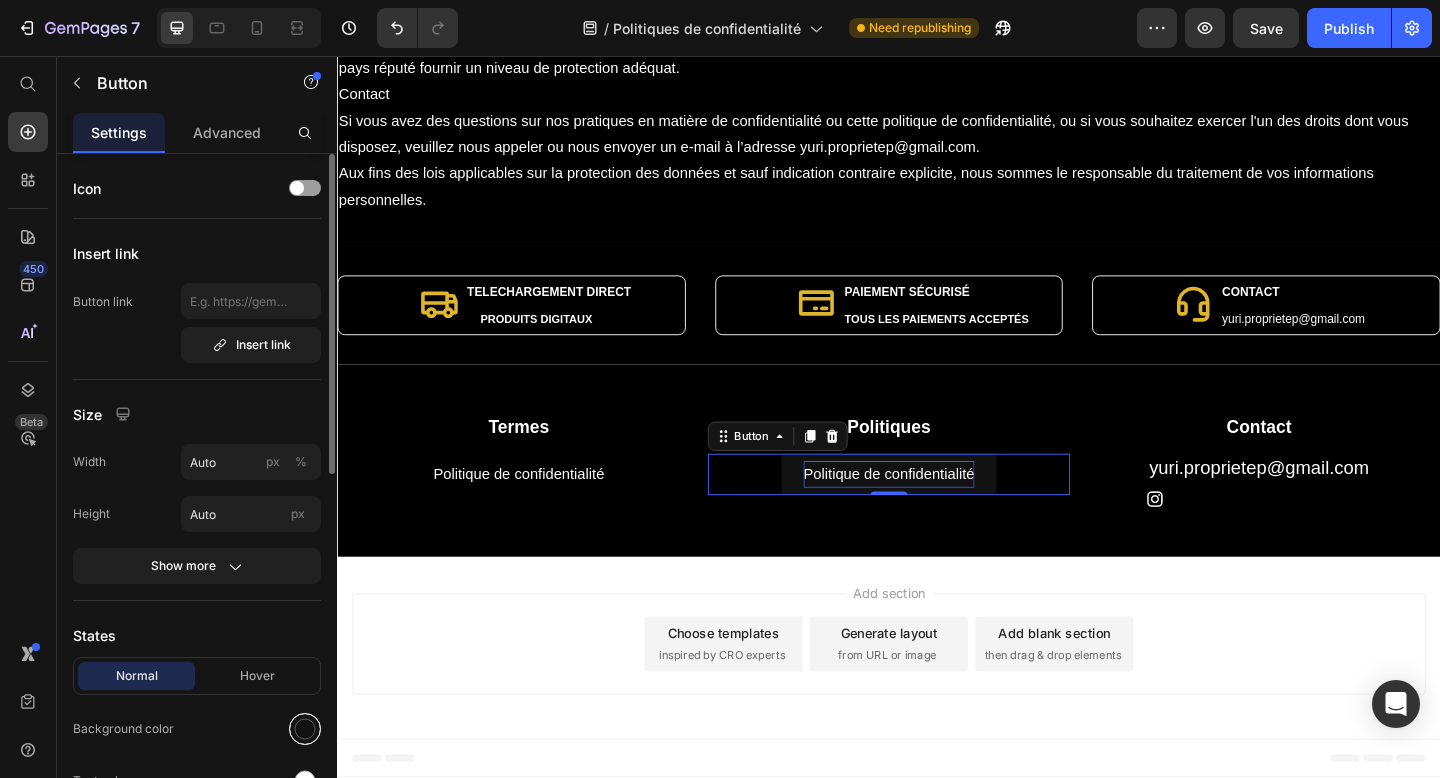 click at bounding box center (305, 729) 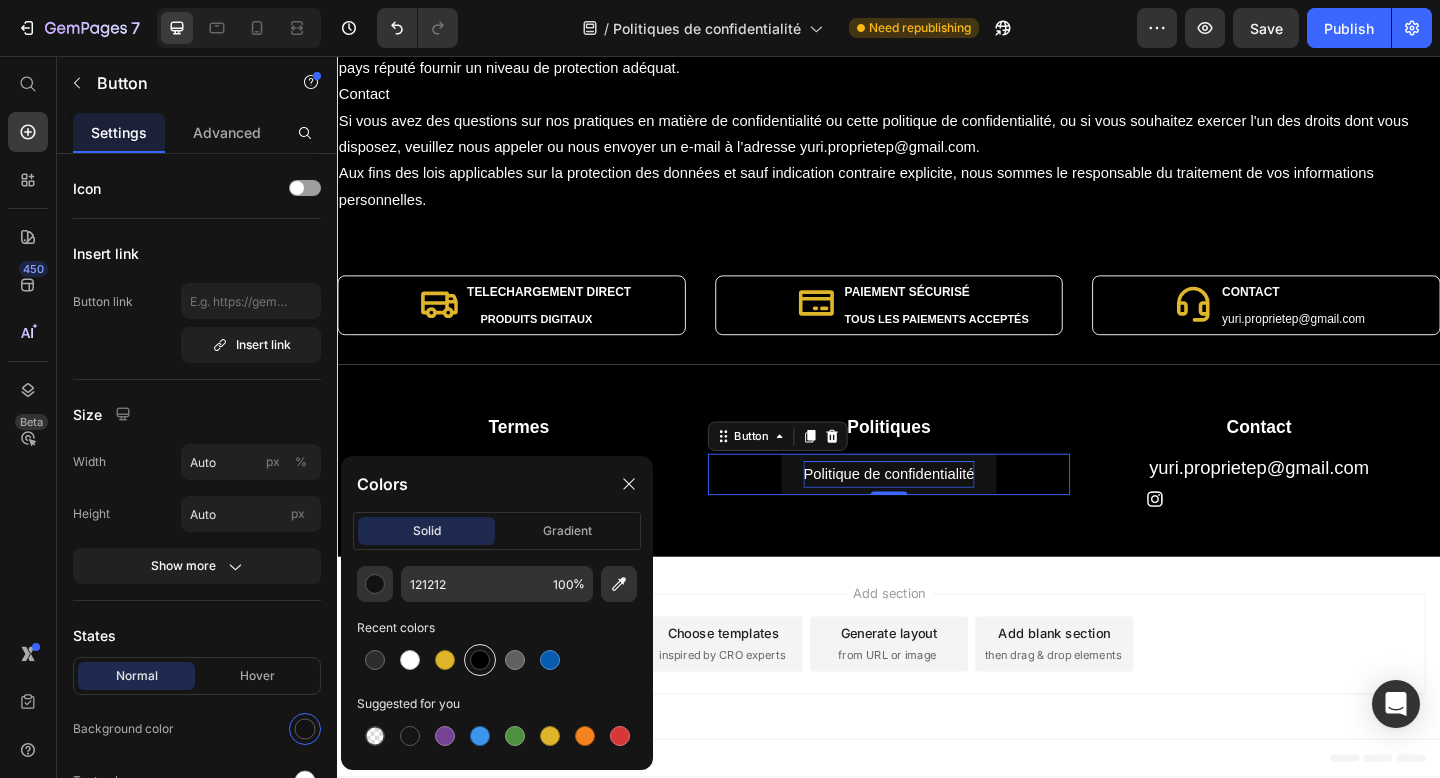 click at bounding box center [480, 660] 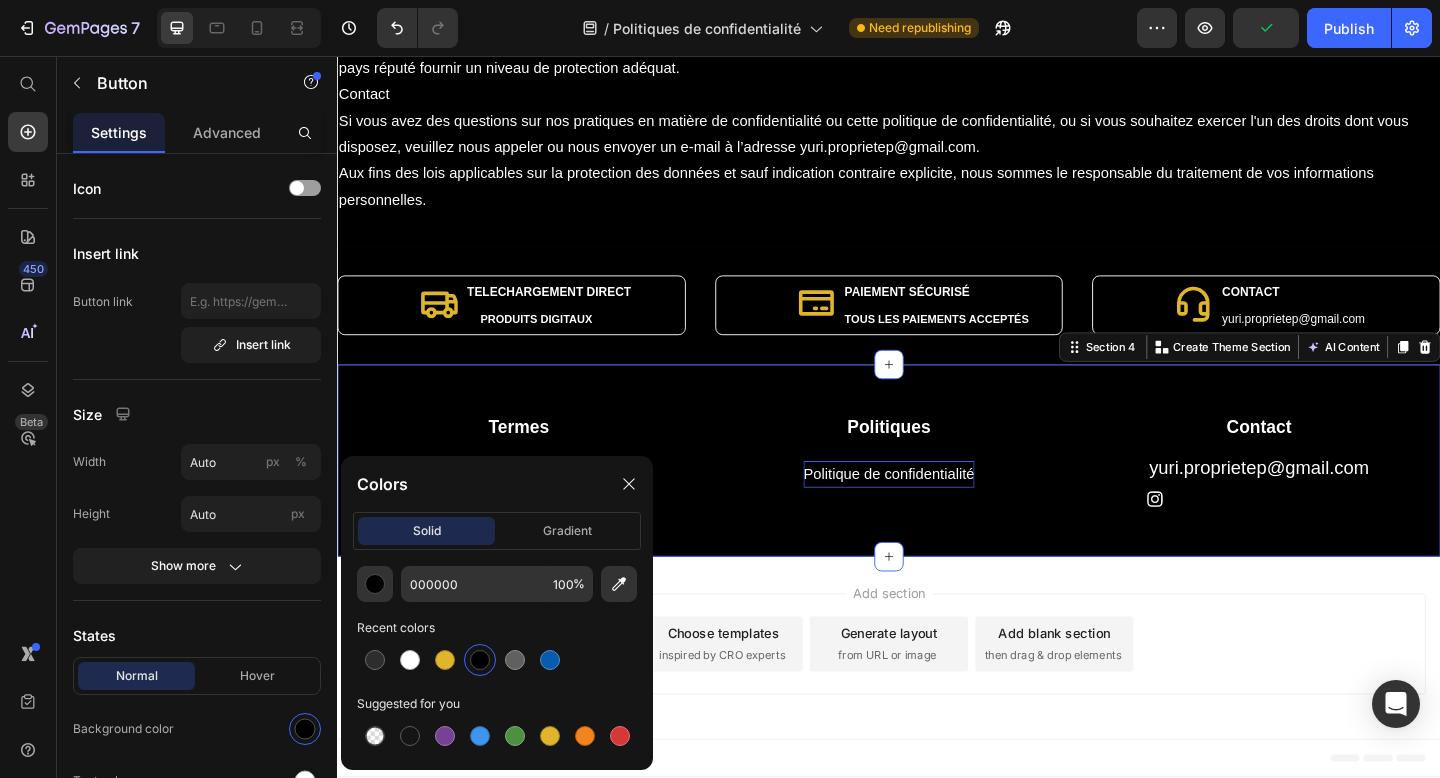 click on "Termes Heading Politique de confidentialité Button Politiques Heading Politique de confidentialité Button Contact Heading yuri.proprietep@gmail.com Heading Image Row Row Section 4   Create Theme Section AI Content Write with GemAI What would you like to describe here? Tone and Voice Persuasive Product YURI - DARK SYNTH SAMPLE PACK VOL. 1 Show more Generate" at bounding box center (937, 496) 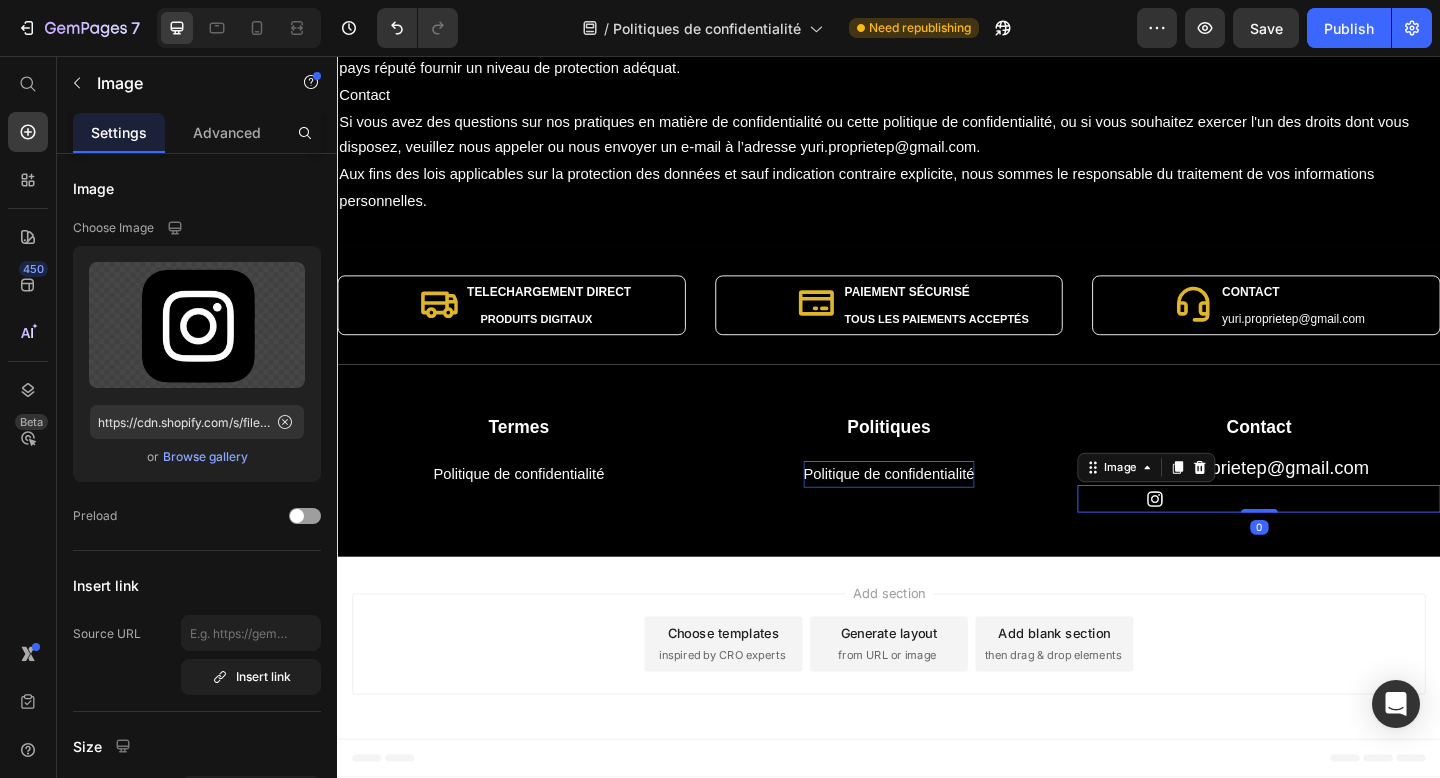 click at bounding box center (1339, 538) 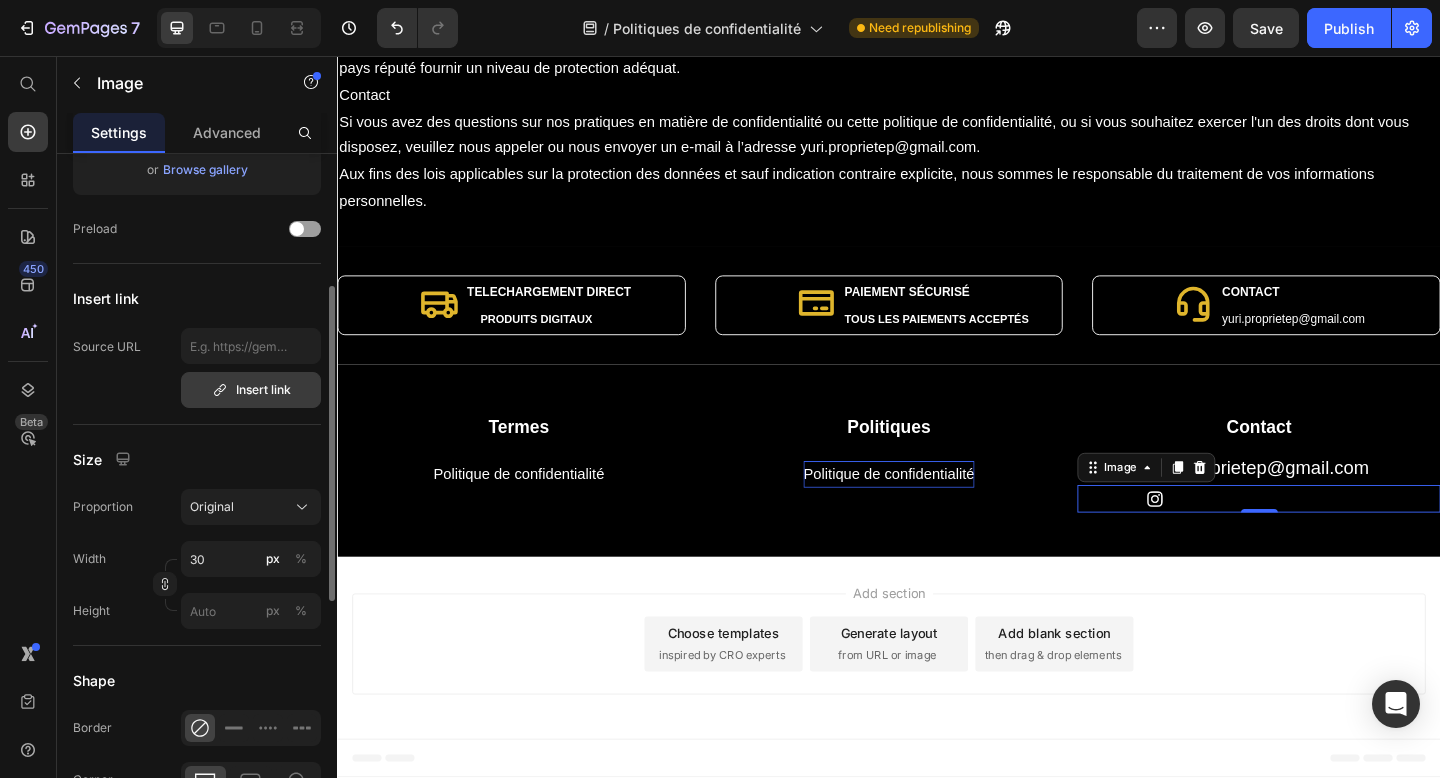 scroll, scrollTop: 448, scrollLeft: 0, axis: vertical 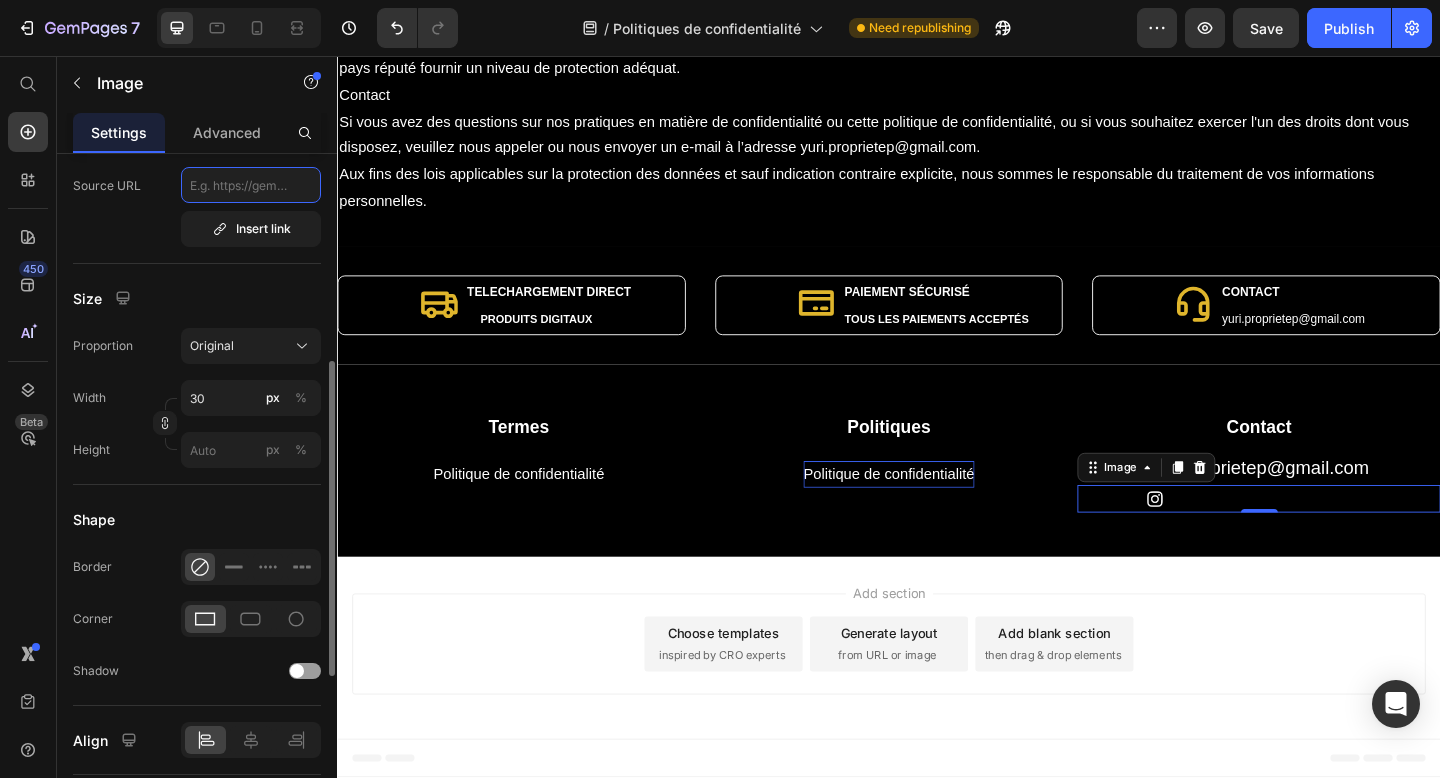click 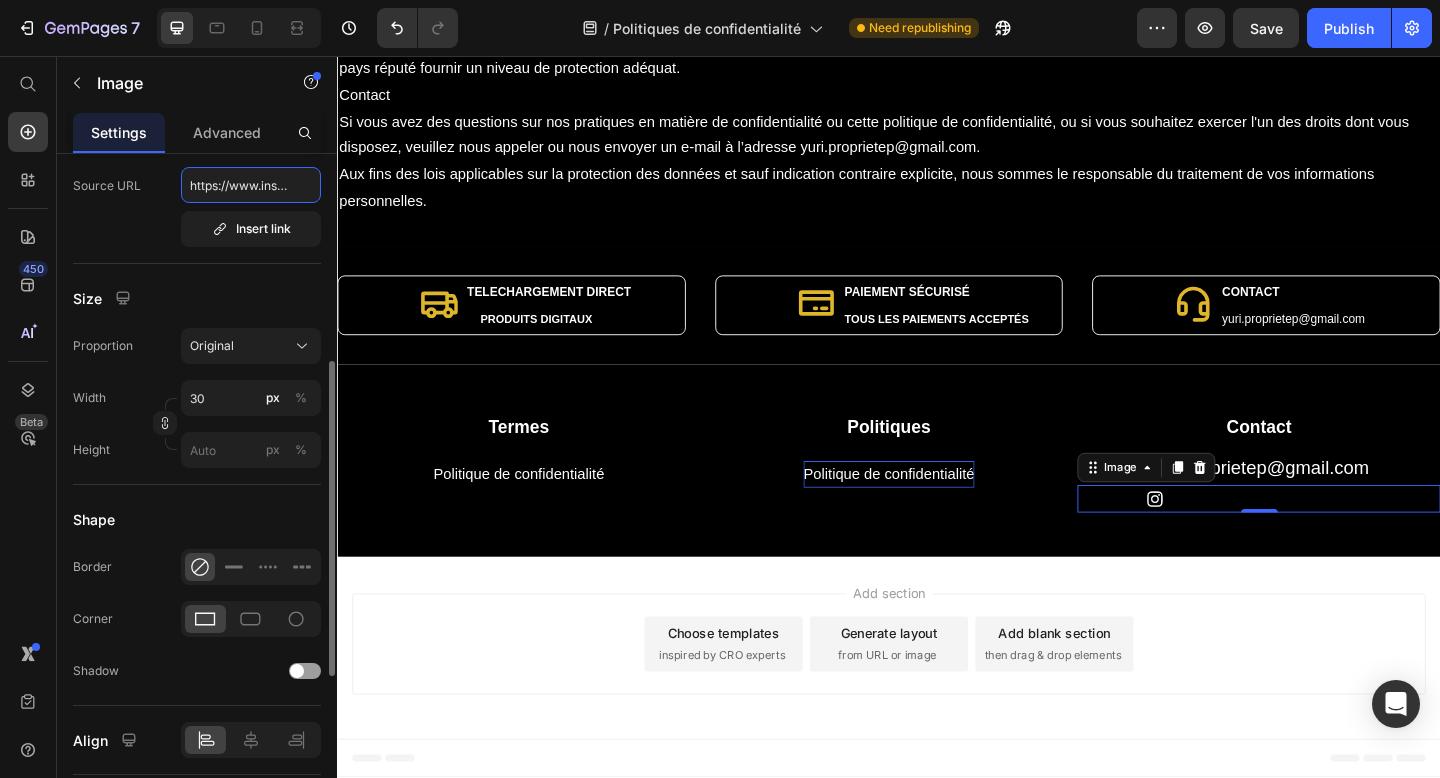 scroll, scrollTop: 0, scrollLeft: 118, axis: horizontal 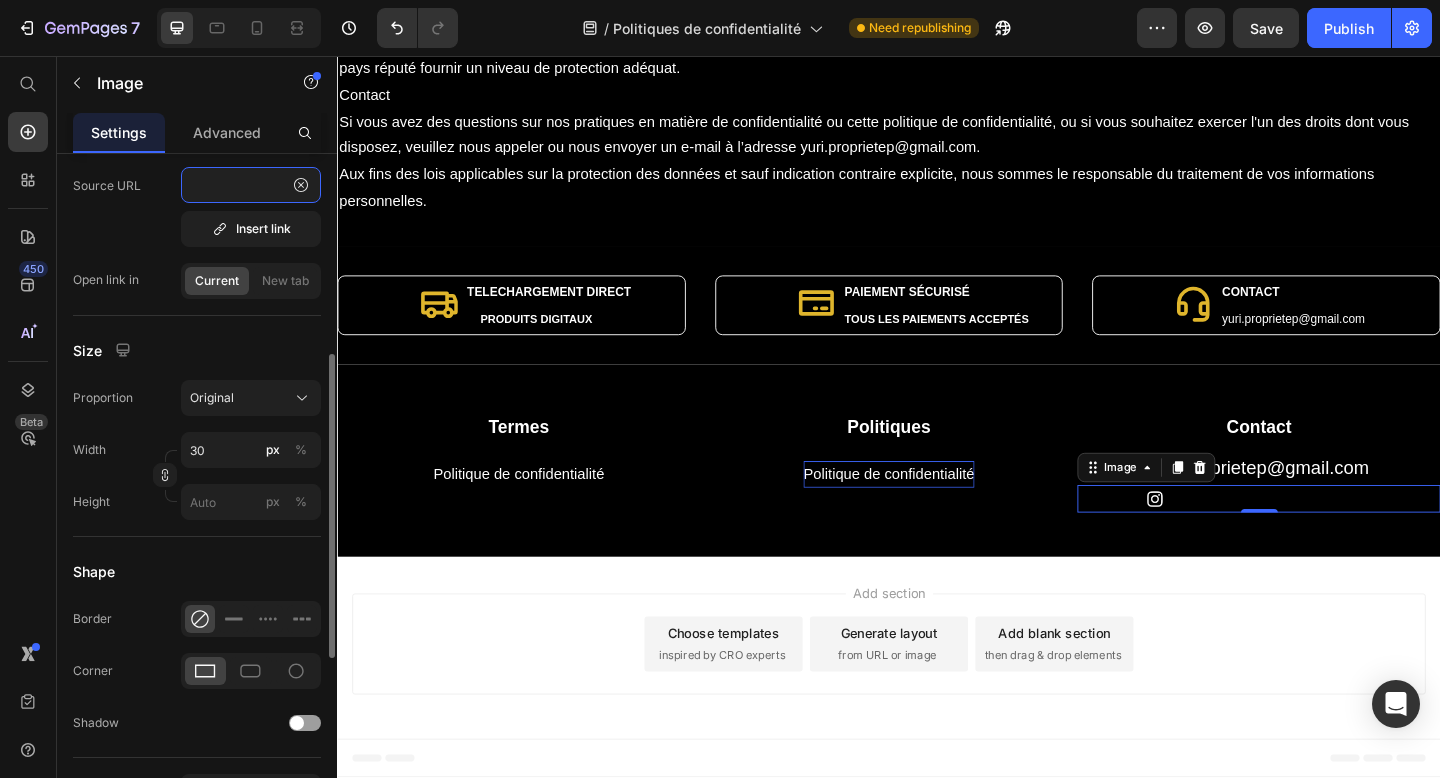 type on "https://www.instagram.com/yuri.prod/" 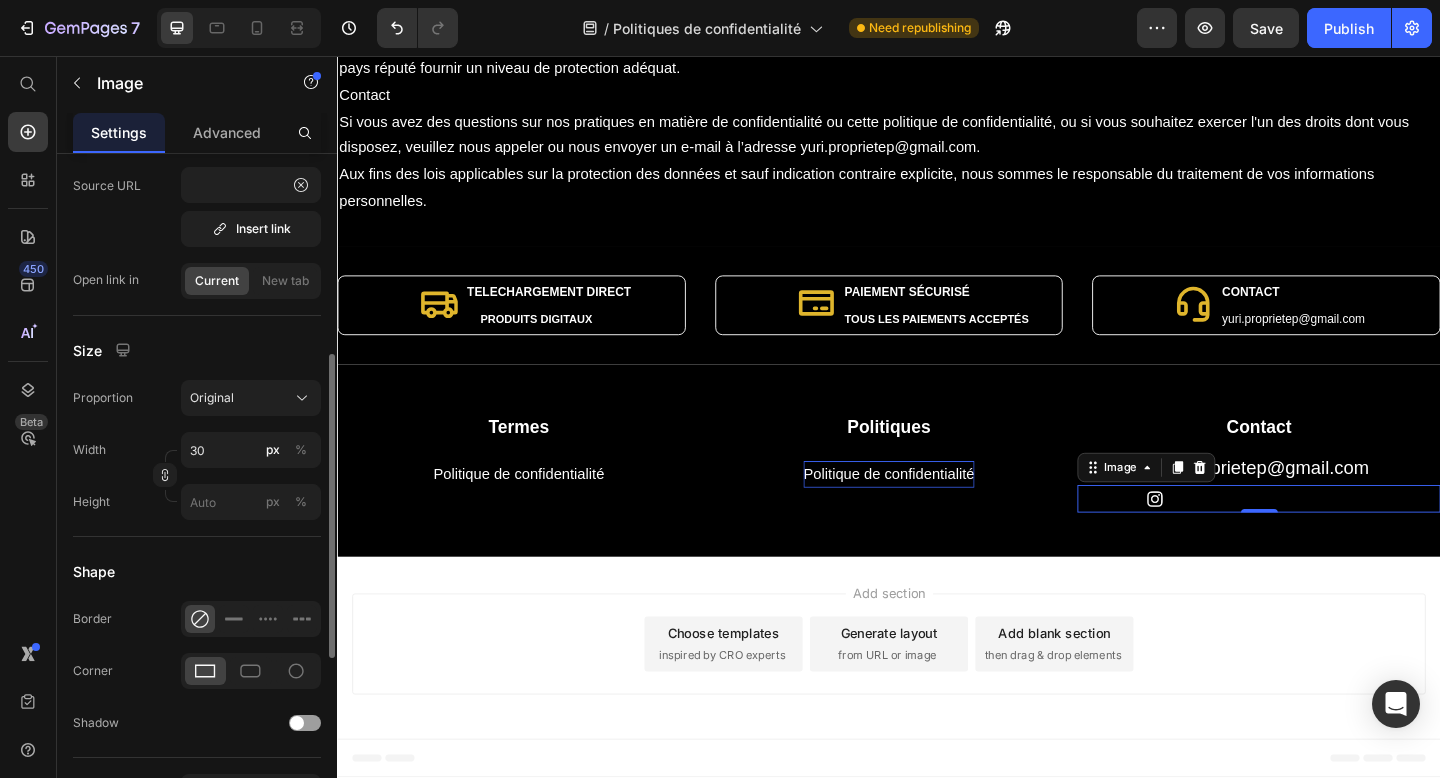 click on "Source URL https://www.instagram.com/yuri.prod/  Insert link" at bounding box center [197, 207] 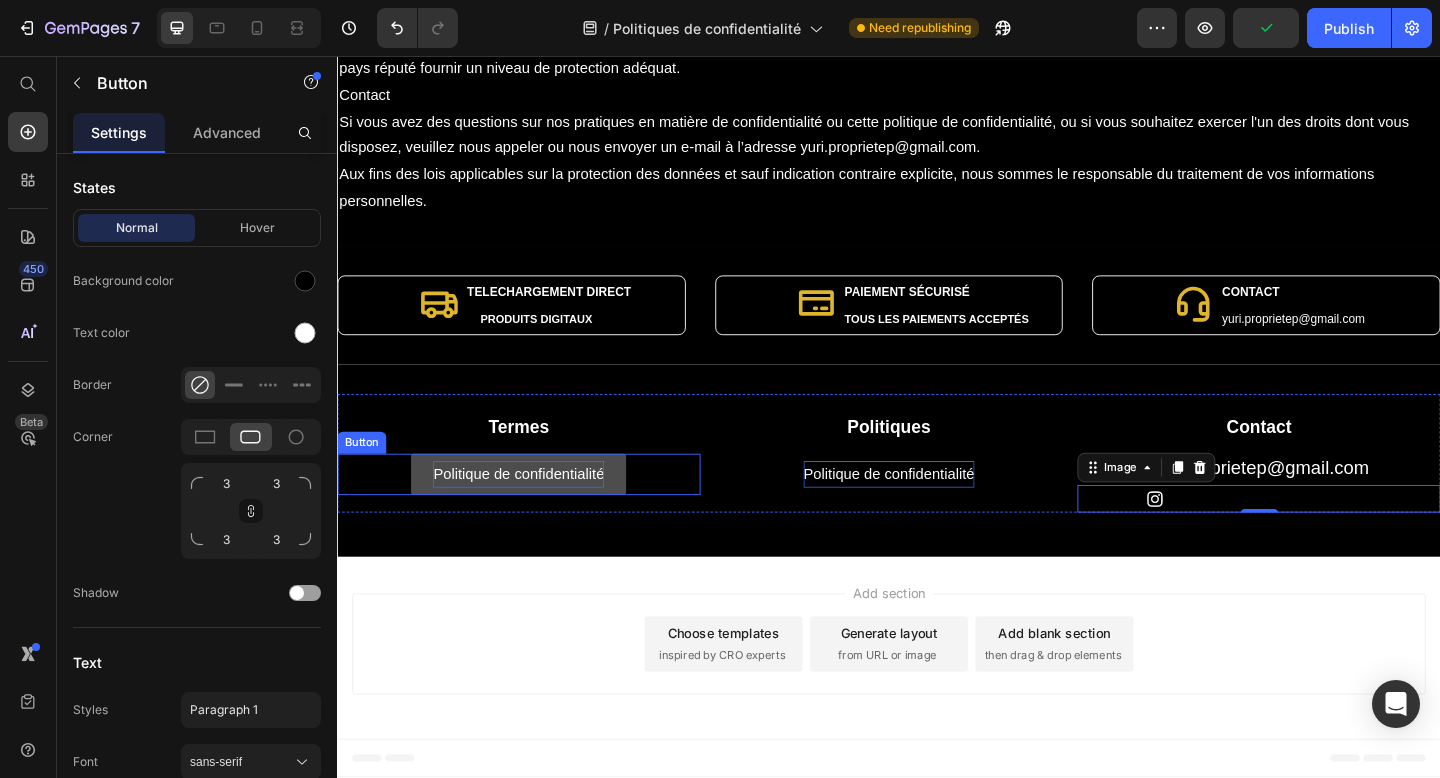 click on "Politique de confidentialité" at bounding box center (534, 511) 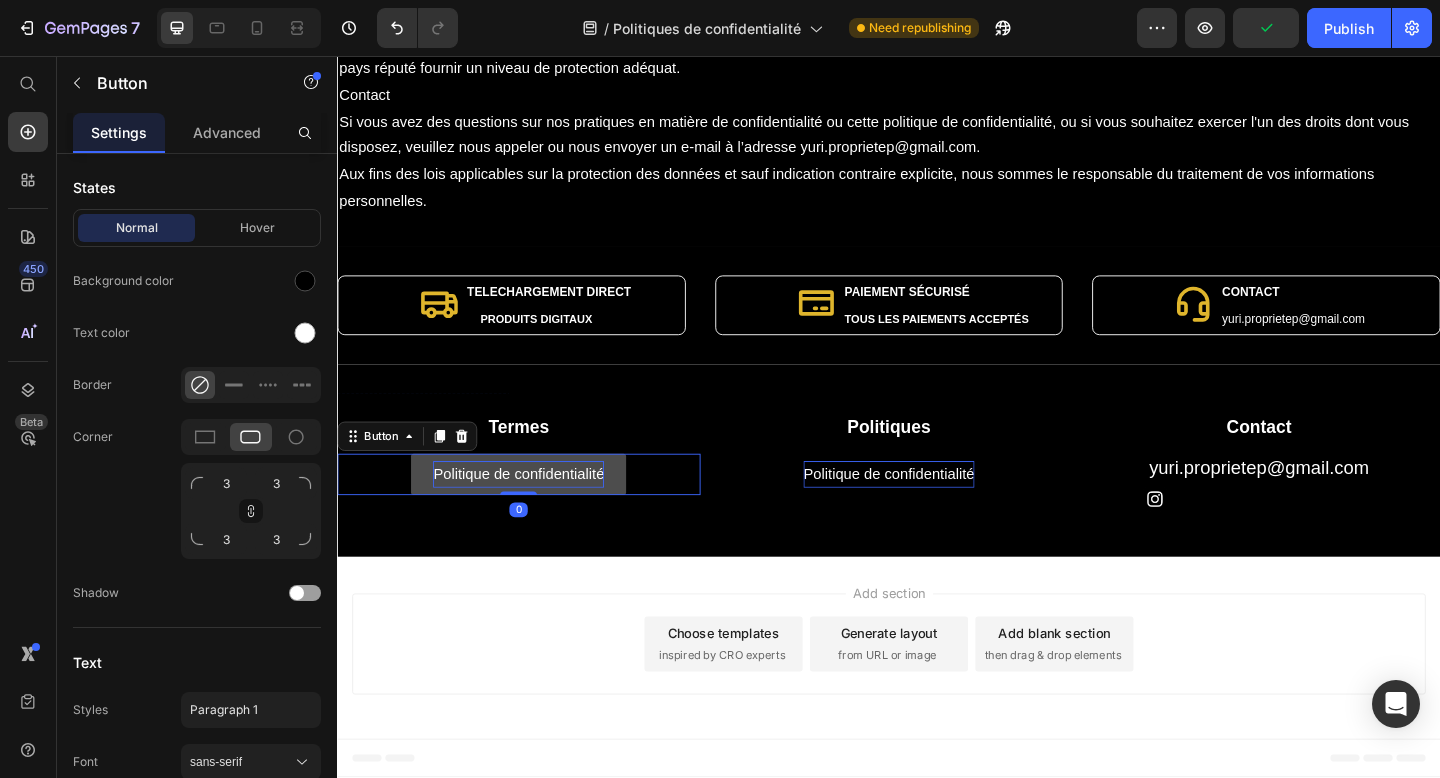 scroll, scrollTop: 0, scrollLeft: 0, axis: both 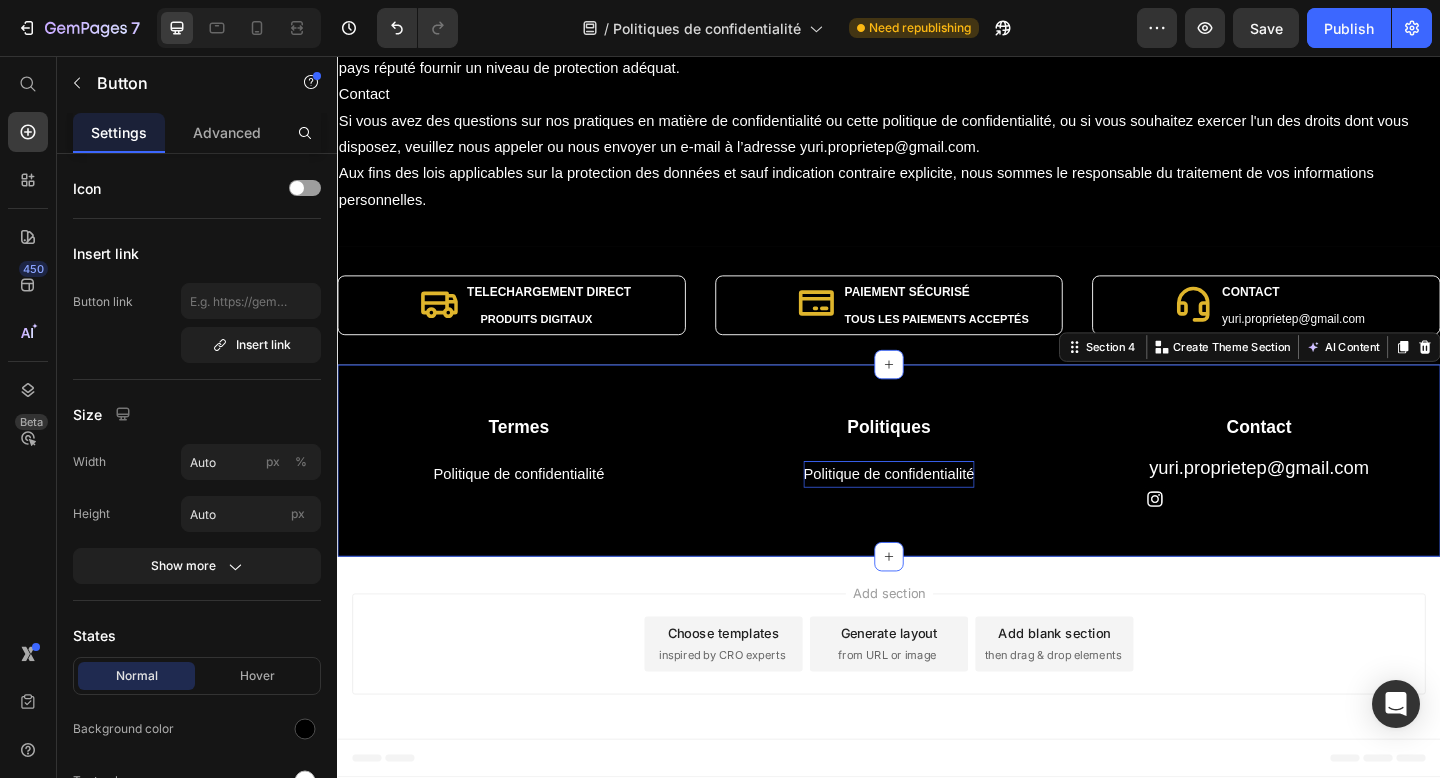 click on "Termes Heading Politique de confidentialité Button Politiques Heading Politique de confidentialité Button Contact Heading yuri.proprietep@gmail.com Heading Image Row Row Section 4   Create Theme Section AI Content Write with GemAI What would you like to describe here? Tone and Voice Persuasive Product YURI - DARK SYNTH SAMPLE PACK VOL. 1 Show more Generate" at bounding box center [937, 496] 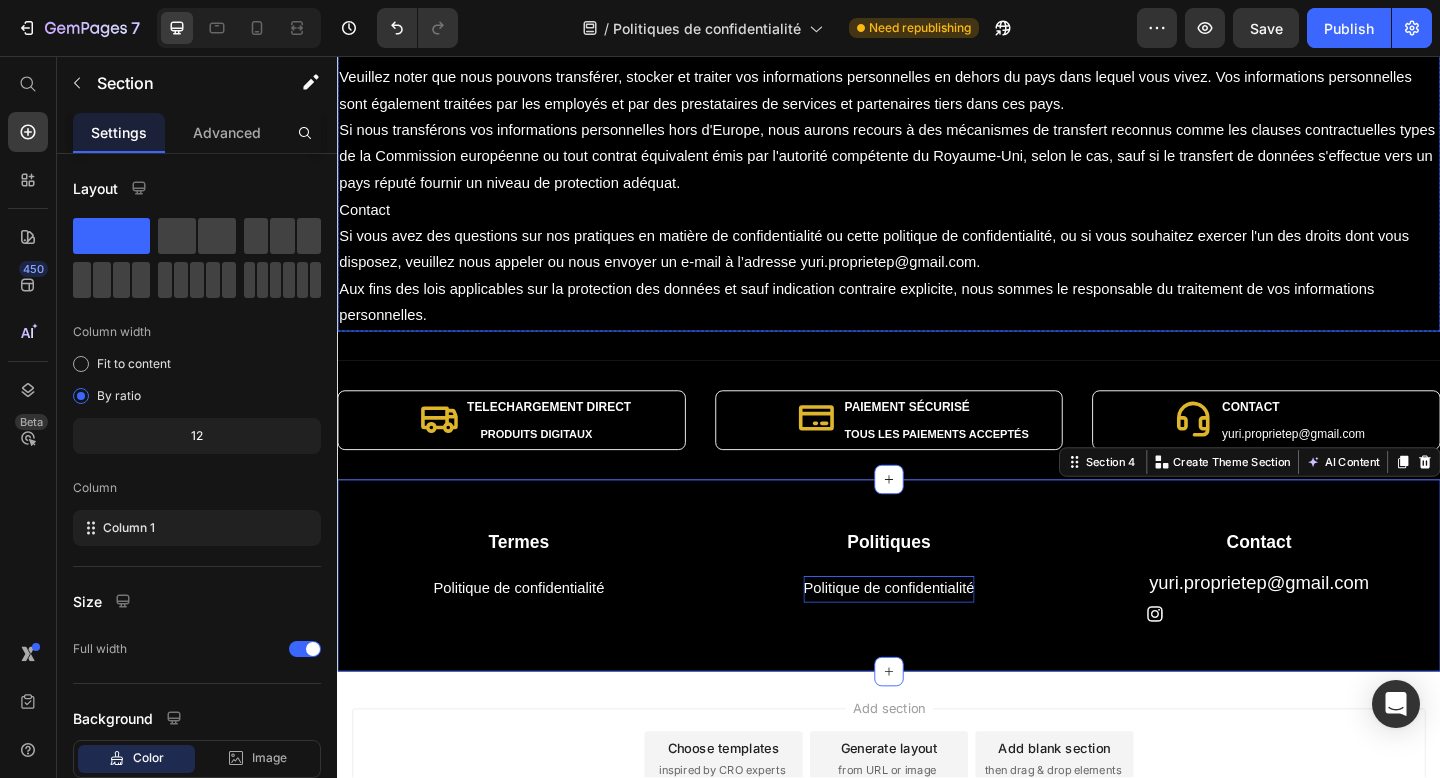 scroll, scrollTop: 5428, scrollLeft: 0, axis: vertical 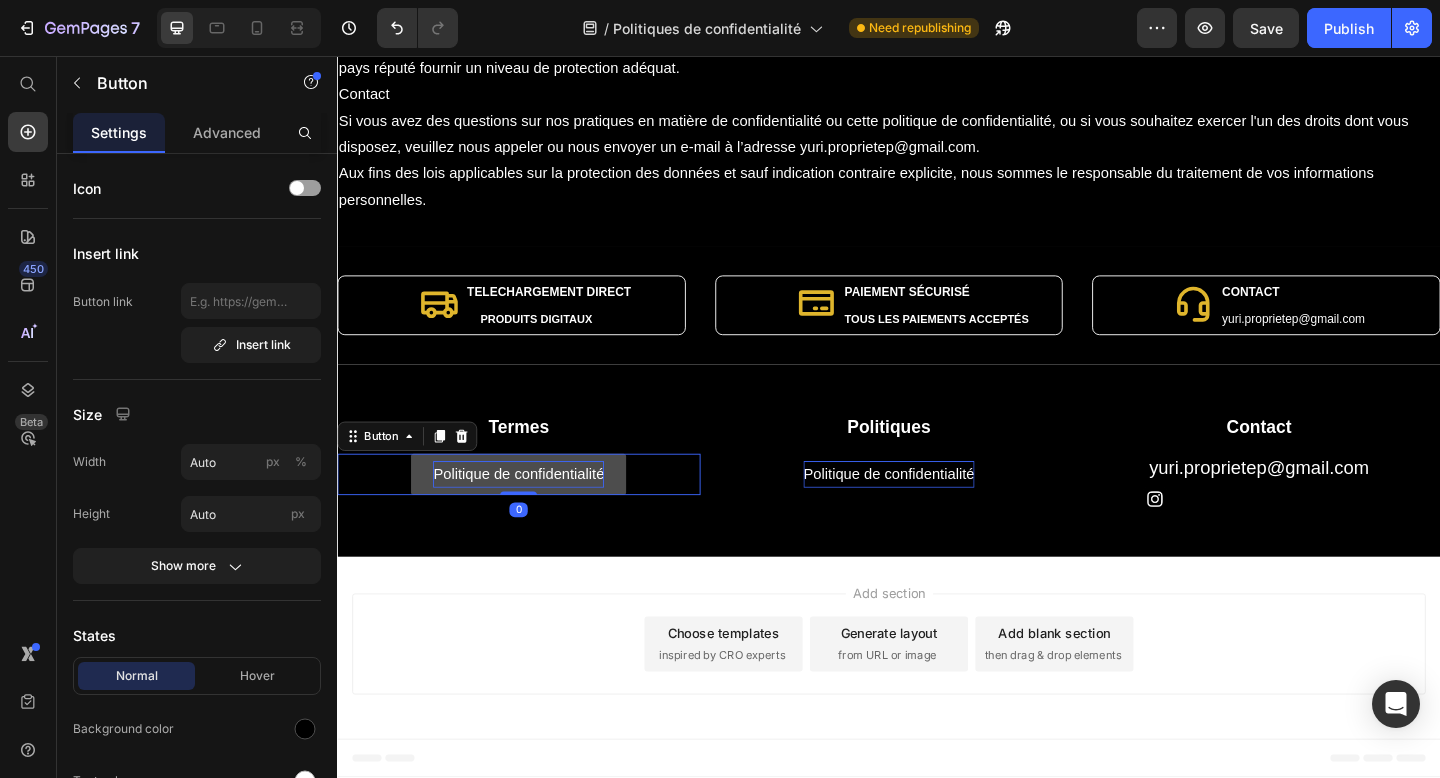 click on "Politique de confidentialité" at bounding box center [534, 511] 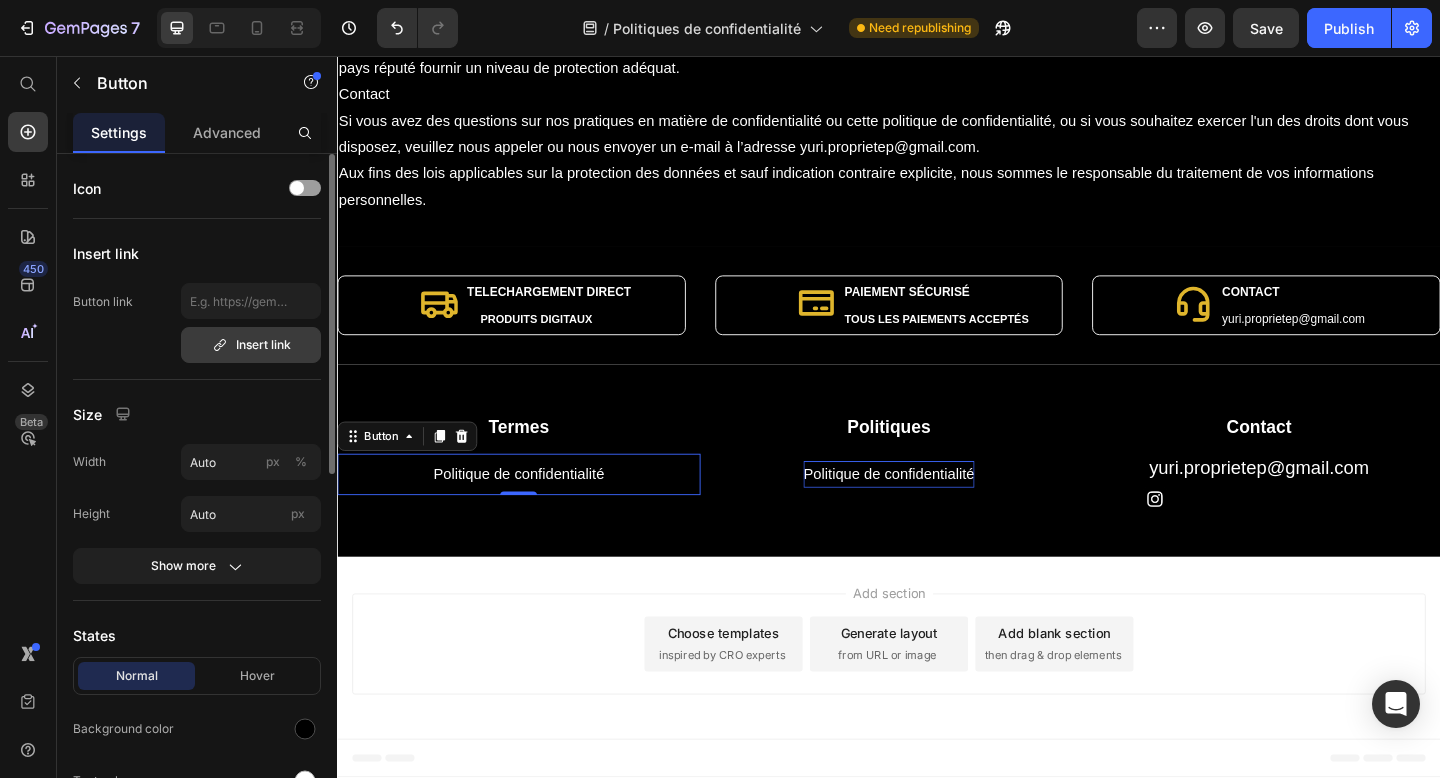 click on "Insert link" at bounding box center (251, 345) 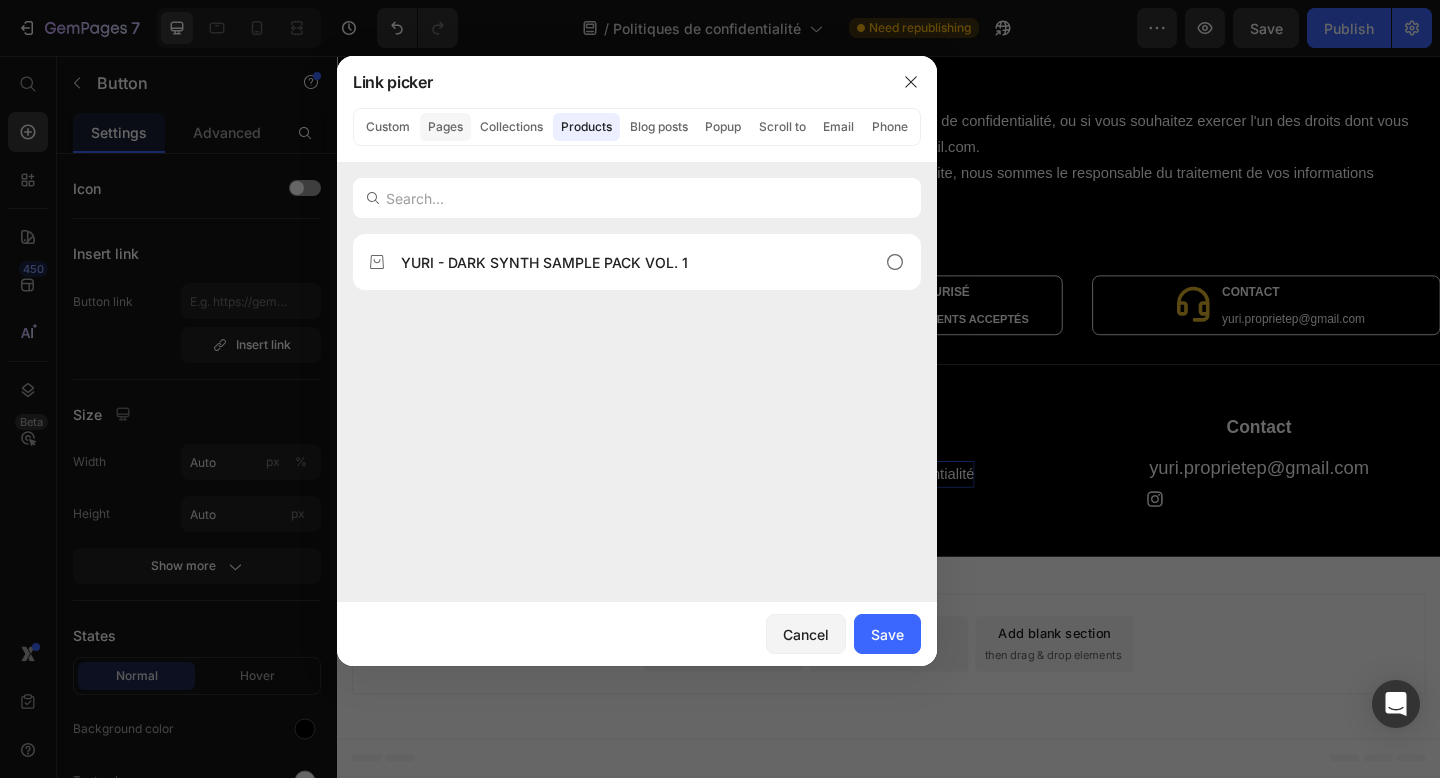click on "Pages" 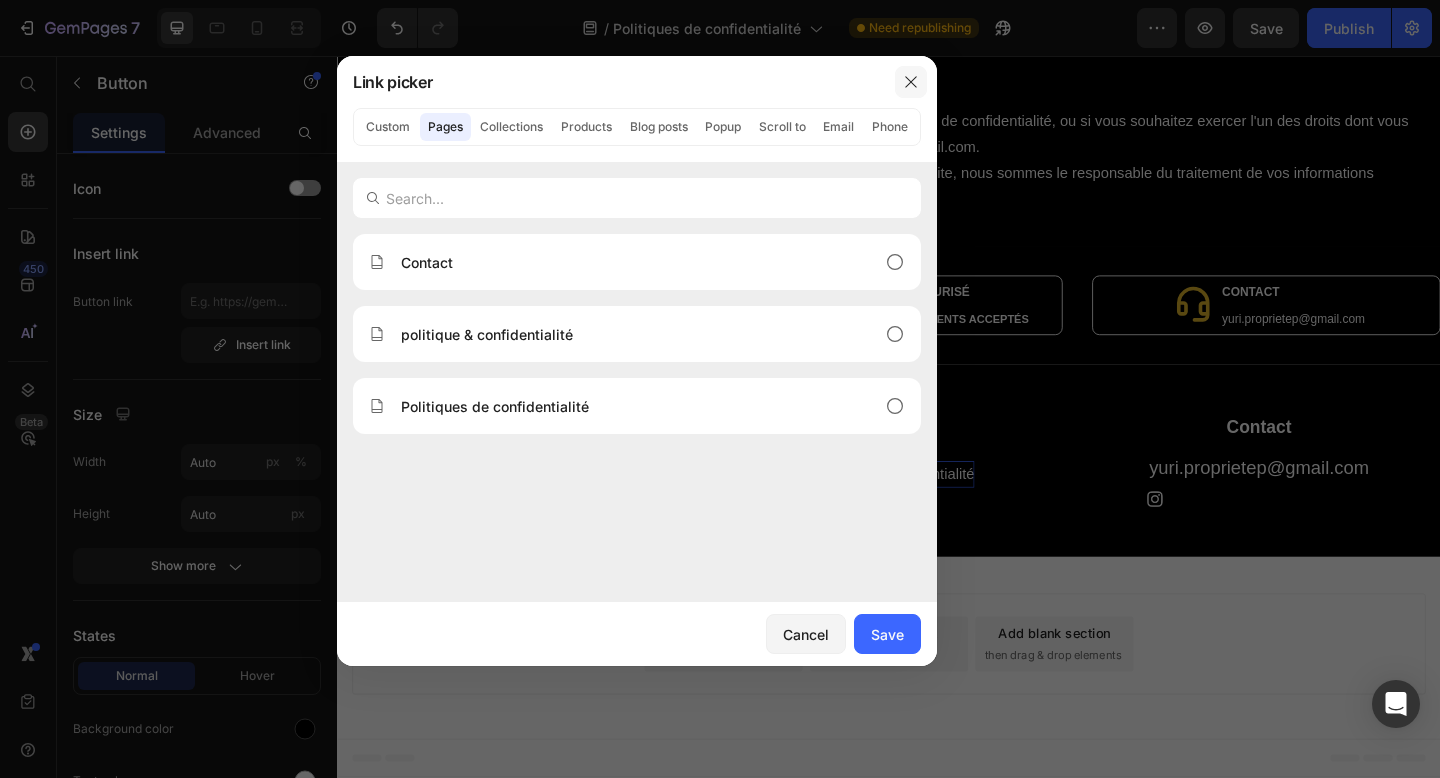 click 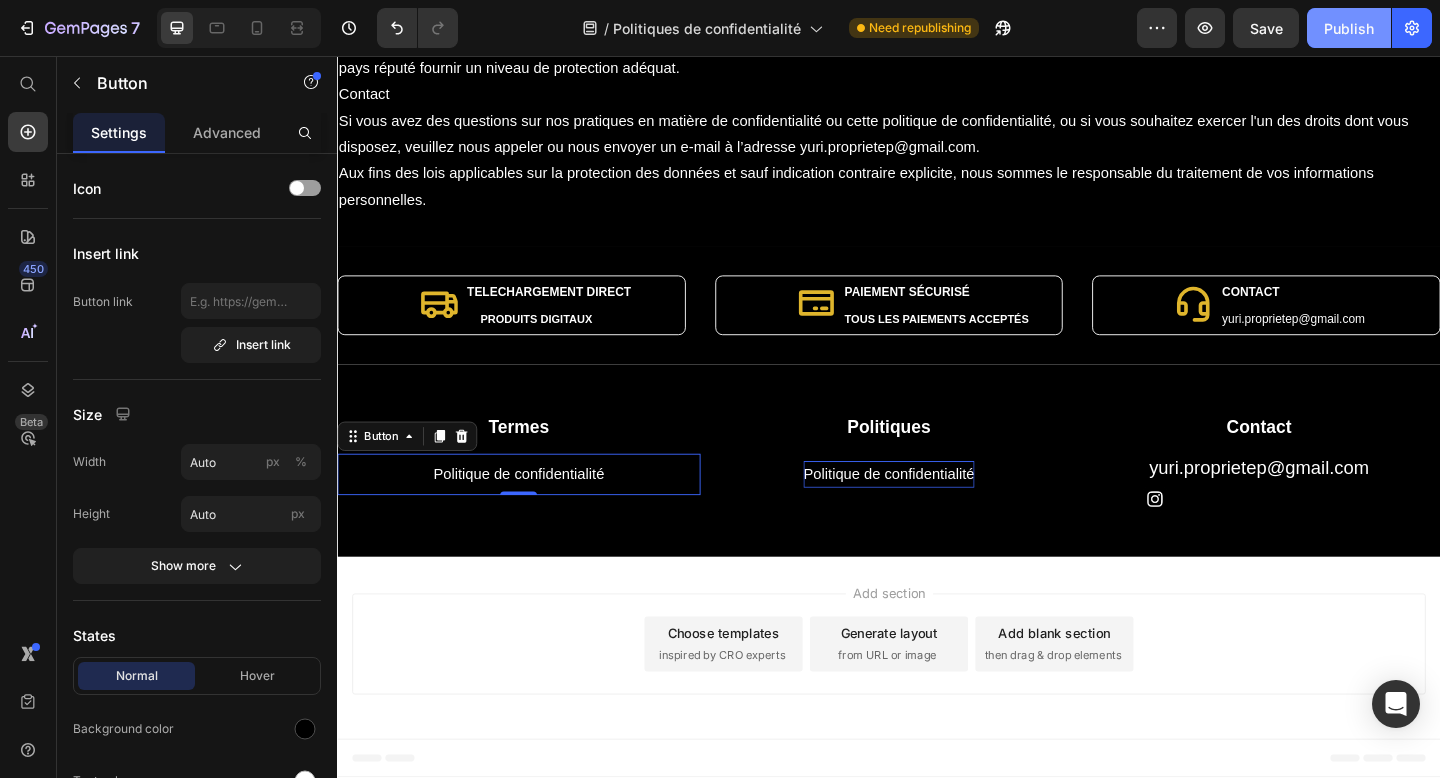 click on "Publish" at bounding box center [1349, 28] 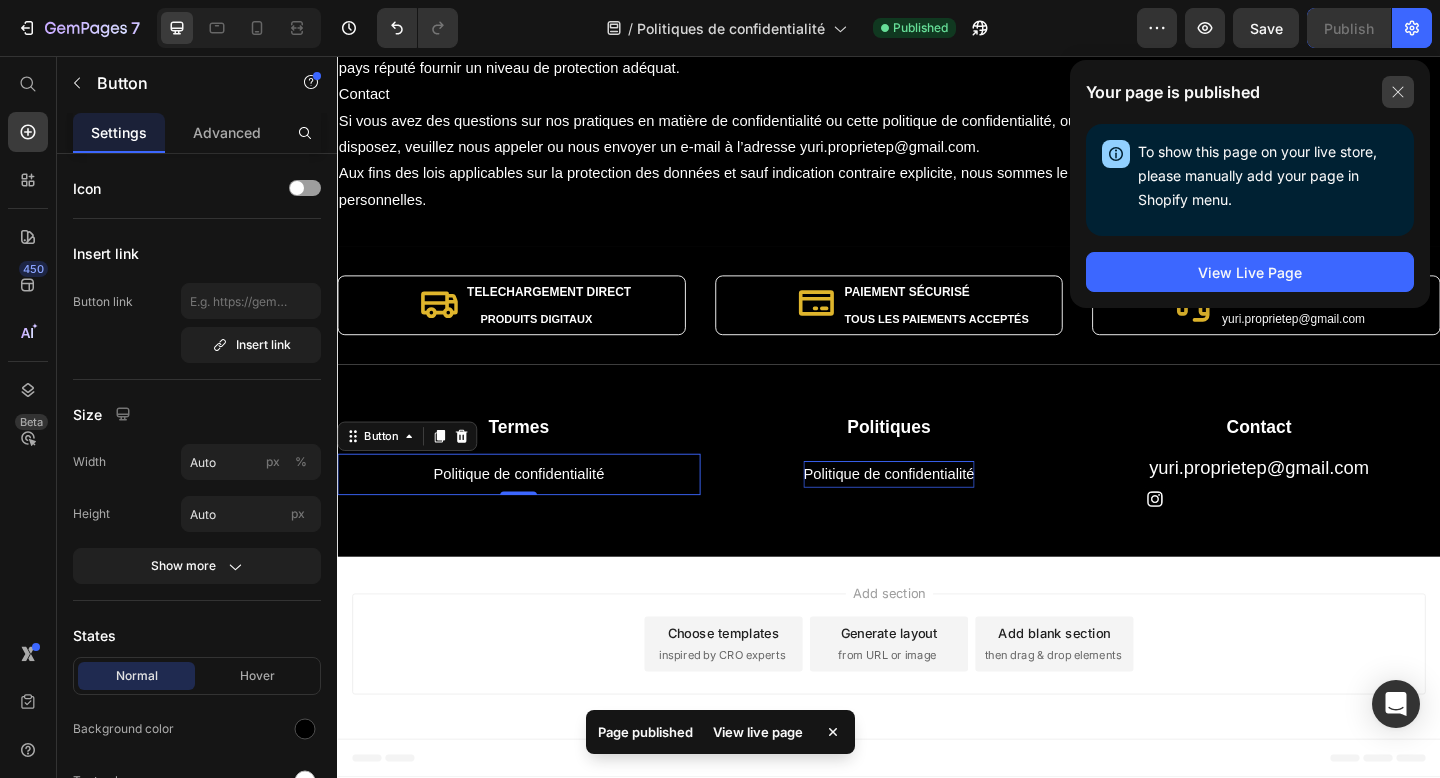 click 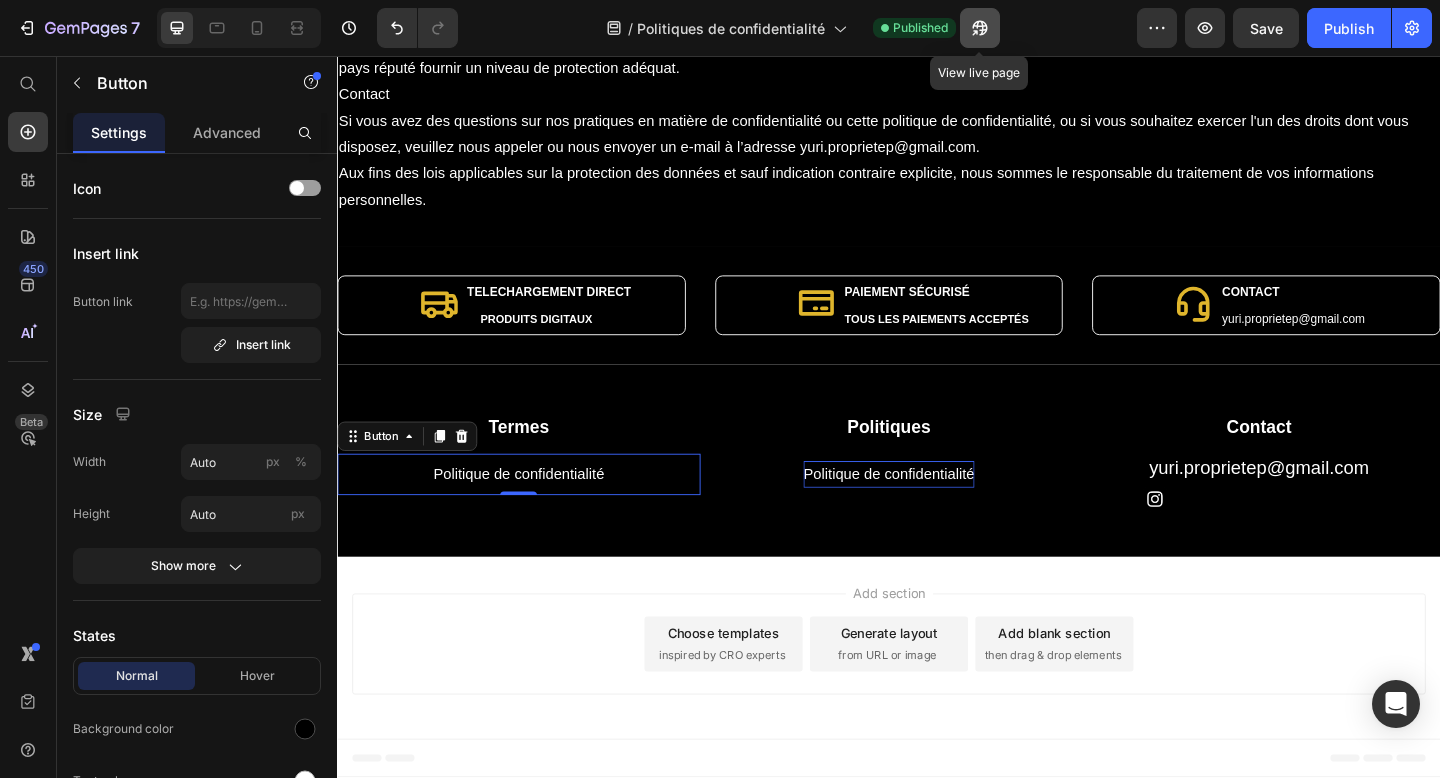 click 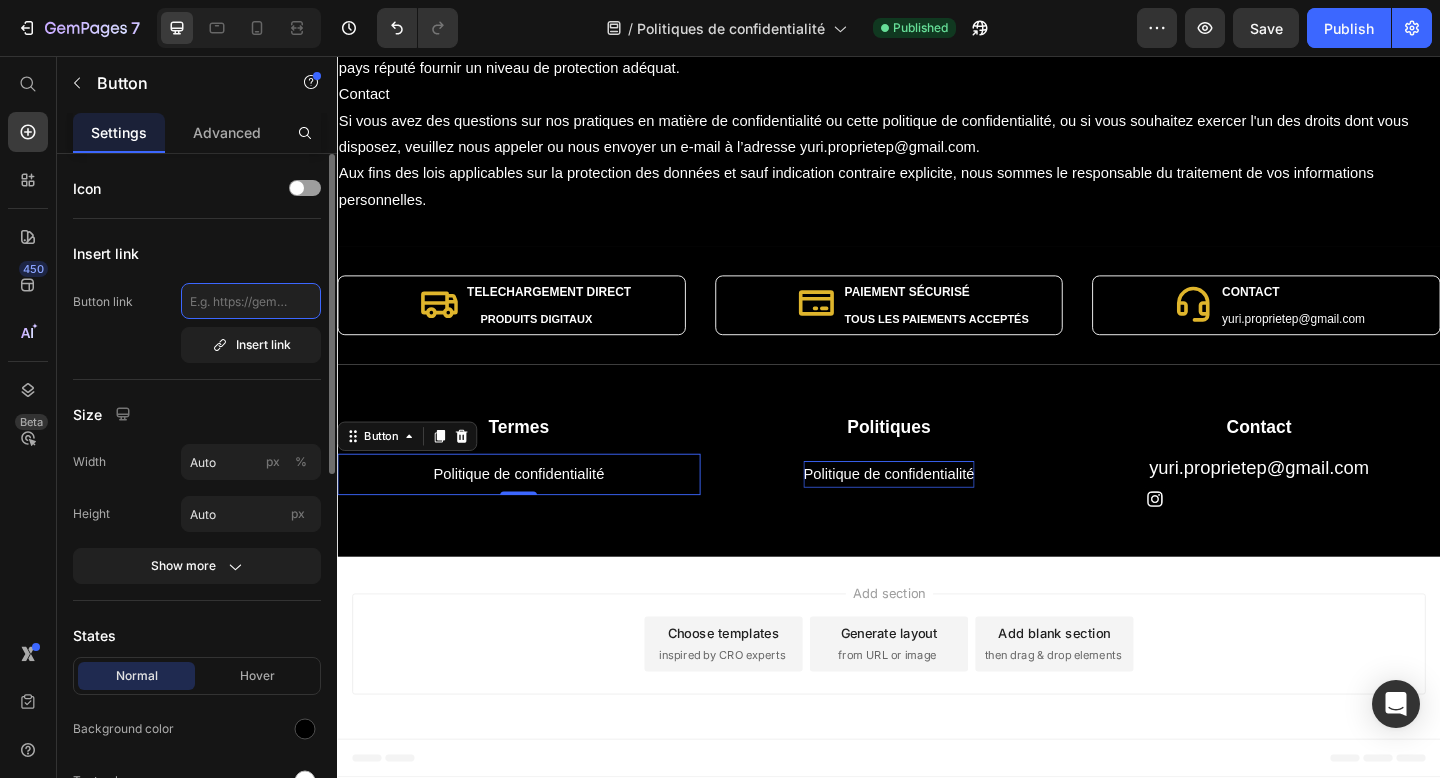 click 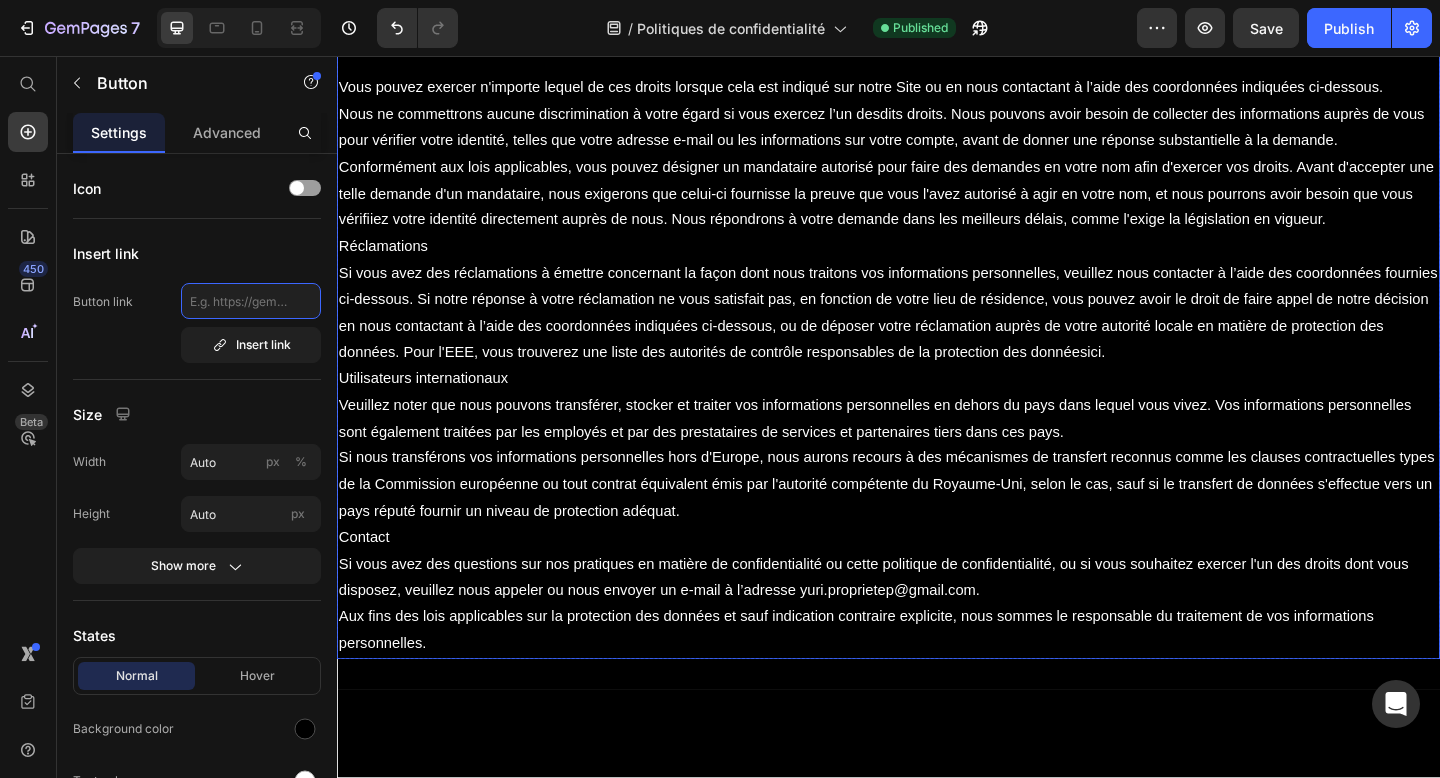 scroll, scrollTop: 5428, scrollLeft: 0, axis: vertical 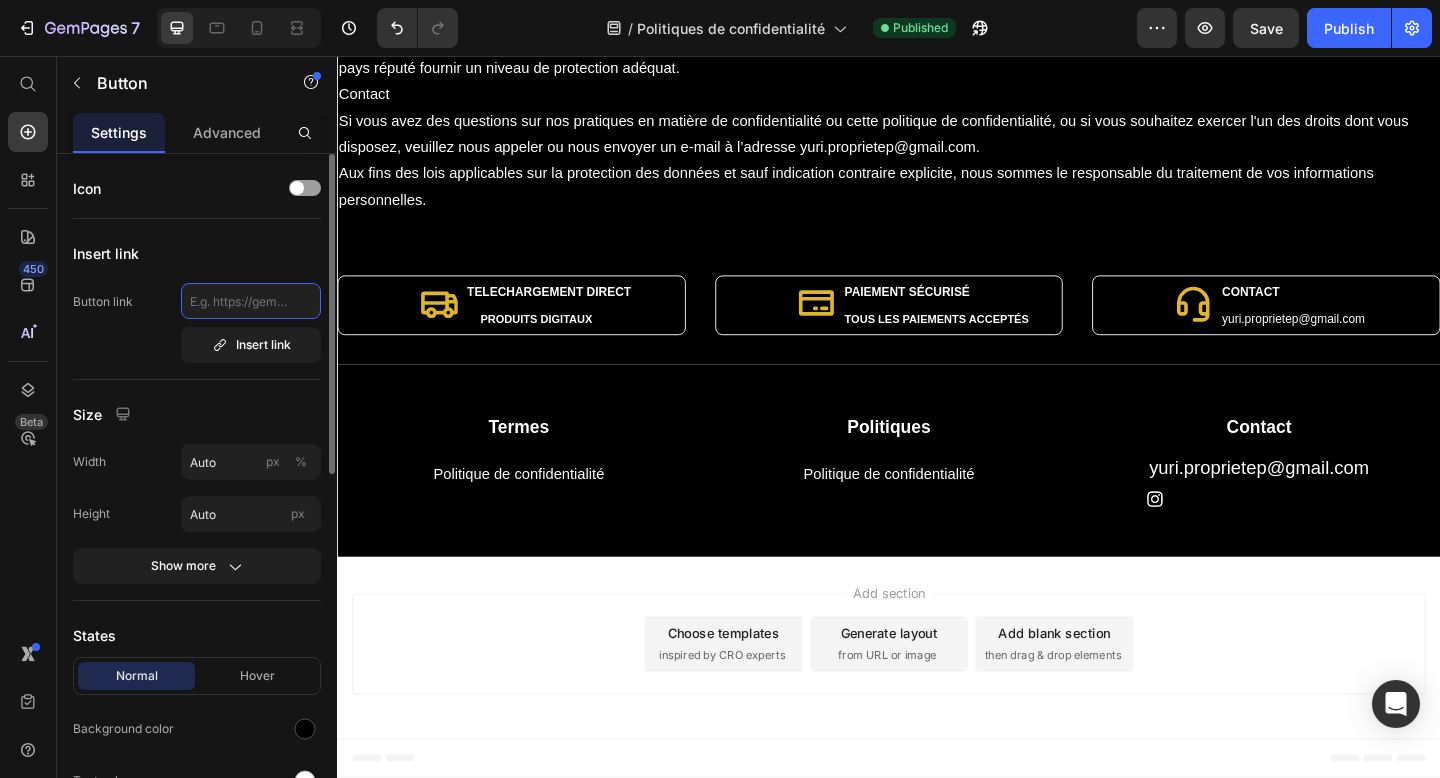 click 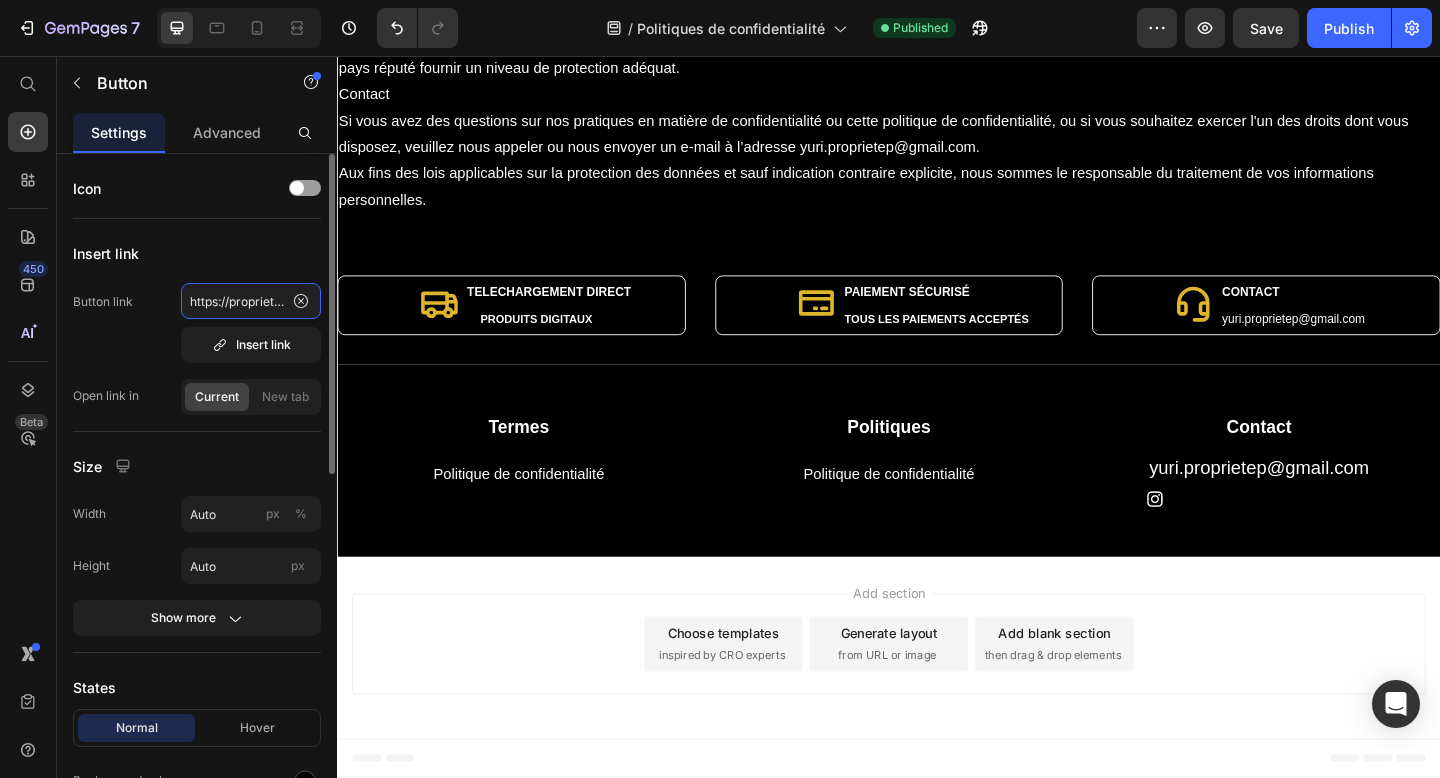 scroll, scrollTop: 0, scrollLeft: 421, axis: horizontal 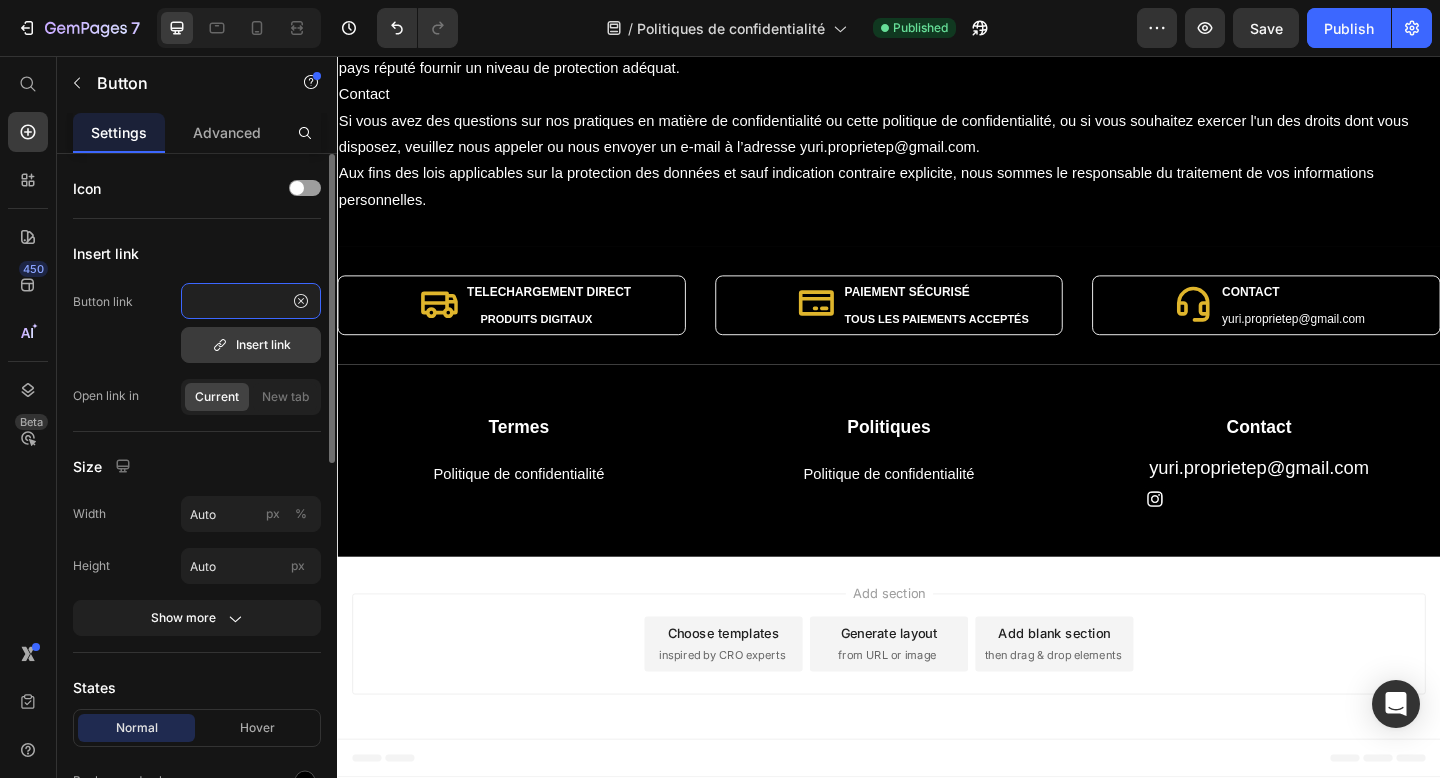 type on "https://proprieteprivee.org/pages/about-page-jul-13-23-02-21?_ab=0&key=1752480845971" 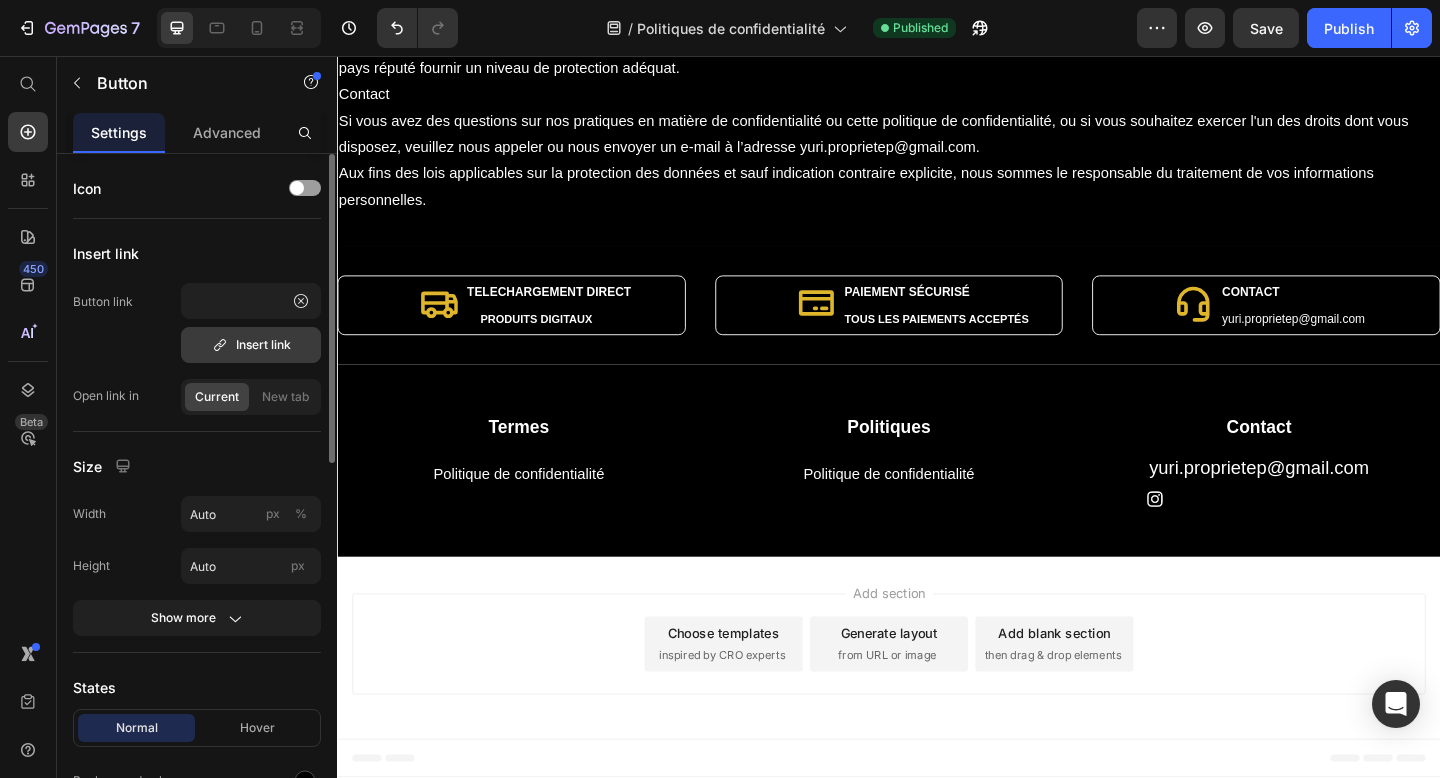 scroll, scrollTop: 0, scrollLeft: 0, axis: both 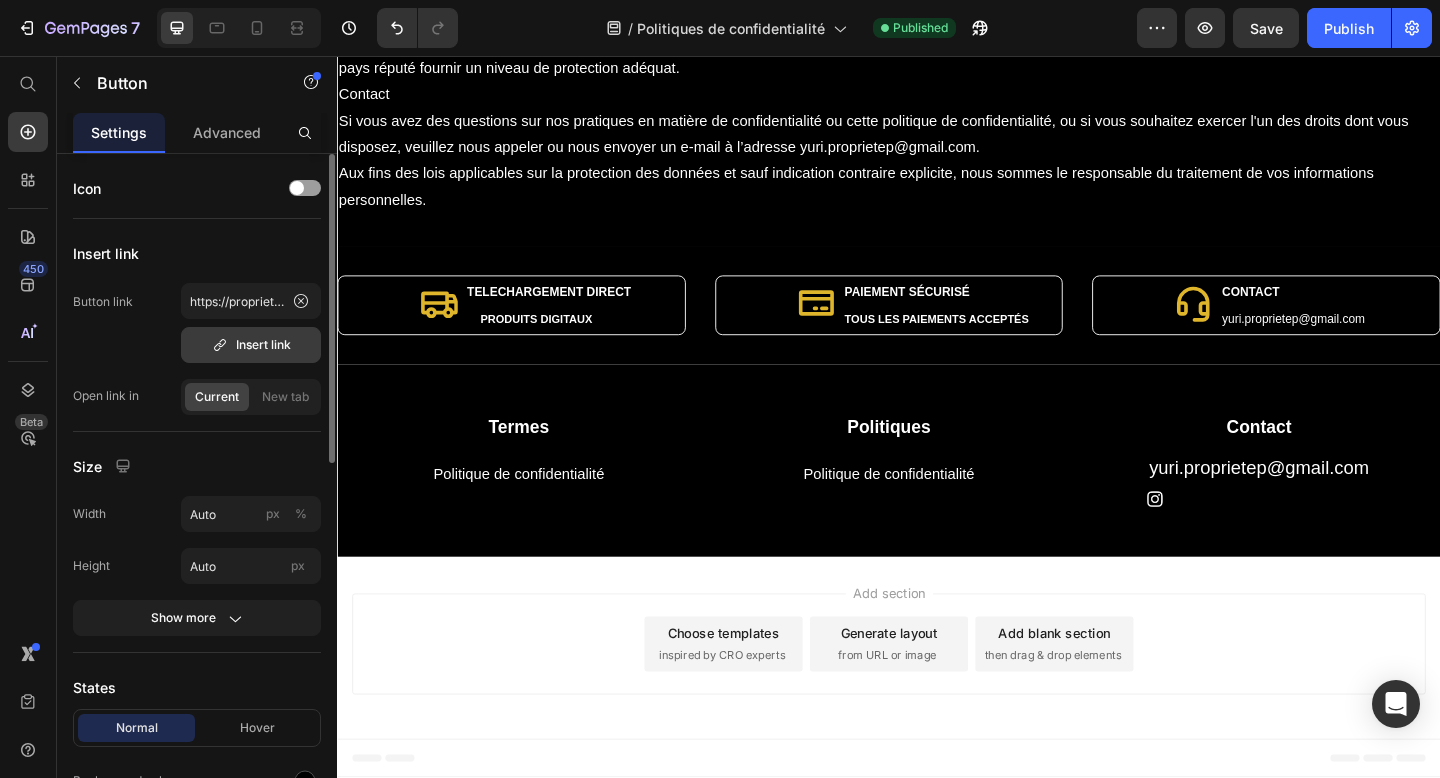 click on "Insert link" at bounding box center [251, 345] 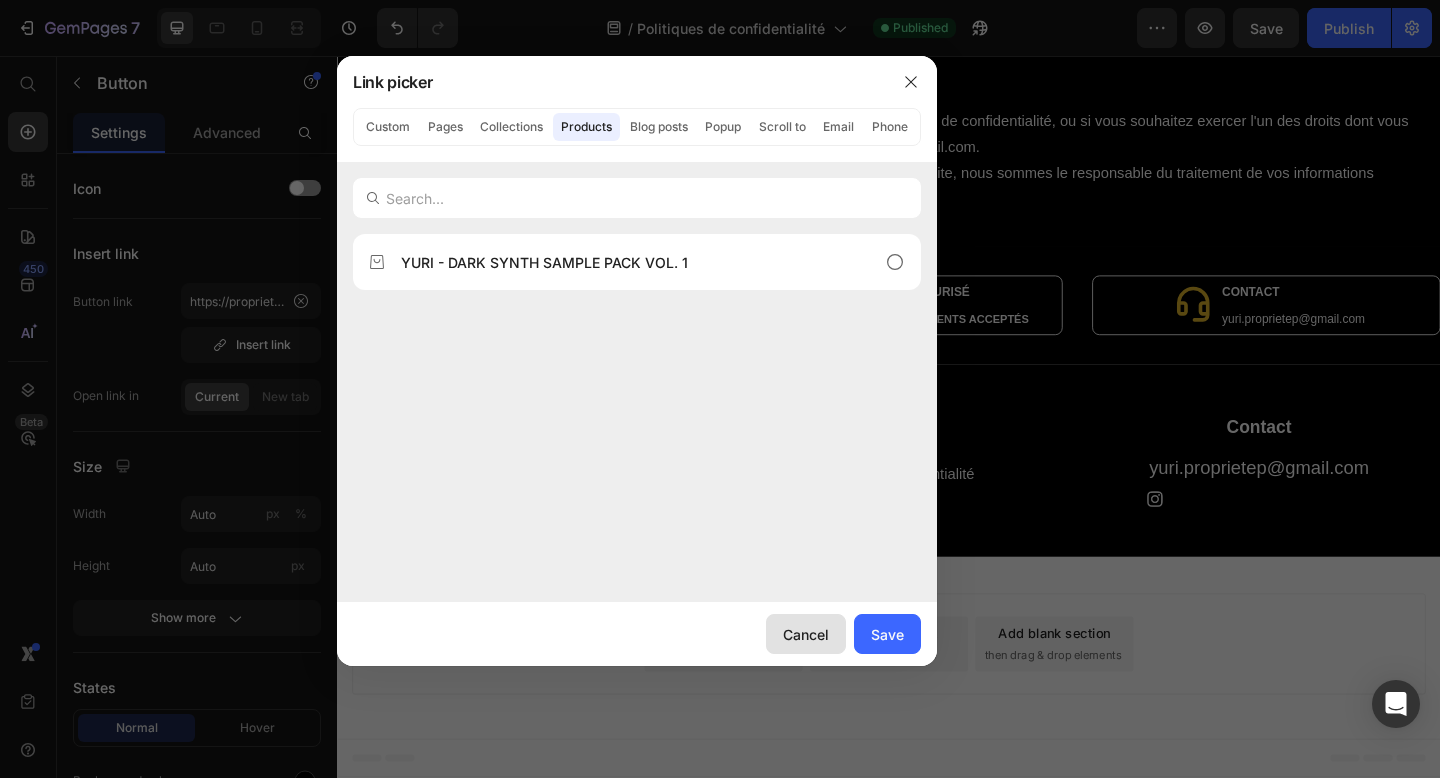 click on "Cancel" at bounding box center (806, 634) 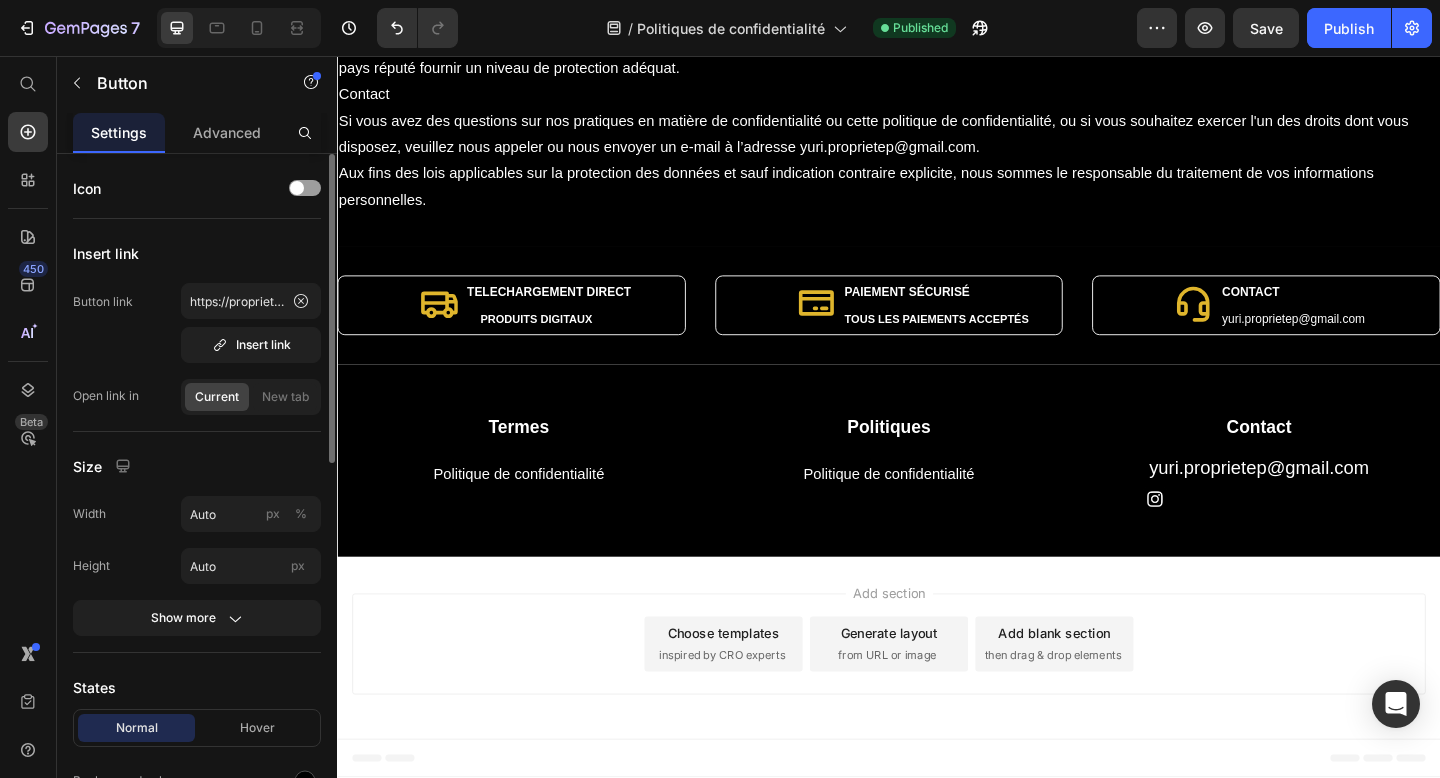 click on "Insert link" at bounding box center (197, 253) 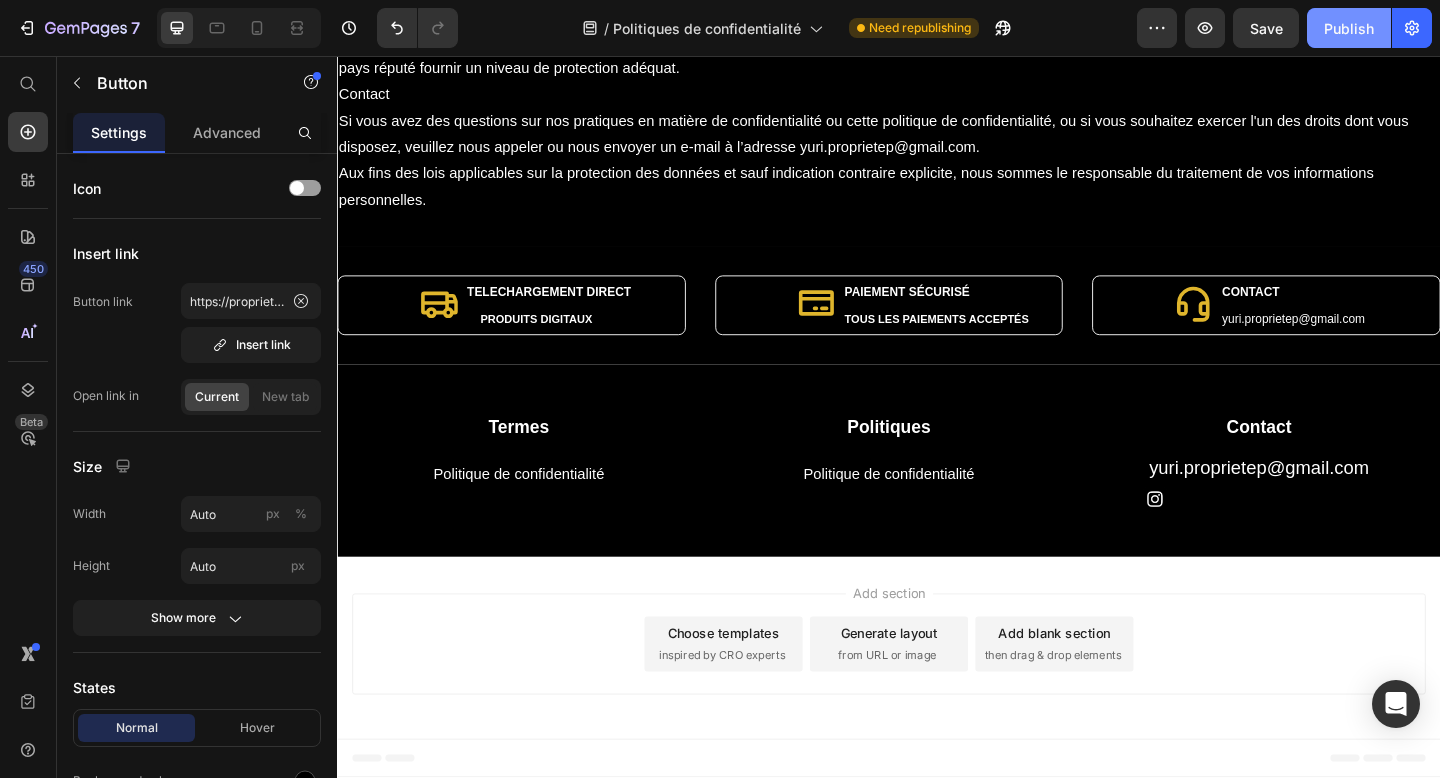 click on "Publish" at bounding box center [1349, 28] 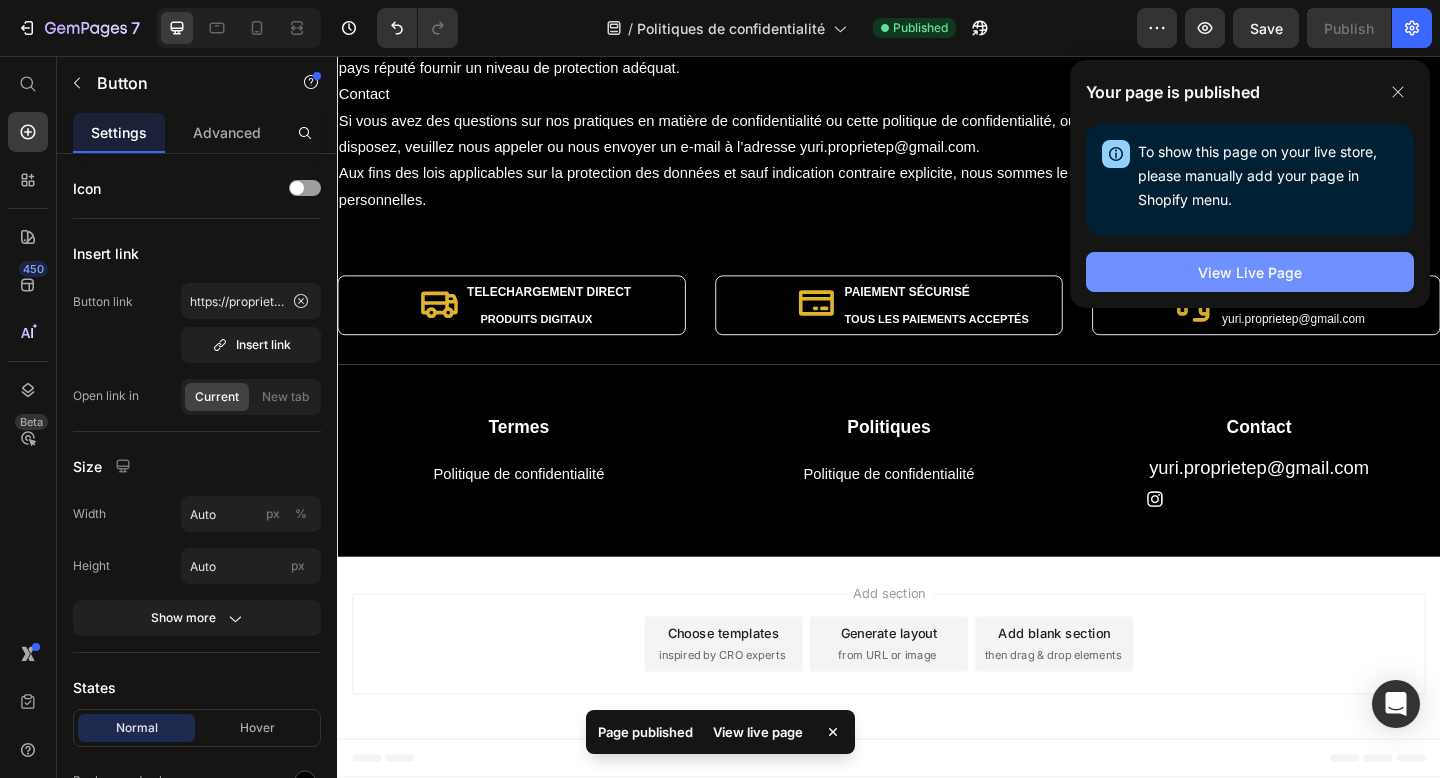 click on "View Live Page" at bounding box center [1250, 272] 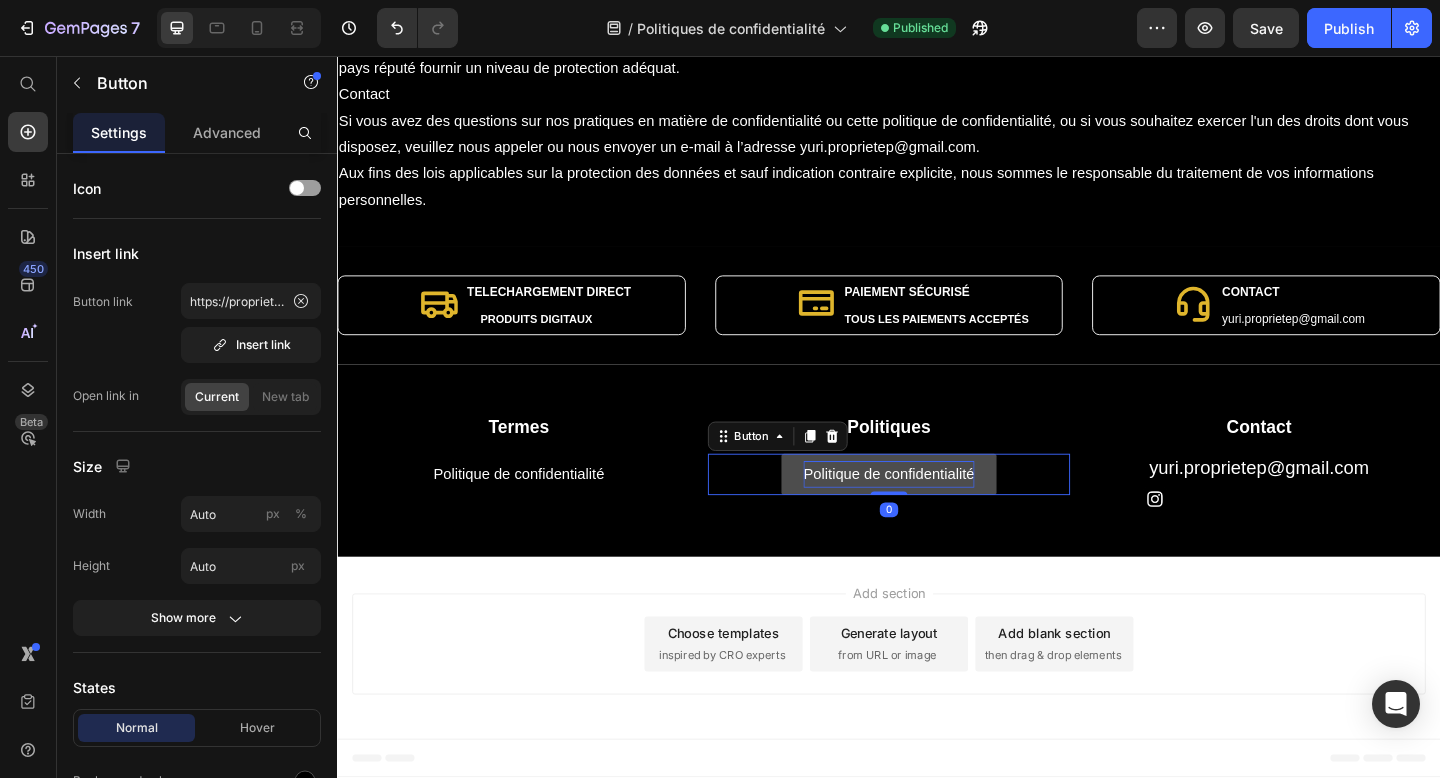 click on "Politique de confidentialité" at bounding box center [937, 511] 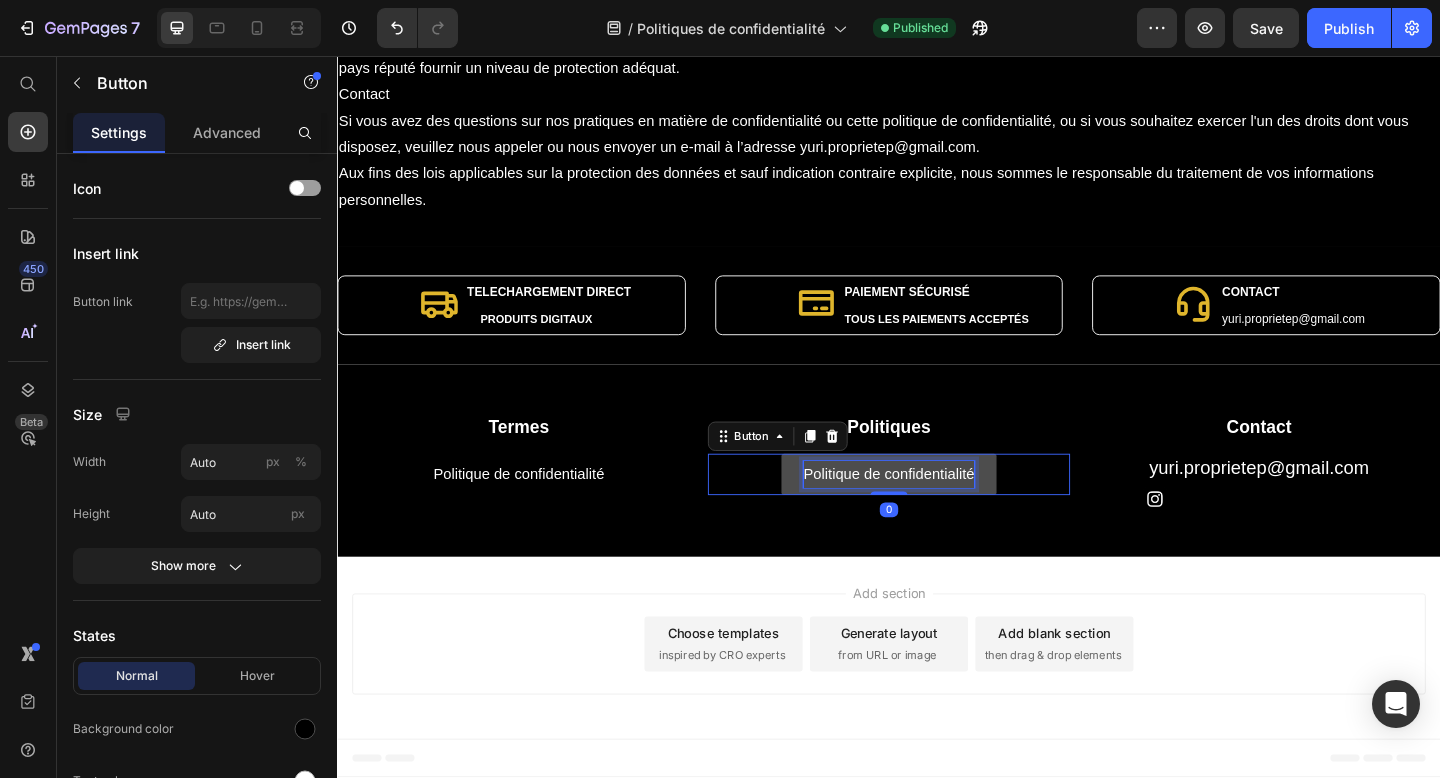 click on "Politique de confidentialité" at bounding box center [937, 511] 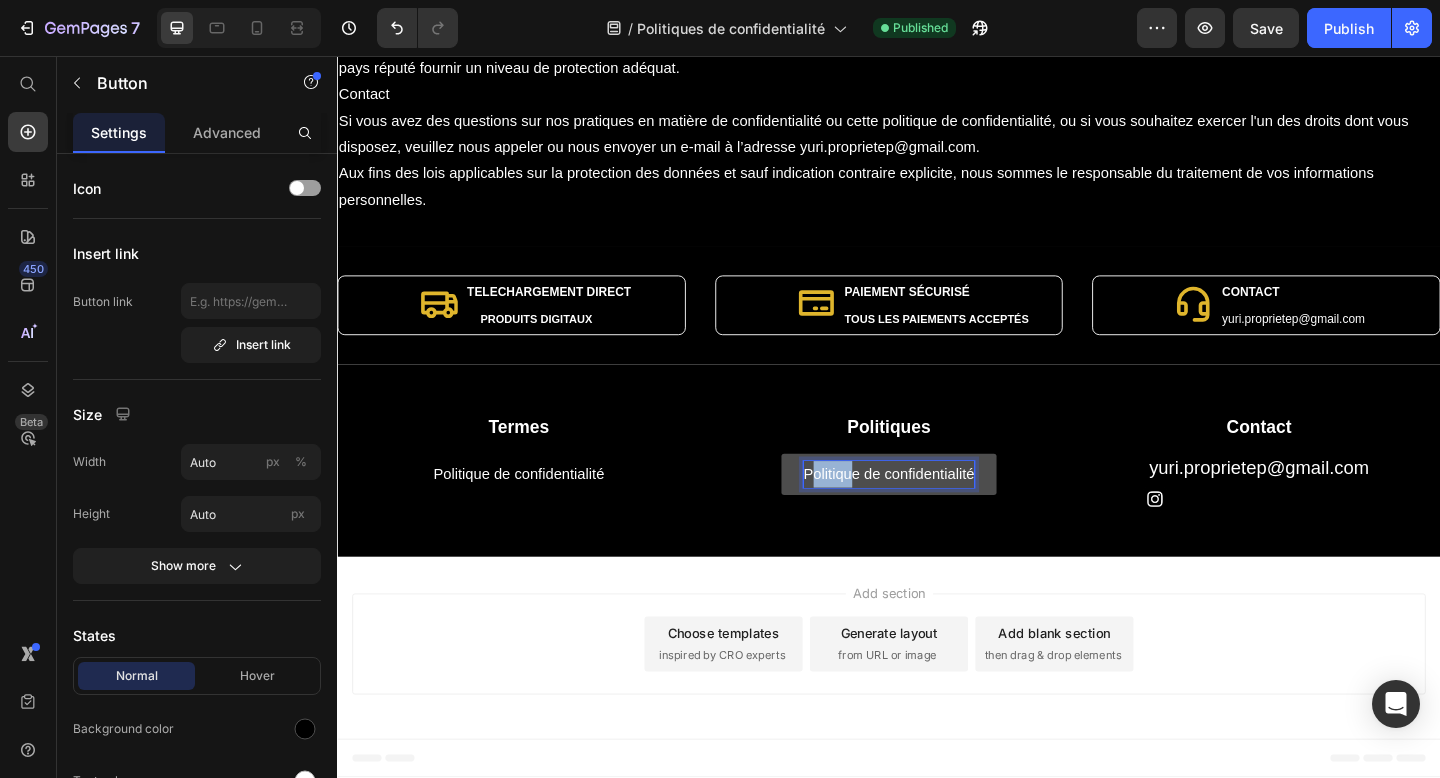 drag, startPoint x: 850, startPoint y: 506, endPoint x: 900, endPoint y: 506, distance: 50 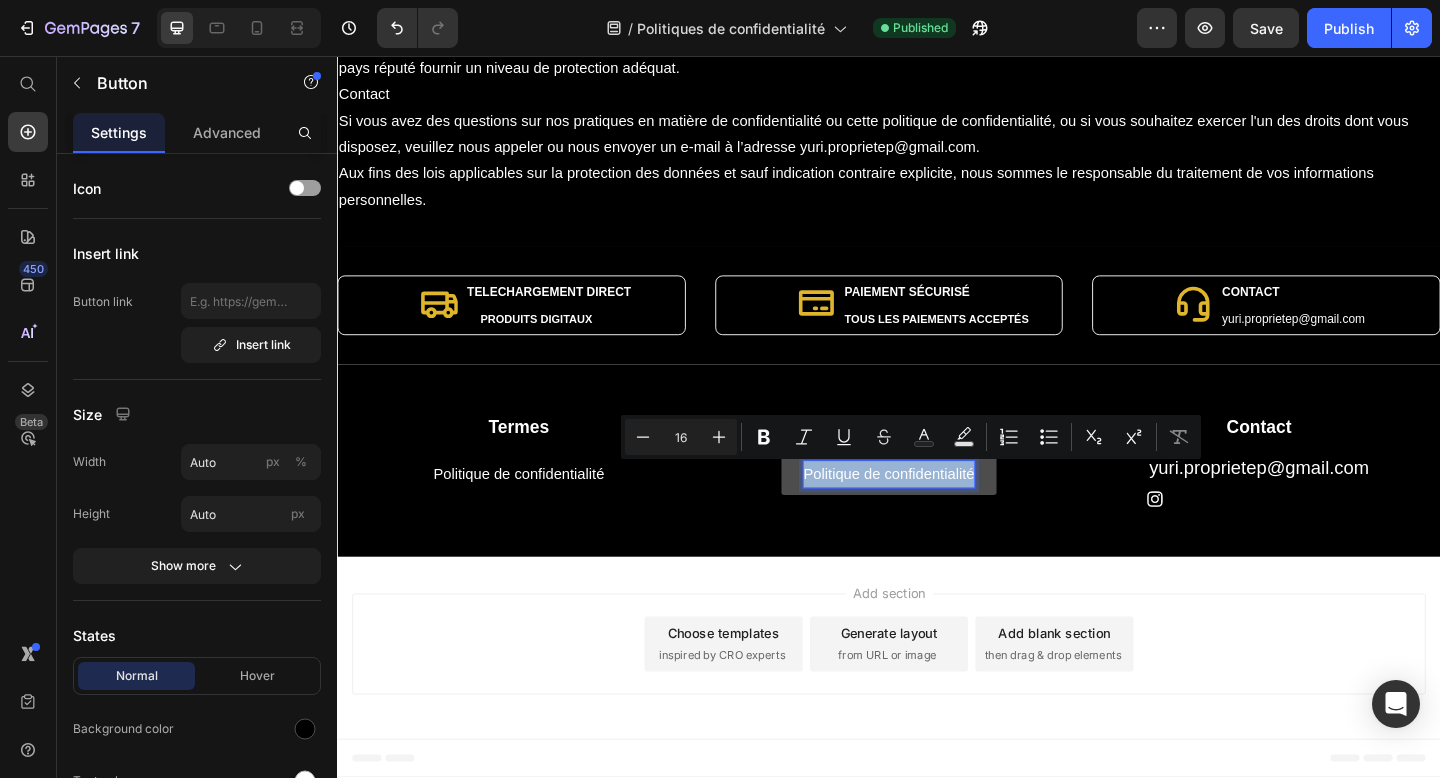 drag, startPoint x: 847, startPoint y: 515, endPoint x: 1044, endPoint y: 510, distance: 197.06345 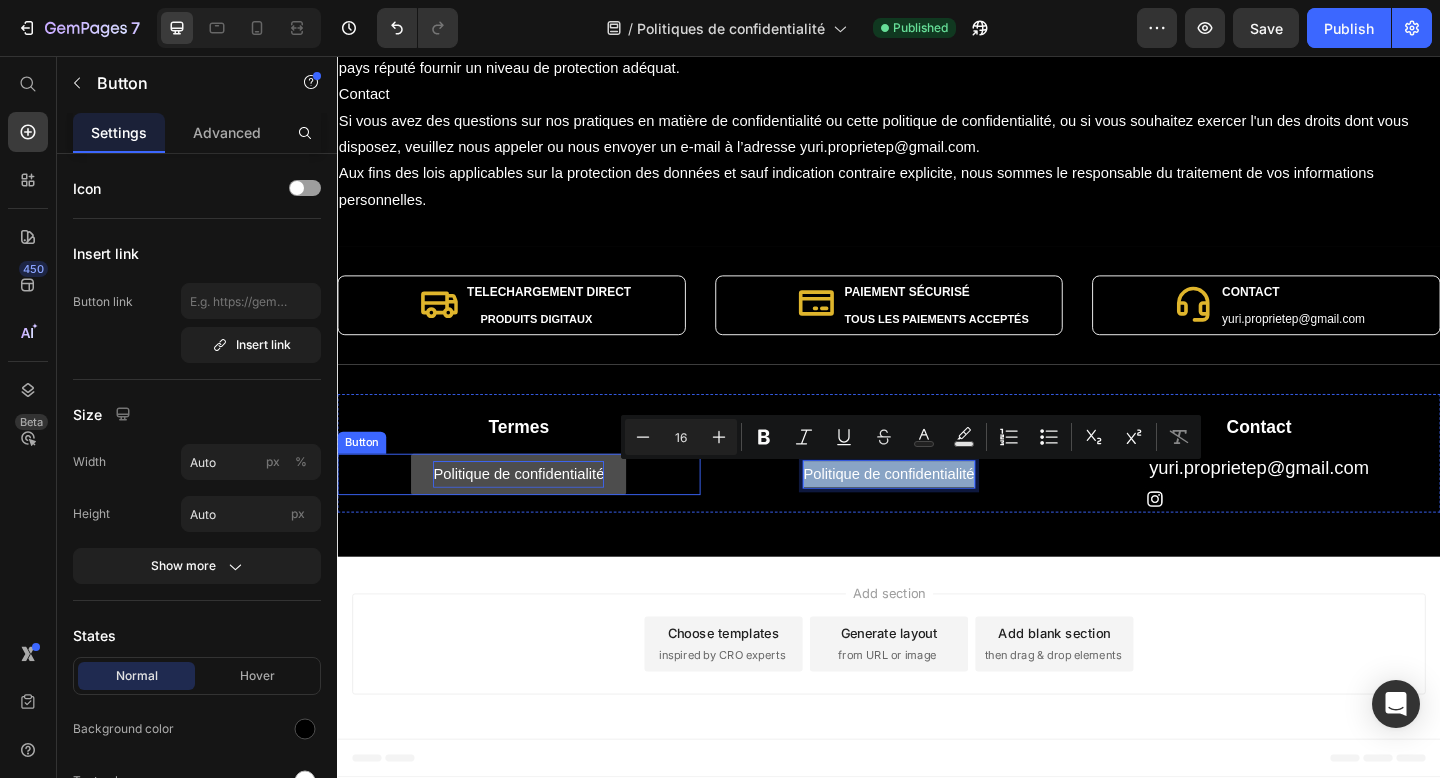 click on "Politique de confidentialité" at bounding box center [534, 511] 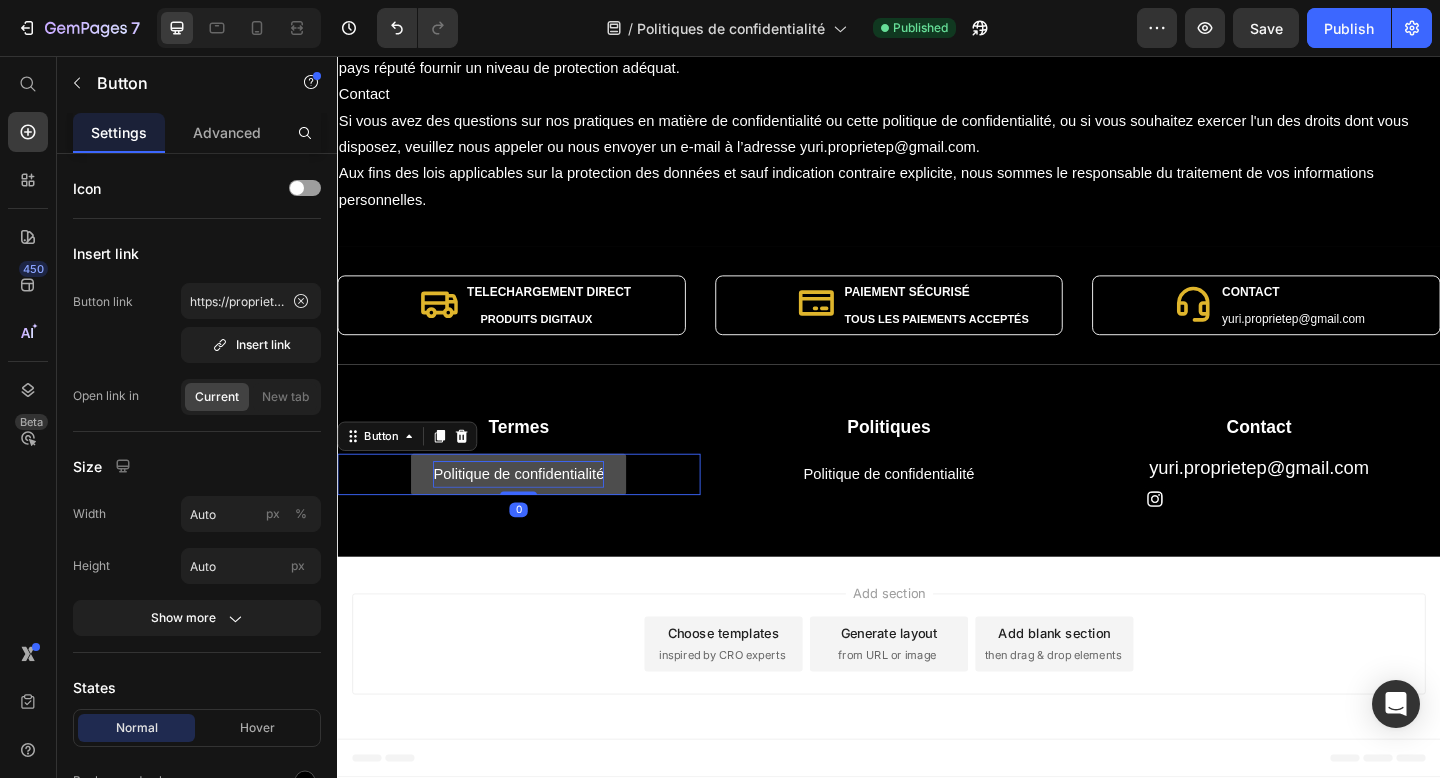 click on "Politique de confidentialité" at bounding box center (534, 511) 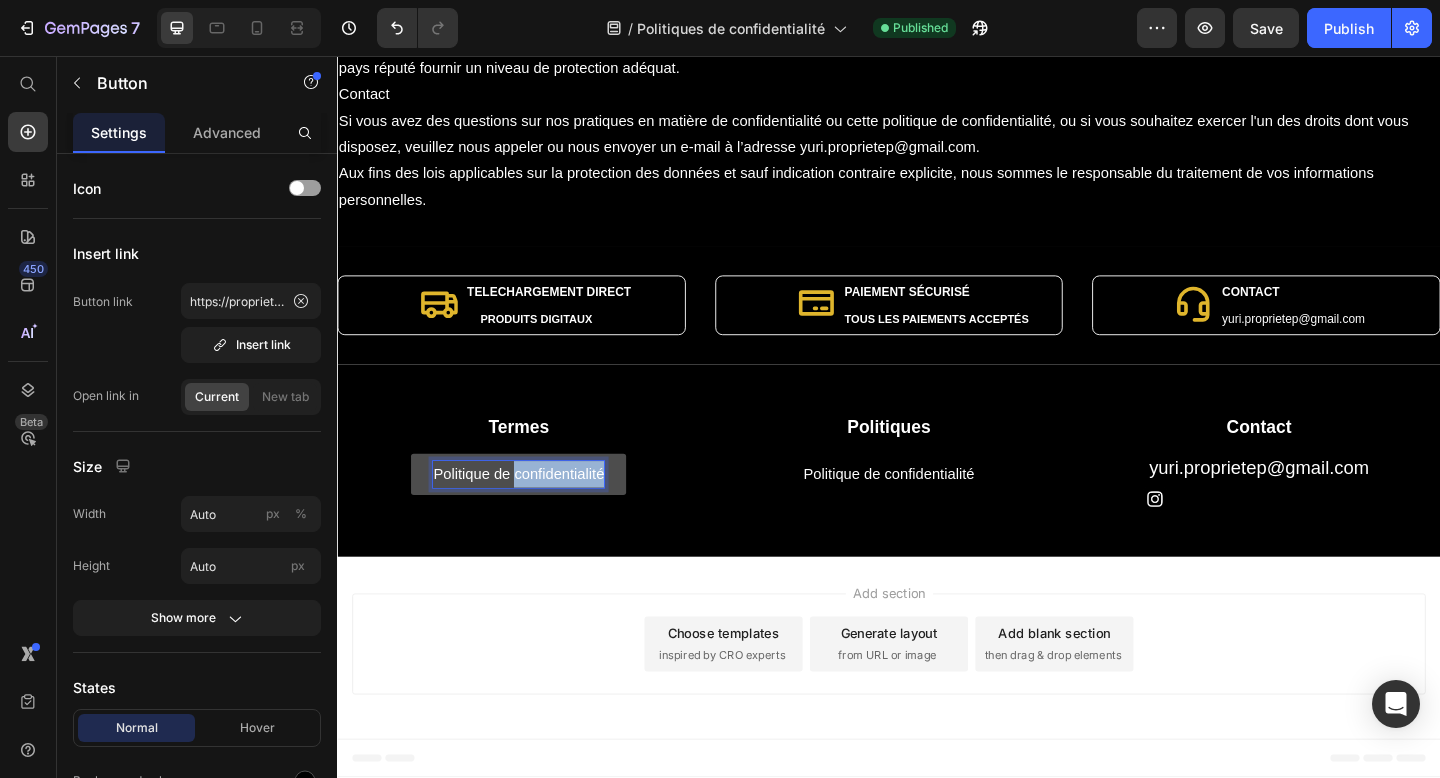 click on "Politique de confidentialité" at bounding box center (534, 511) 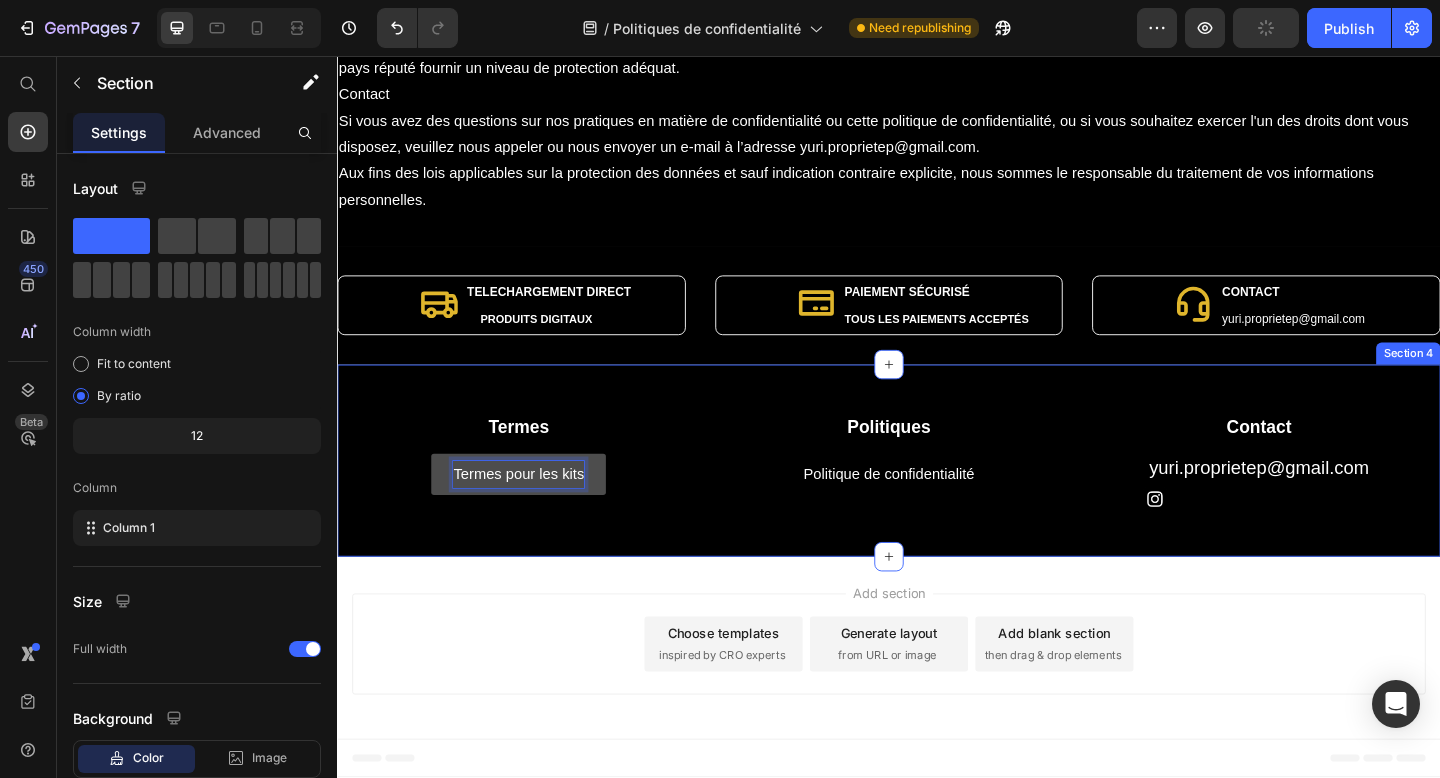 click on "Termes Heading Termes pour les kits Button   0 Politiques Heading Politique de confidentialité Button Contact Heading yuri.proprietep@gmail.com Heading Image Row Row Section 4" at bounding box center [937, 496] 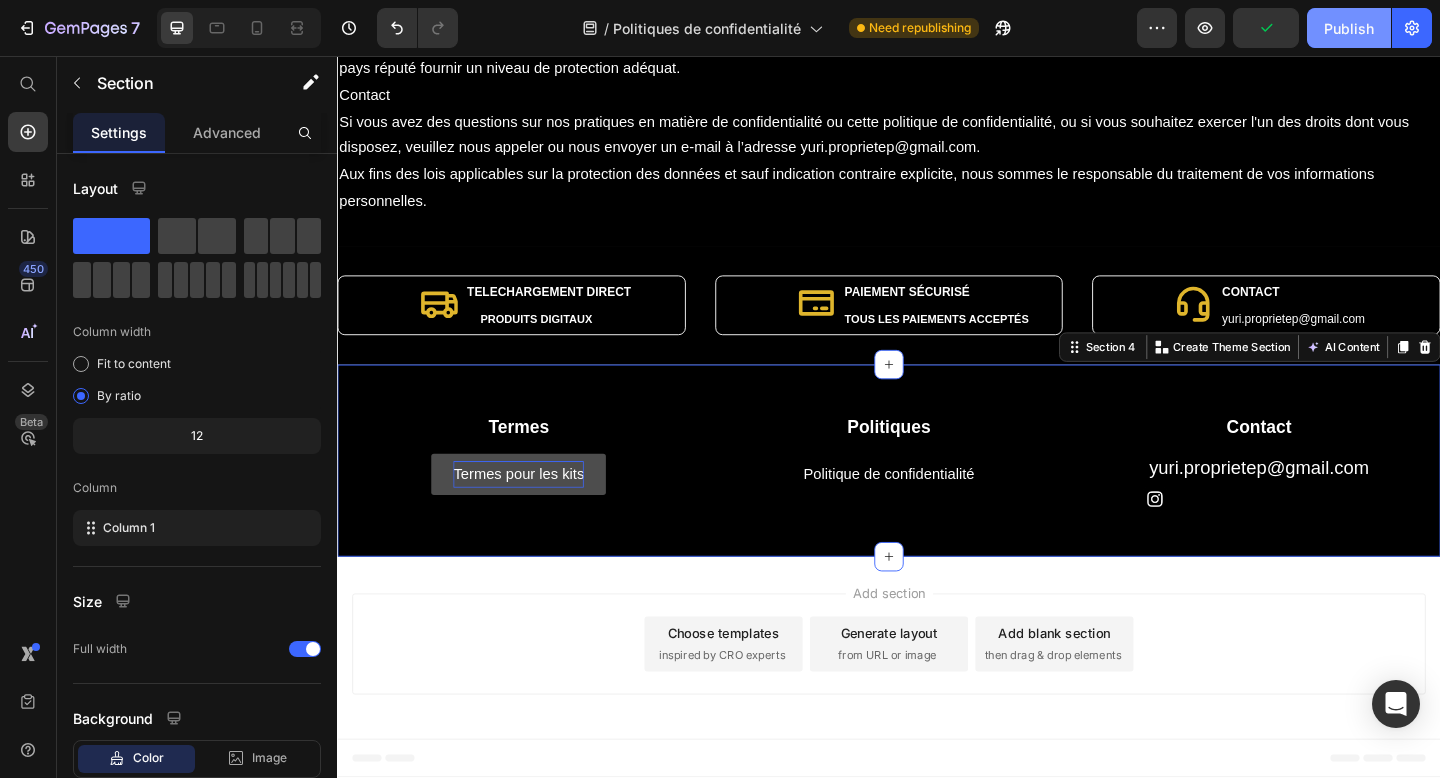 click on "Publish" at bounding box center (1349, 28) 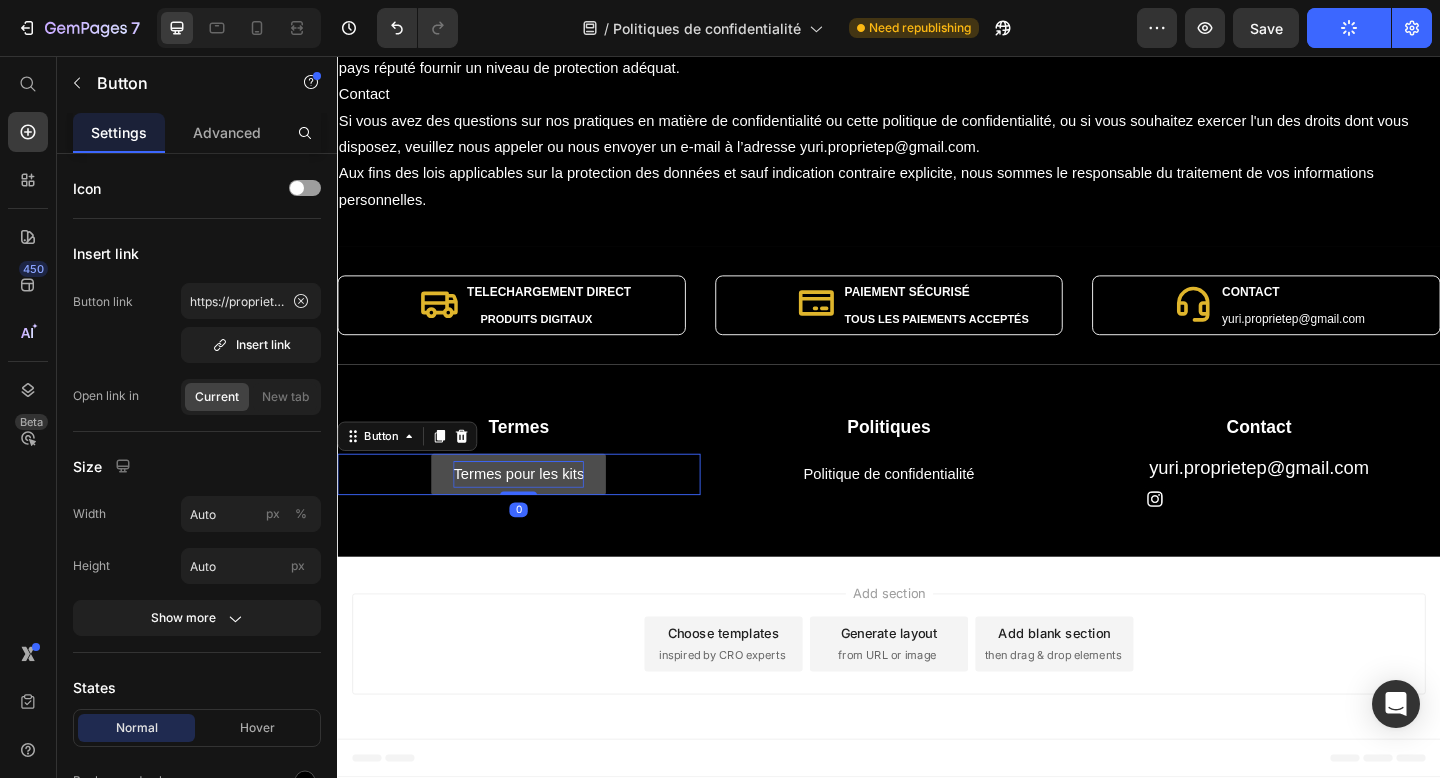 click on "Termes pour les kits" at bounding box center [534, 511] 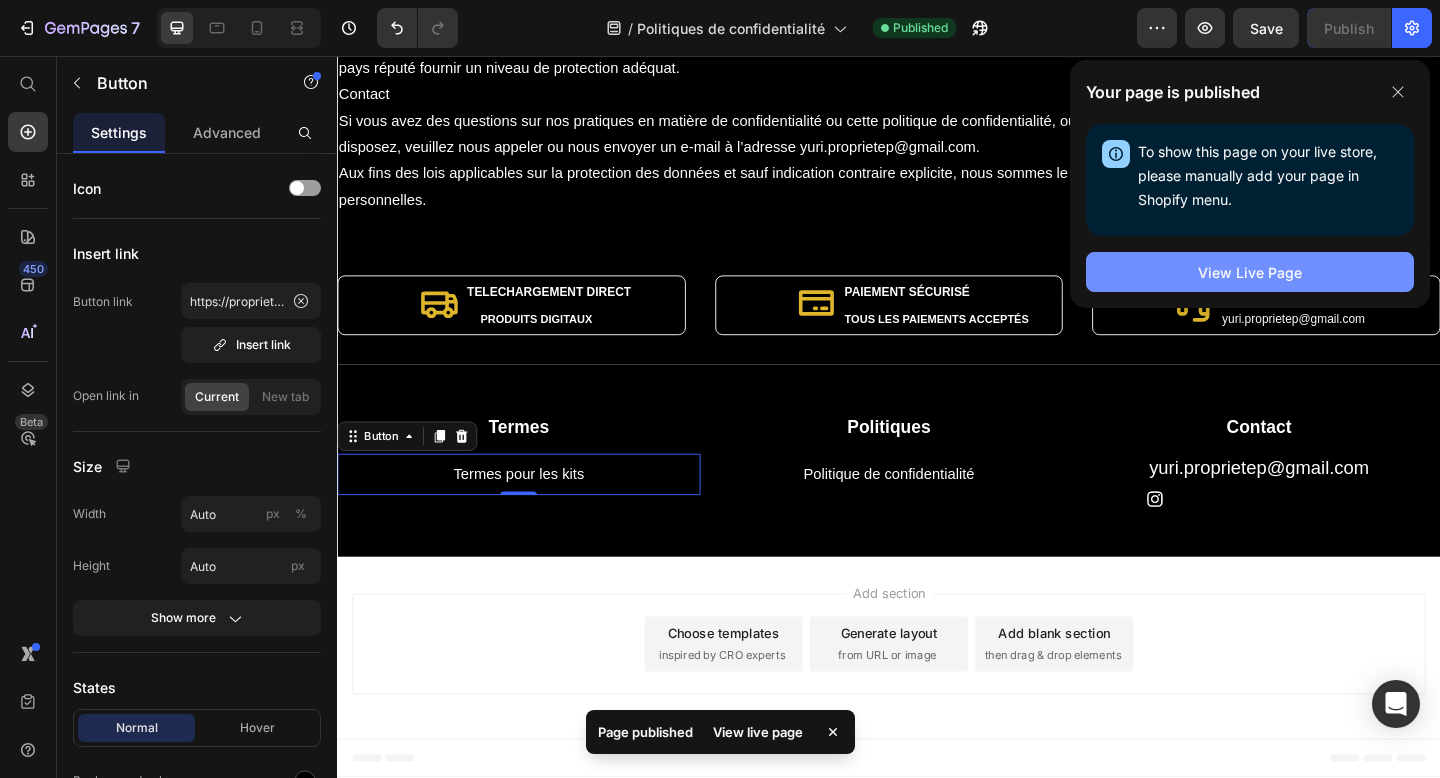 click on "View Live Page" at bounding box center (1250, 272) 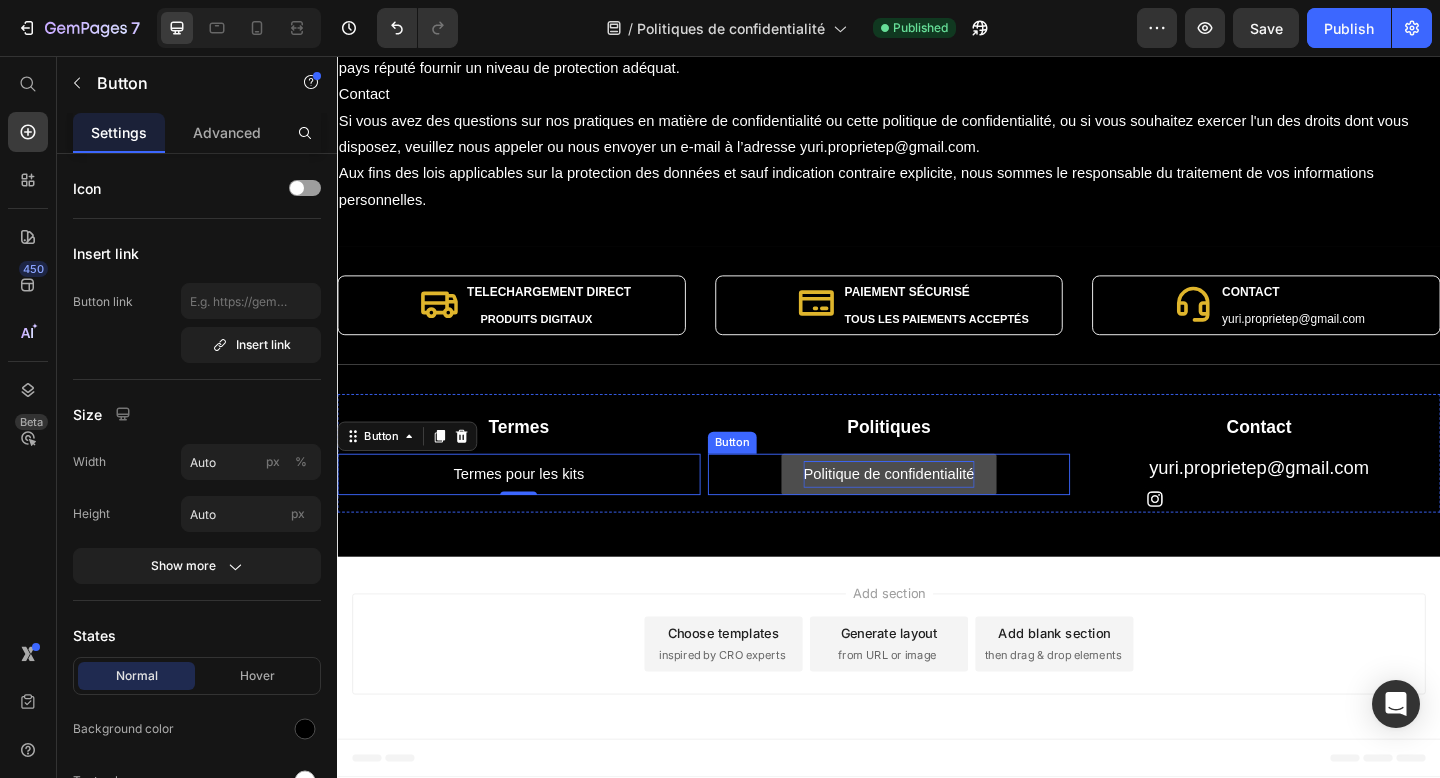 click on "Politique de confidentialité" at bounding box center [937, 511] 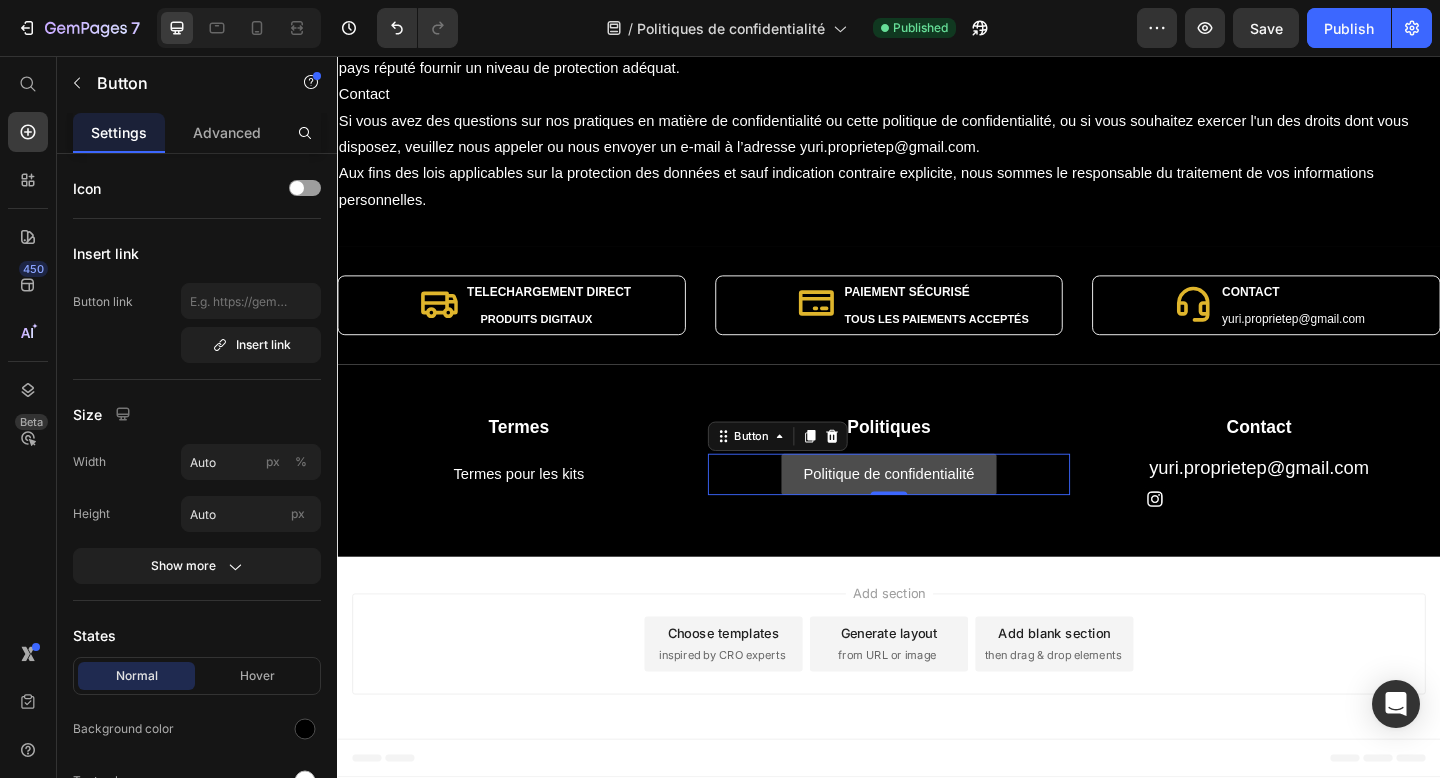 click on "Politique de confidentialité" at bounding box center (937, 511) 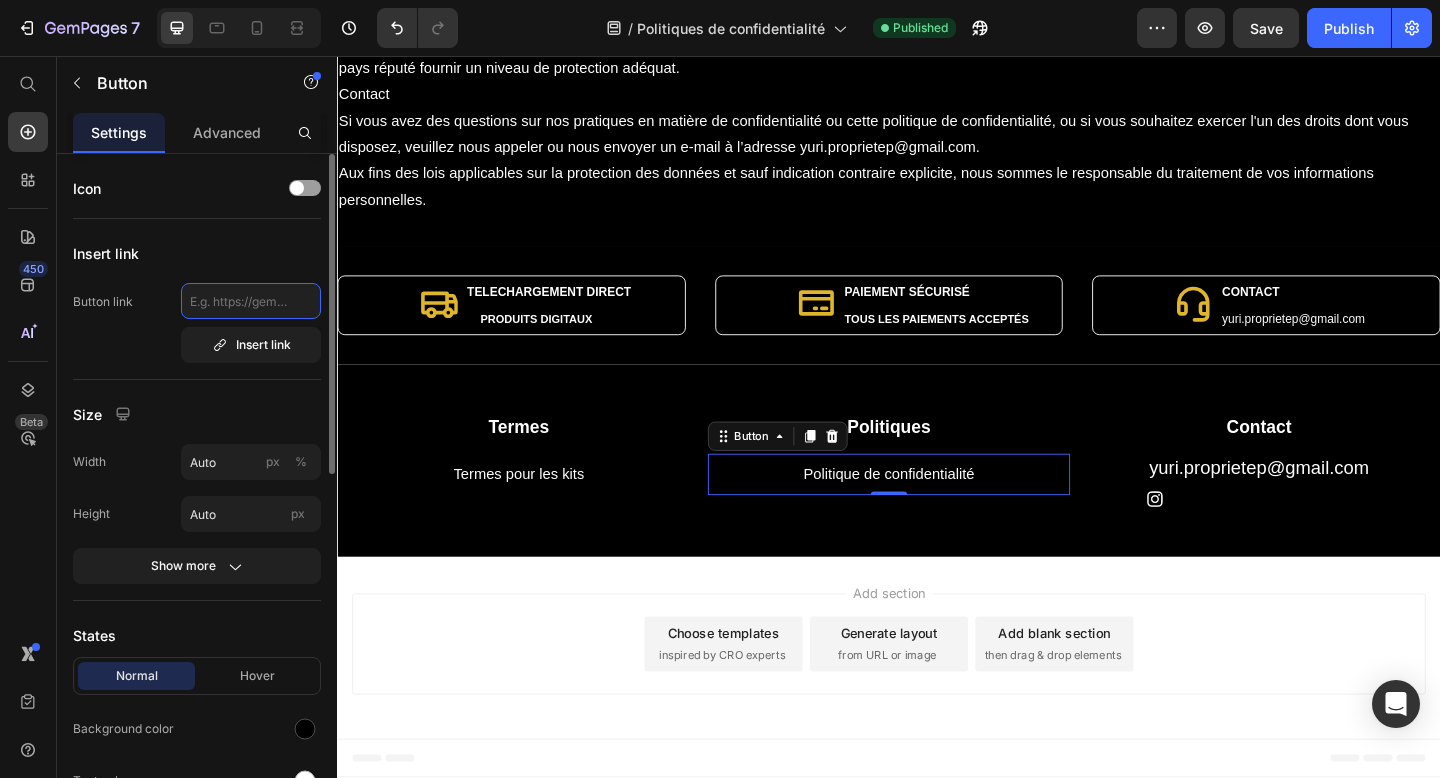 click 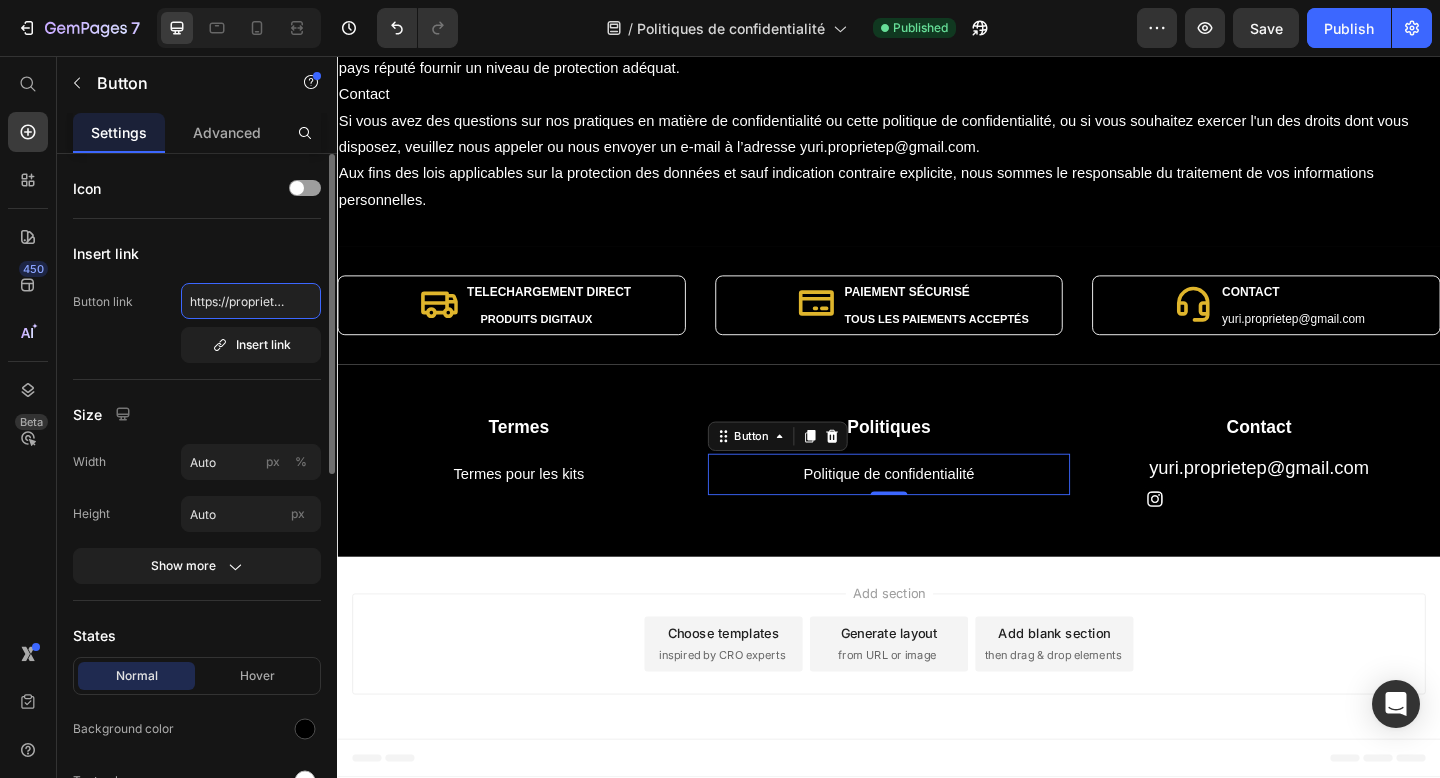 scroll, scrollTop: 0, scrollLeft: 424, axis: horizontal 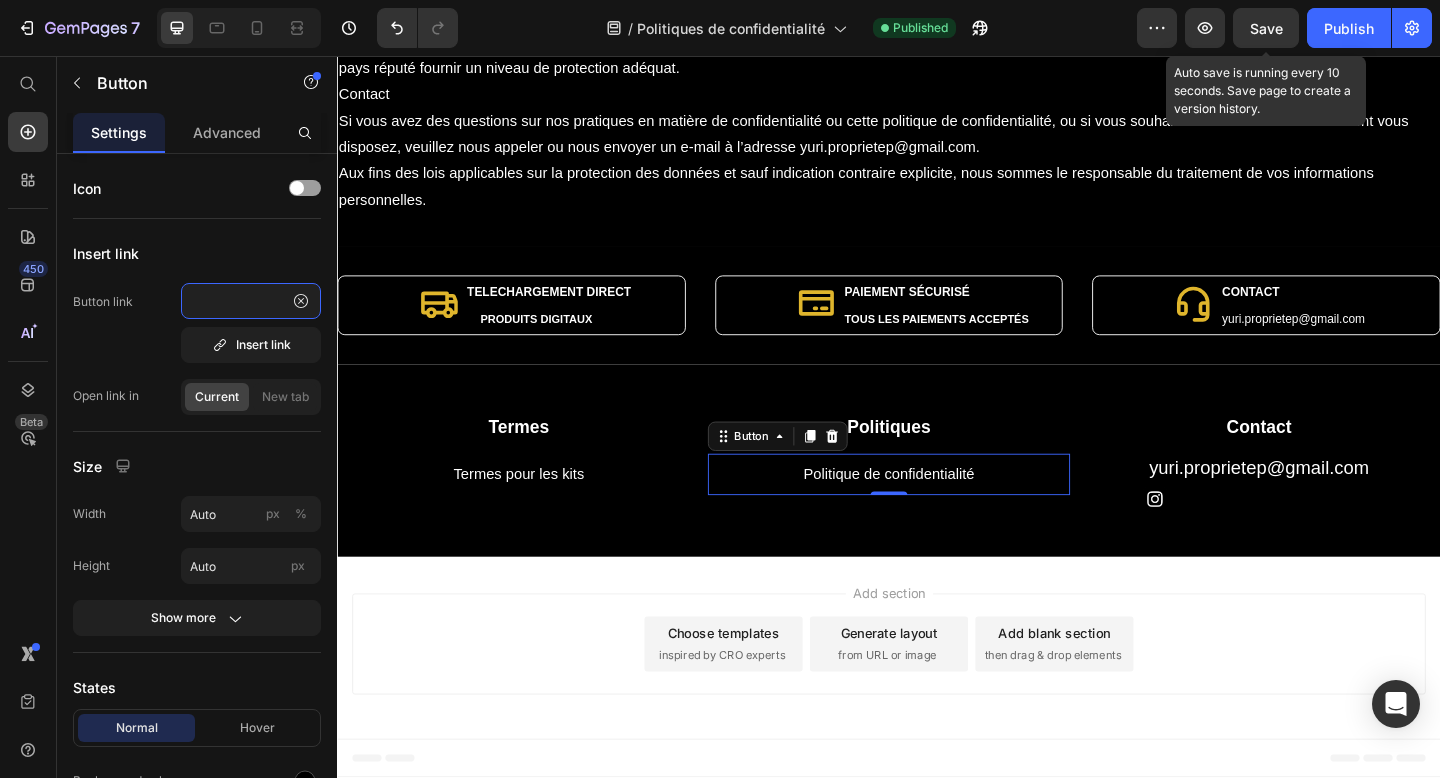 type on "https://proprieteprivee.org/pages/about-page-jul-13-23-02-21?_ab=0&key=1752480969455" 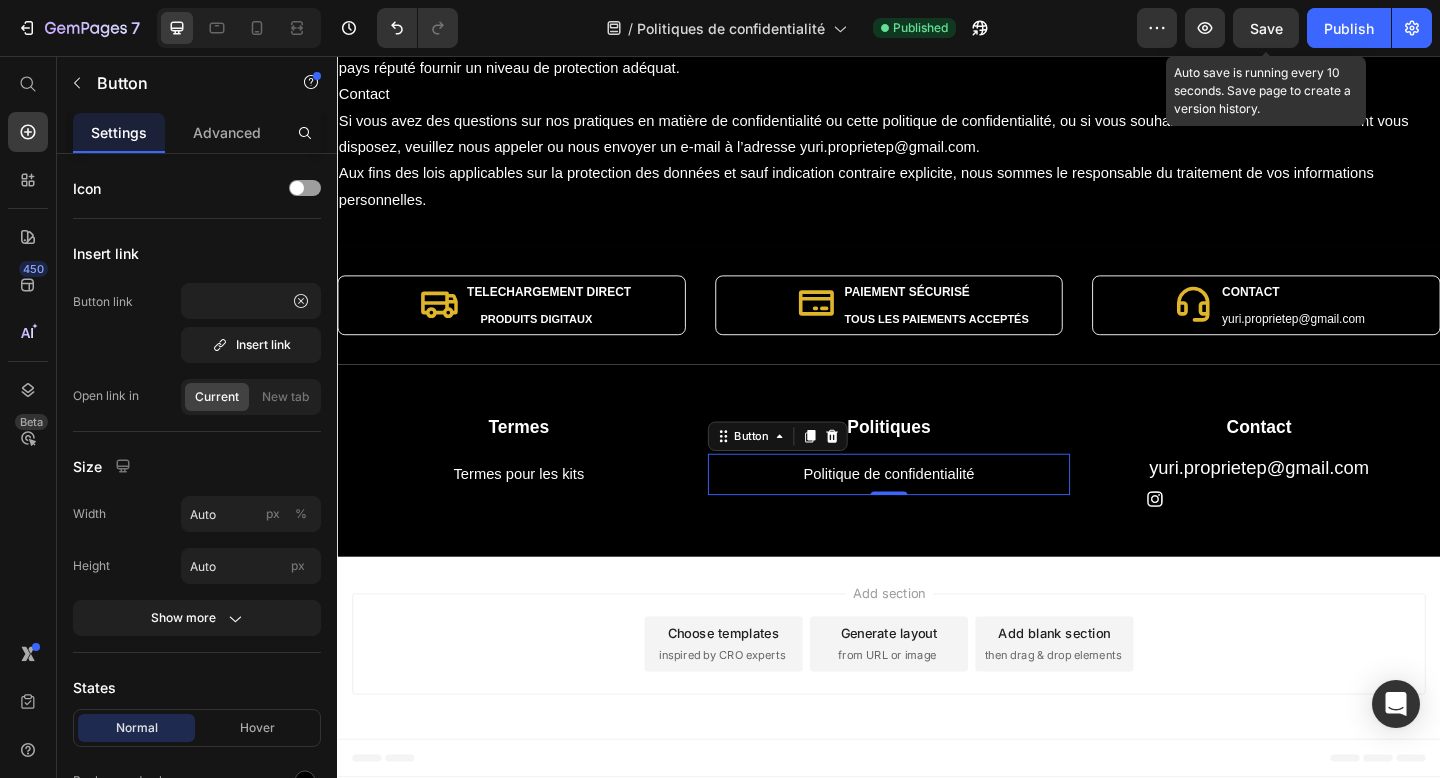 scroll, scrollTop: 0, scrollLeft: 0, axis: both 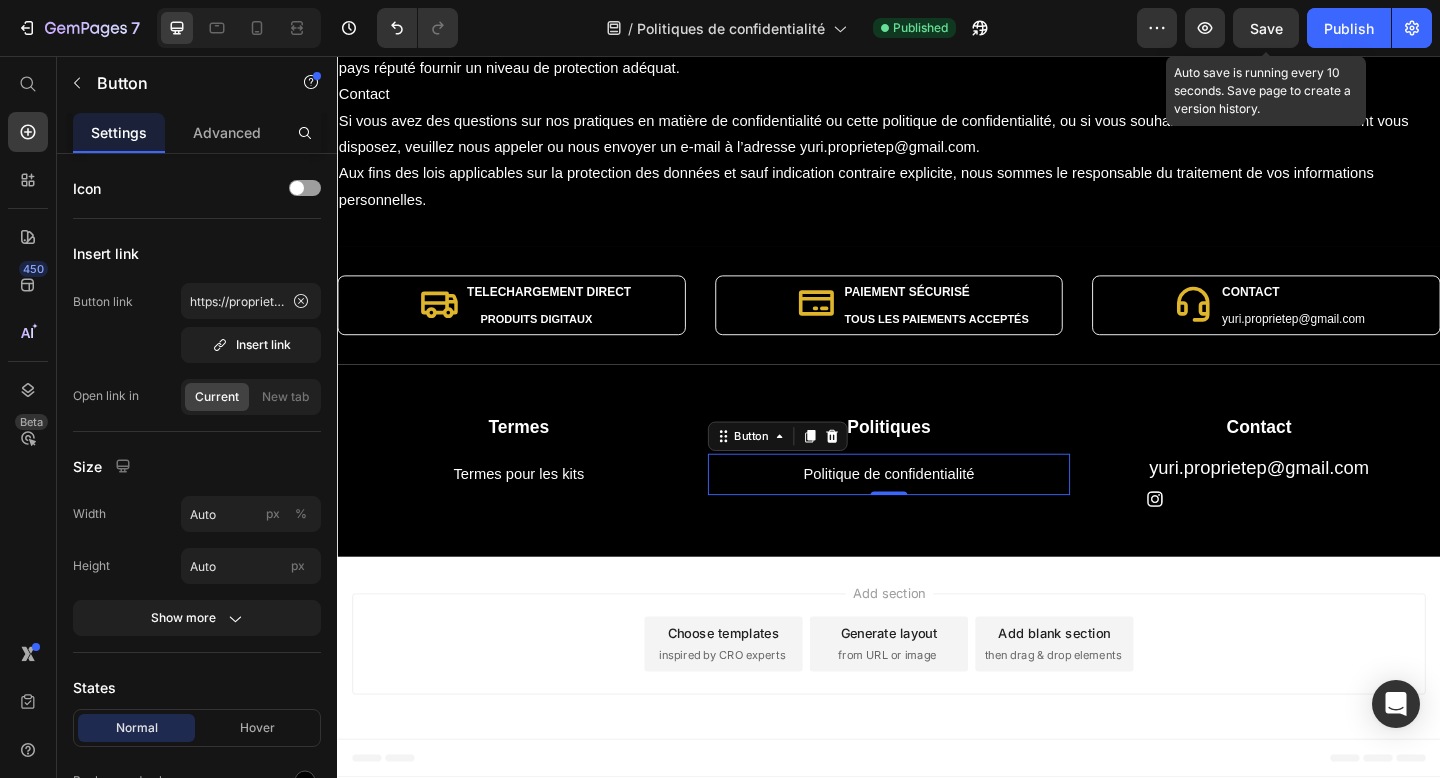 click on "Save" at bounding box center [1266, 28] 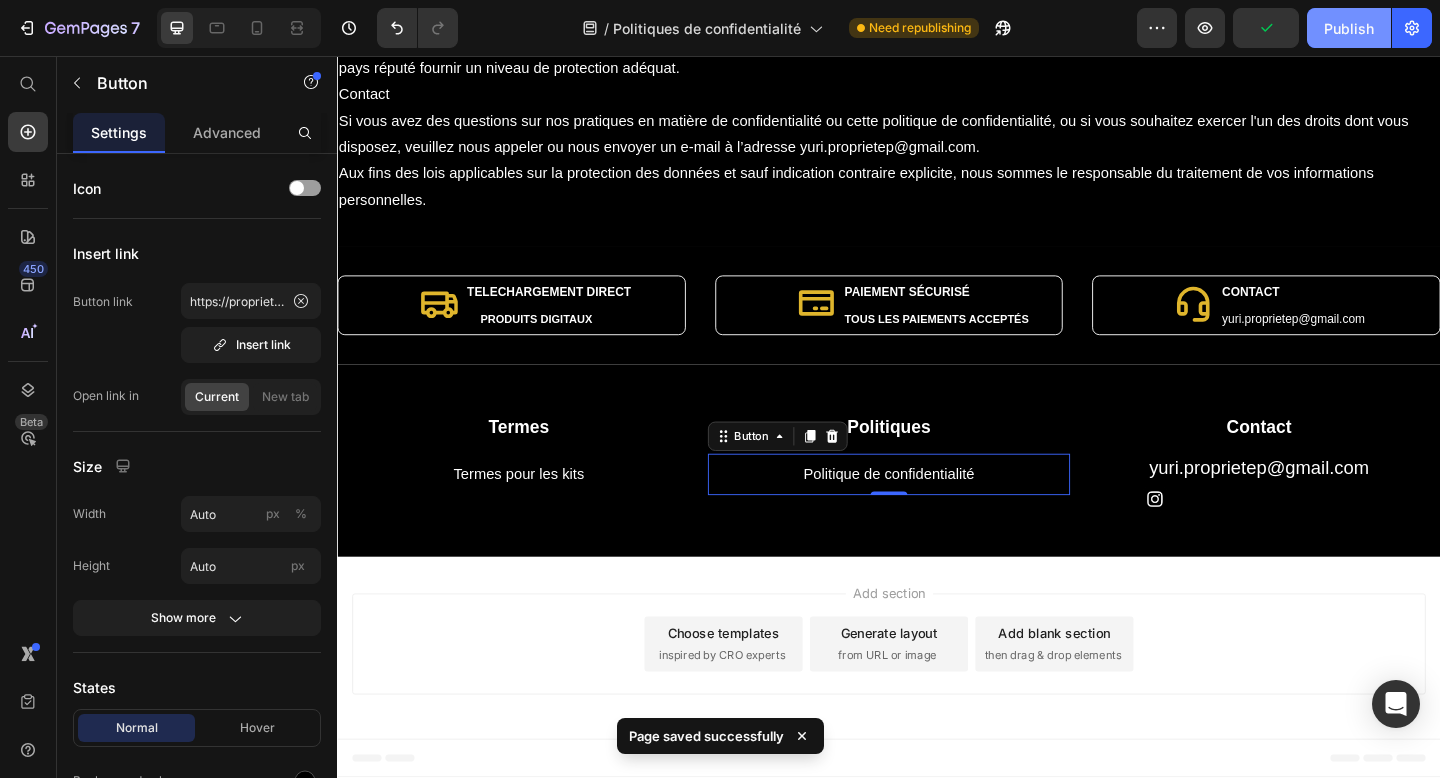 click on "Publish" at bounding box center [1349, 28] 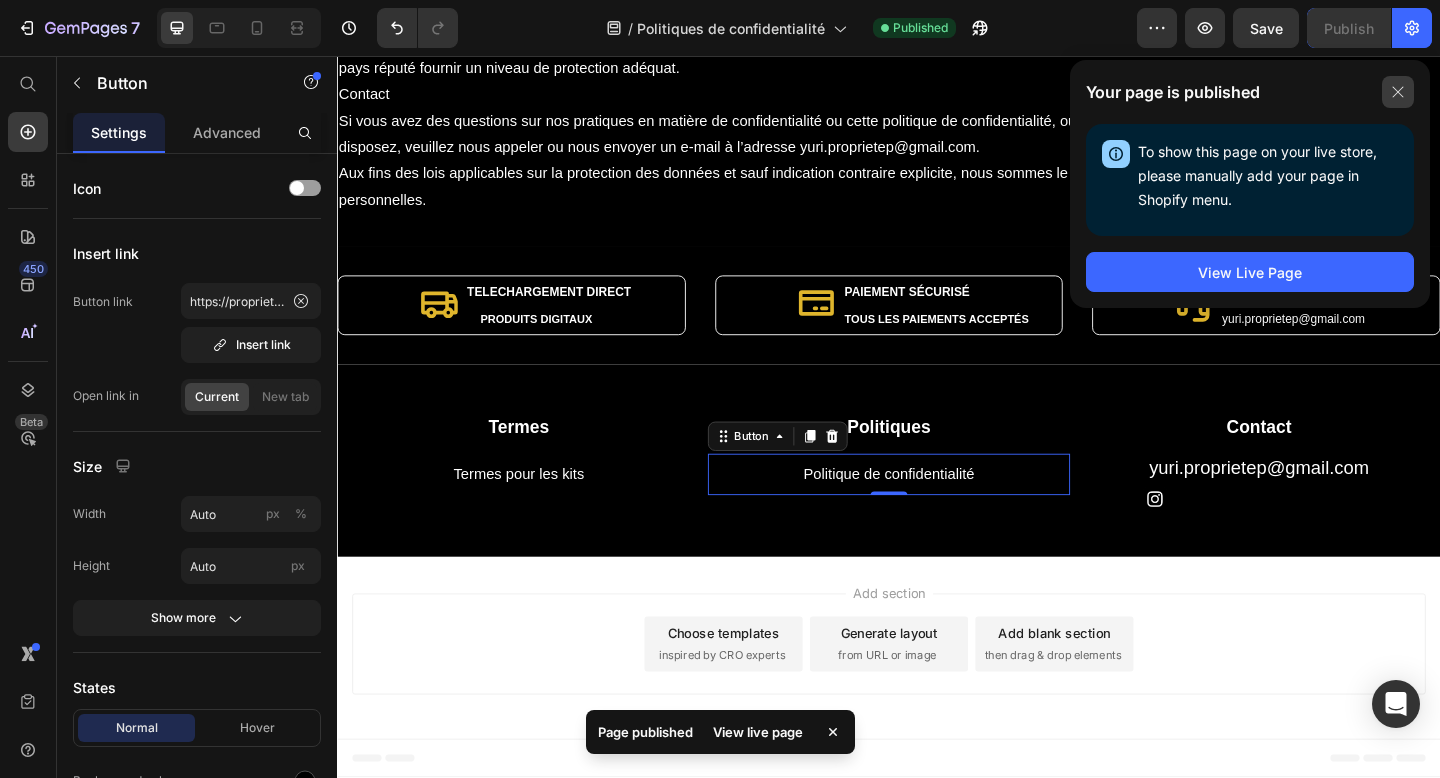 click 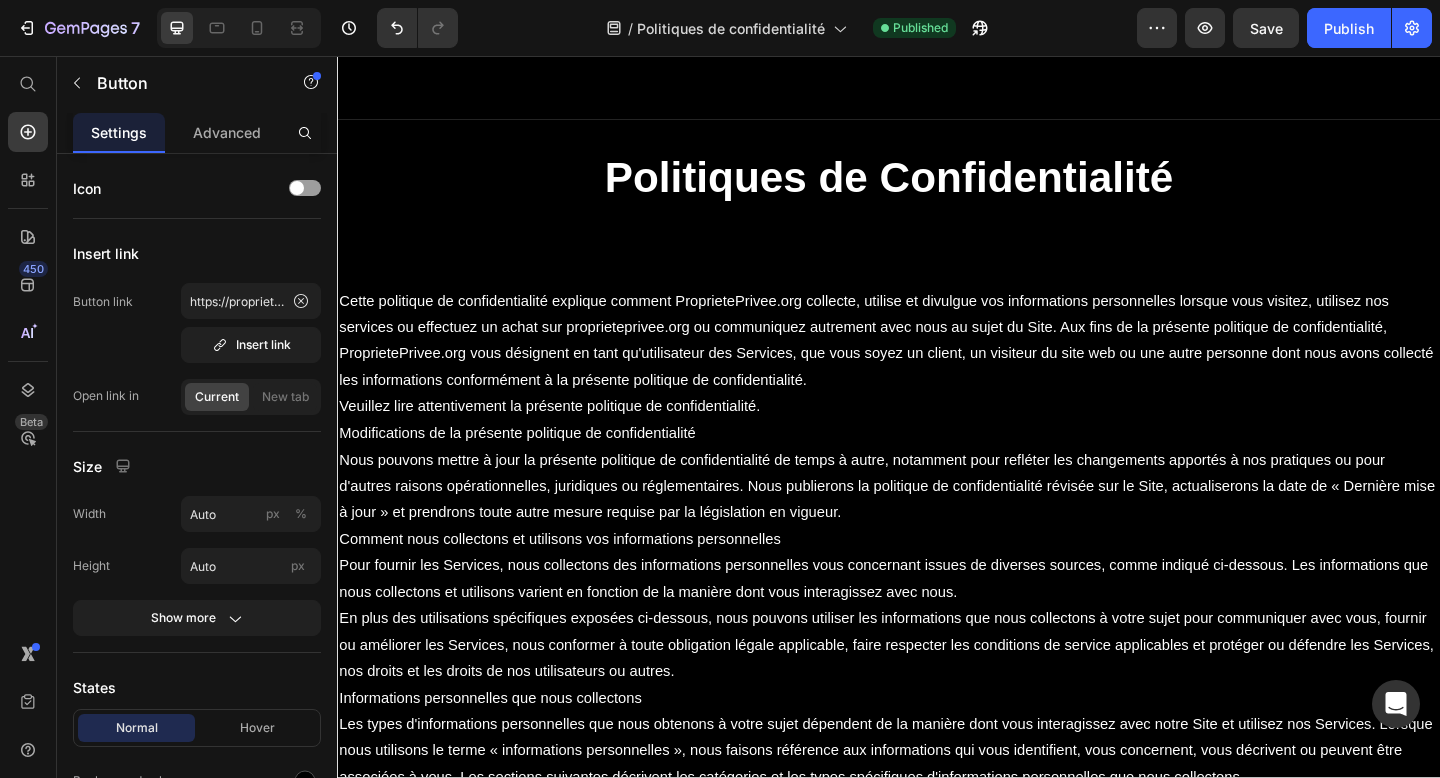 scroll, scrollTop: 0, scrollLeft: 0, axis: both 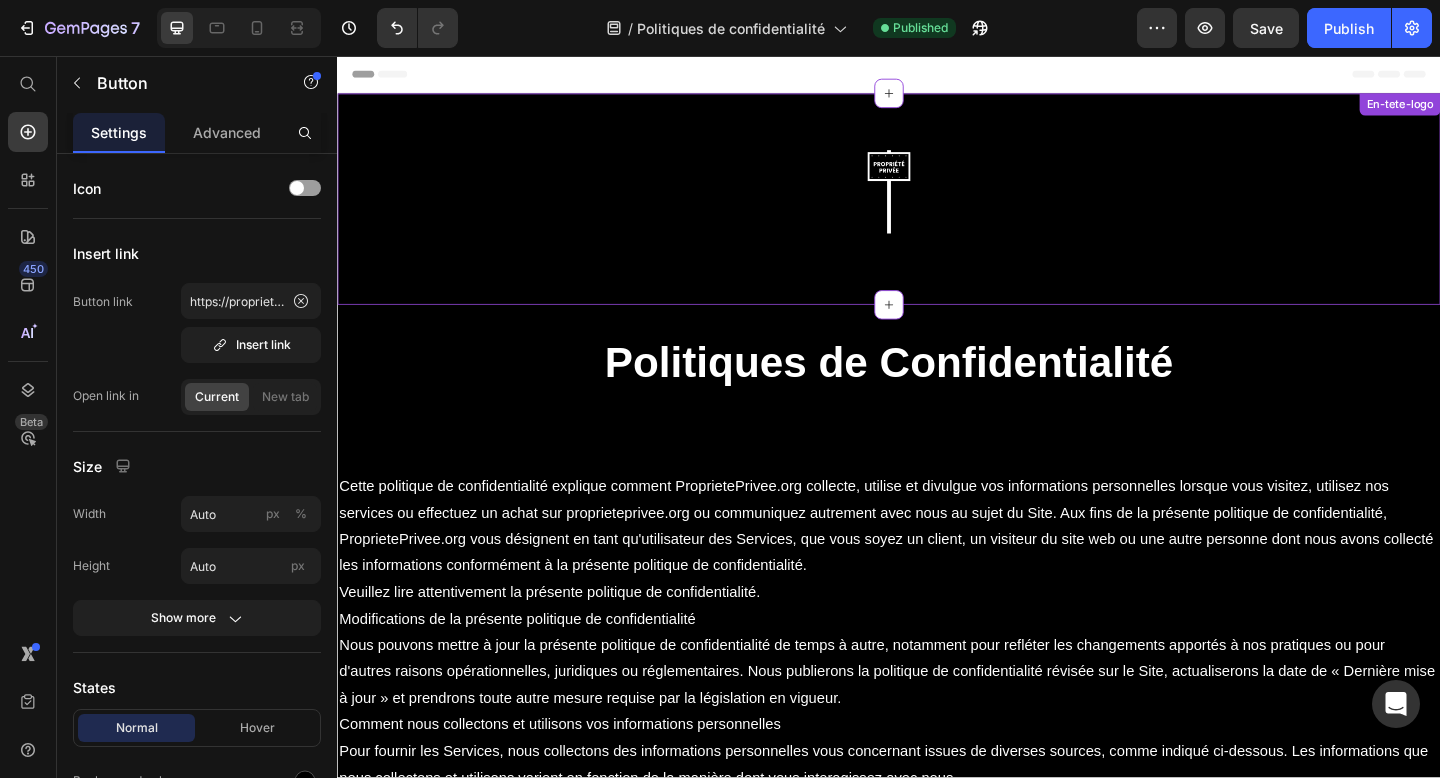click at bounding box center [937, 204] 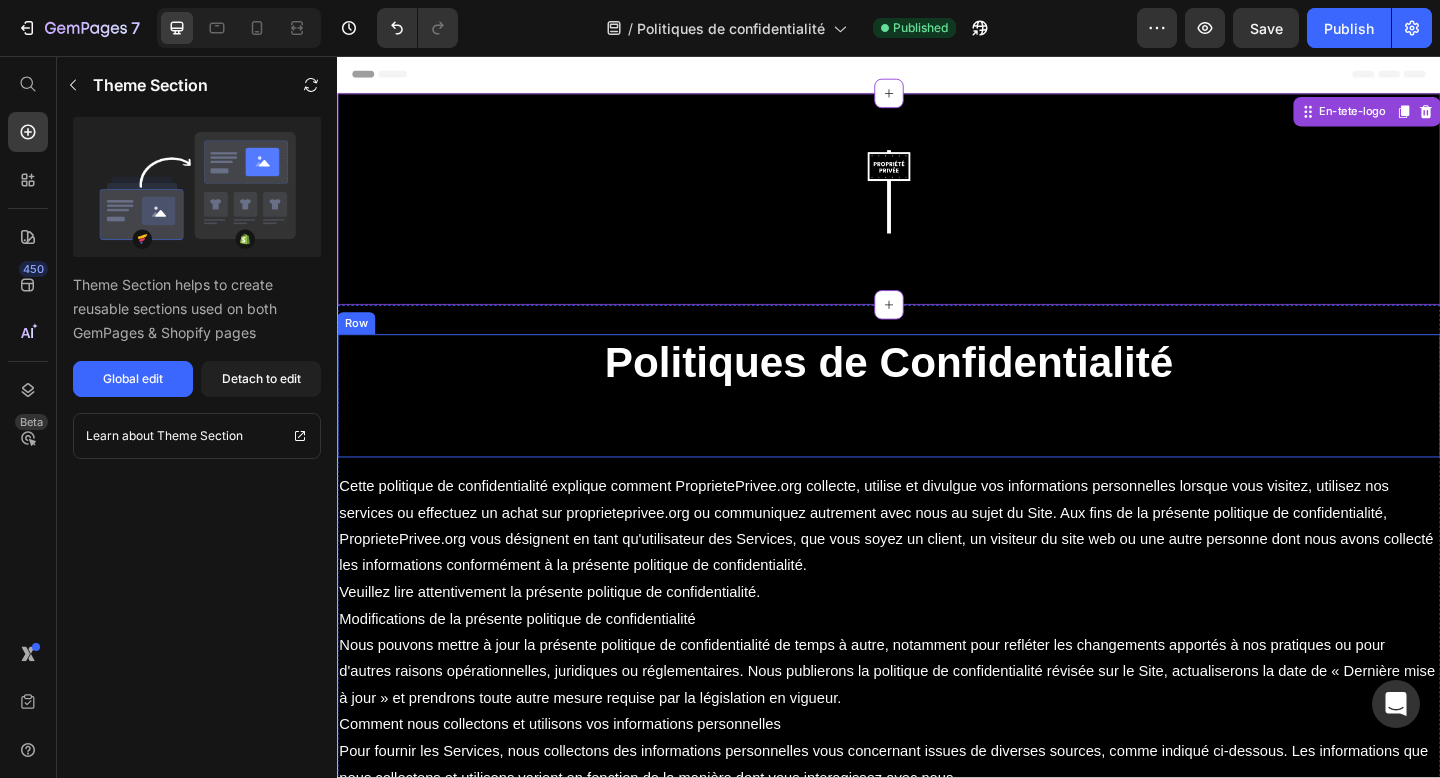 click on "Politiques de Confidentialité" at bounding box center [937, 390] 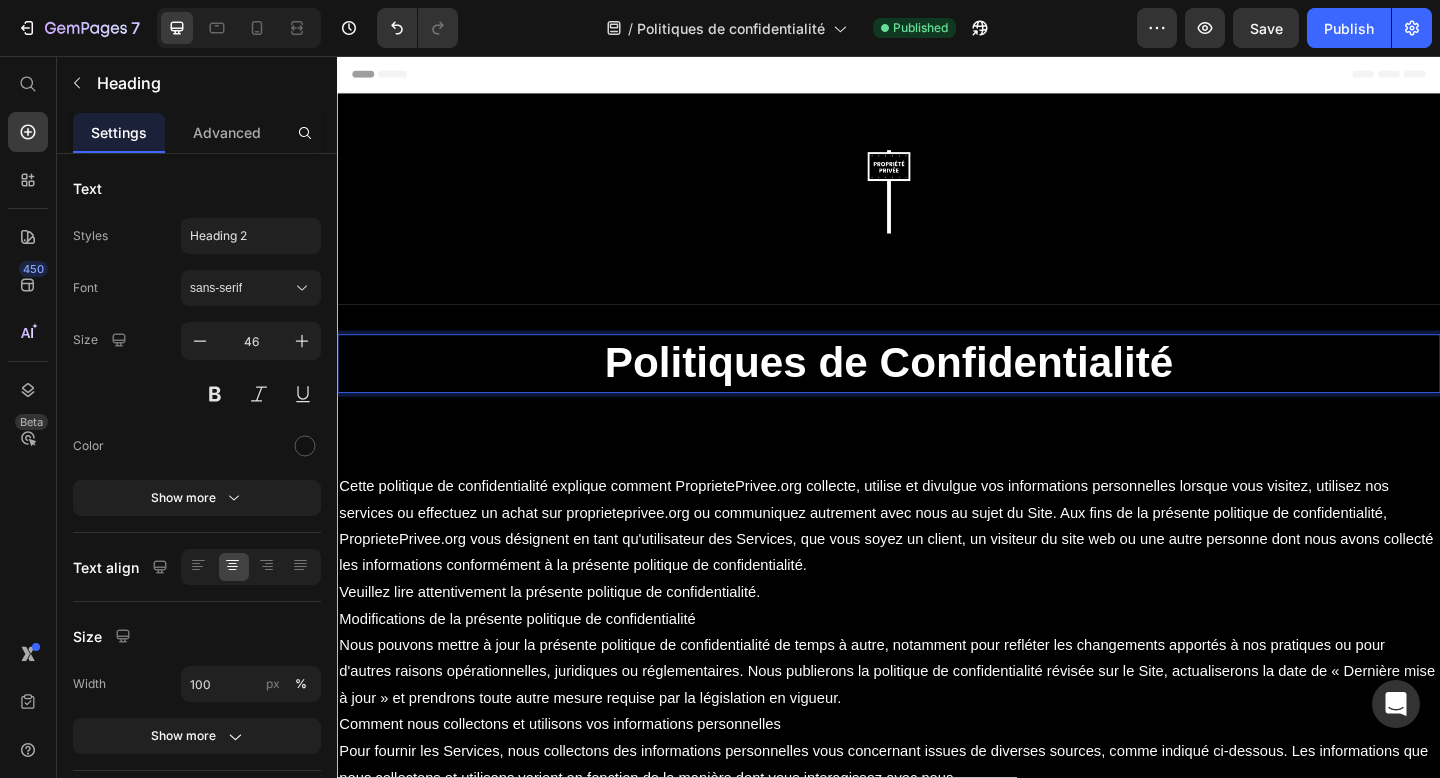 click on "Politiques de Confidentialité" at bounding box center (937, 390) 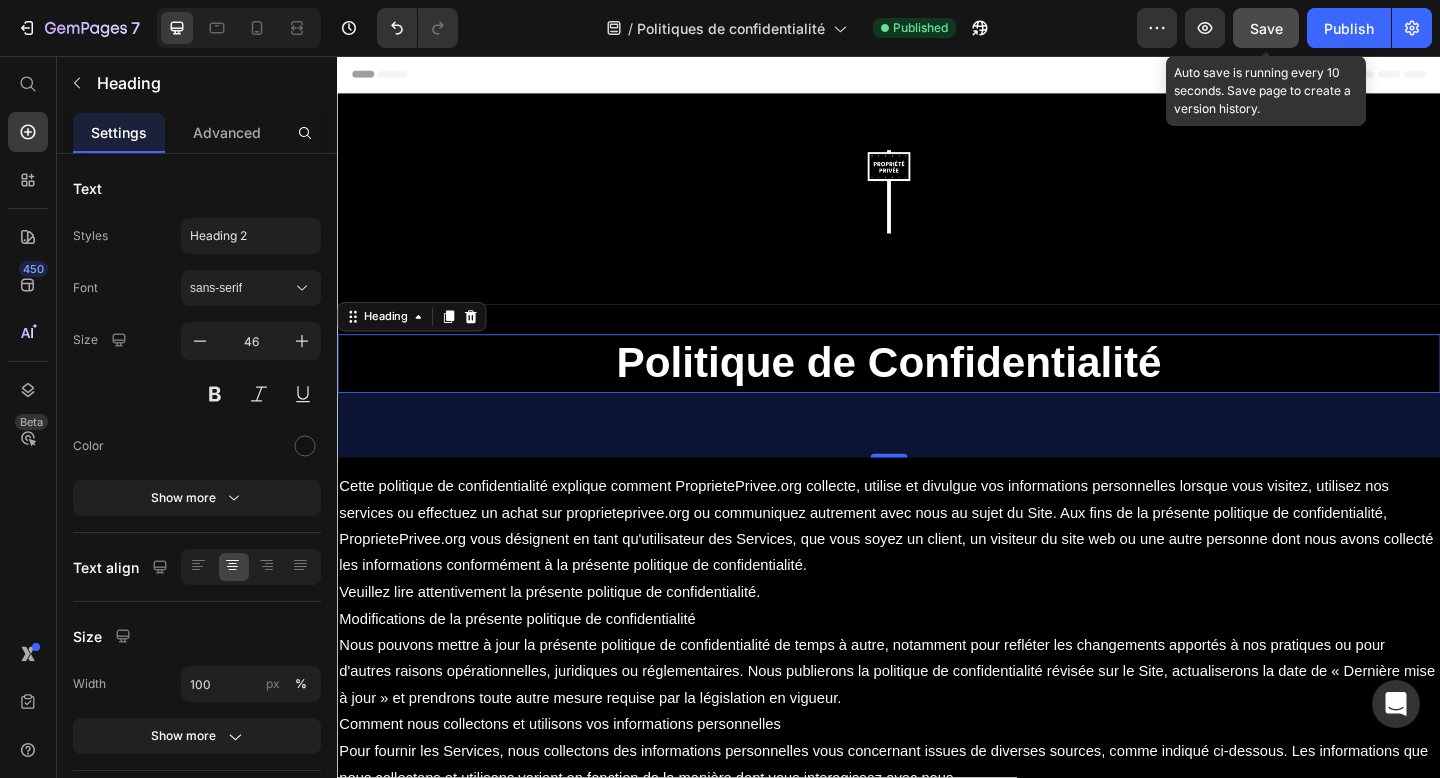 click on "Save" 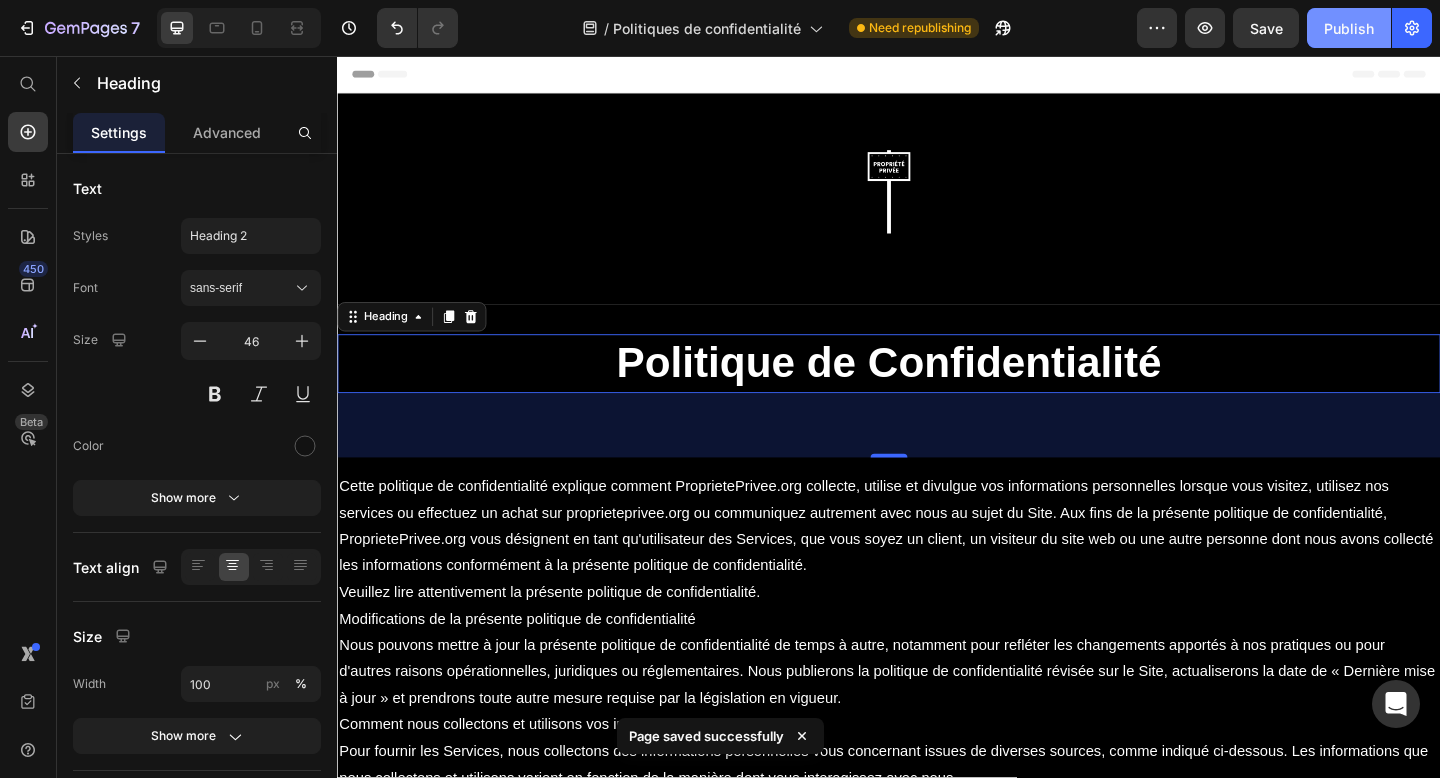 click on "Publish" at bounding box center [1349, 28] 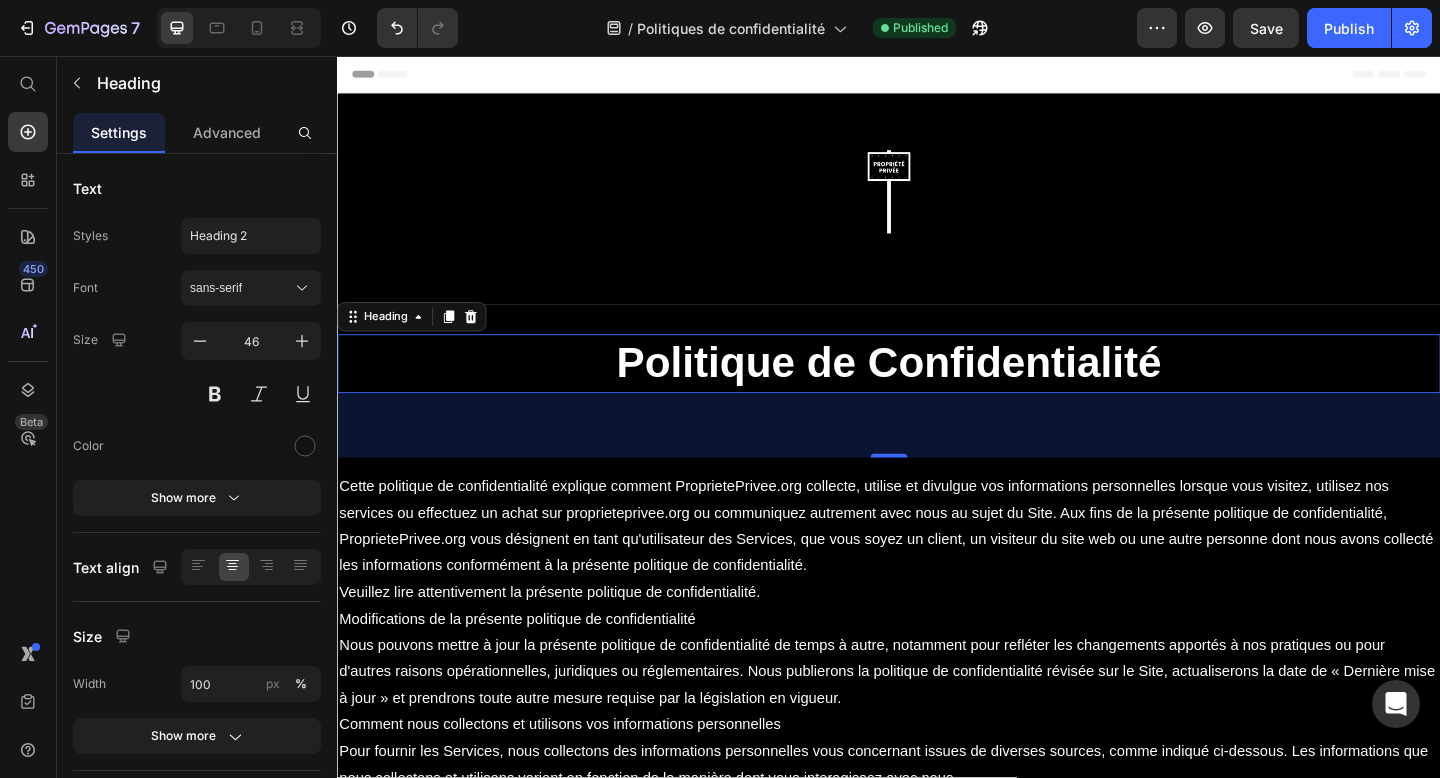 click on "70" at bounding box center [937, 458] 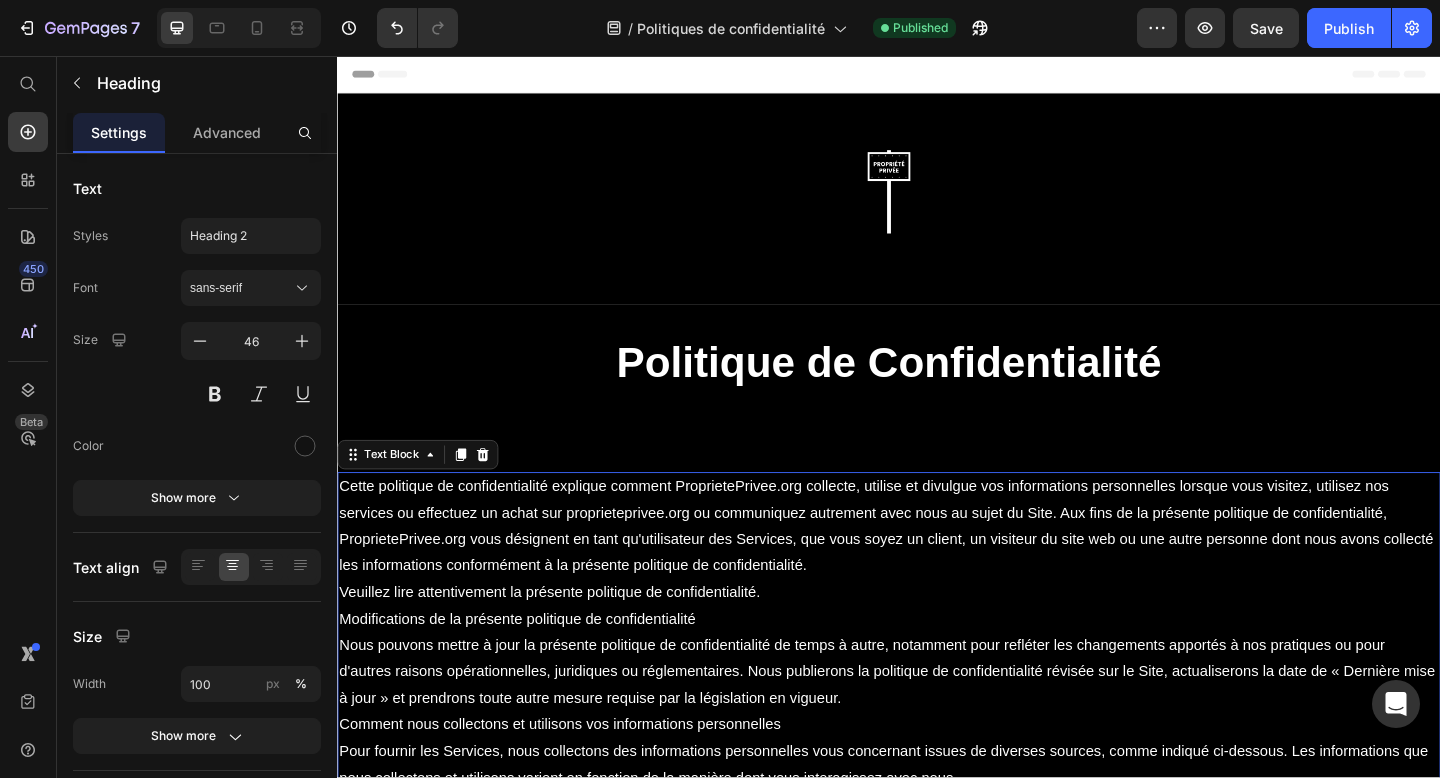 click on "Cette politique de confidentialité explique comment ProprietePrivee.org collecte, utilise et divulgue vos informations personnelles lorsque vous visitez, utilisez nos services ou effectuez un achat sur proprieteprivee.org ou communiquez autrement avec nous au sujet du Site. Aux fins de la présente politique de confidentialité, ProprietePrivee.org vous désignent en tant qu'utilisateur des Services, que vous soyez un client, un visiteur du site web ou une autre personne dont nous avons collecté les informations conformément à la présente politique de confidentialité." at bounding box center [937, 568] 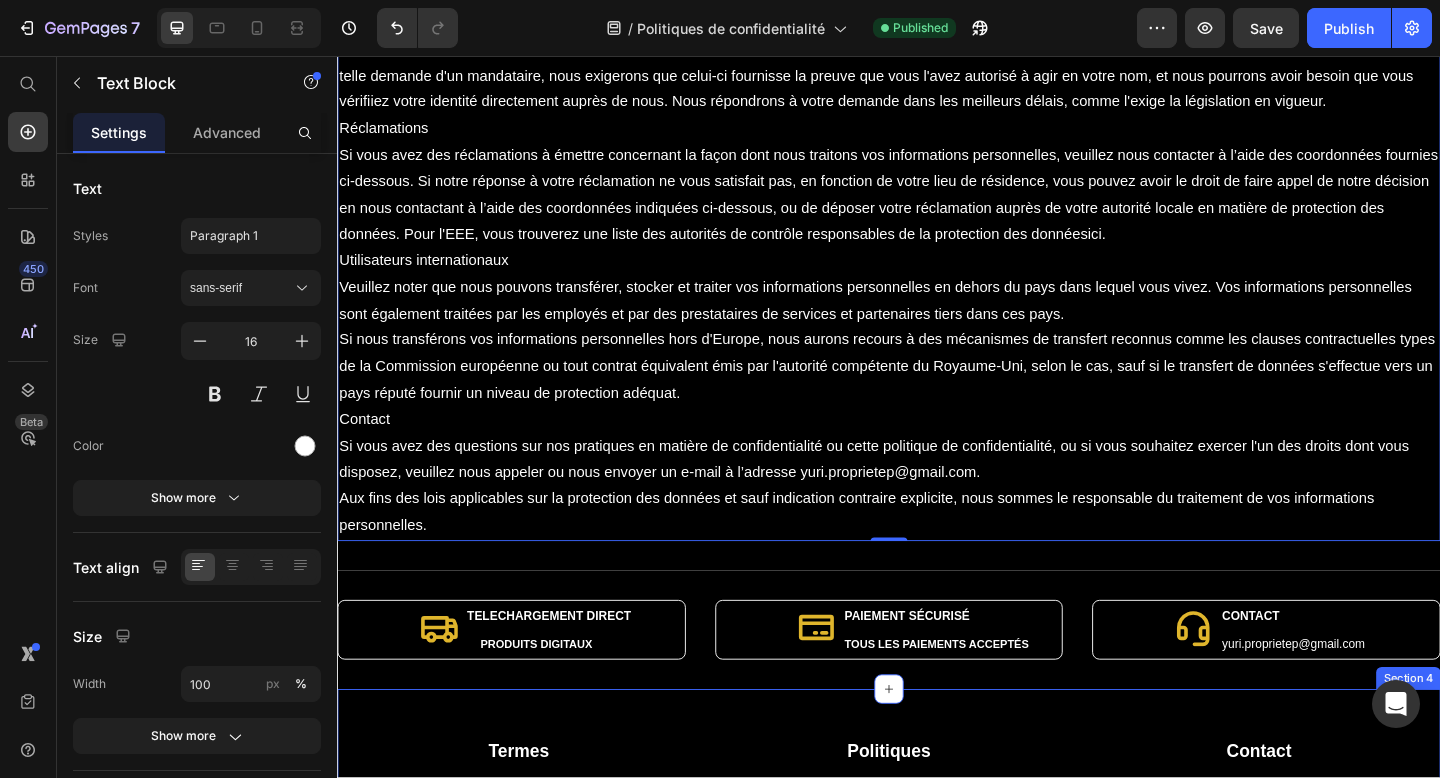 scroll, scrollTop: 5428, scrollLeft: 0, axis: vertical 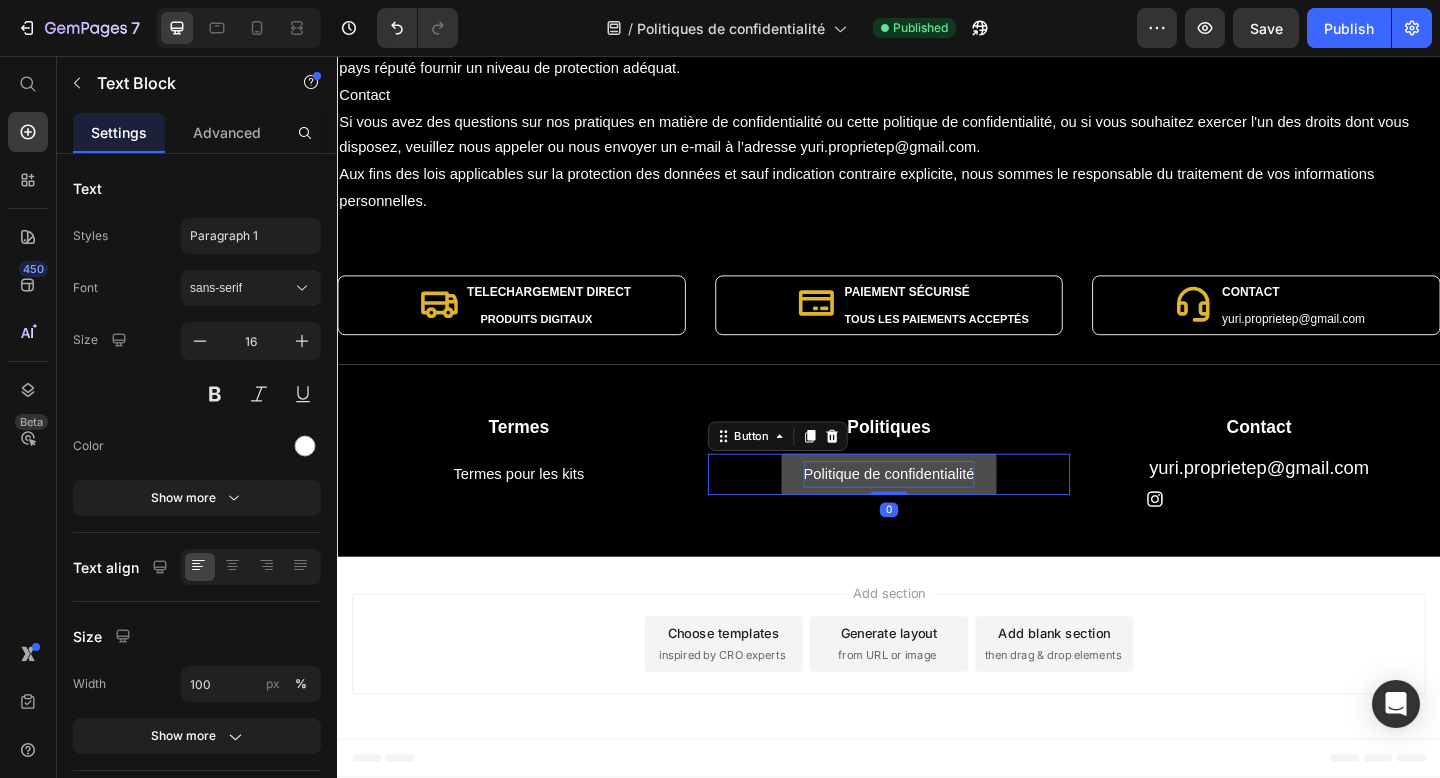 click on "Politique de confidentialité" at bounding box center (937, 511) 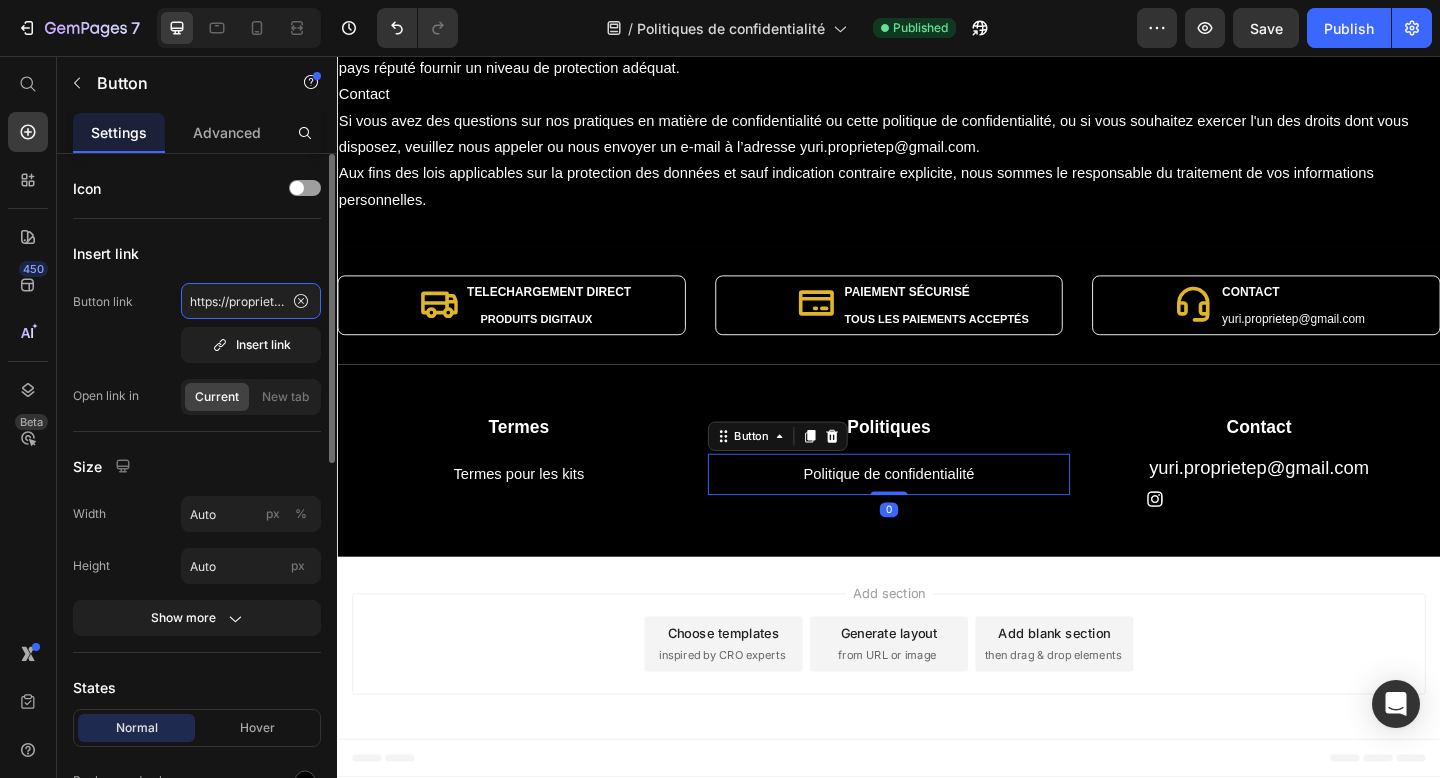 click on "https://proprieteprivee.org/pages/about-page-jul-13-23-02-21?_ab=0&key=1752480969455" 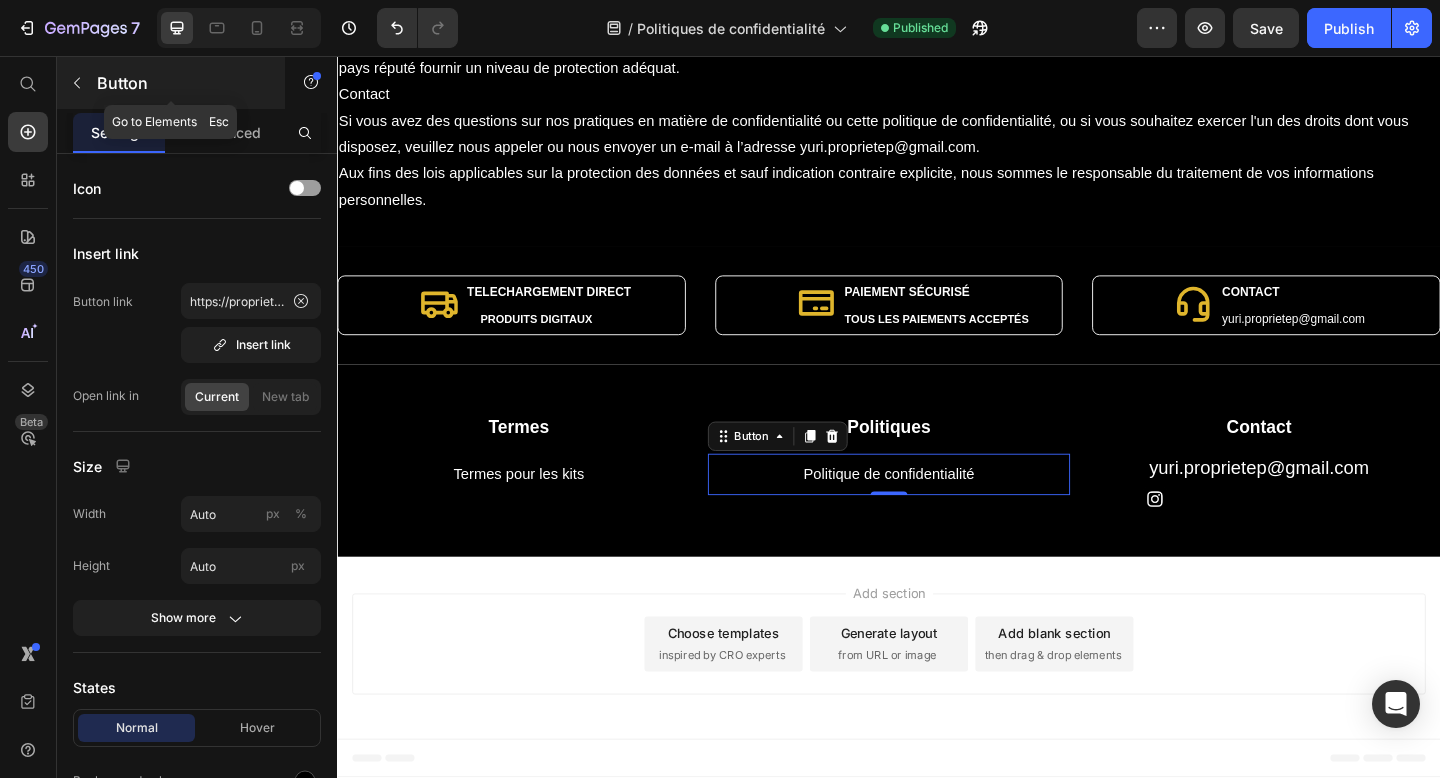 click on "Button" at bounding box center (182, 83) 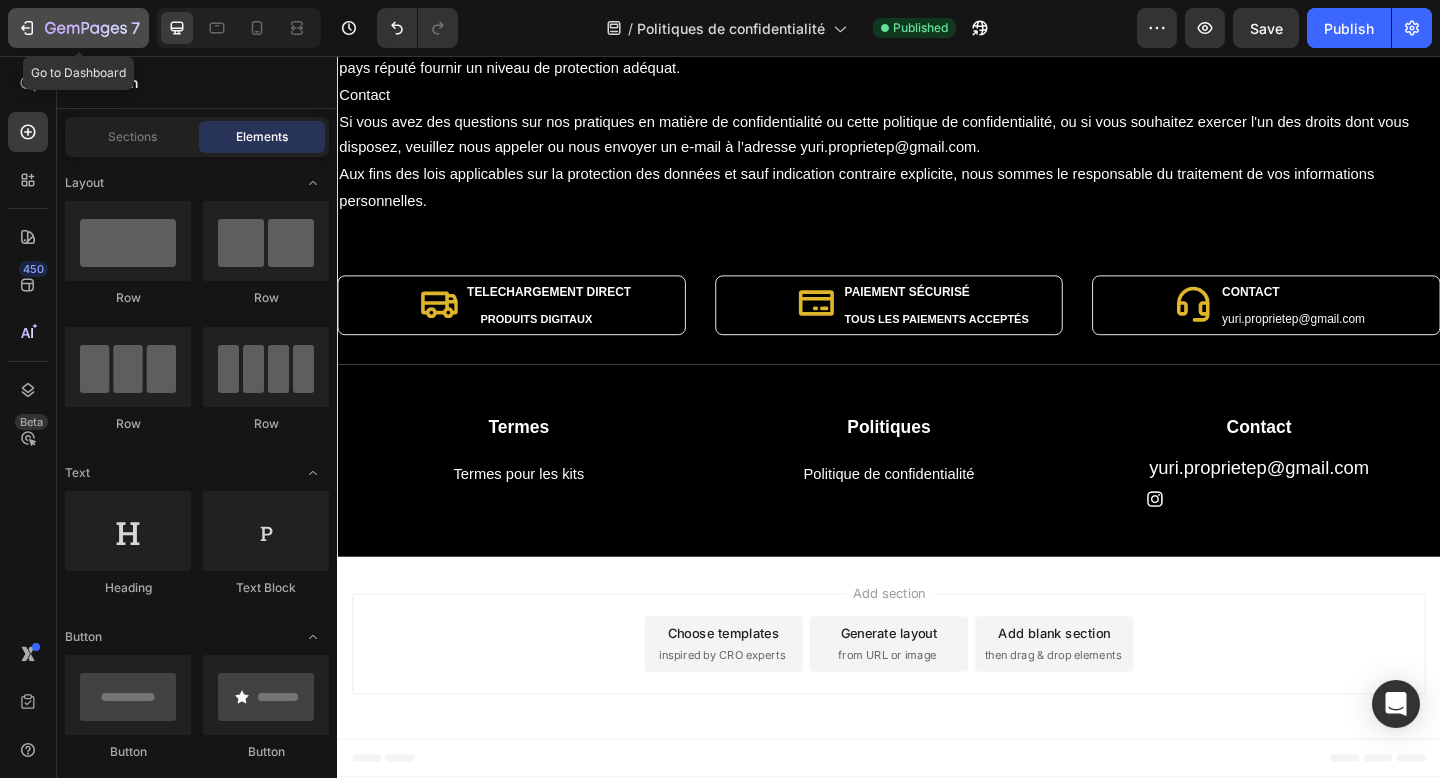 click 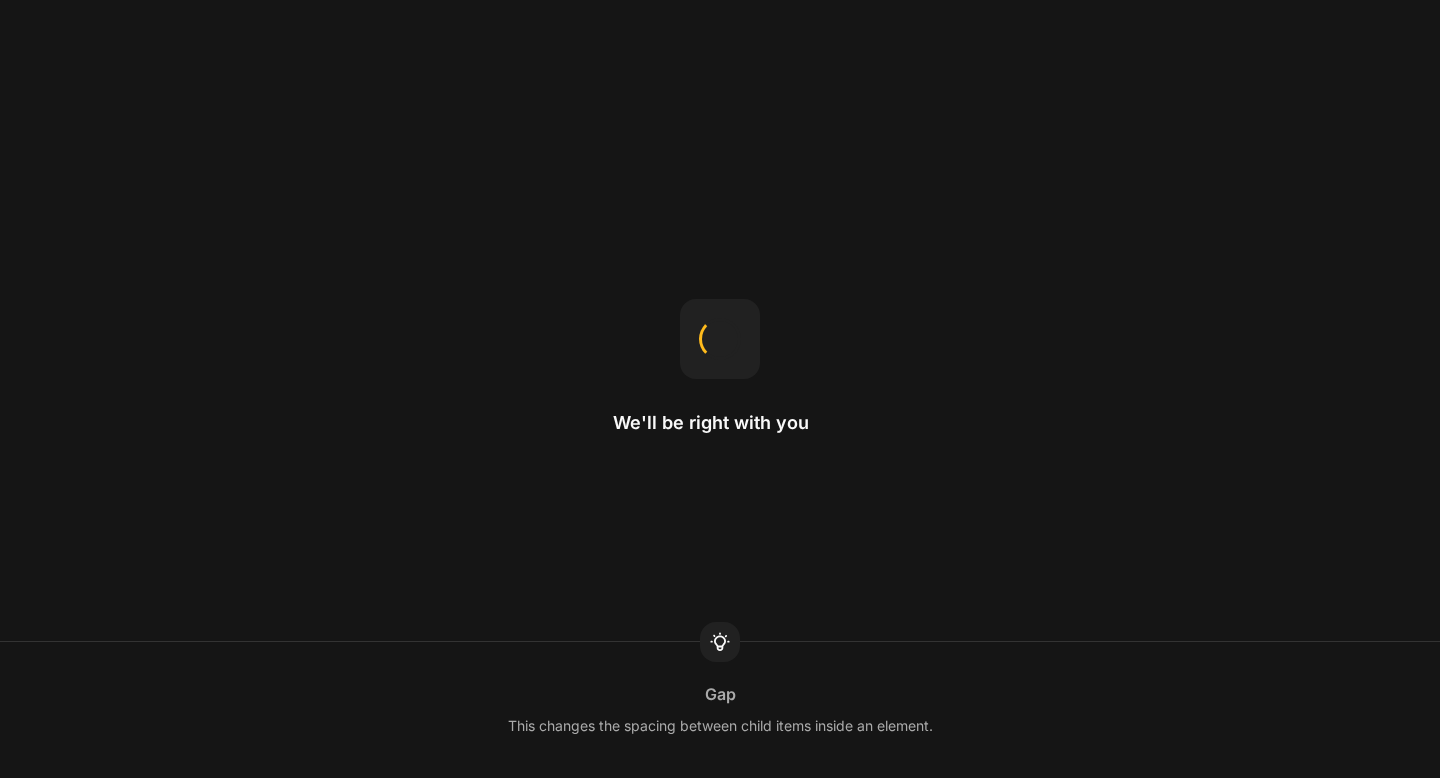 scroll, scrollTop: 0, scrollLeft: 0, axis: both 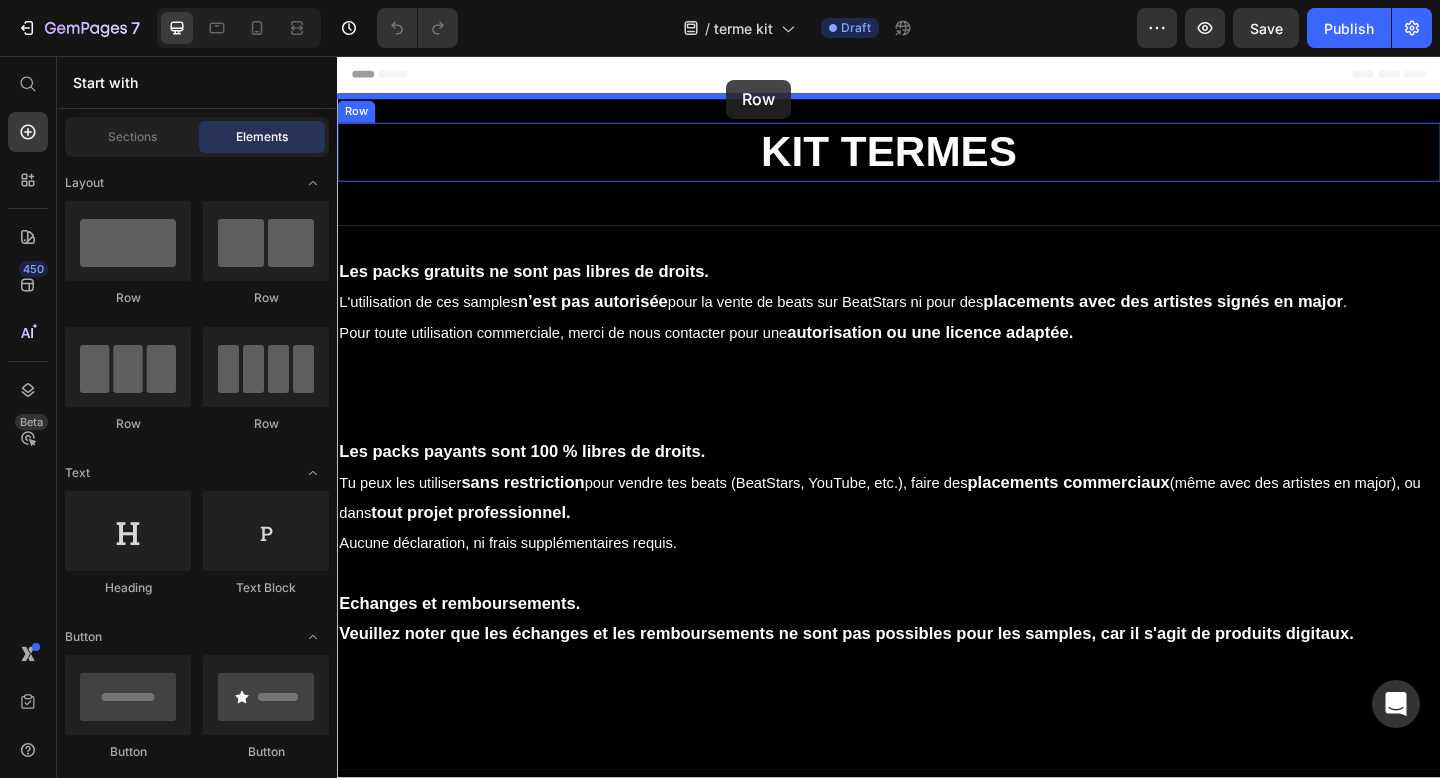 drag, startPoint x: 460, startPoint y: 304, endPoint x: 760, endPoint y: 82, distance: 373.2077 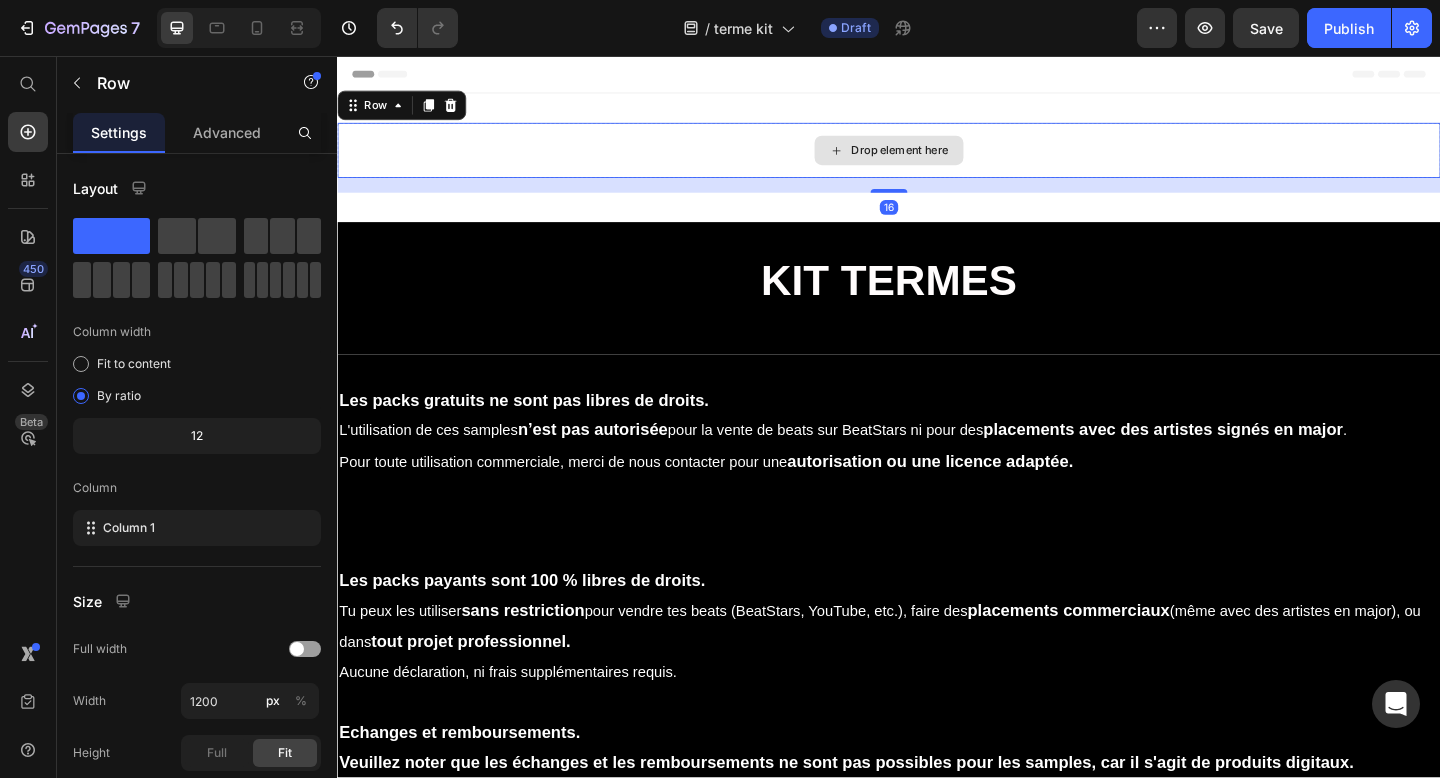 click on "Drop element here" at bounding box center (937, 159) 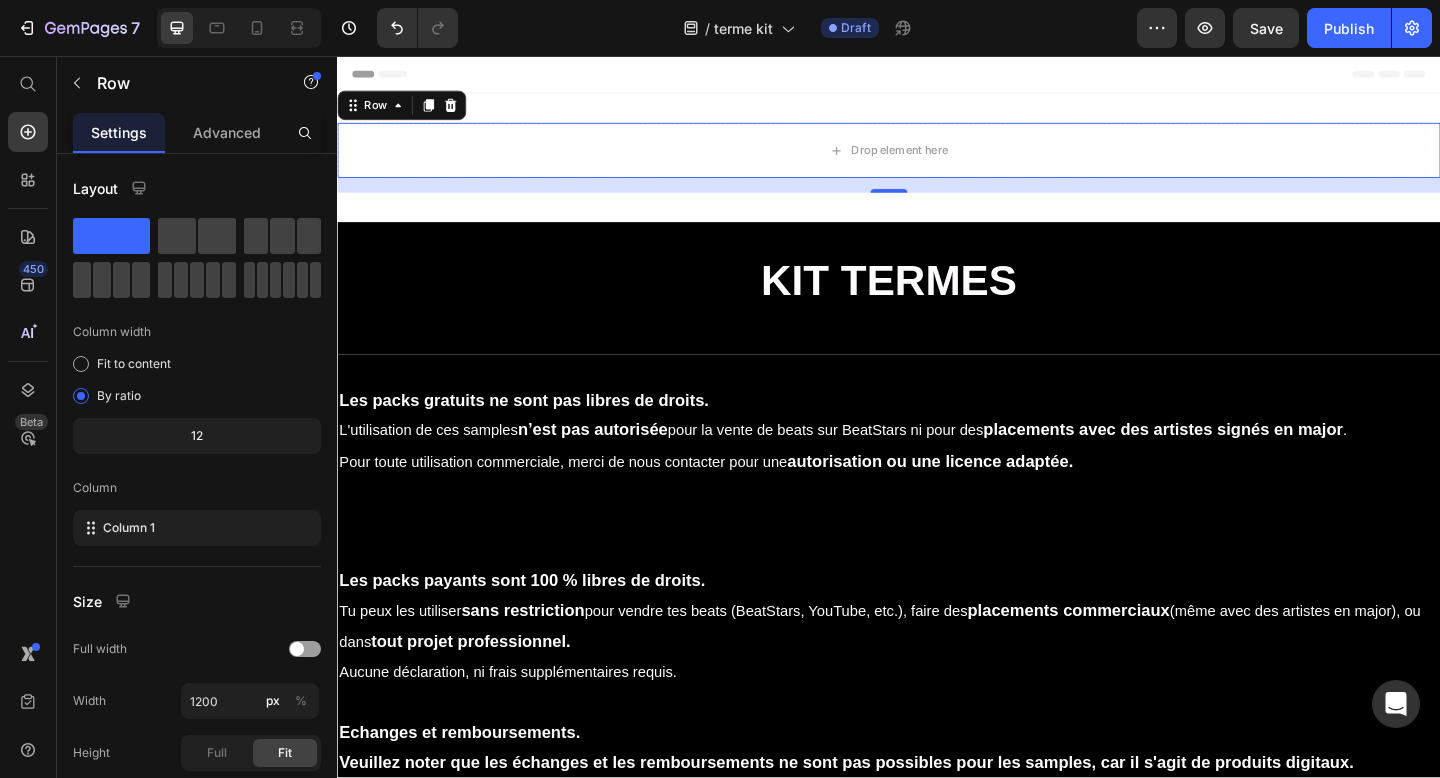 click on "16" at bounding box center [937, 197] 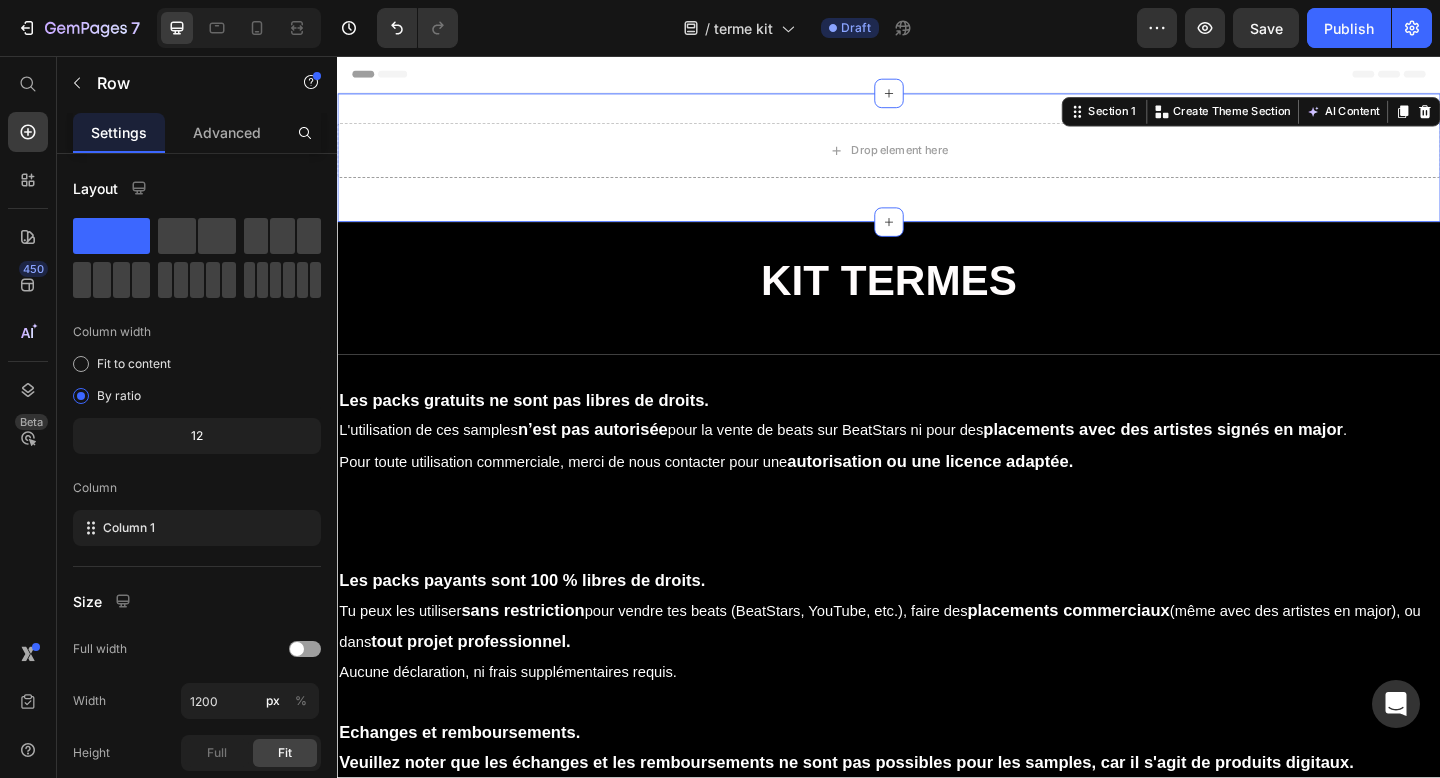 click on "Drop element here Row Section 1   Create Theme Section AI Content Write with GemAI What would you like to describe here? Tone and Voice Persuasive Product Getting products... Show more Generate" at bounding box center (937, 167) 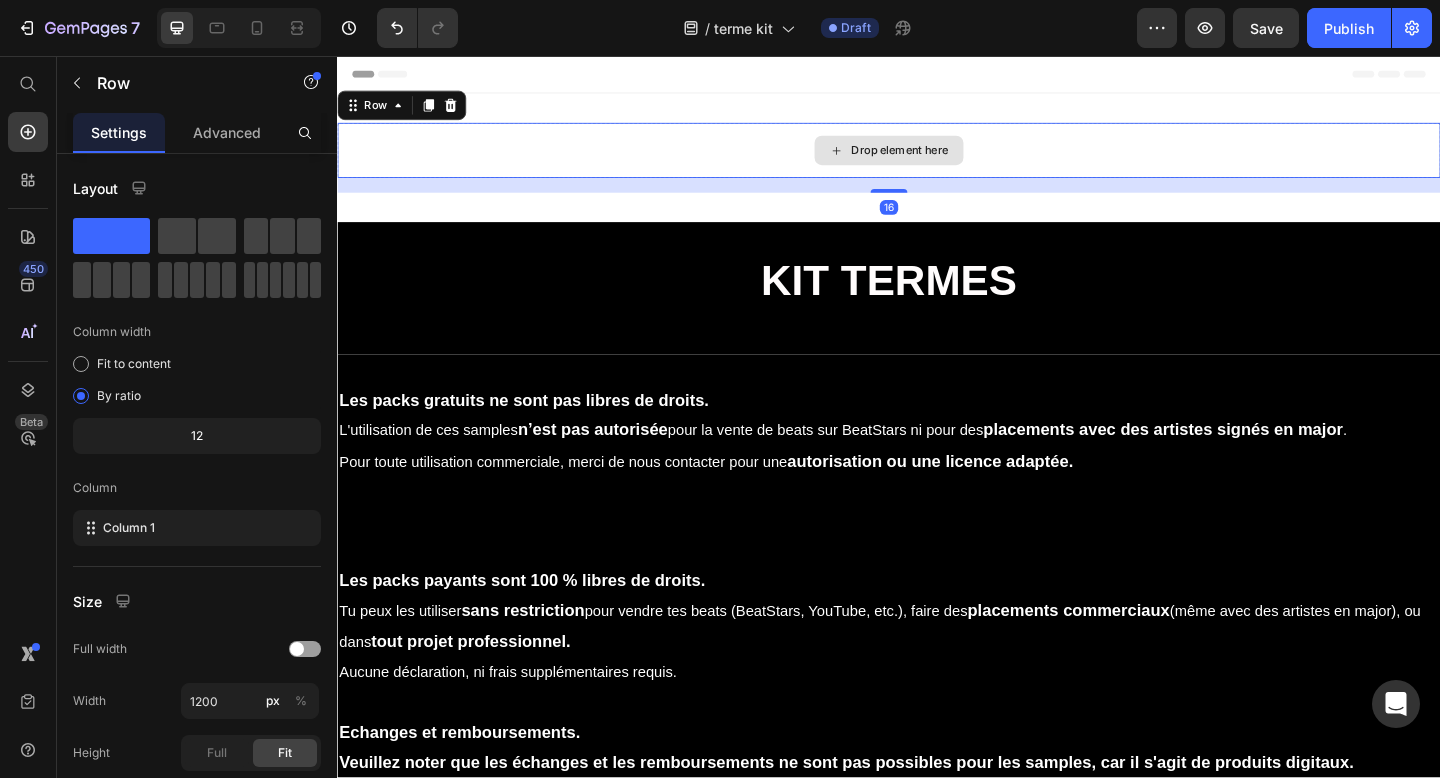 click on "Drop element here" at bounding box center [937, 159] 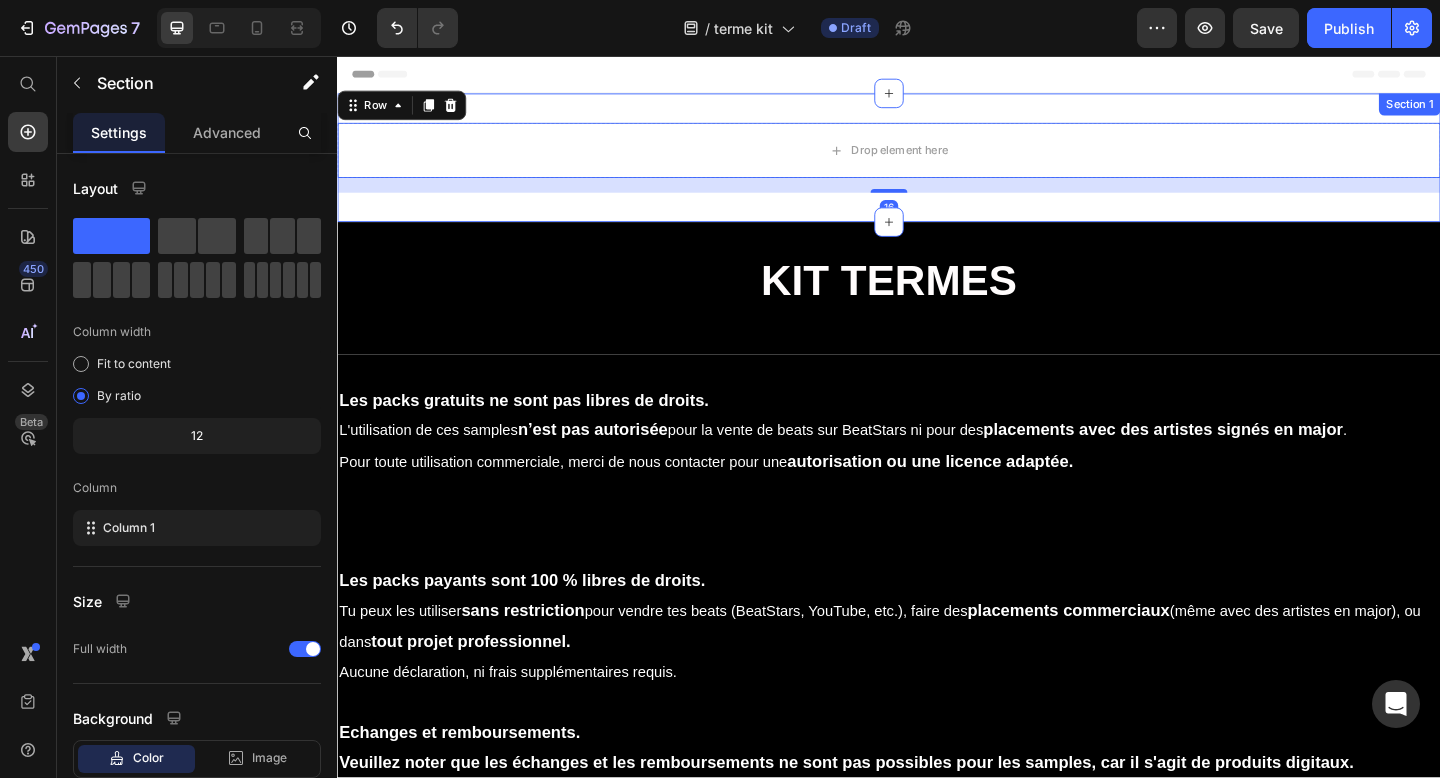 click on "Drop element here Row   16 Section 1" at bounding box center [937, 167] 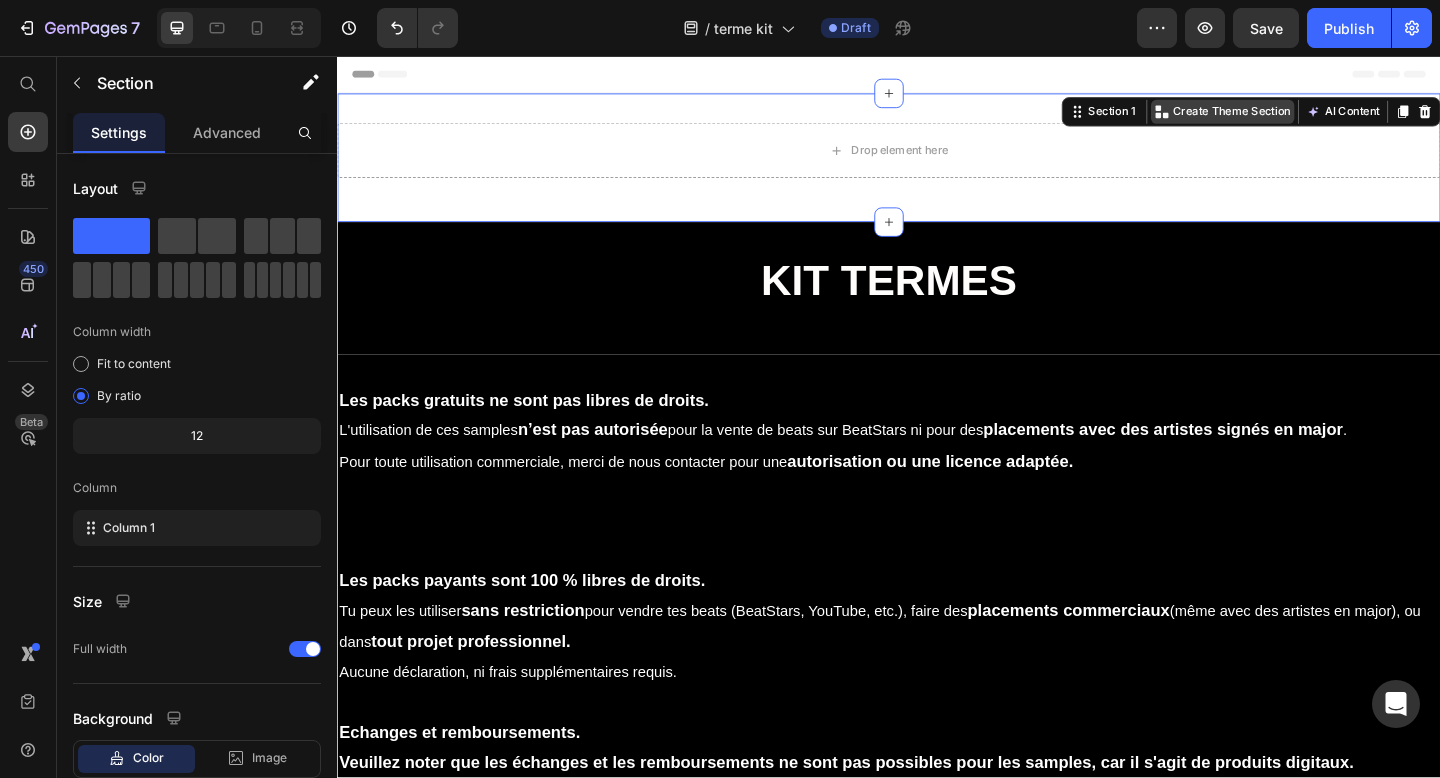 click on "Create Theme Section" at bounding box center (1310, 117) 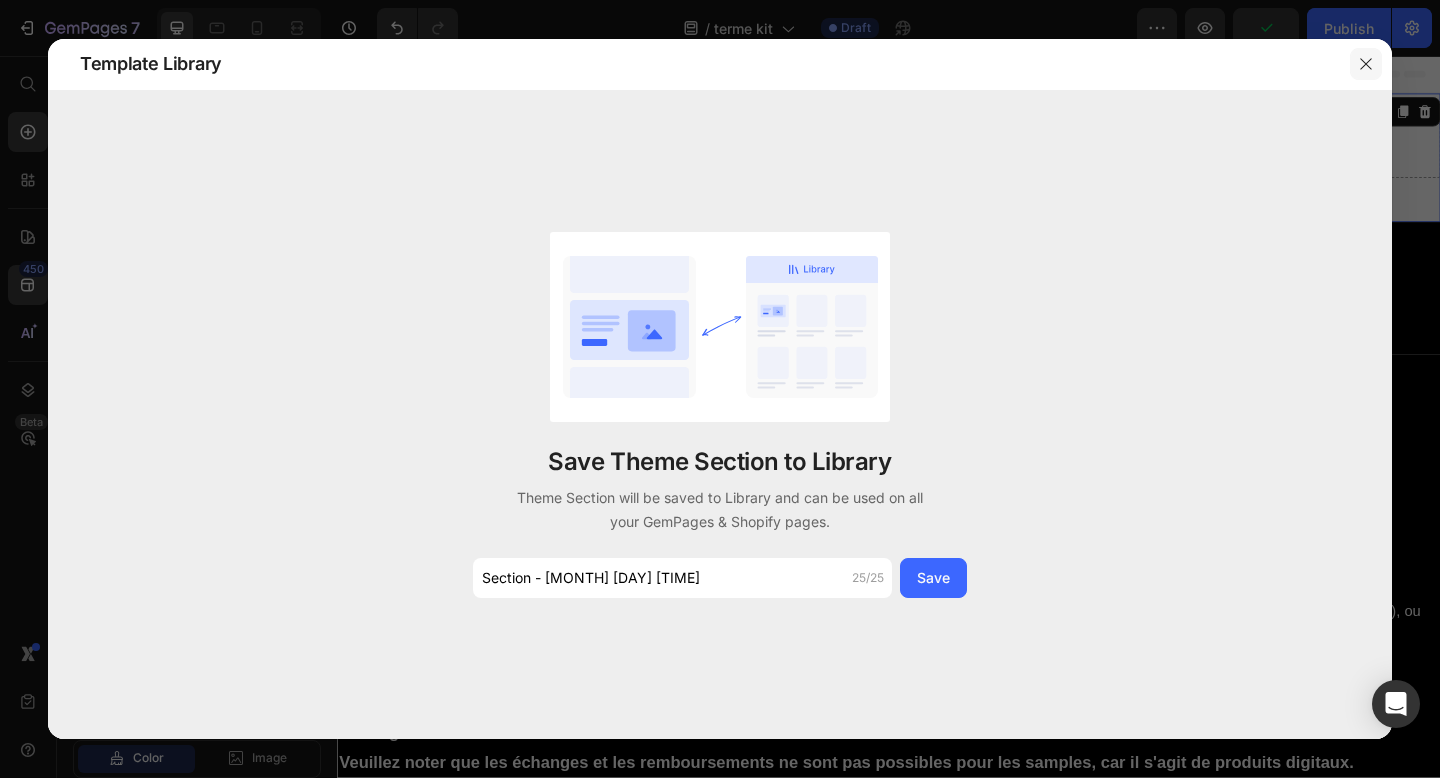 click at bounding box center [1366, 64] 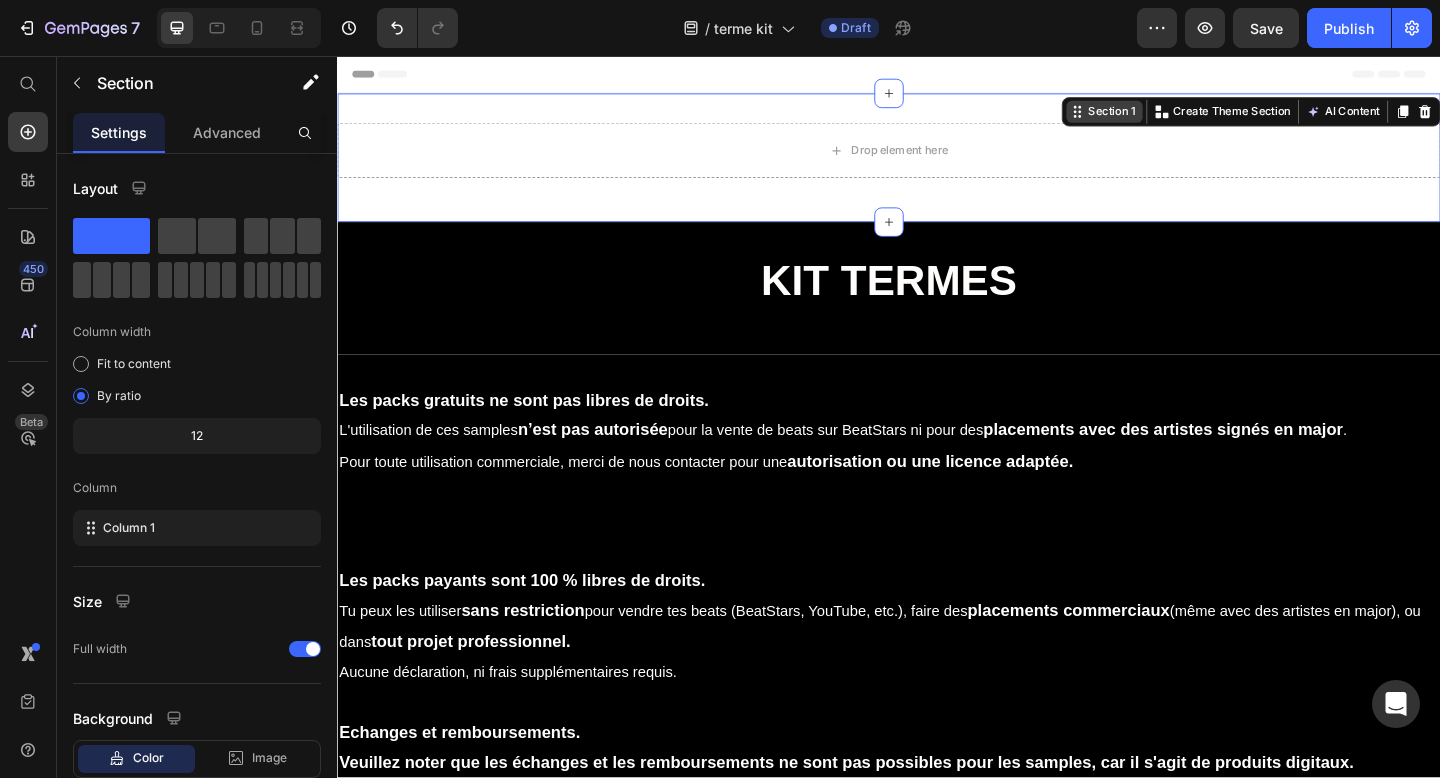 click on "Section 1" at bounding box center (1179, 117) 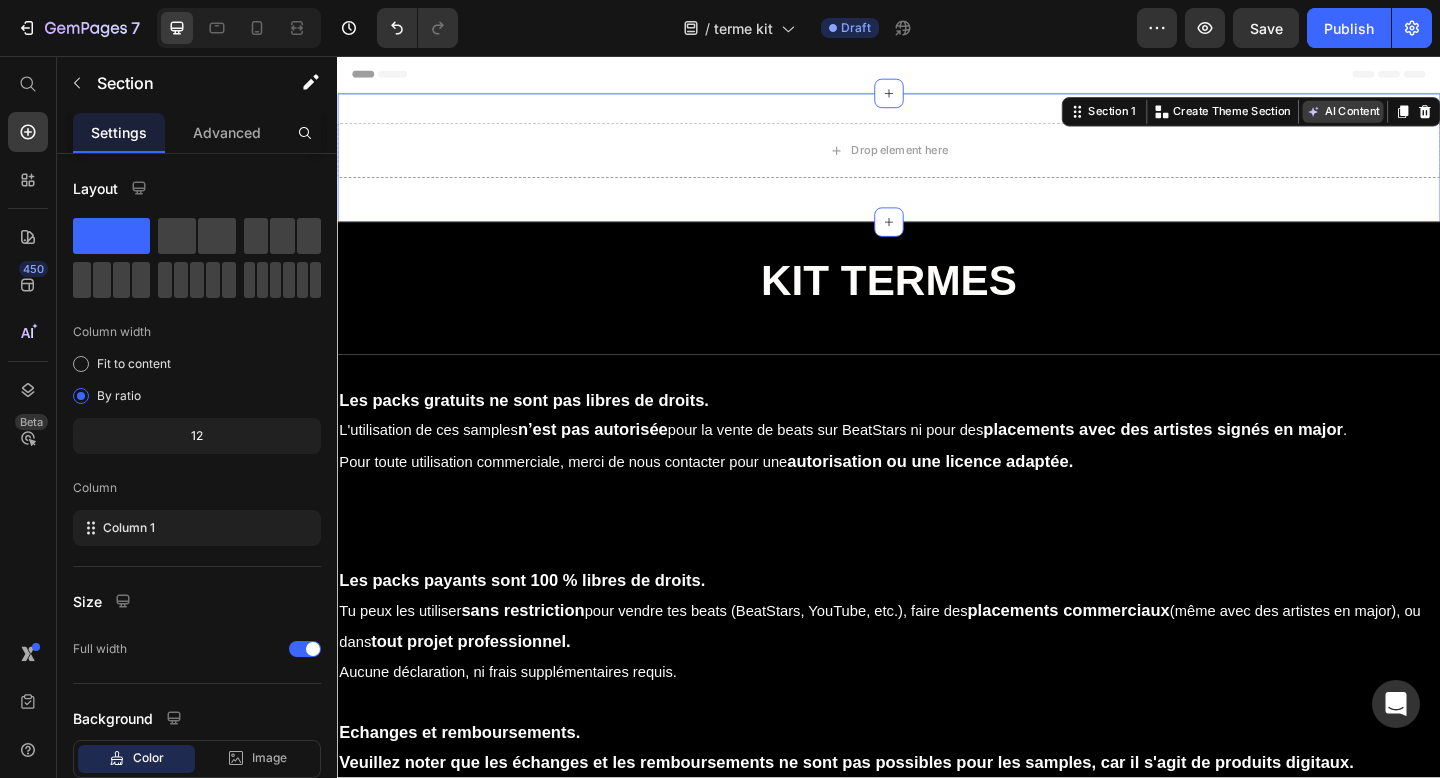 click on "AI Content" at bounding box center (1431, 117) 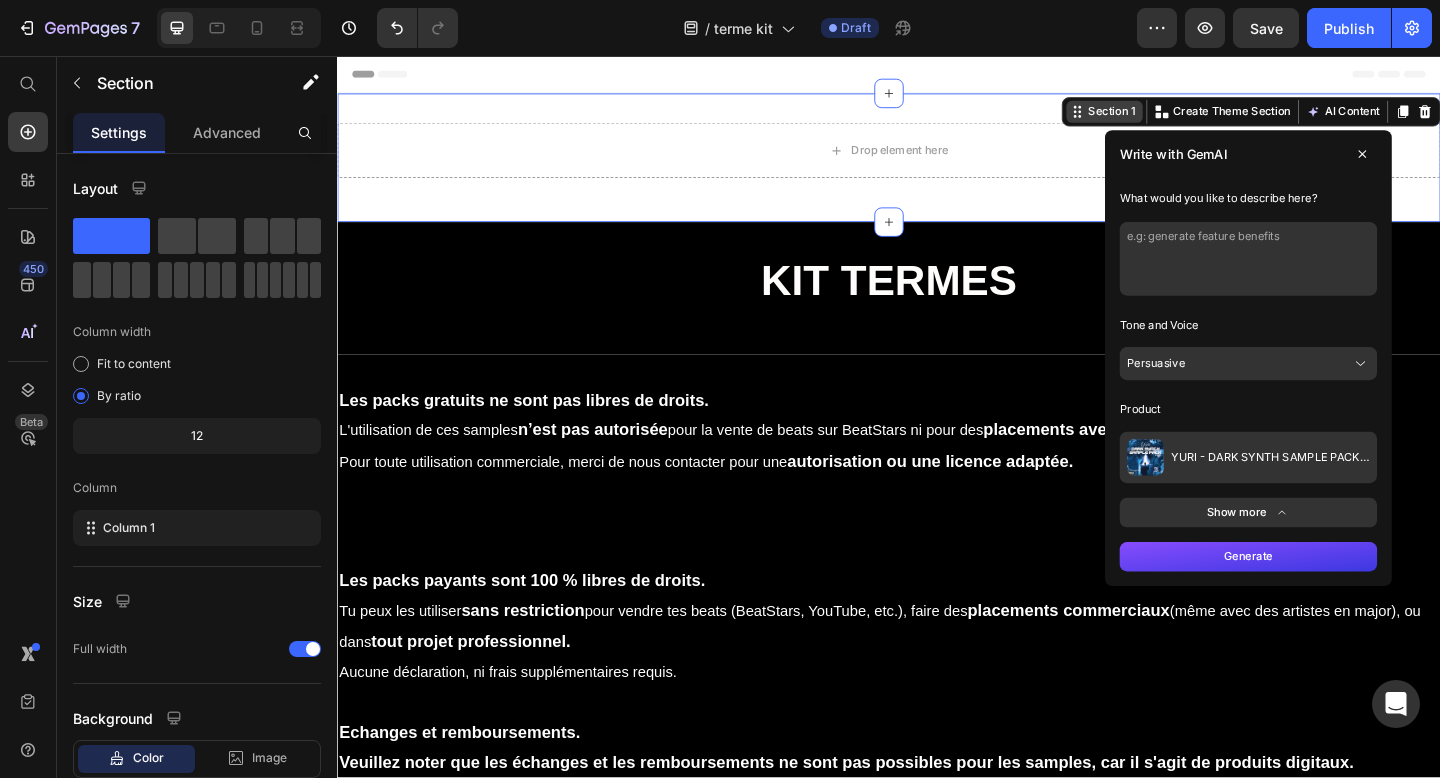 click on "Section 1" at bounding box center (1179, 117) 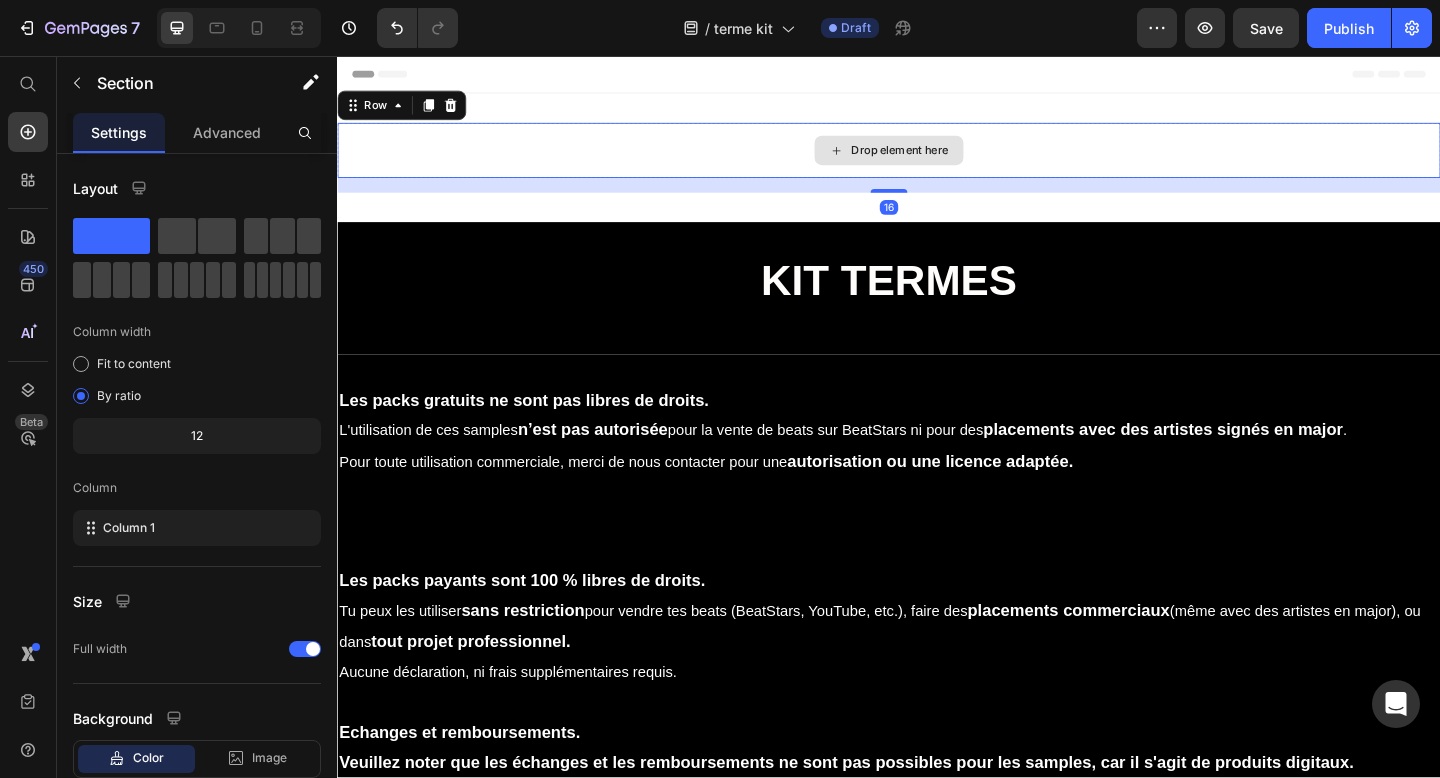 click on "Drop element here" at bounding box center [937, 159] 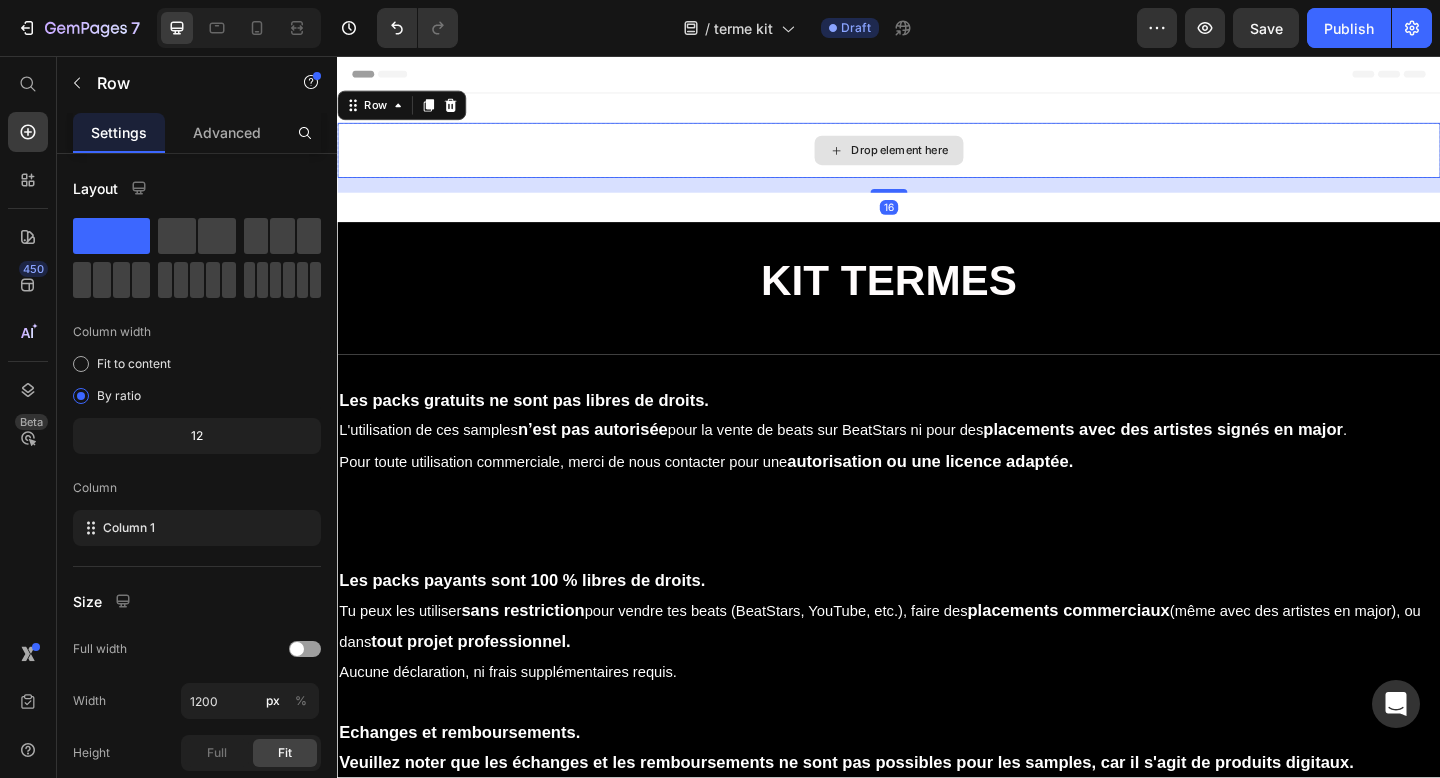 click on "Drop element here" at bounding box center (937, 159) 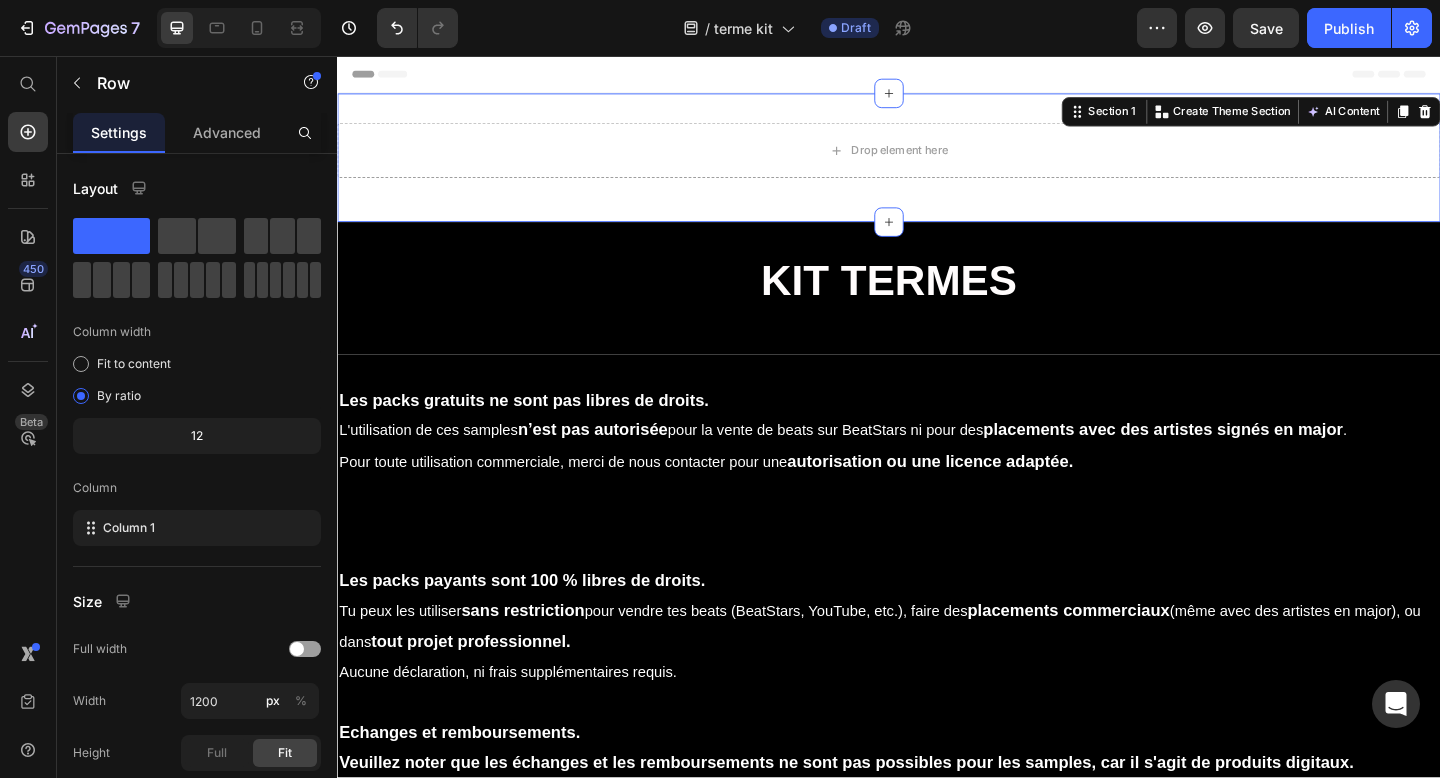 click on "Drop element here Row Section 1   Create Theme Section AI Content Write with GemAI What would you like to describe here? Tone and Voice Persuasive Product YURI - DARK SYNTH SAMPLE PACK VOL. 1 Show more Generate" at bounding box center [937, 167] 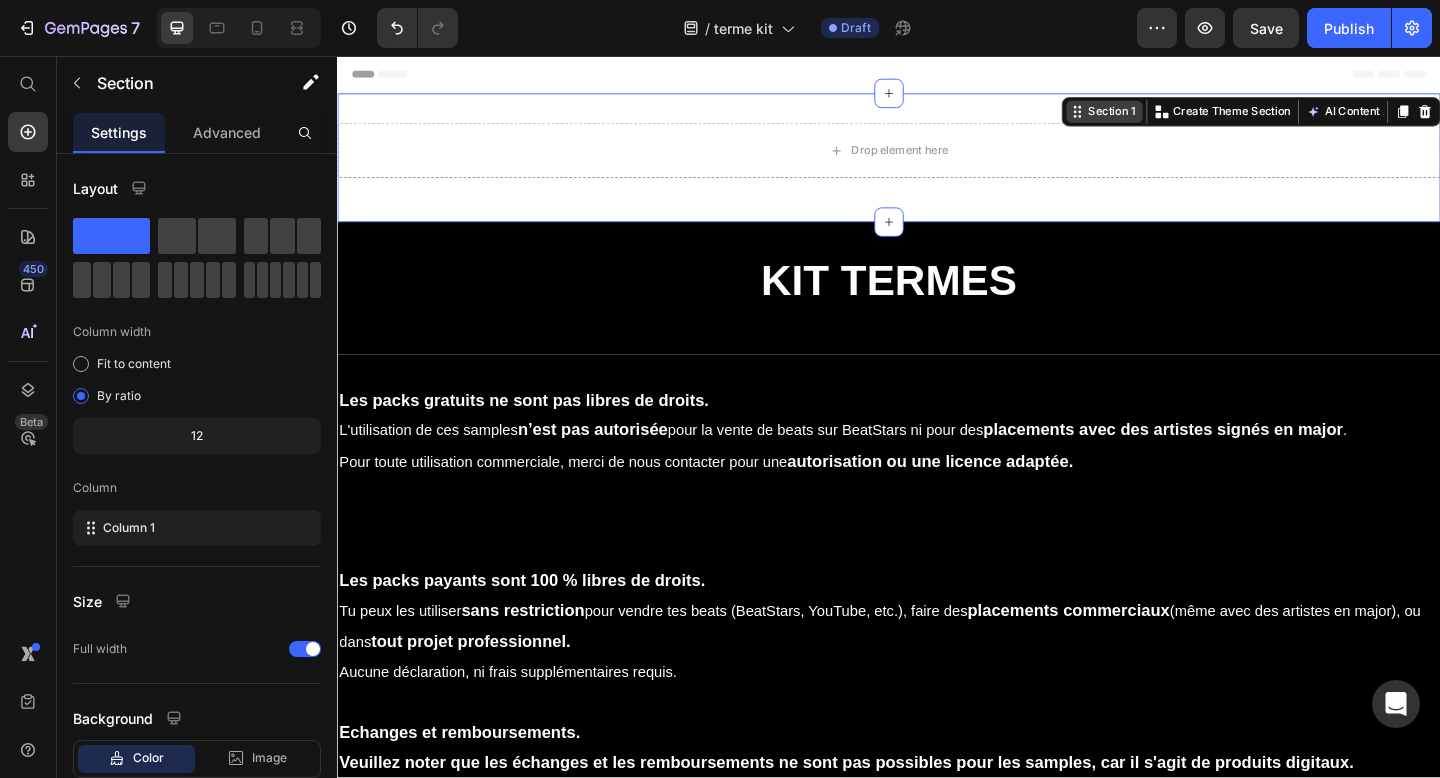 click on "Section 1" at bounding box center [1179, 117] 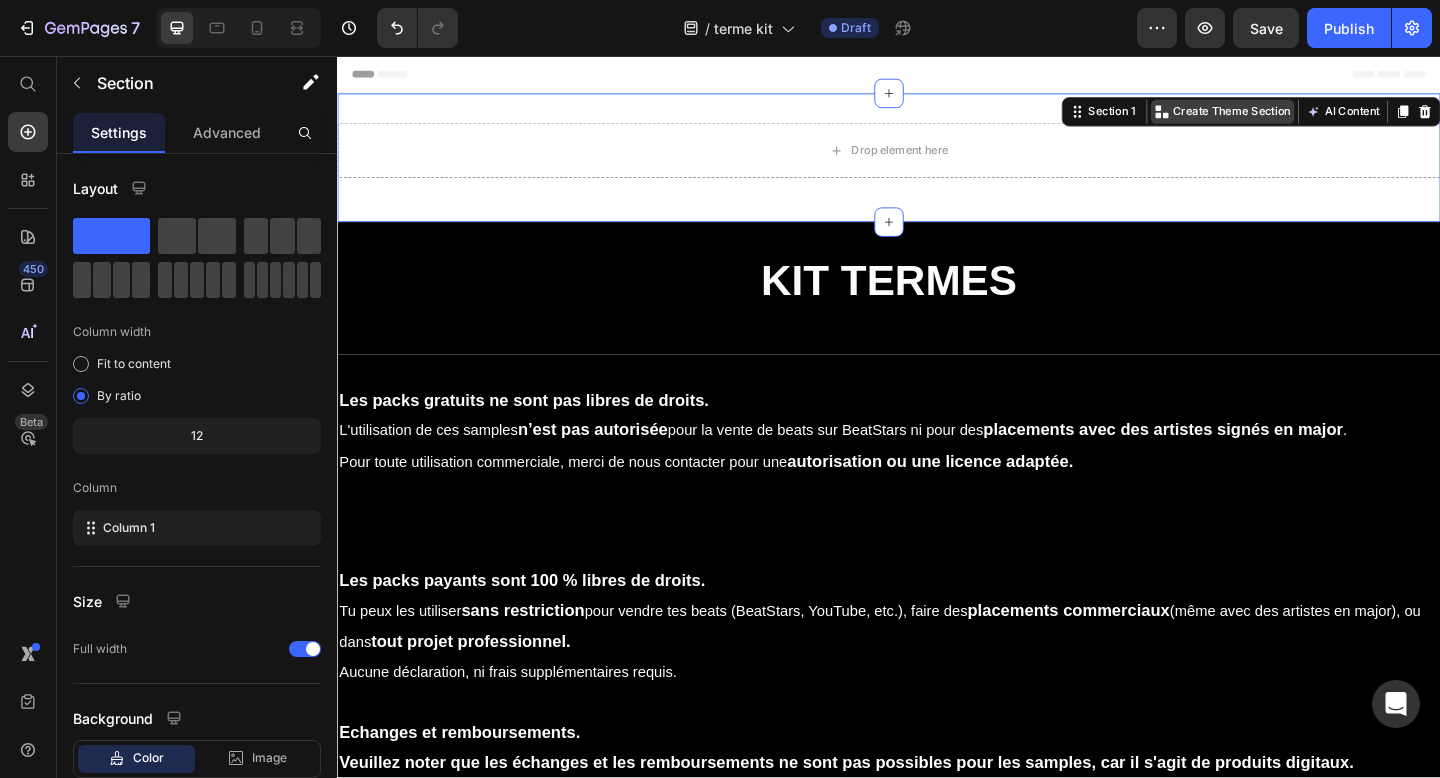 click on "Create Theme Section" at bounding box center [1310, 117] 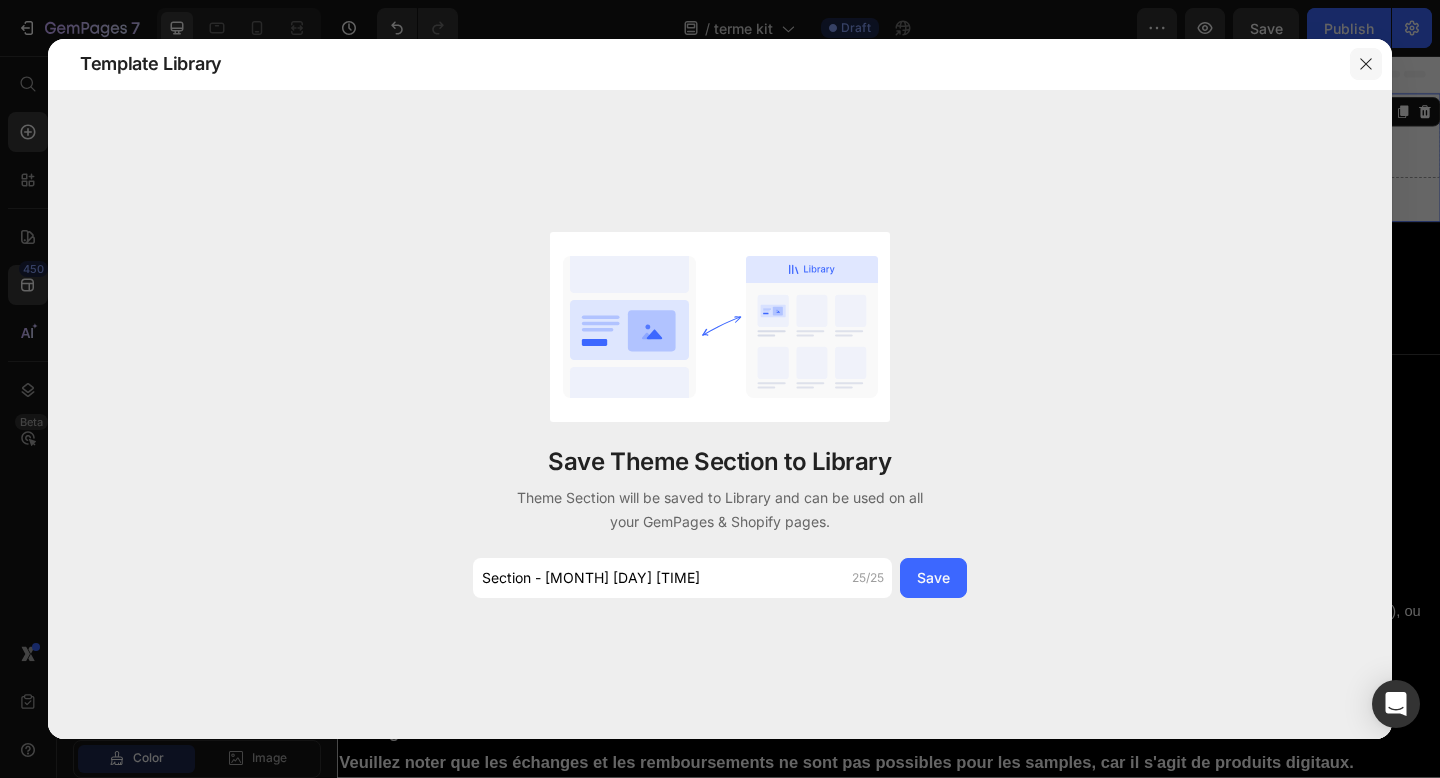click at bounding box center [1366, 64] 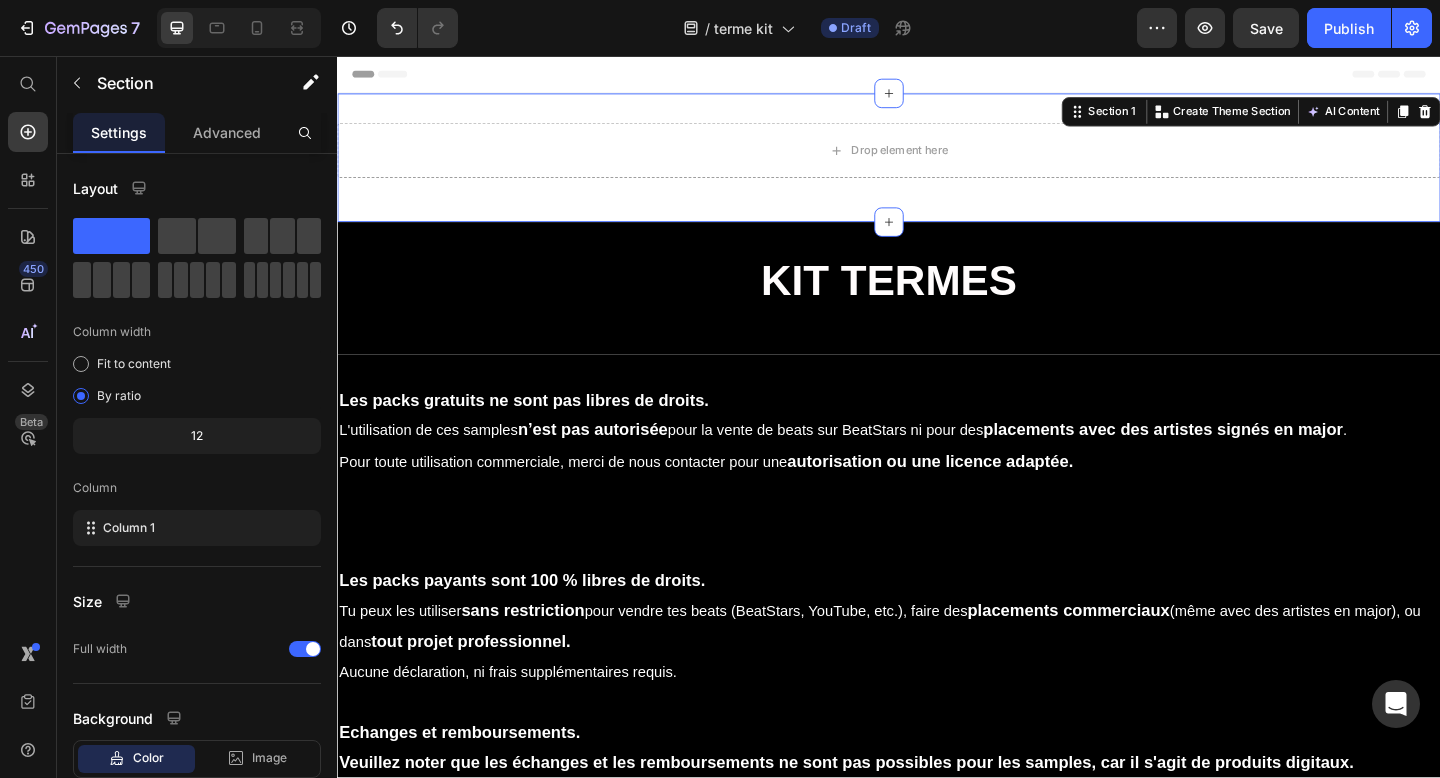 click on "Drop element here Row Section 1   Create Theme Section AI Content Write with GemAI What would you like to describe here? Tone and Voice Persuasive Product YURI - DARK SYNTH SAMPLE PACK VOL. 1 Show more Generate" at bounding box center [937, 167] 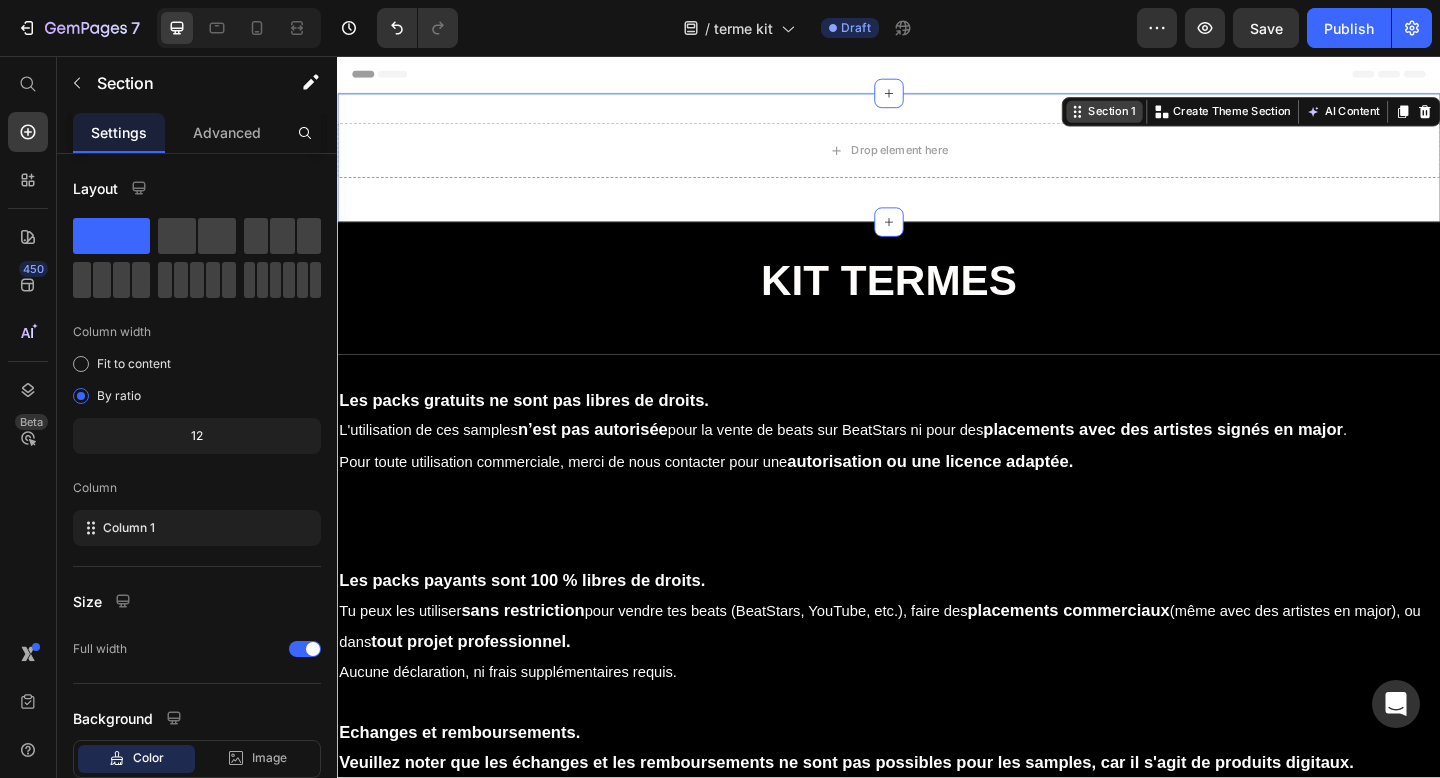 click on "Section 1" at bounding box center (1179, 117) 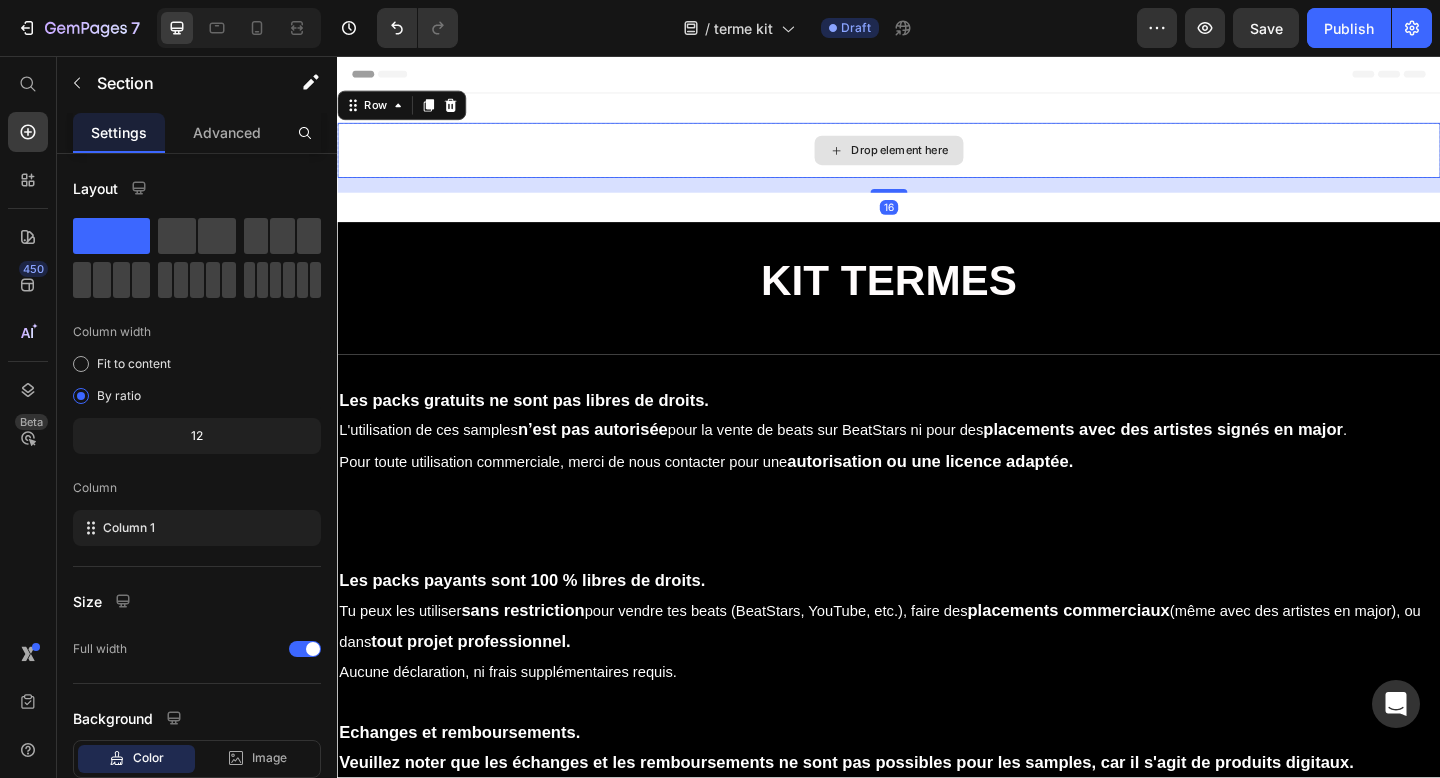 click on "Drop element here" at bounding box center (937, 159) 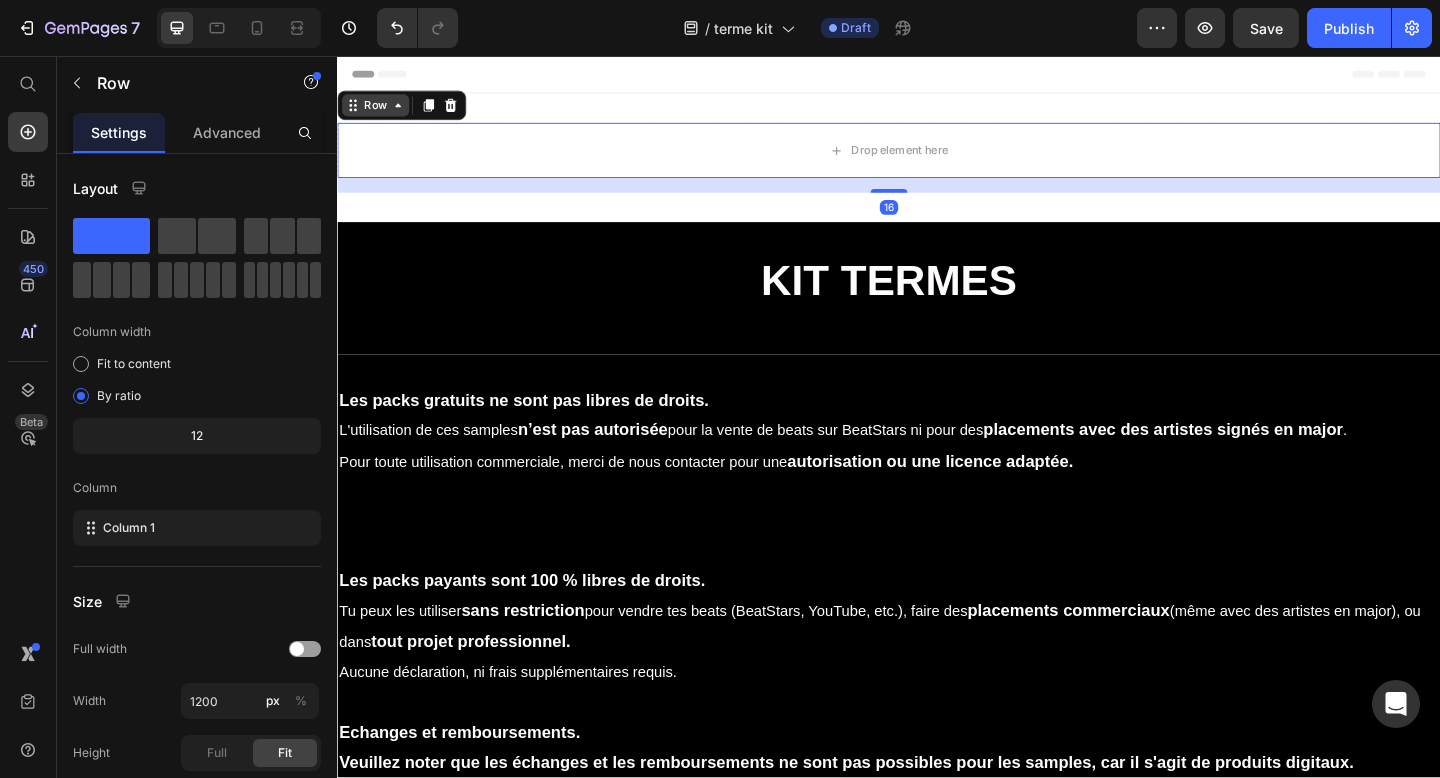 click on "Row" at bounding box center (378, 110) 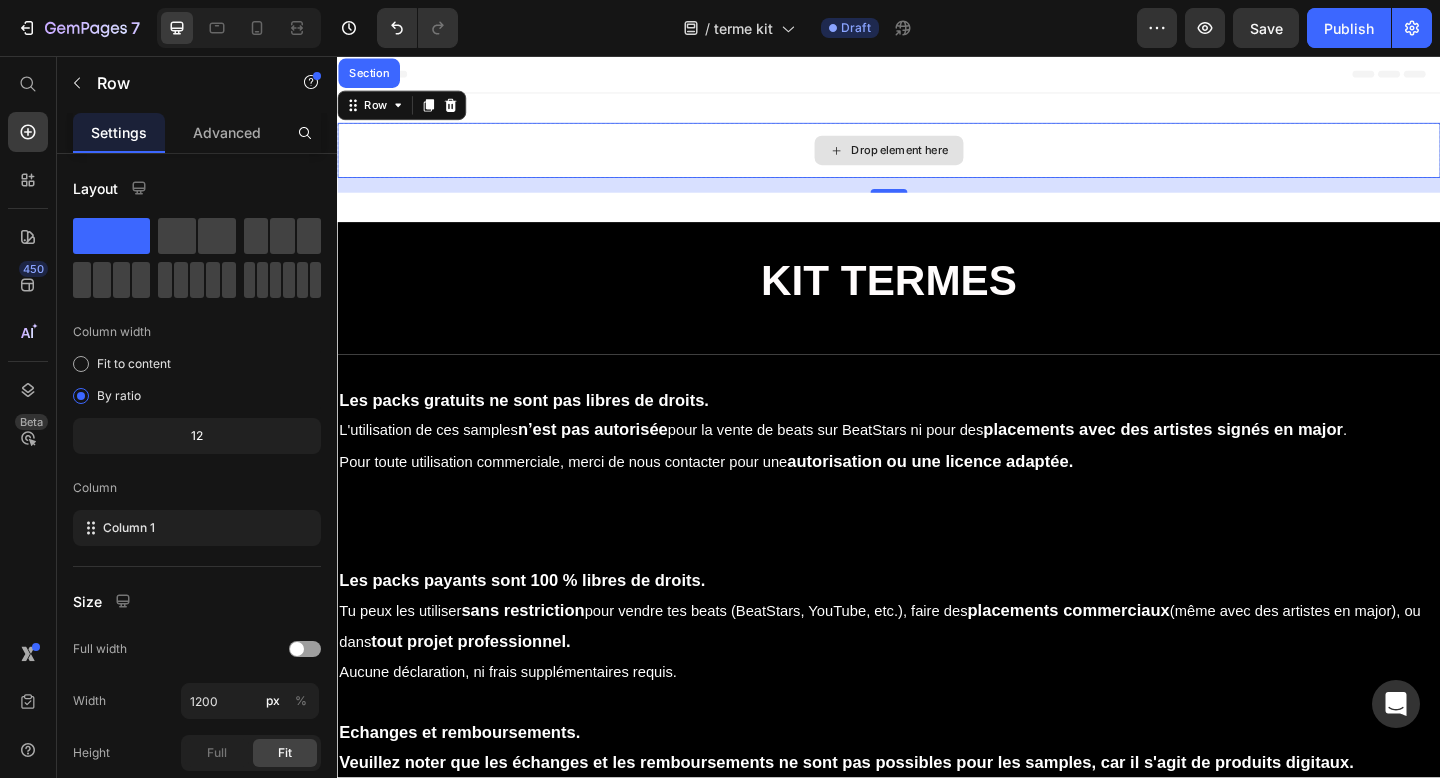 click on "16" at bounding box center (937, 197) 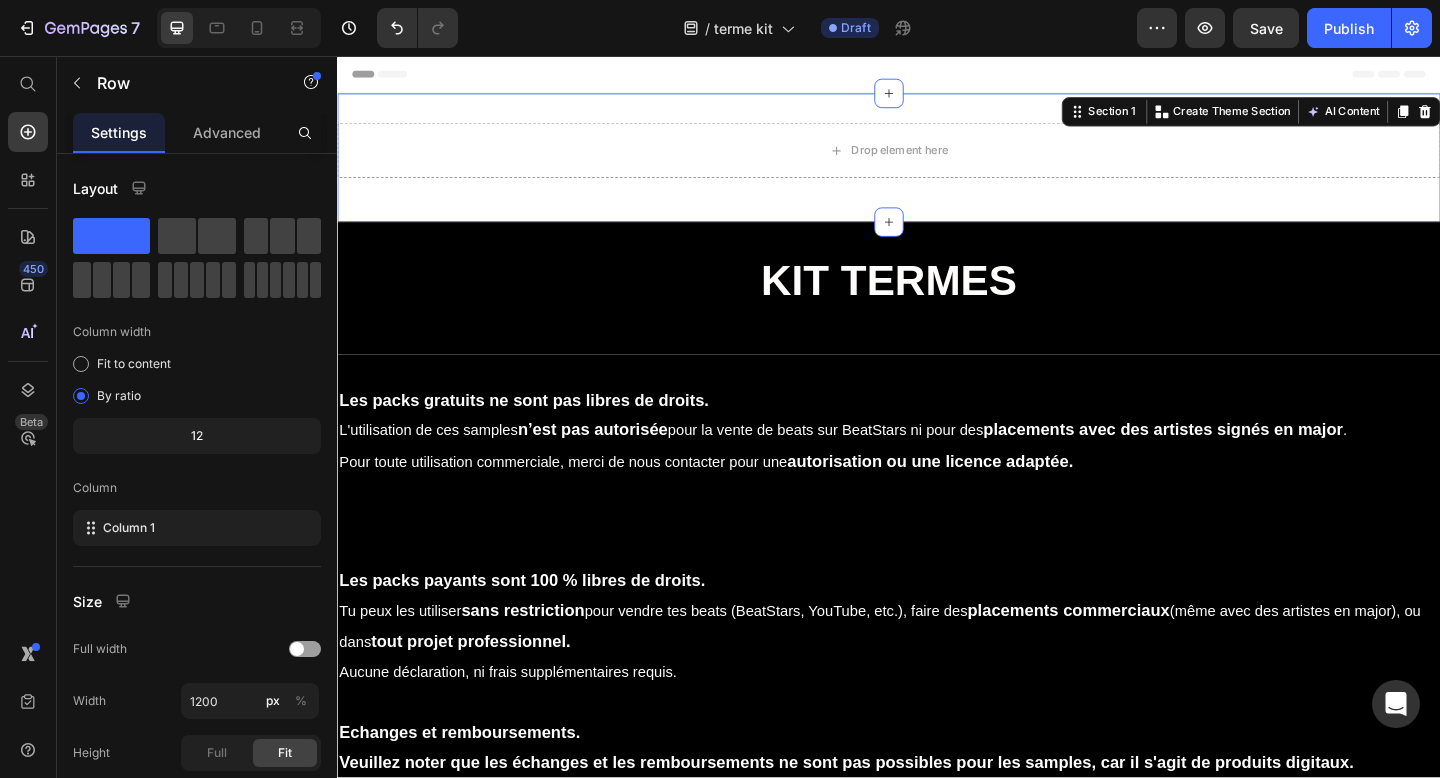 click on "Drop element here Row Section 1   Create Theme Section AI Content Write with GemAI What would you like to describe here? Tone and Voice Persuasive Product YURI - DARK SYNTH SAMPLE PACK VOL. 1 Show more Generate" at bounding box center [937, 167] 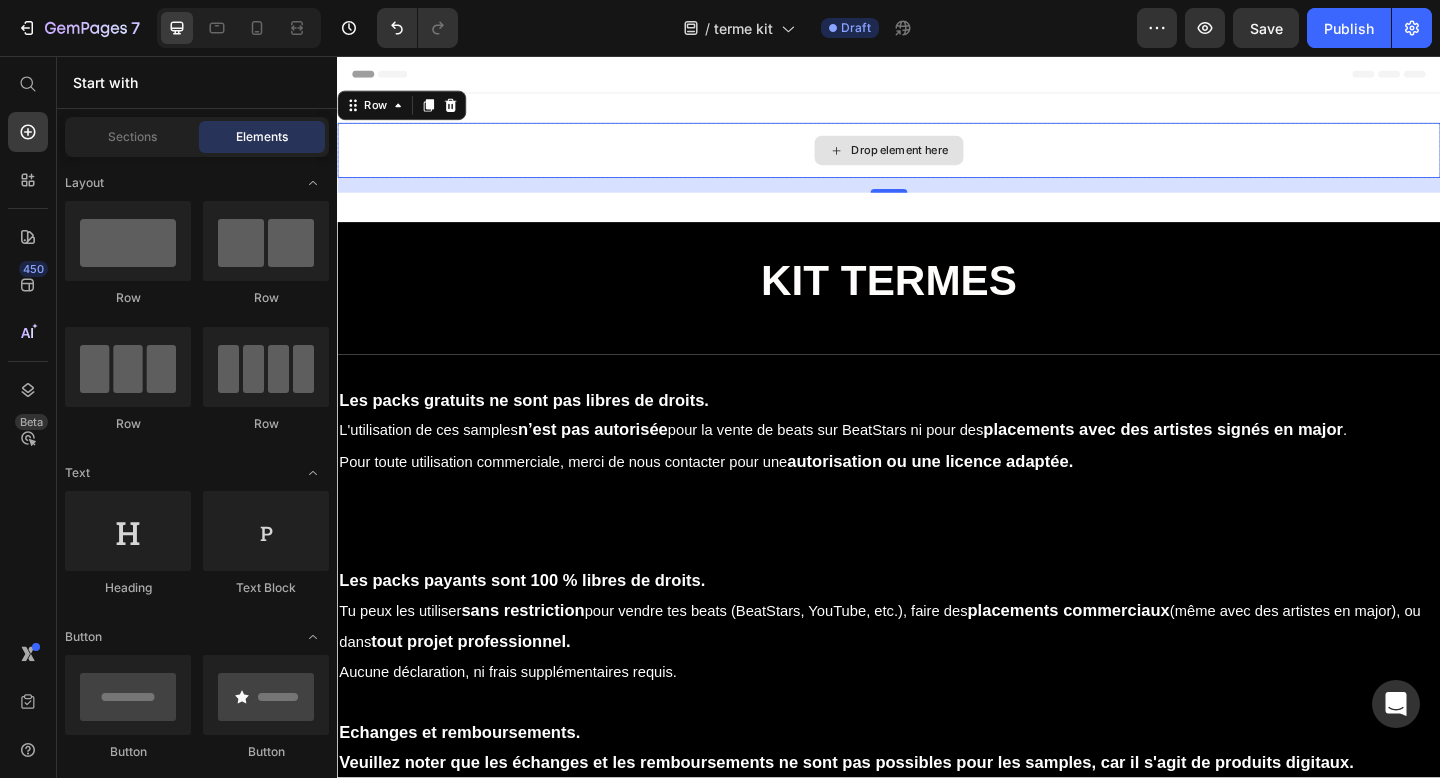 click 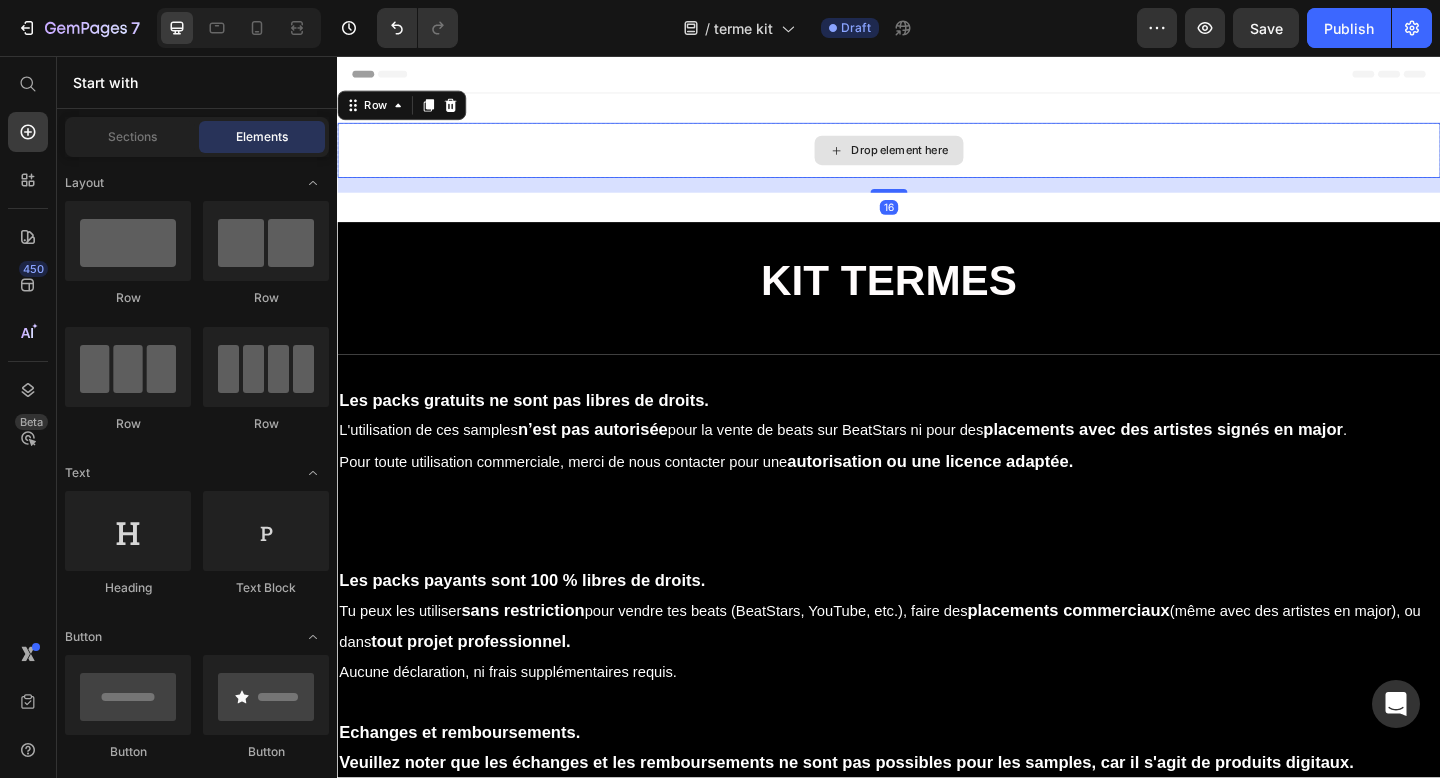 click on "Drop element here" at bounding box center [937, 159] 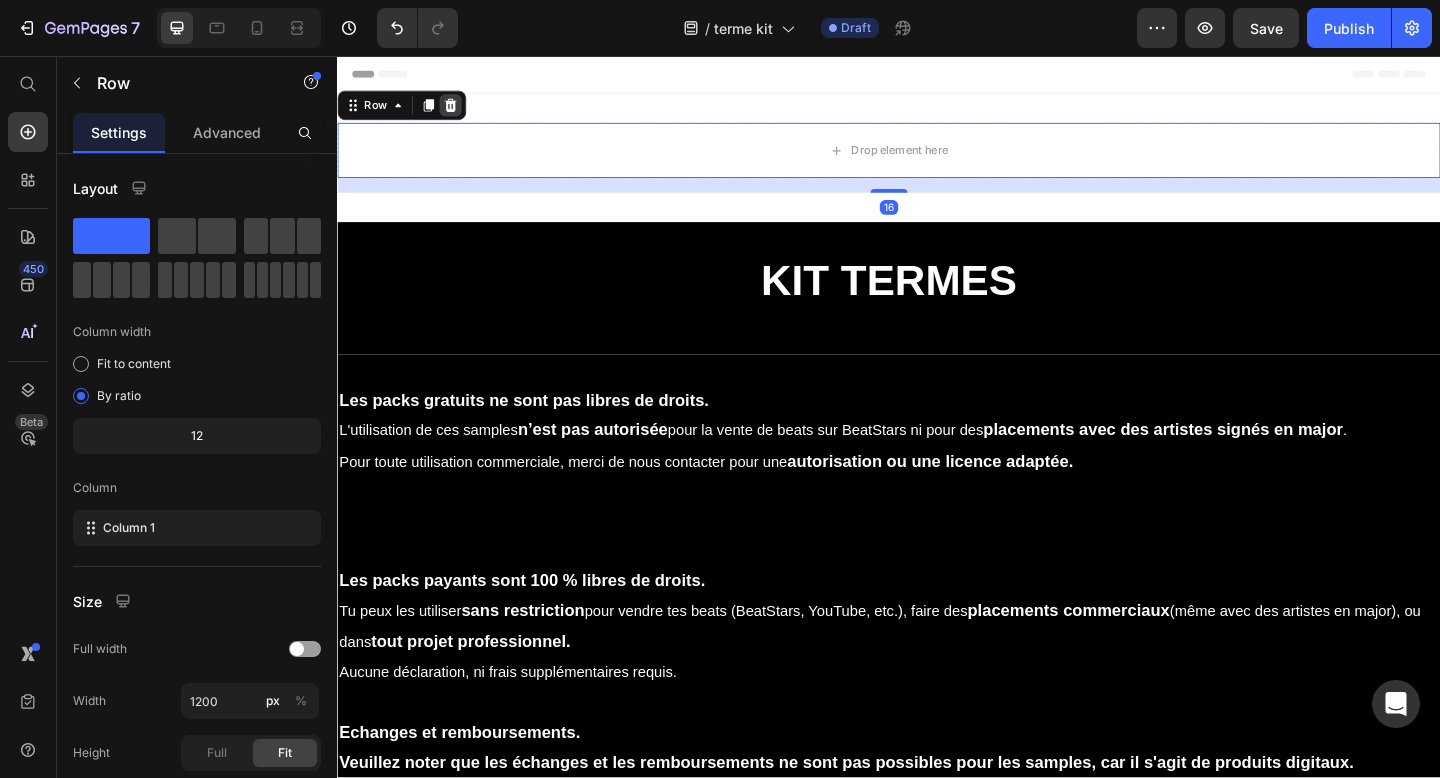click at bounding box center [460, 110] 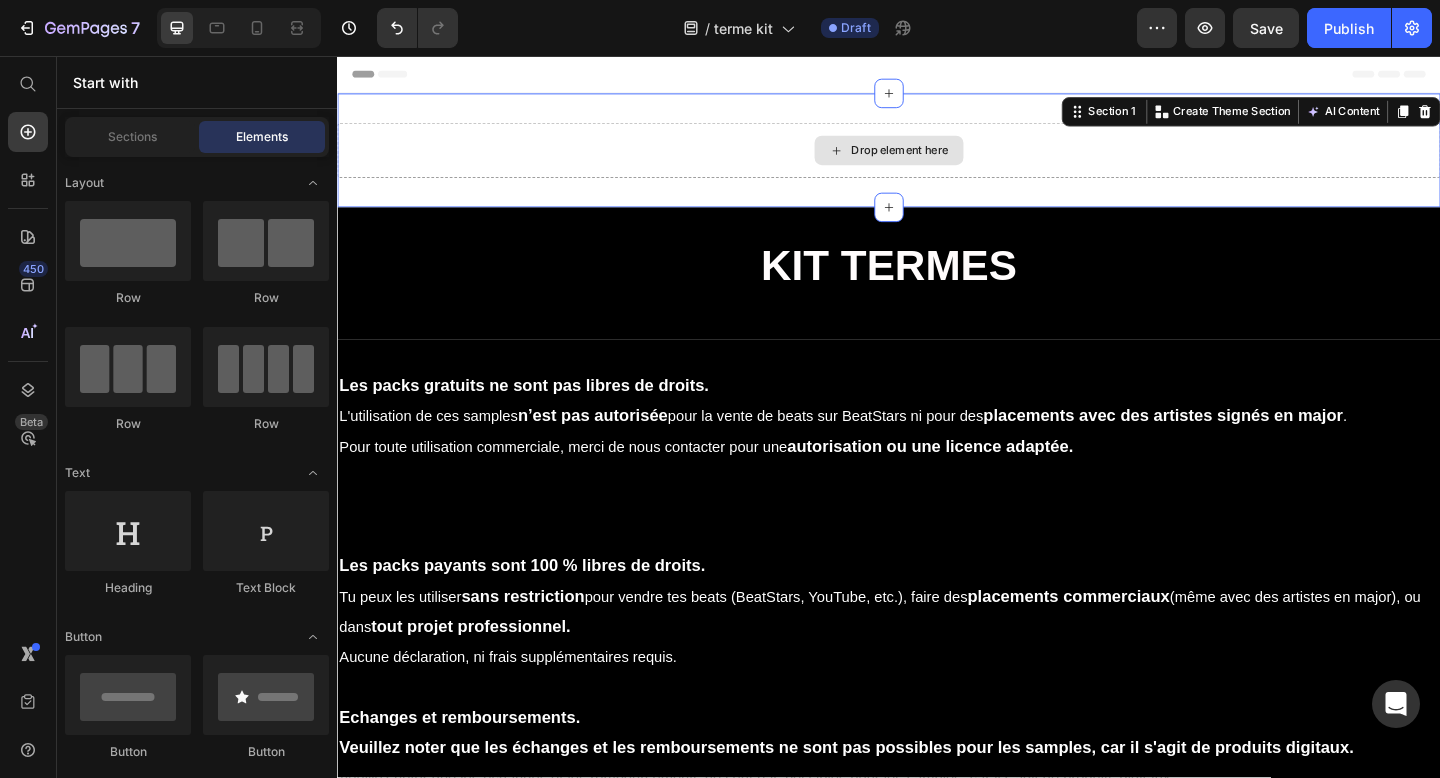 click on "Drop element here" at bounding box center (937, 159) 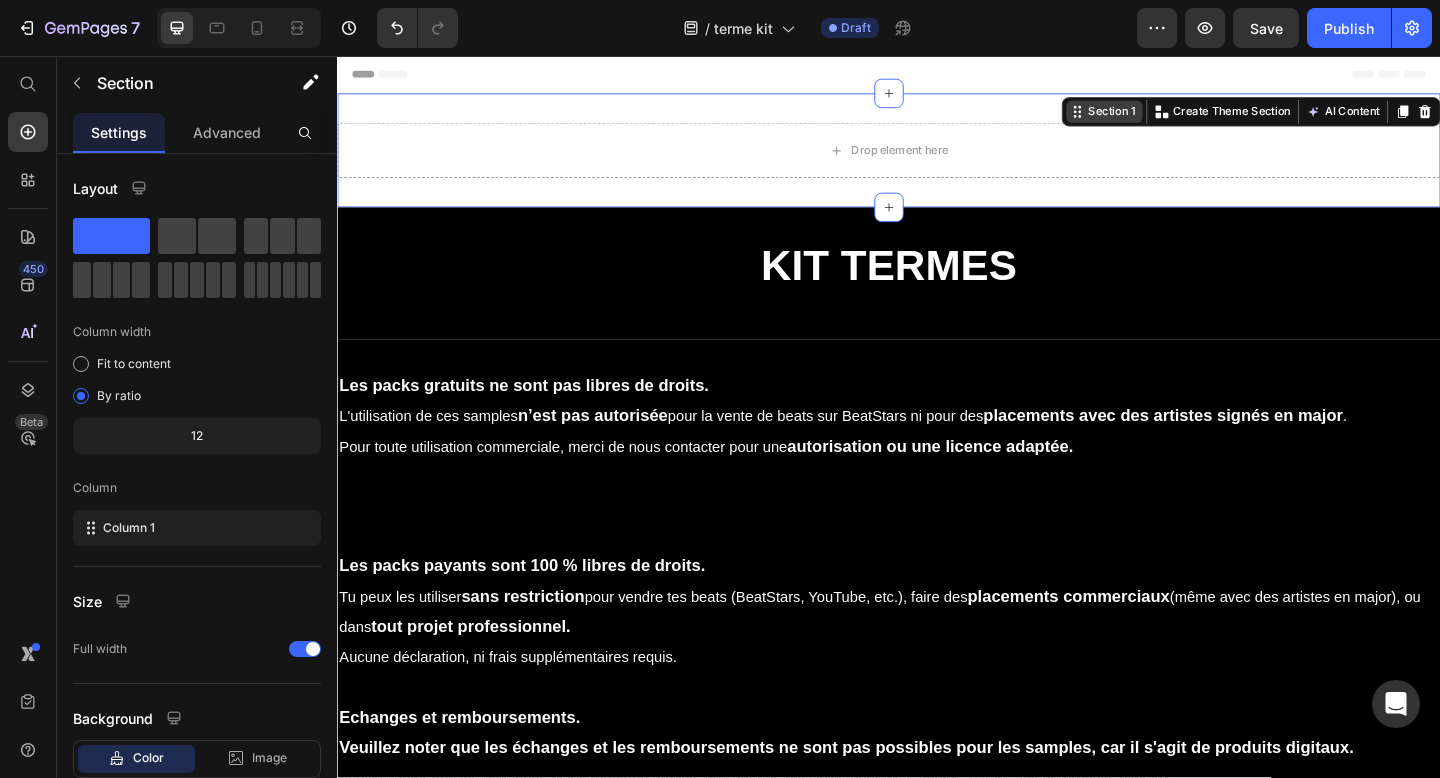 click on "Section 1" at bounding box center (1171, 117) 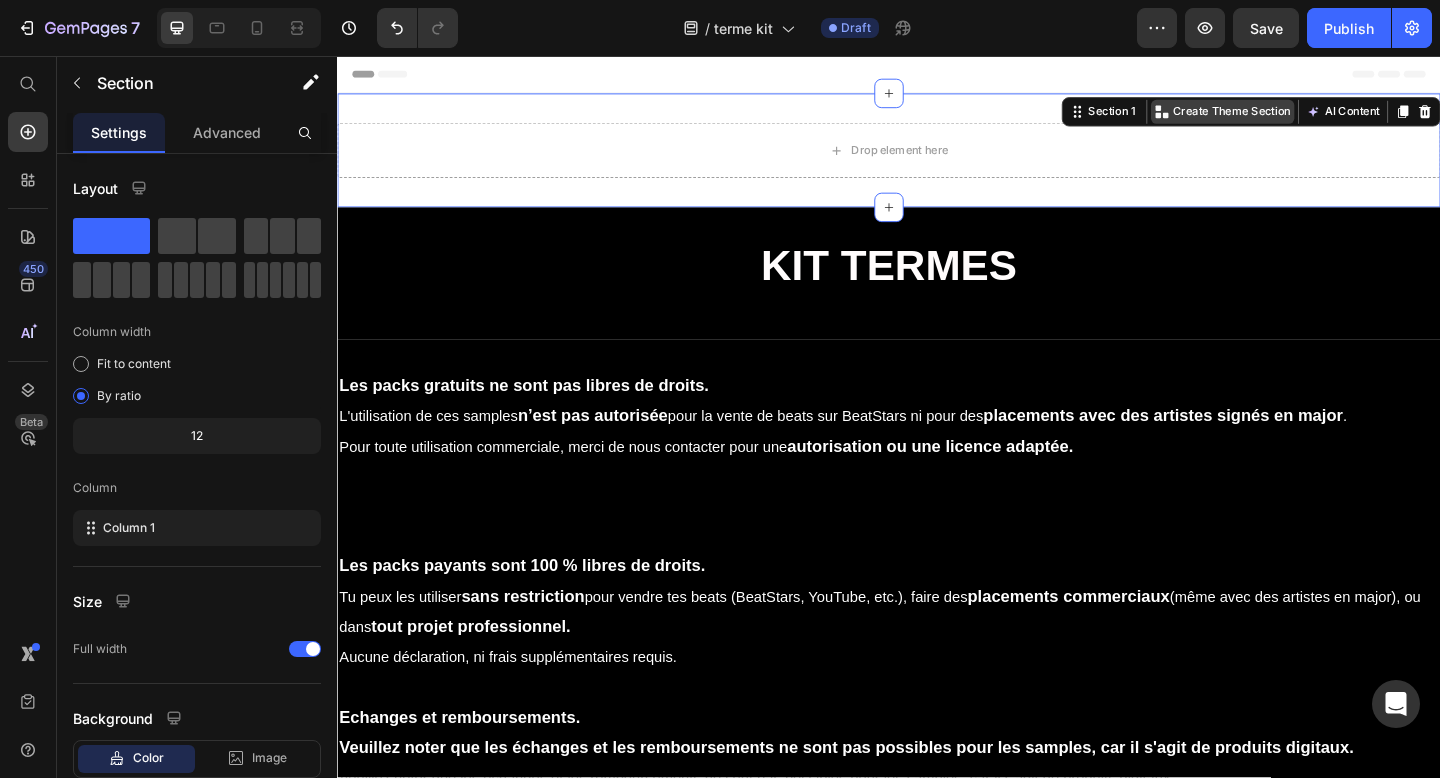click on "Create Theme Section" at bounding box center [1310, 117] 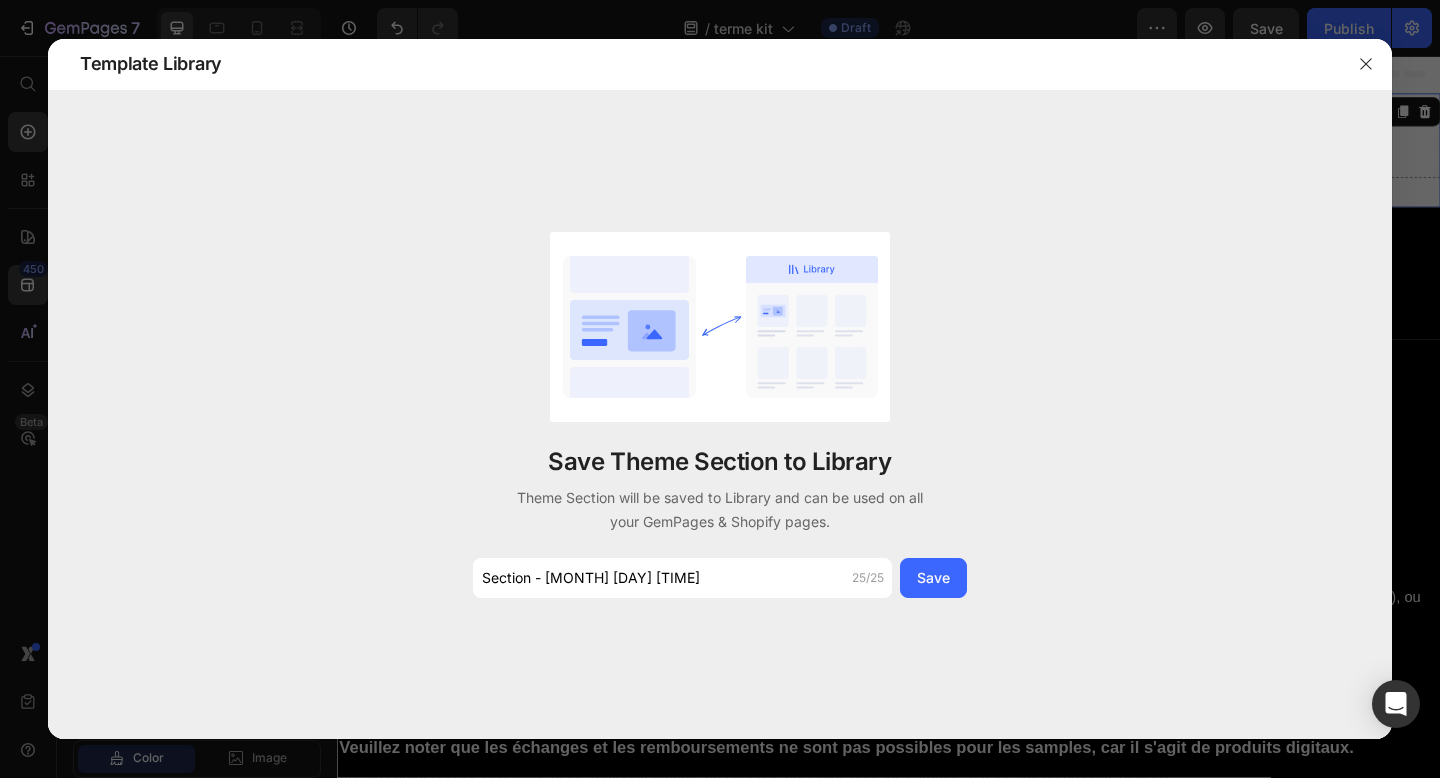 click 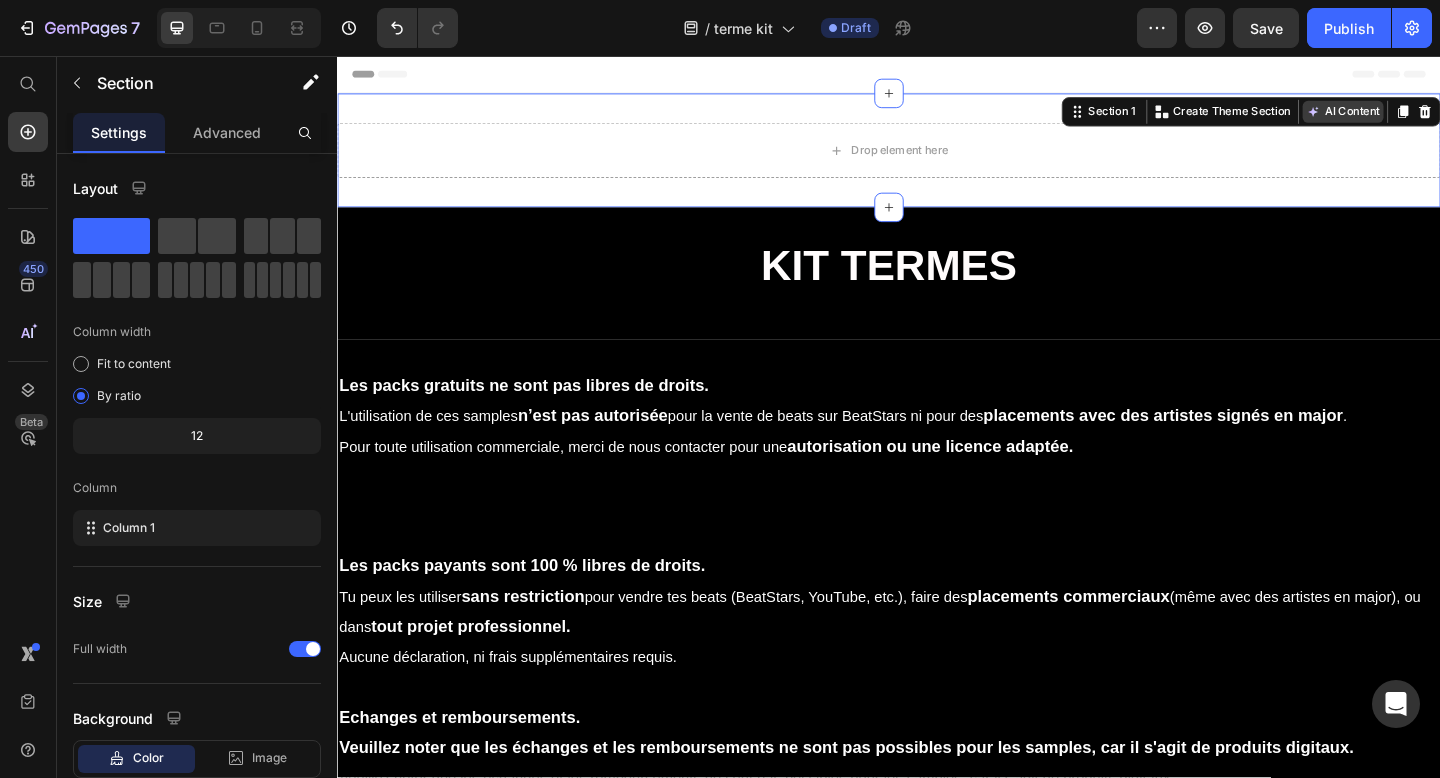 click on "AI Content" at bounding box center [1431, 117] 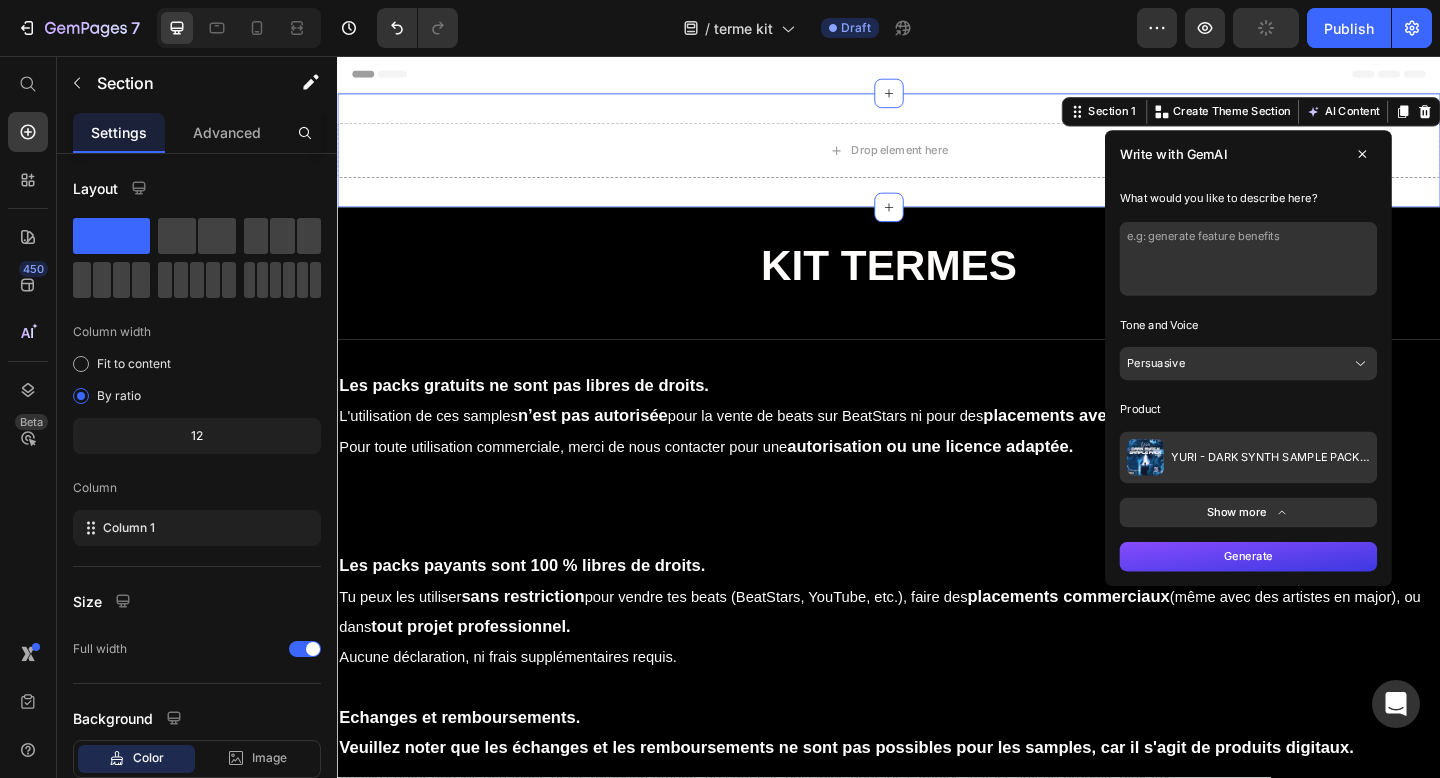 click at bounding box center (1452, 163) 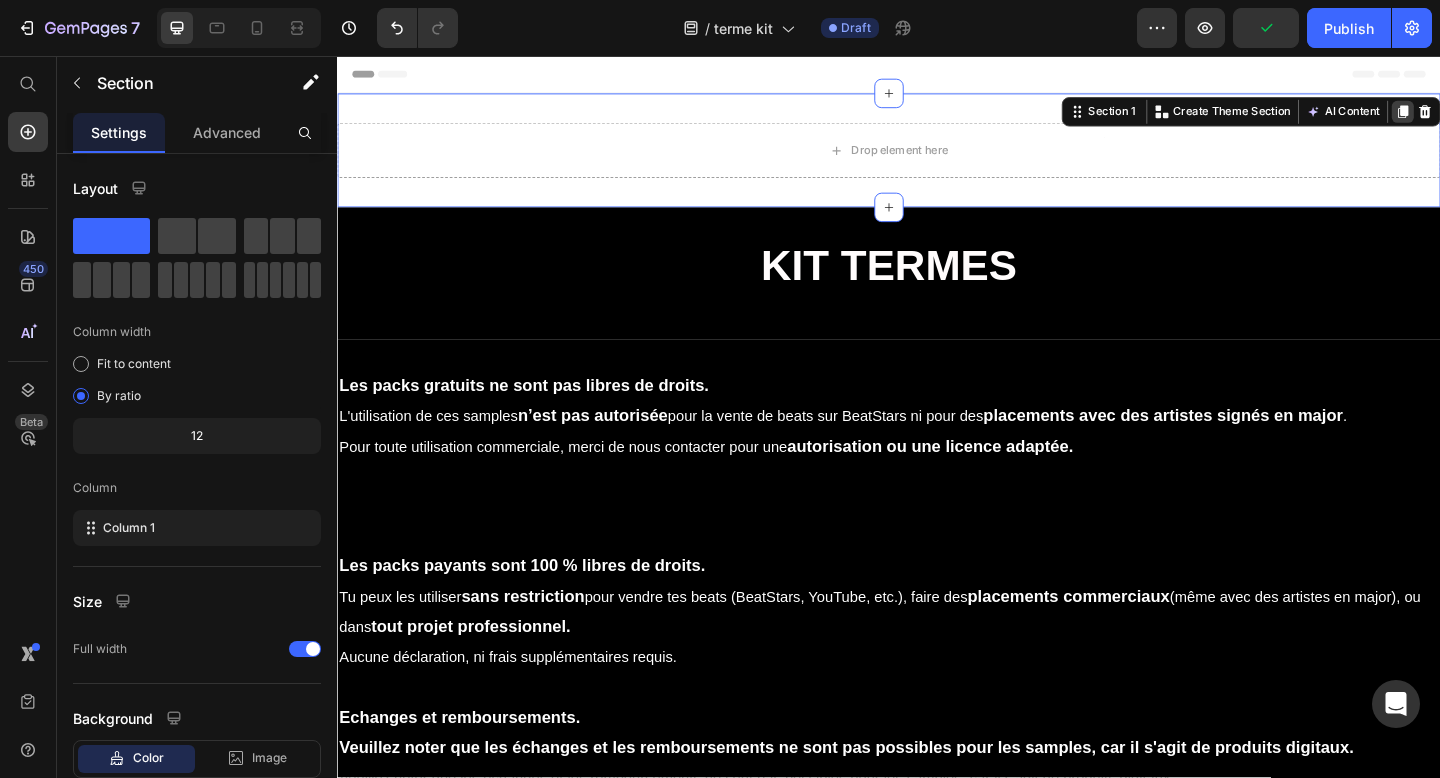 click at bounding box center [1496, 117] 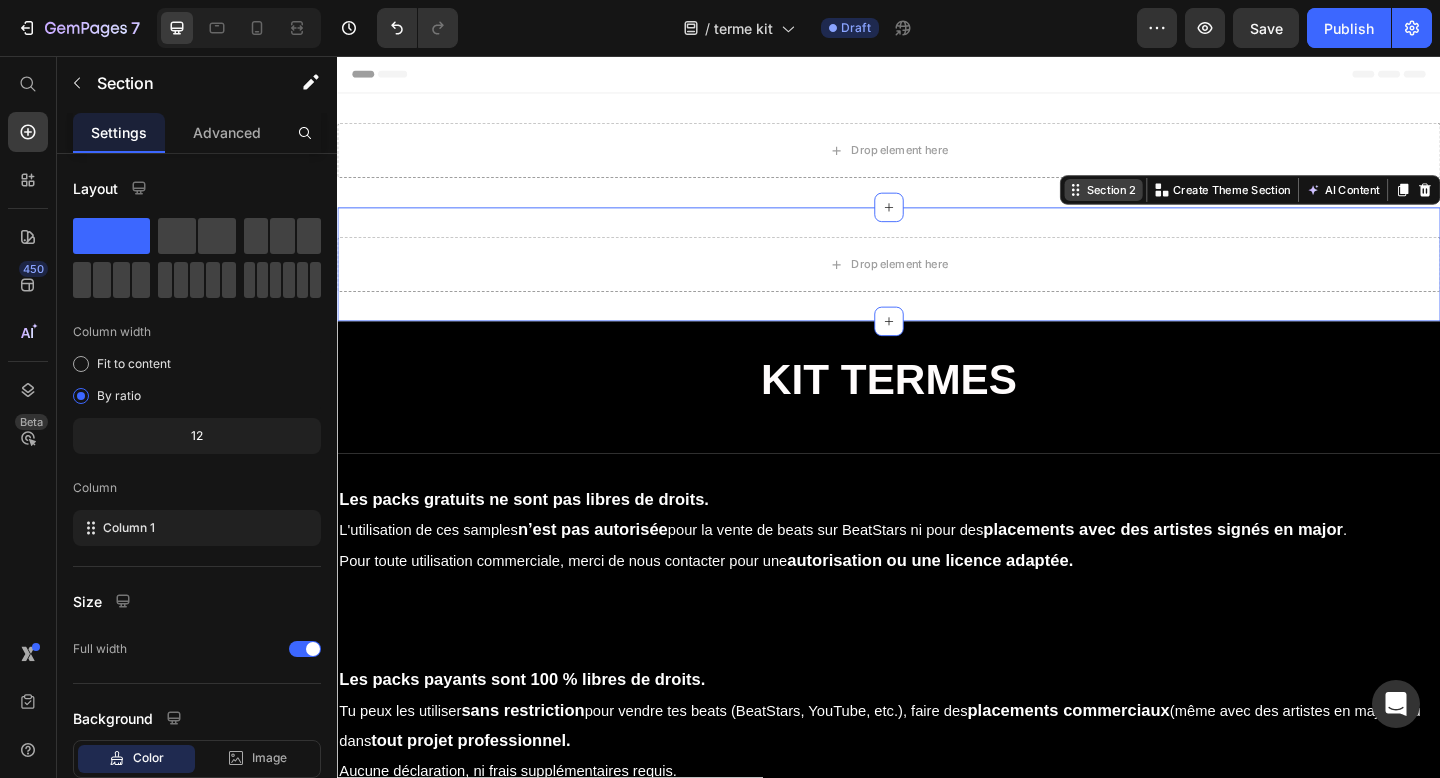 click on "Section 2" at bounding box center [1178, 202] 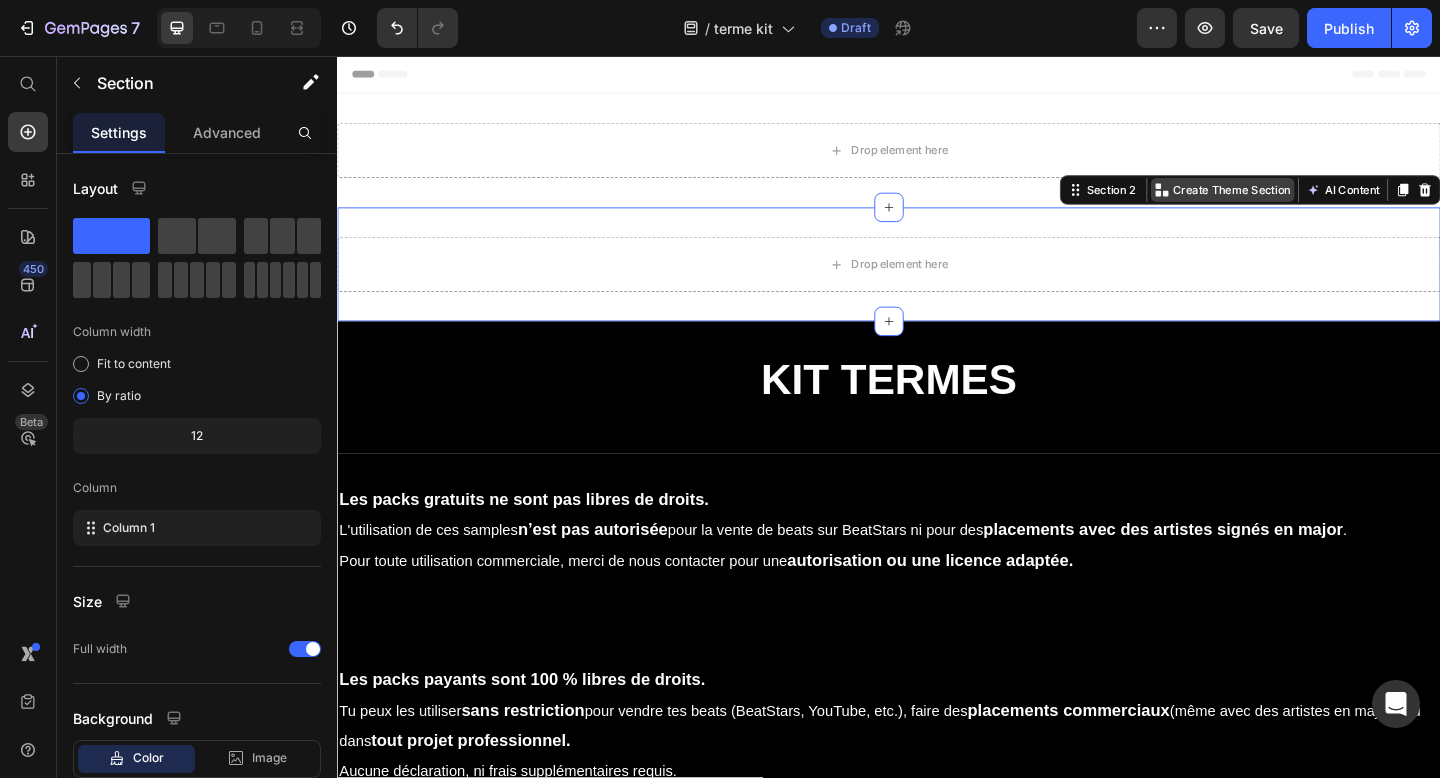 click on "Create Theme Section" at bounding box center [1310, 202] 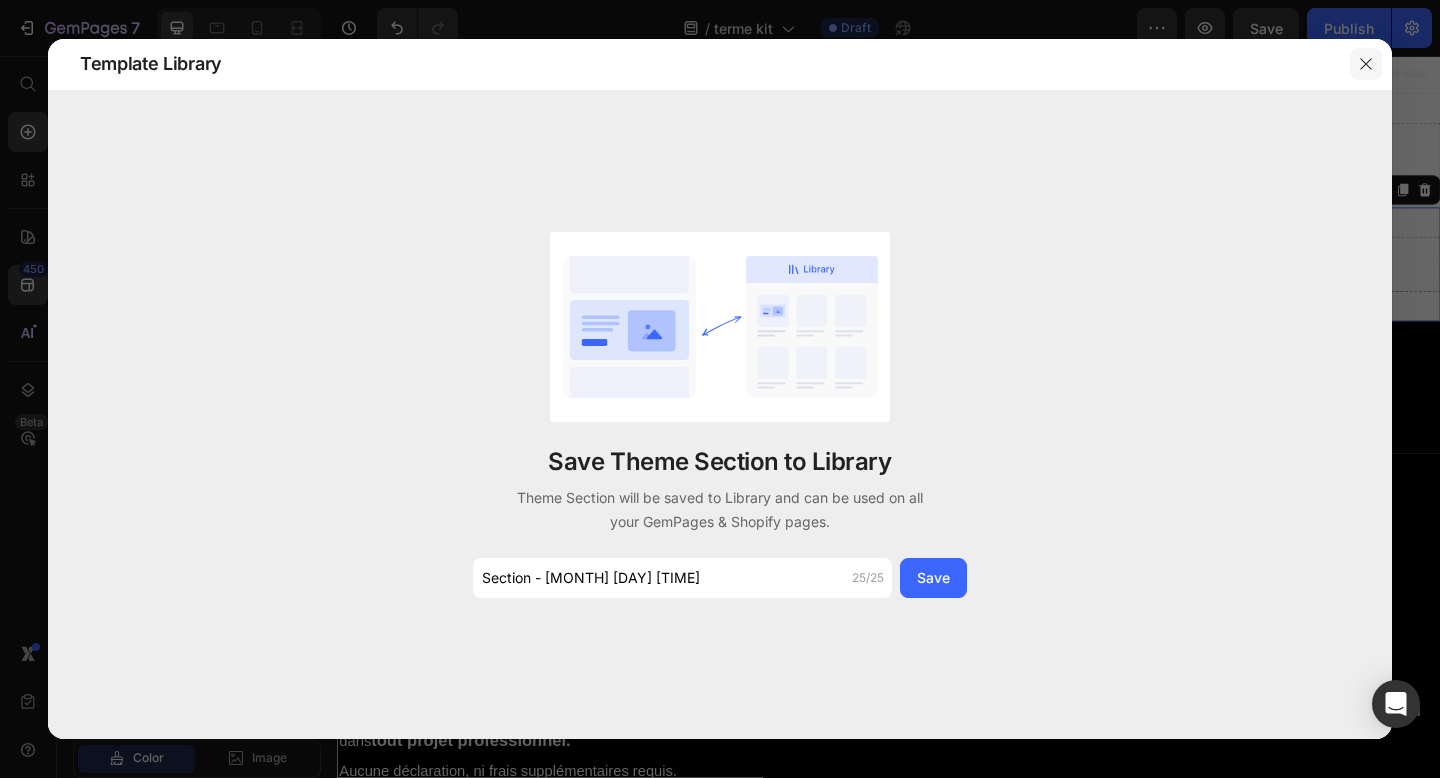 click at bounding box center (1366, 64) 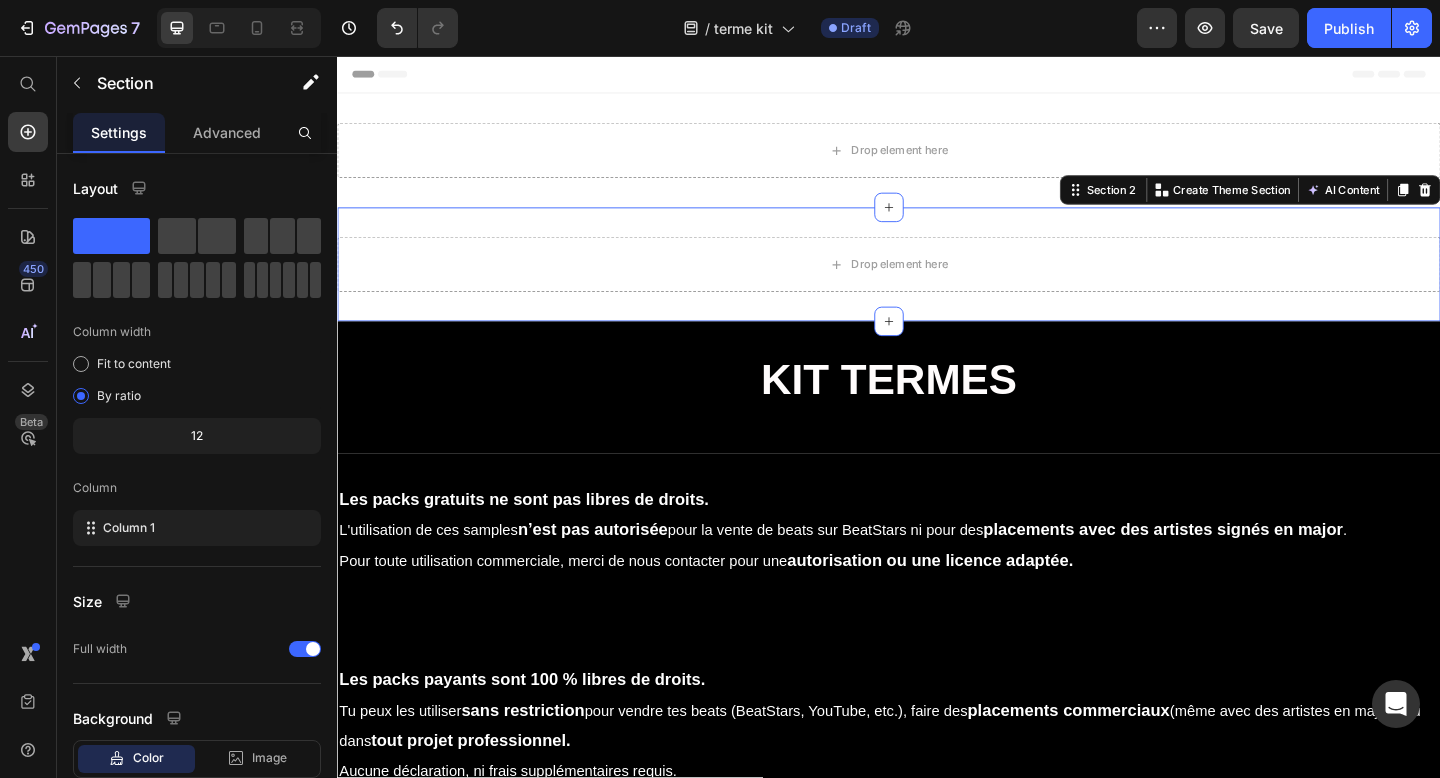 click on "Drop element here Section 2   Create Theme Section AI Content Write with GemAI What would you like to describe here? Tone and Voice Persuasive Product YURI - DARK SYNTH SAMPLE PACK VOL. 1 Show more Generate" at bounding box center (937, 283) 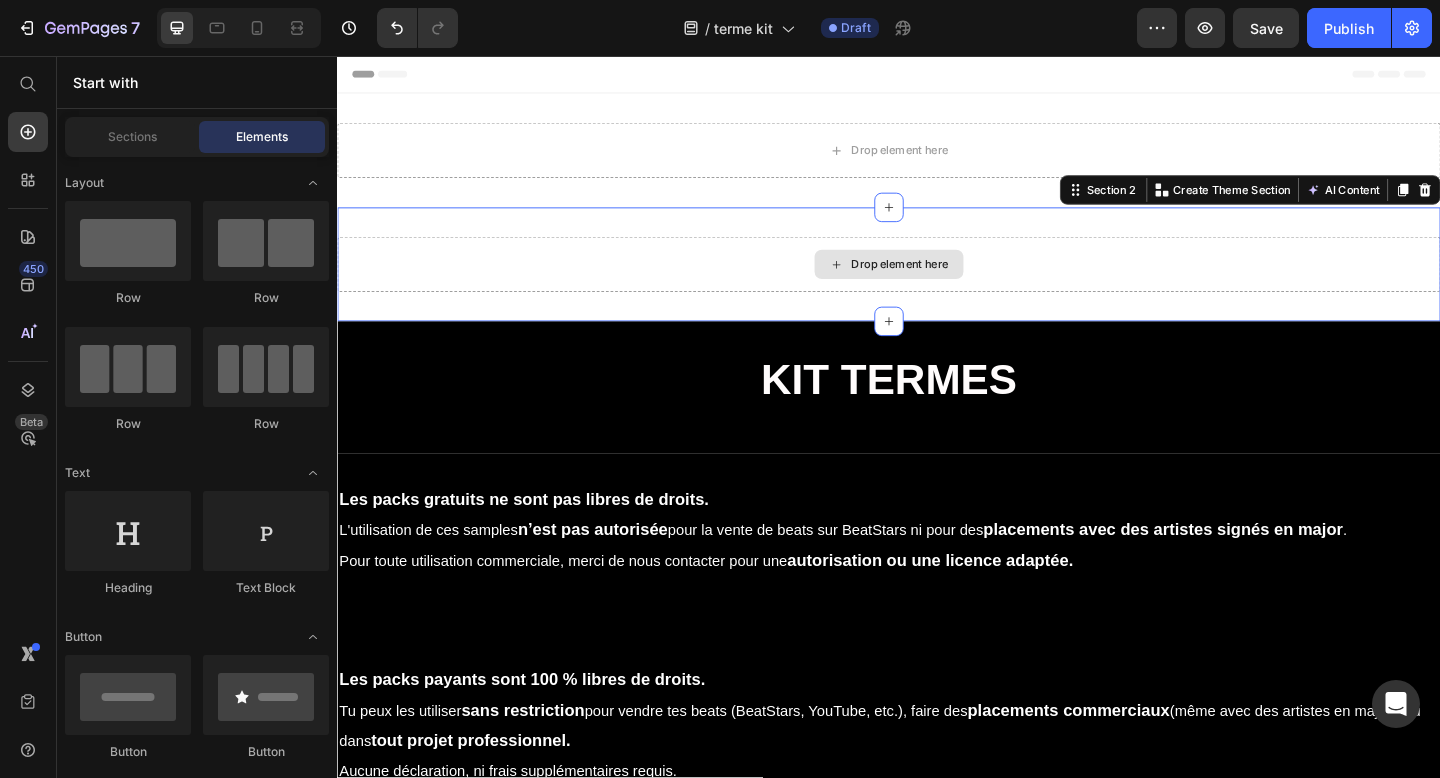 click on "Drop element here" at bounding box center [949, 283] 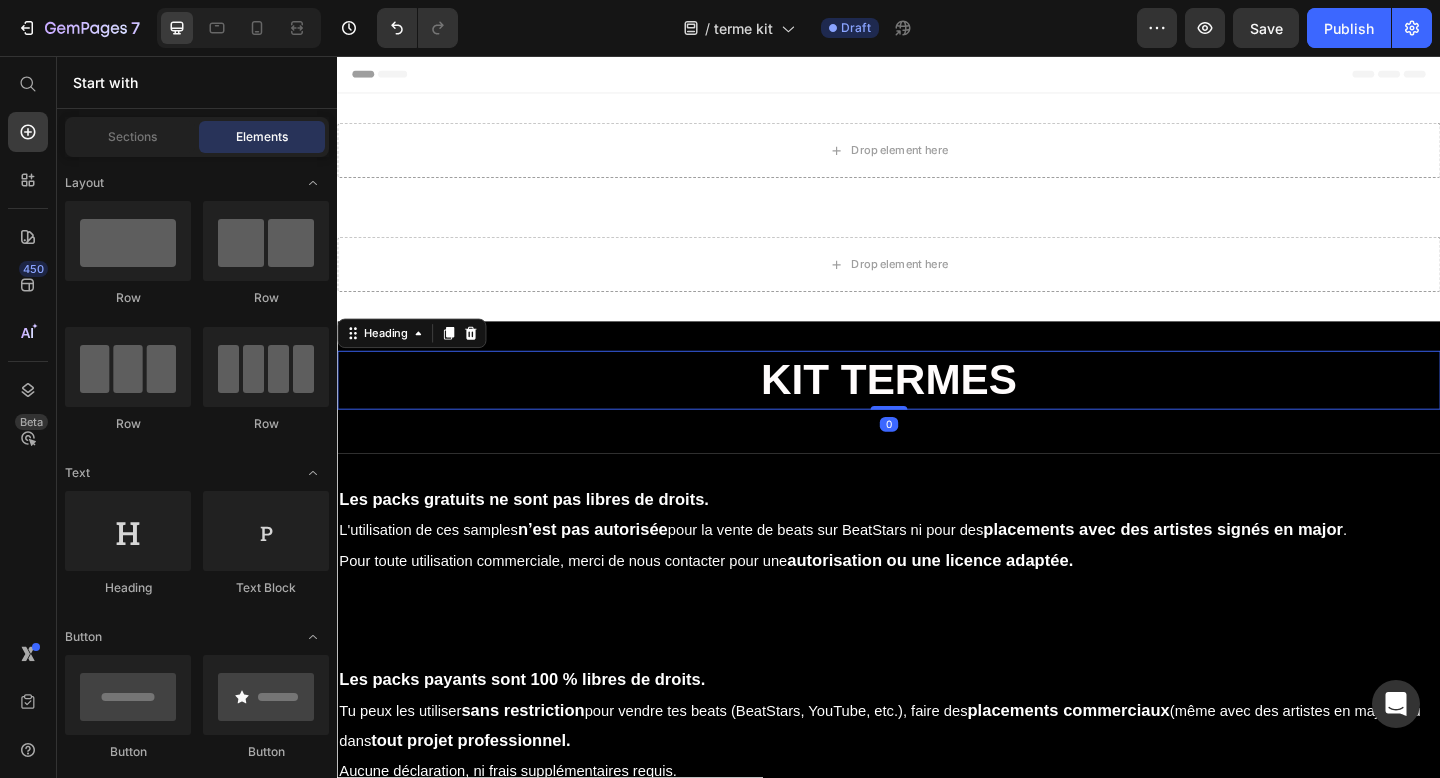 click on "KIT TERMES" at bounding box center [937, 408] 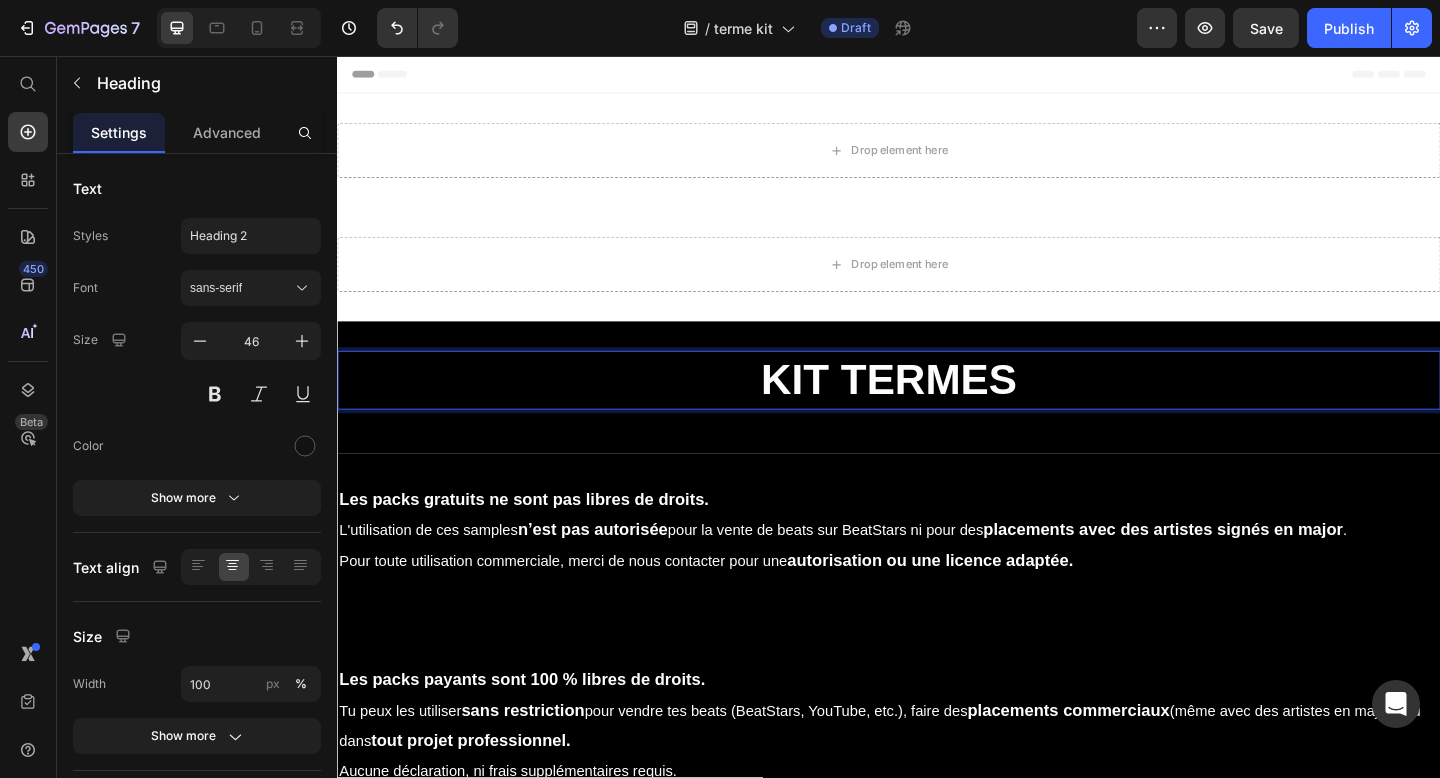 click on "KIT TERMES" at bounding box center [937, 409] 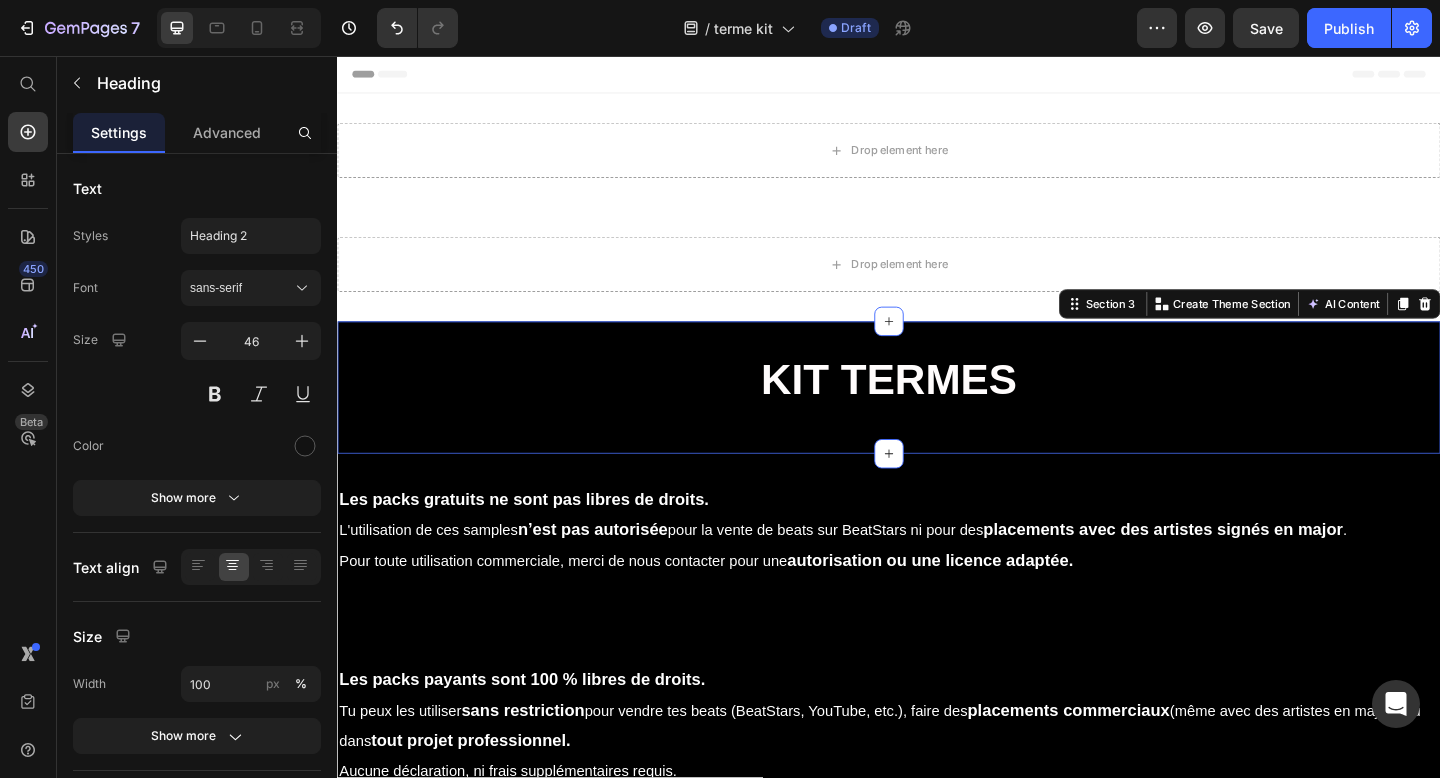 click on "⁠⁠⁠⁠⁠⁠⁠ KIT TERMES Heading Row Section 3   Create Theme Section AI Content Write with GemAI What would you like to describe here? Tone and Voice Persuasive Product YURI - DARK SYNTH SAMPLE PACK VOL. 1 Show more Generate" at bounding box center (937, 417) 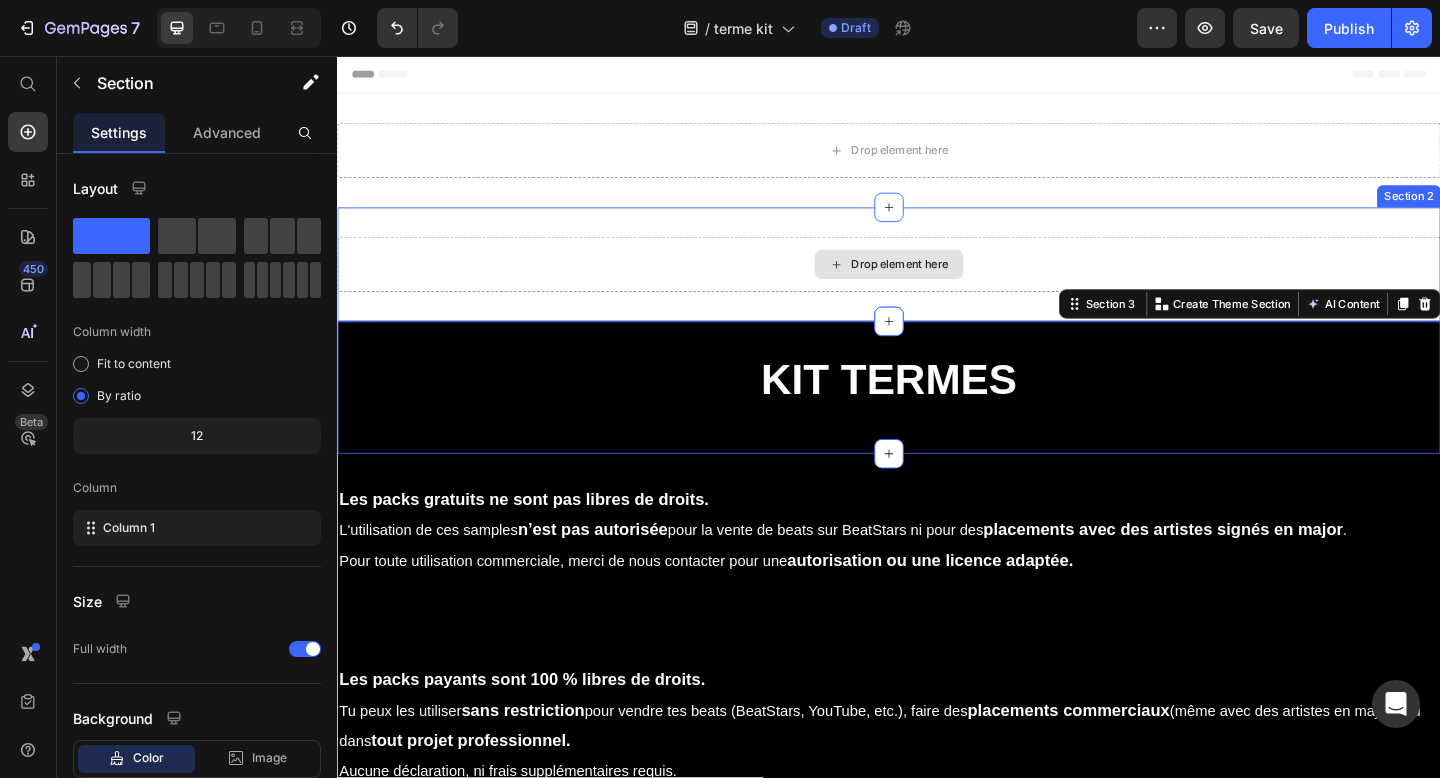 click on "Drop element here Section 2" at bounding box center (937, 283) 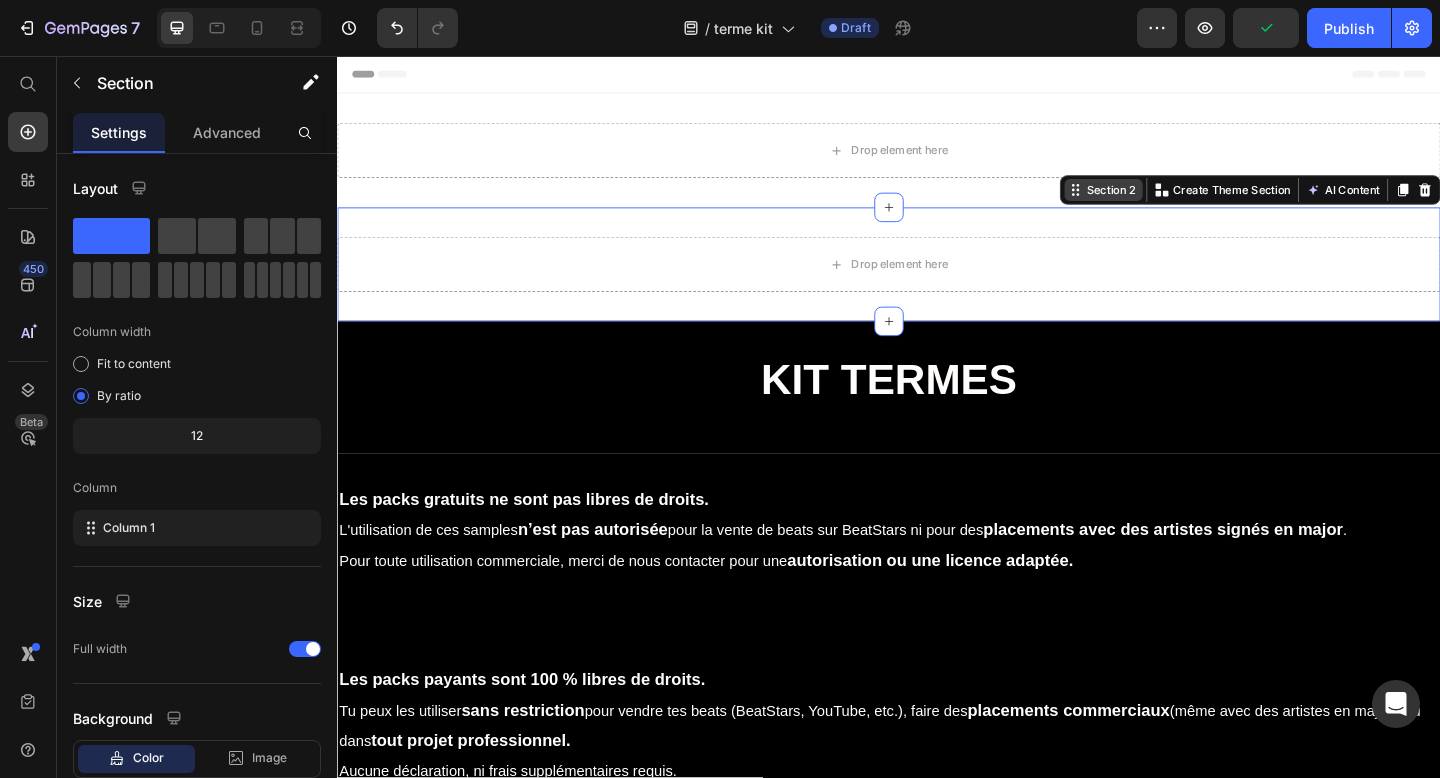 click on "Section 2" at bounding box center [1178, 202] 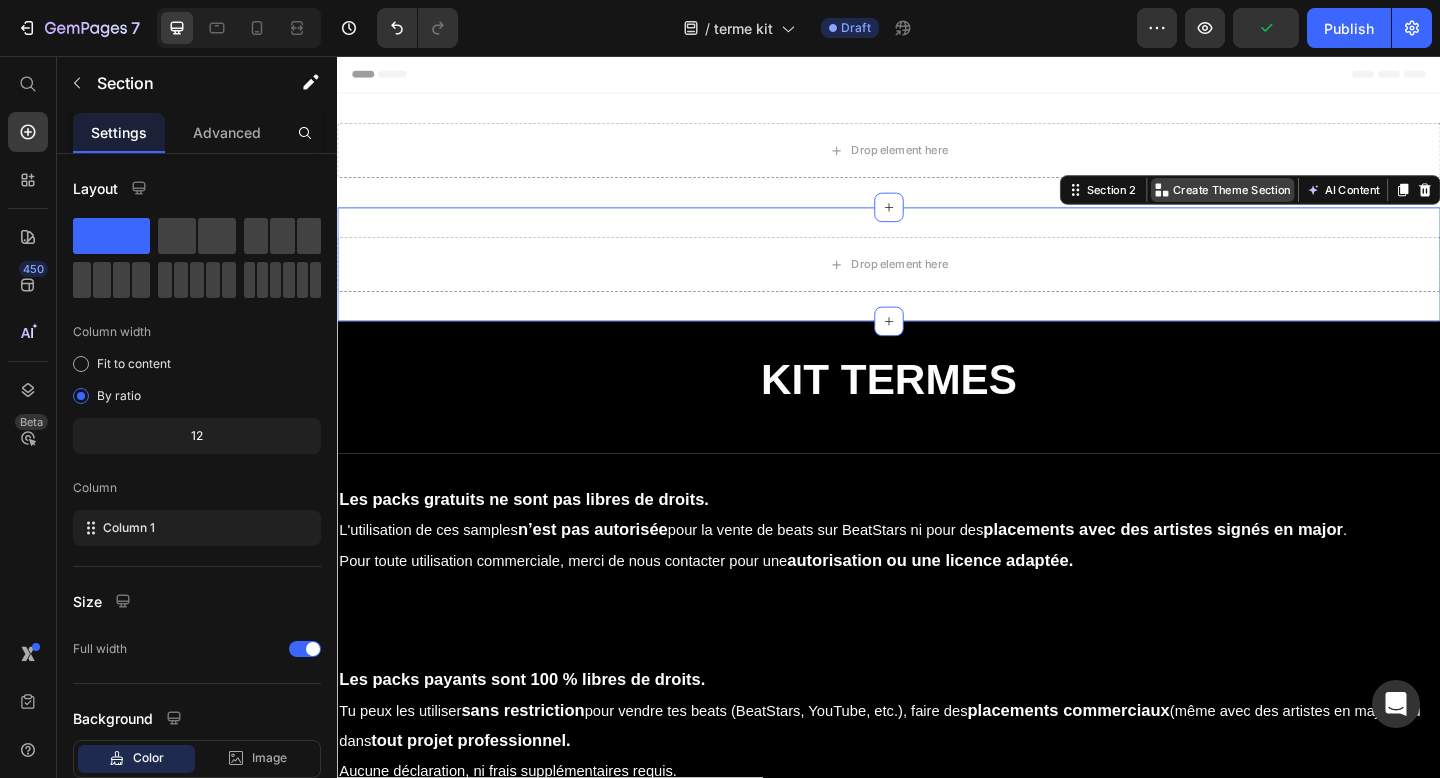 click on "Create Theme Section" at bounding box center (1300, 202) 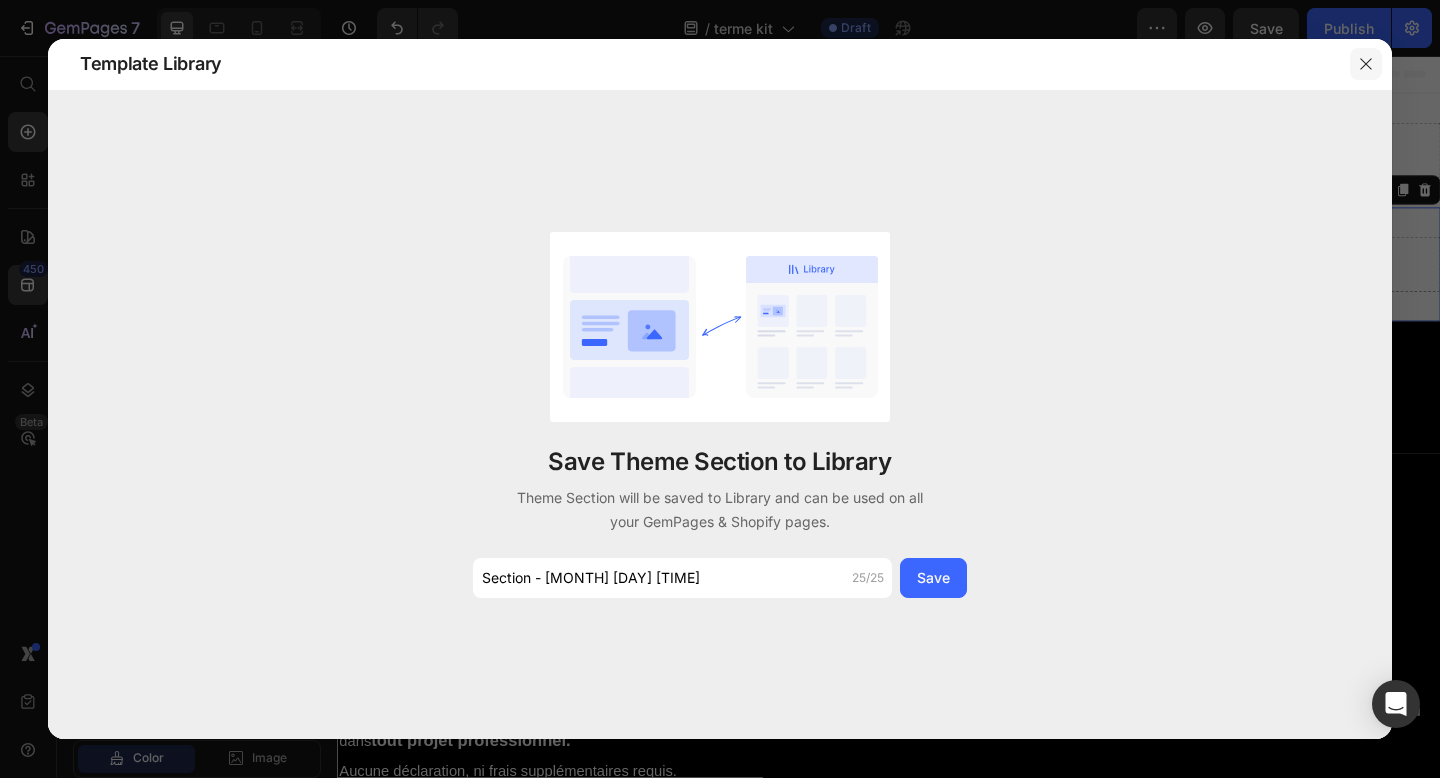 click at bounding box center [1366, 64] 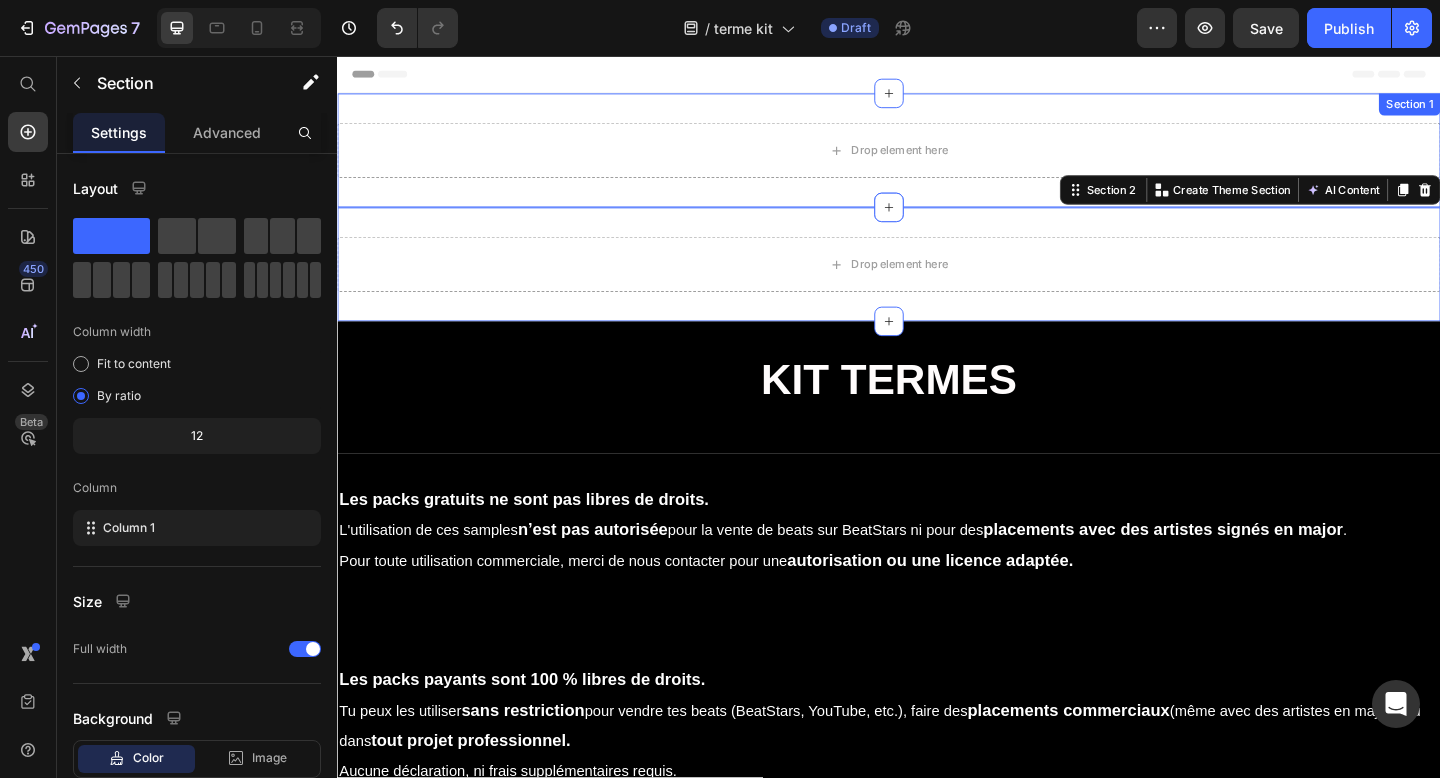 click on "Section 1" at bounding box center [1503, 109] 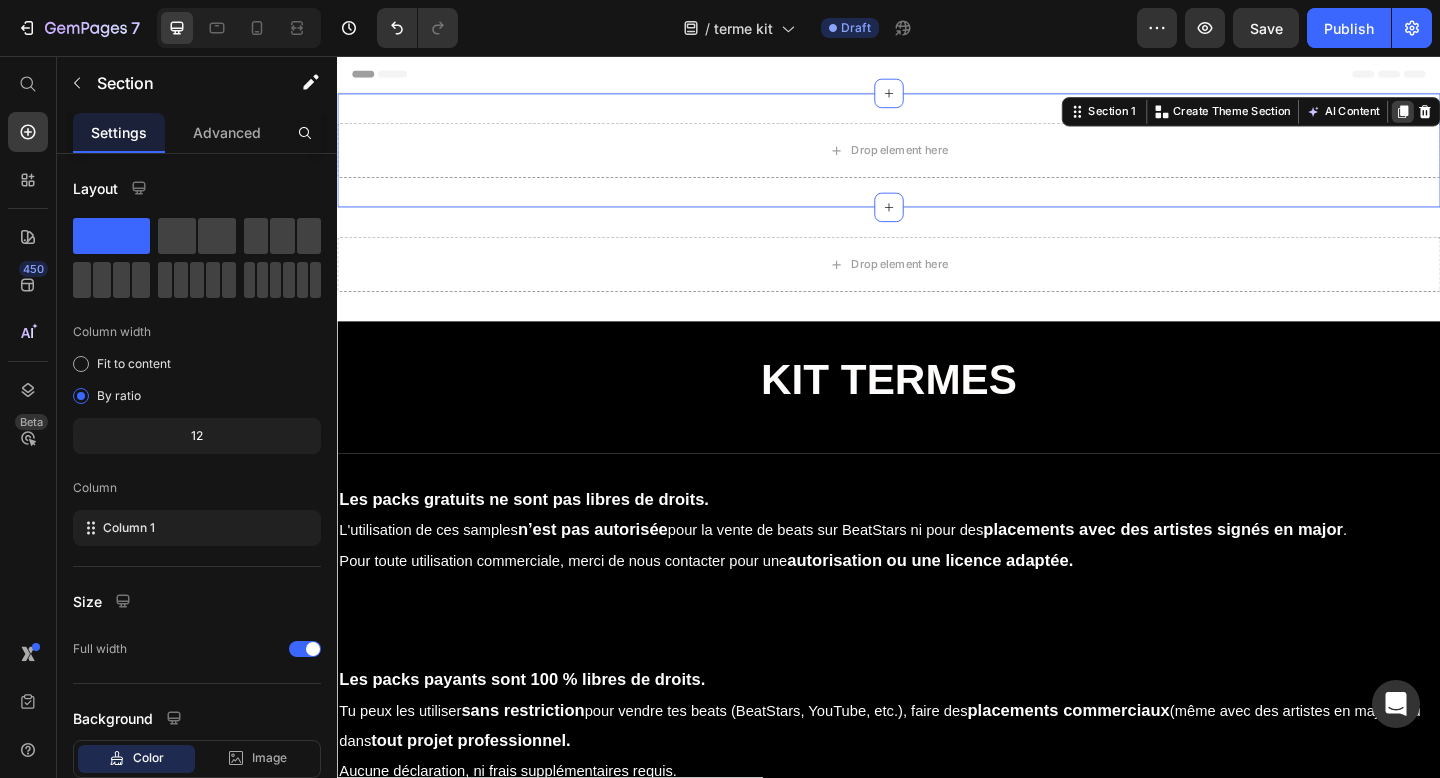 click 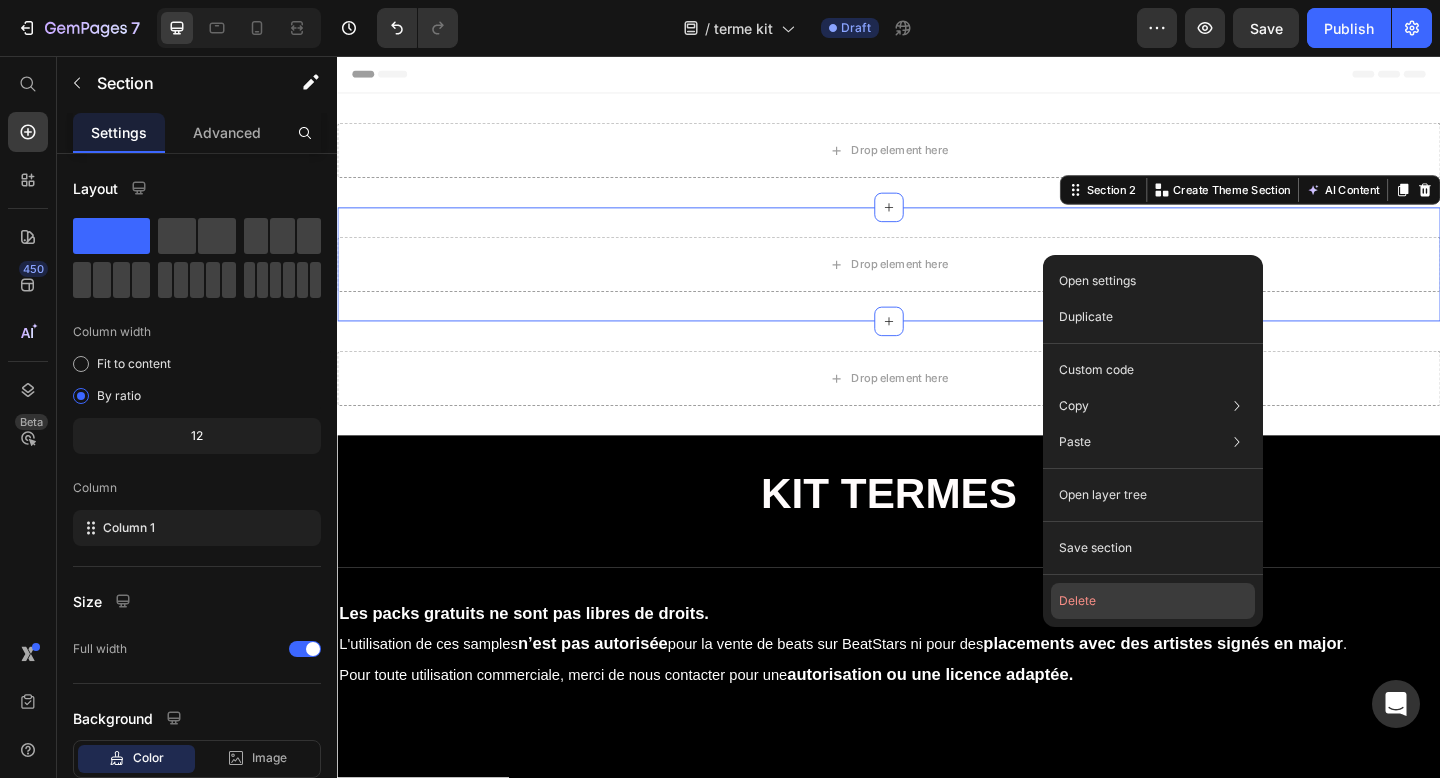 click on "Delete" 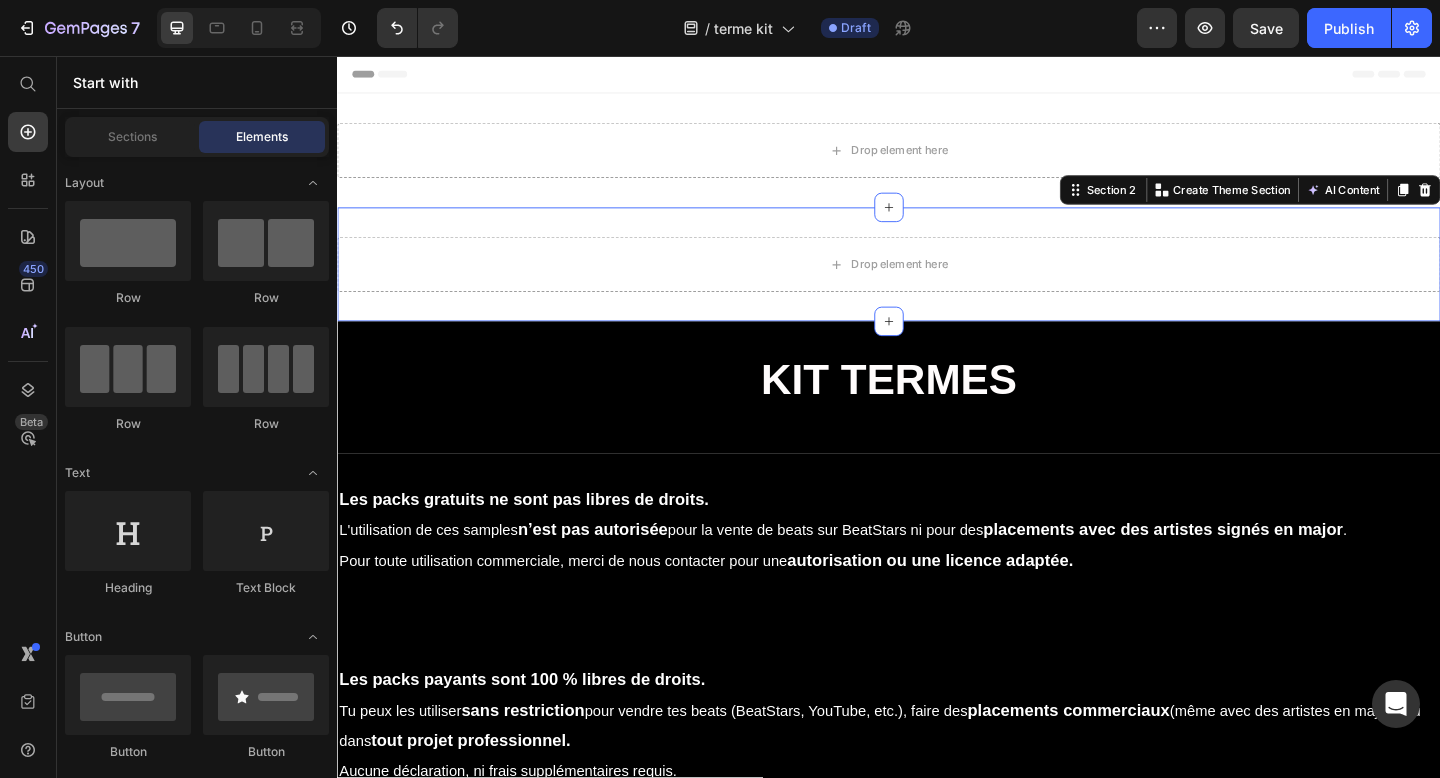 click on "Drop element here Section 2   Create Theme Section AI Content Write with GemAI What would you like to describe here? Tone and Voice Persuasive Product YURI - DARK SYNTH SAMPLE PACK VOL. 1 Show more Generate" at bounding box center [937, 283] 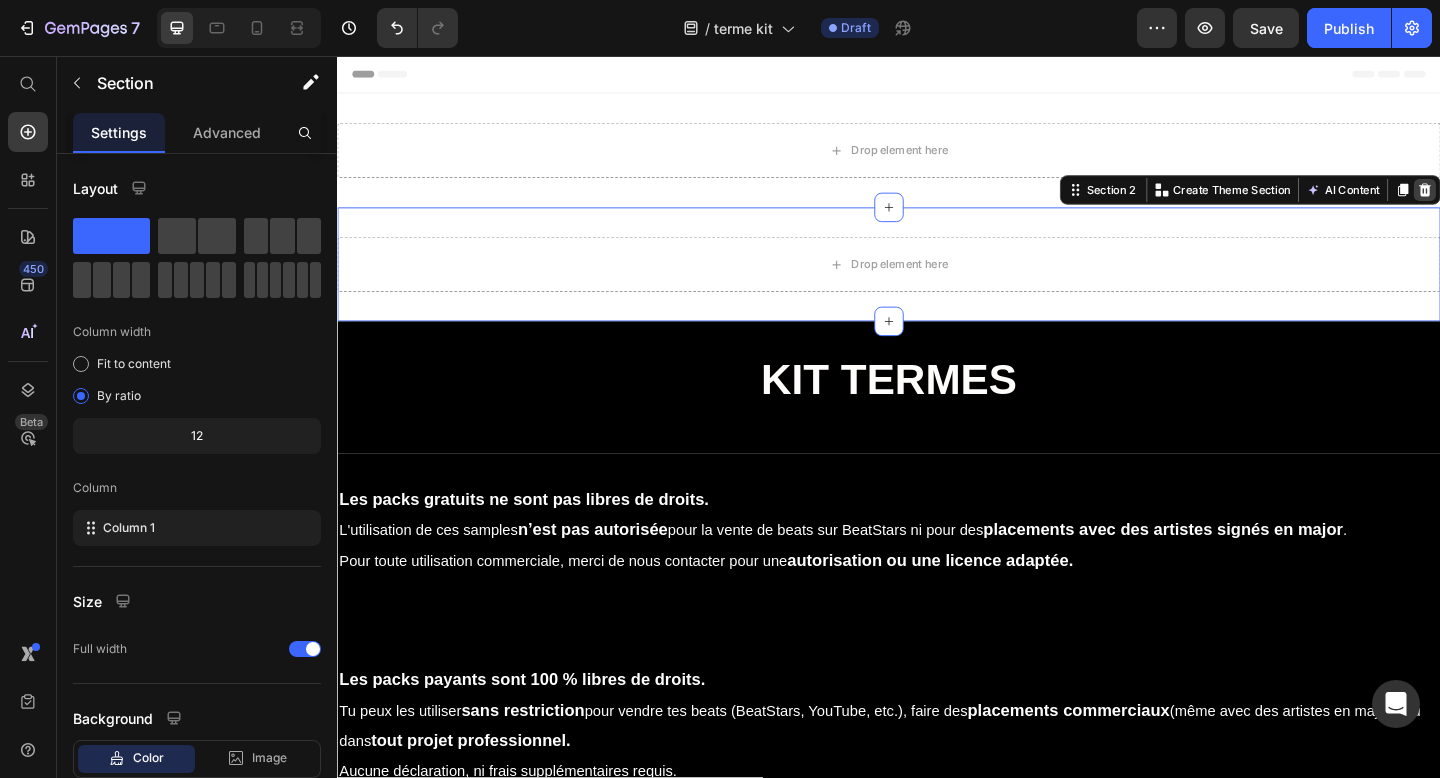 click at bounding box center [1520, 202] 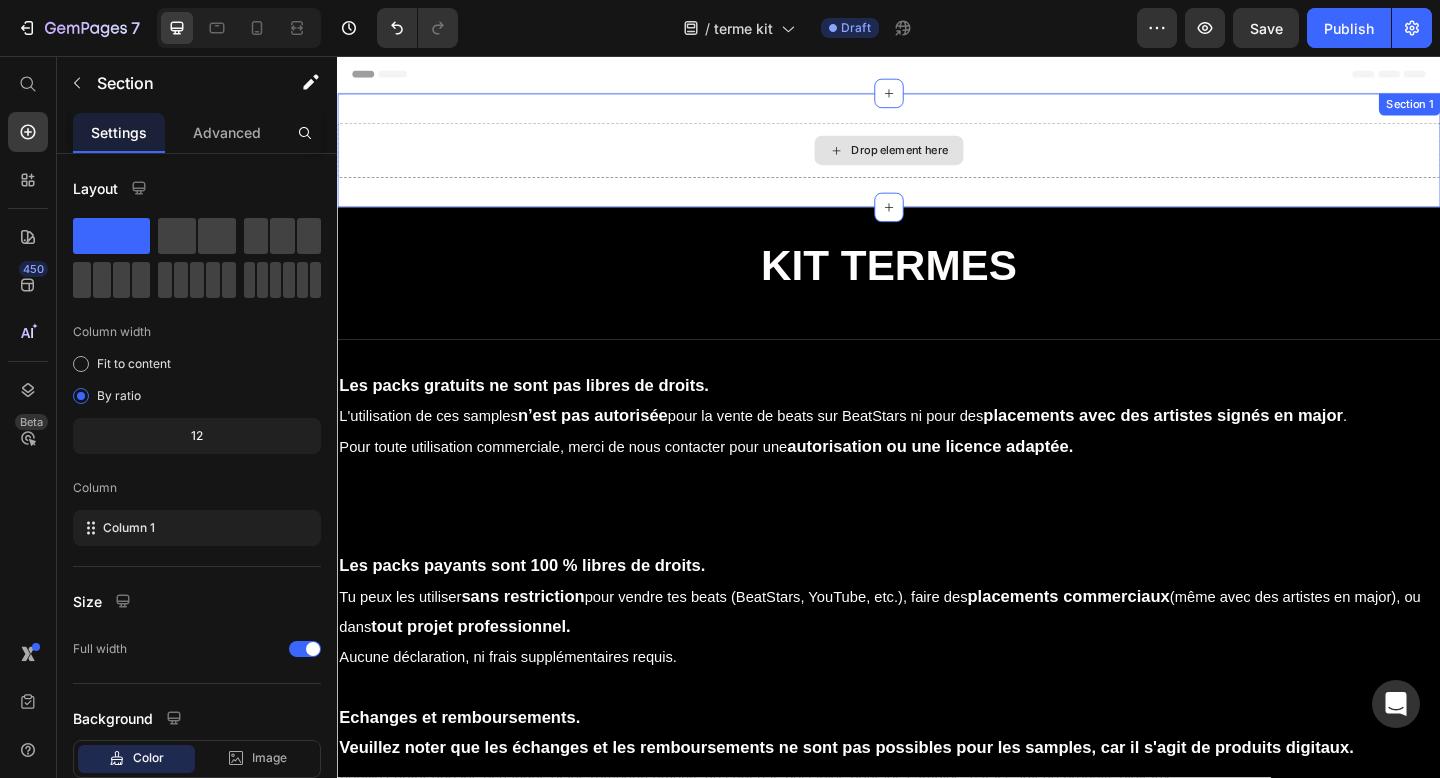 click on "Drop element here" at bounding box center [937, 159] 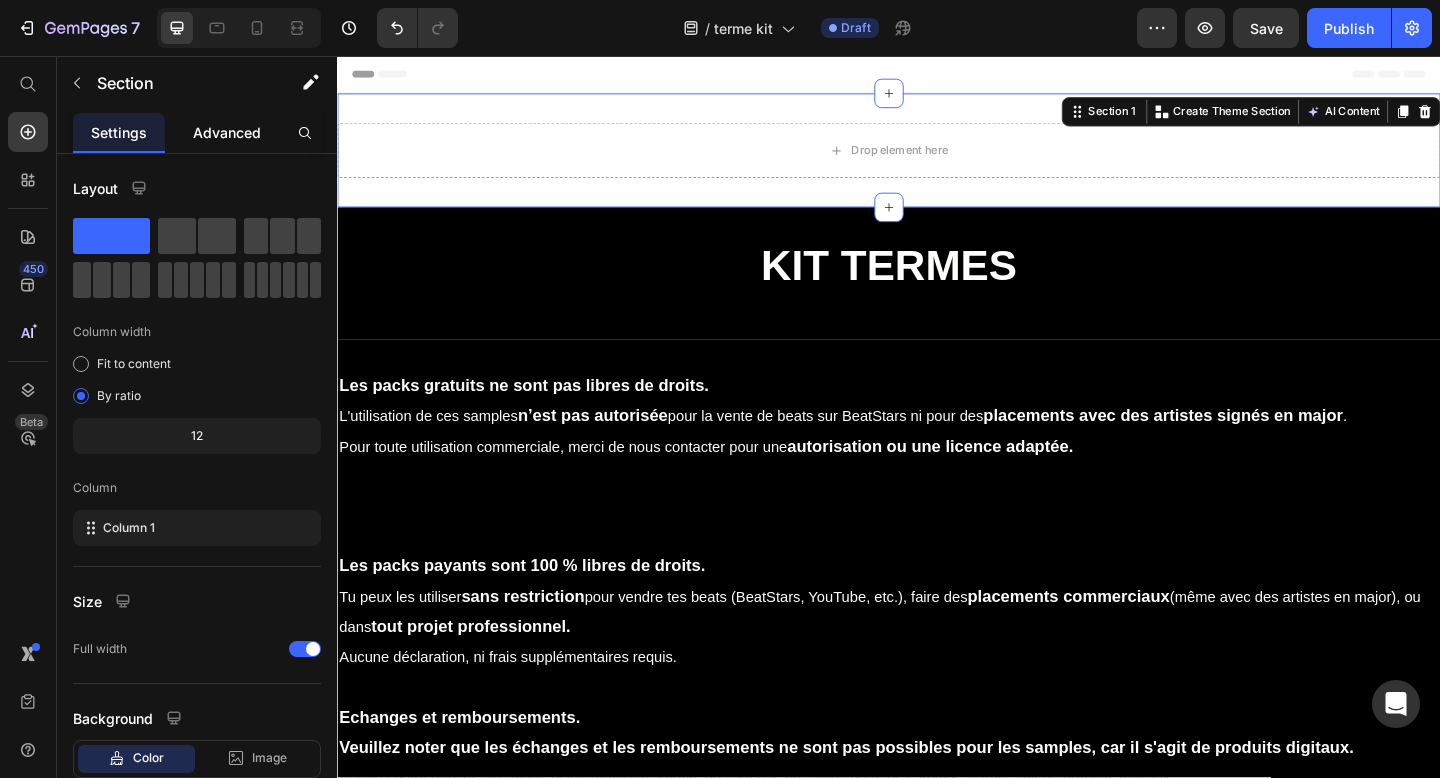 click on "Advanced" at bounding box center [227, 132] 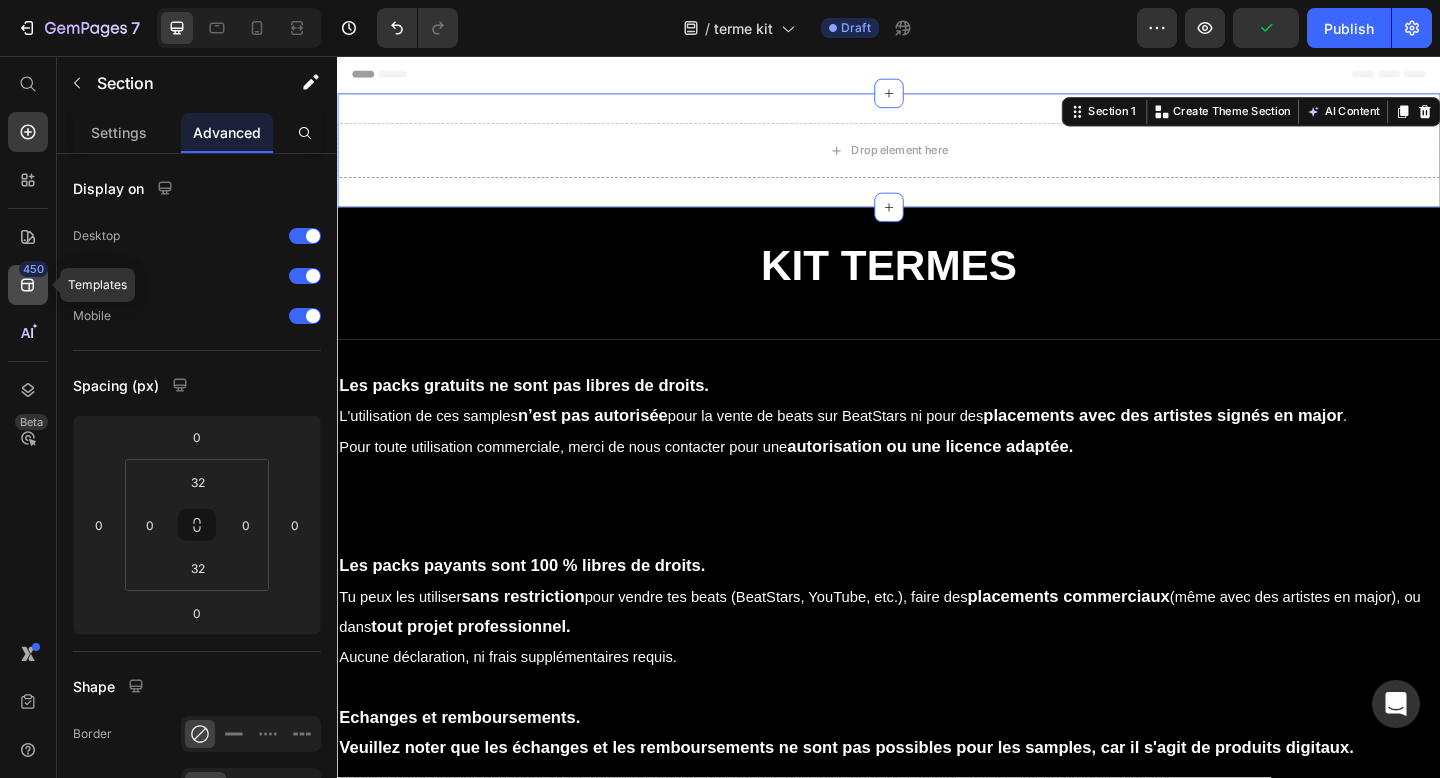 click 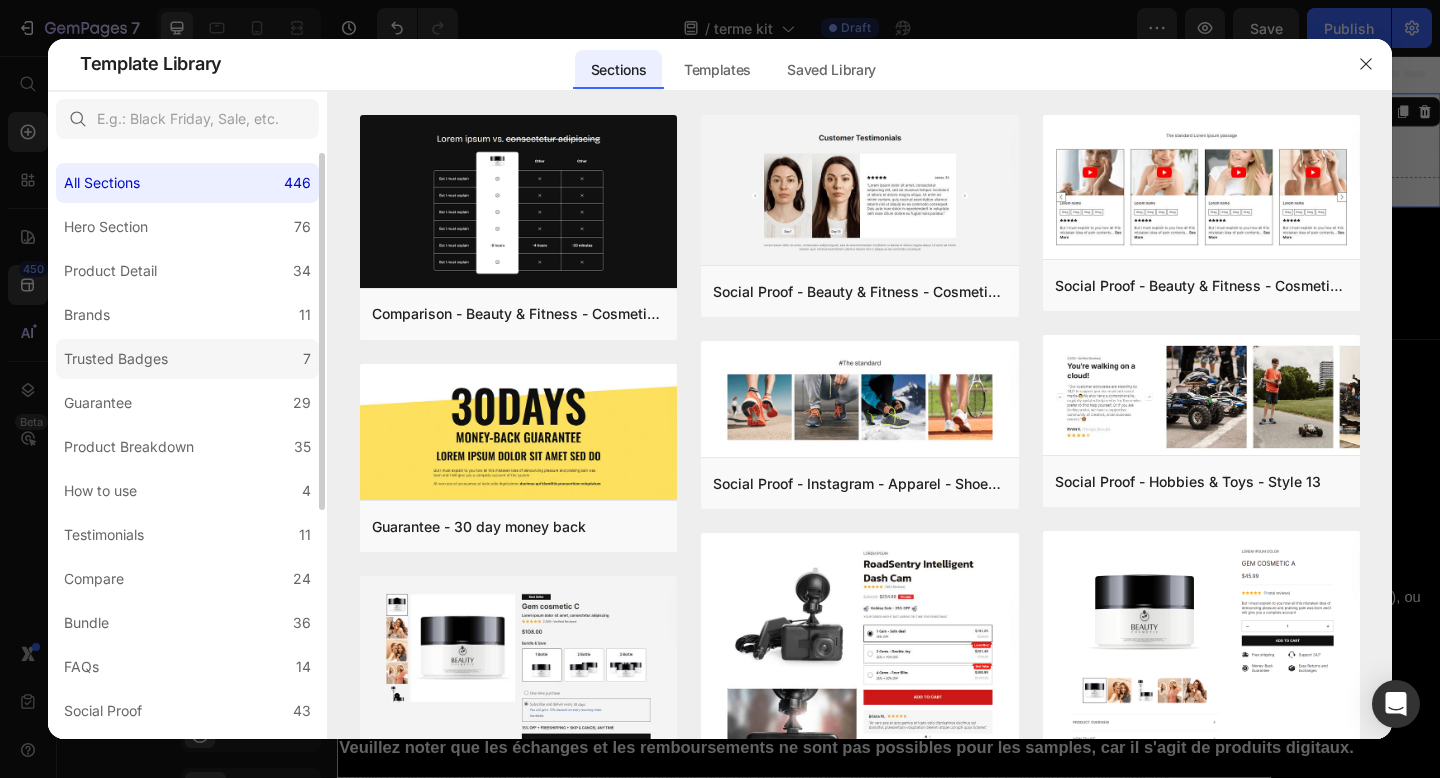 scroll, scrollTop: 11, scrollLeft: 0, axis: vertical 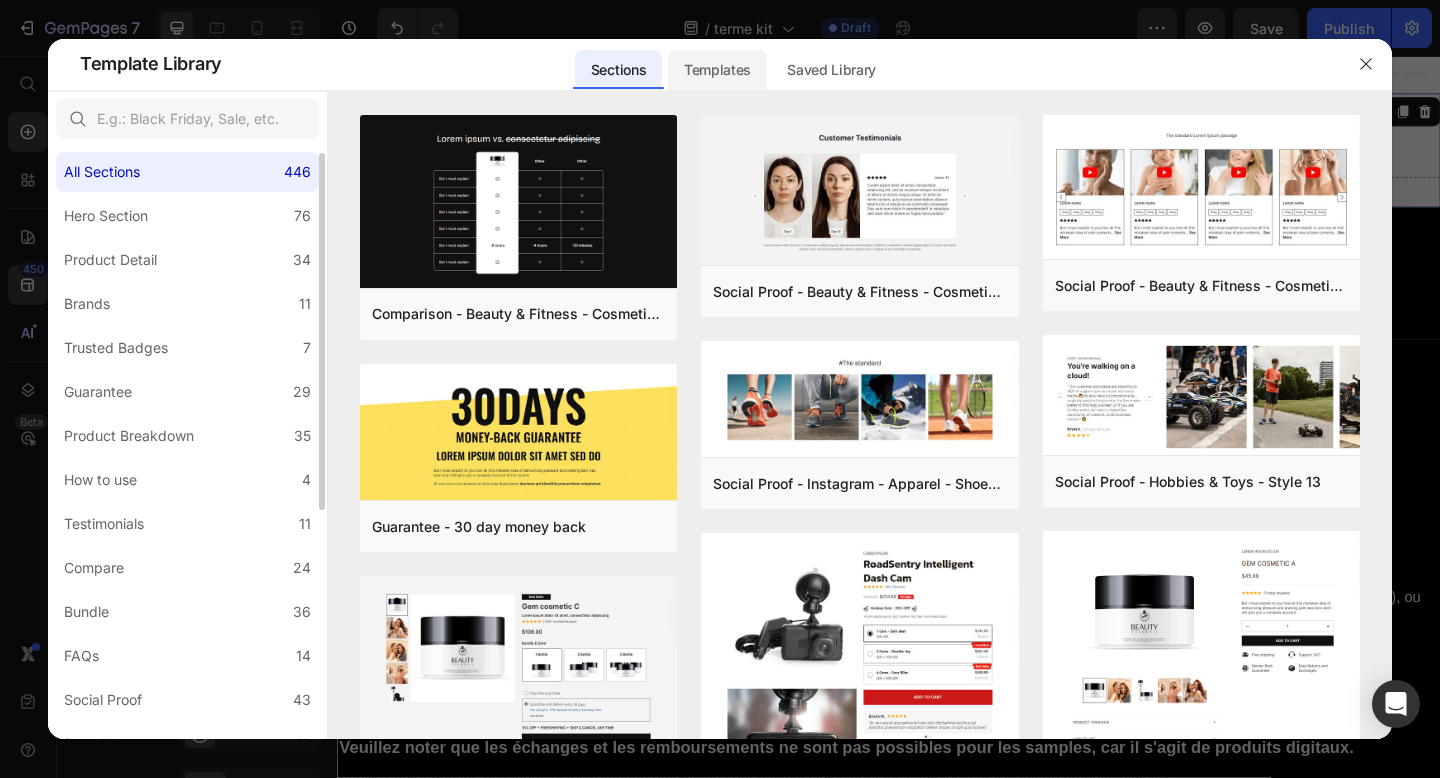click on "Templates" 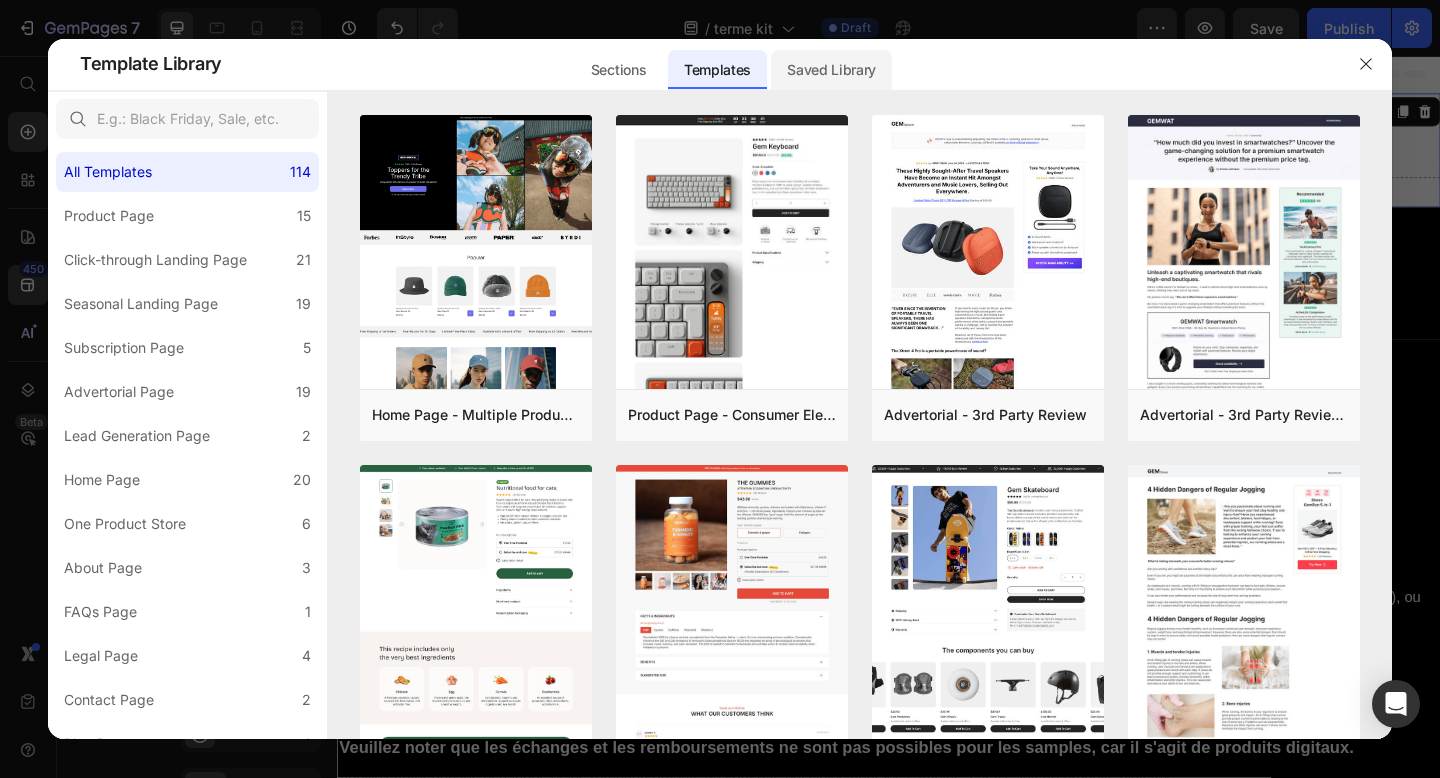 click on "Saved Library" 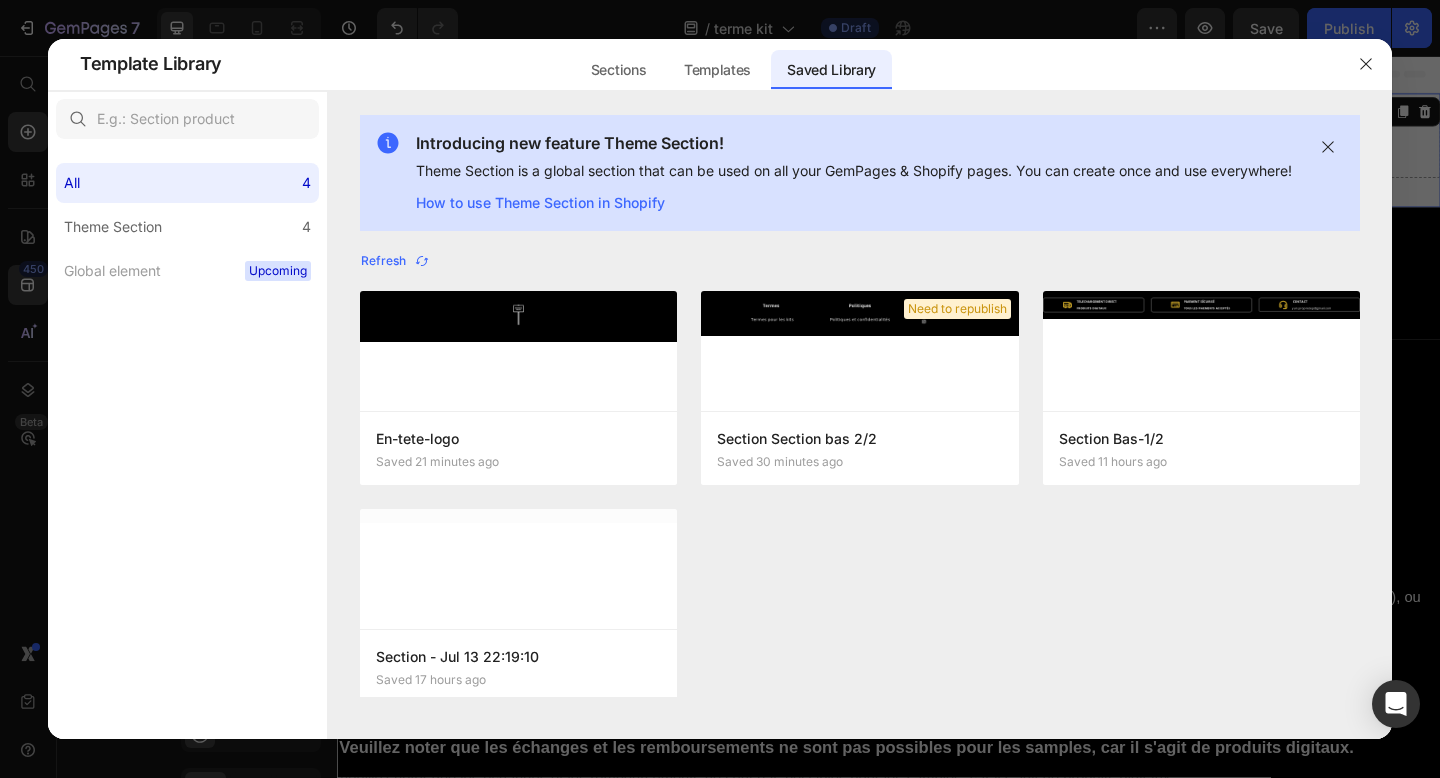 scroll, scrollTop: 0, scrollLeft: 0, axis: both 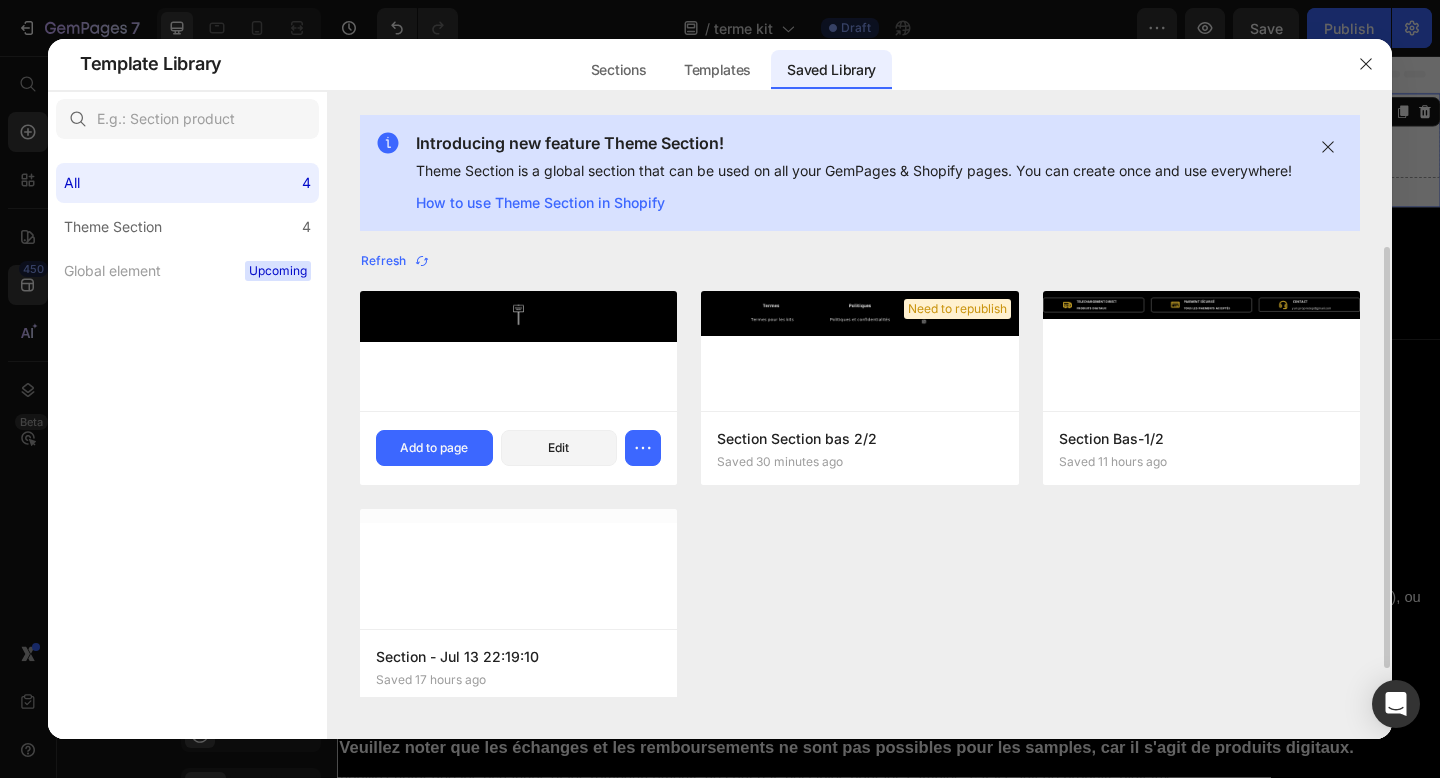 click at bounding box center (518, 351) 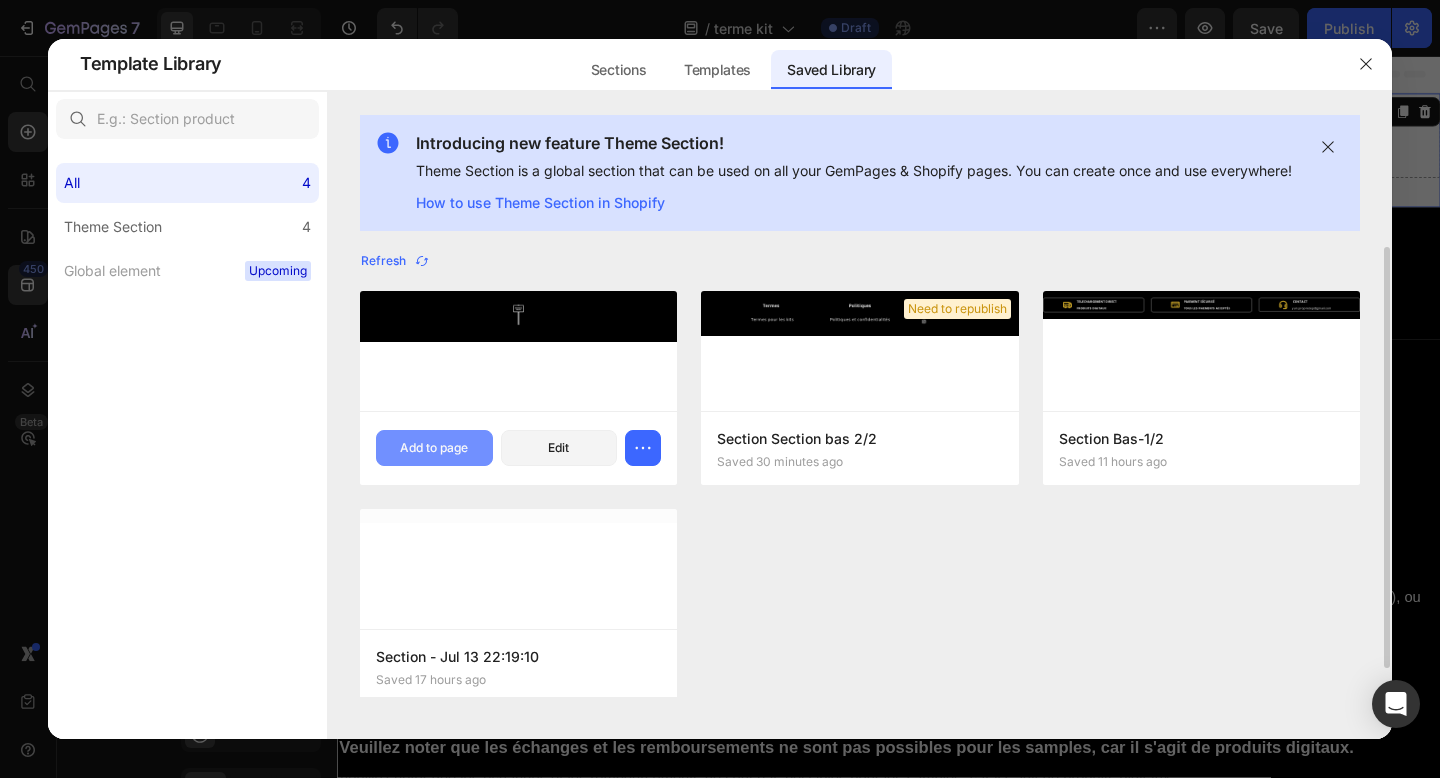 click on "Add to page" at bounding box center (434, 448) 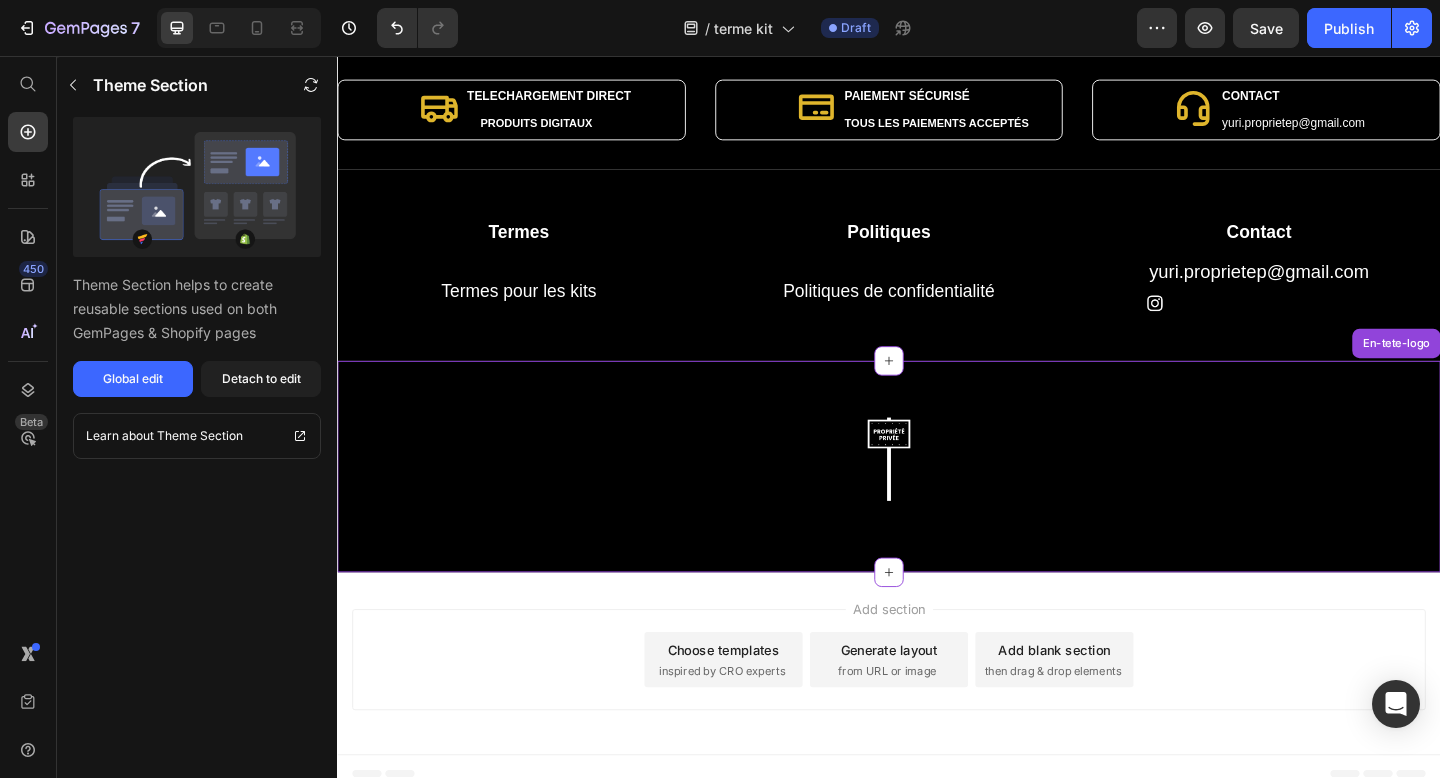 scroll, scrollTop: 923, scrollLeft: 0, axis: vertical 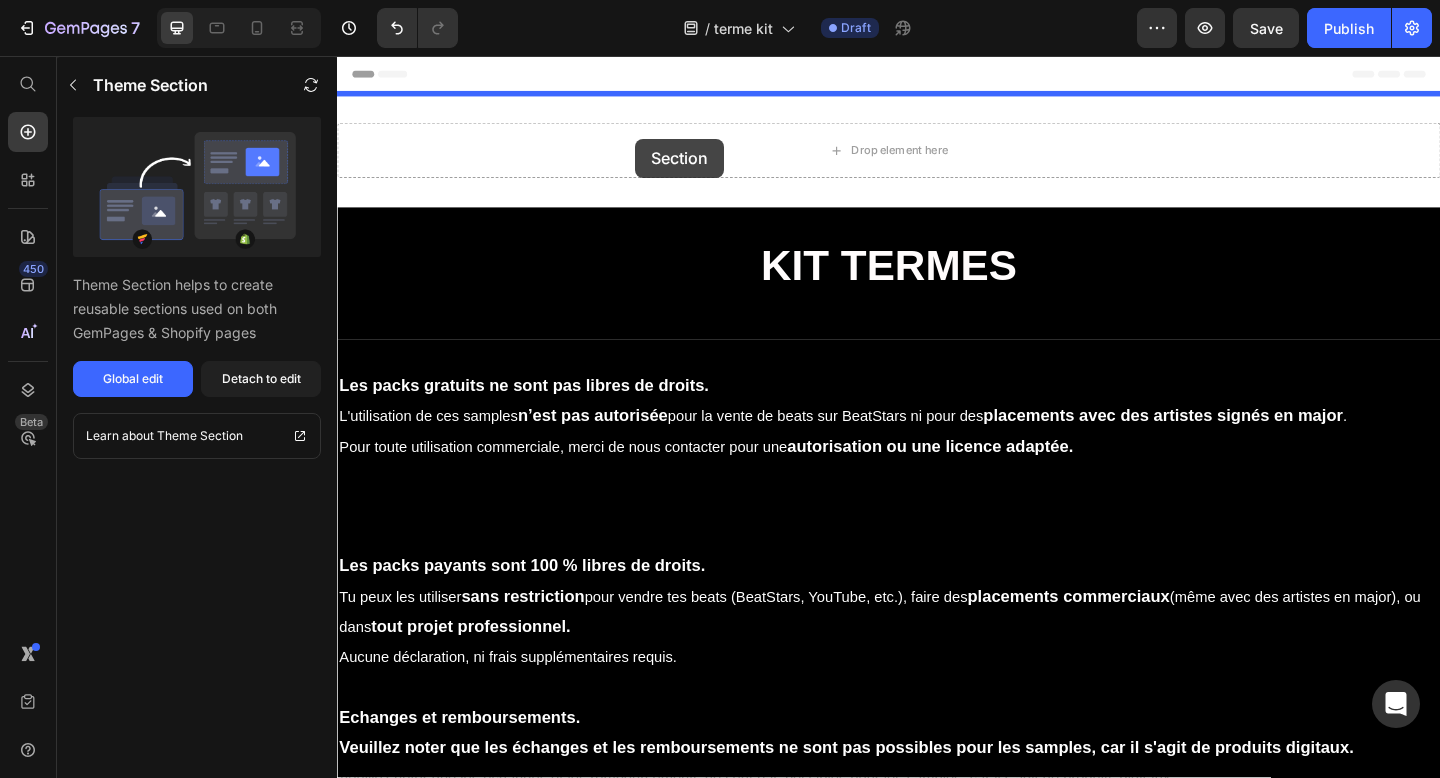 drag, startPoint x: 1047, startPoint y: 412, endPoint x: 661, endPoint y: 146, distance: 468.77713 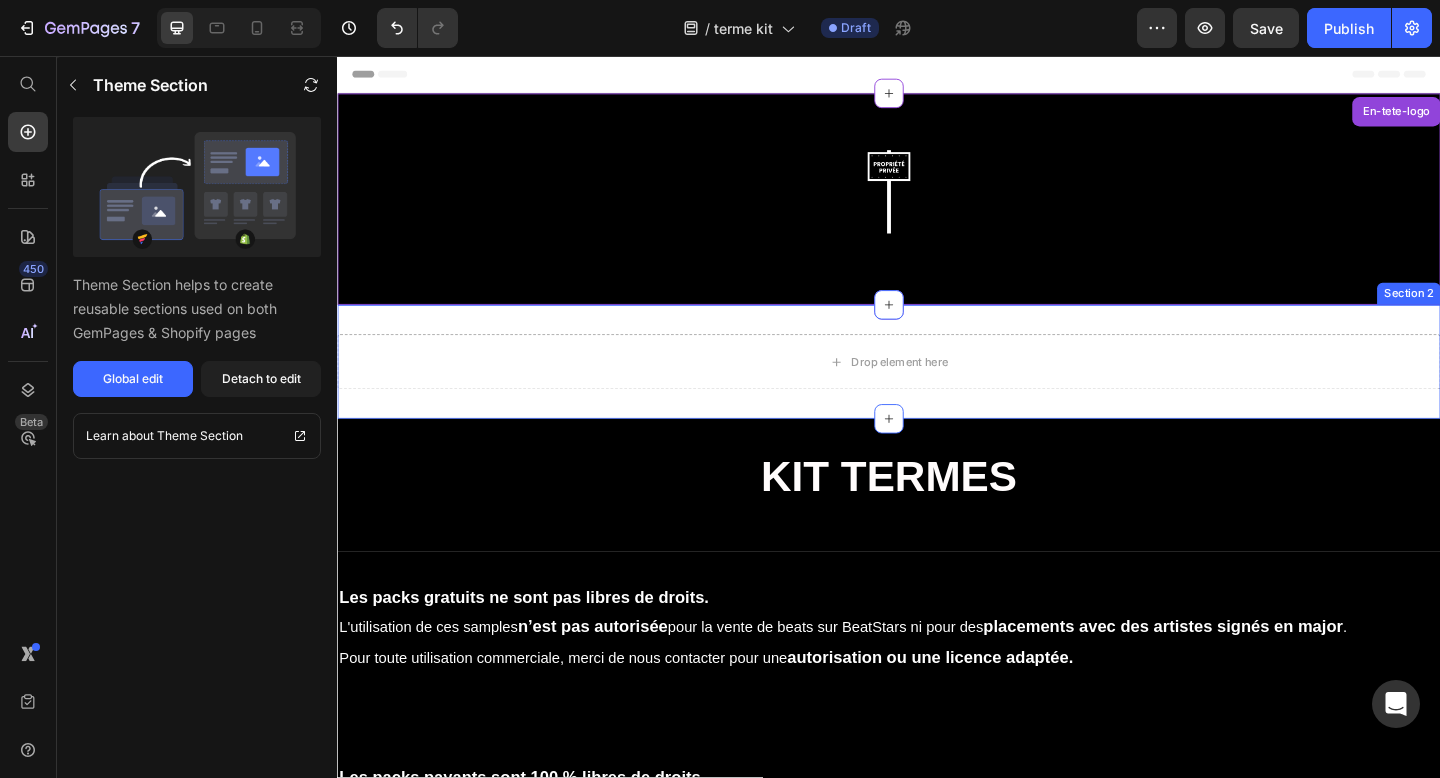 click on "Drop element here Section 2" at bounding box center [937, 389] 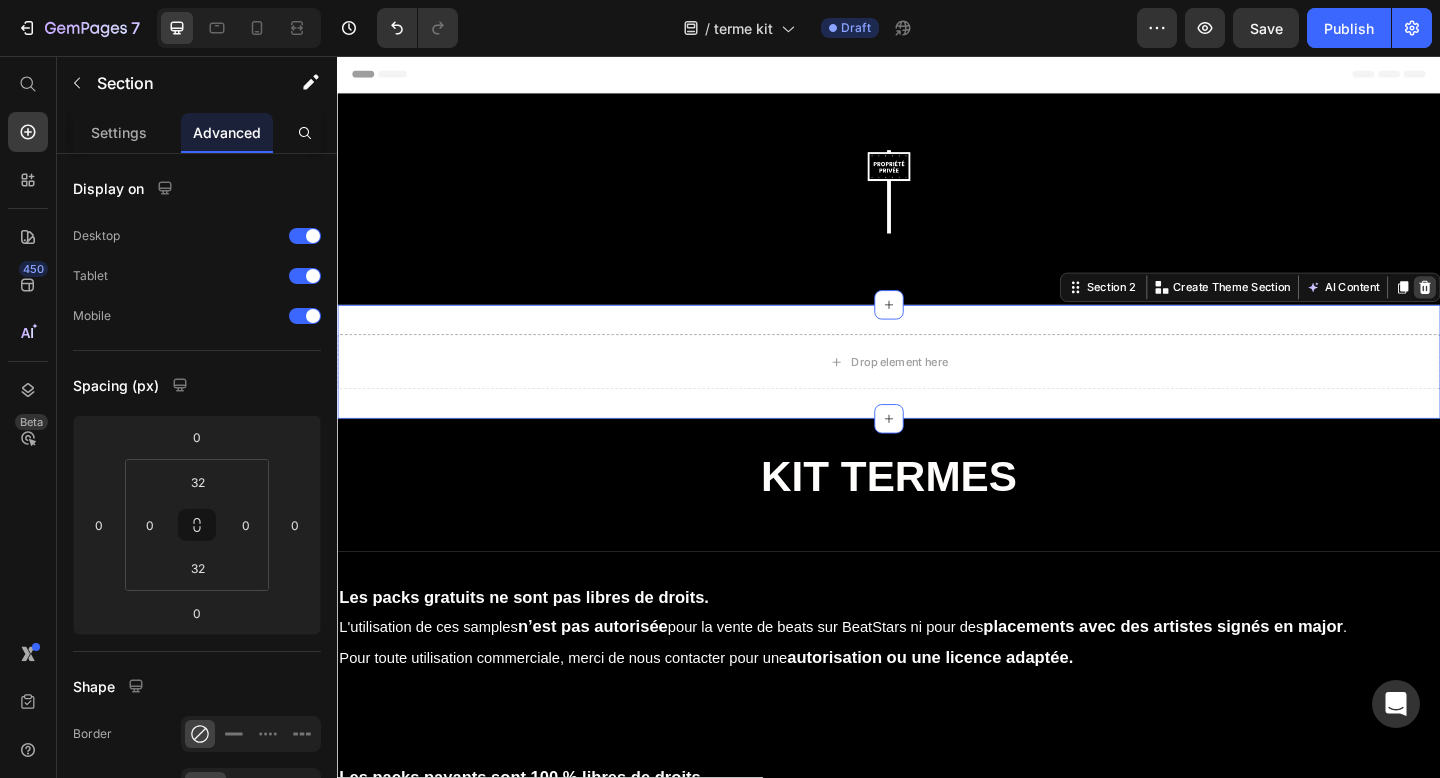 click 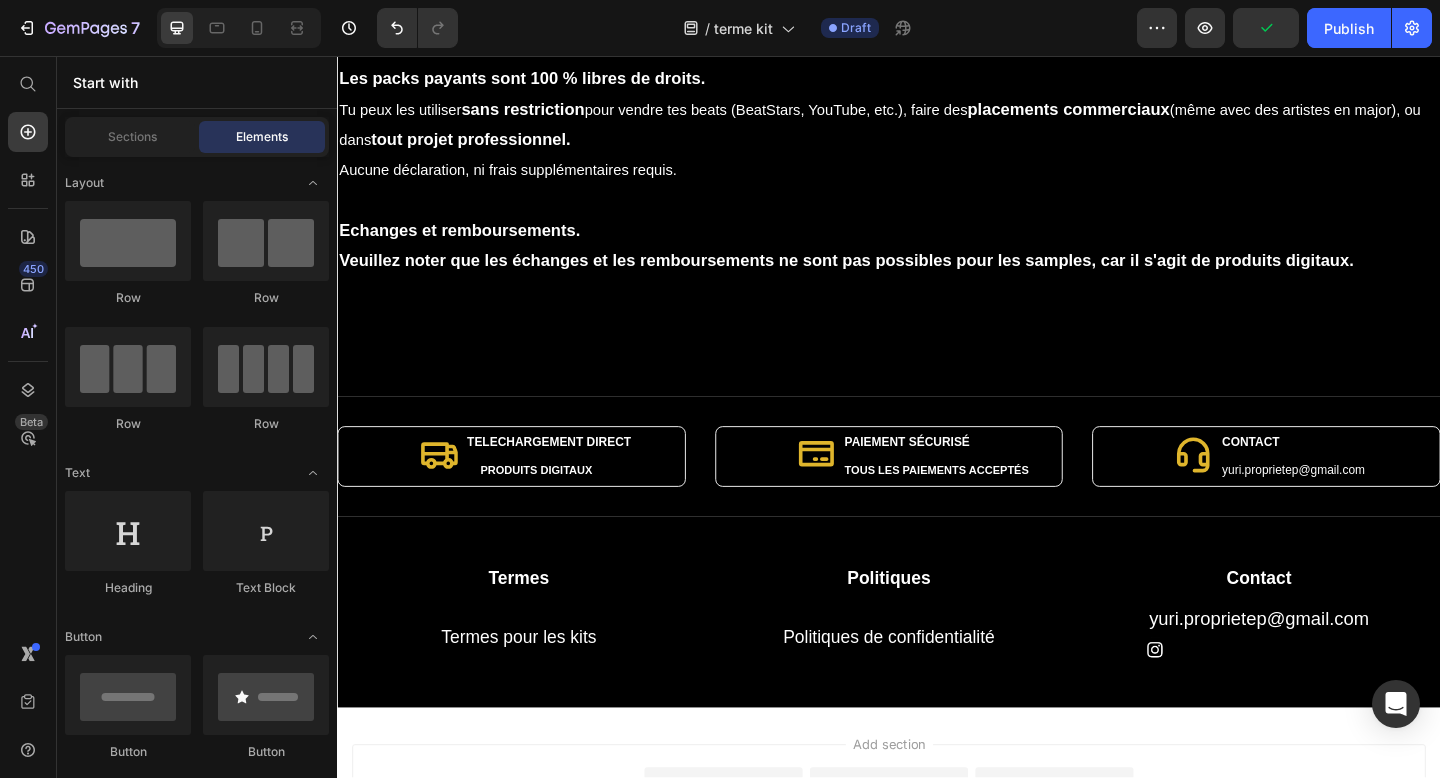 scroll, scrollTop: 799, scrollLeft: 0, axis: vertical 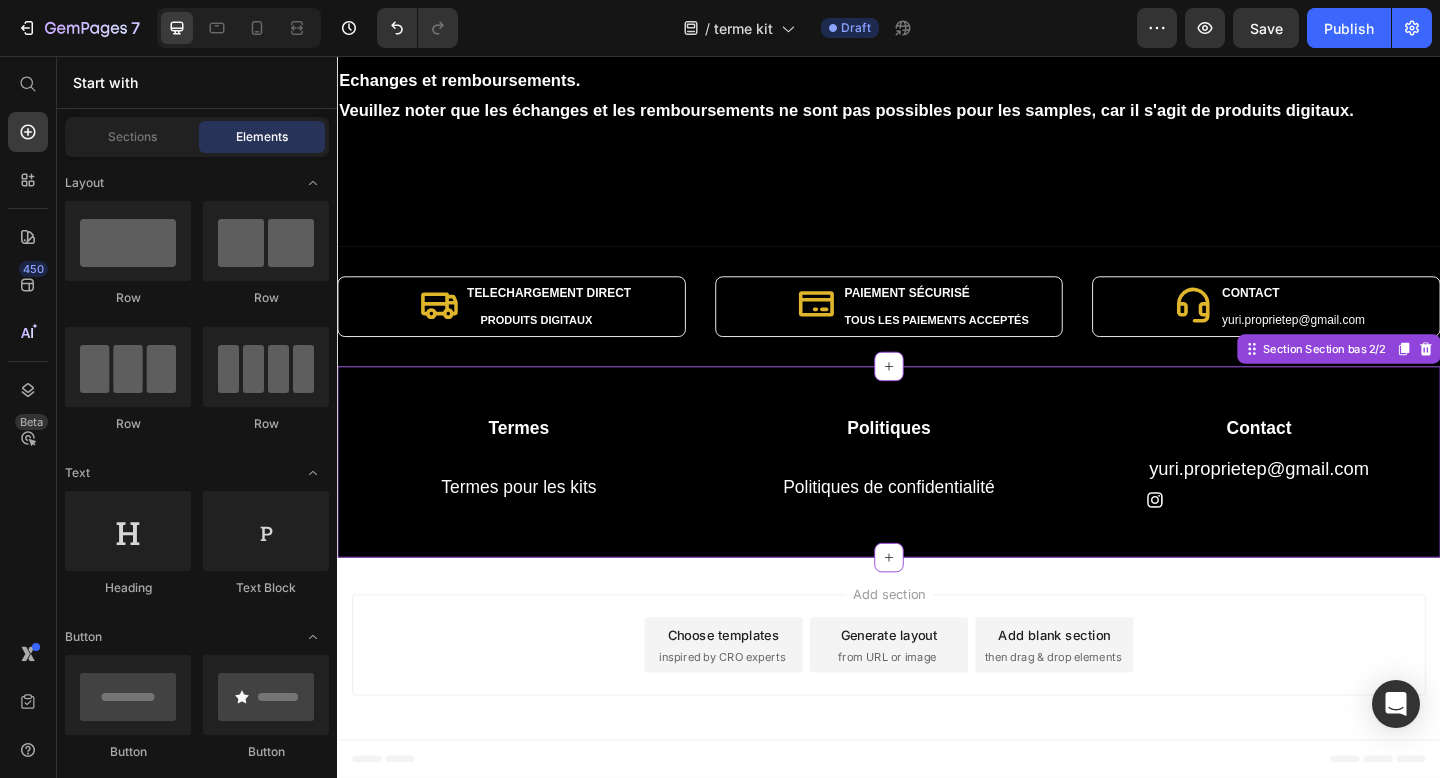 click on "Politiques de confidentialité" at bounding box center [937, 525] 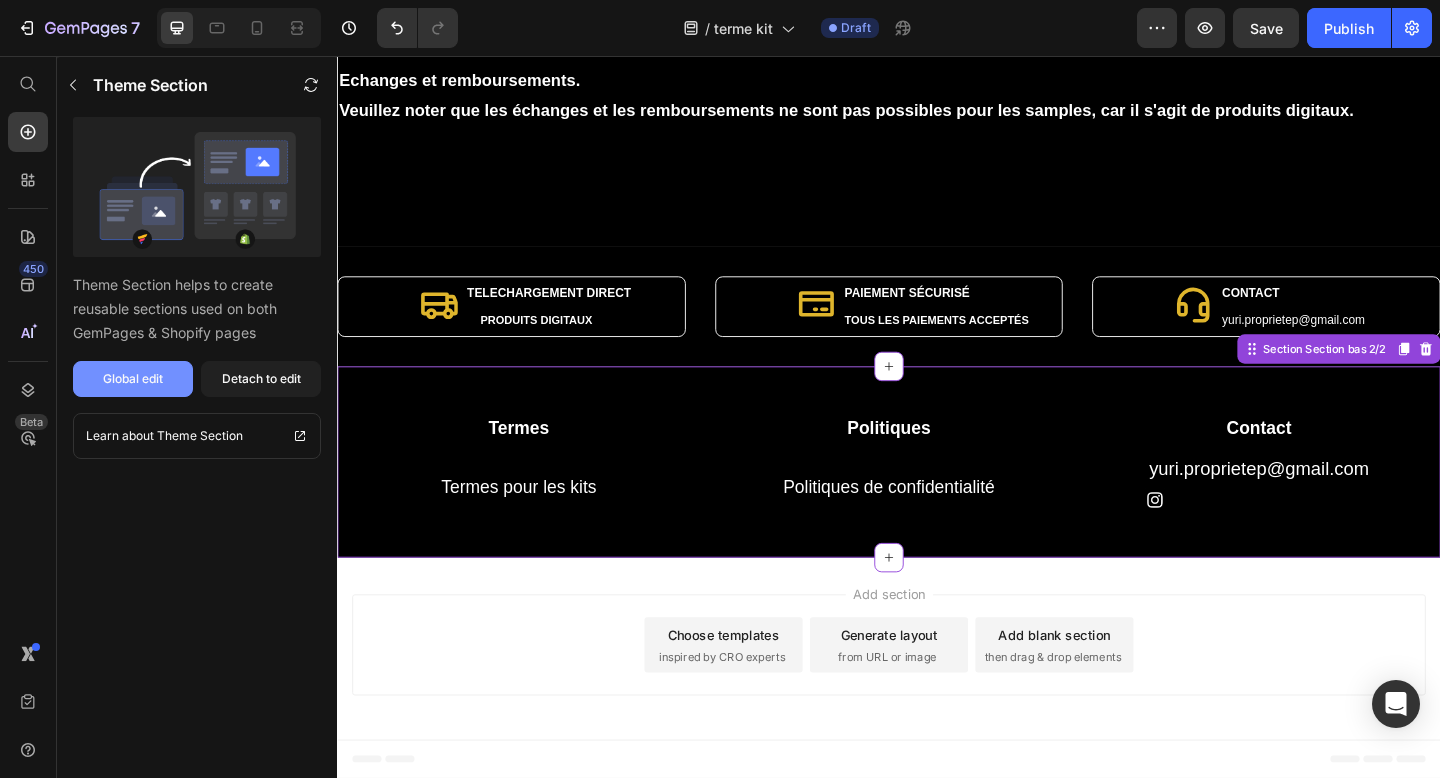 click on "Global edit" at bounding box center (133, 379) 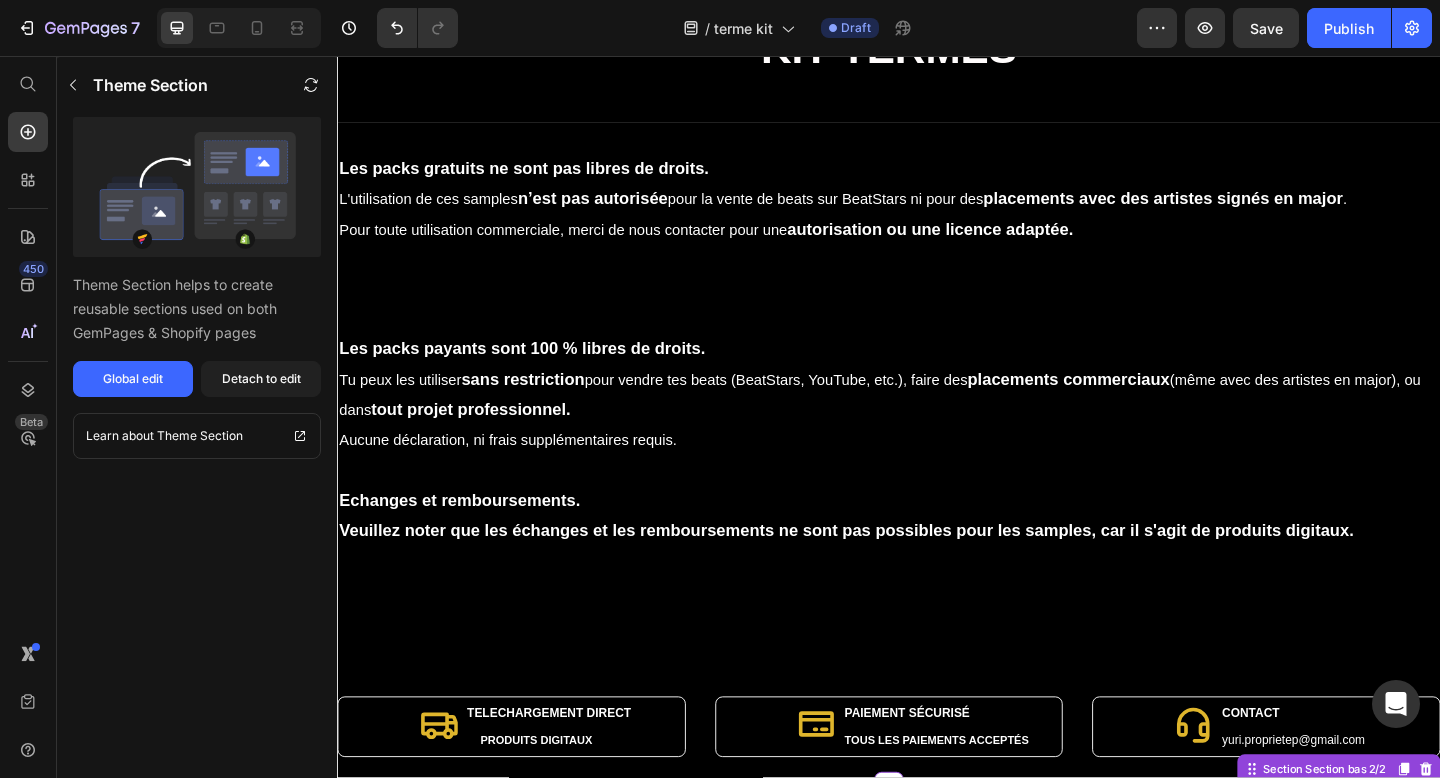 scroll, scrollTop: 0, scrollLeft: 0, axis: both 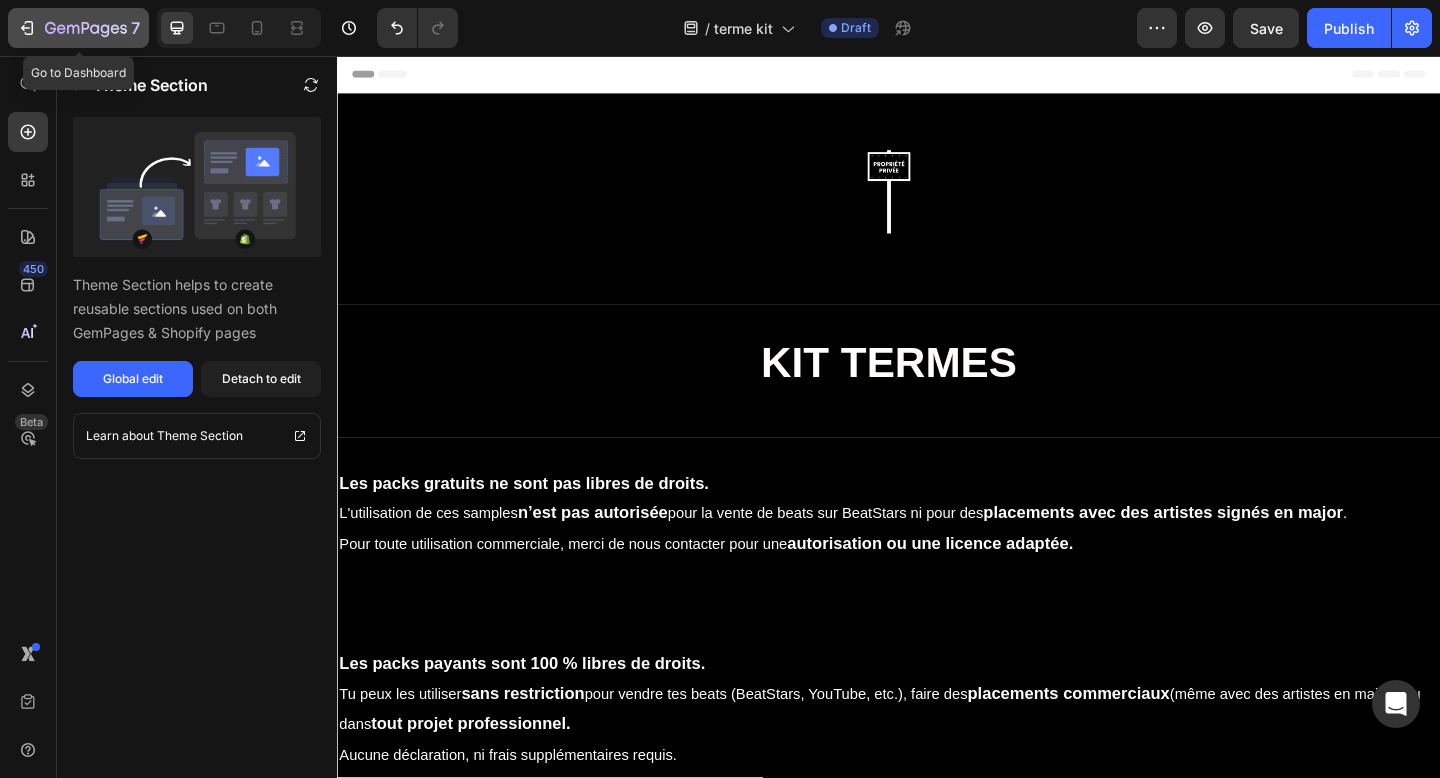 click 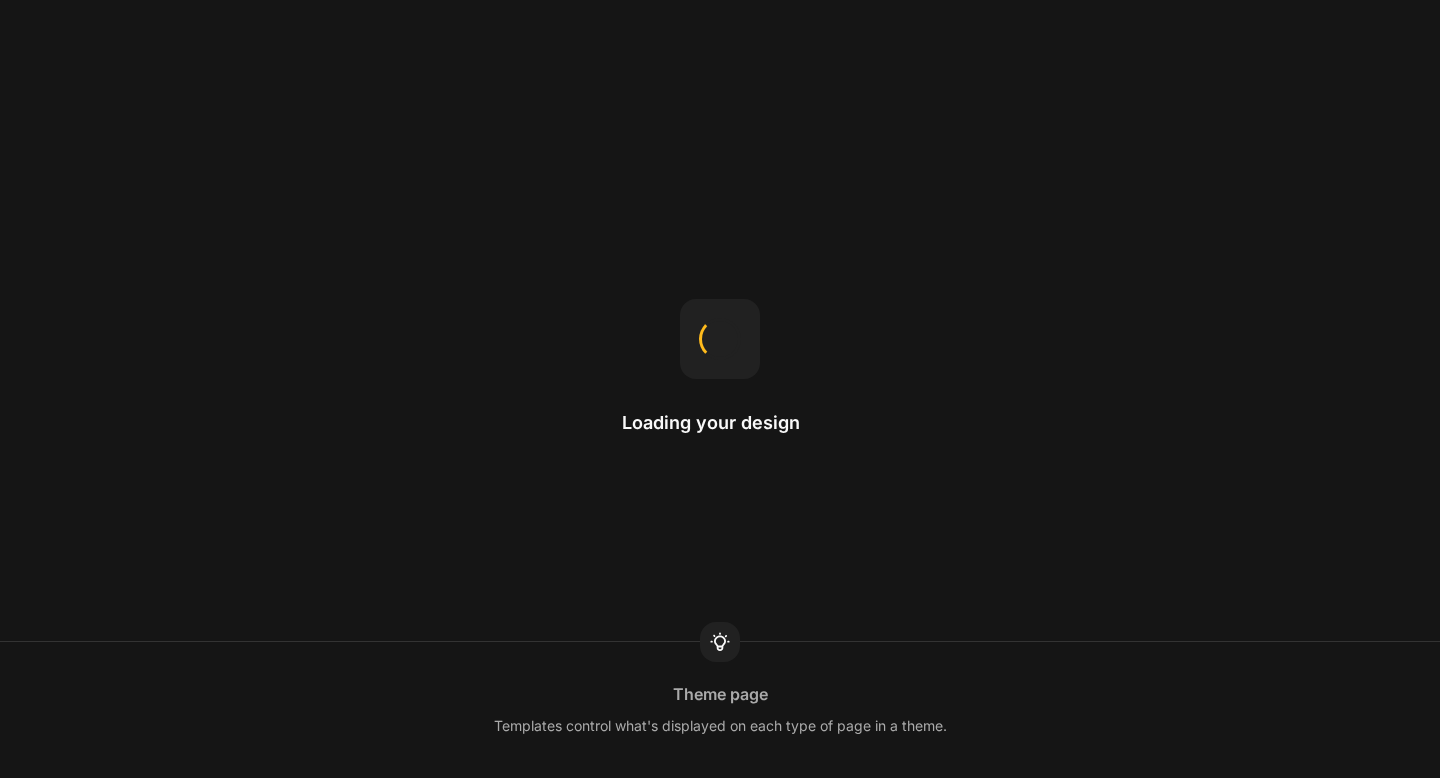 scroll, scrollTop: 0, scrollLeft: 0, axis: both 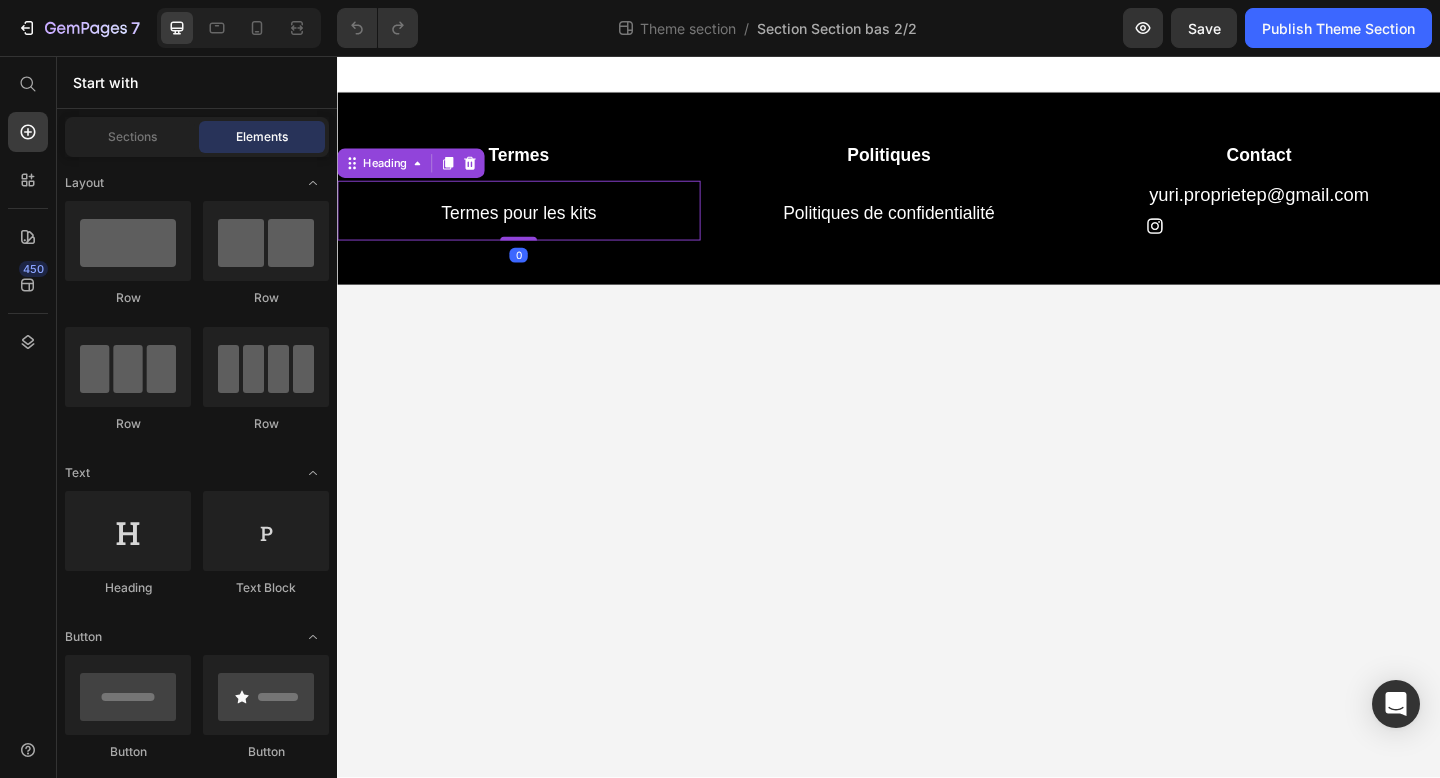 click on "Termes pour les kits" at bounding box center (534, 224) 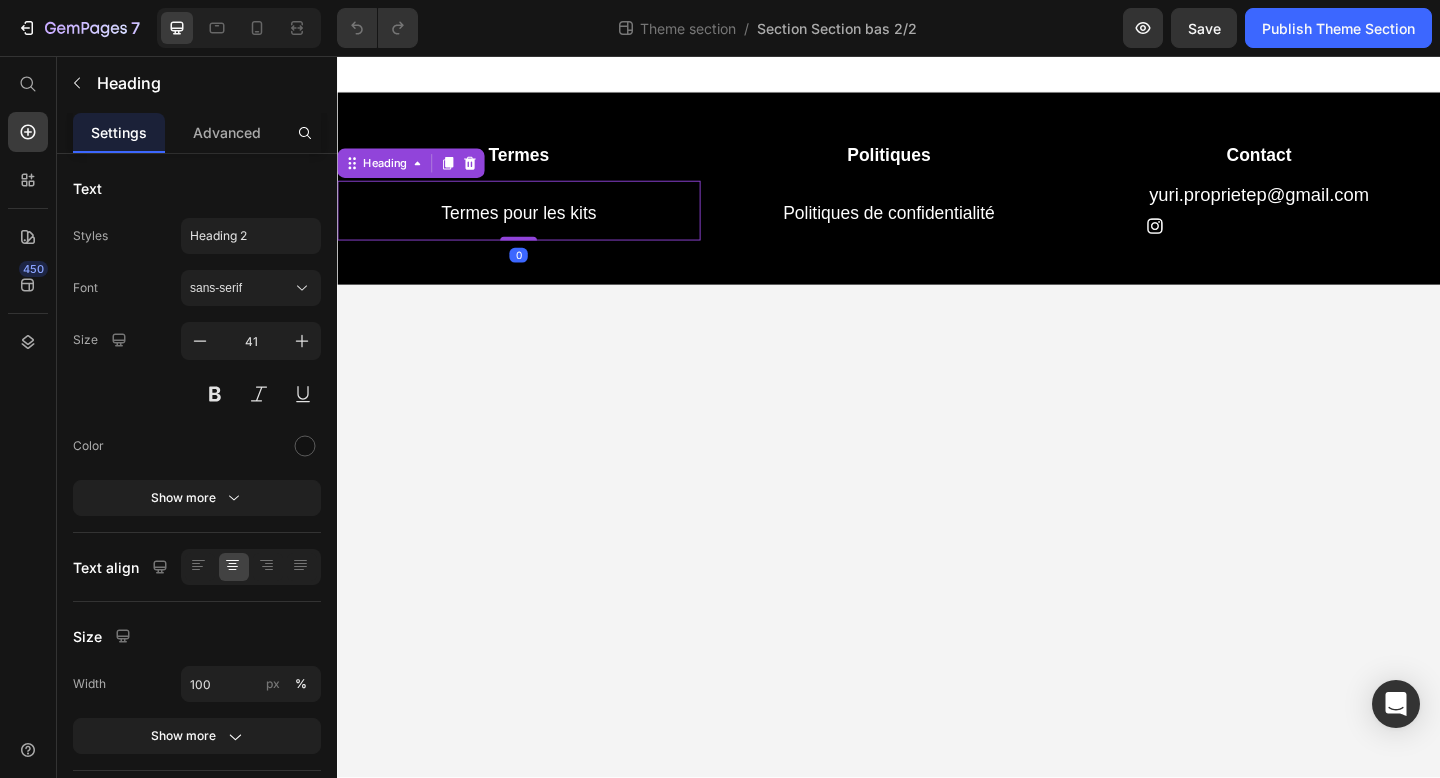 click on "Termes pour les kits" at bounding box center [534, 224] 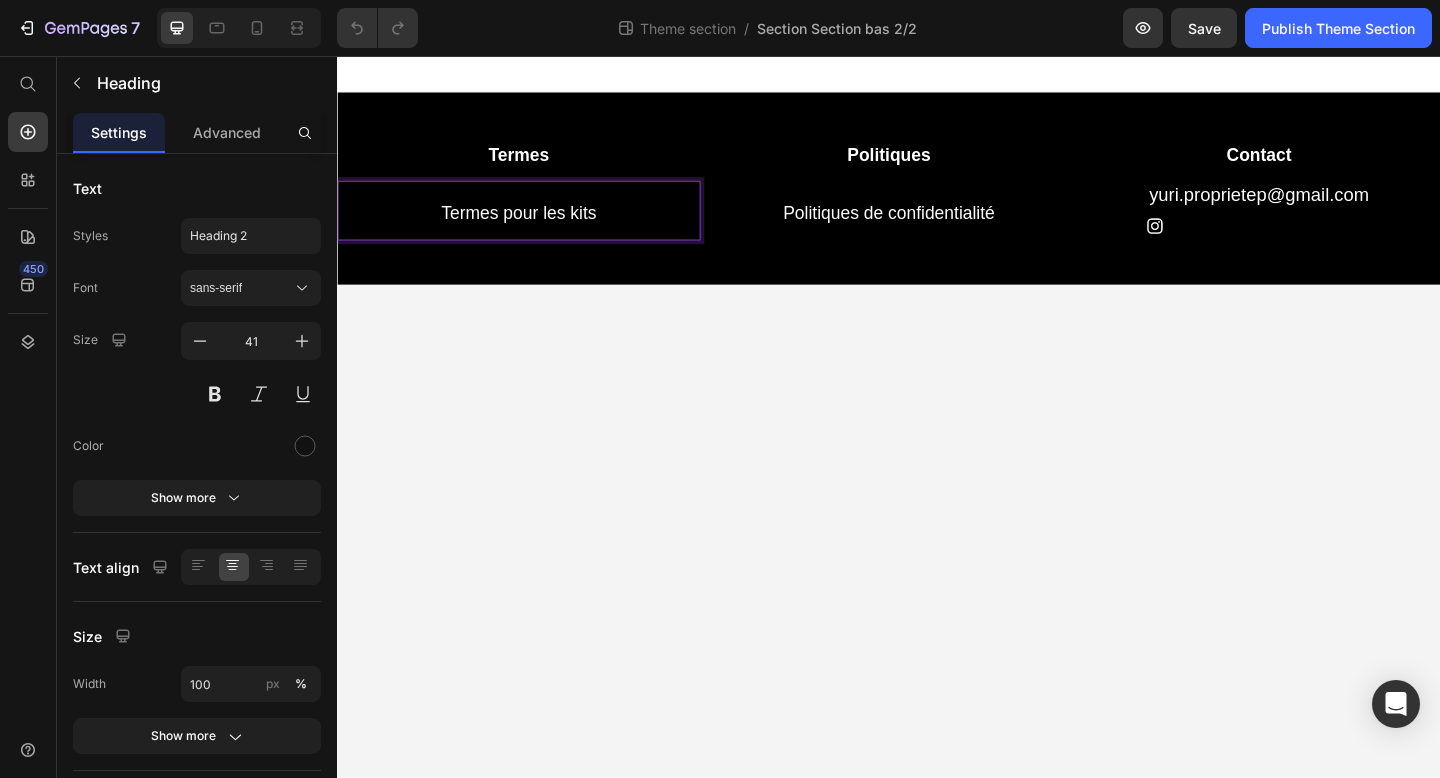 click on "Termes pour les kits" at bounding box center (534, 224) 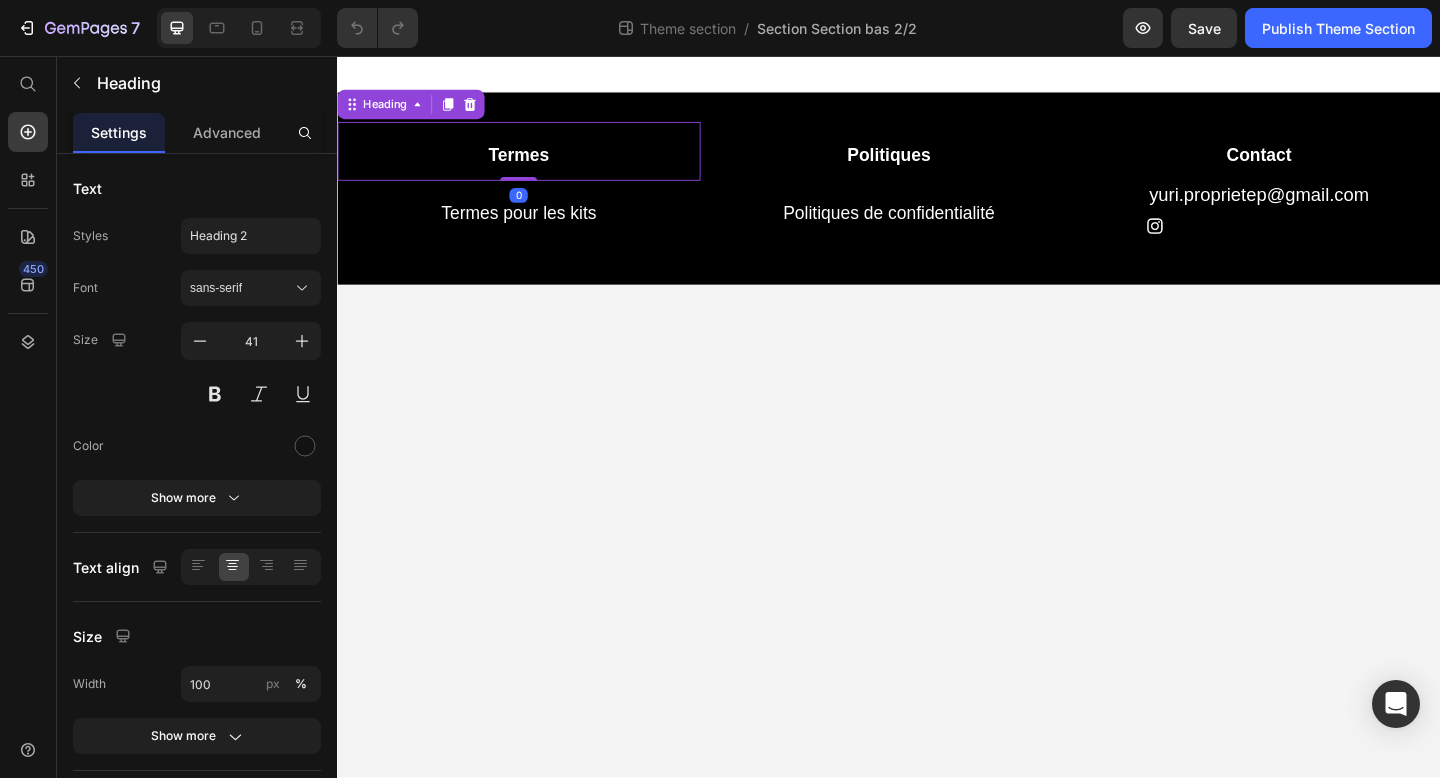 click on "Termes" at bounding box center [534, 160] 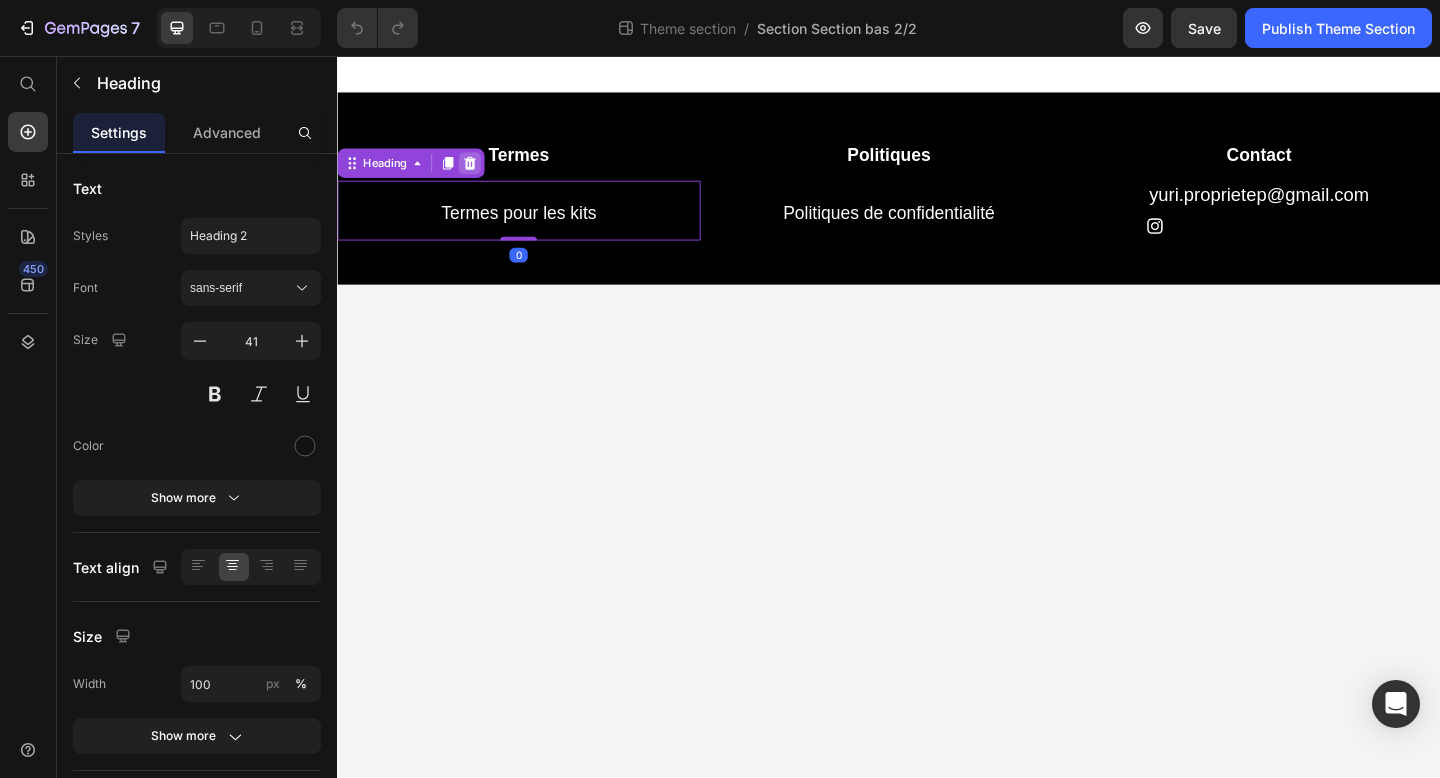 click at bounding box center (481, 173) 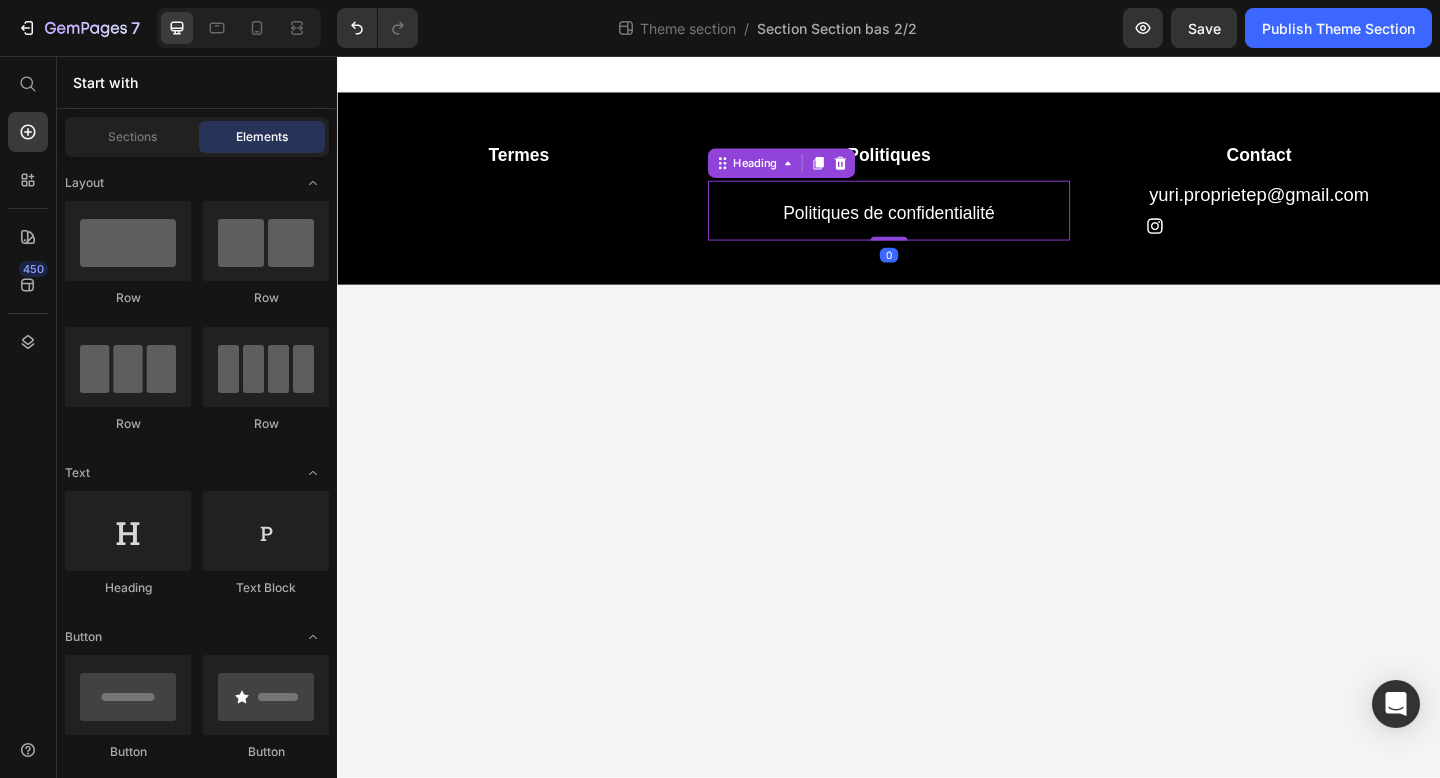 click on "Politiques de confidentialité" at bounding box center (937, 227) 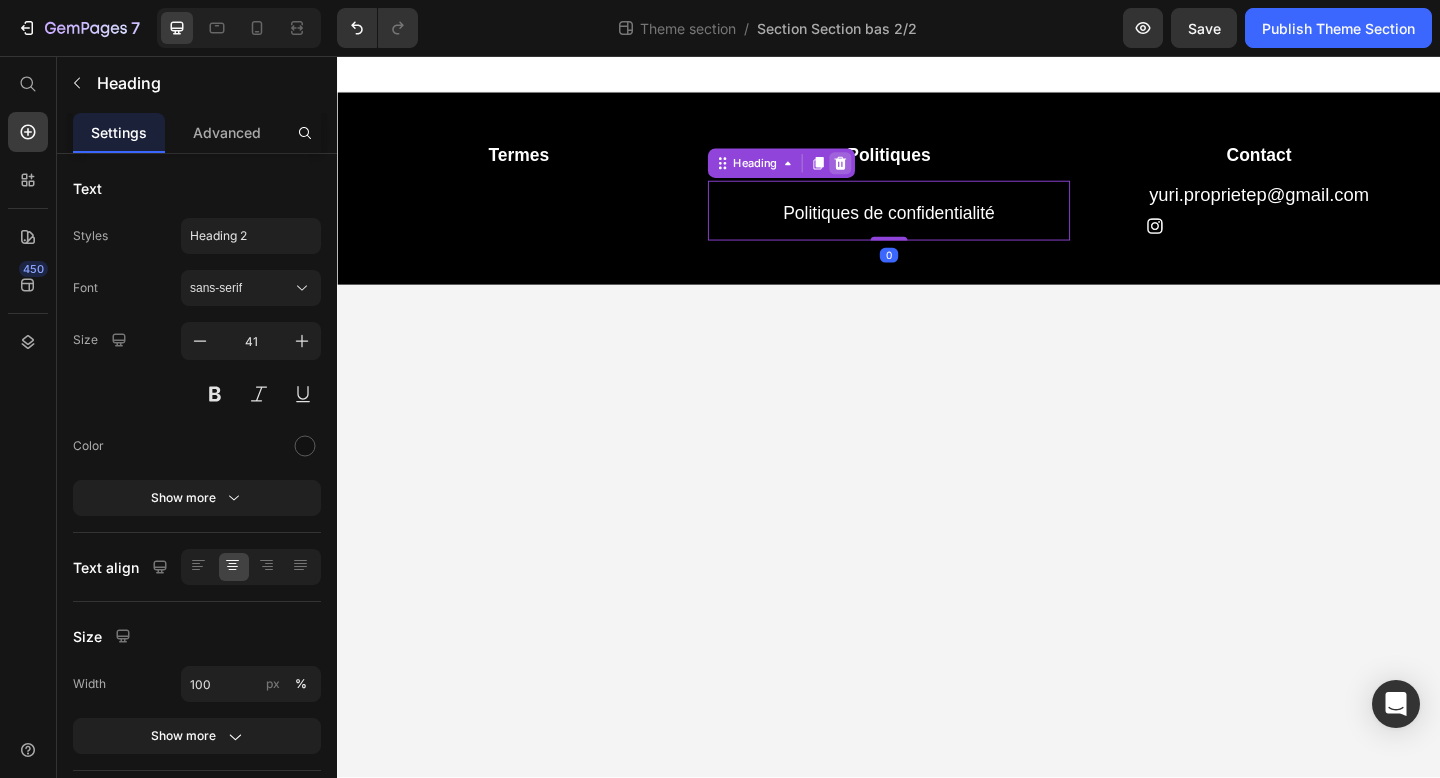click 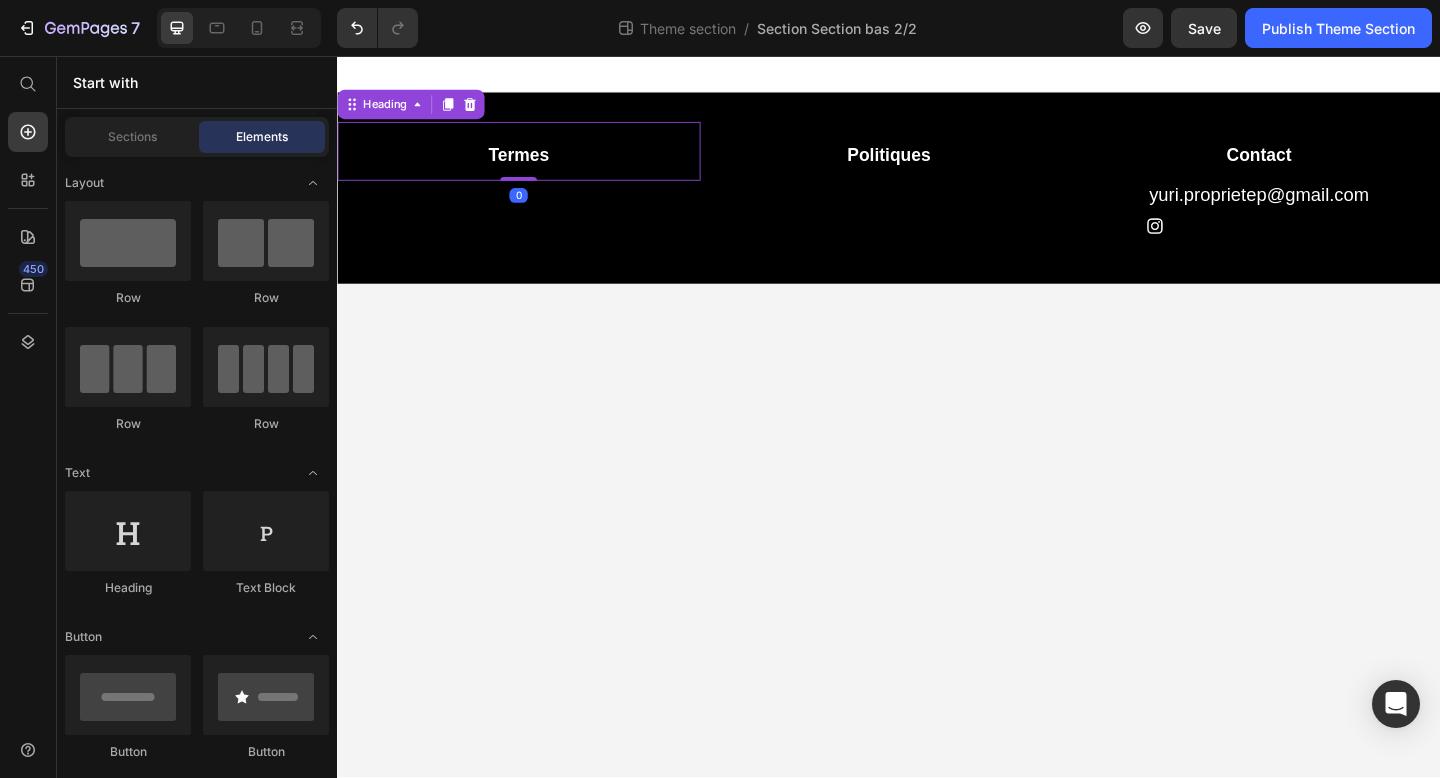 click on "Termes" at bounding box center [534, 160] 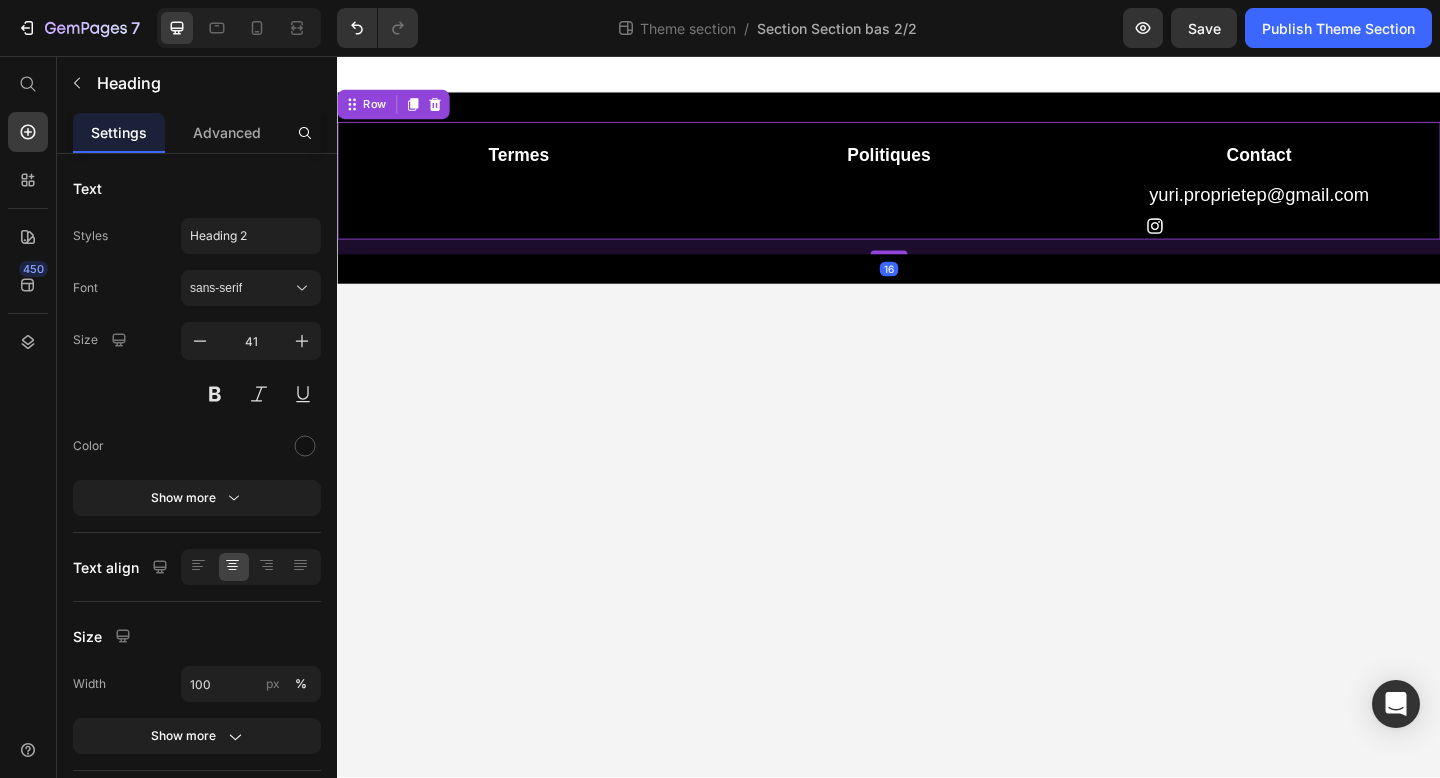 click on "Termes Heading" at bounding box center (534, 192) 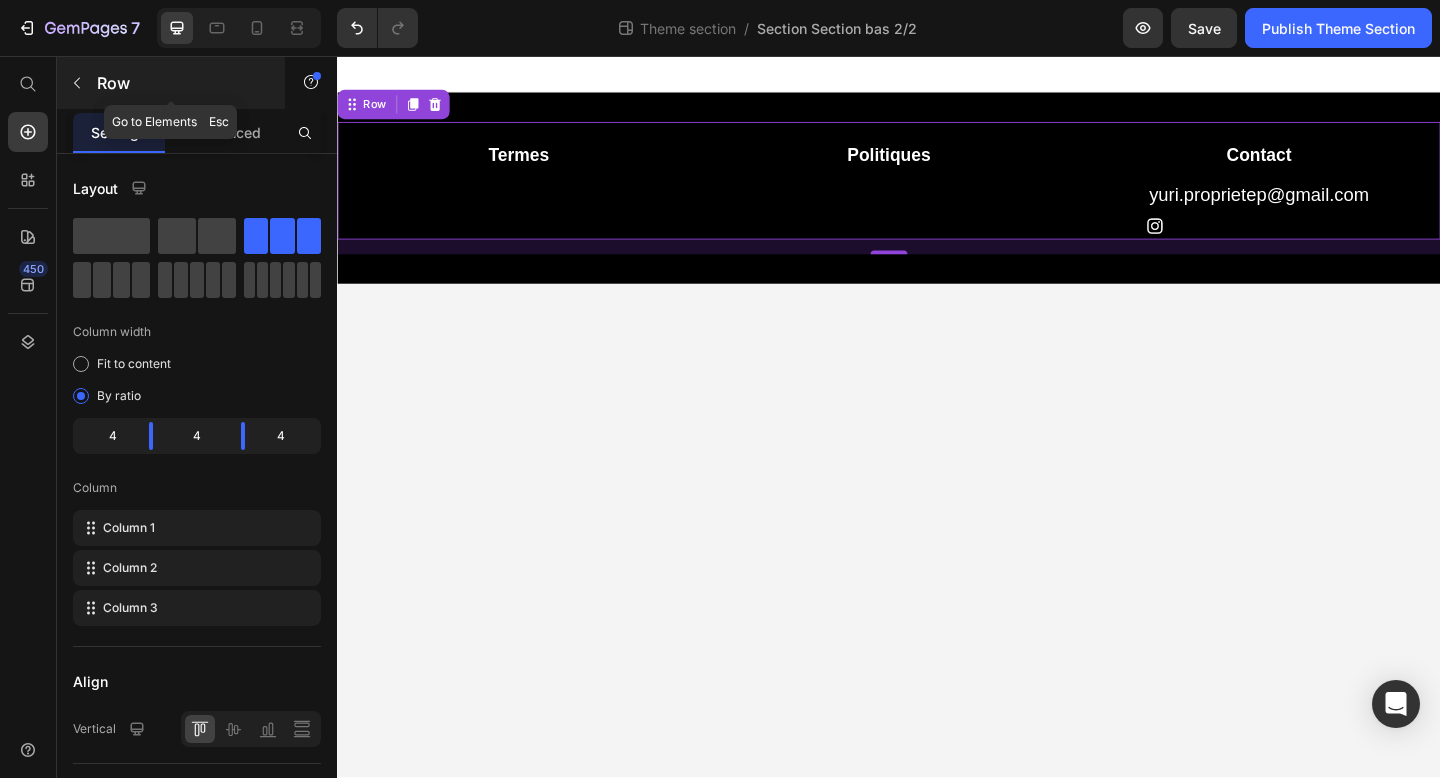 click at bounding box center [77, 83] 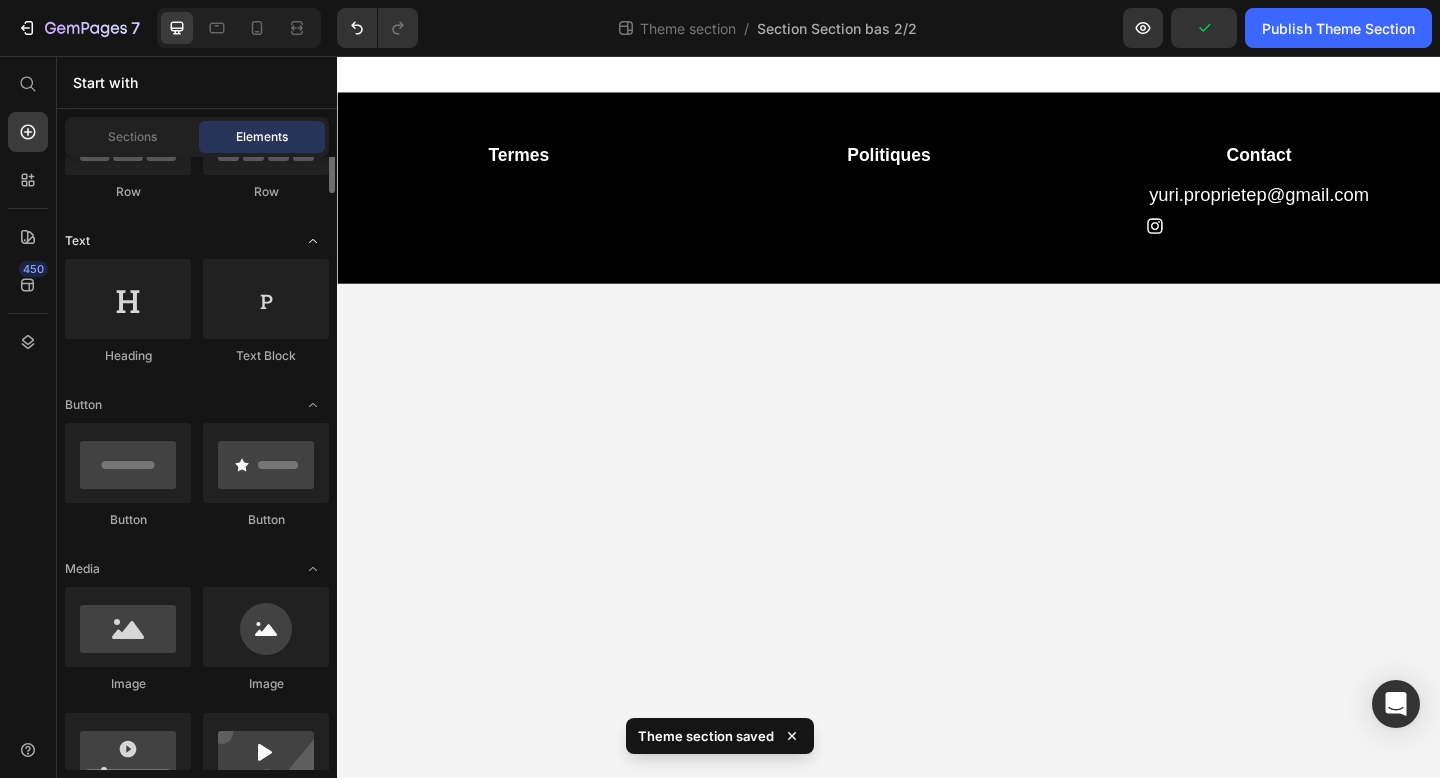 scroll, scrollTop: 238, scrollLeft: 0, axis: vertical 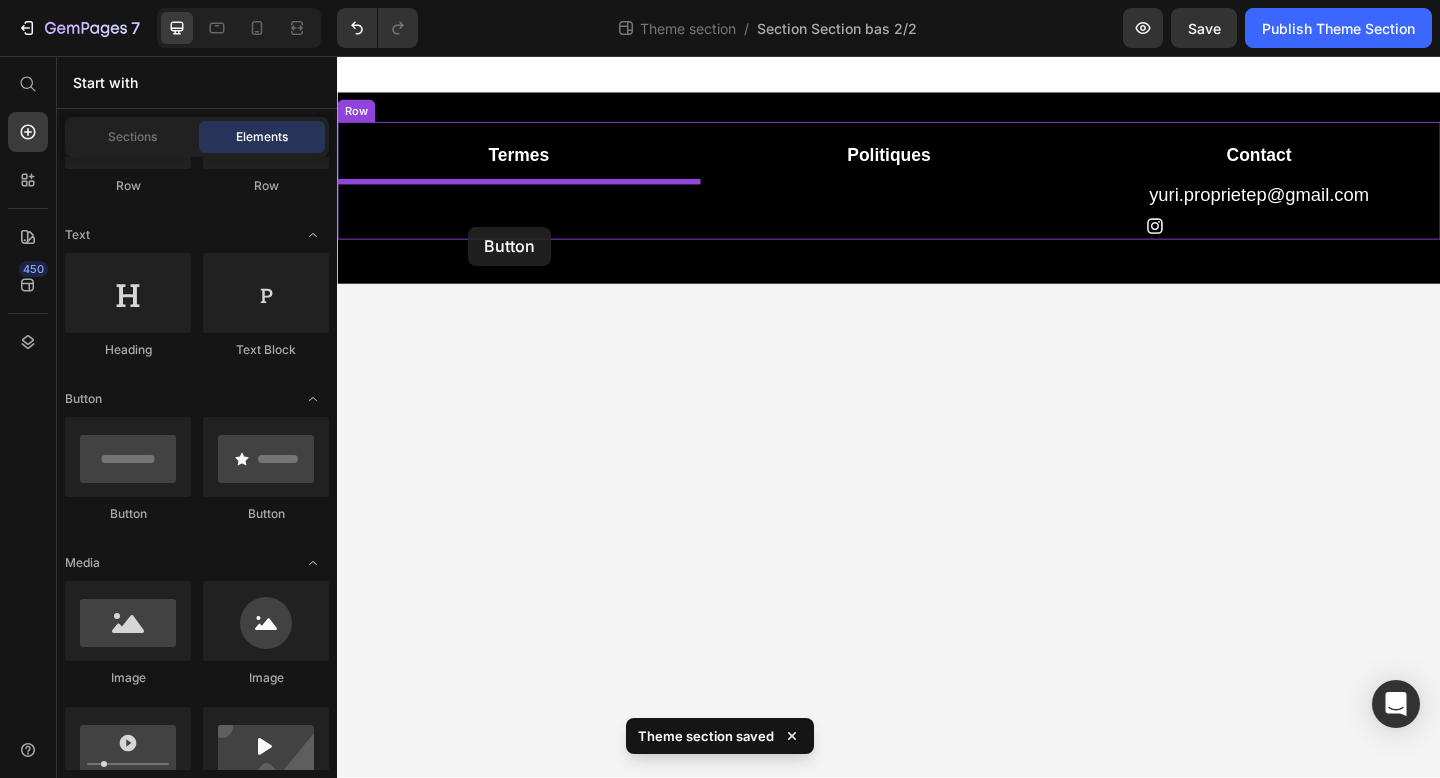 drag, startPoint x: 460, startPoint y: 526, endPoint x: 479, endPoint y: 242, distance: 284.63486 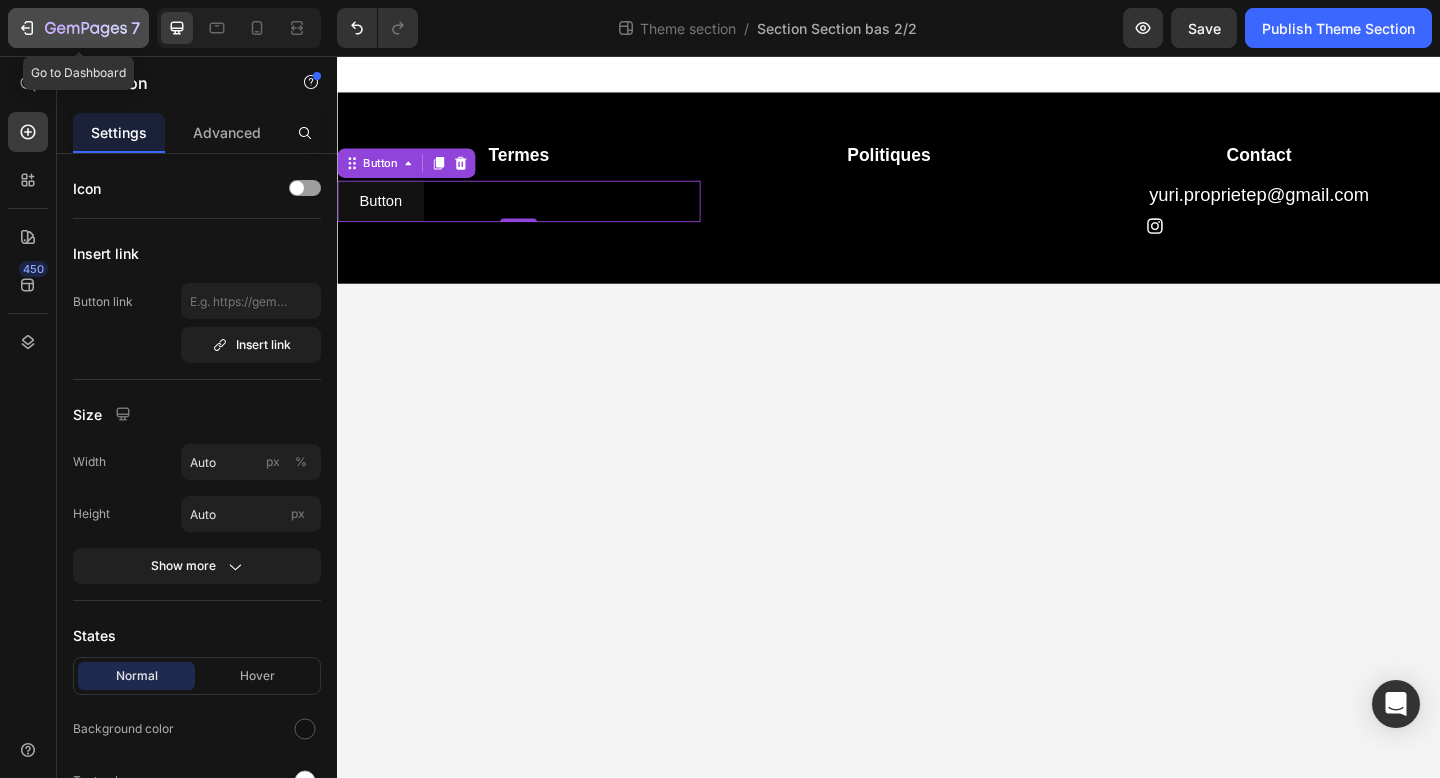 click 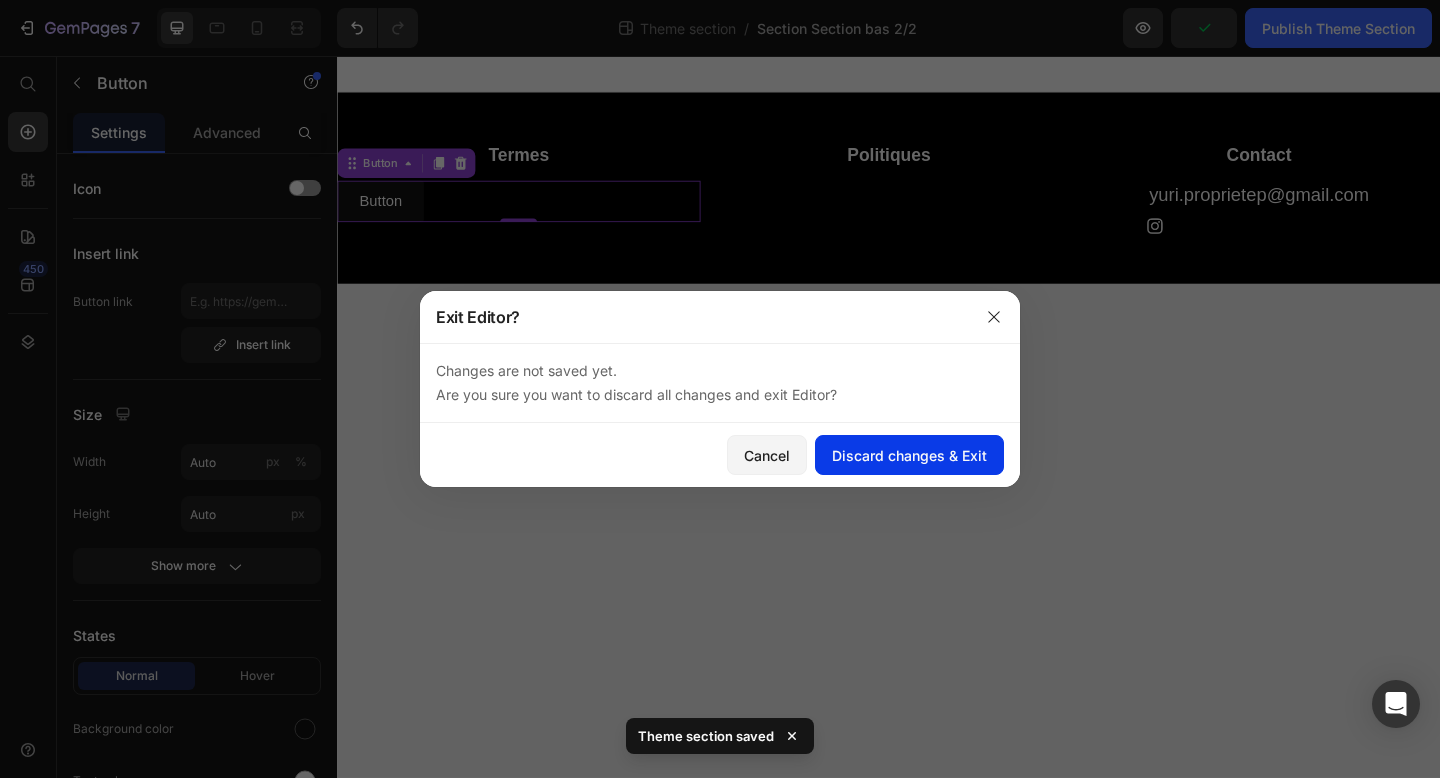 click on "Discard changes & Exit" at bounding box center [909, 455] 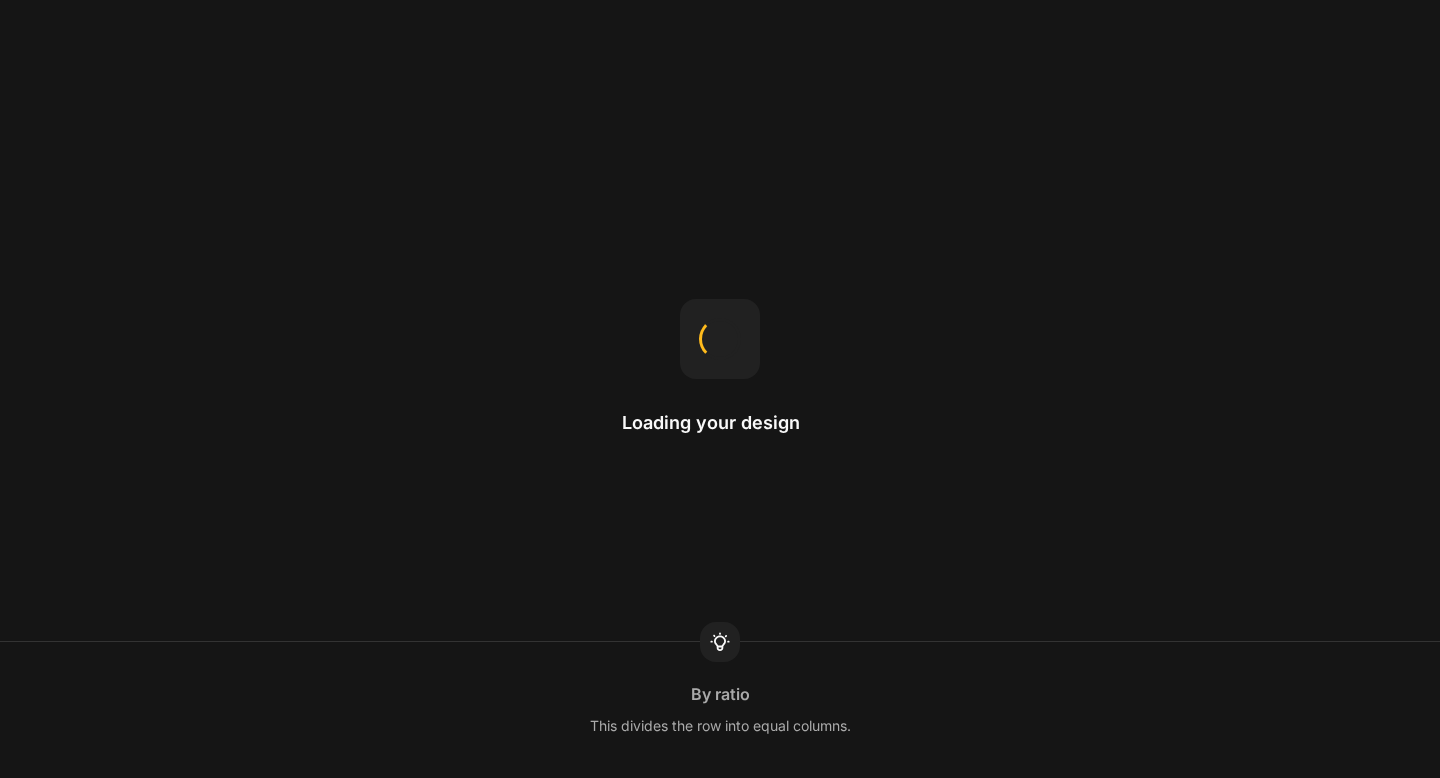 scroll, scrollTop: 0, scrollLeft: 0, axis: both 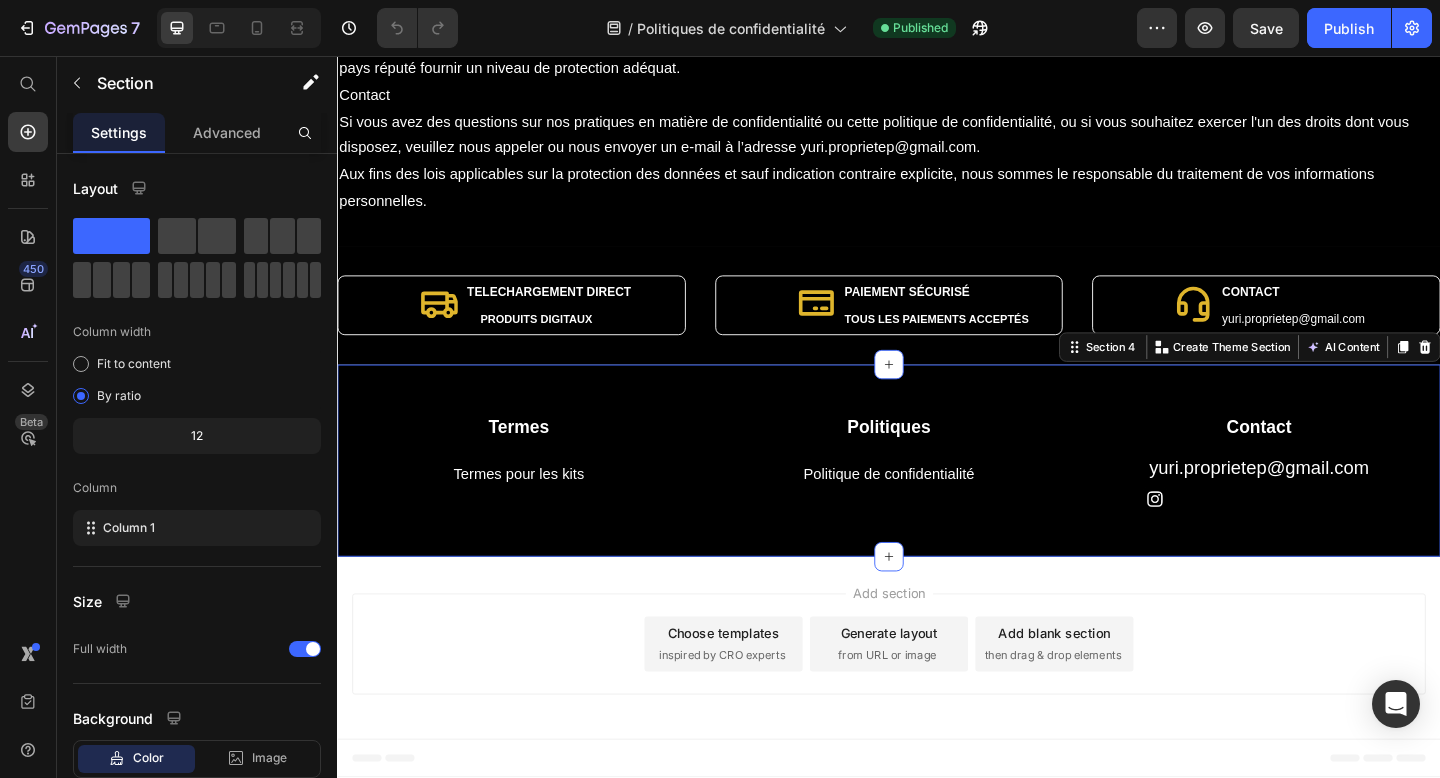 click on "Termes Heading Termes pour les kits Button Politiques Heading Politique de confidentialité Button Contact Heading [EMAIL] Heading Image Row Row Section 4   Create Theme Section AI Content Write with GemAI What would you like to describe here? Tone and Voice Persuasive Product Getting products... Show more Generate" at bounding box center (937, 496) 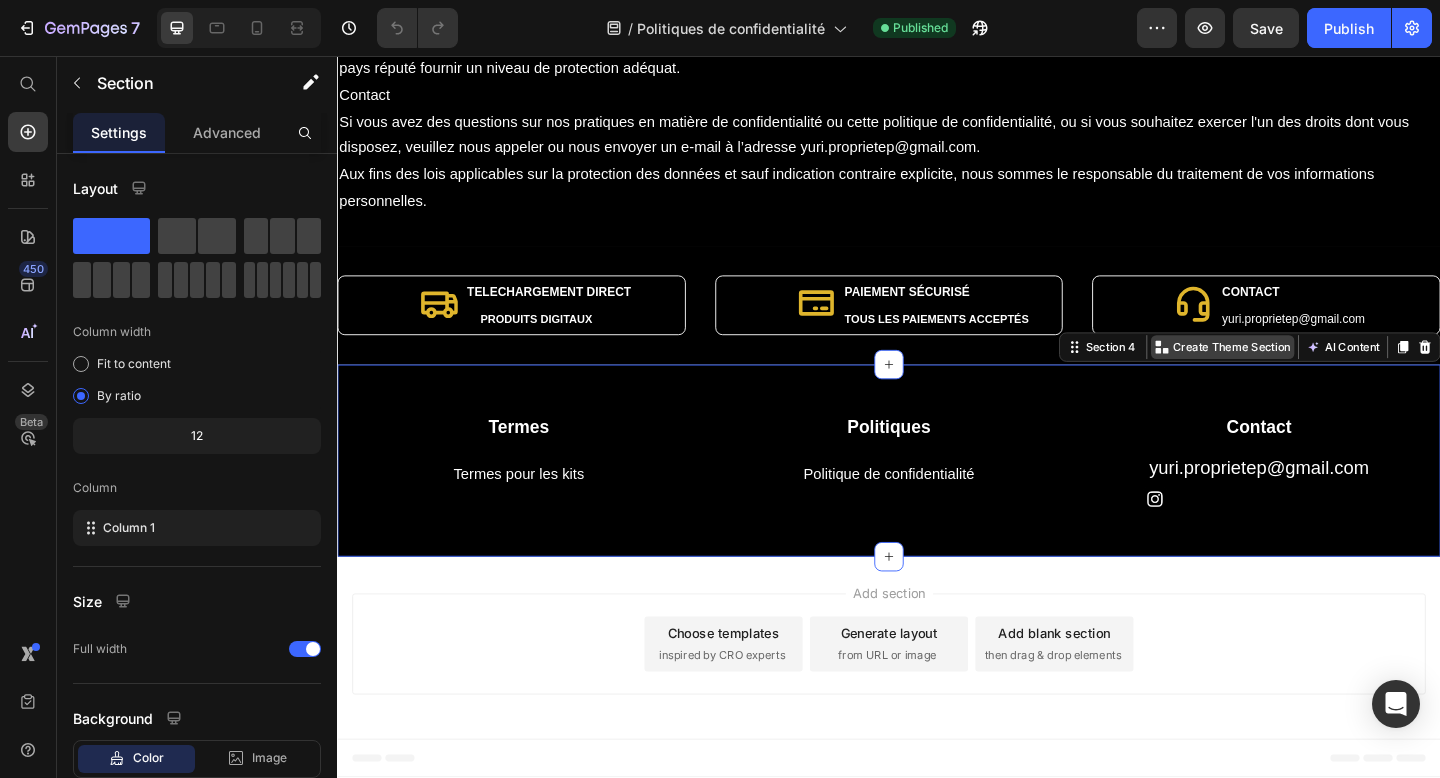 click on "Create Theme Section" at bounding box center [1300, 373] 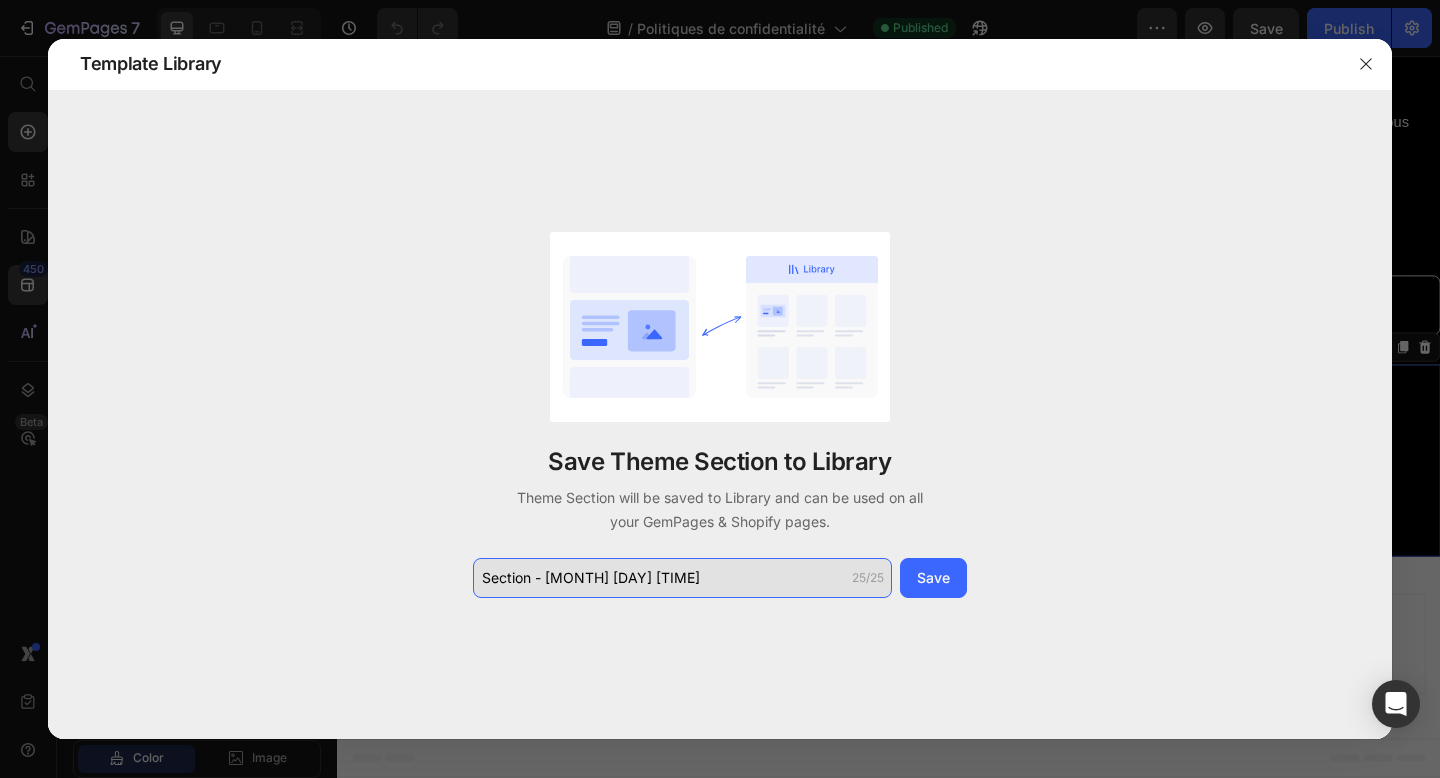 click on "Section - [MONTH] [DAY] [TIME]" 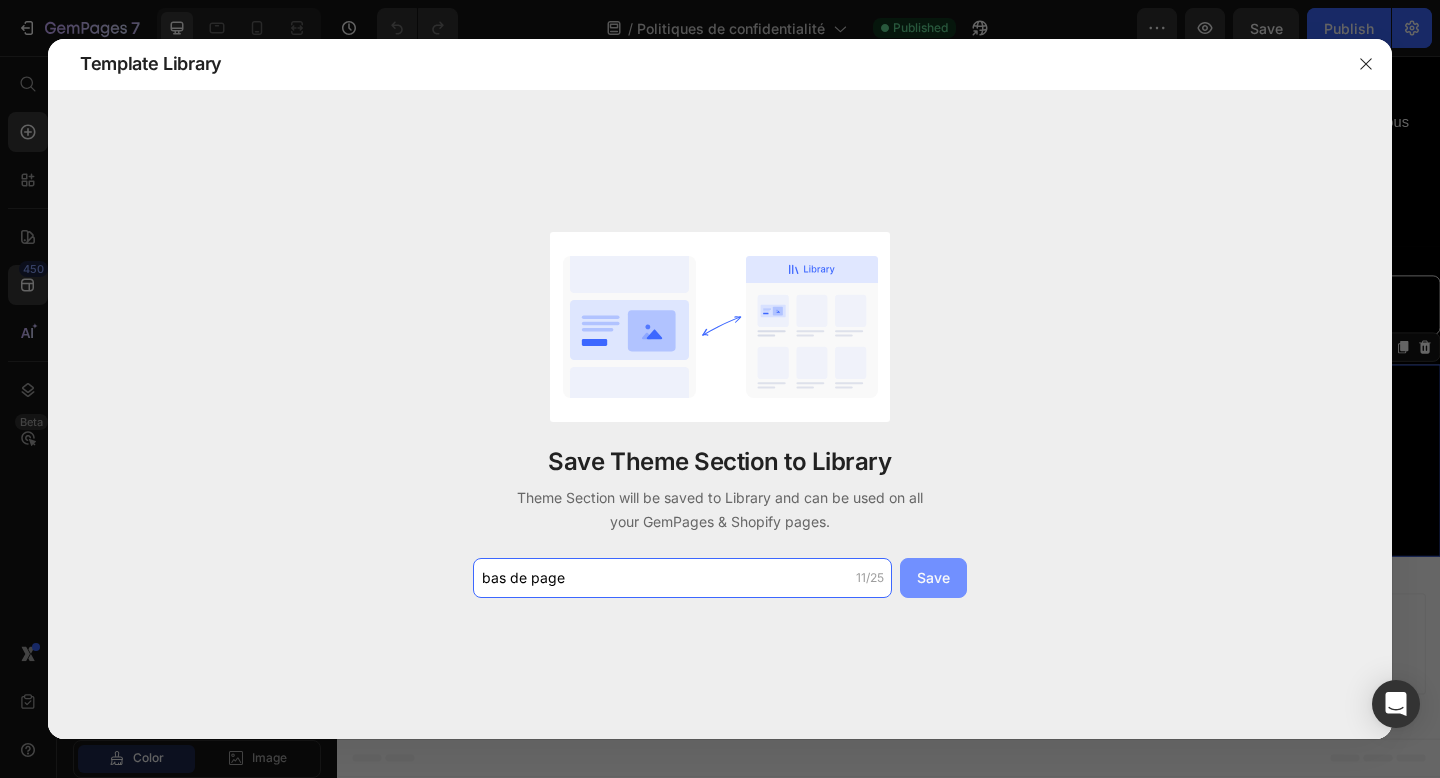 type on "bas de page" 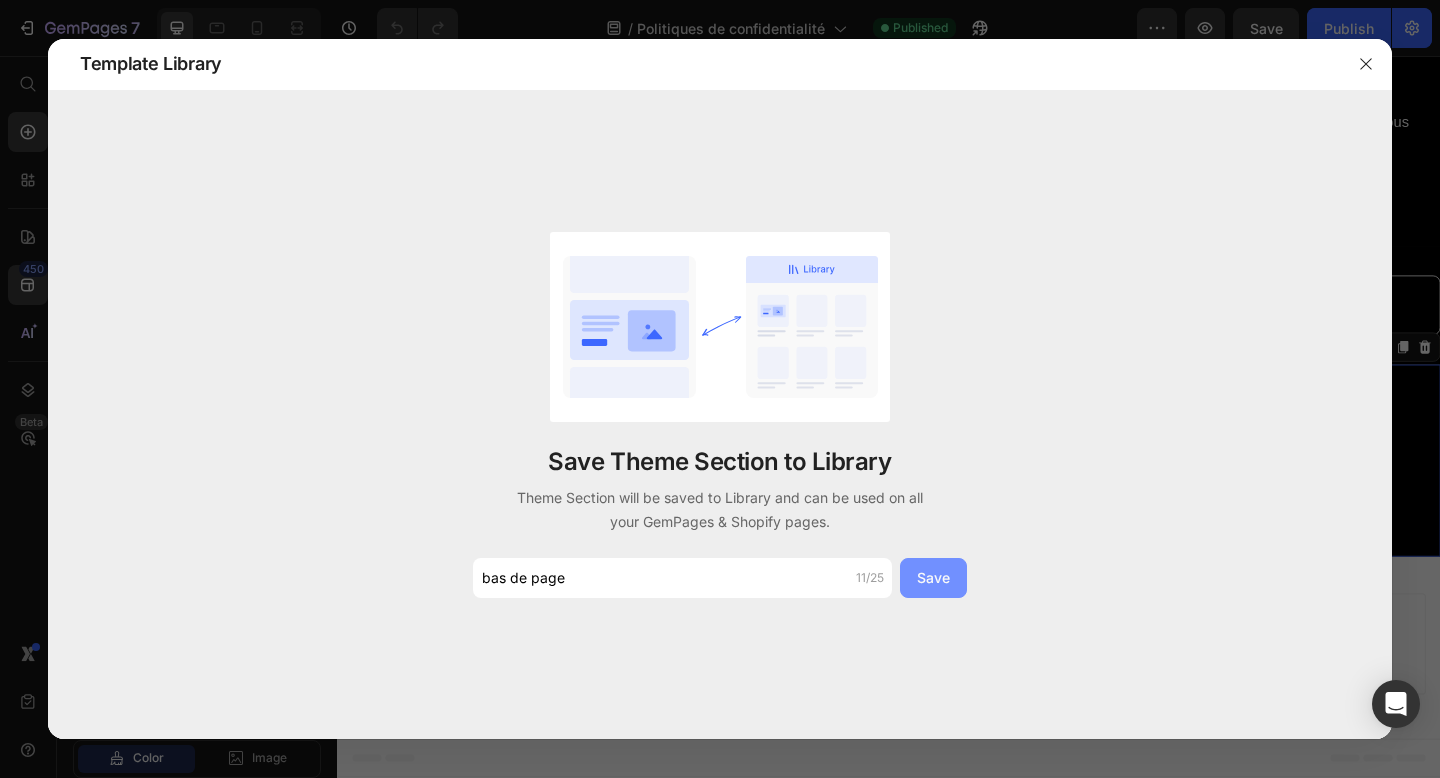 click on "Save" at bounding box center [933, 577] 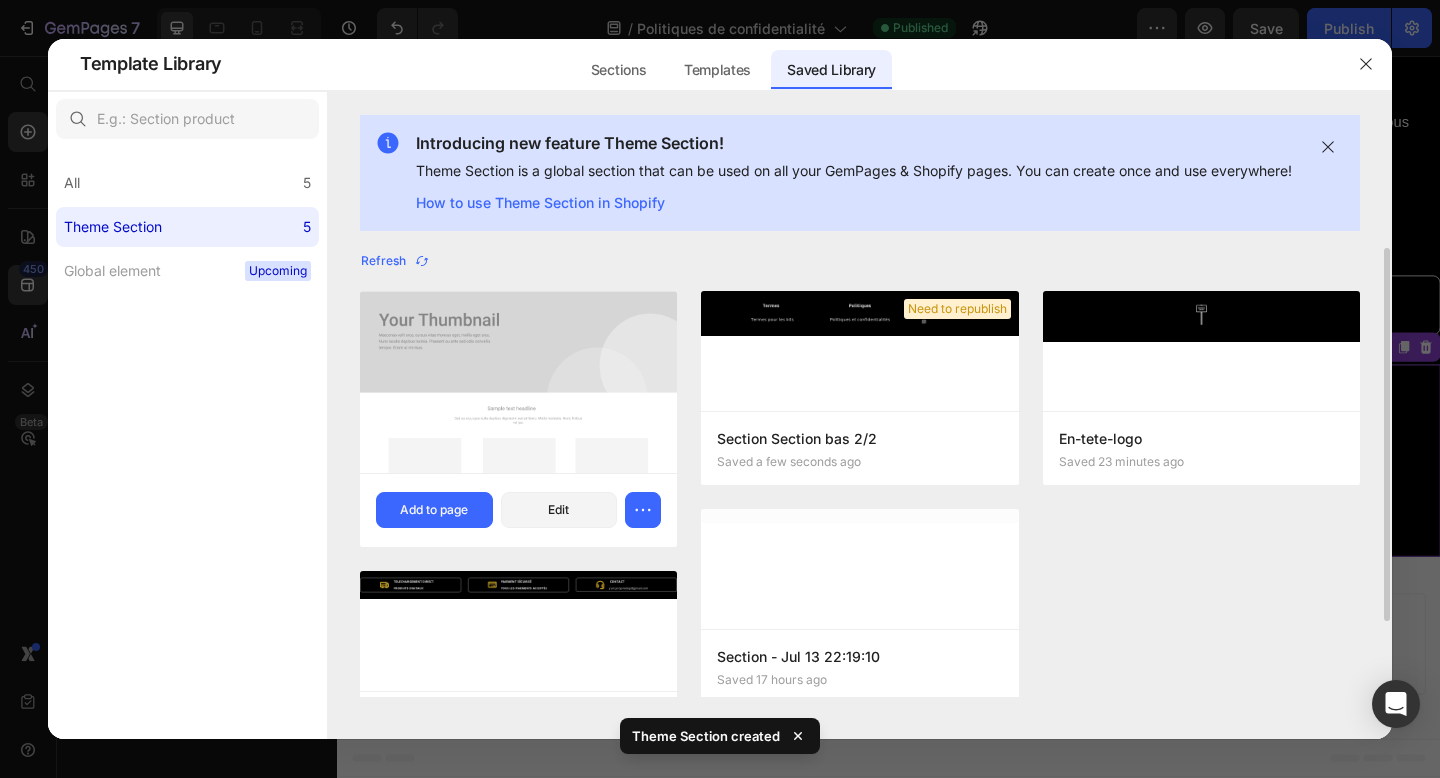 scroll, scrollTop: 91, scrollLeft: 0, axis: vertical 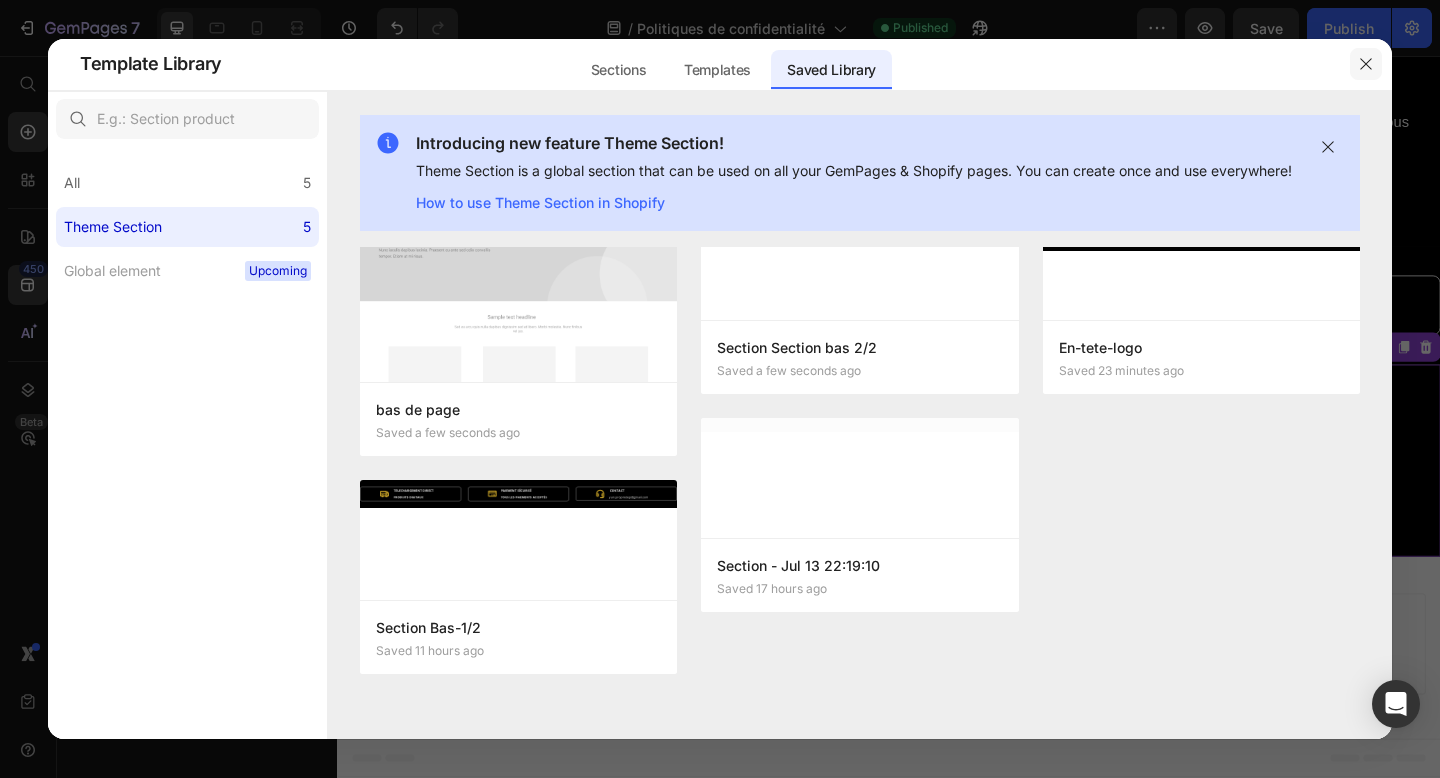 click at bounding box center (1366, 64) 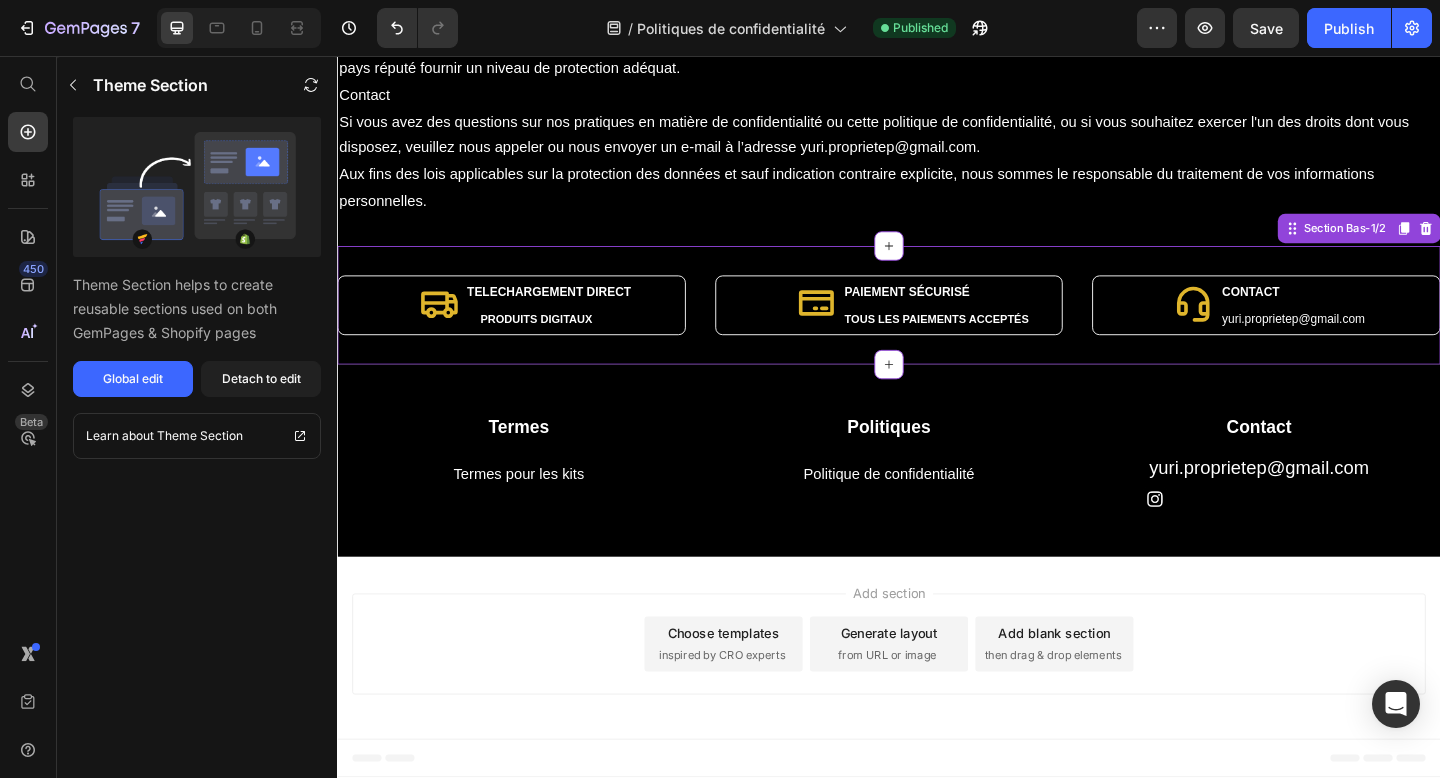 click on "Icon     TELECHARGEMENT DIRECT       PRODUITS DIGITAUX Text Block Row
Icon    PAIEMENT SÉCURISÉ    TOUS LES PAIEMENTS ACCEPTÉS Text Block Row
Icon     CONTACT    [EMAIL] Text Block Row Section Bas-1/2" at bounding box center [937, 328] 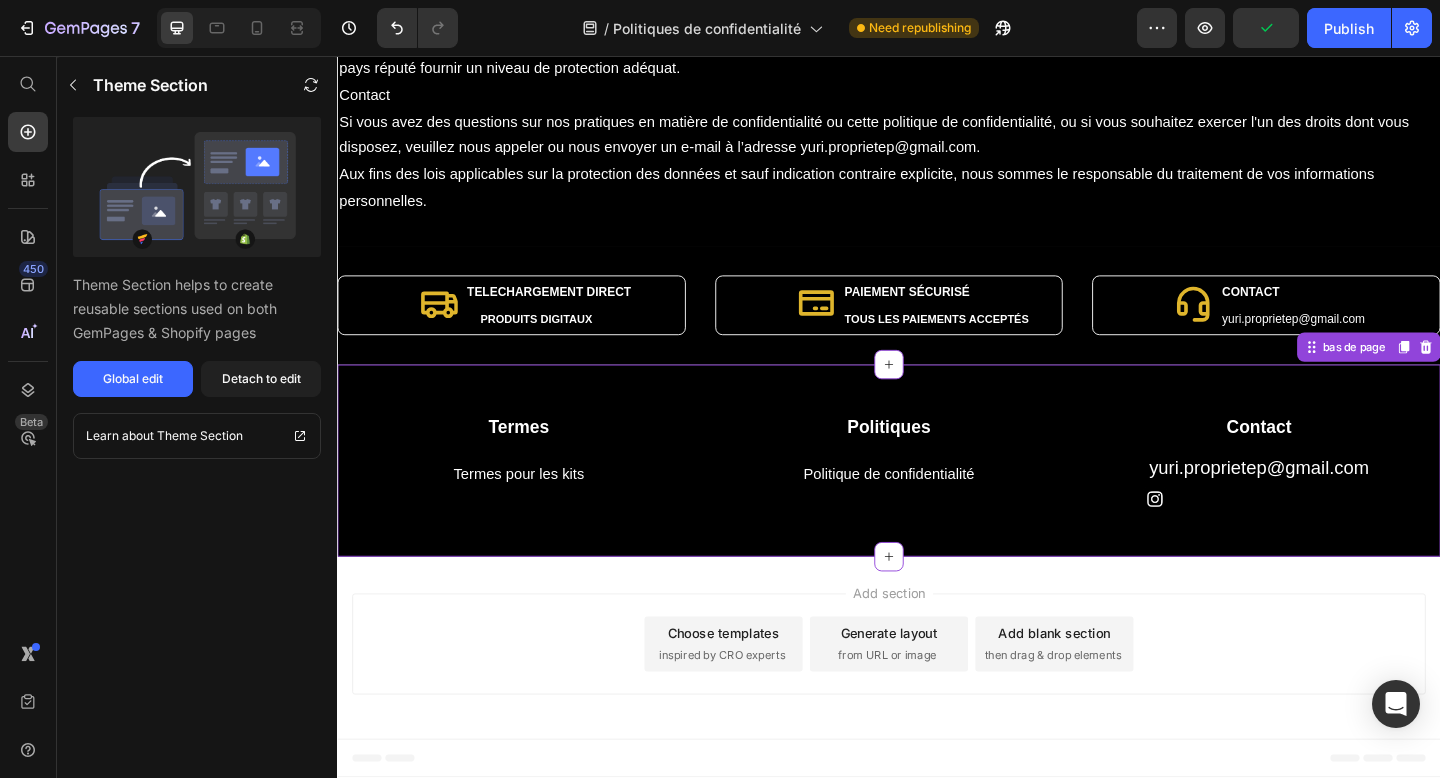 click on "Termes" at bounding box center (534, 456) 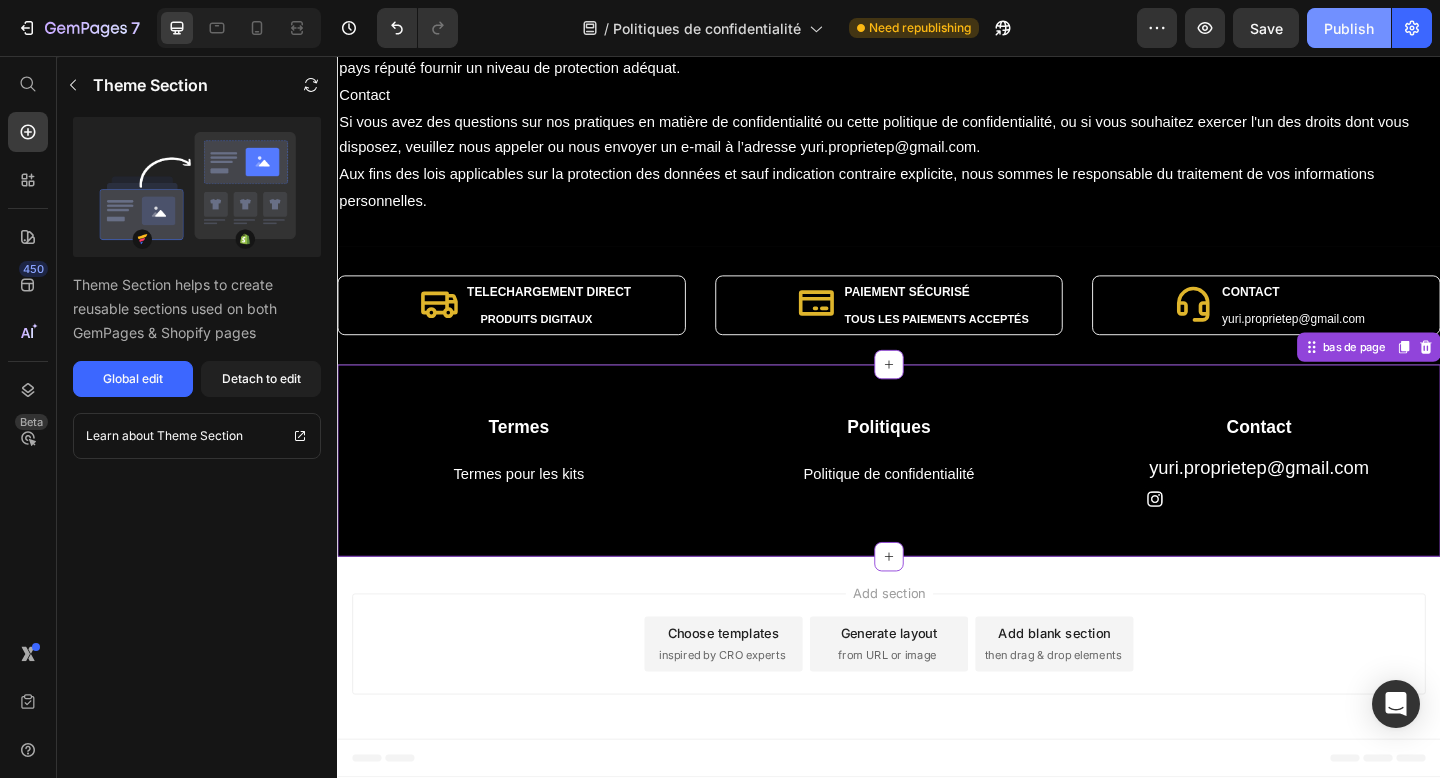 click on "Publish" at bounding box center [1349, 28] 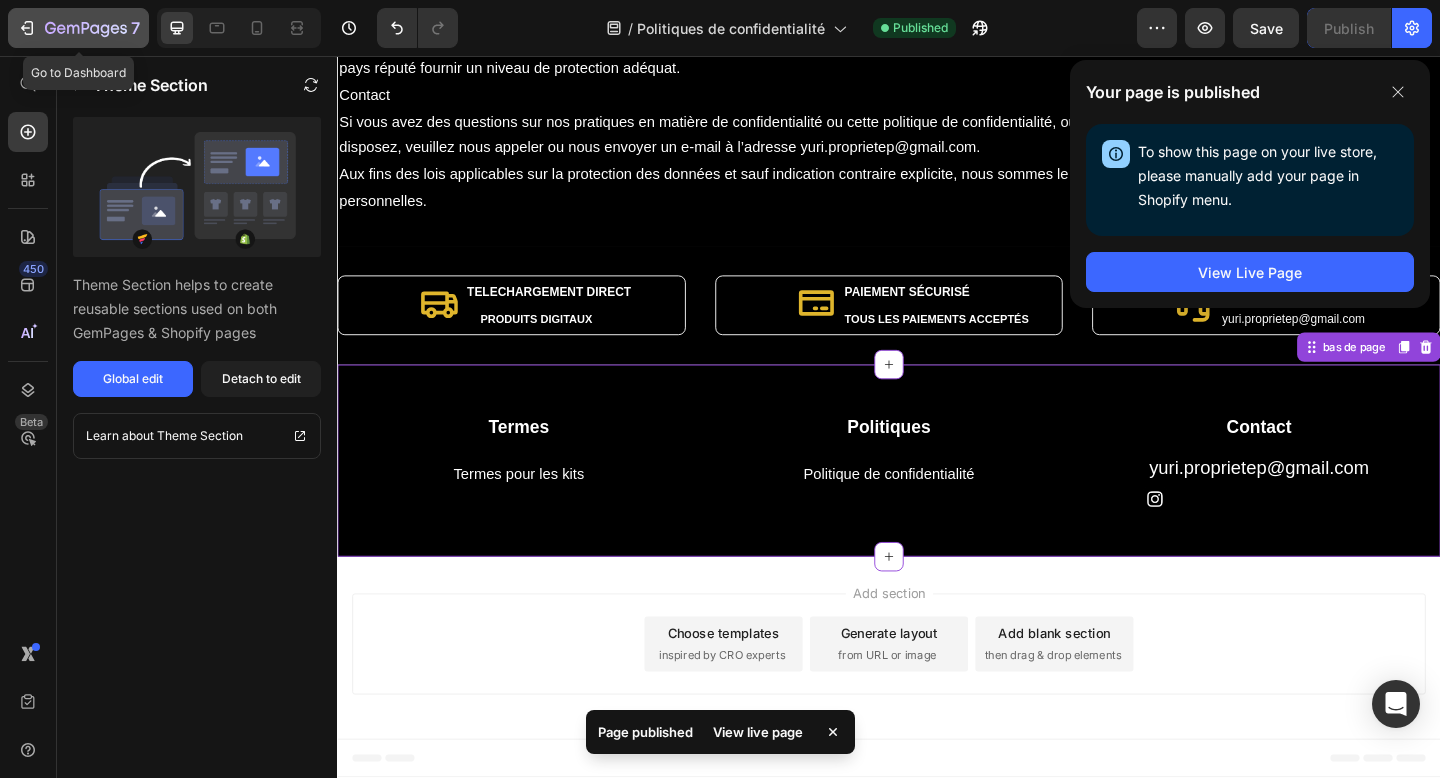 click 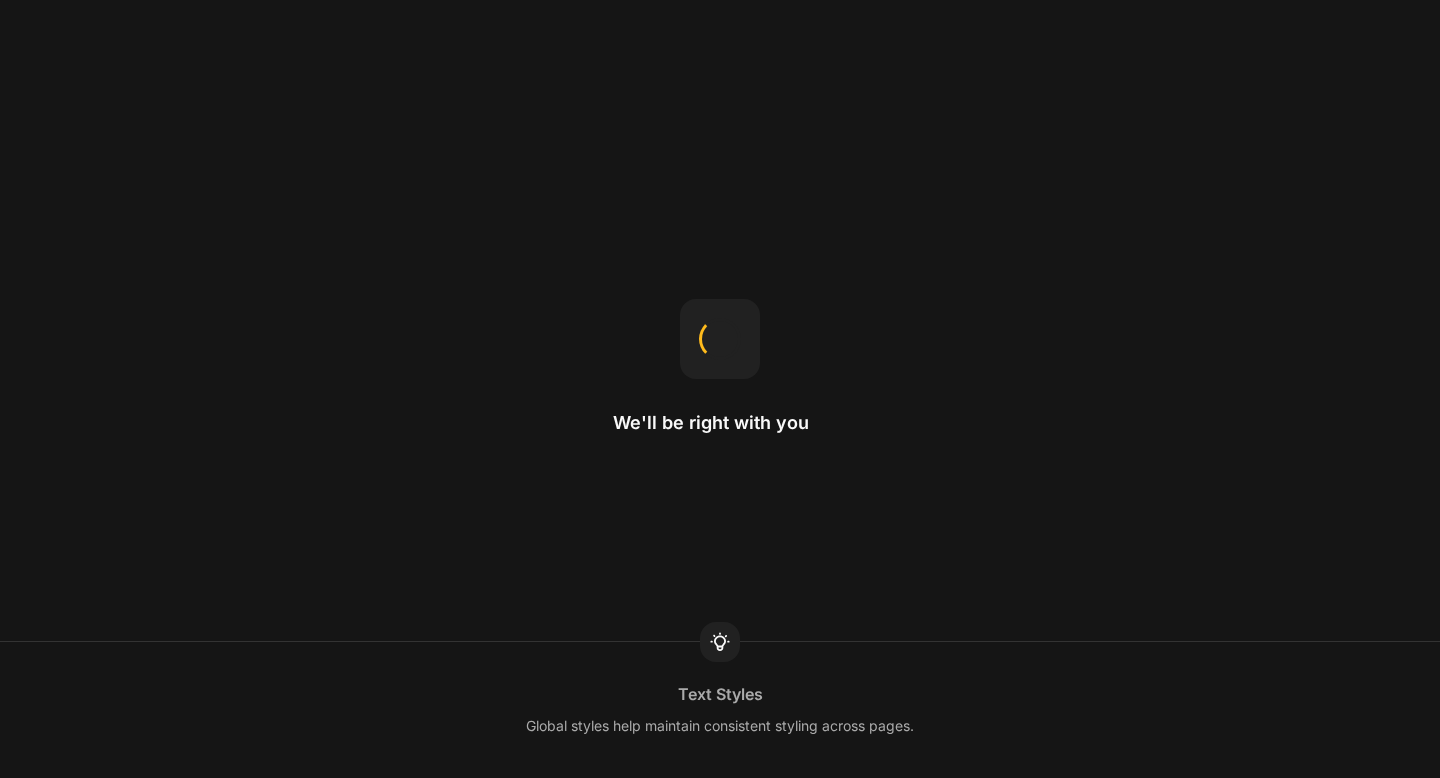 scroll, scrollTop: 0, scrollLeft: 0, axis: both 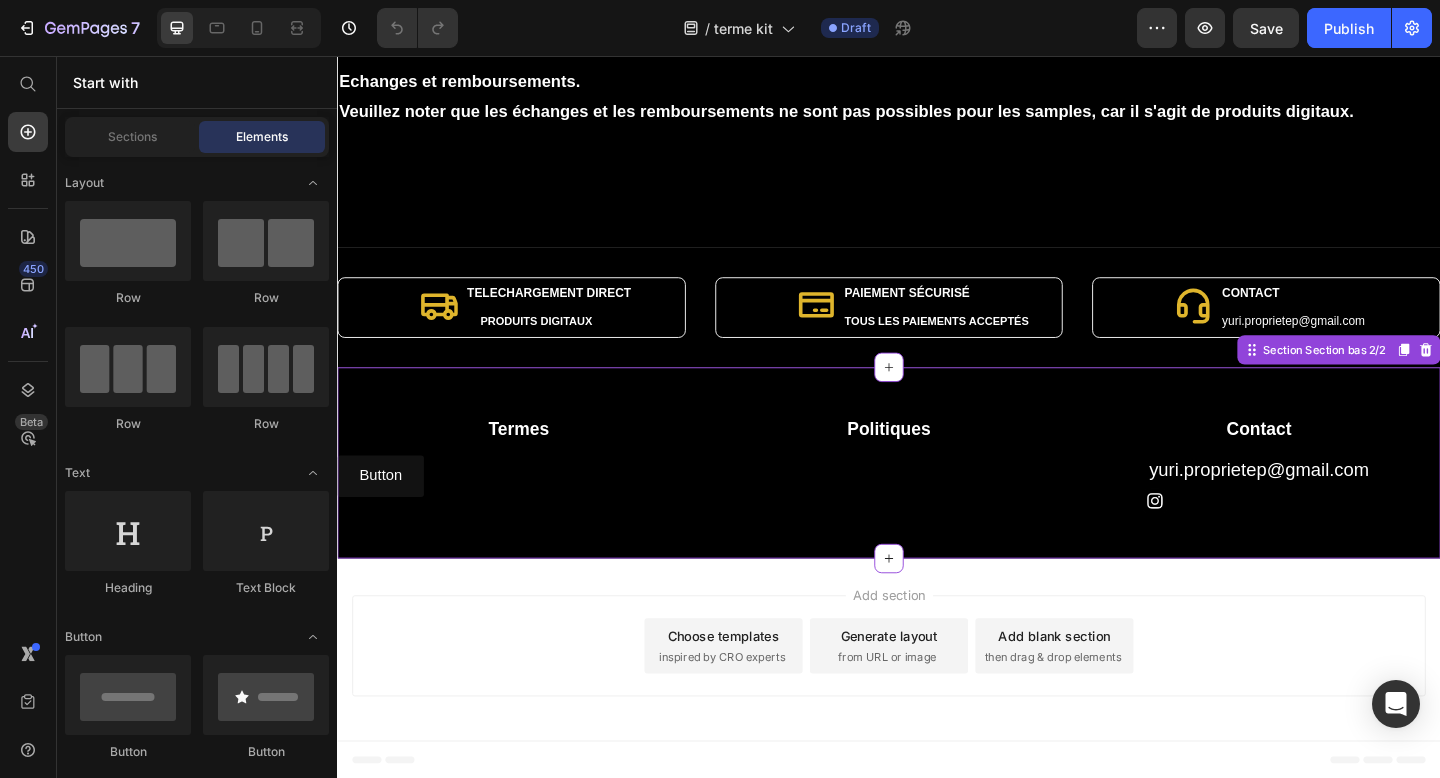 click on "KIT TERMES Heading Row Section 2 Les packs gratuits ne sont pas libres de droits. L'utilisation de ces samples  n’est pas autorisée  pour la vente de beats sur BeatStars ni pour des  placements avec des artistes signés en major . Pour toute utilisation commerciale, merci de nous contacter pour une  autorisation ou une licence adaptée.       Les packs payants sont 100 % libres de droits. Tu peux les utiliser  sans restriction  pour vendre tes beats (BeatStars, YouTube, etc.), faire des  placements commerciaux (même avec des artistes en major), ou dans  tout projet professionnel. Aucune déclaration, ni frais supplémentaires requis.   Echanges et remboursements. Veuillez noter que les échanges et les remboursements ne sont pas possibles pour les samples, car il s'agit de produits digitaux. Veuillez noter que les échanges et les remboursements ne sont pas possibles pour les samples, car il s'agit de produits digitaux.     Text Block Row Section 3
Icon     TELECHARGEMENT DIRECT" at bounding box center [937, -49] 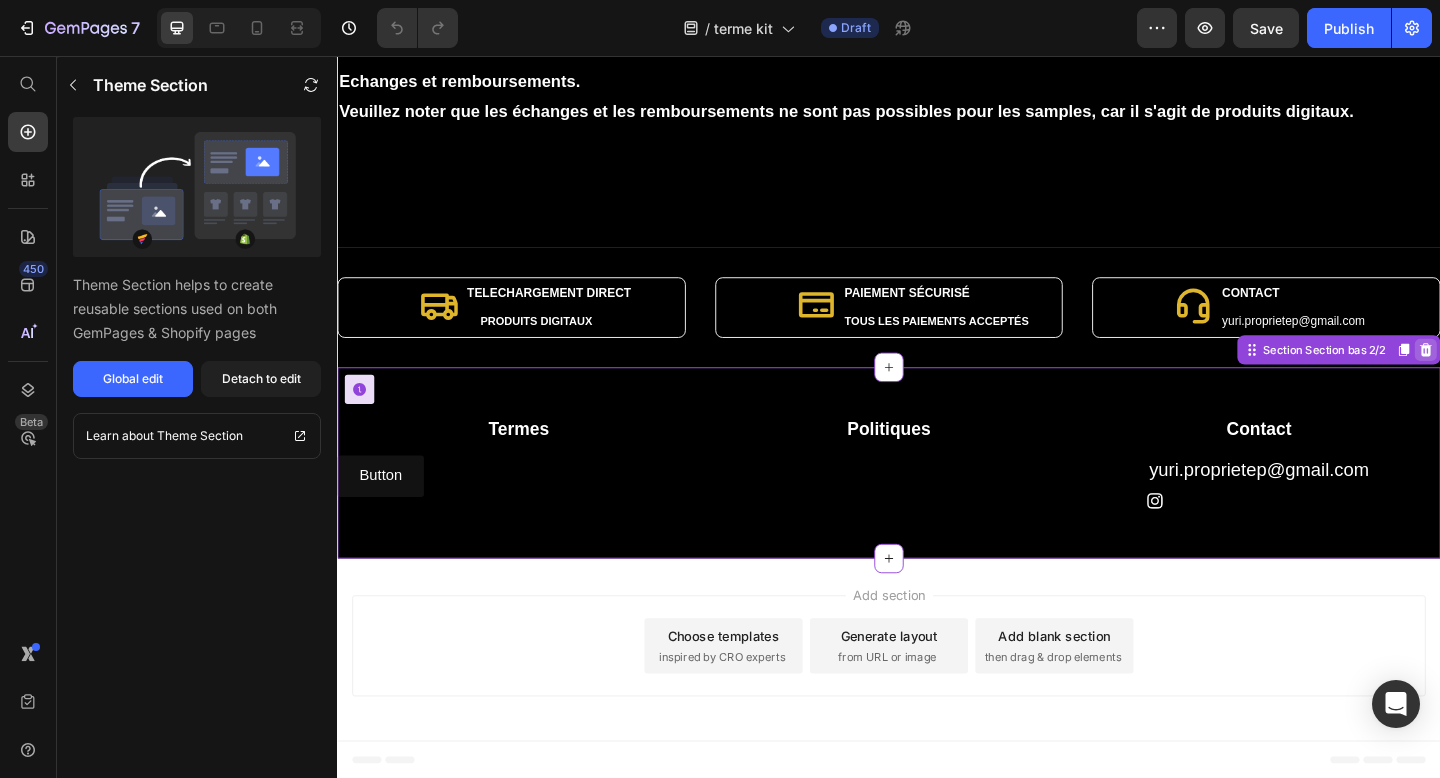 click 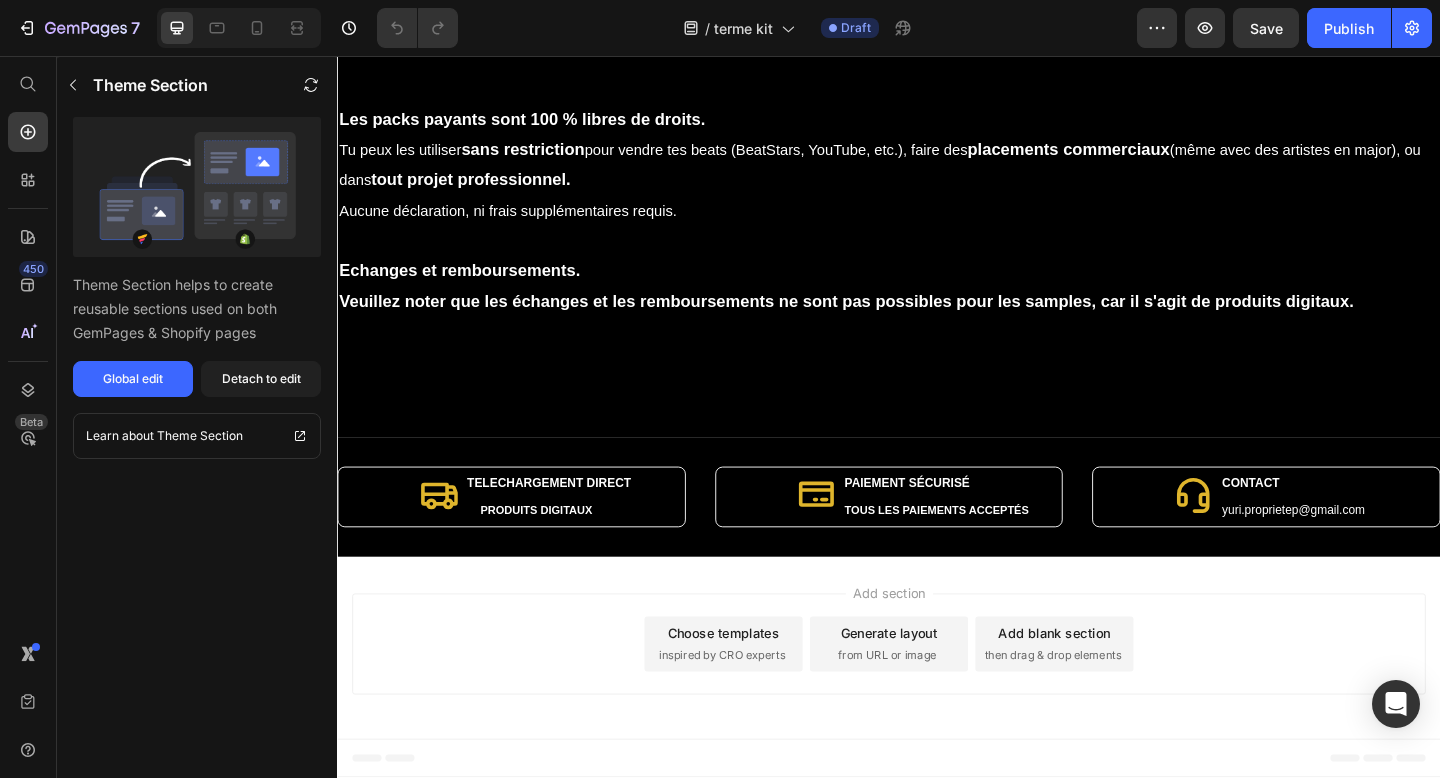 scroll, scrollTop: 590, scrollLeft: 0, axis: vertical 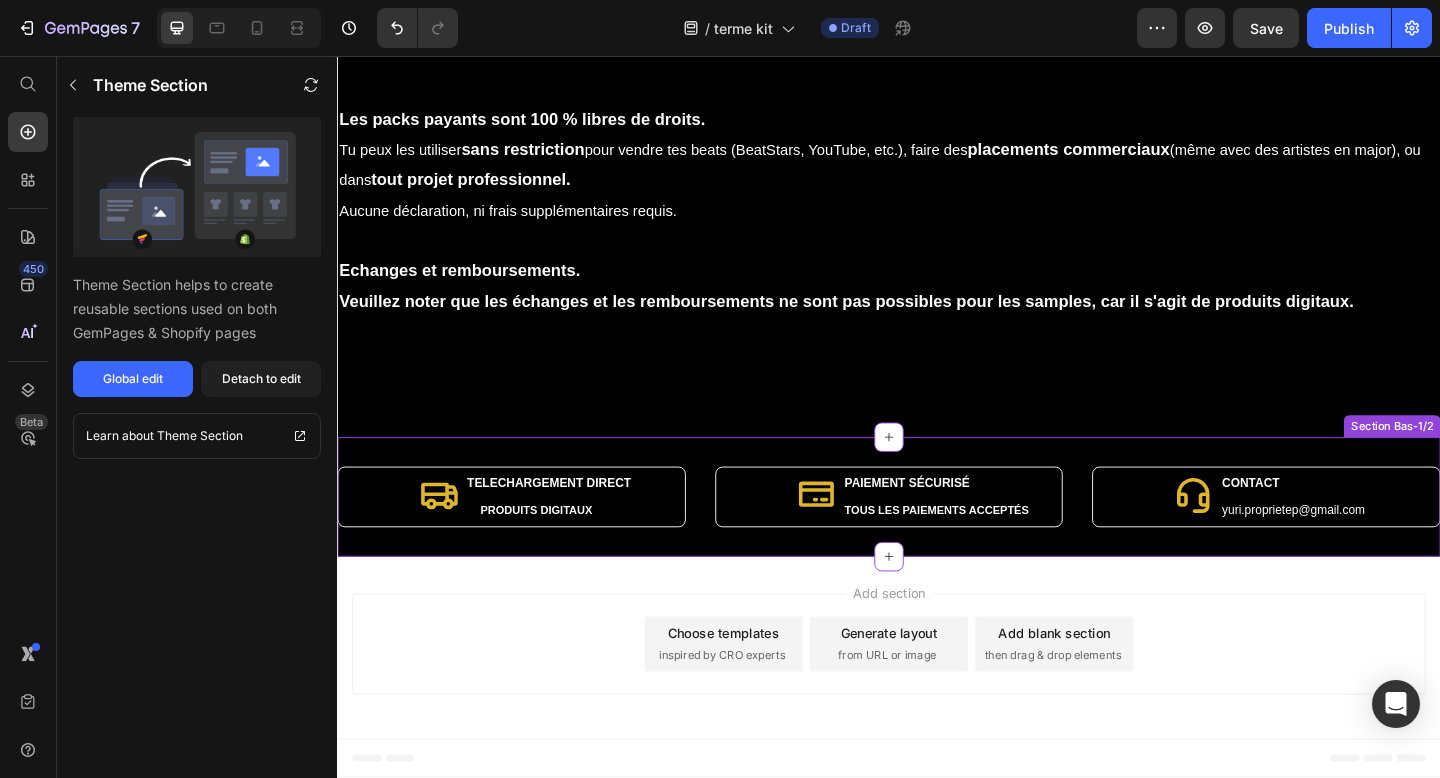 click on "Icon     TELECHARGEMENT DIRECT       PRODUITS DIGITAUX Text Block Row
Icon    PAIEMENT SÉCURISÉ    TOUS LES PAIEMENTS ACCEPTÉS Text Block Row
Icon     CONTACT    [EMAIL] Text Block Row Section Bas-1/2" at bounding box center [937, 536] 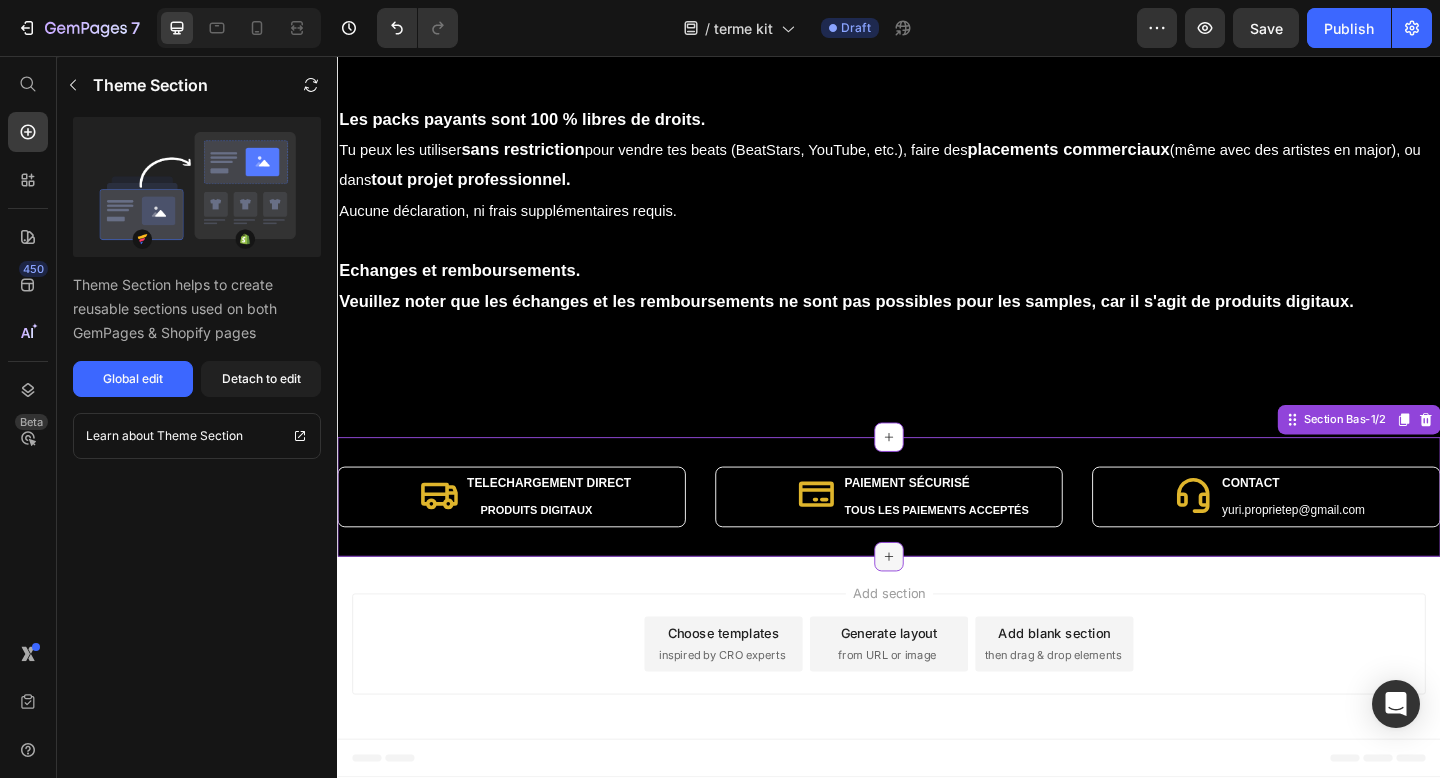 click at bounding box center [937, 601] 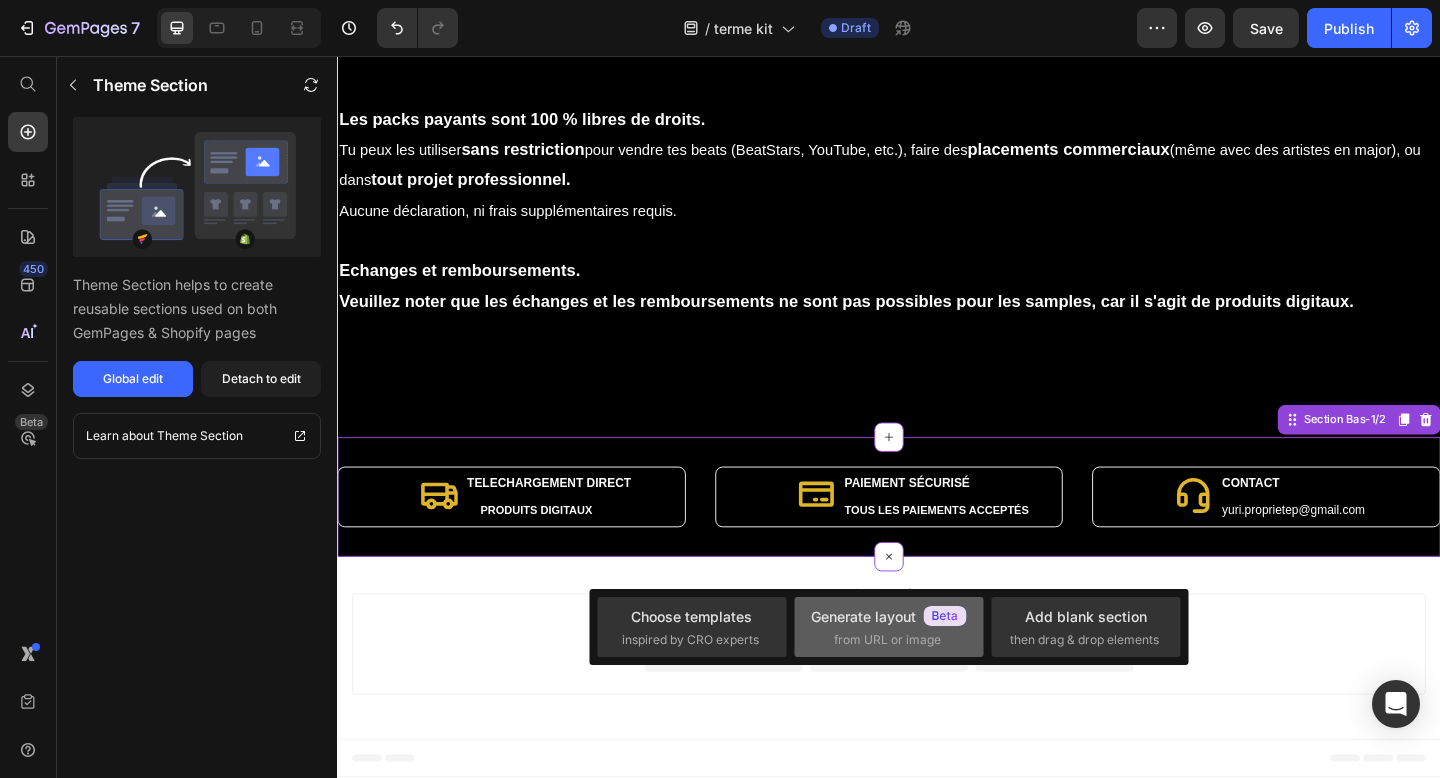 click on "Generate layout  from URL or image" at bounding box center (889, 627) 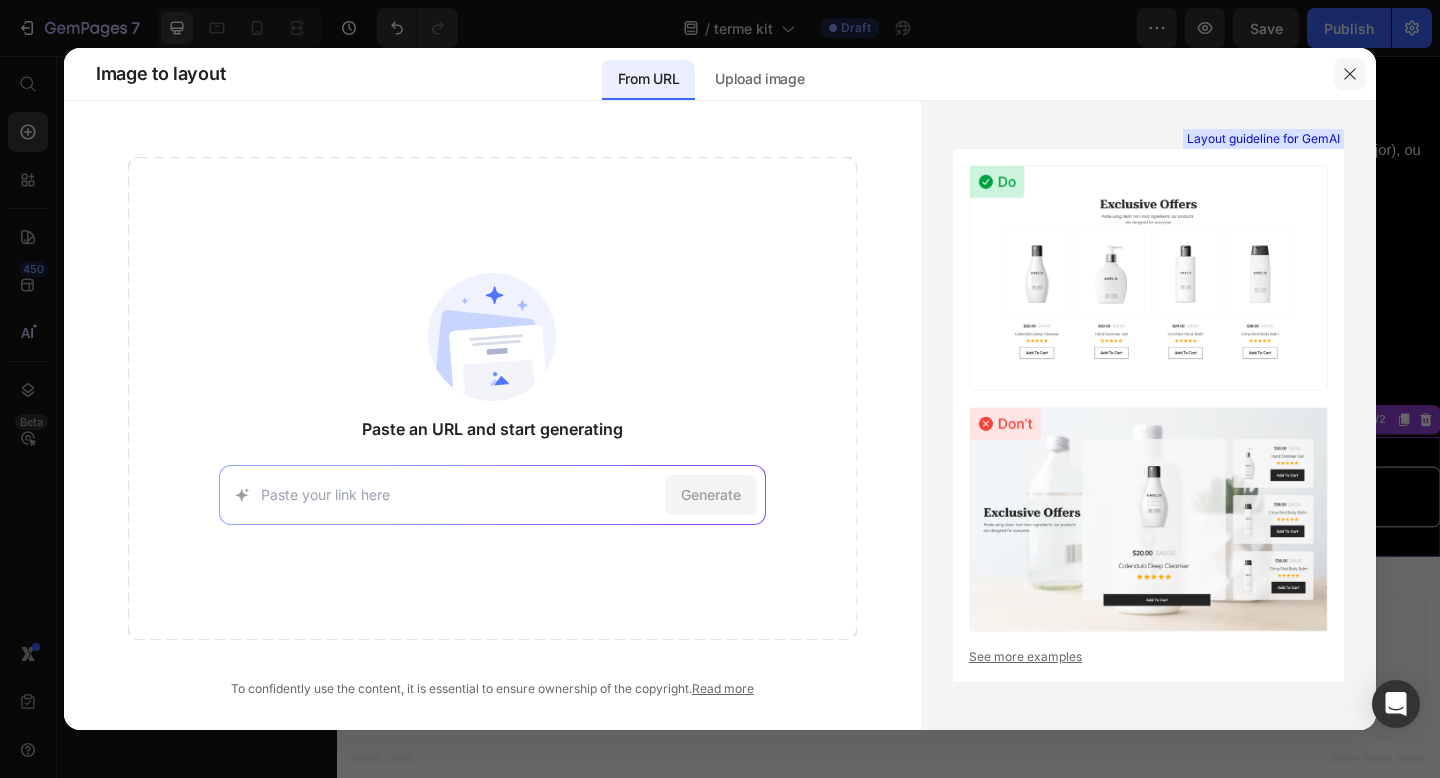 click 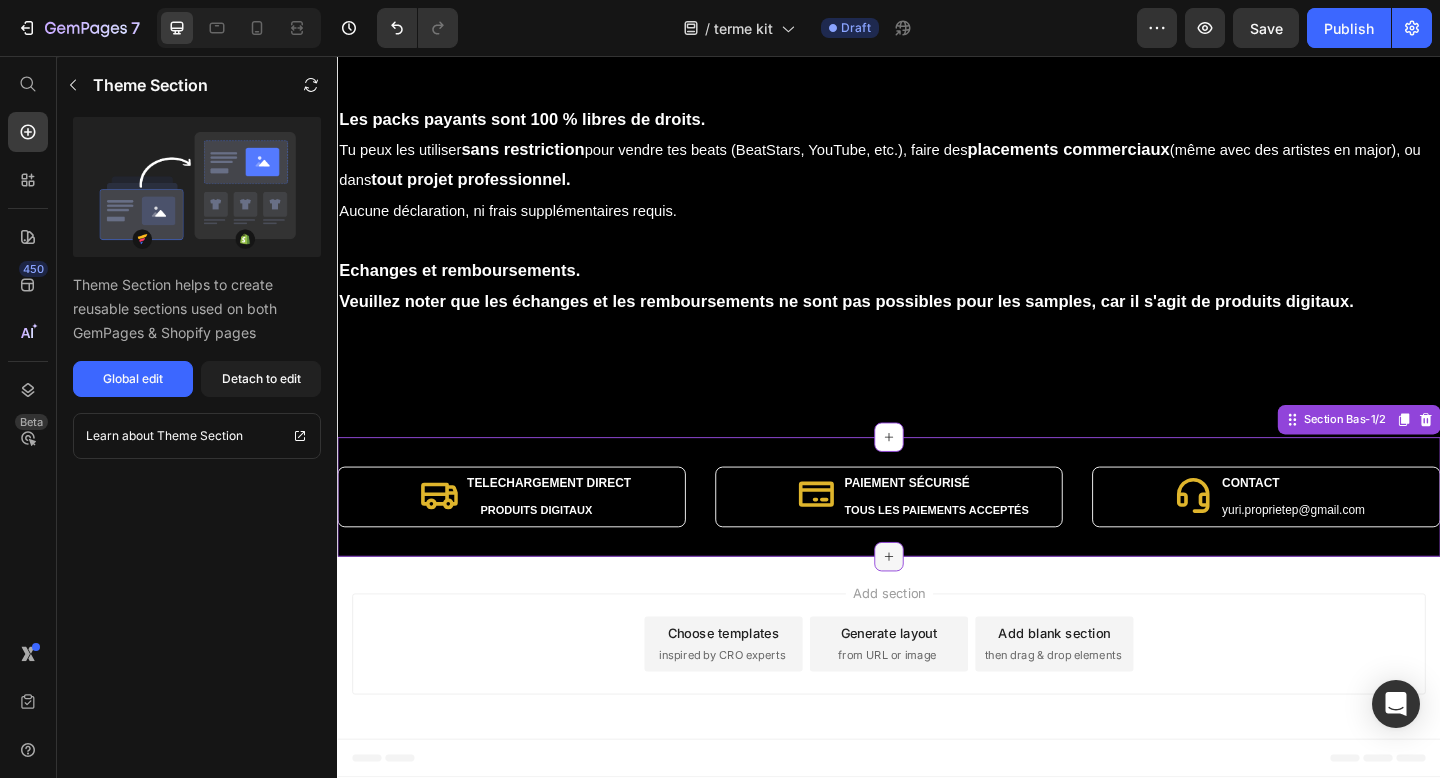 click 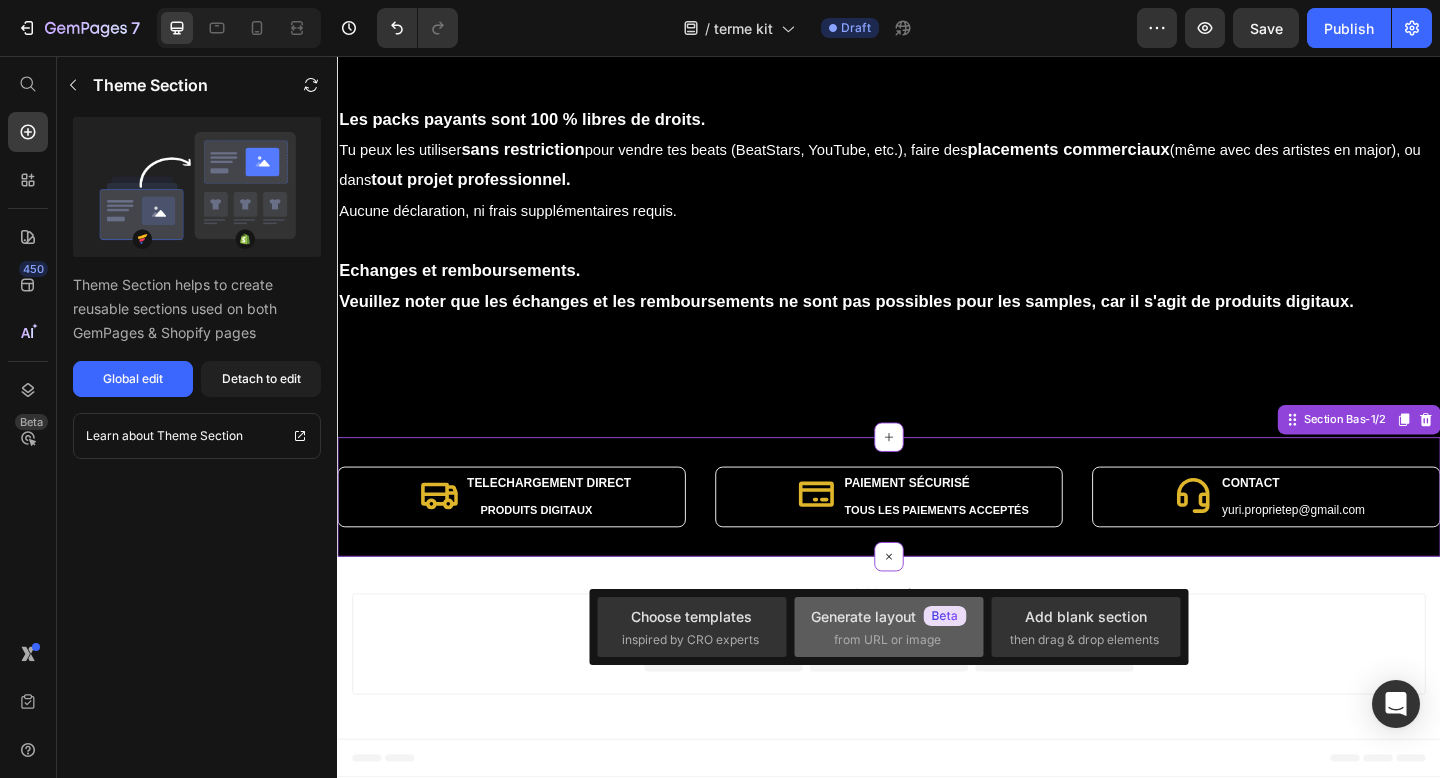 click on "Generate layout" at bounding box center (889, 616) 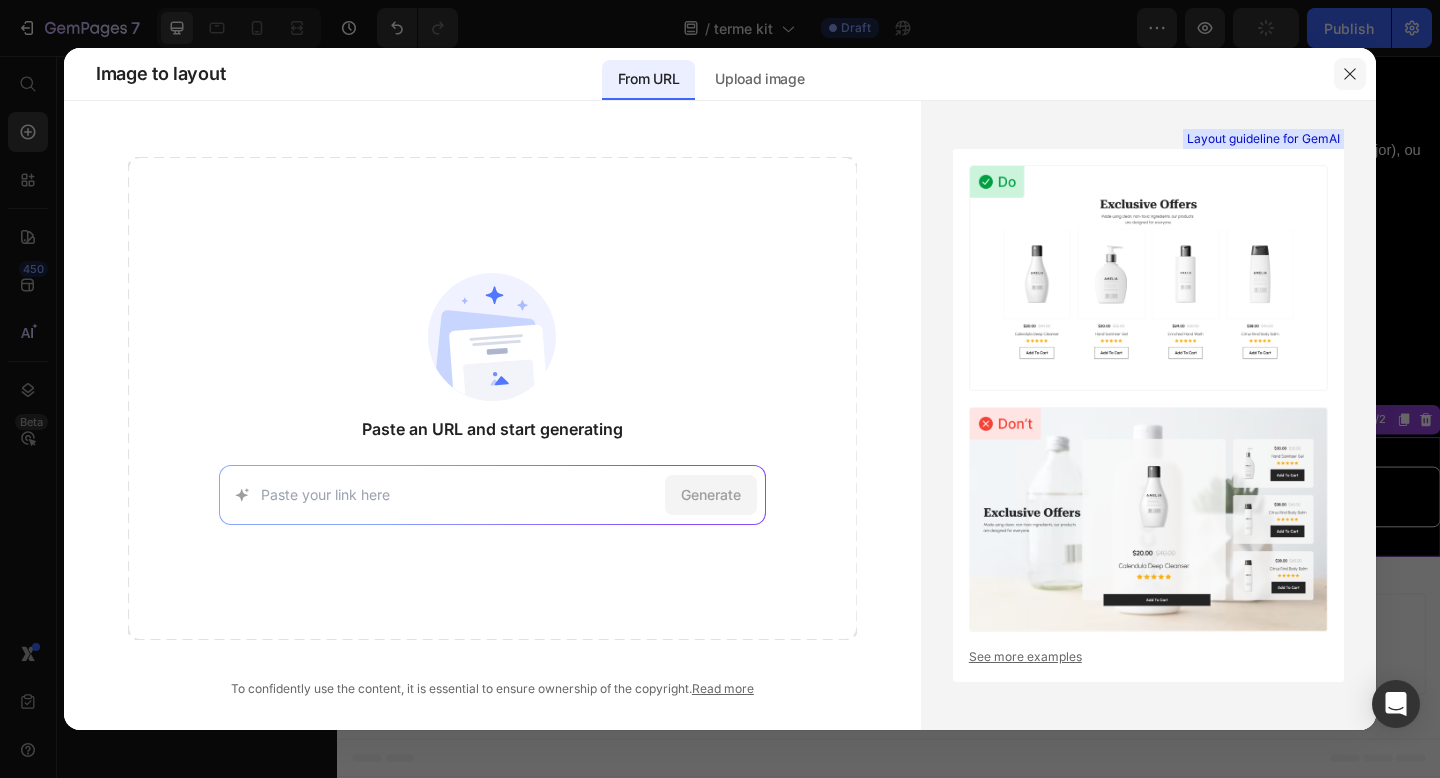 click 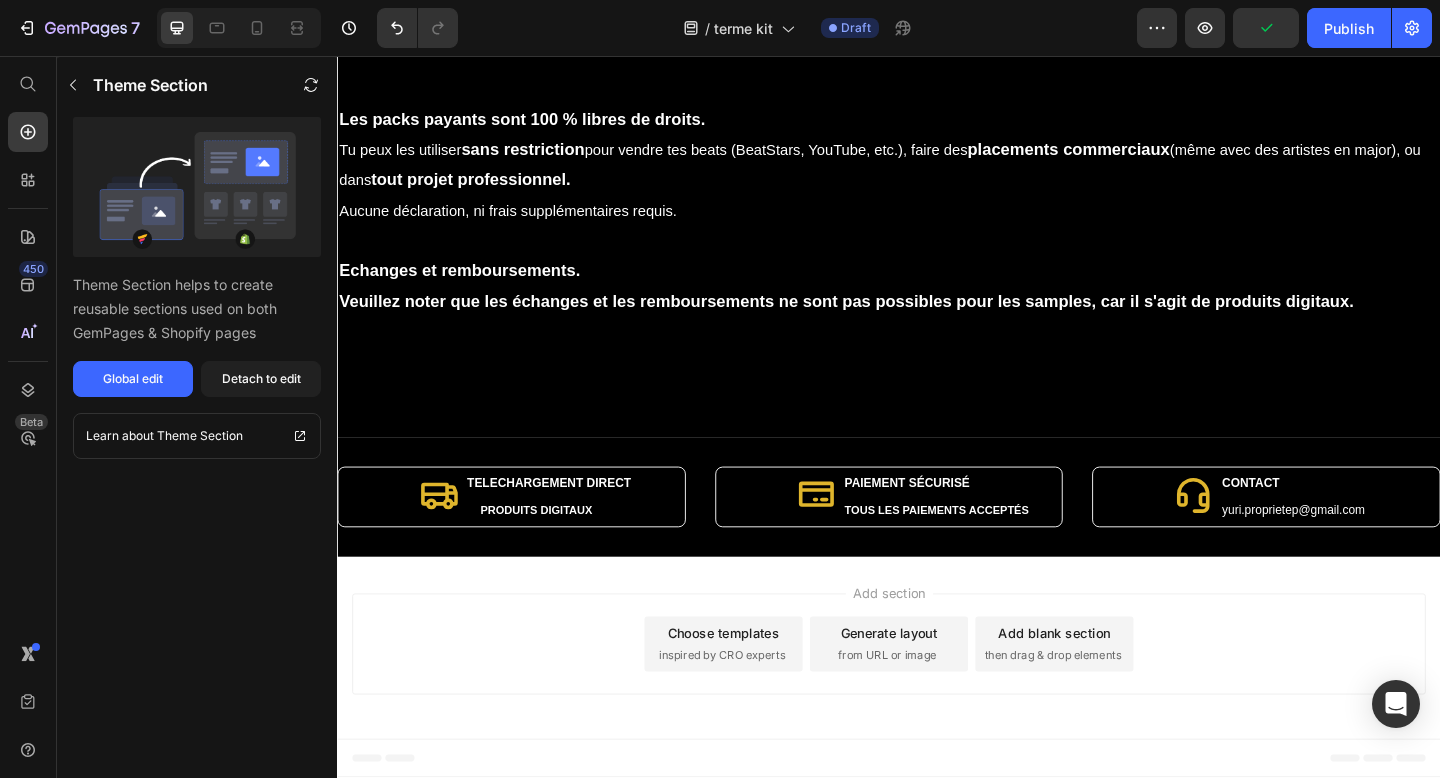 click on "Choose templates inspired by CRO experts" at bounding box center [757, 696] 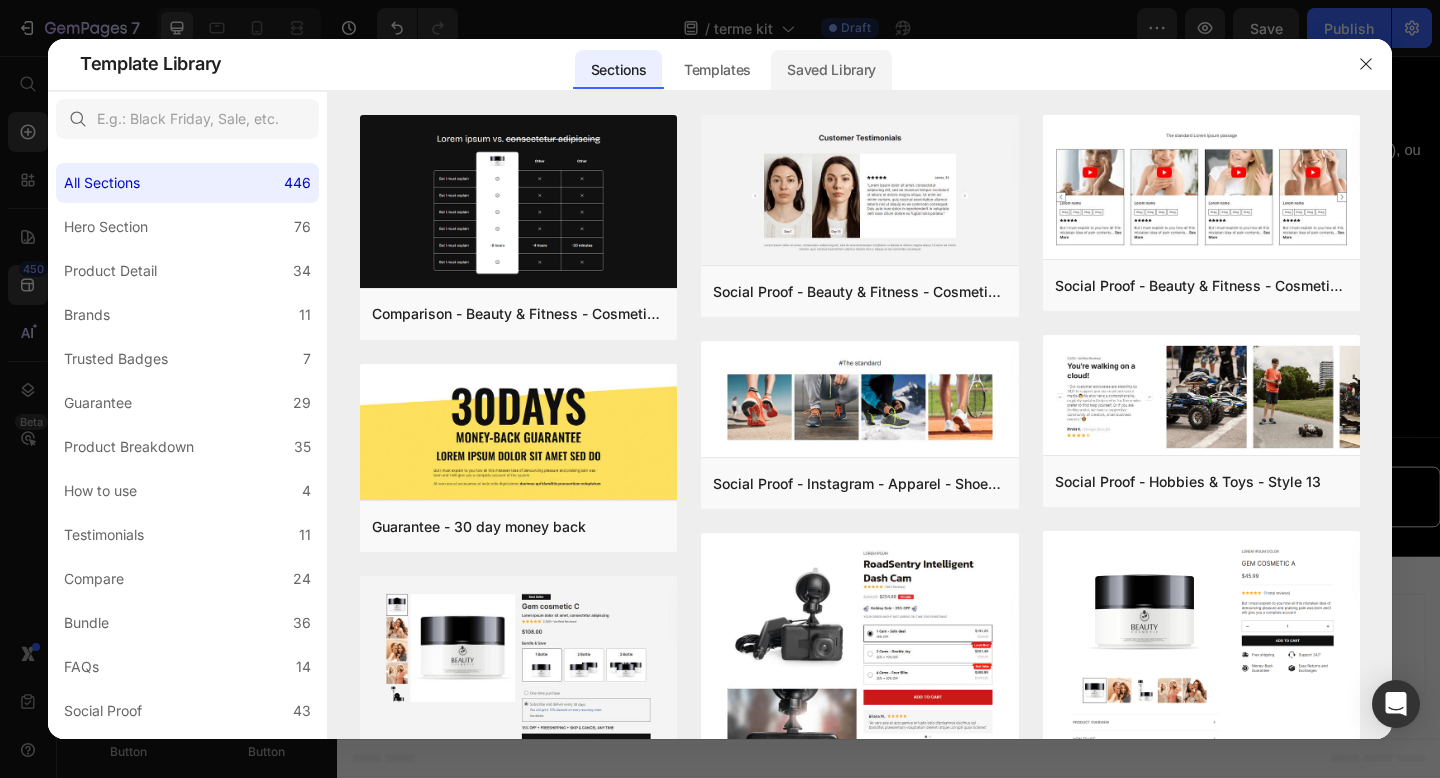 click on "Saved Library" 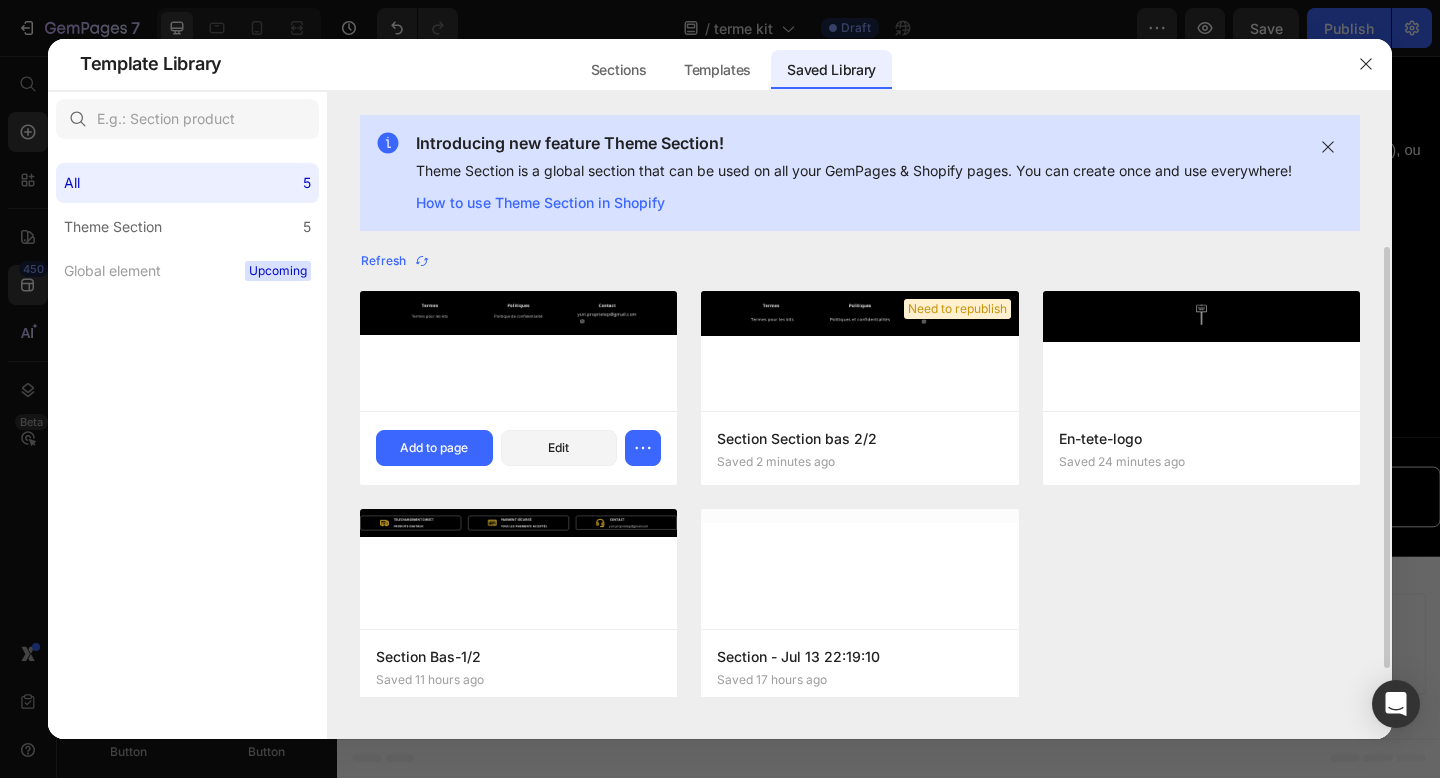 click at bounding box center [518, 351] 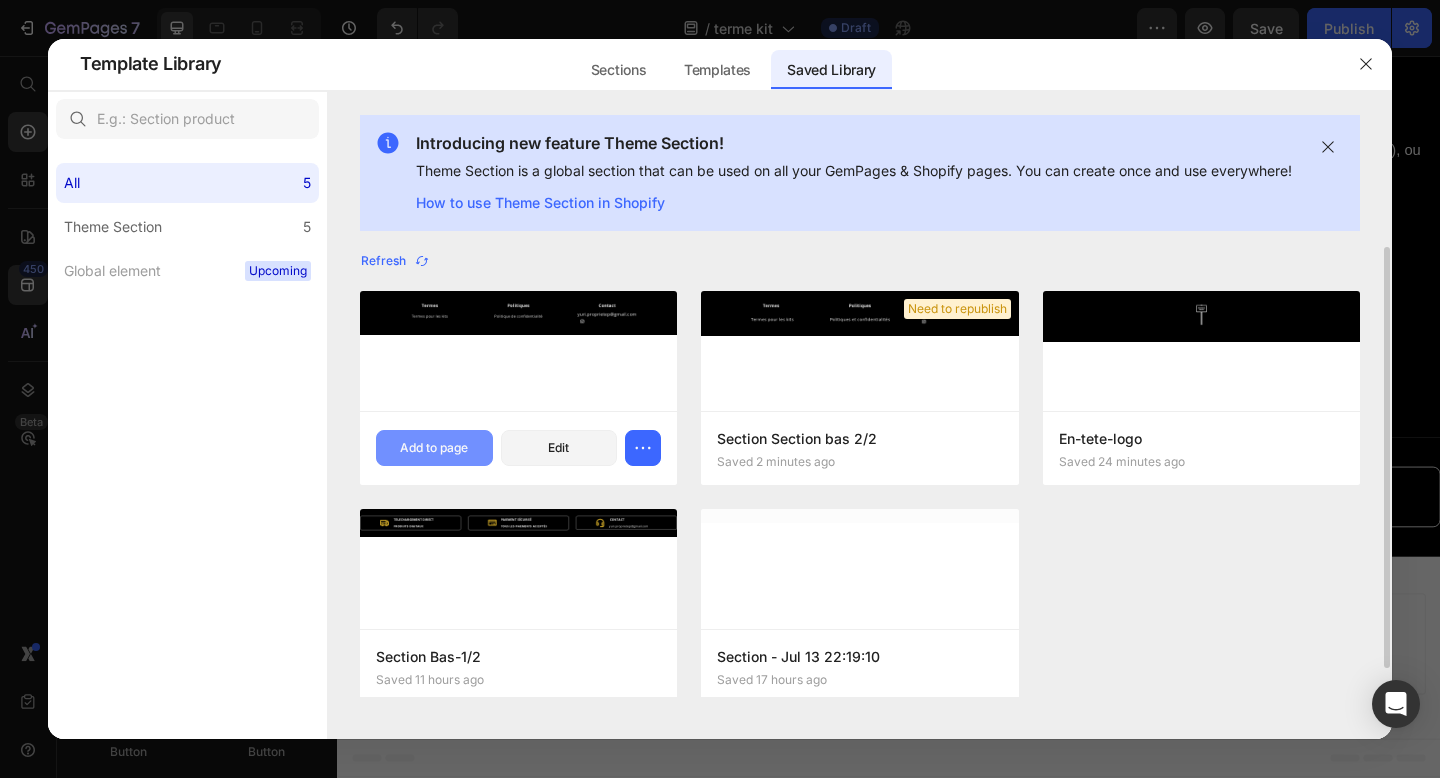 click on "Add to page" at bounding box center [434, 448] 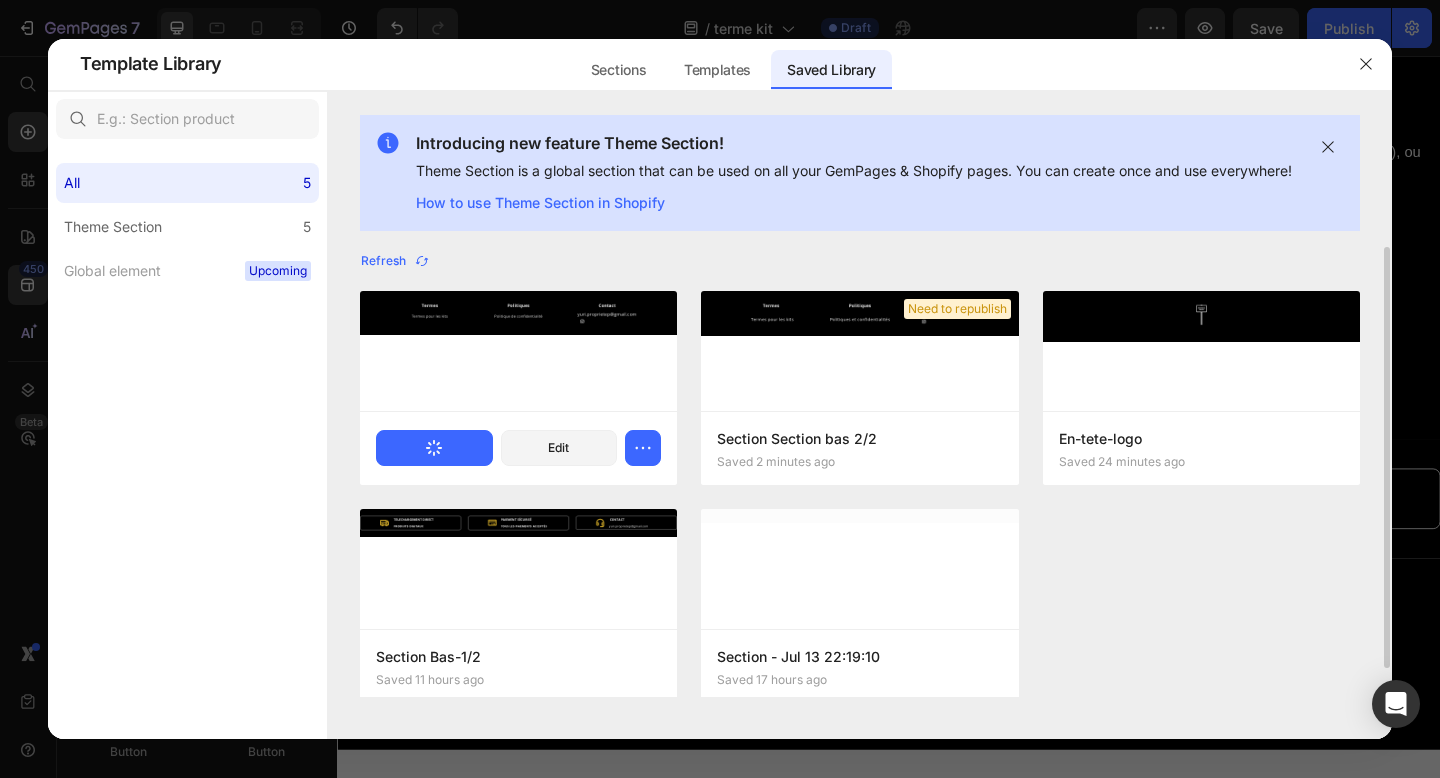 scroll, scrollTop: 798, scrollLeft: 0, axis: vertical 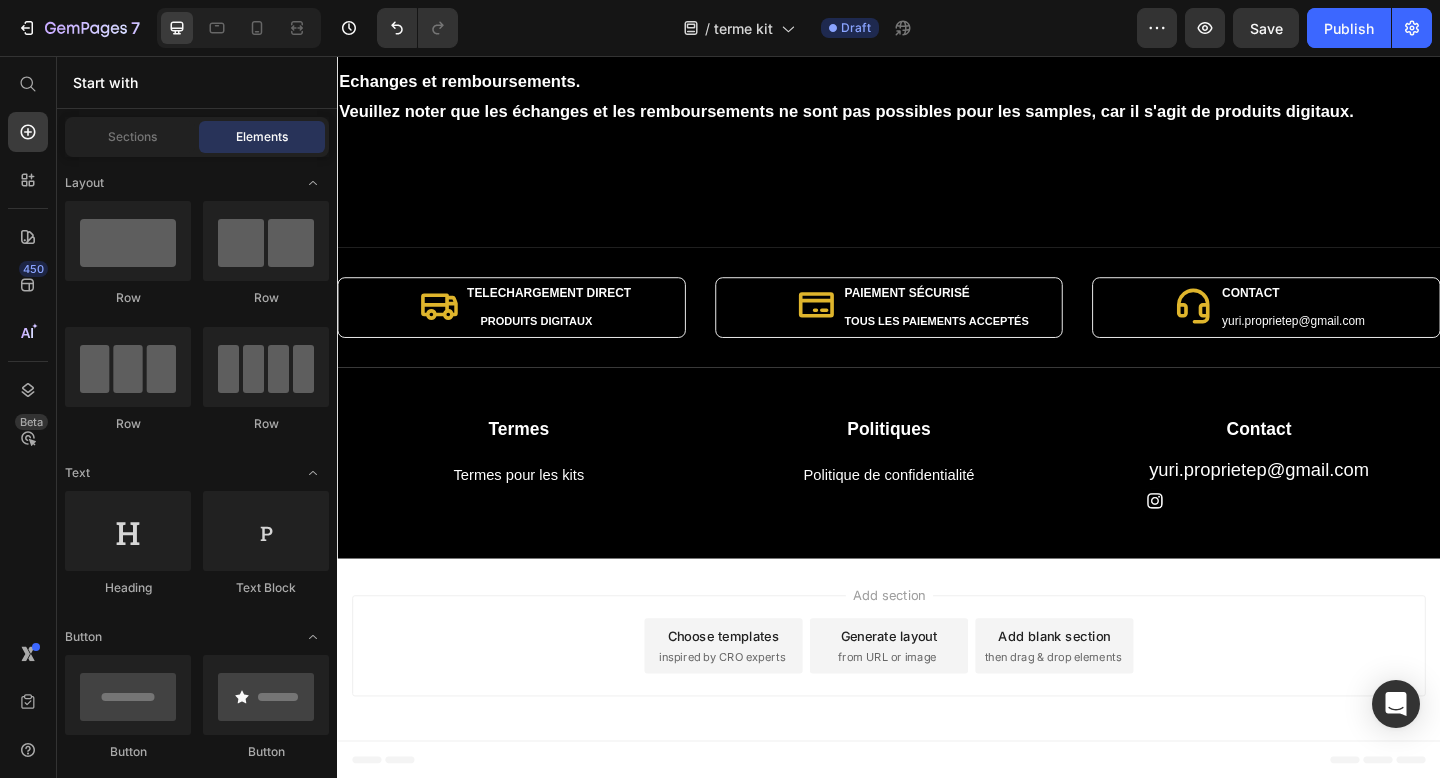 click on "Add section Choose templates inspired by CRO experts Generate layout from URL or image Add blank section then drag & drop elements" at bounding box center [937, 698] 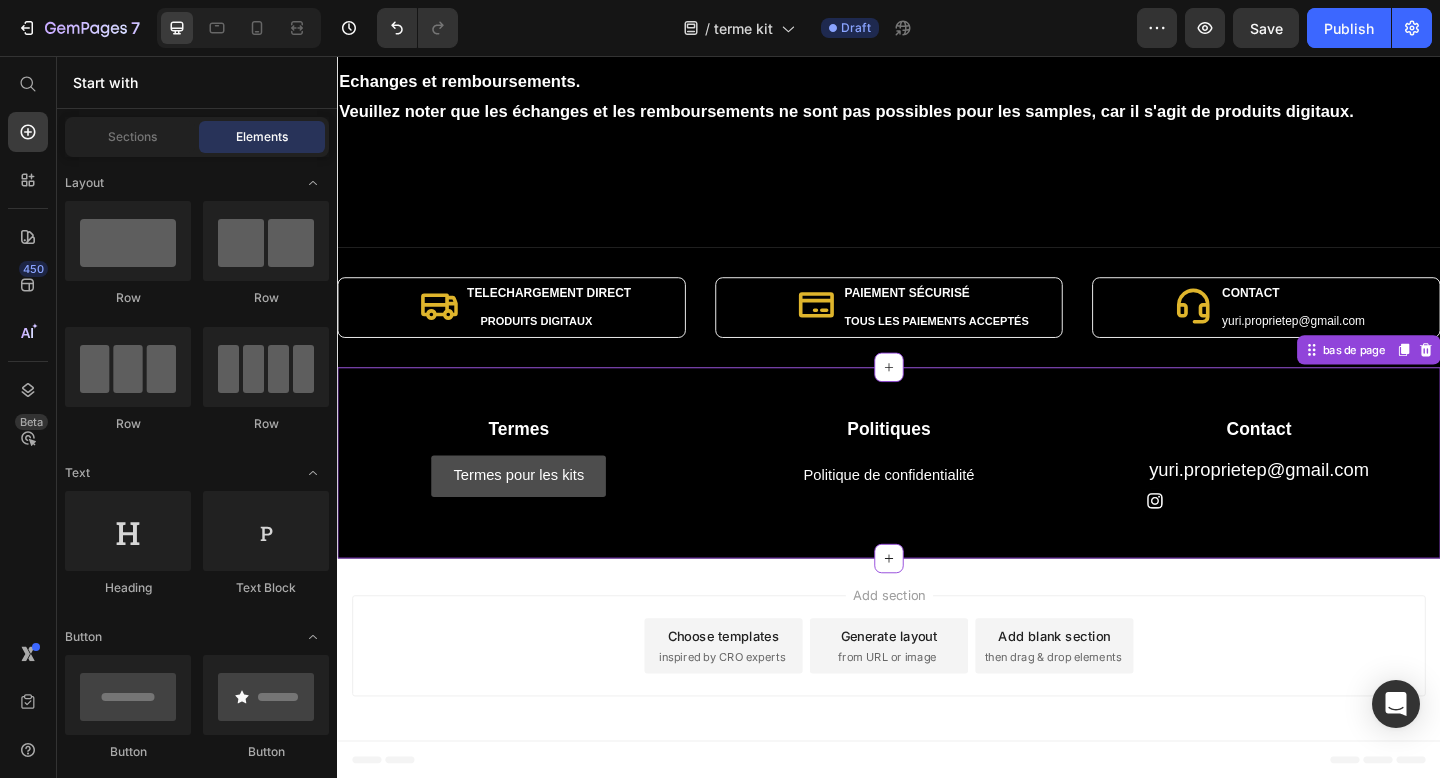 click on "Termes pour les kits" at bounding box center [534, 513] 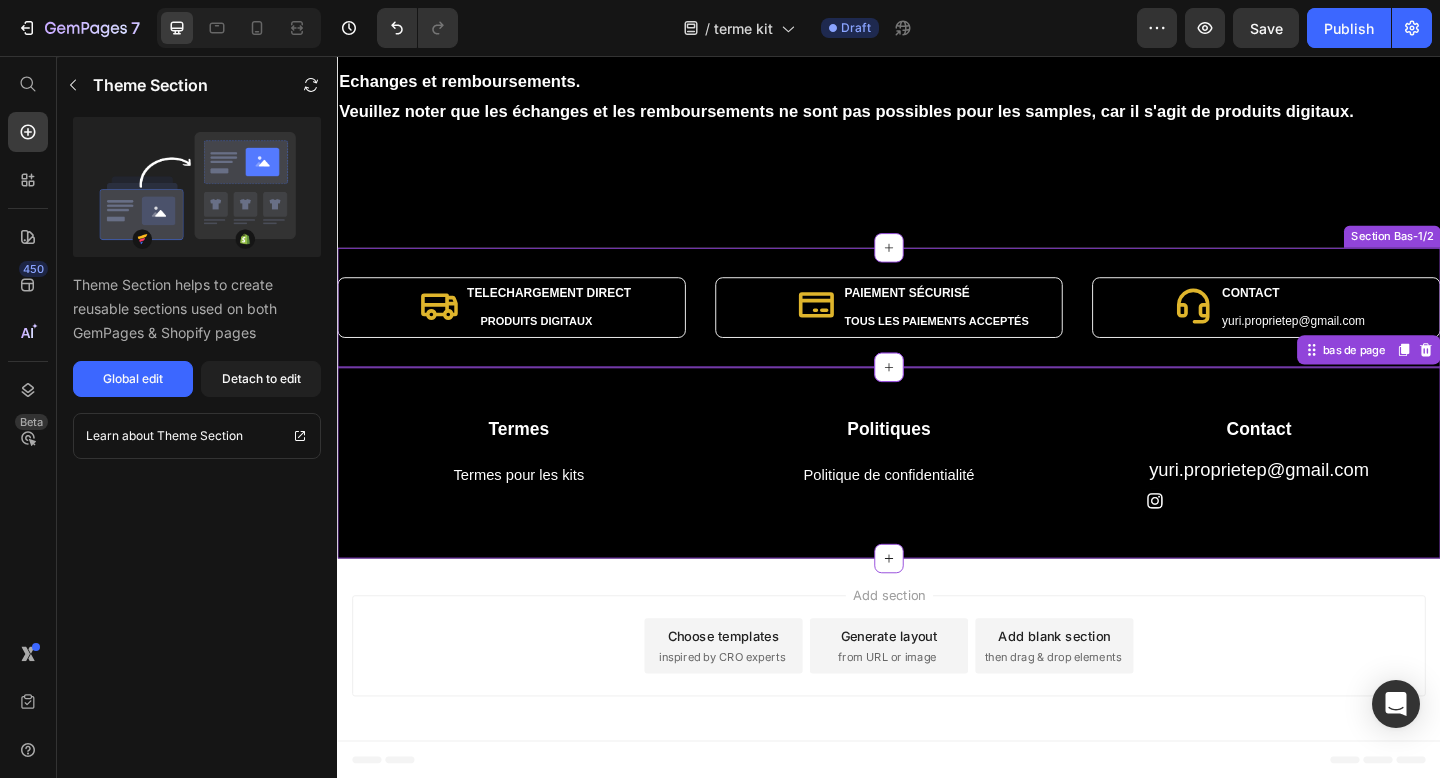 scroll, scrollTop: 719, scrollLeft: 0, axis: vertical 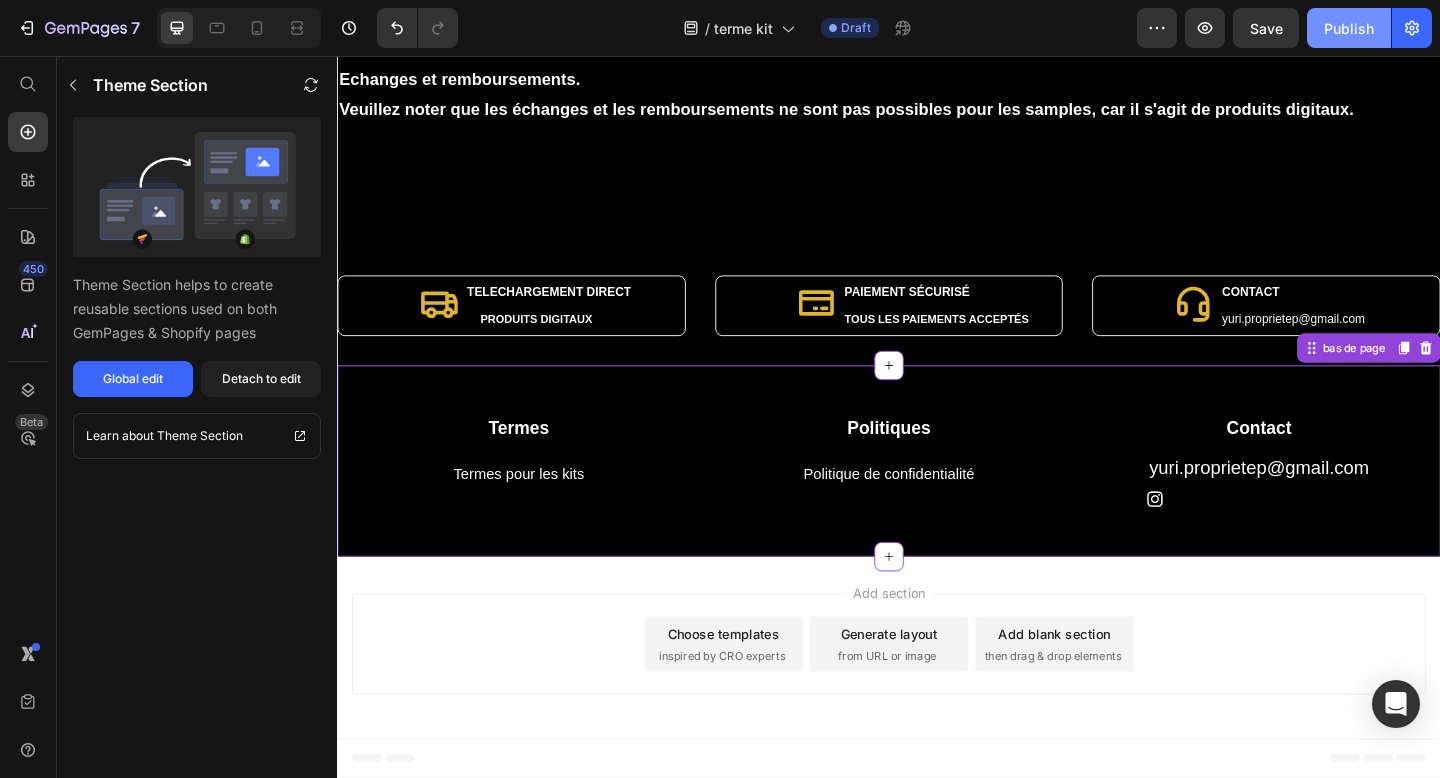 click on "Publish" at bounding box center (1349, 28) 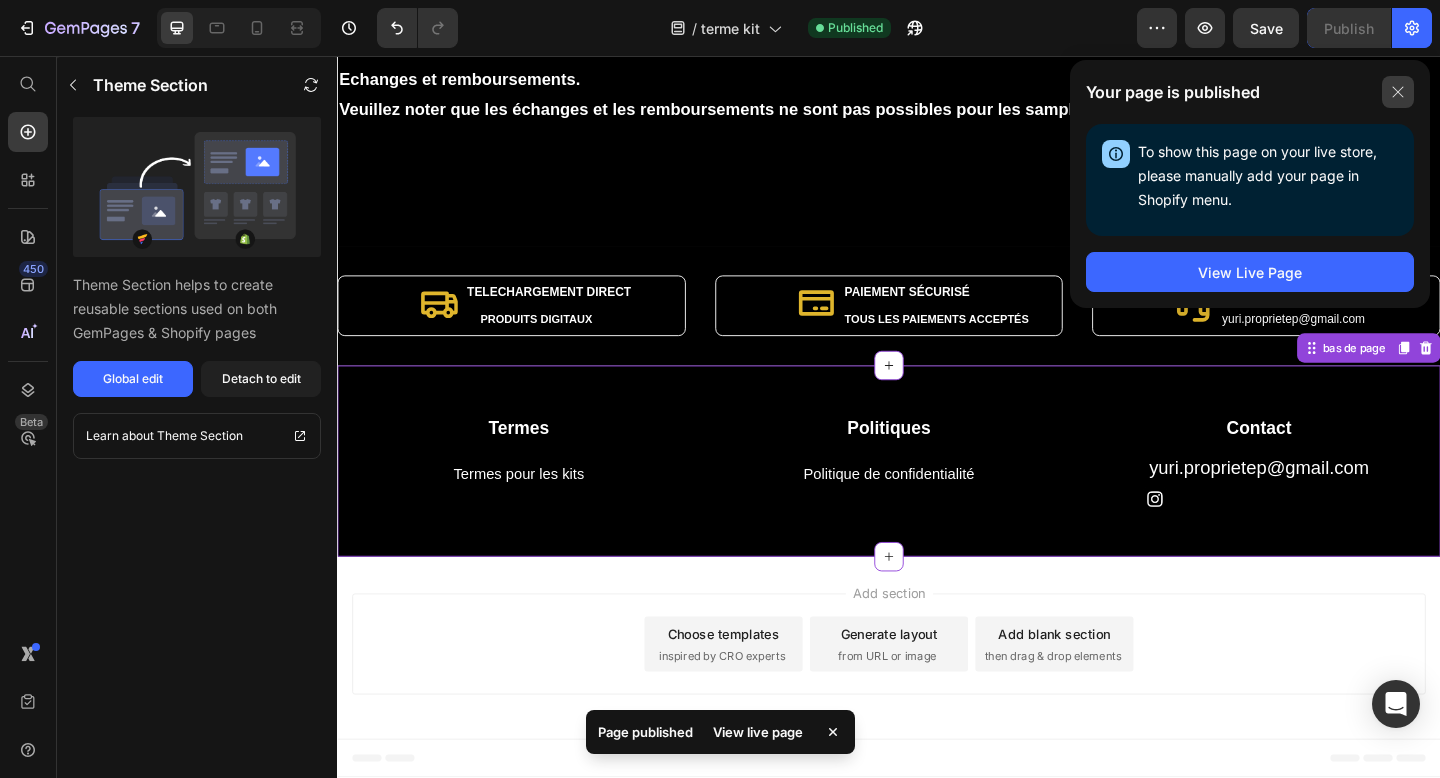 click 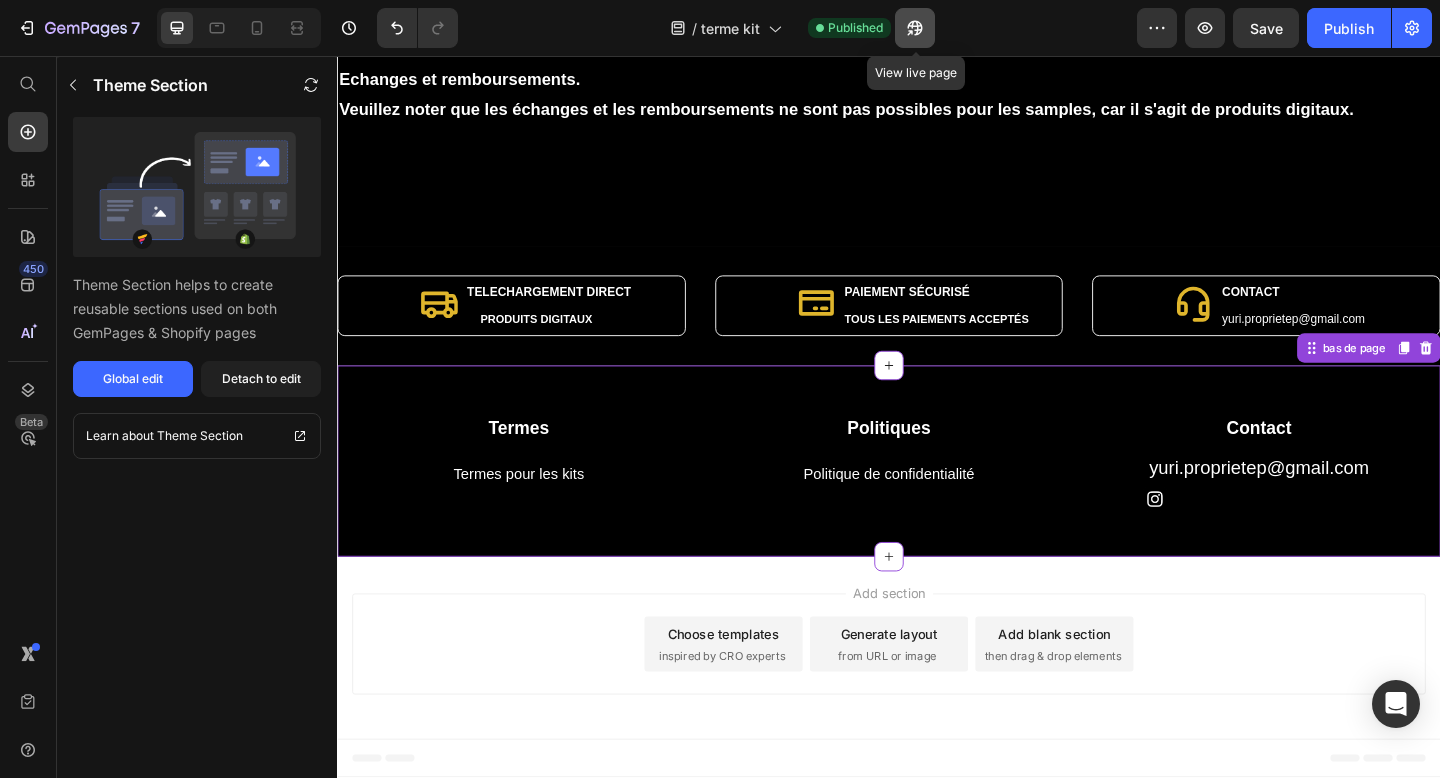click 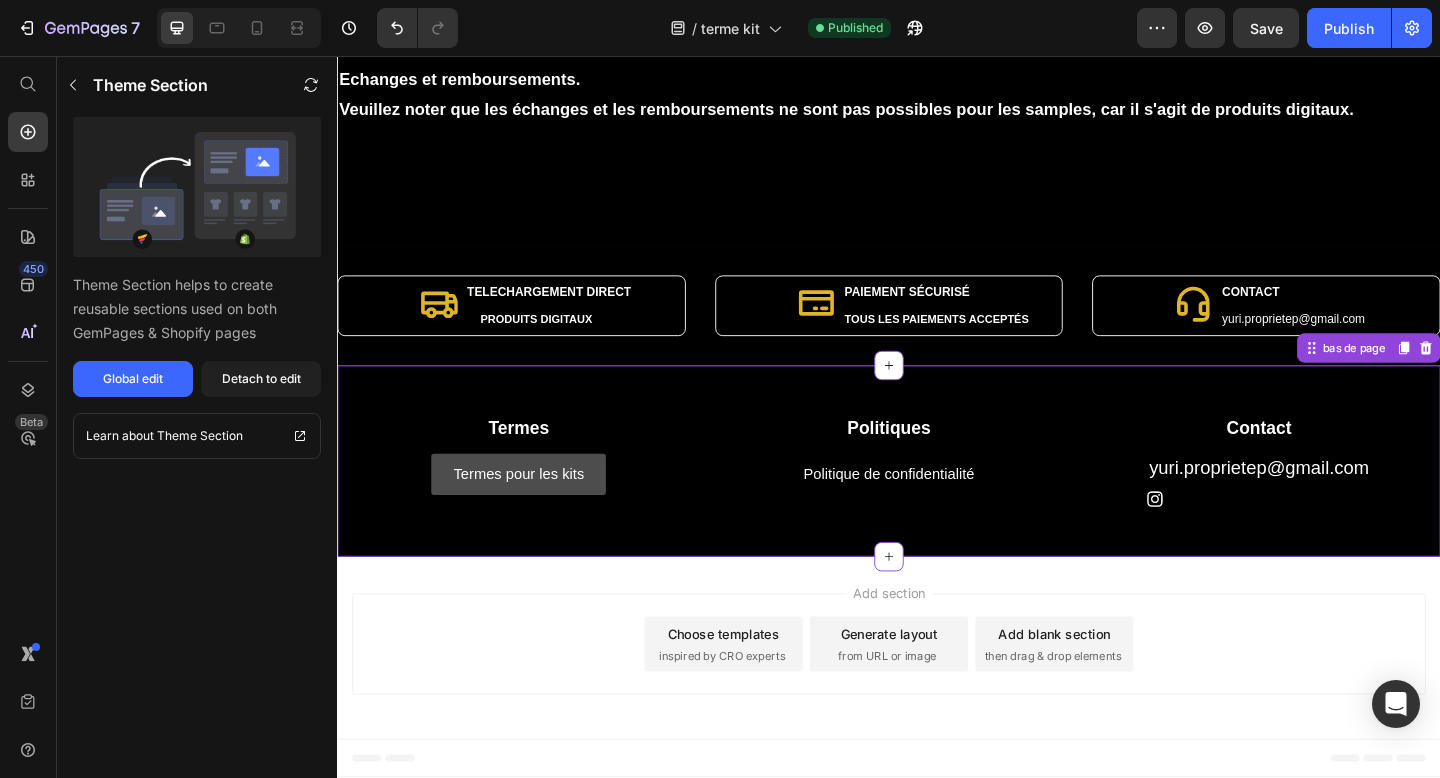 click on "Termes pour les kits" at bounding box center (534, 511) 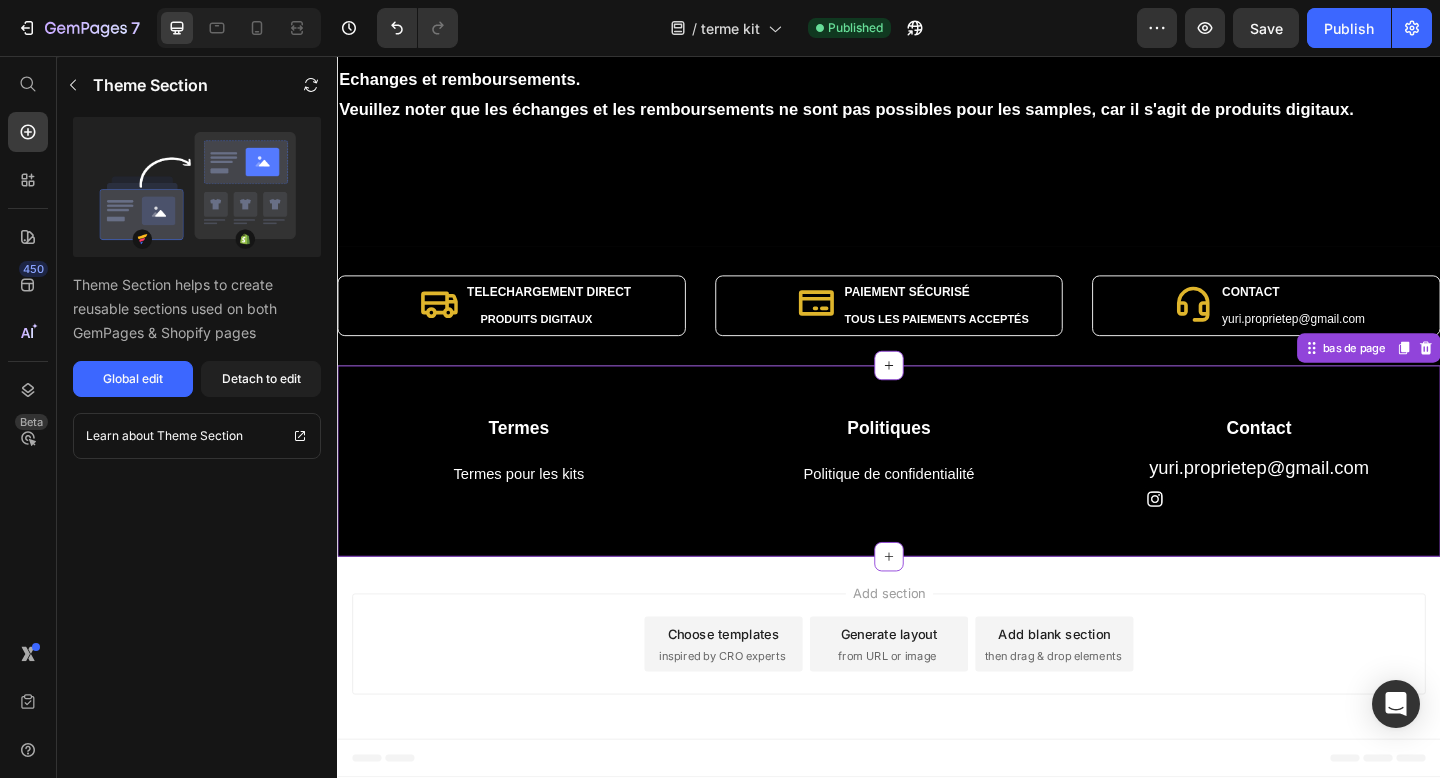 click on "Termes pour les kits Button" at bounding box center (534, 511) 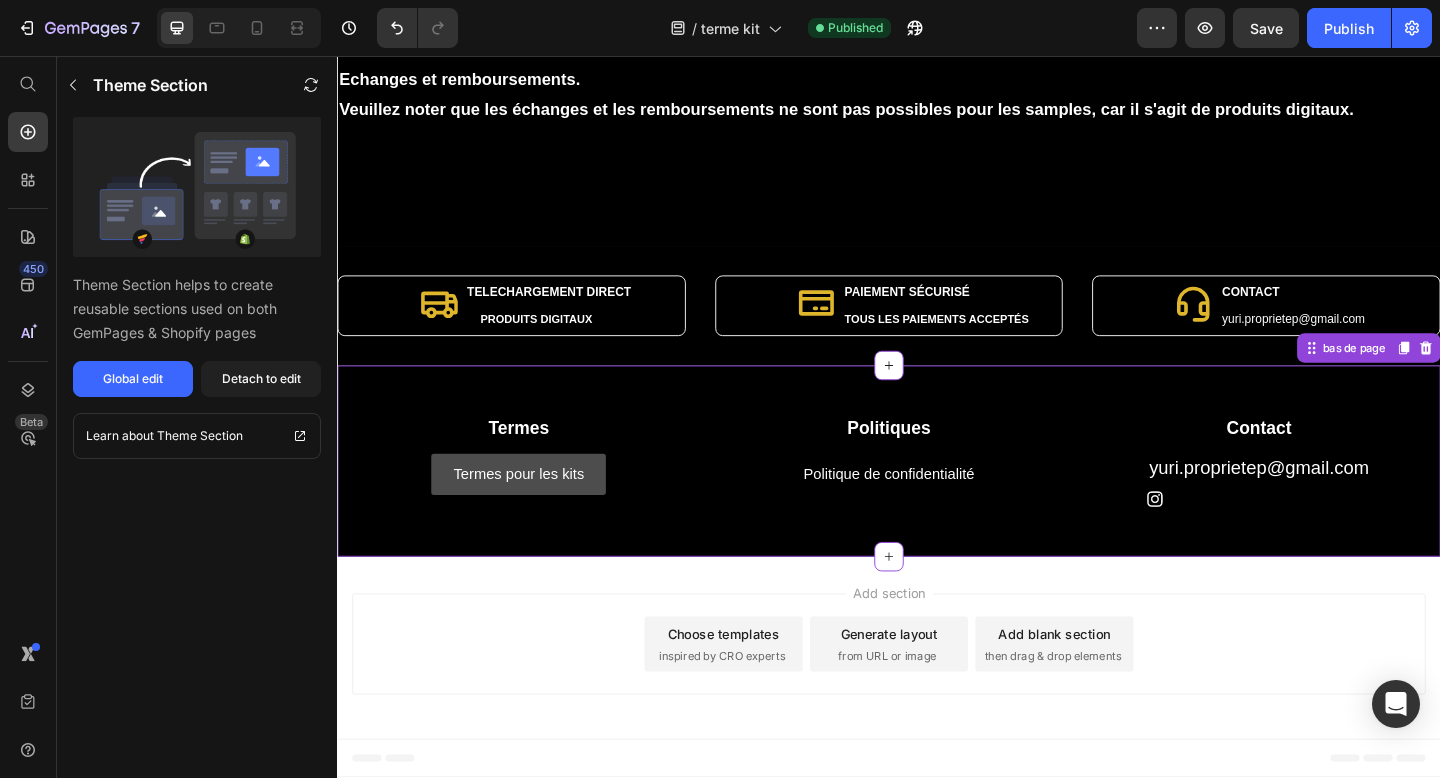 click on "Termes pour les kits" at bounding box center (534, 511) 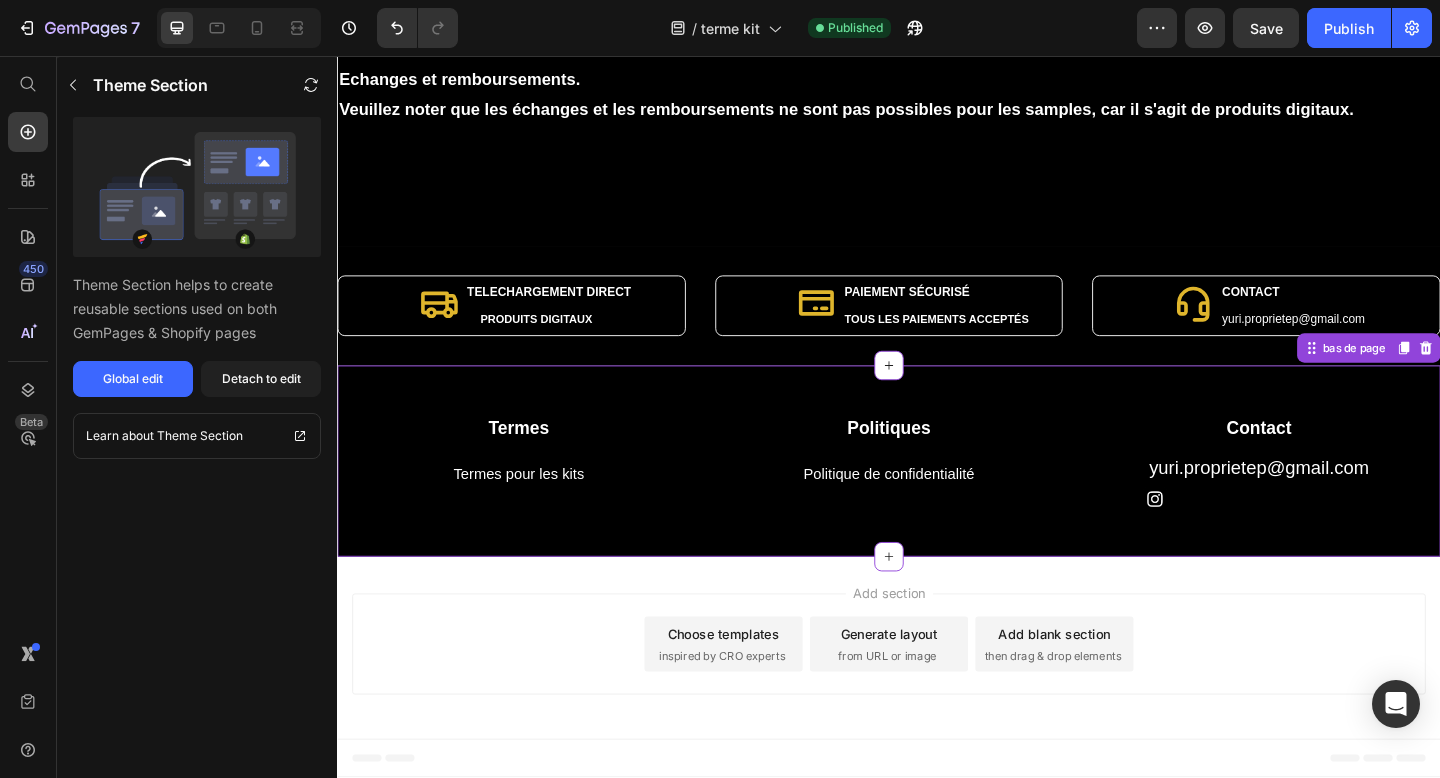 click on "Termes" at bounding box center [534, 460] 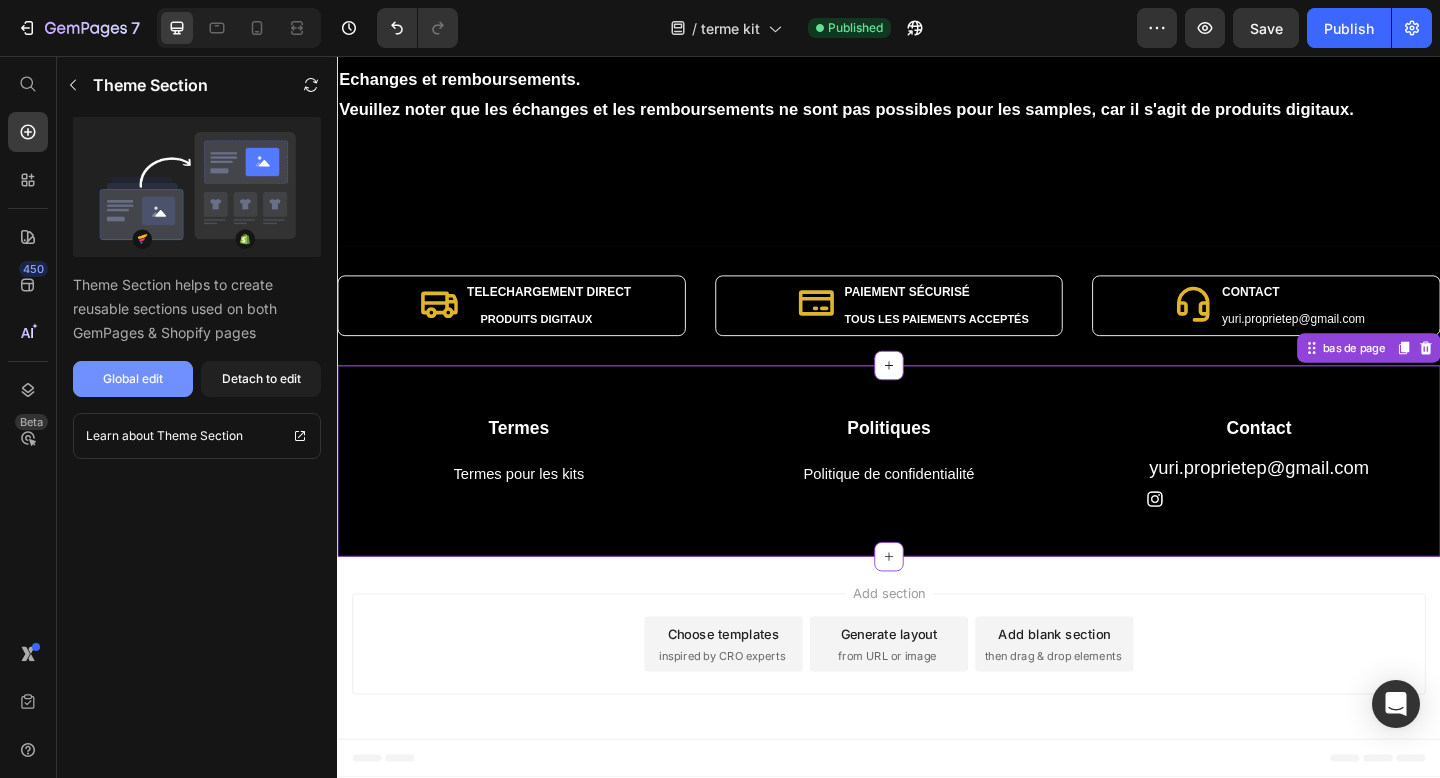 click on "Global edit" at bounding box center [133, 379] 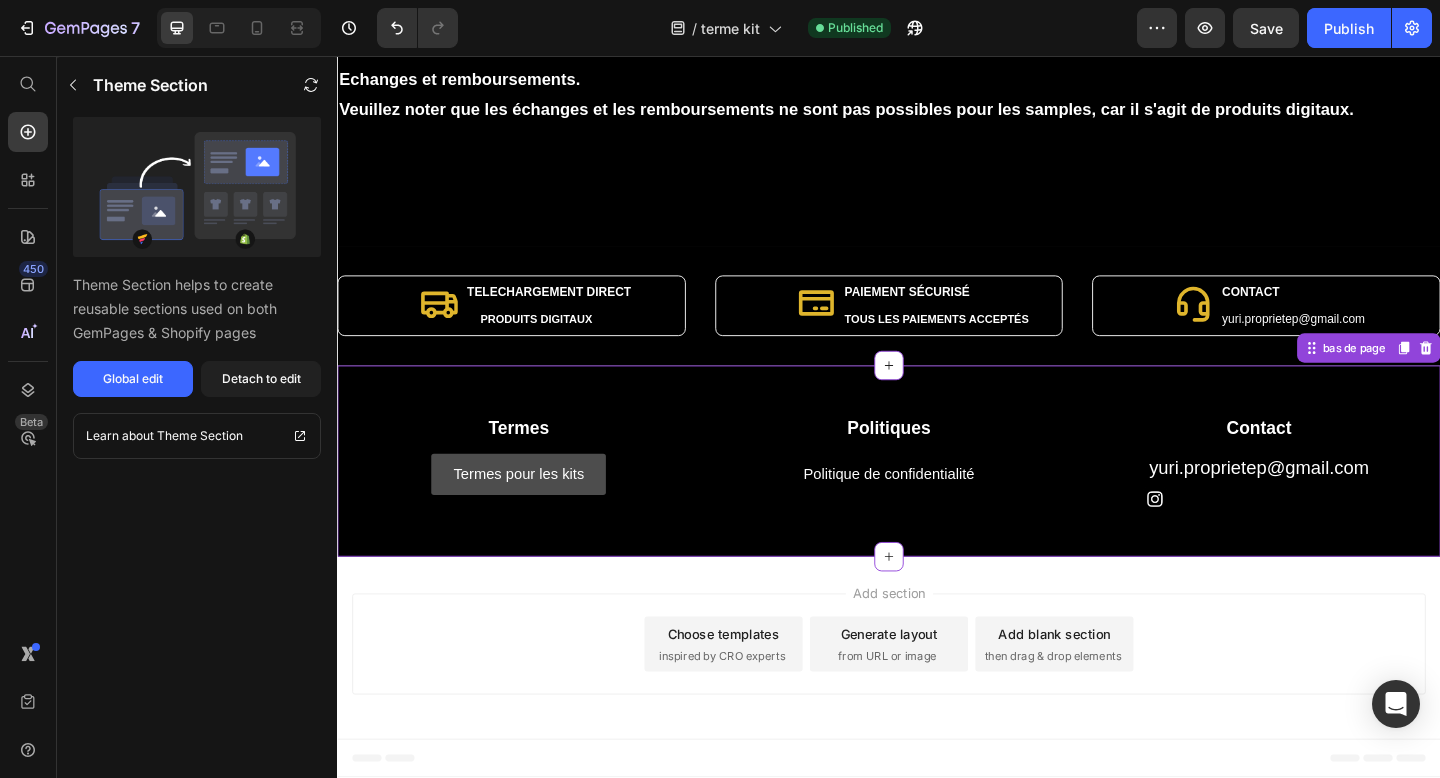 click on "Termes pour les kits" at bounding box center (534, 511) 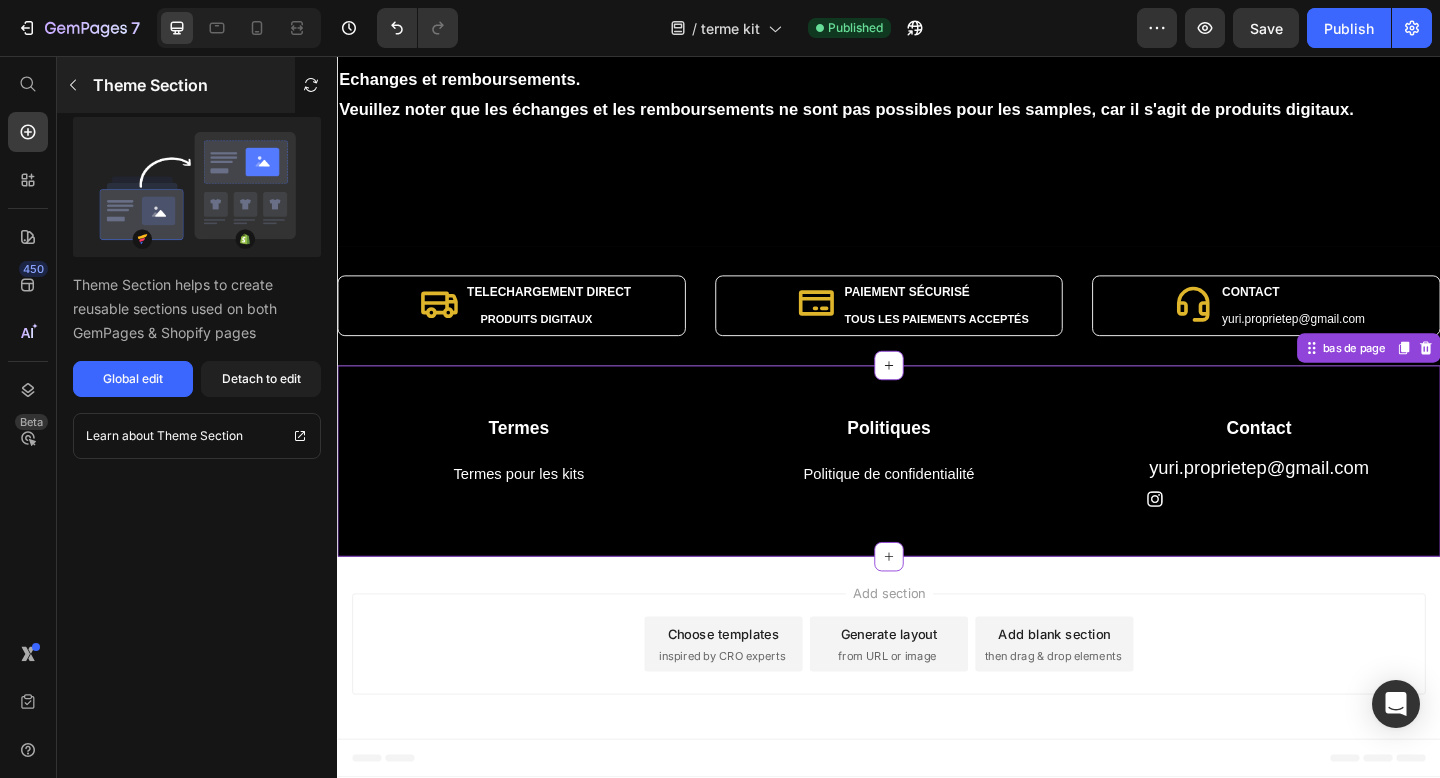 click at bounding box center (73, 85) 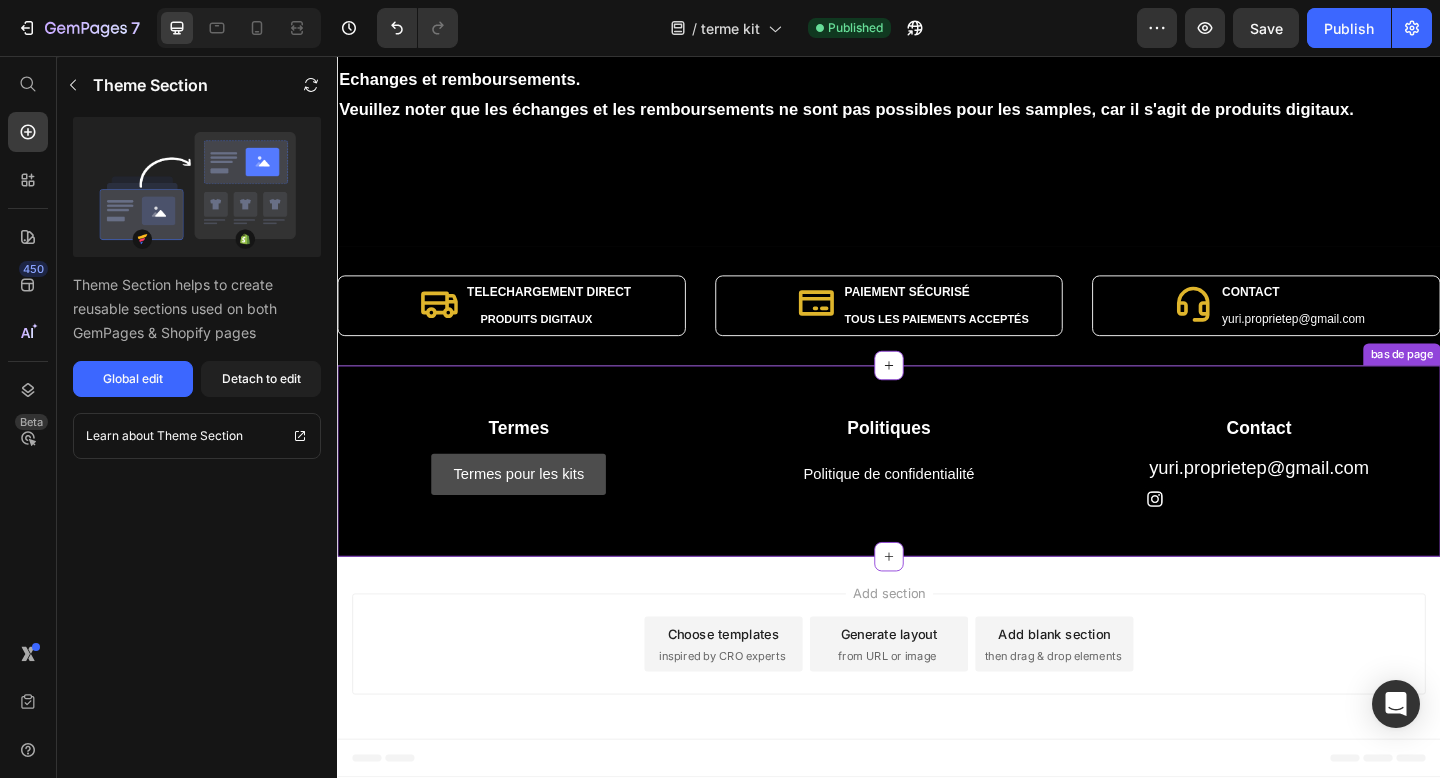 click on "Termes pour les kits" at bounding box center [534, 511] 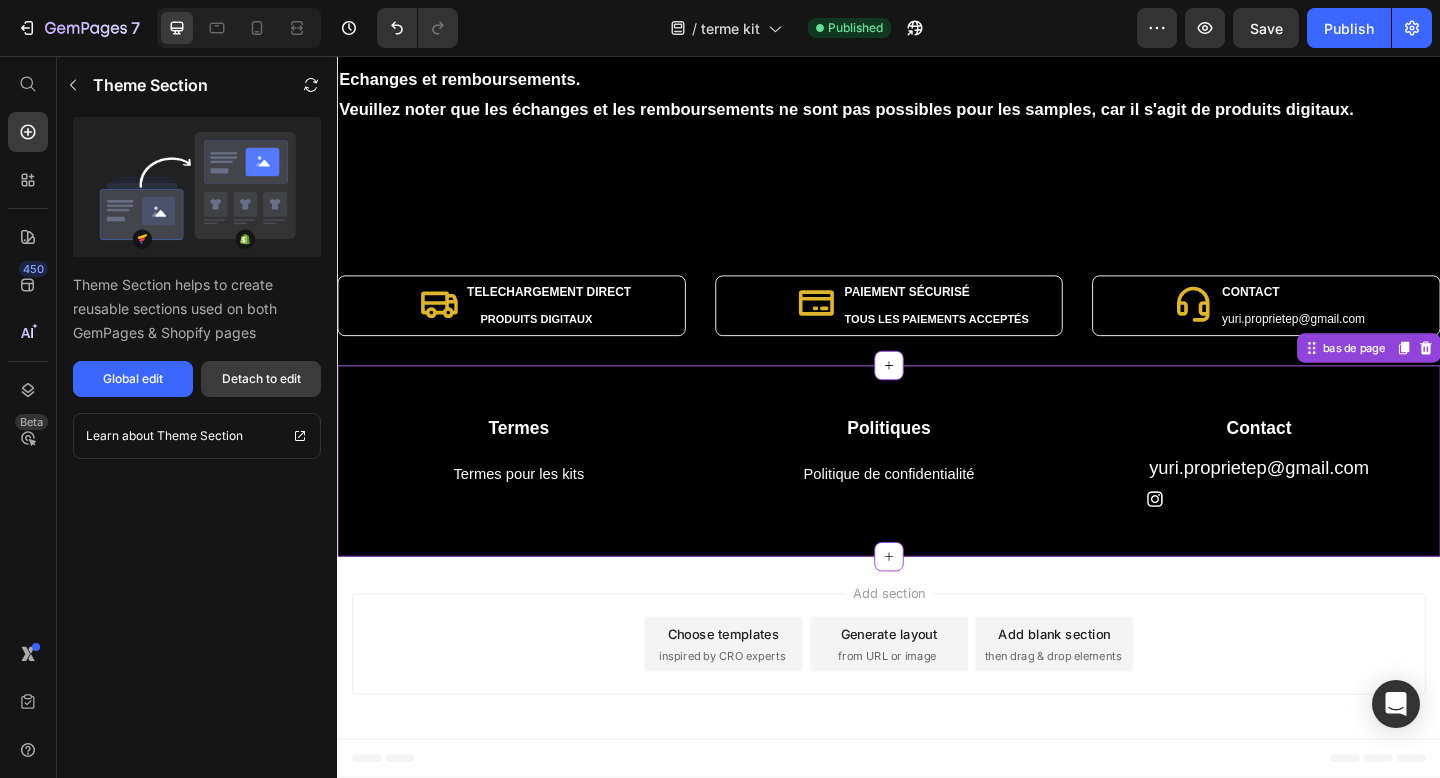 click on "Detach to edit" at bounding box center [261, 379] 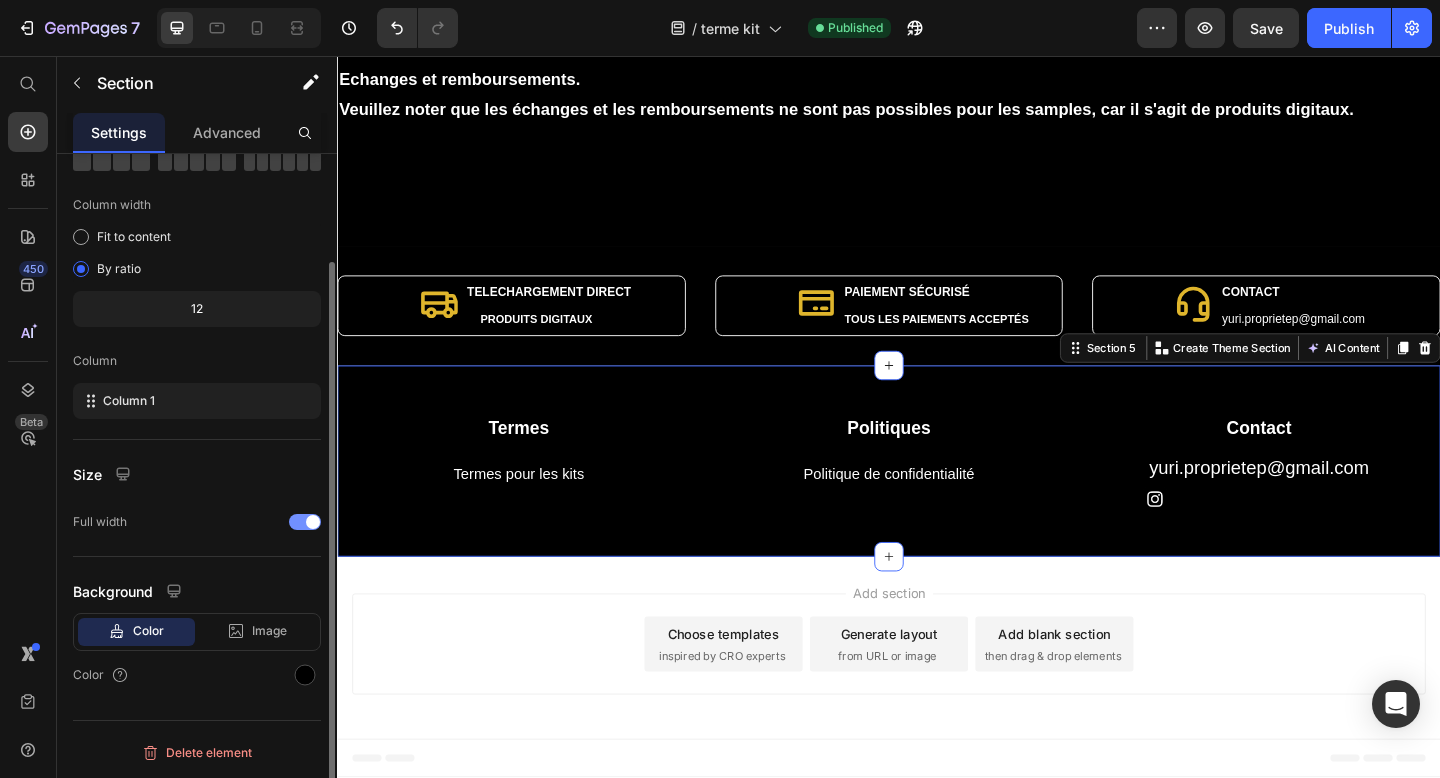scroll, scrollTop: 0, scrollLeft: 0, axis: both 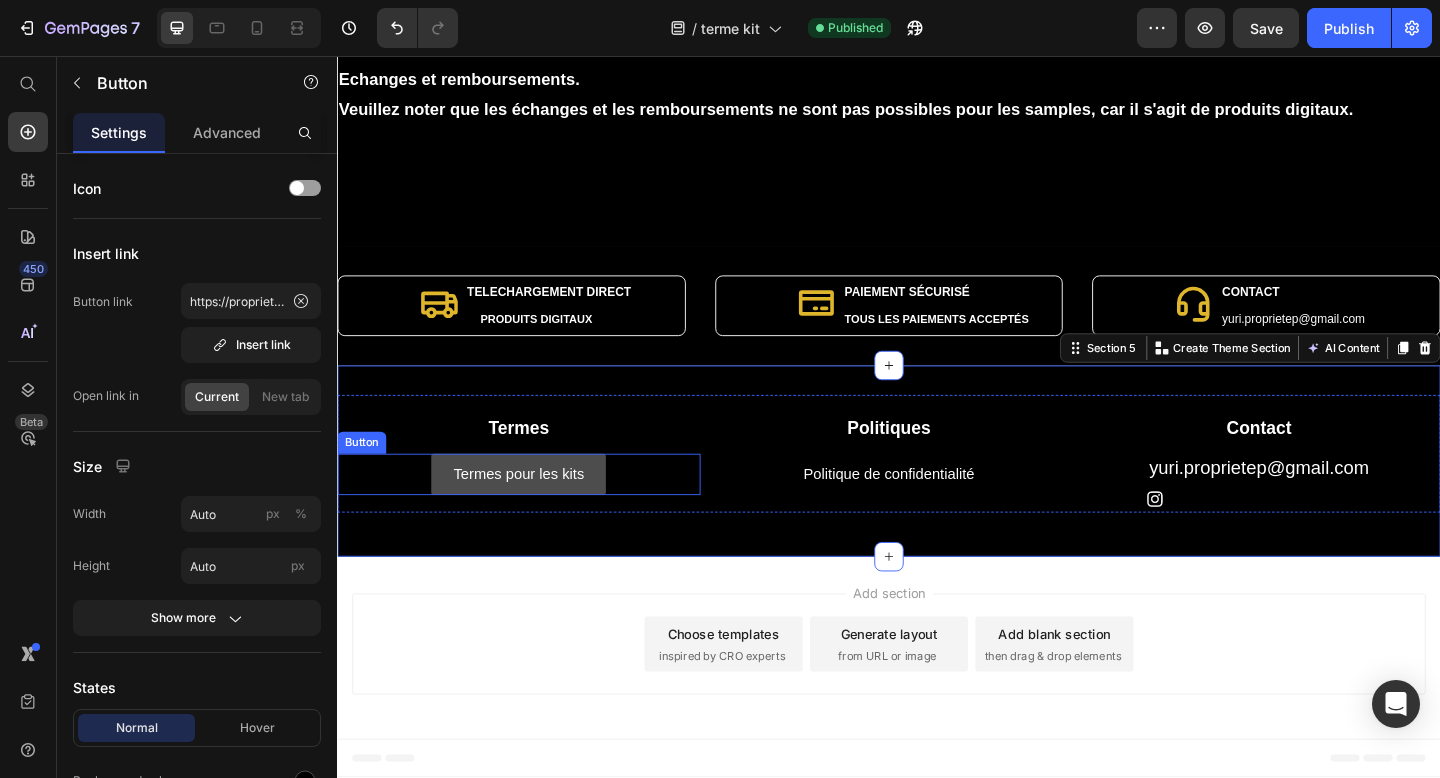click on "Termes pour les kits" at bounding box center [534, 511] 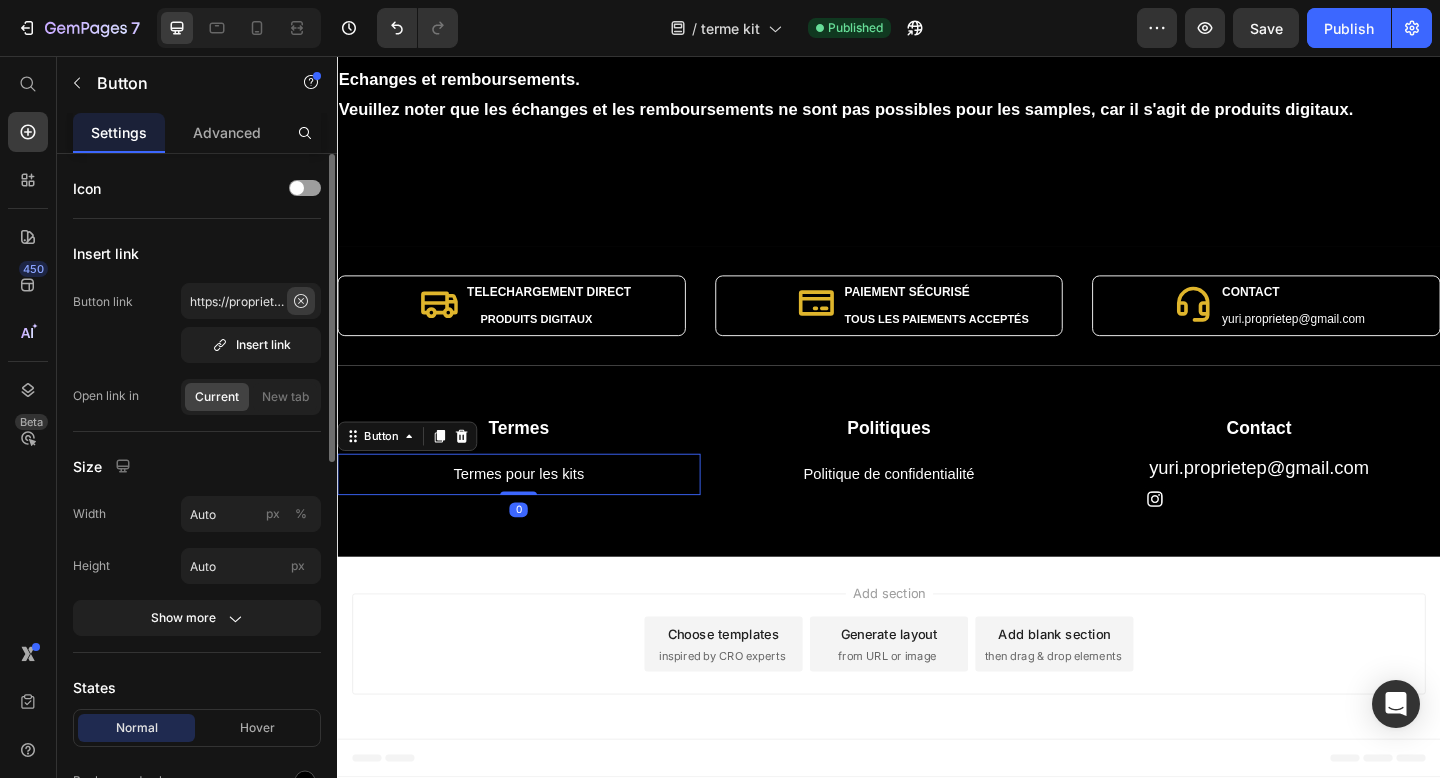 click 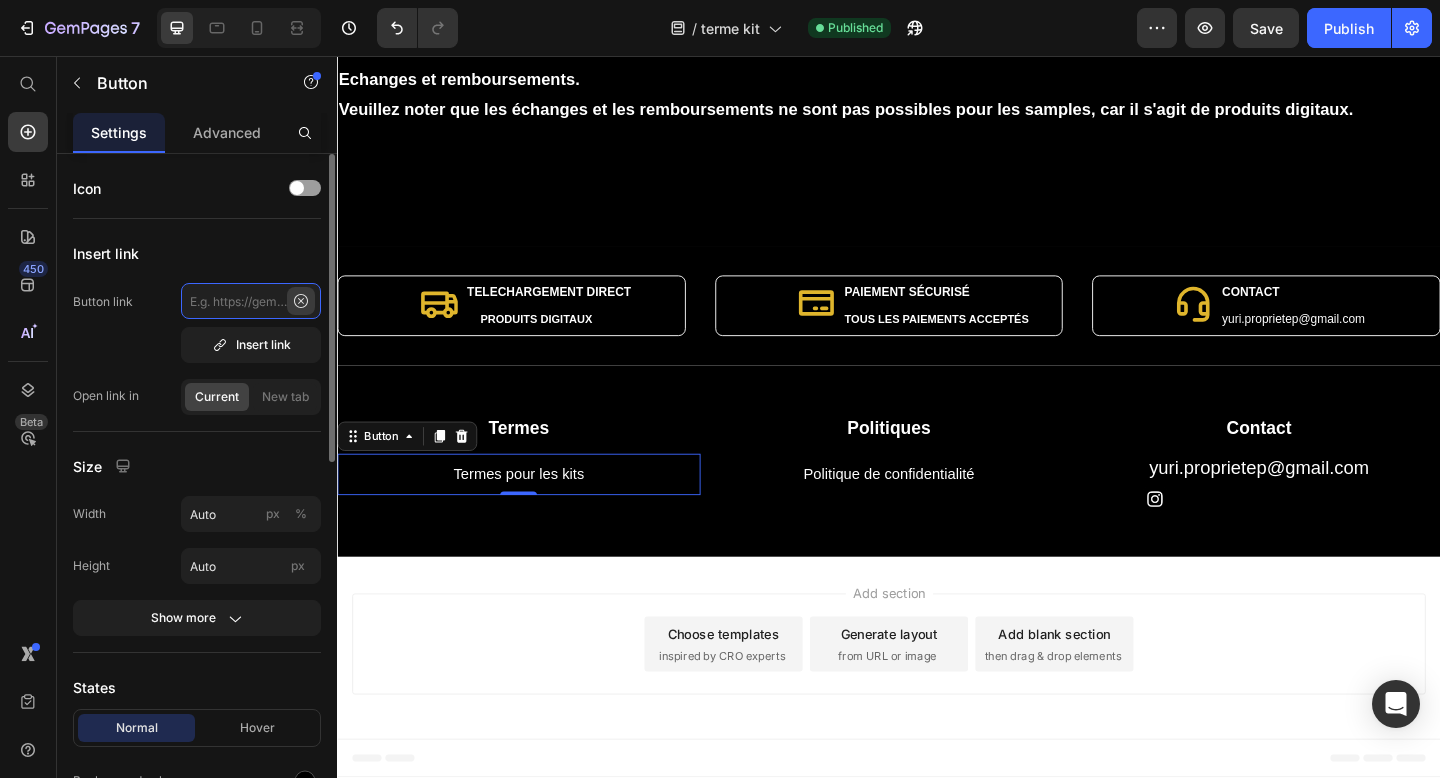 scroll, scrollTop: 0, scrollLeft: 0, axis: both 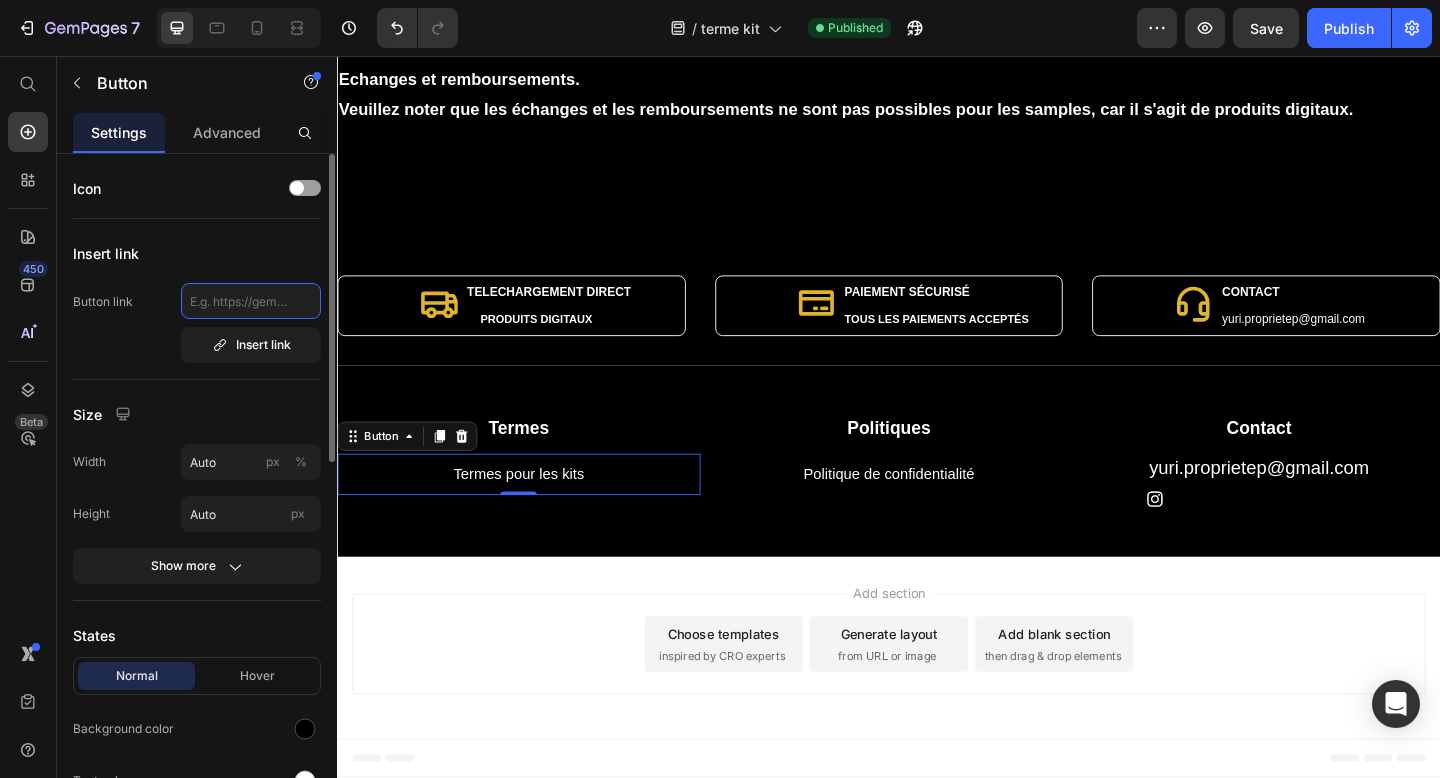 click 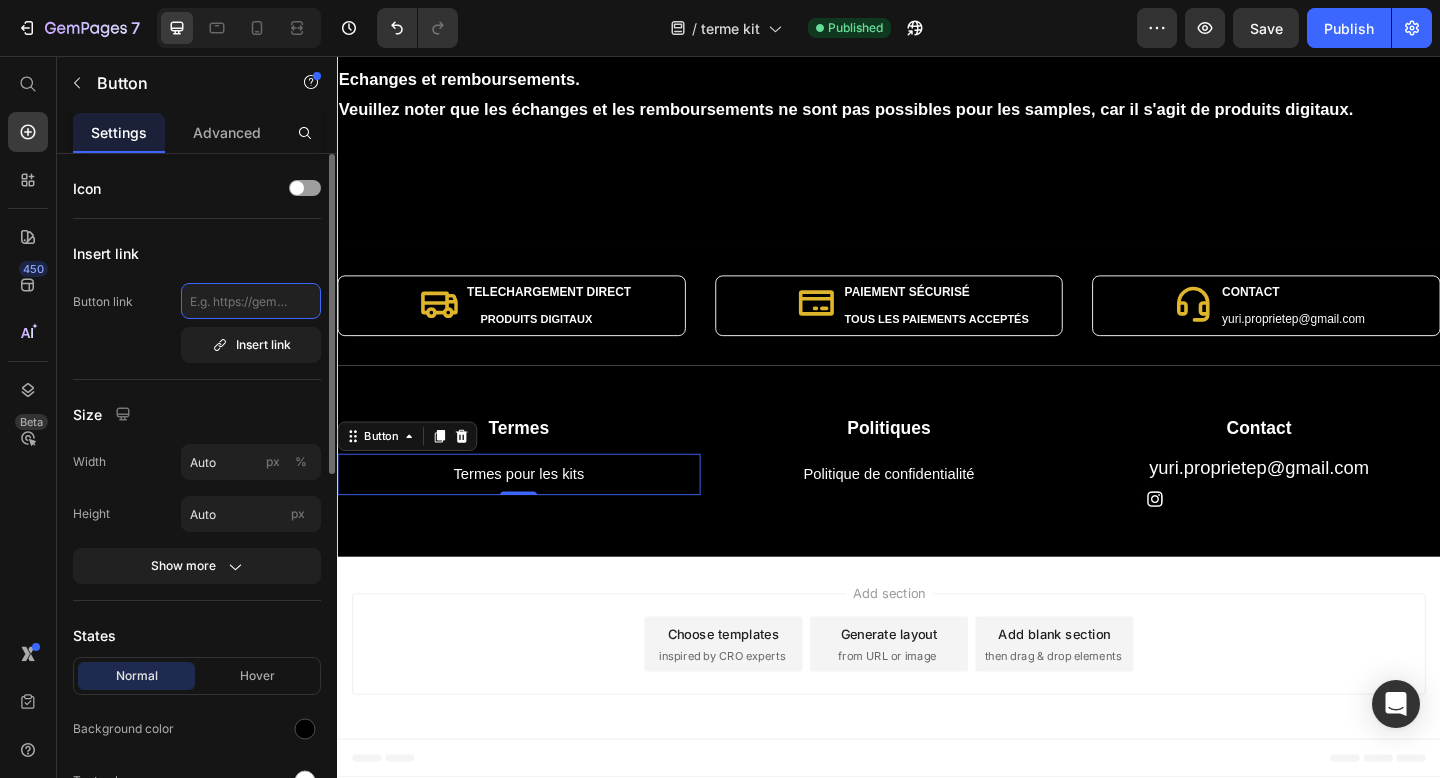 paste on "https://proprieteprivee.org/pages/about-page-jul-13-22-38-24?_ab=0&key=1752481519194" 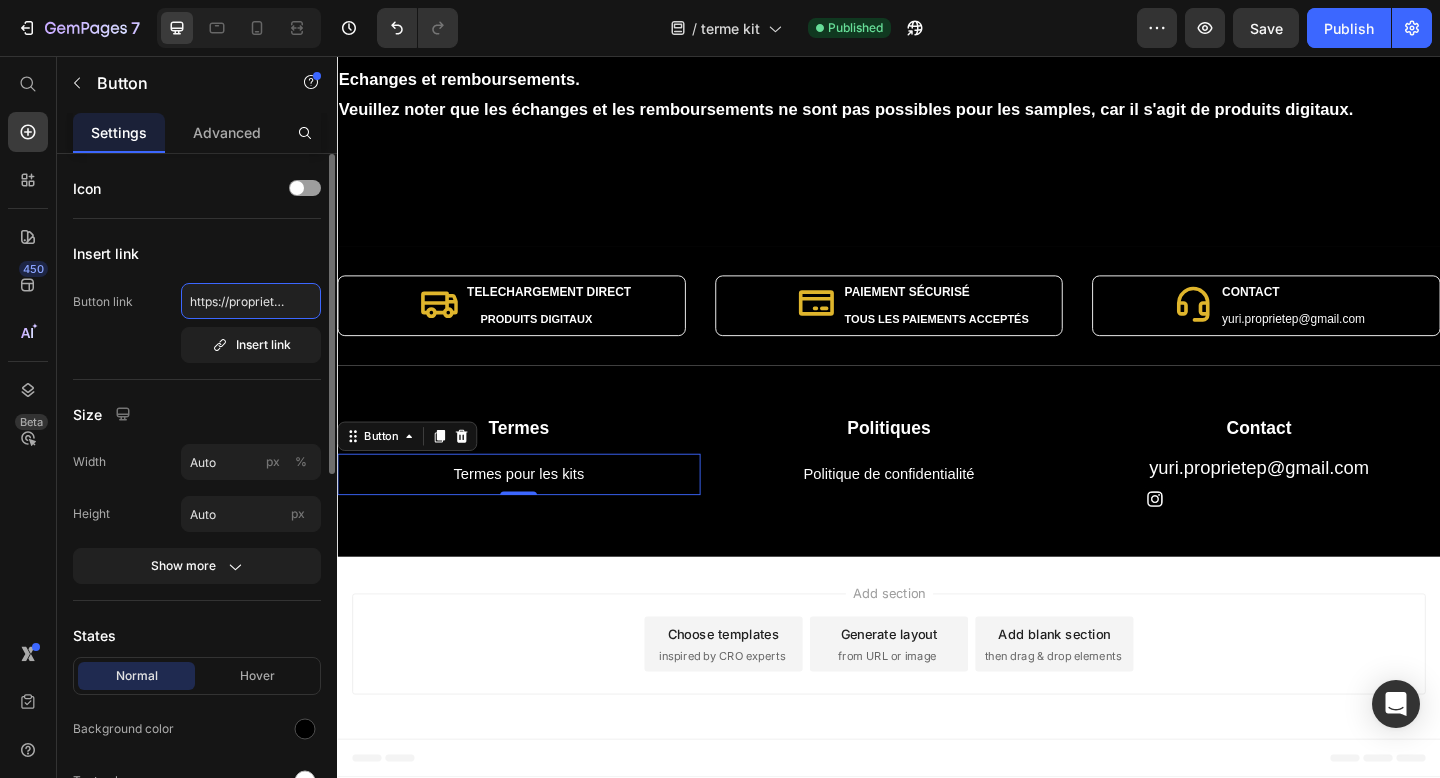scroll, scrollTop: 0, scrollLeft: 419, axis: horizontal 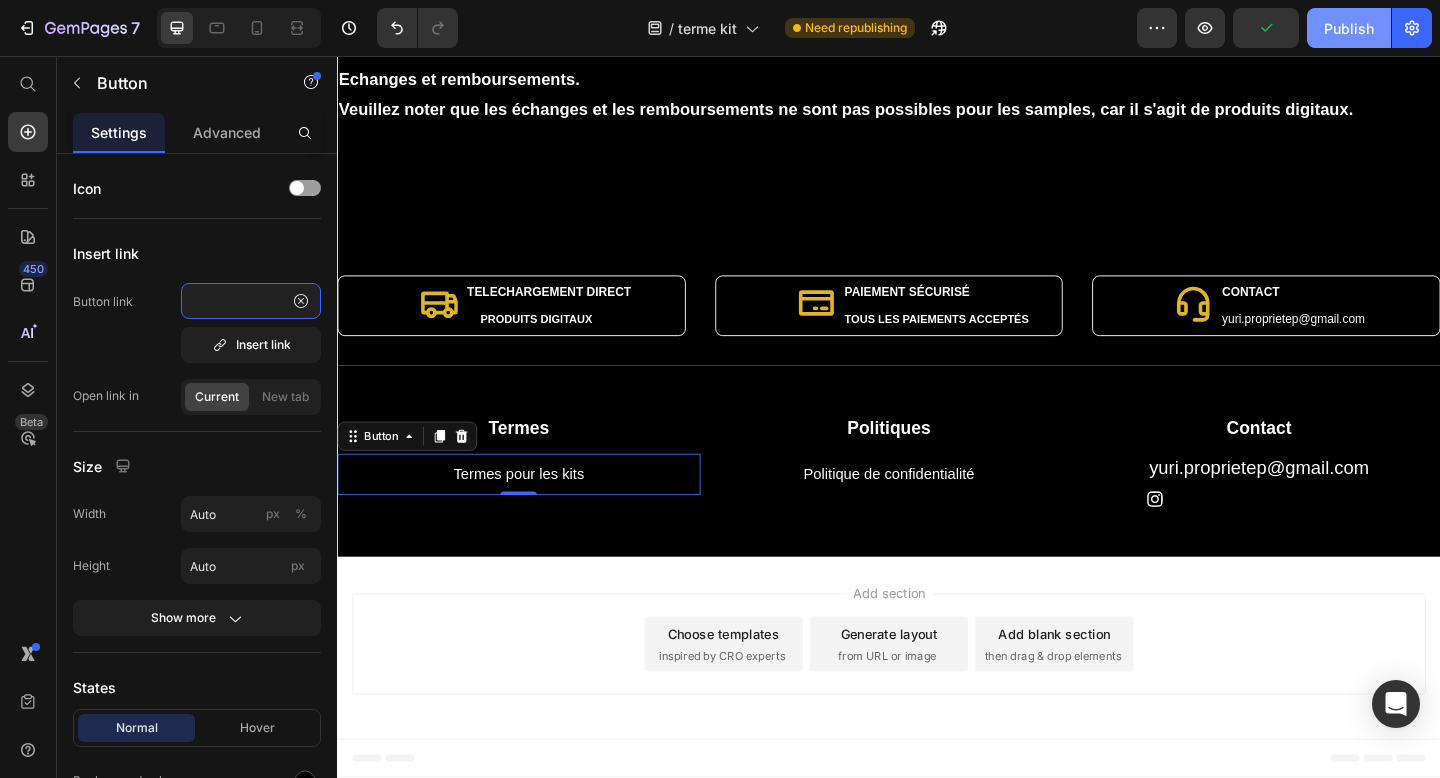 type on "https://proprieteprivee.org/pages/about-page-jul-13-22-38-24?_ab=0&key=1752481519194" 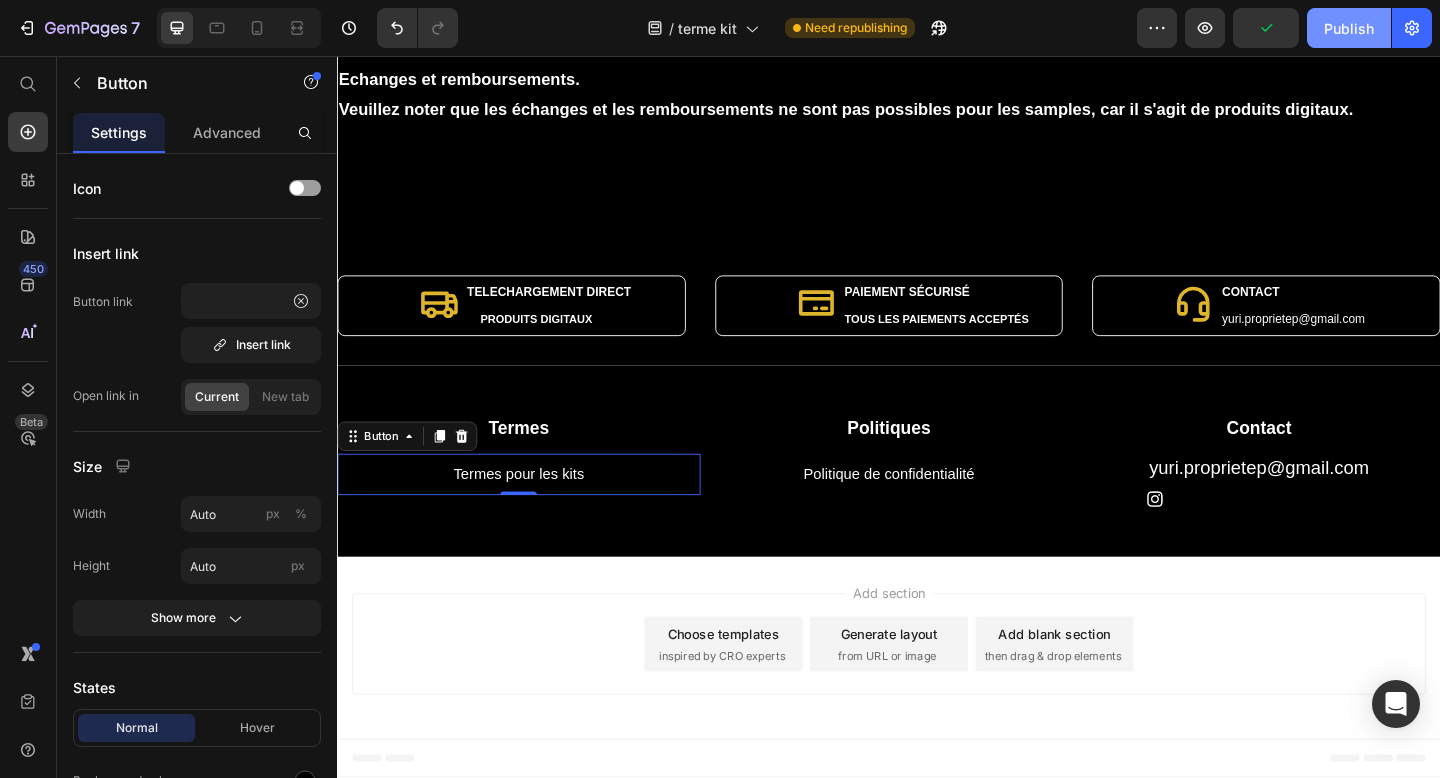 scroll, scrollTop: 0, scrollLeft: 0, axis: both 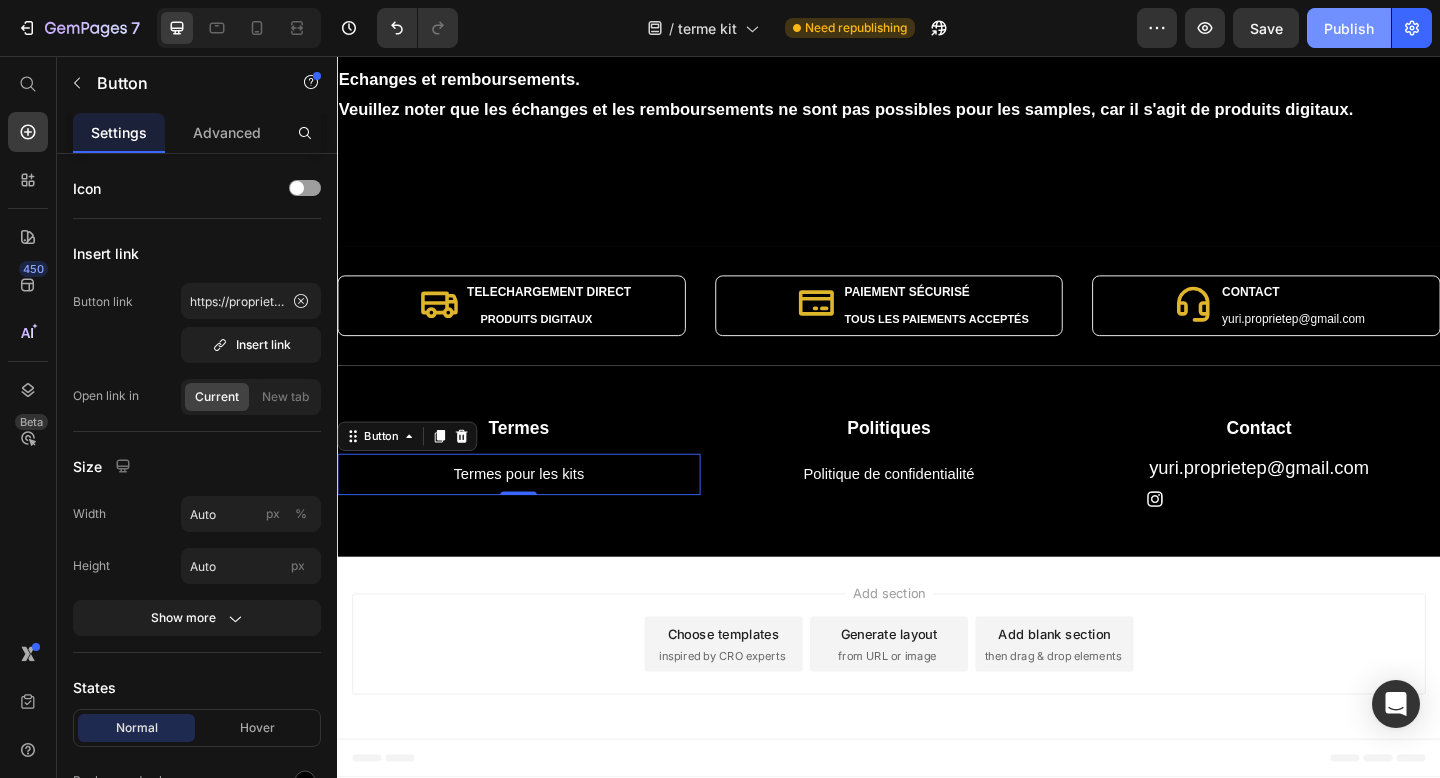 click on "Publish" 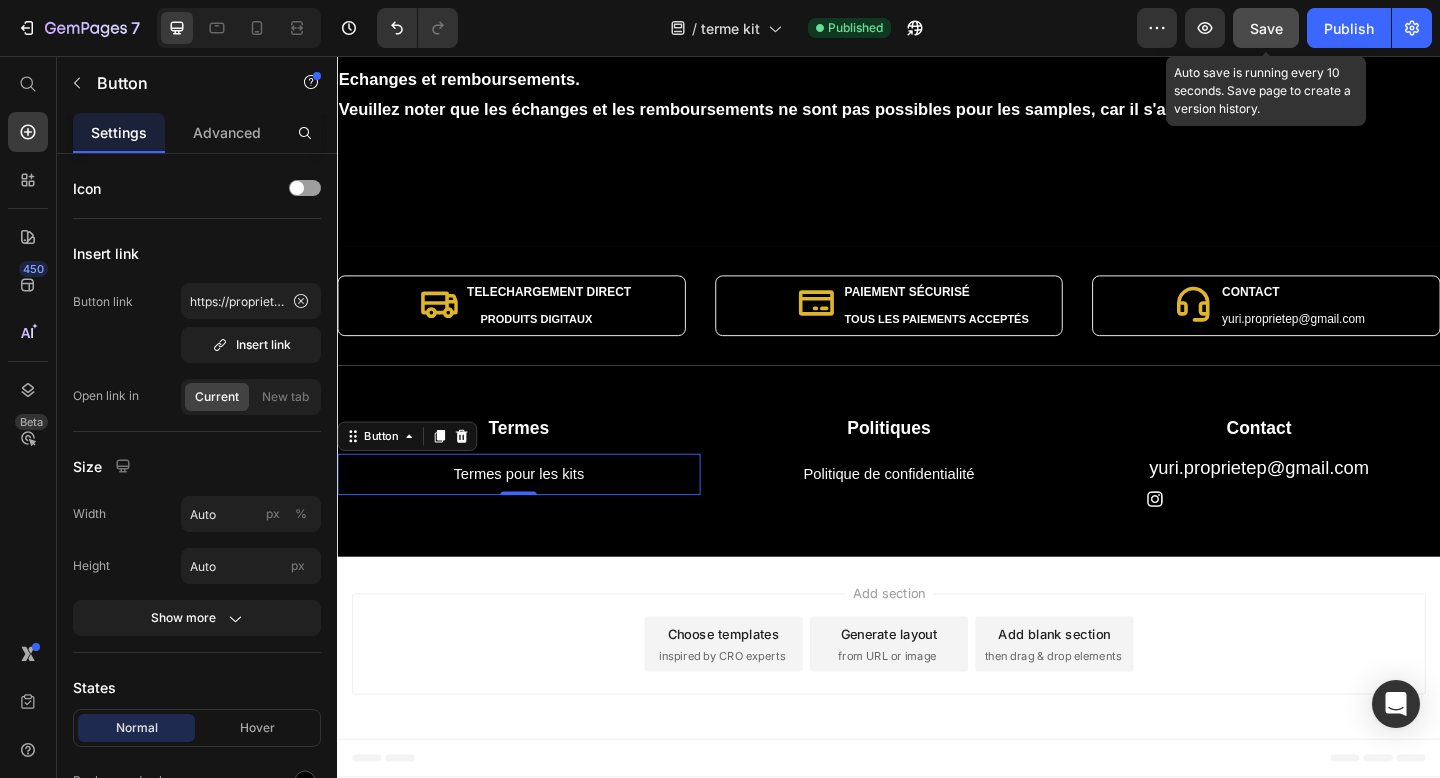 click on "Save" at bounding box center (1266, 28) 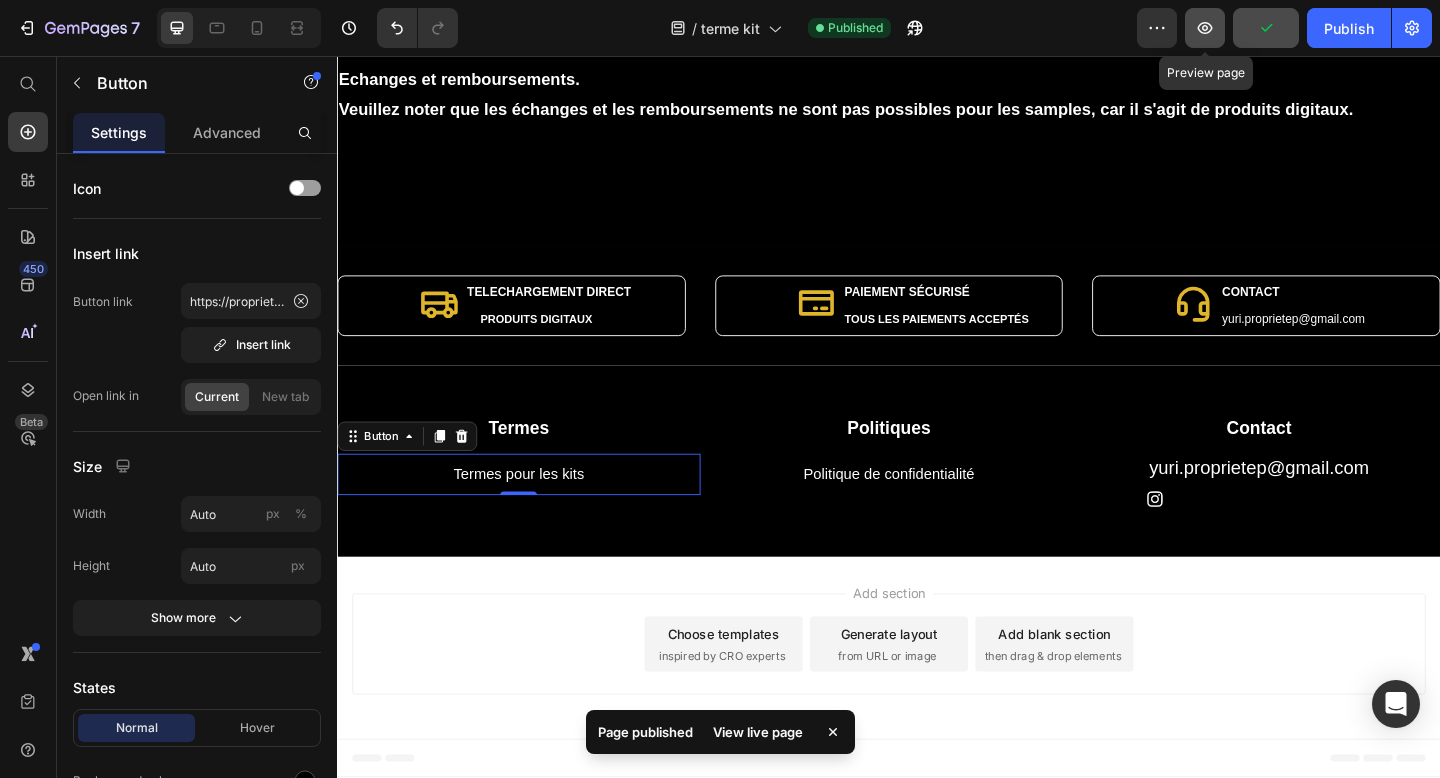 click 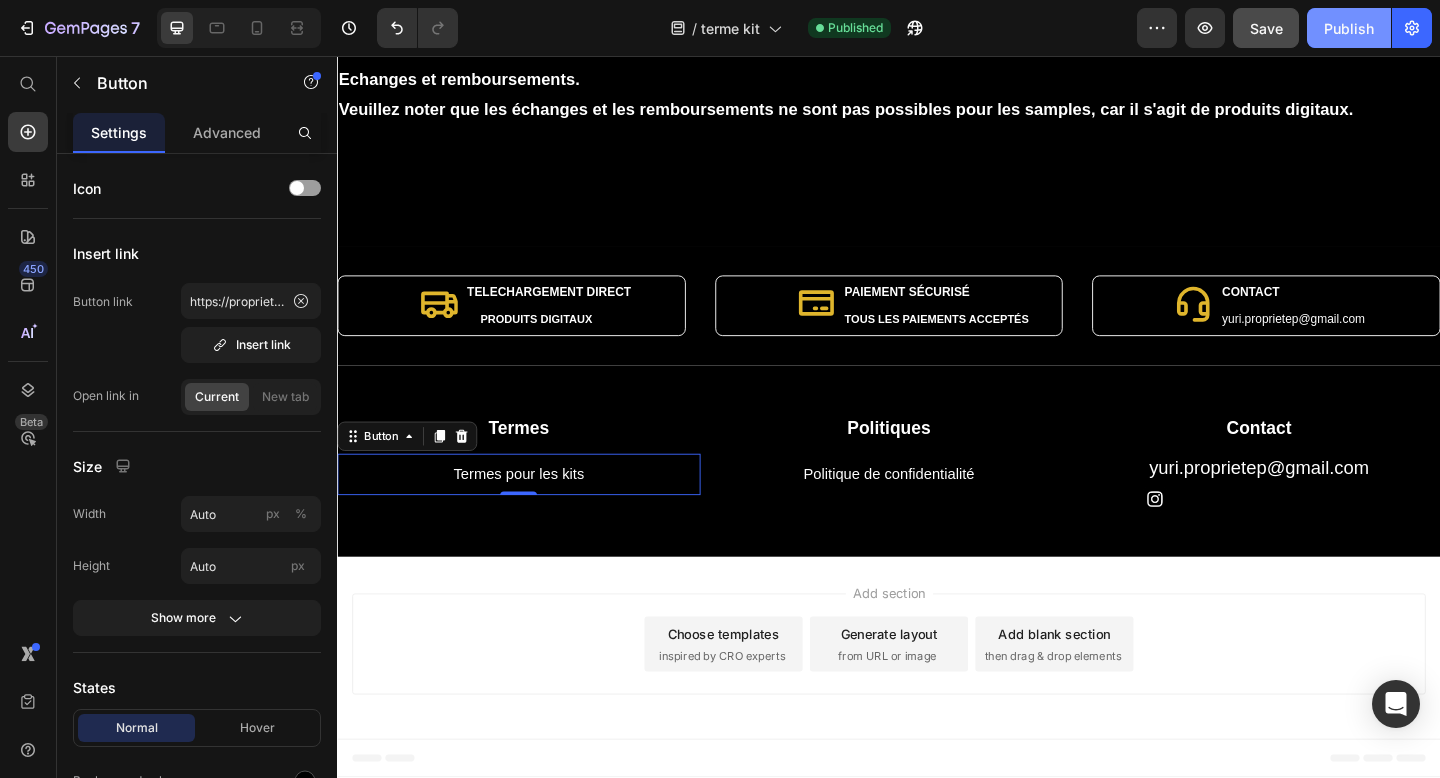 click on "Publish" at bounding box center (1349, 28) 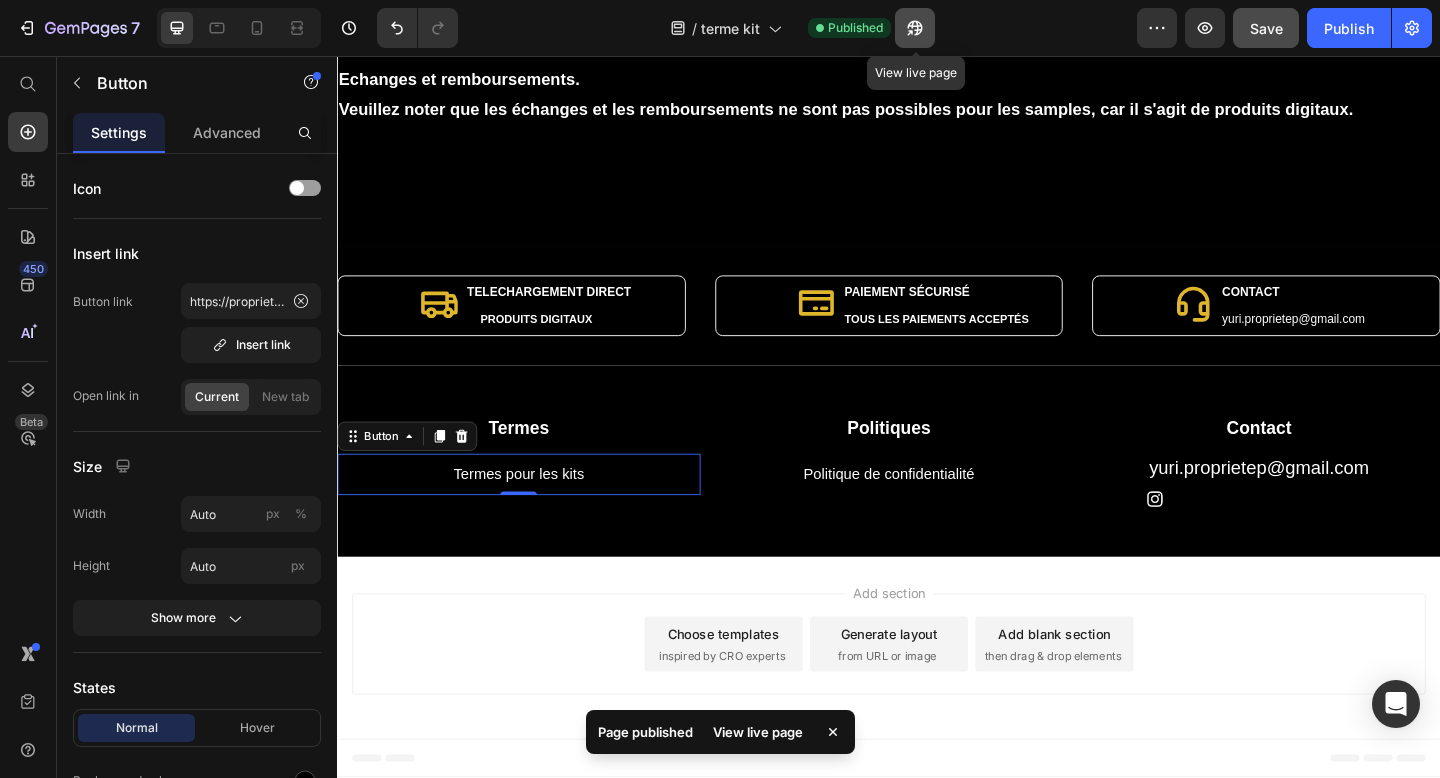 click 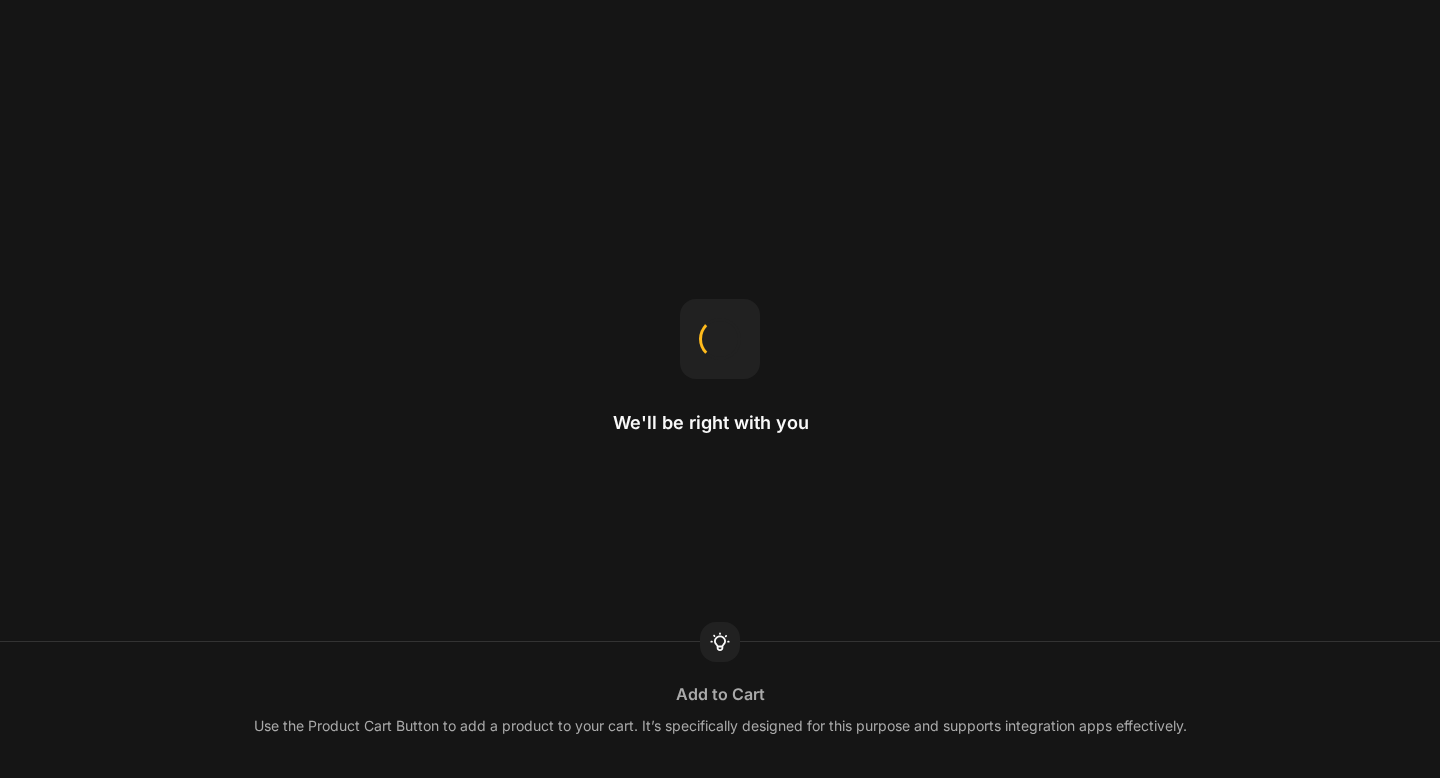 scroll, scrollTop: 0, scrollLeft: 0, axis: both 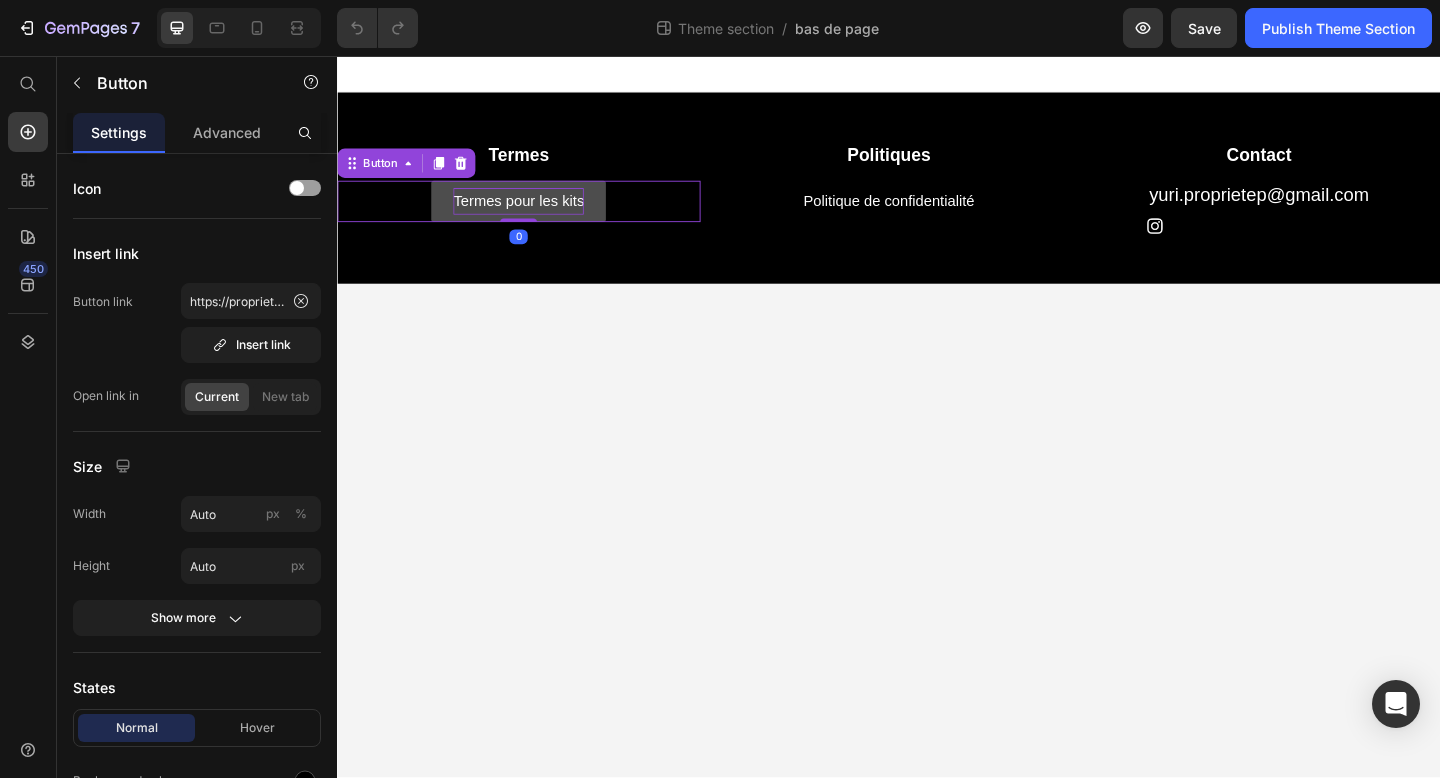 click on "Termes pour les kits" at bounding box center [534, 214] 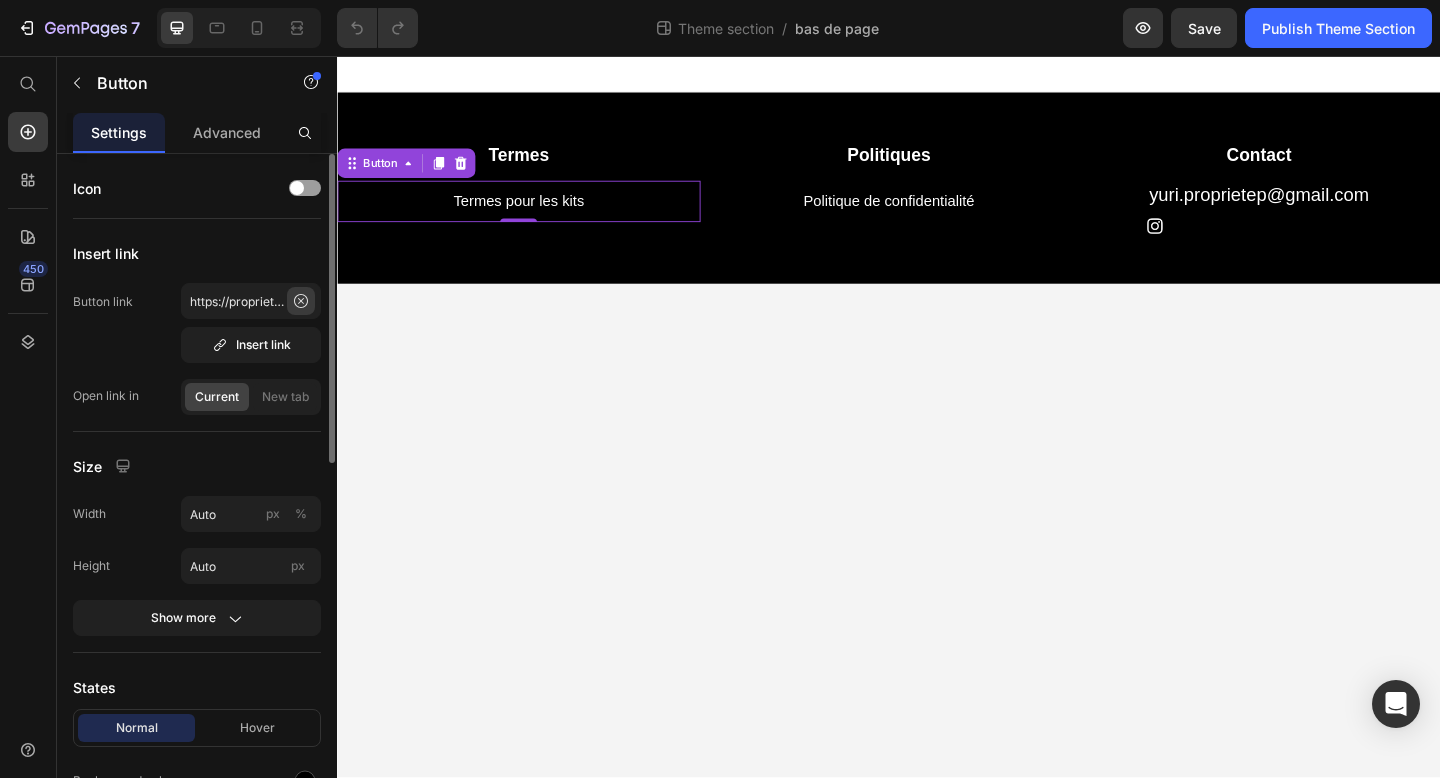 click 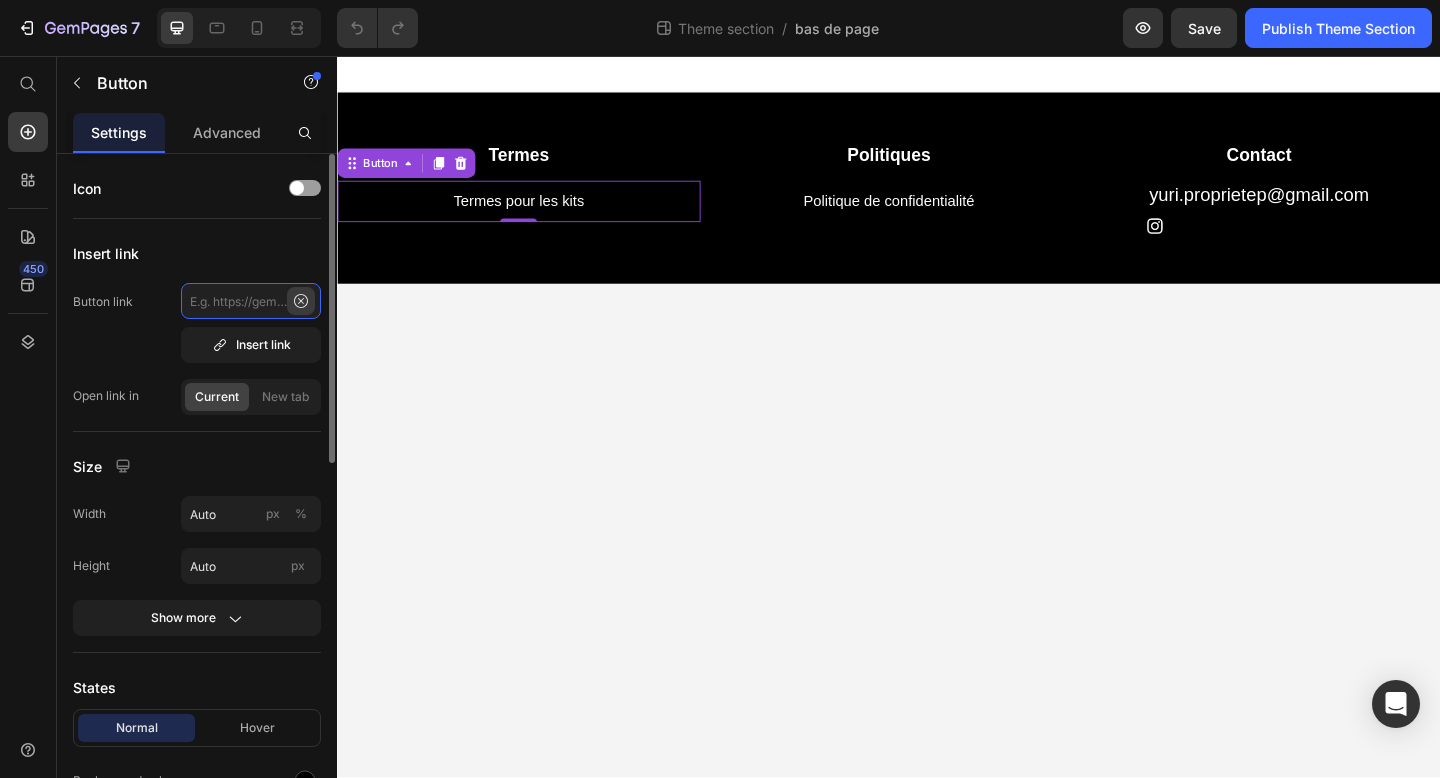 scroll, scrollTop: 0, scrollLeft: 0, axis: both 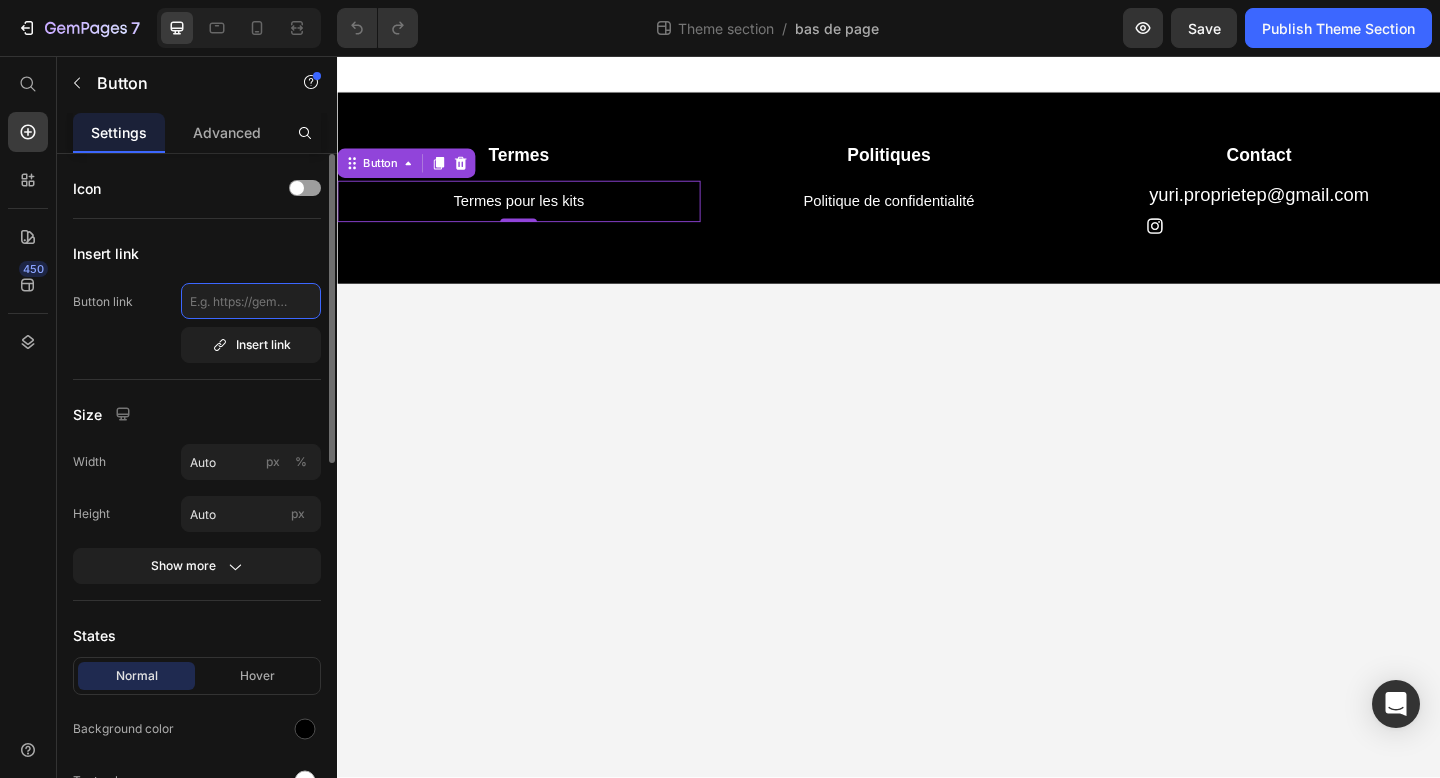 click 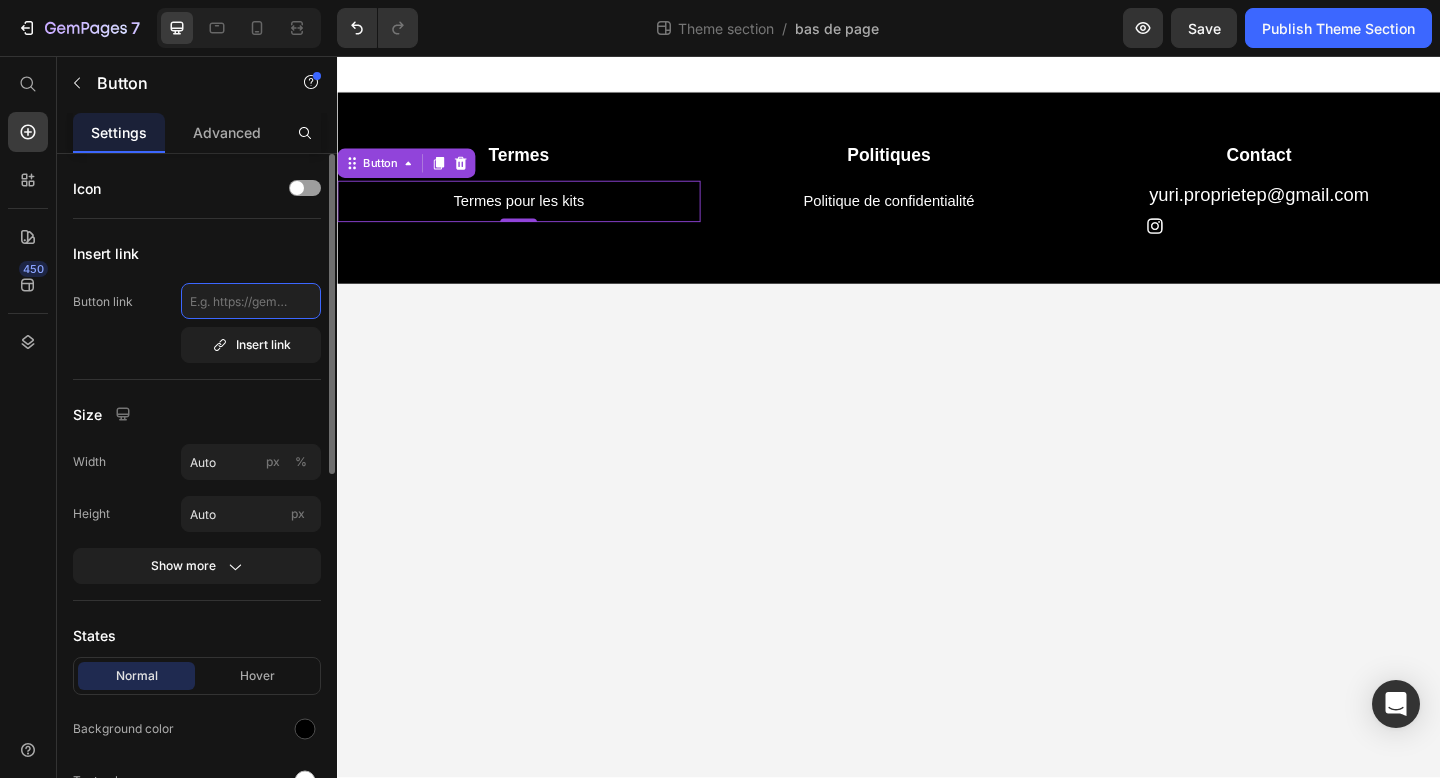 paste on "https://proprieteprivee.org/pages/about-page-jul-13-22-38-24?_ab=0&key=1752481439986" 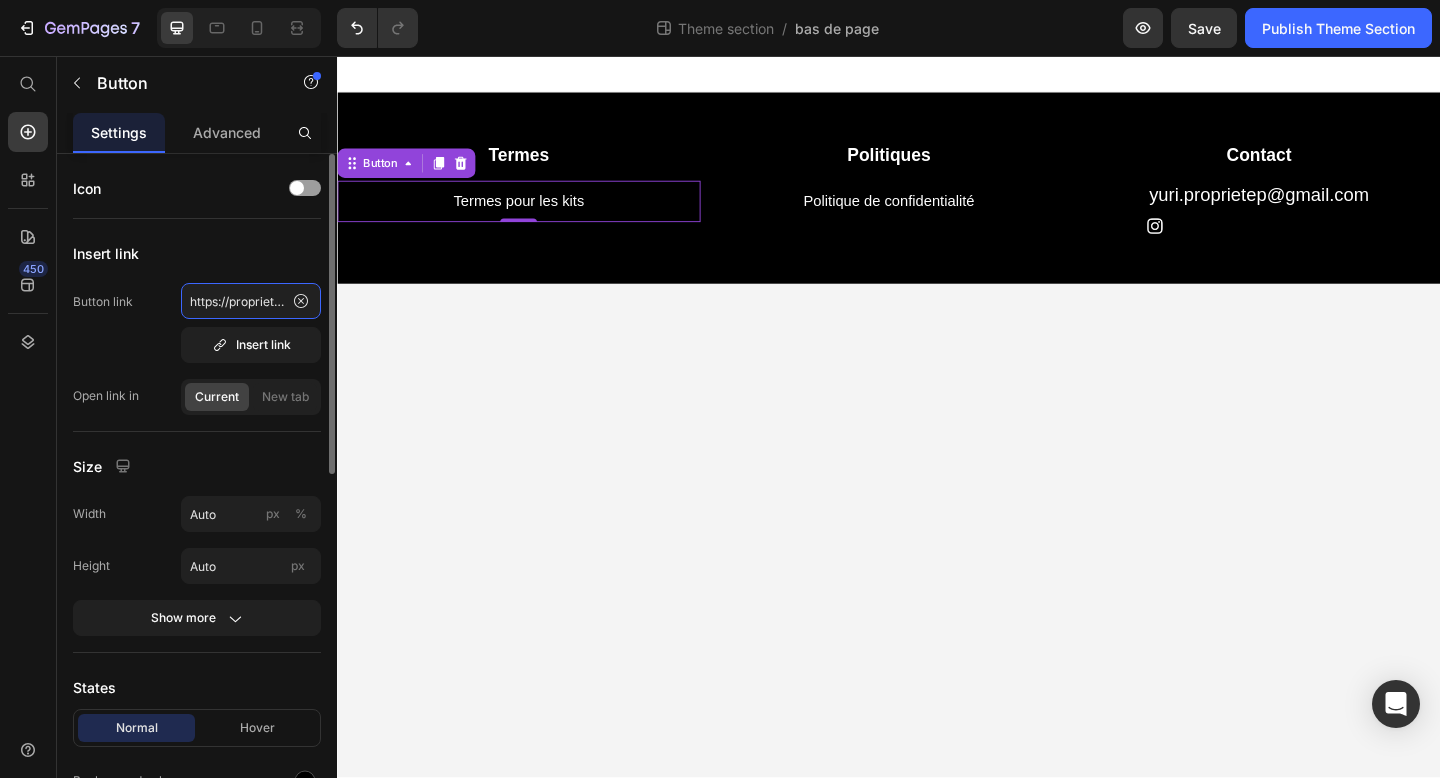scroll, scrollTop: 0, scrollLeft: 424, axis: horizontal 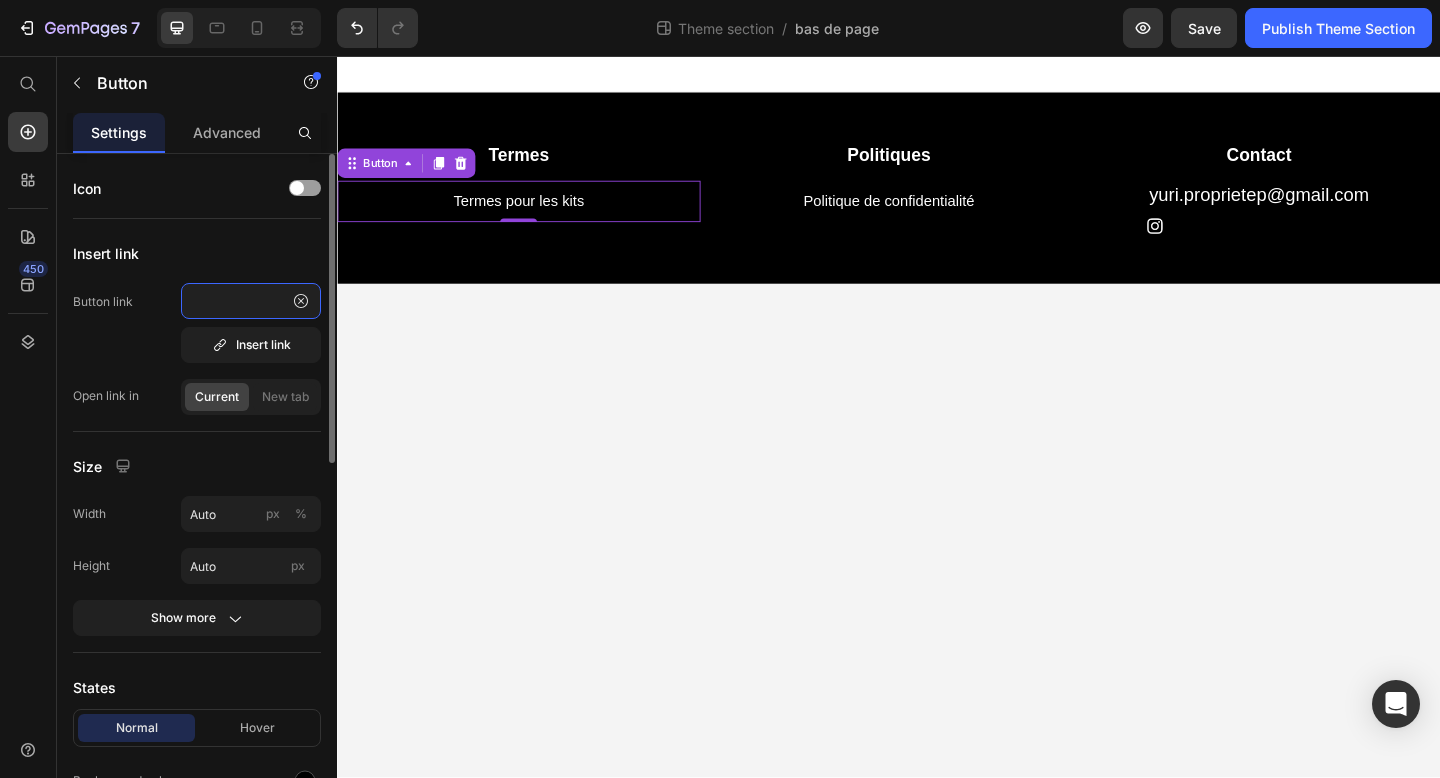 type on "https://proprieteprivee.org/pages/about-page-jul-13-22-38-24?_ab=0&key=1752481439986" 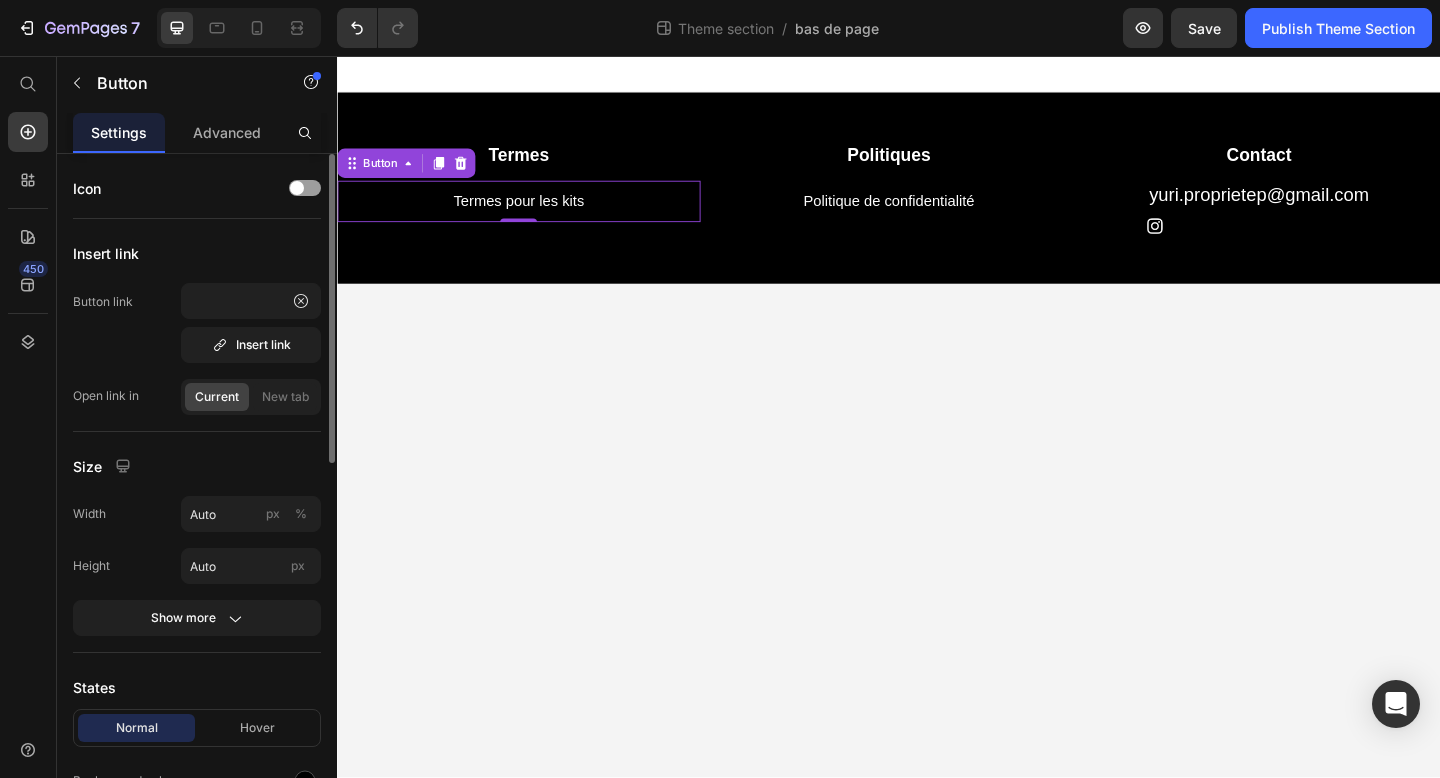 scroll, scrollTop: 0, scrollLeft: 0, axis: both 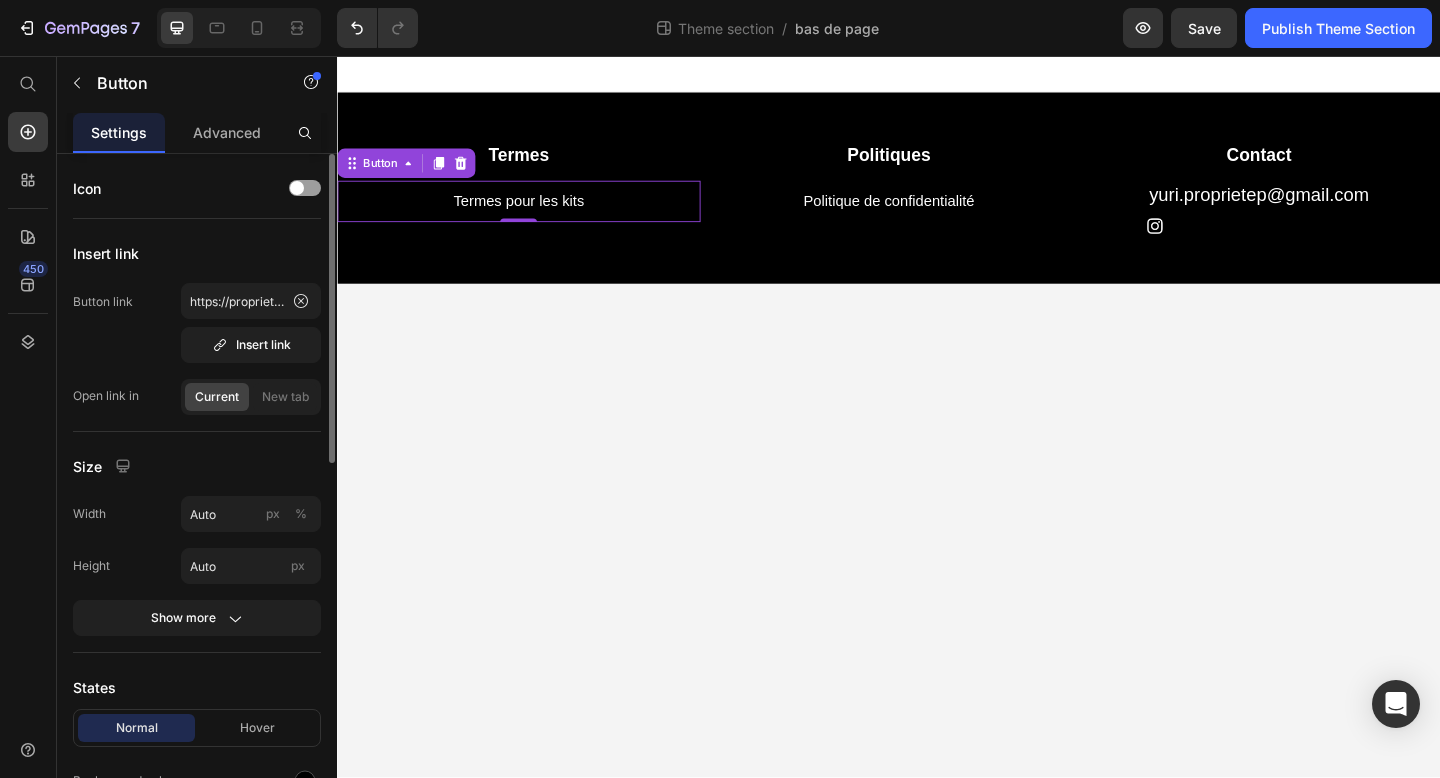 click on "Button link https://proprieteprivee.org/pages/about-page-jul-13-22-38-24?_ab=0&key=1752481439986  Insert link   Open link in  Current New tab" at bounding box center (197, 349) 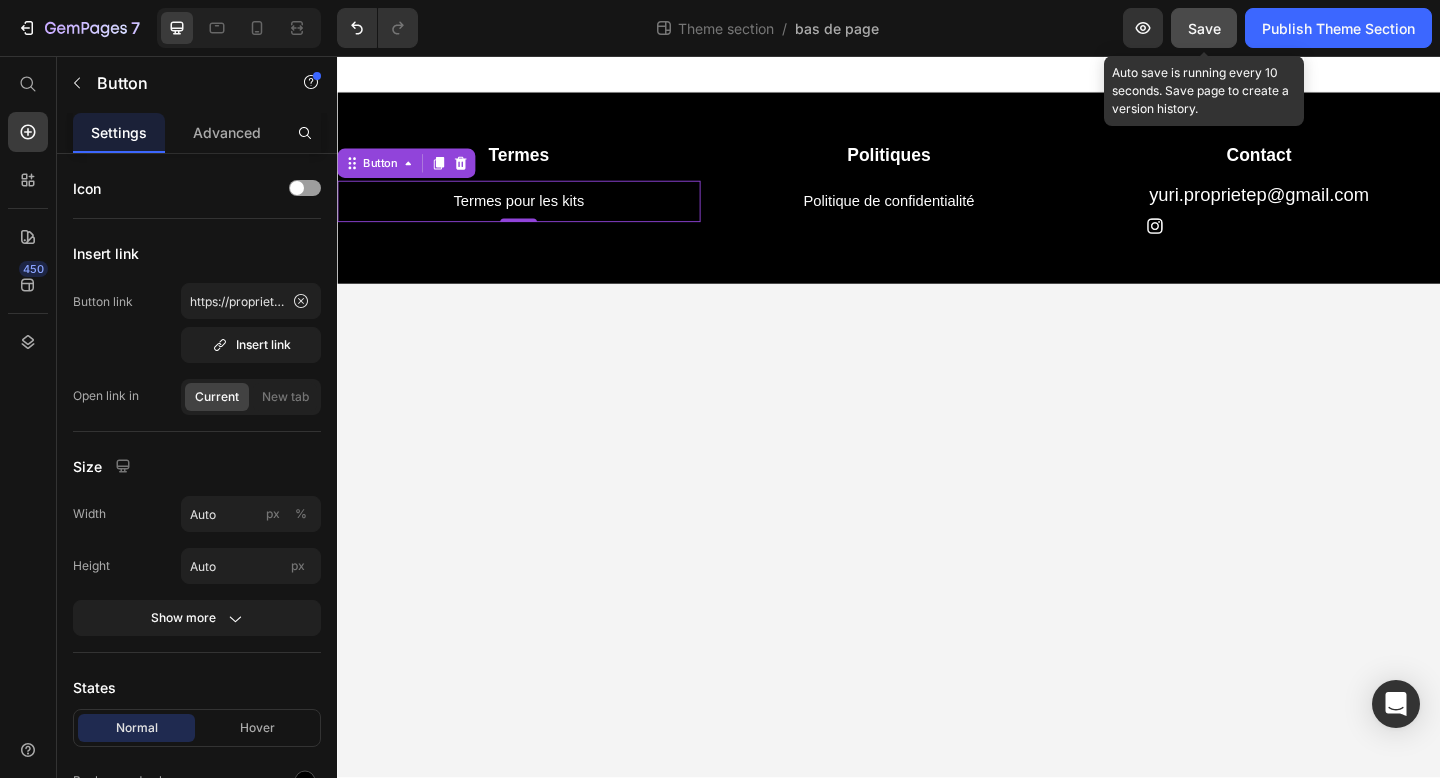 click on "Save" 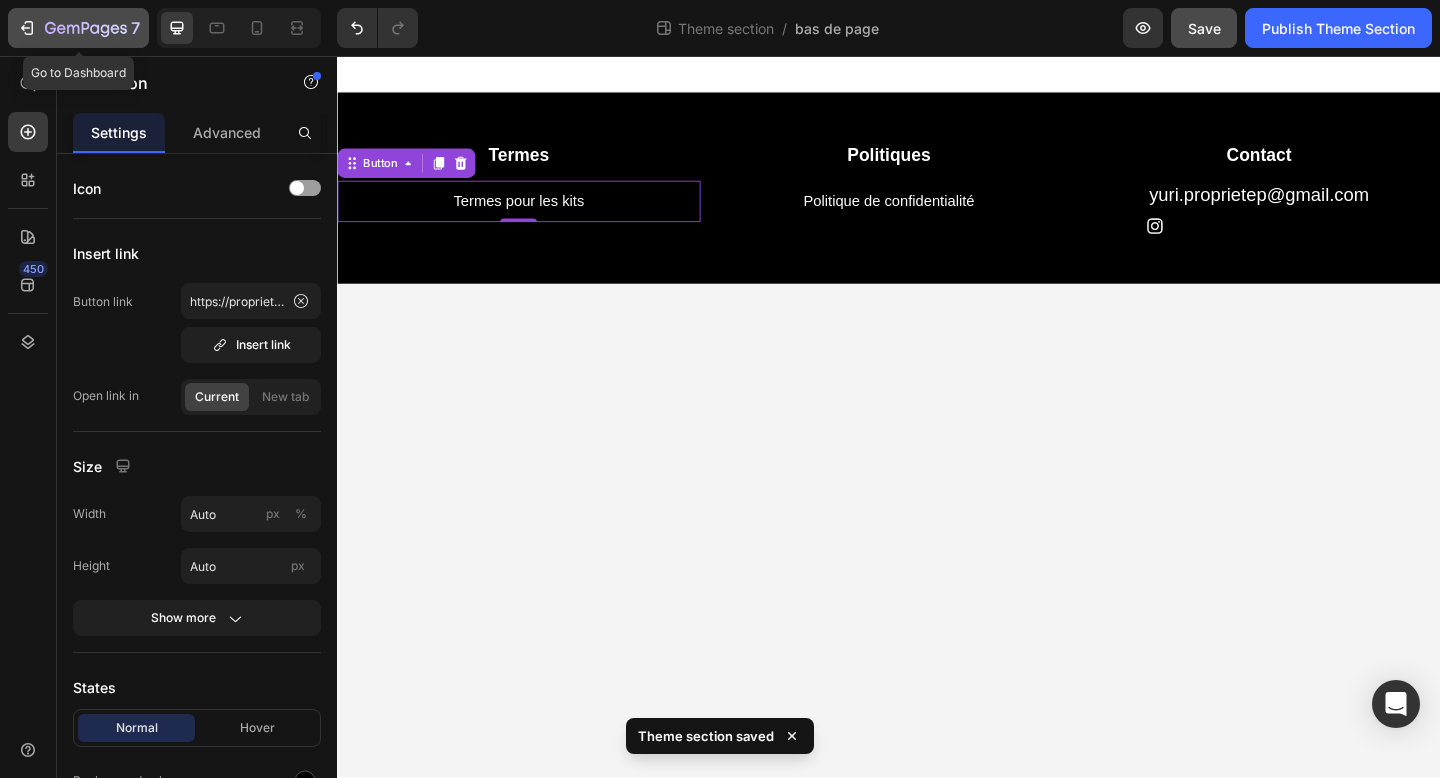 click 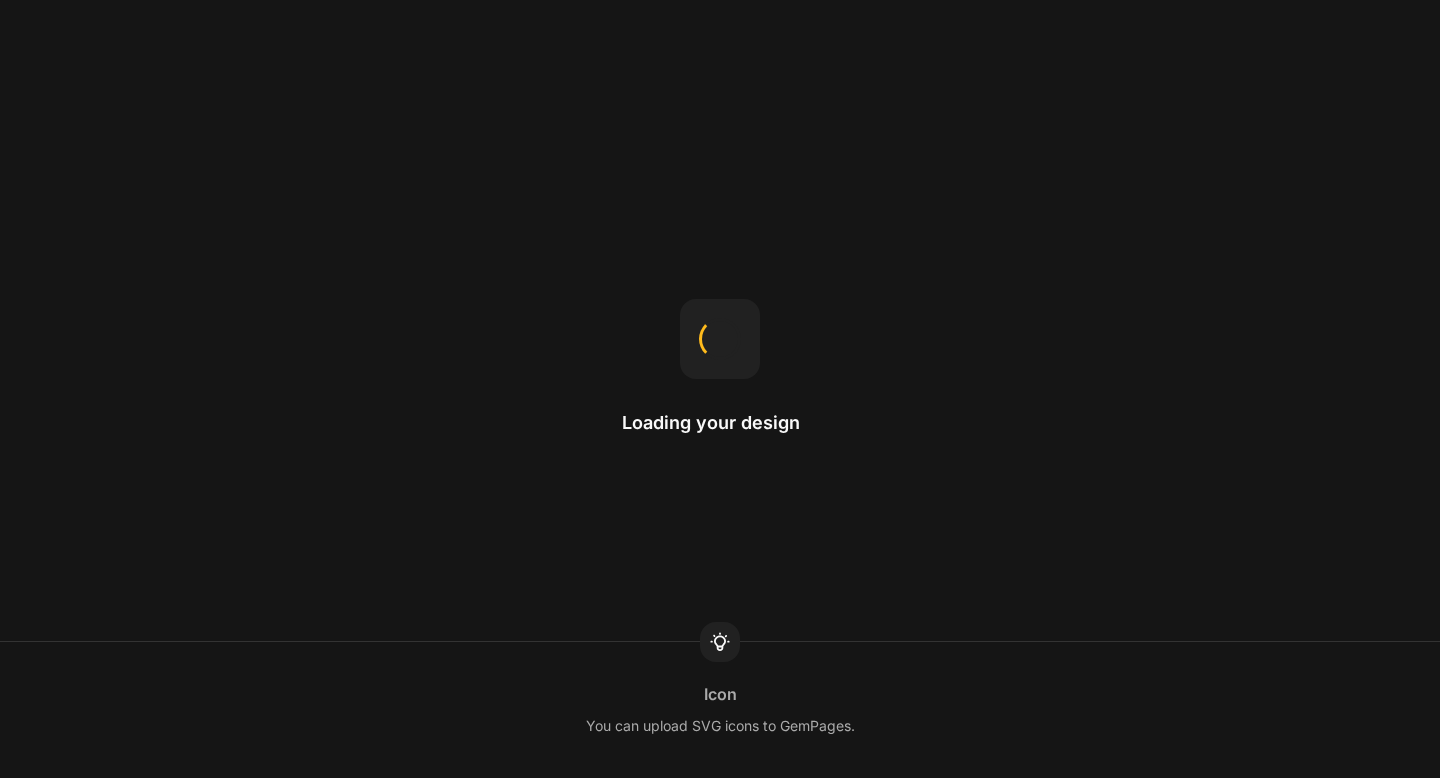 scroll, scrollTop: 0, scrollLeft: 0, axis: both 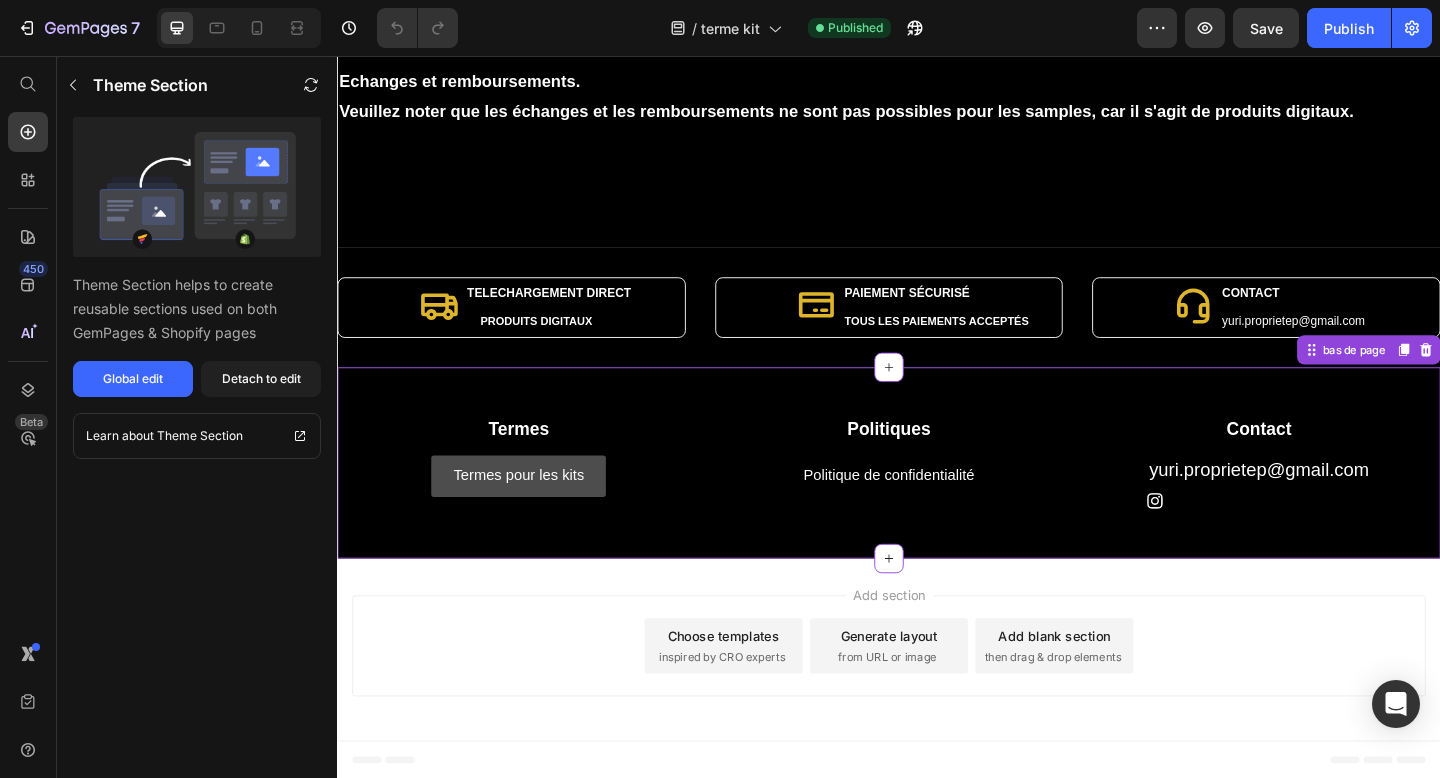 click on "Termes pour les kits" at bounding box center (534, 513) 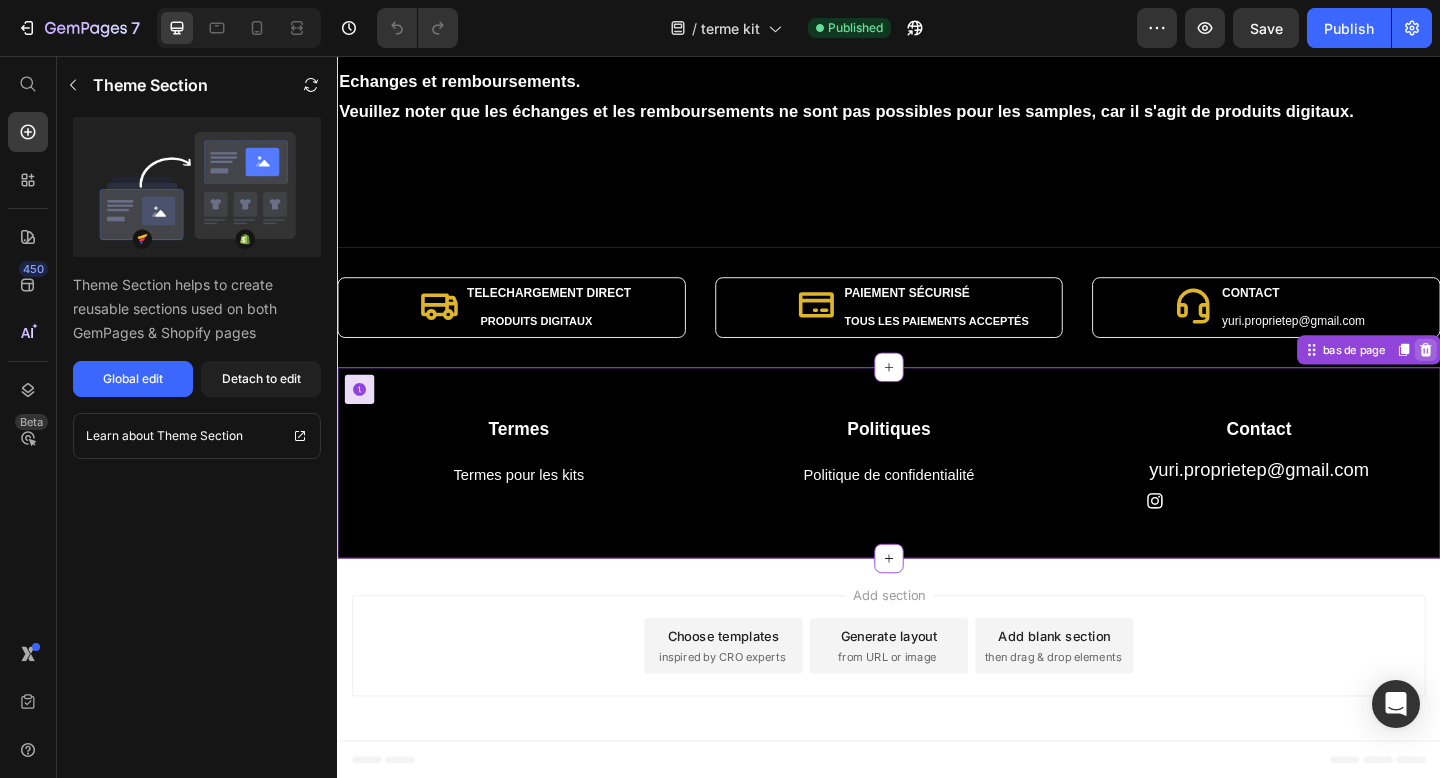 click 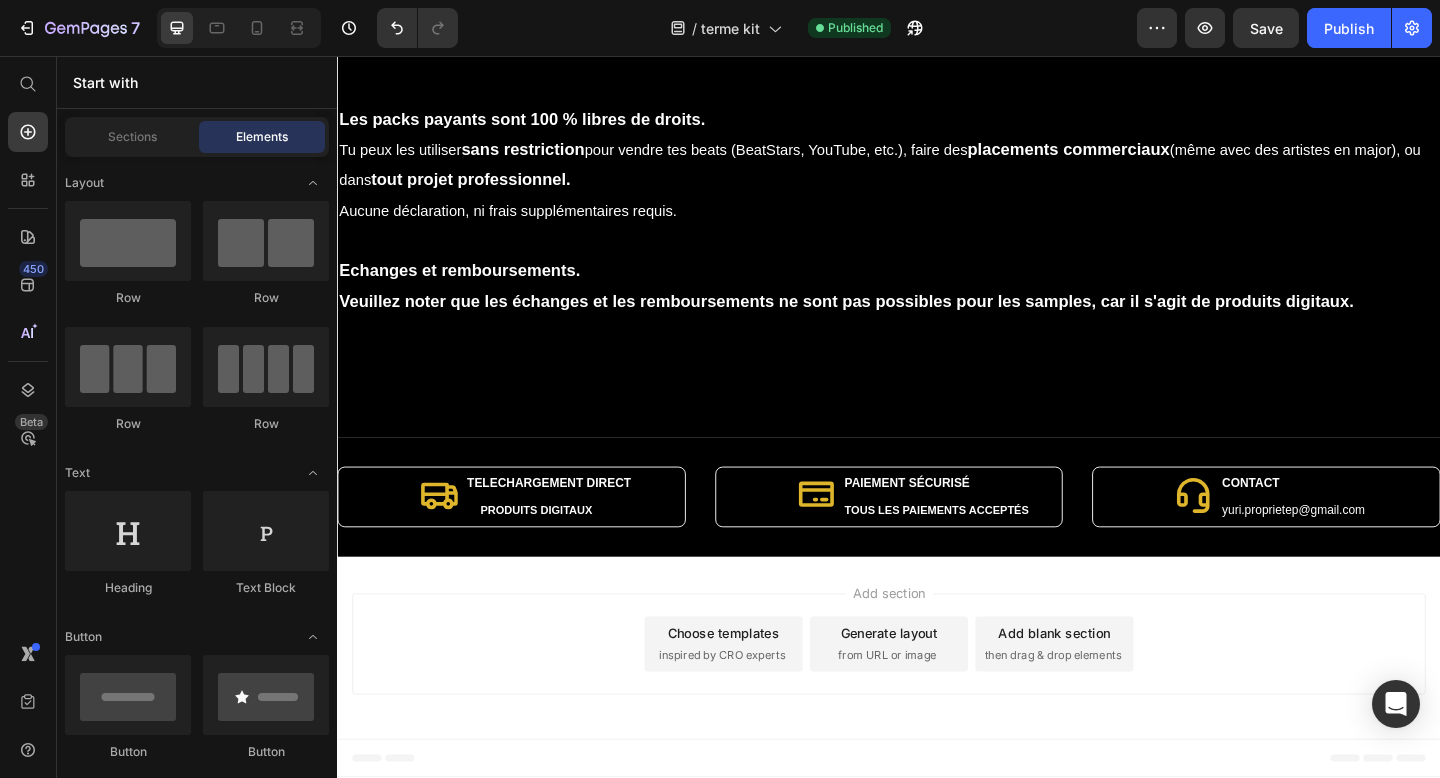 scroll, scrollTop: 590, scrollLeft: 0, axis: vertical 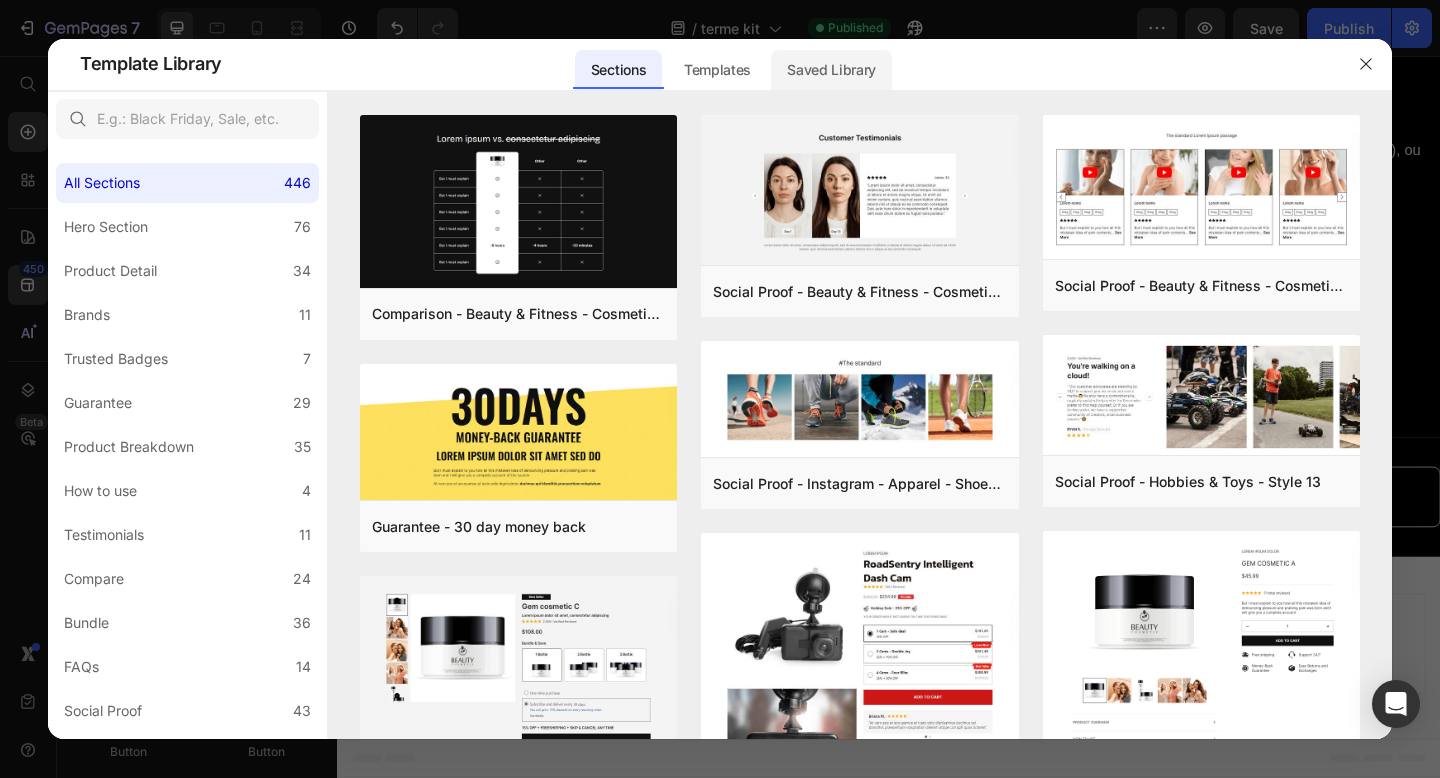click on "Saved Library" 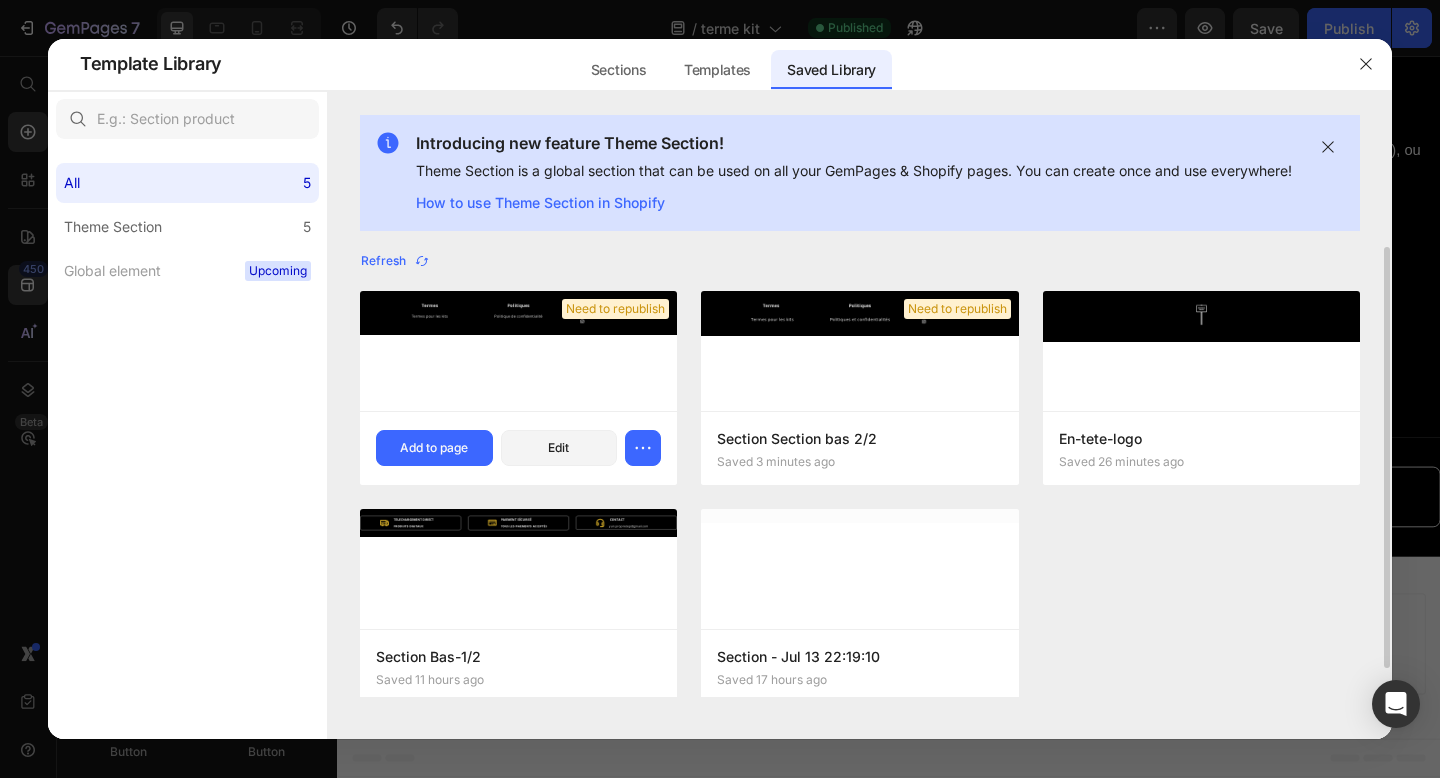 click at bounding box center [518, 351] 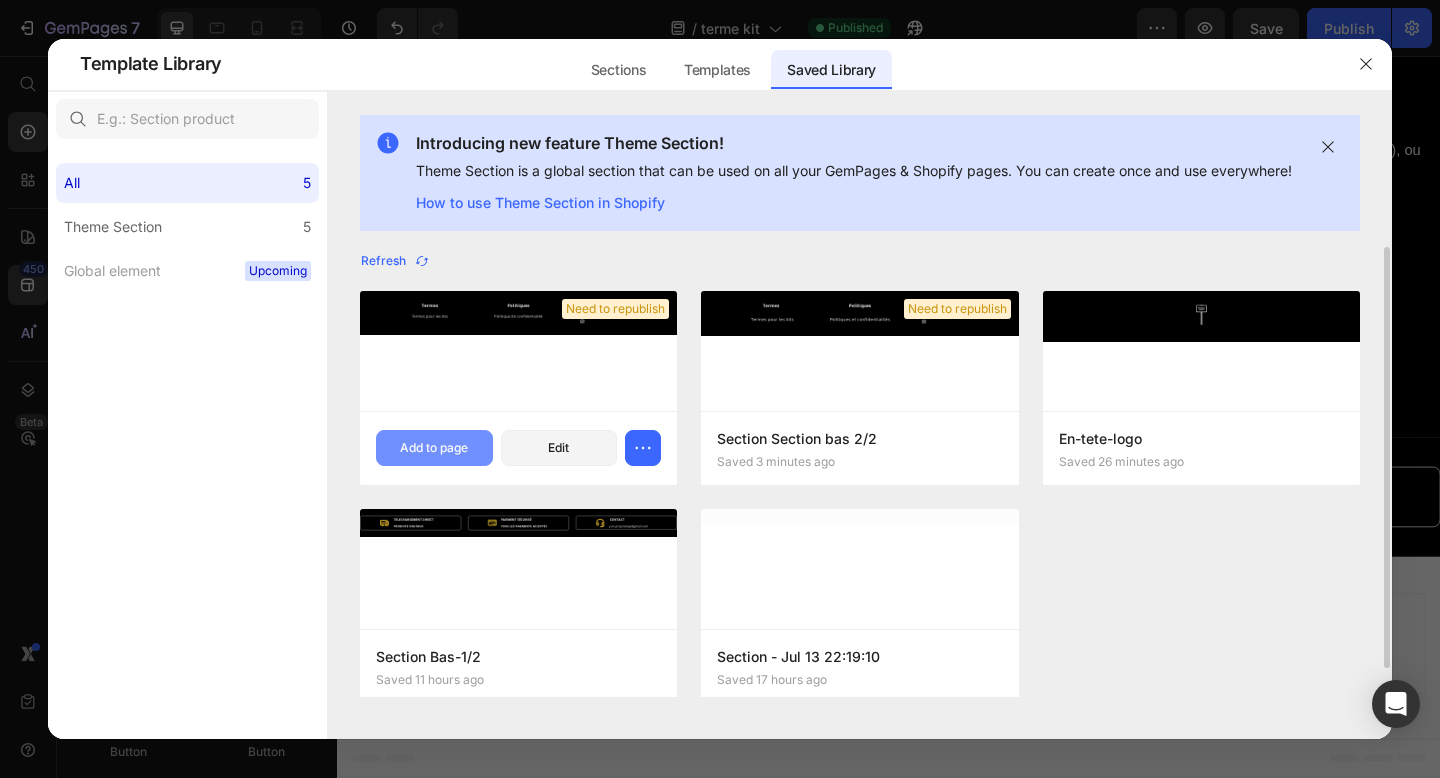 click on "Add to page" at bounding box center (434, 448) 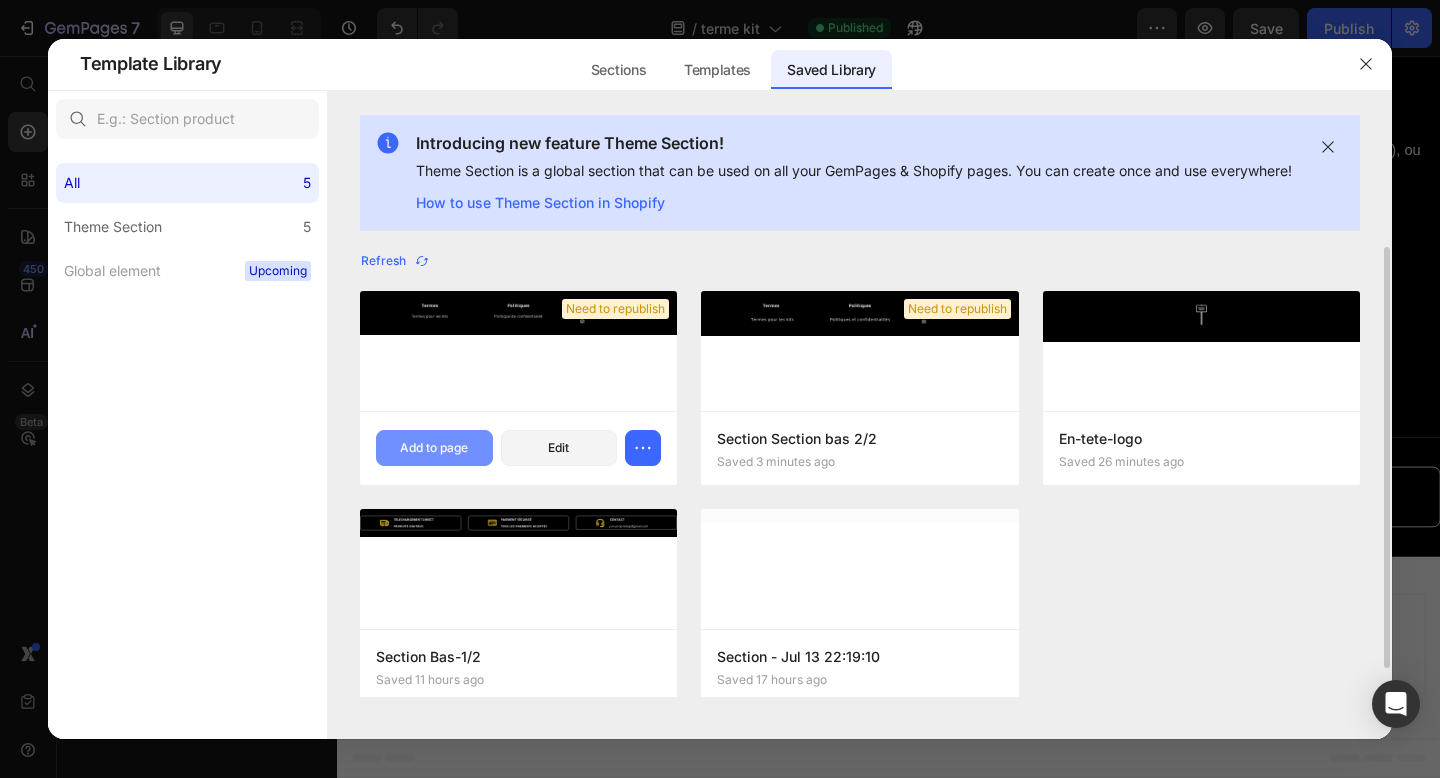 scroll, scrollTop: 798, scrollLeft: 0, axis: vertical 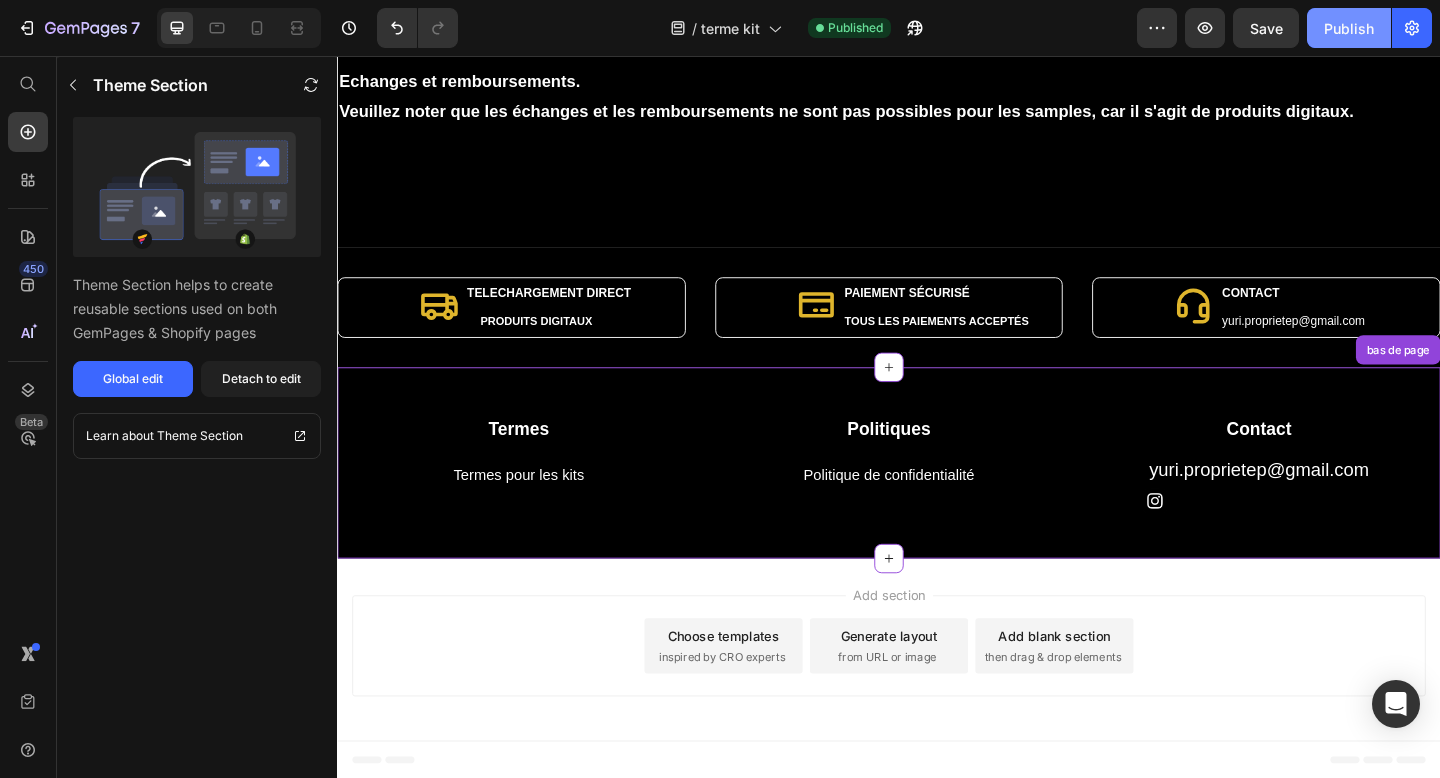 click on "Publish" at bounding box center [1349, 28] 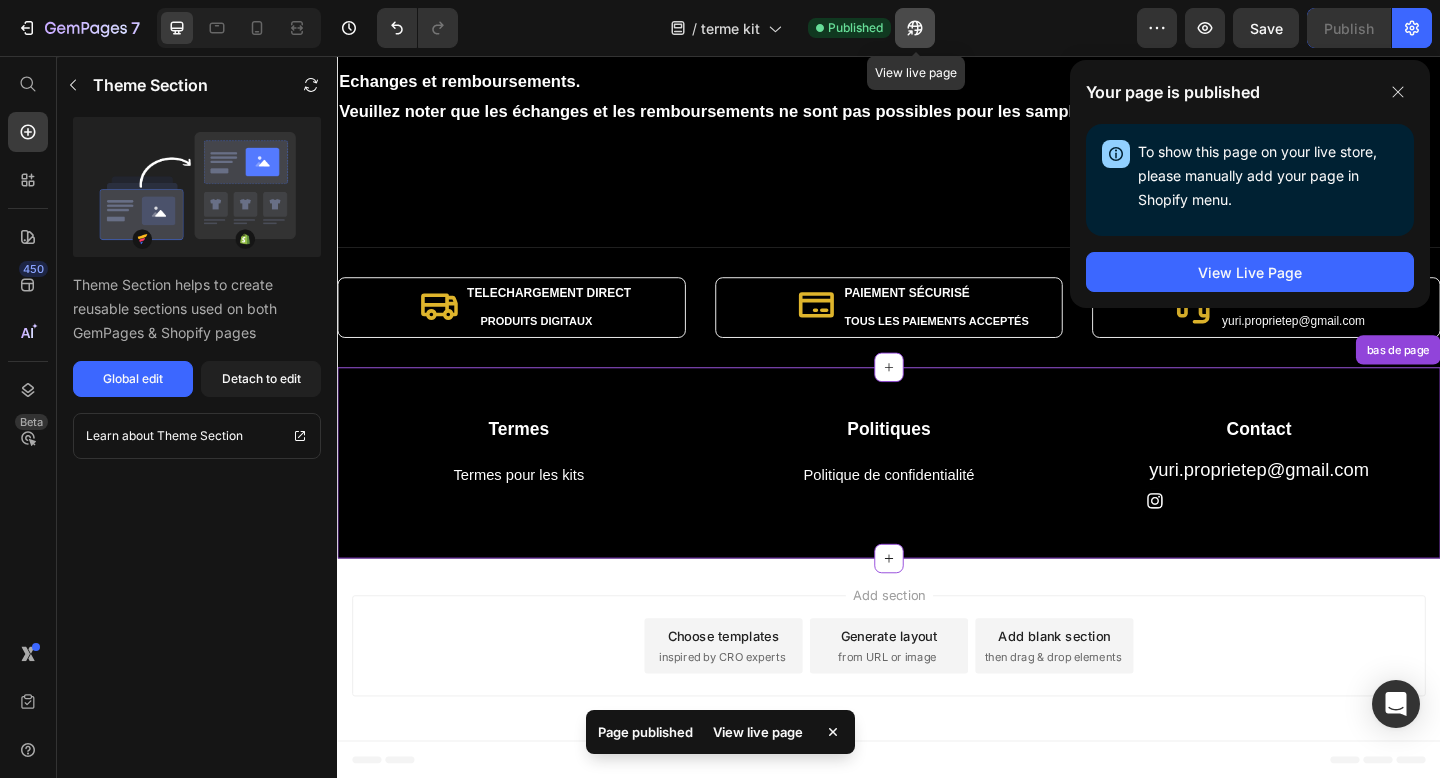 click 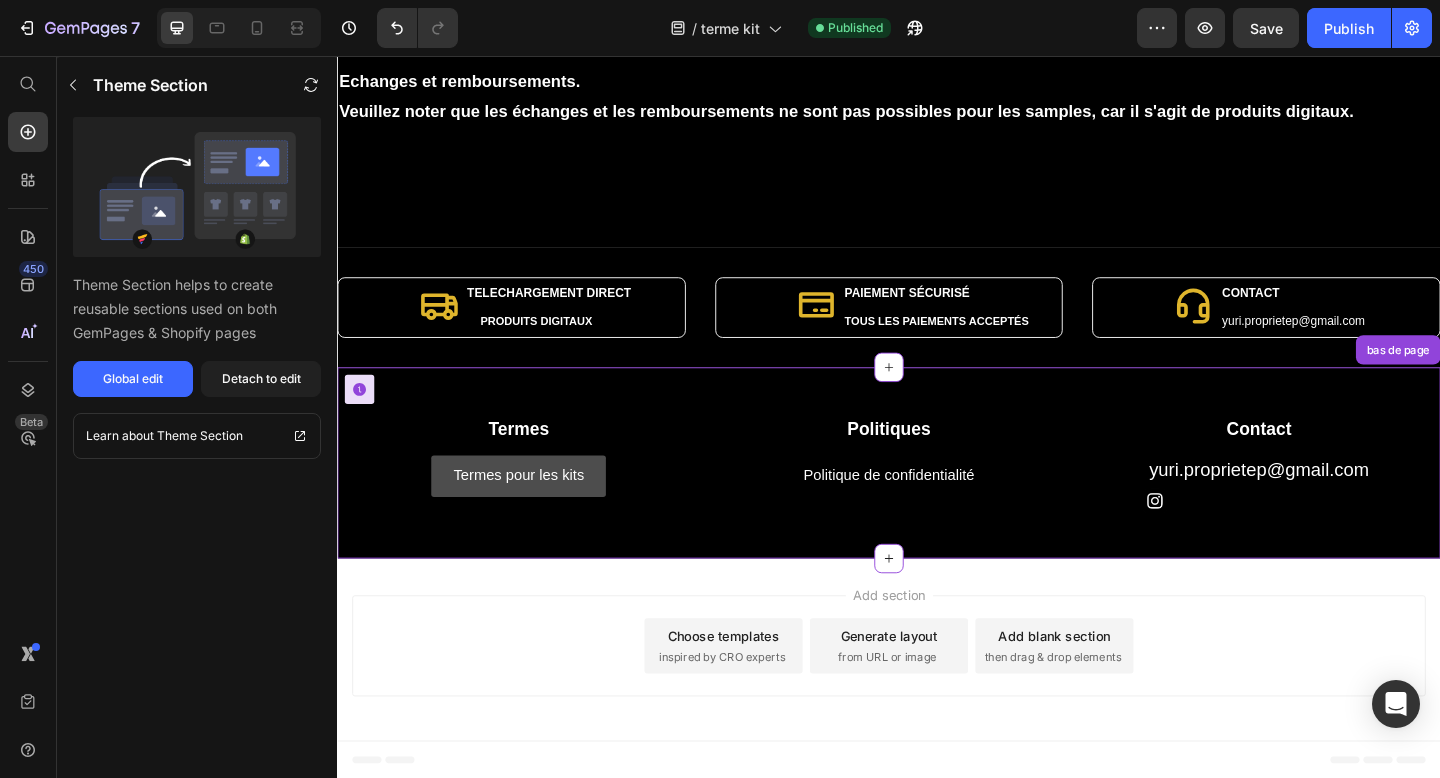 click on "Termes pour les kits" at bounding box center (534, 513) 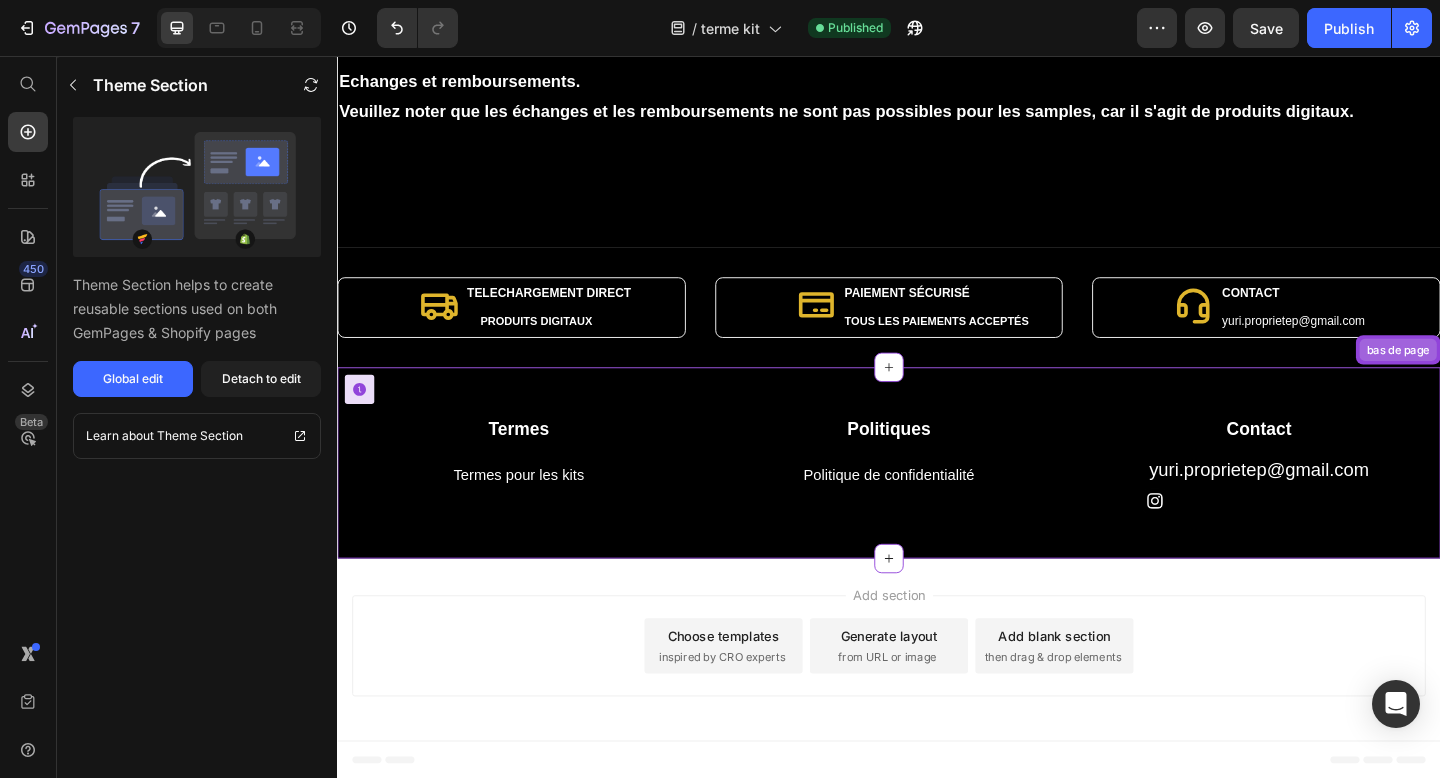 click on "bas de page" at bounding box center [1491, 376] 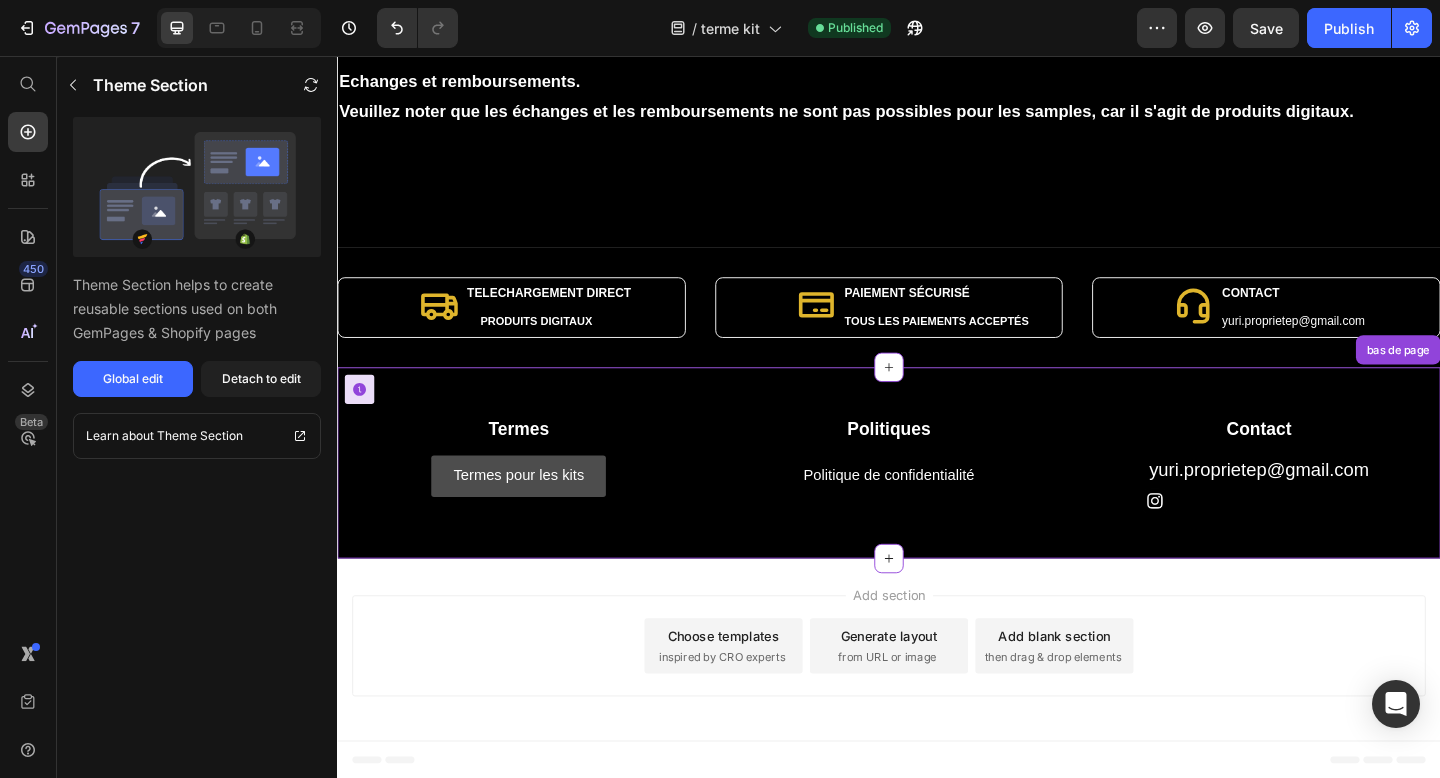 click on "Termes pour les kits" at bounding box center [534, 513] 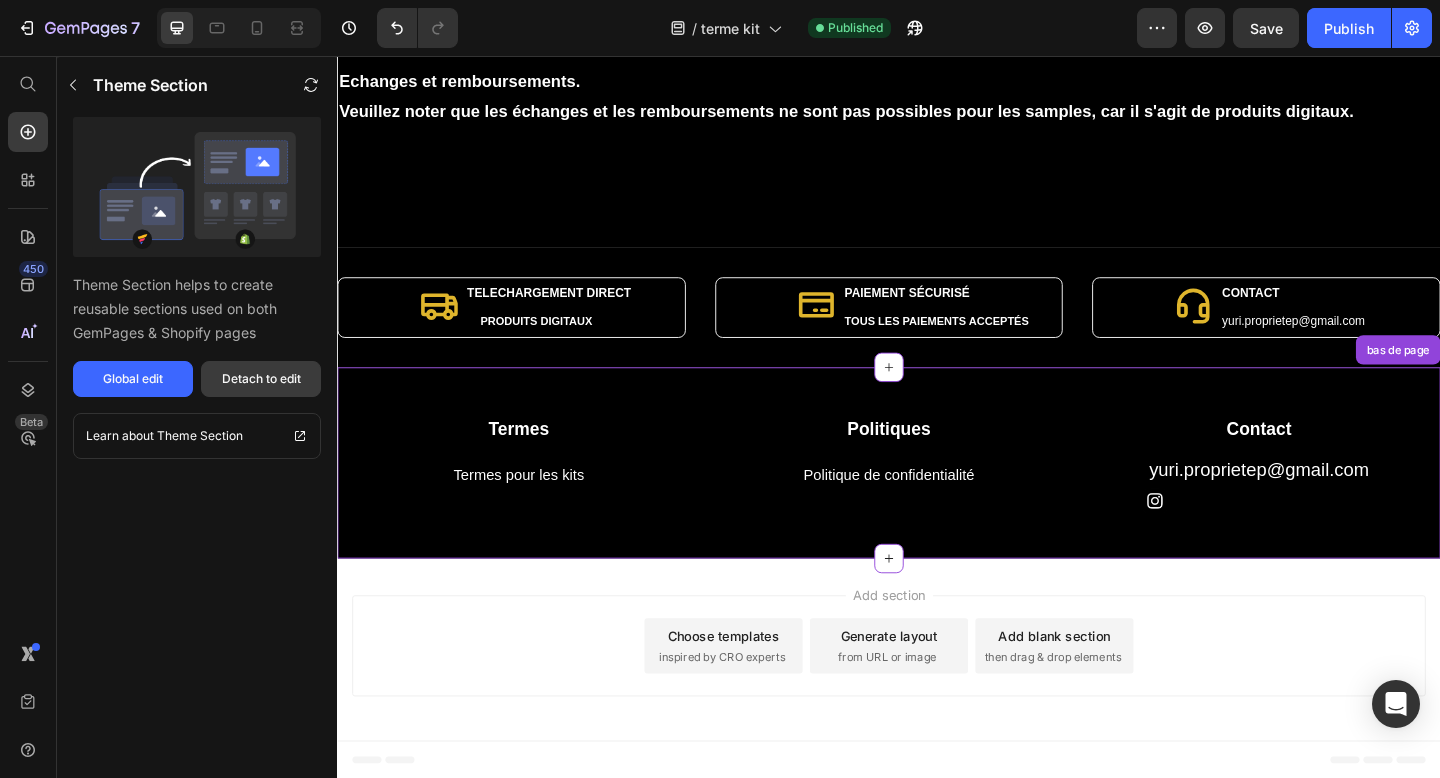 click on "Detach to edit" at bounding box center [261, 379] 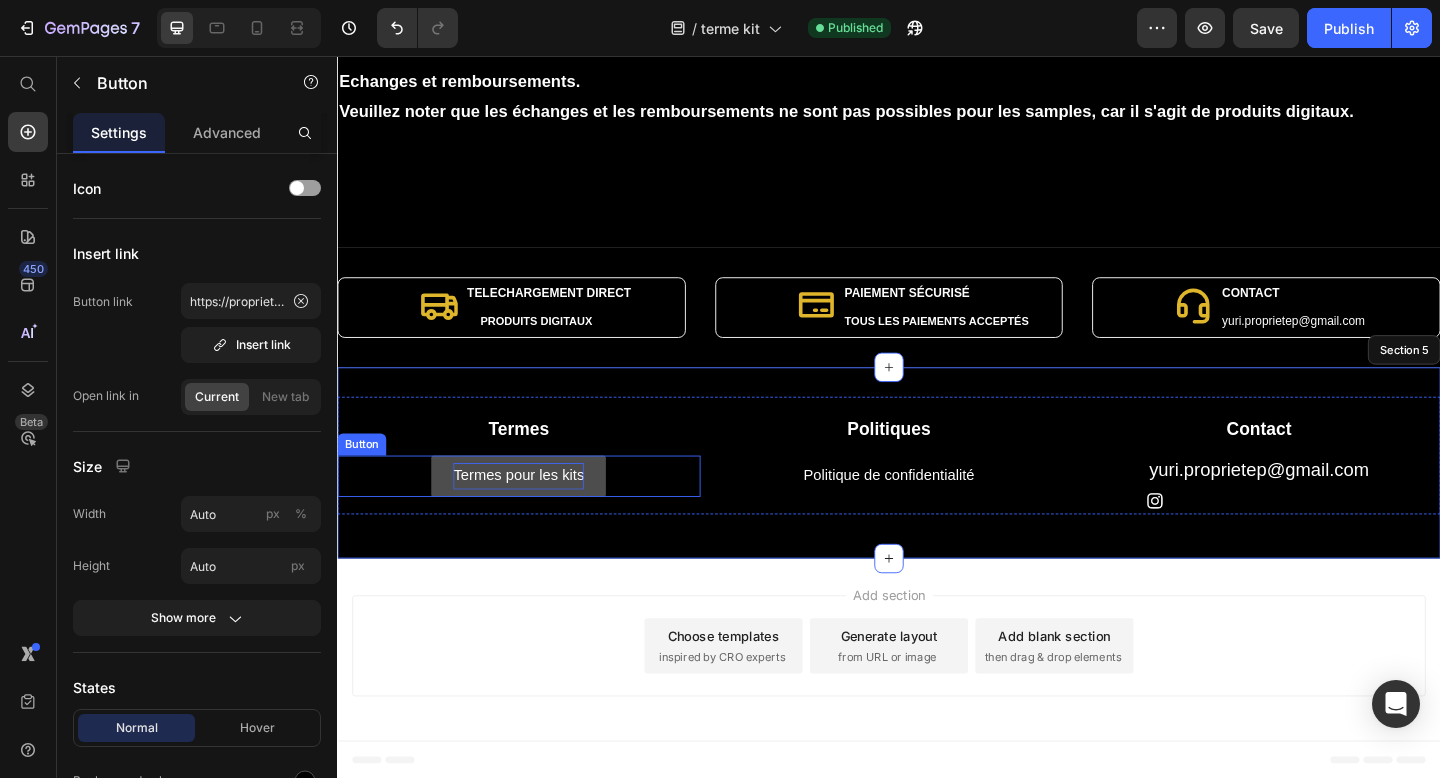 click on "Termes pour les kits" at bounding box center (534, 513) 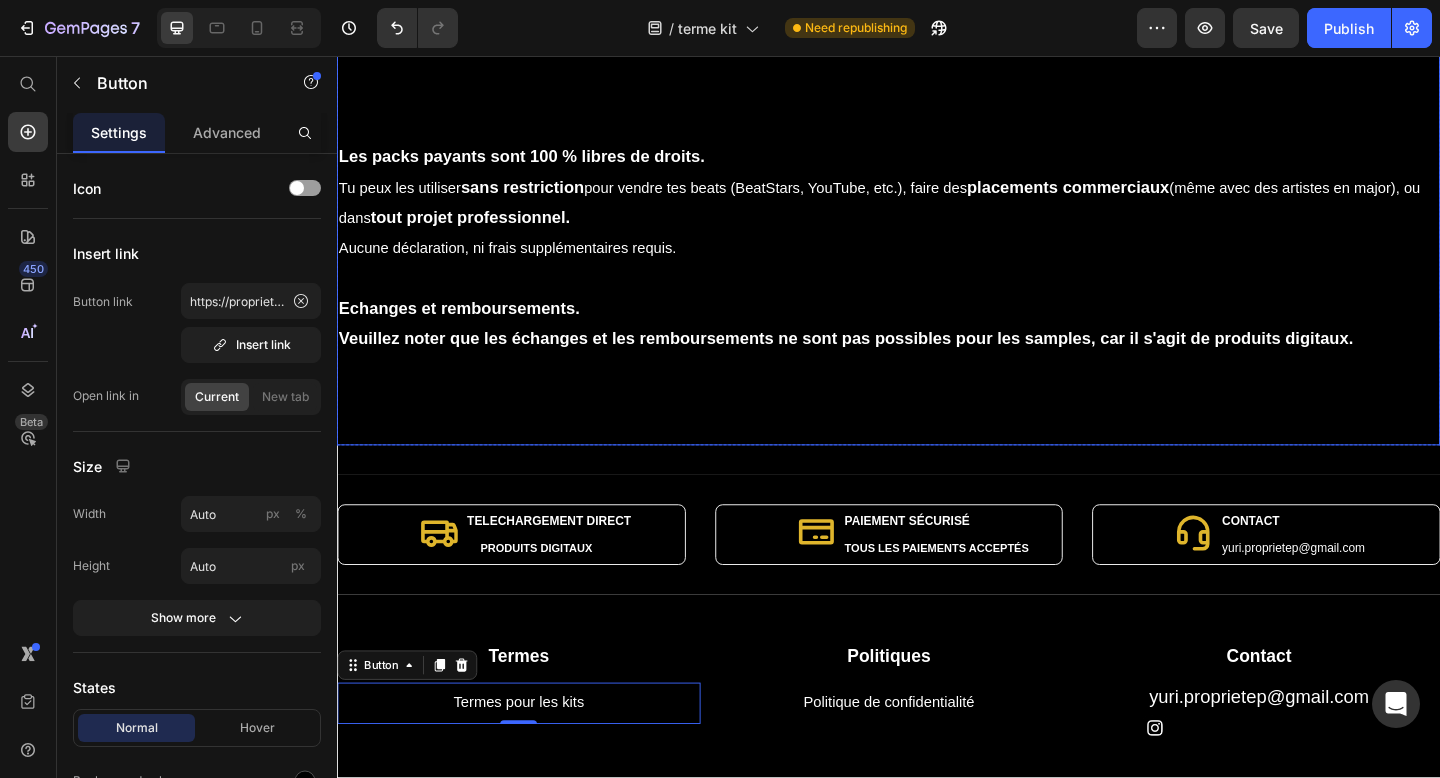 scroll, scrollTop: 0, scrollLeft: 0, axis: both 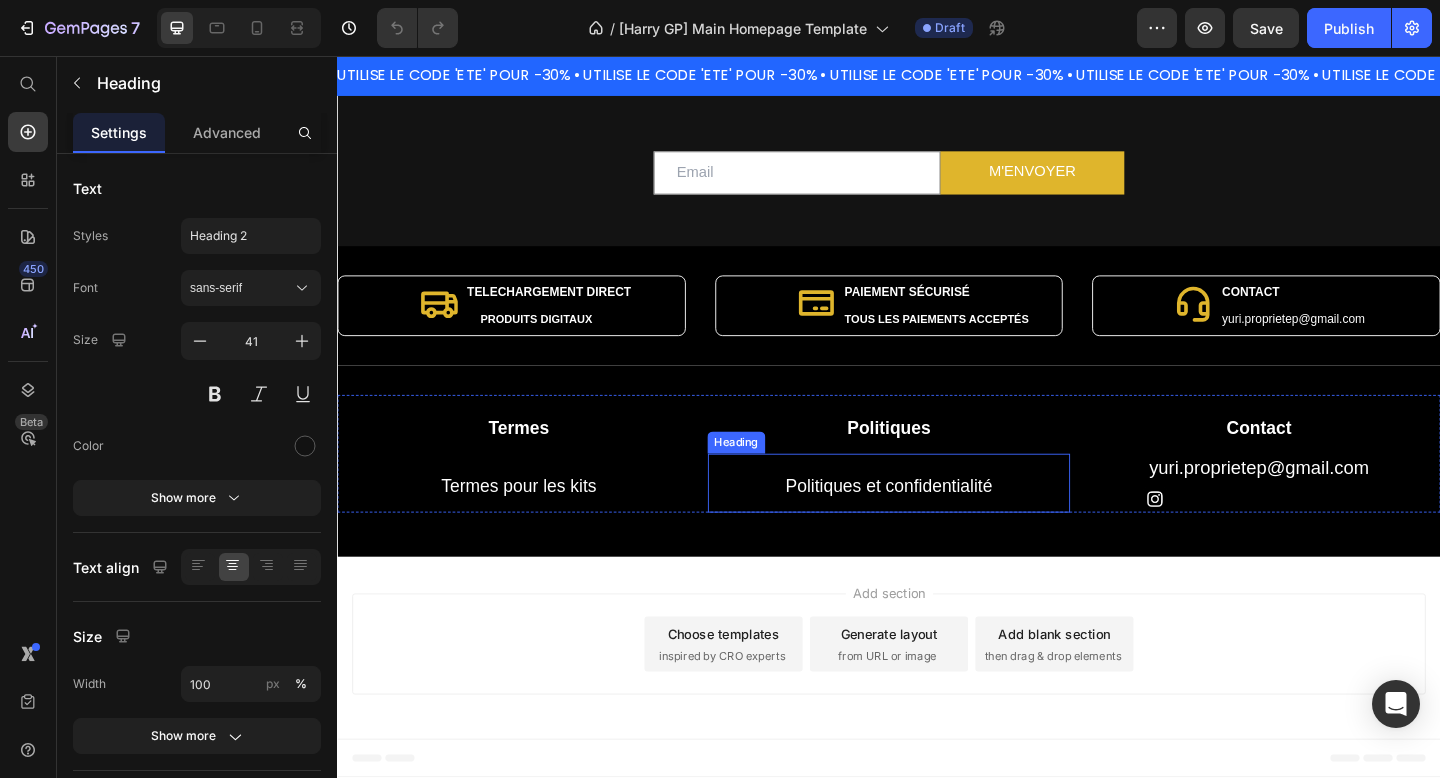 click on "Politiques" at bounding box center [937, 457] 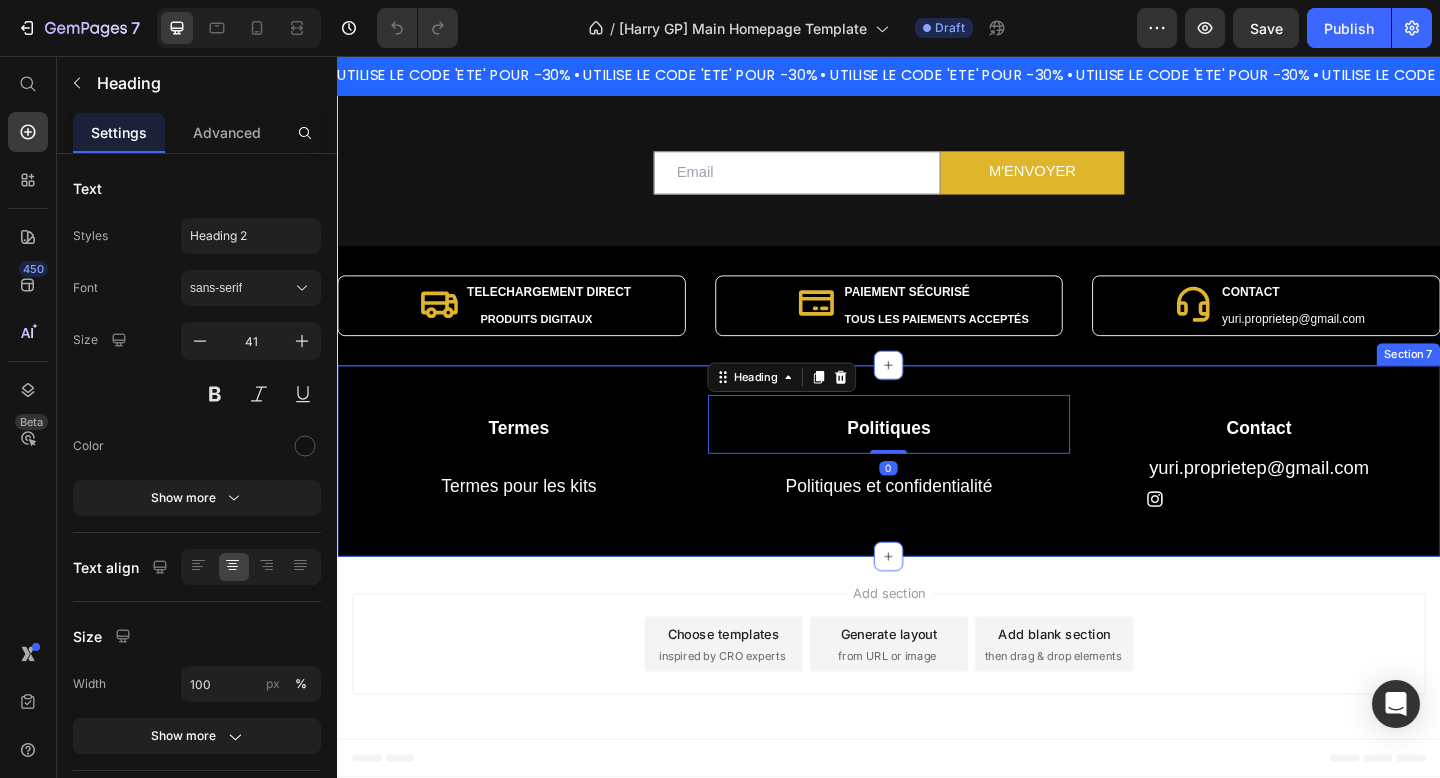 click on "Termes Heading   Termes pour les kits Heading Politiques Heading   0 Politiques et confidentialité Heading Contact Heading [EMAIL] Heading Image Row Row Section 7" at bounding box center [937, 497] 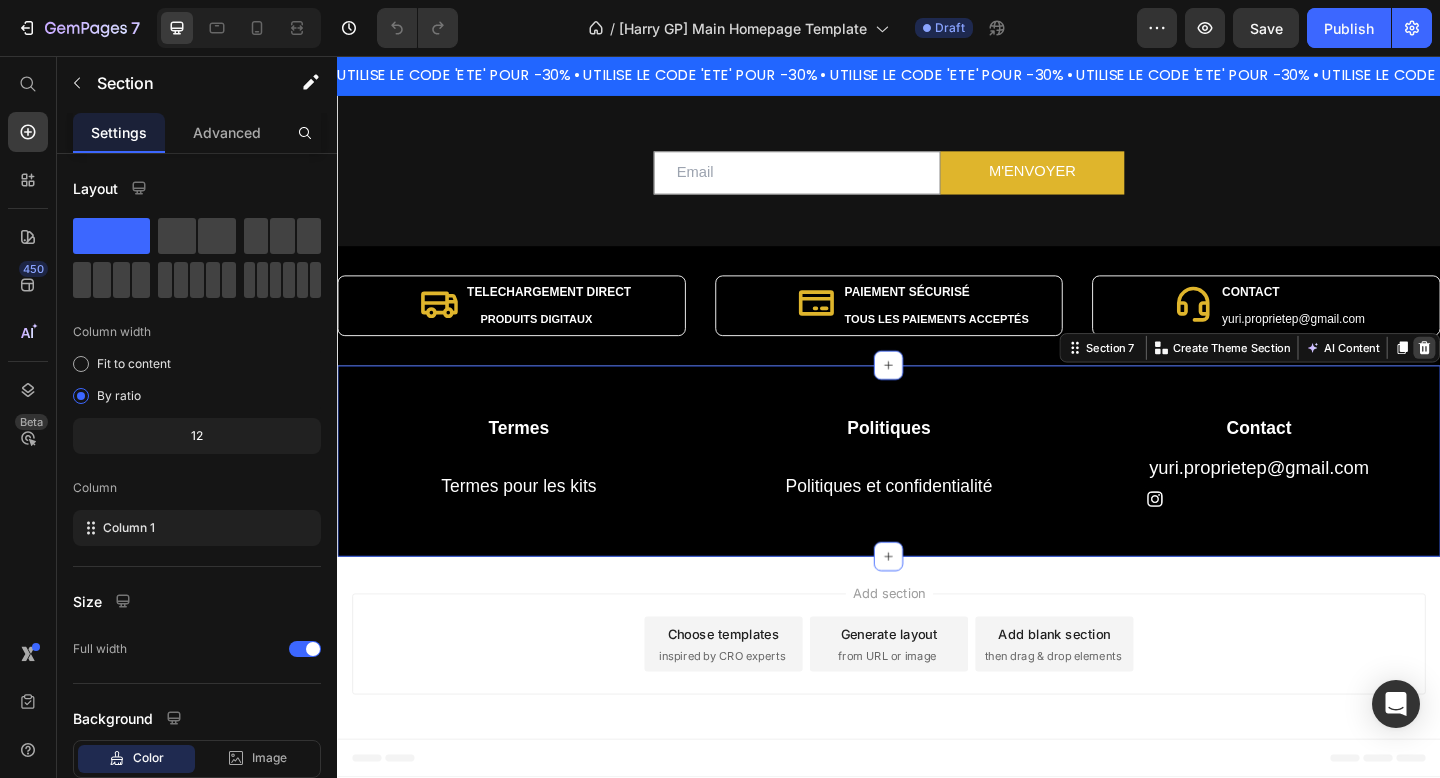 click 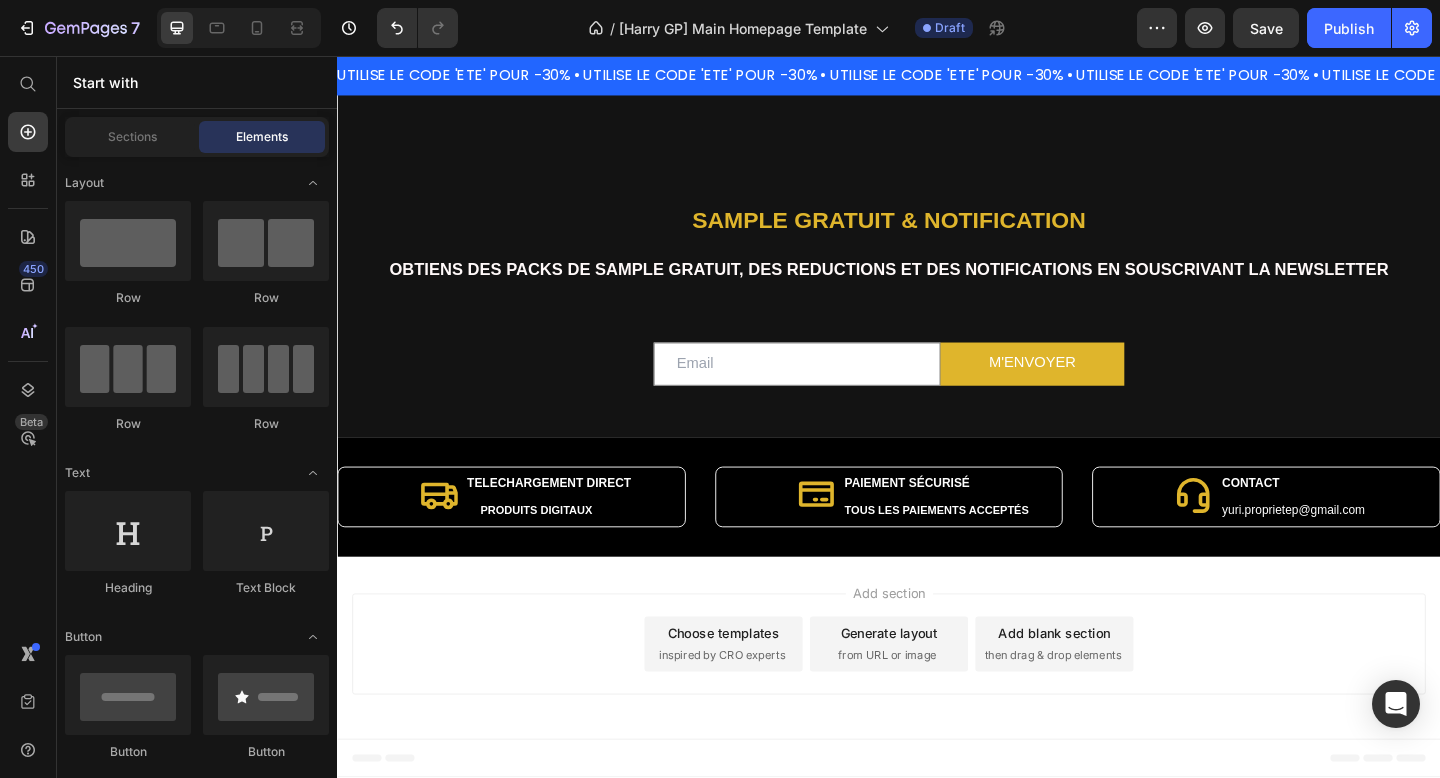 scroll, scrollTop: 3472, scrollLeft: 0, axis: vertical 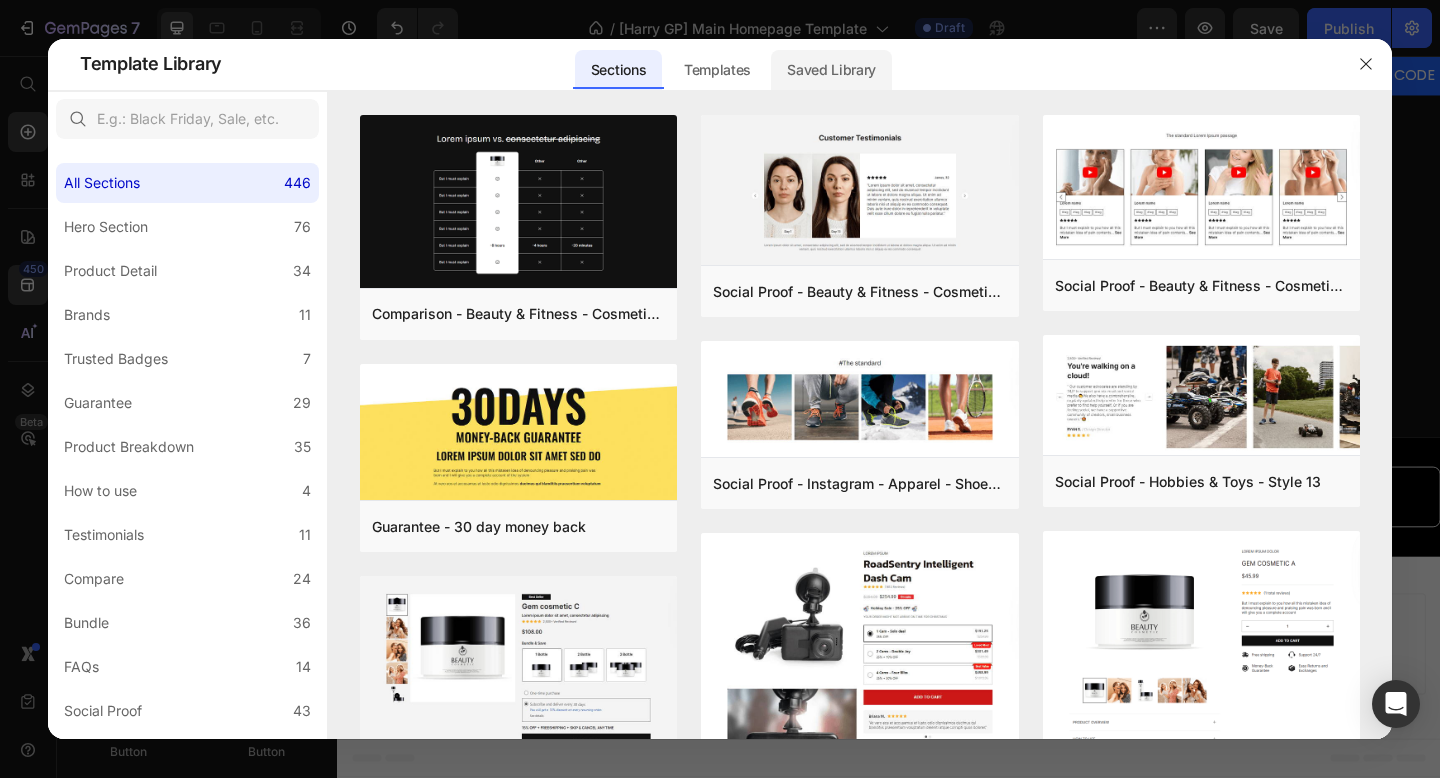 click on "Saved Library" 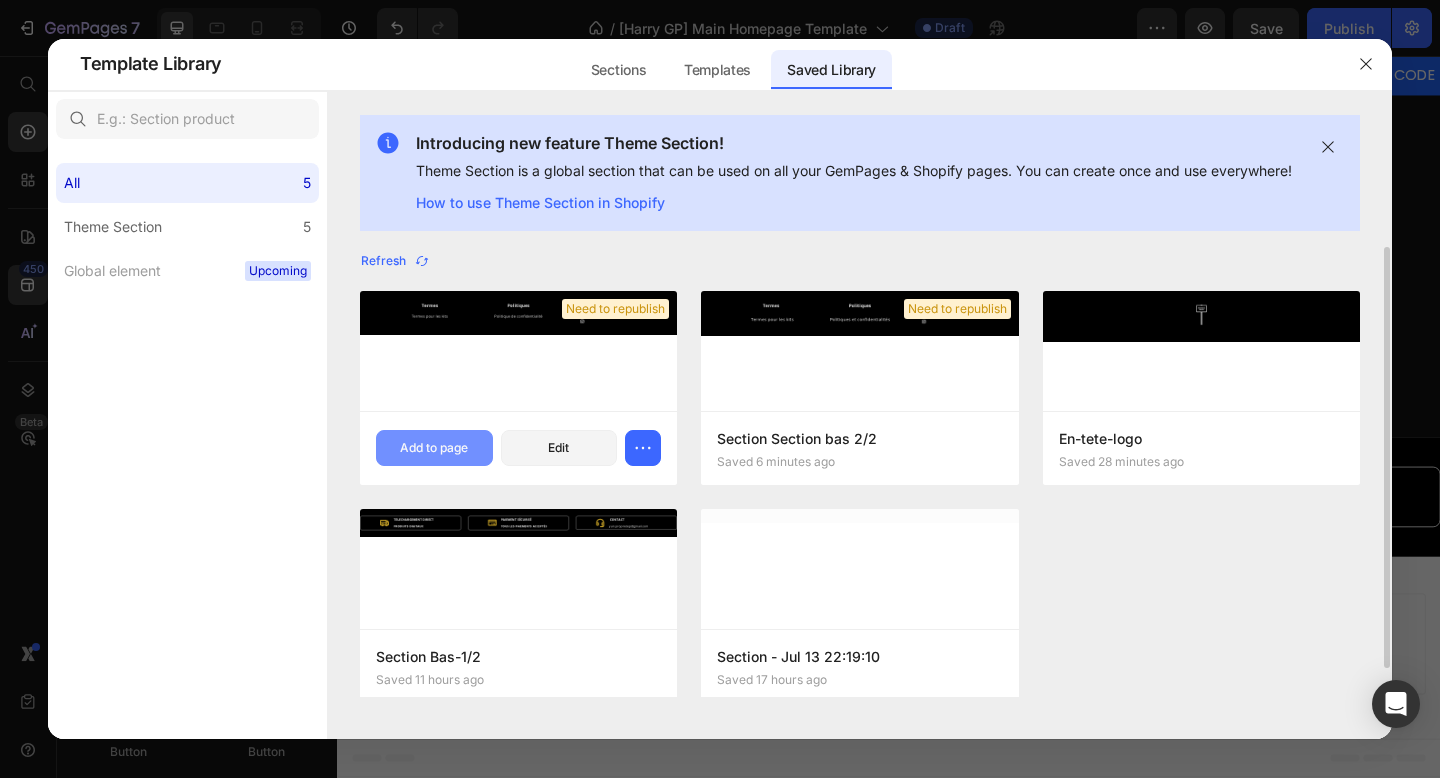 click on "Add to page" at bounding box center [434, 448] 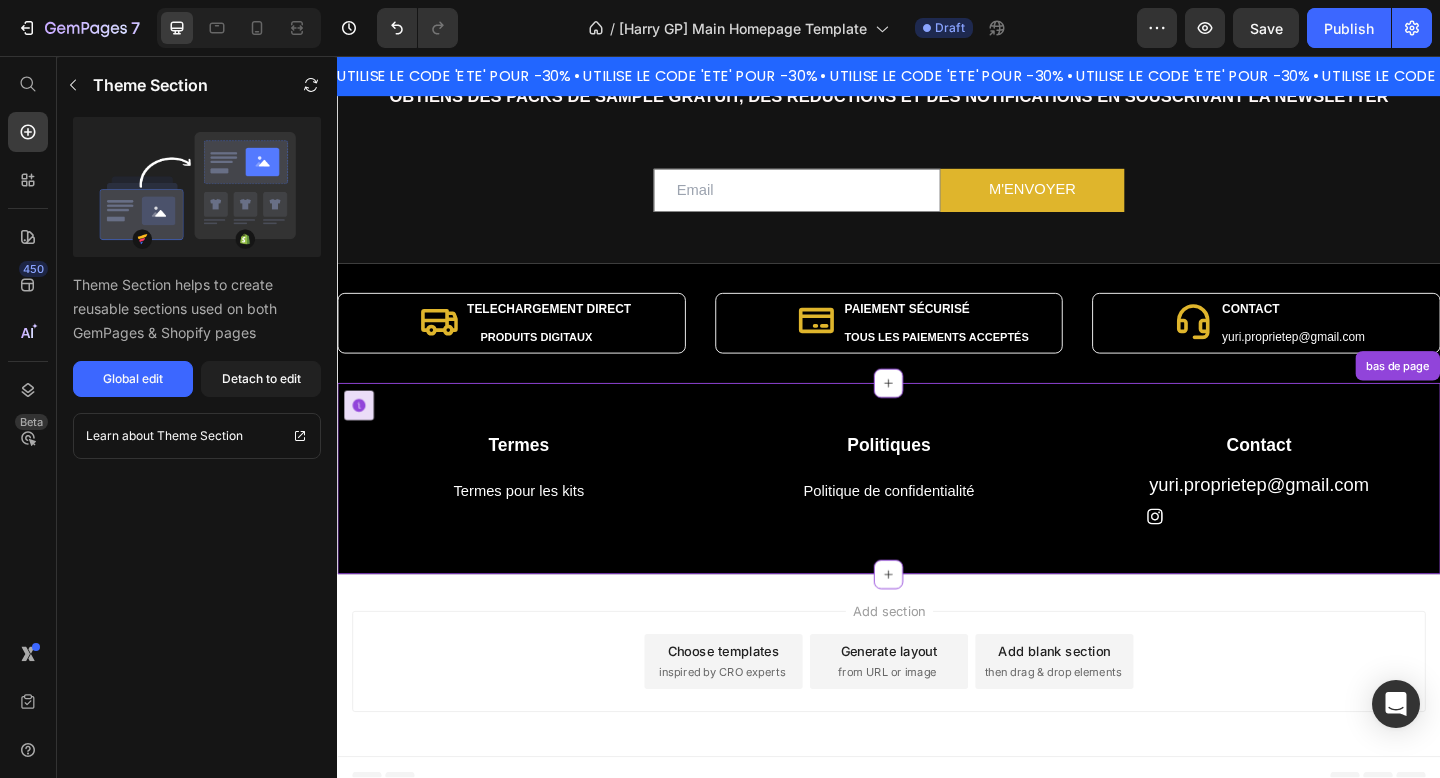 scroll, scrollTop: 3681, scrollLeft: 0, axis: vertical 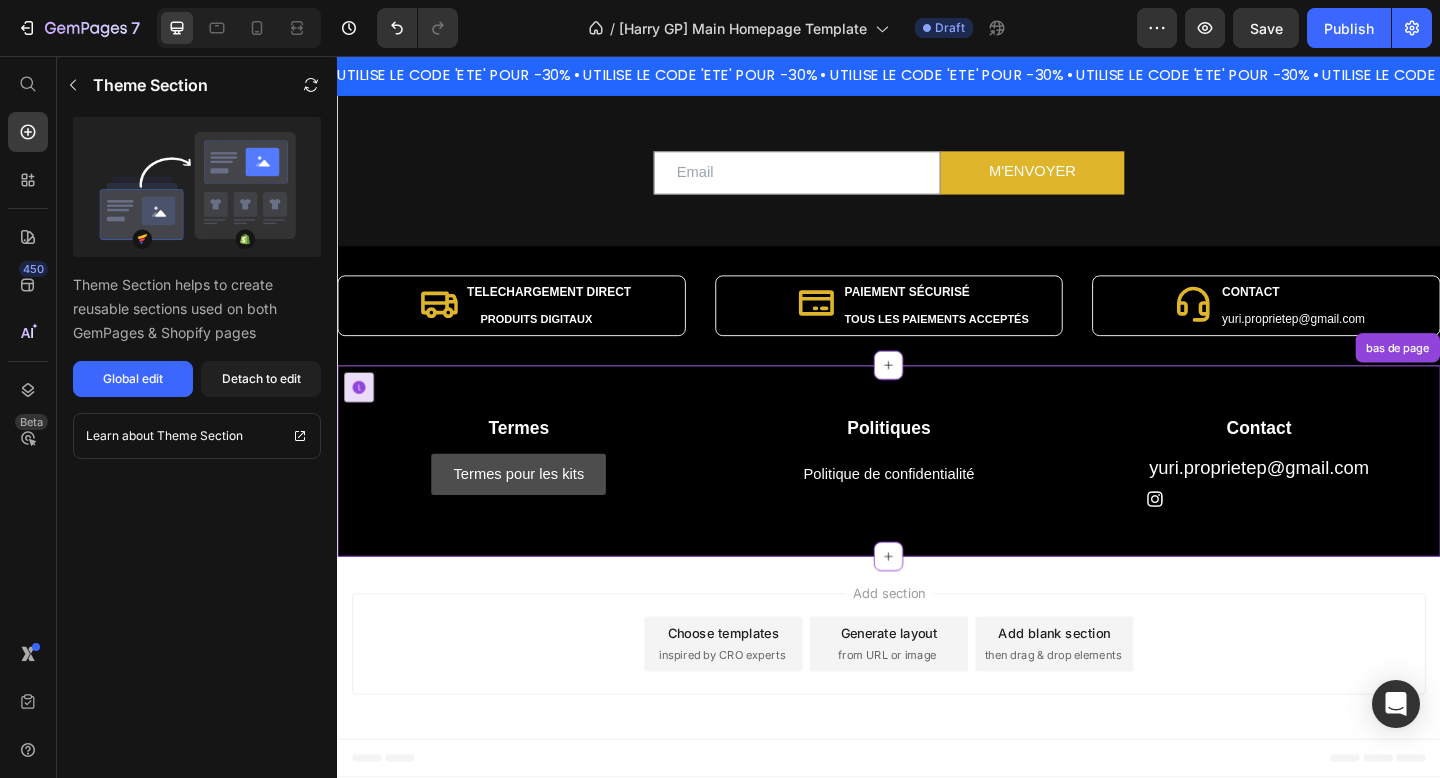 click on "Termes pour les kits" at bounding box center (534, 511) 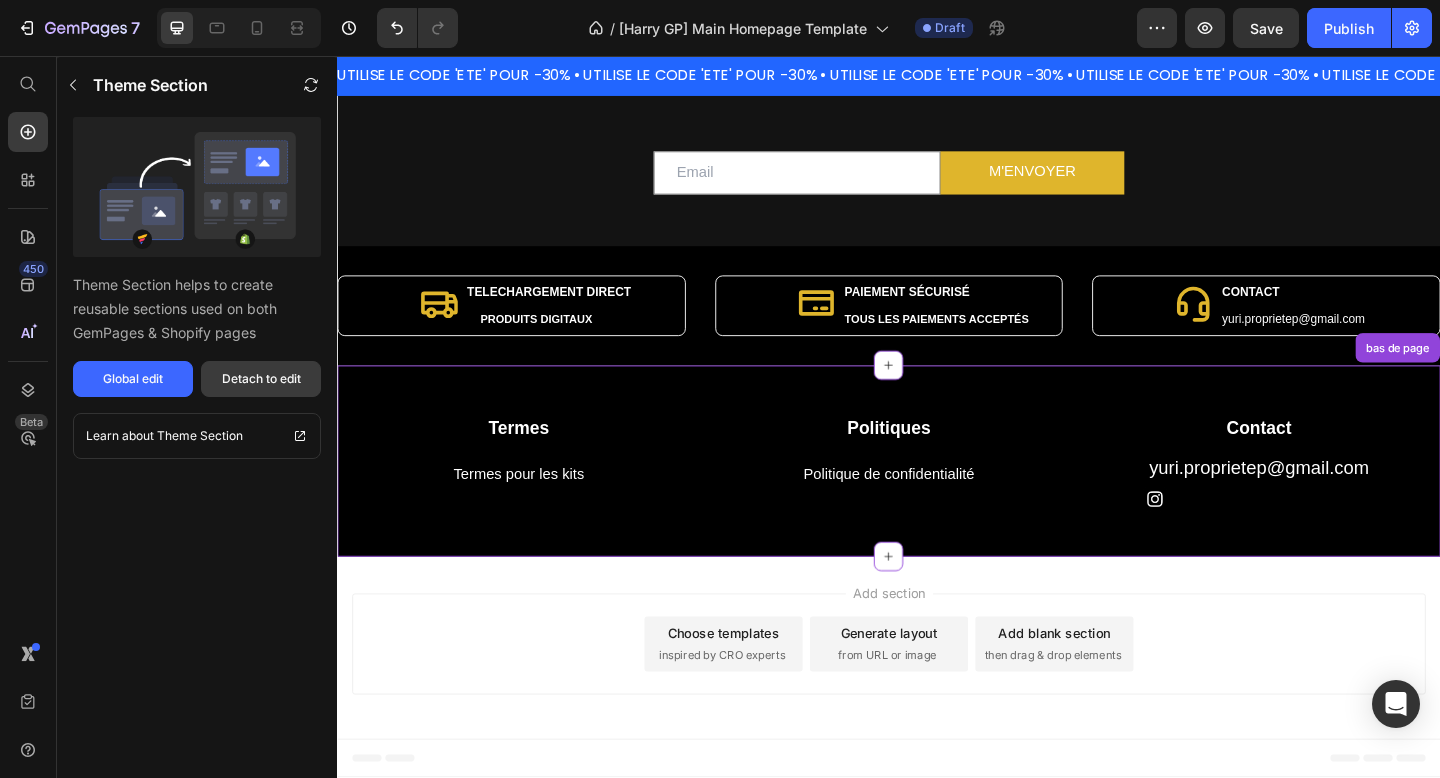 click on "Detach to edit" at bounding box center (261, 379) 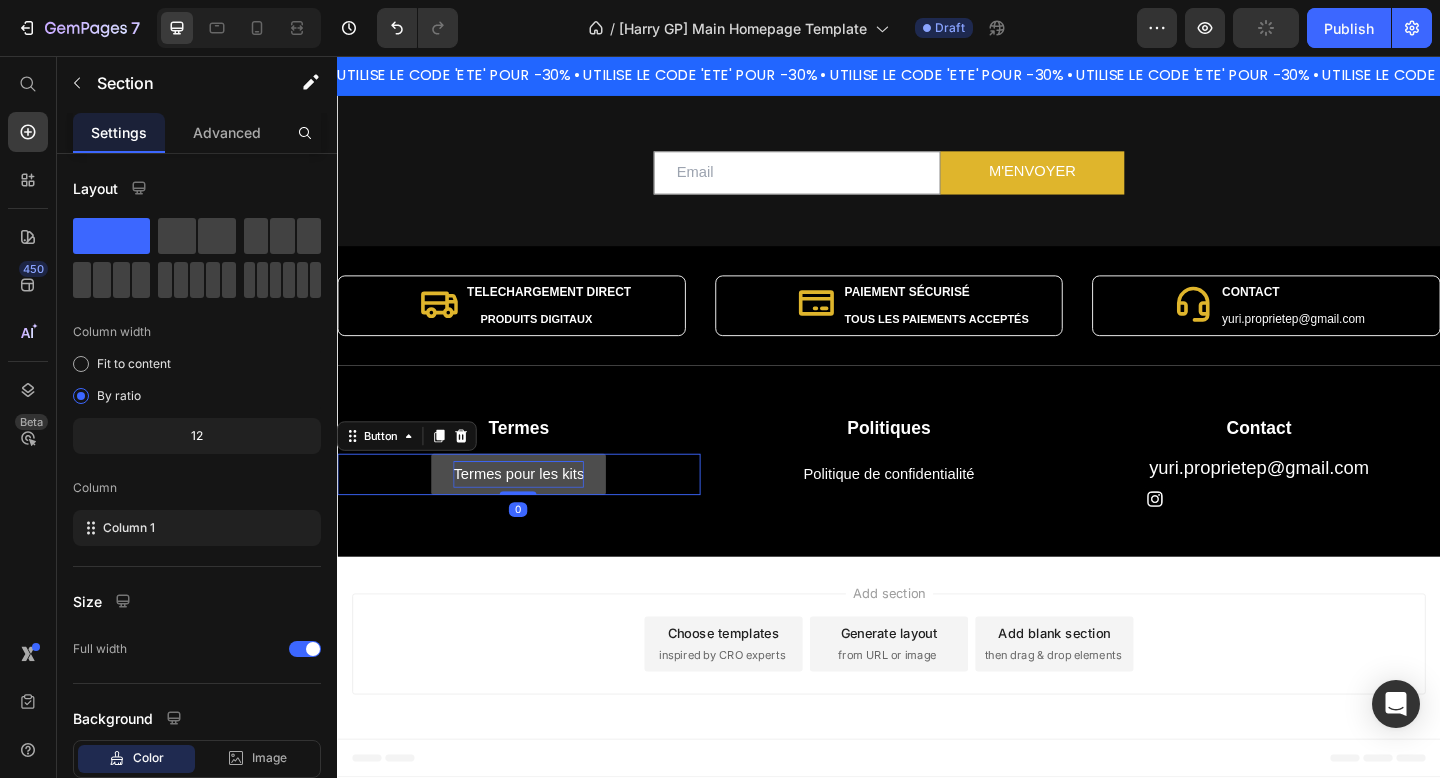 click on "Termes pour les kits" at bounding box center [534, 511] 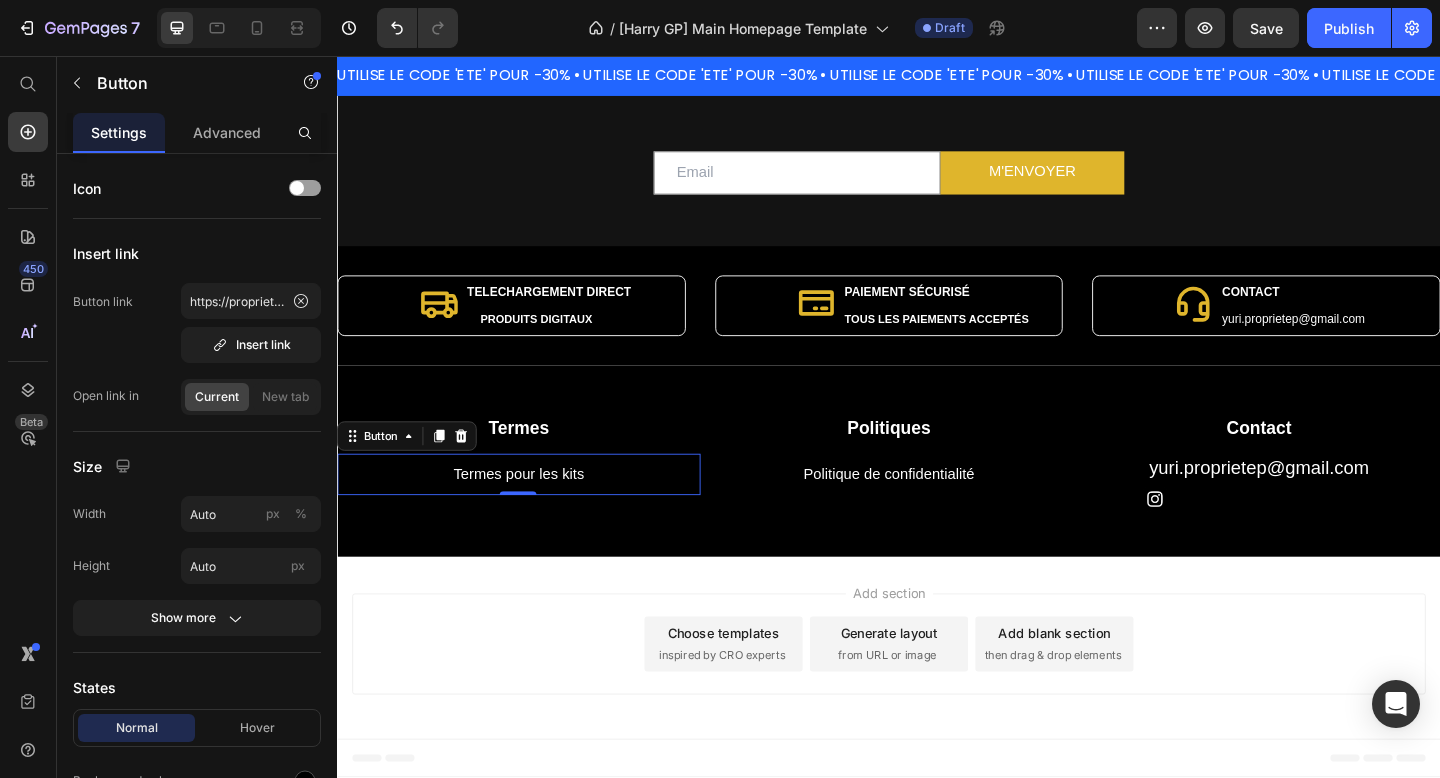 click on "Termes pour les kits Button   0" at bounding box center (534, 511) 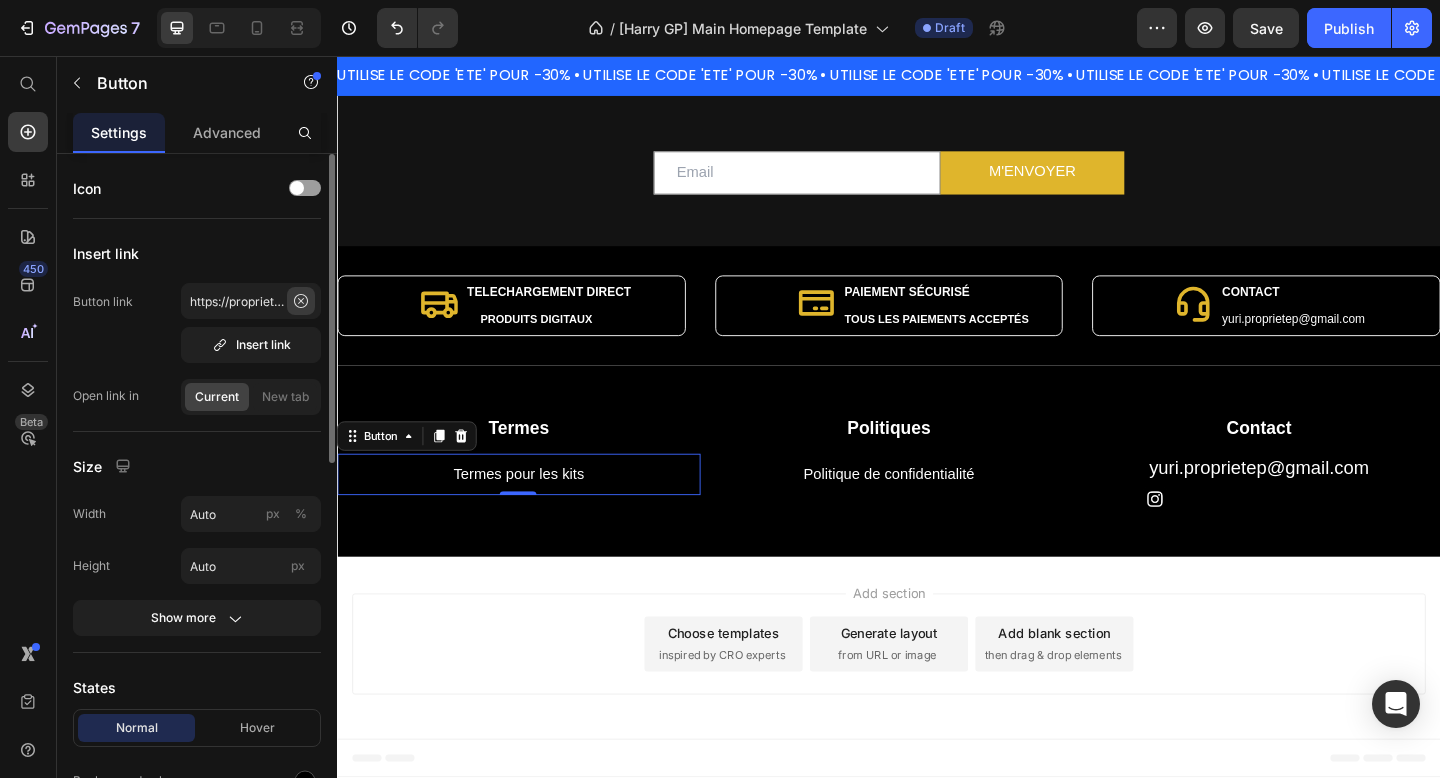 click 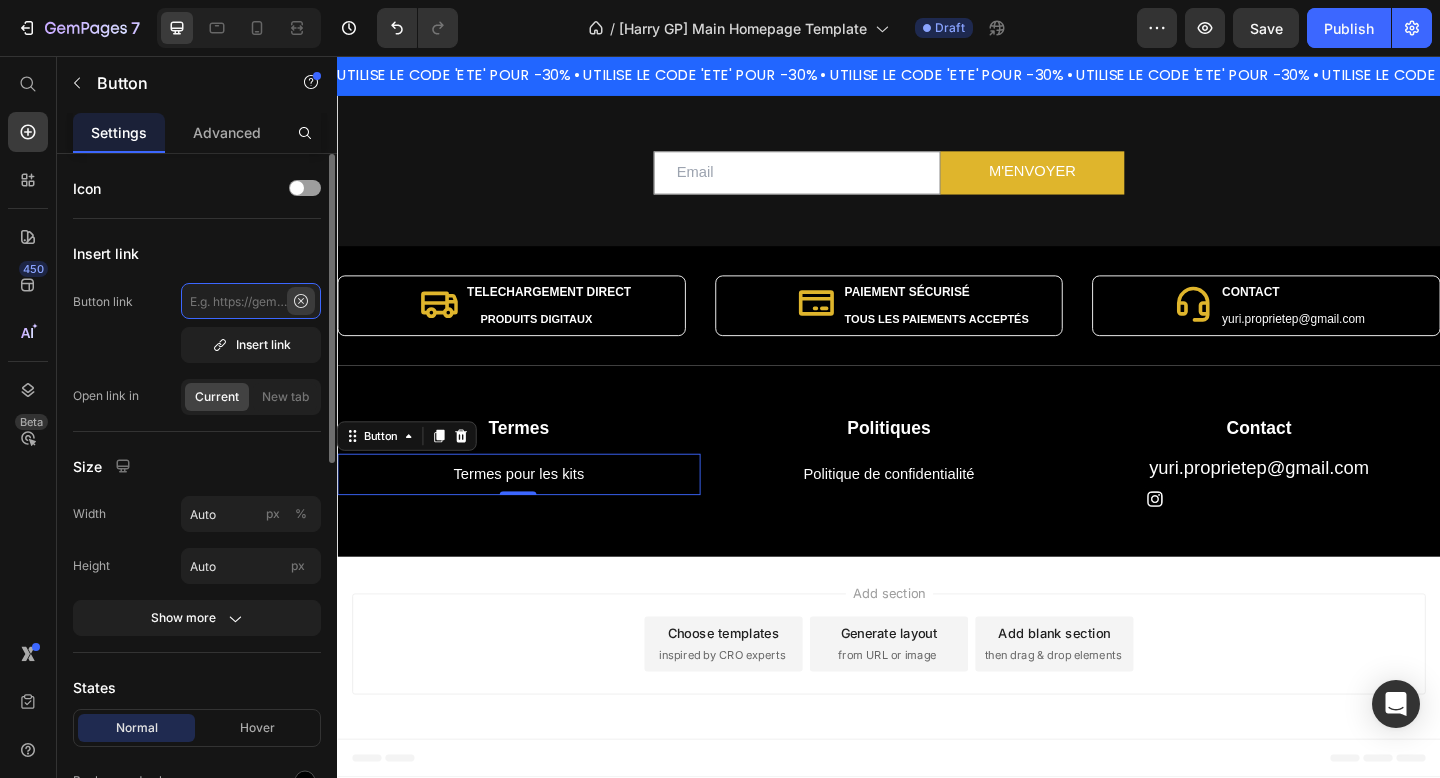 scroll, scrollTop: 0, scrollLeft: 0, axis: both 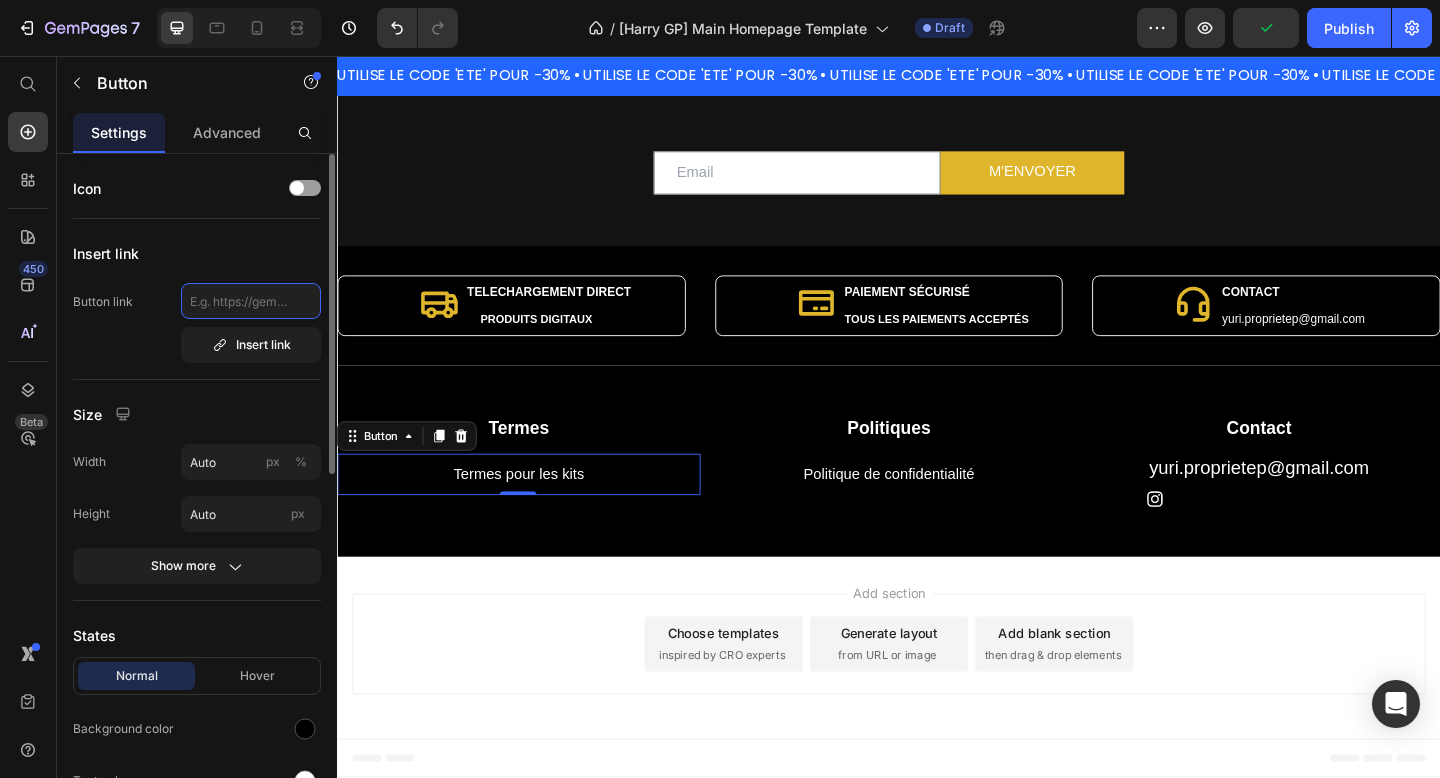 click 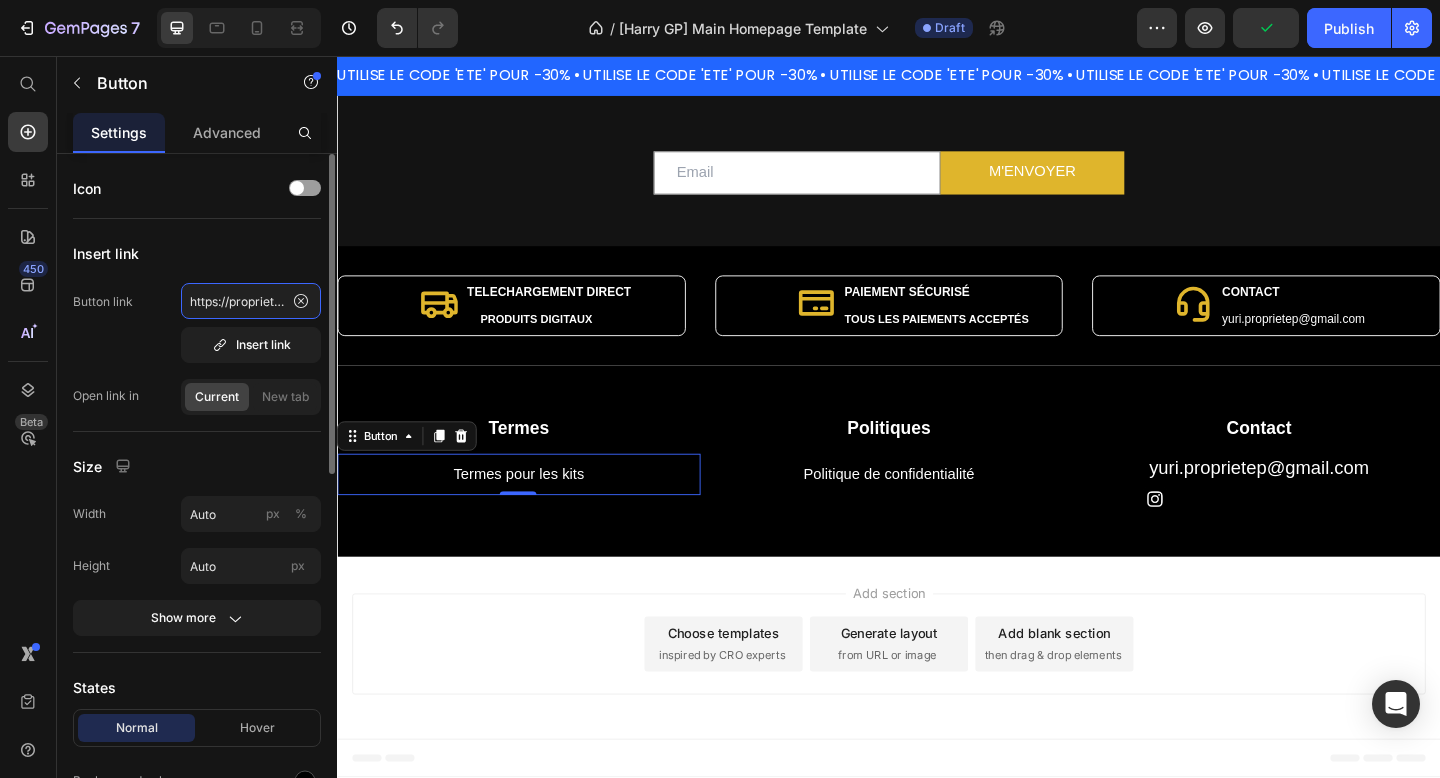 scroll, scrollTop: 0, scrollLeft: 421, axis: horizontal 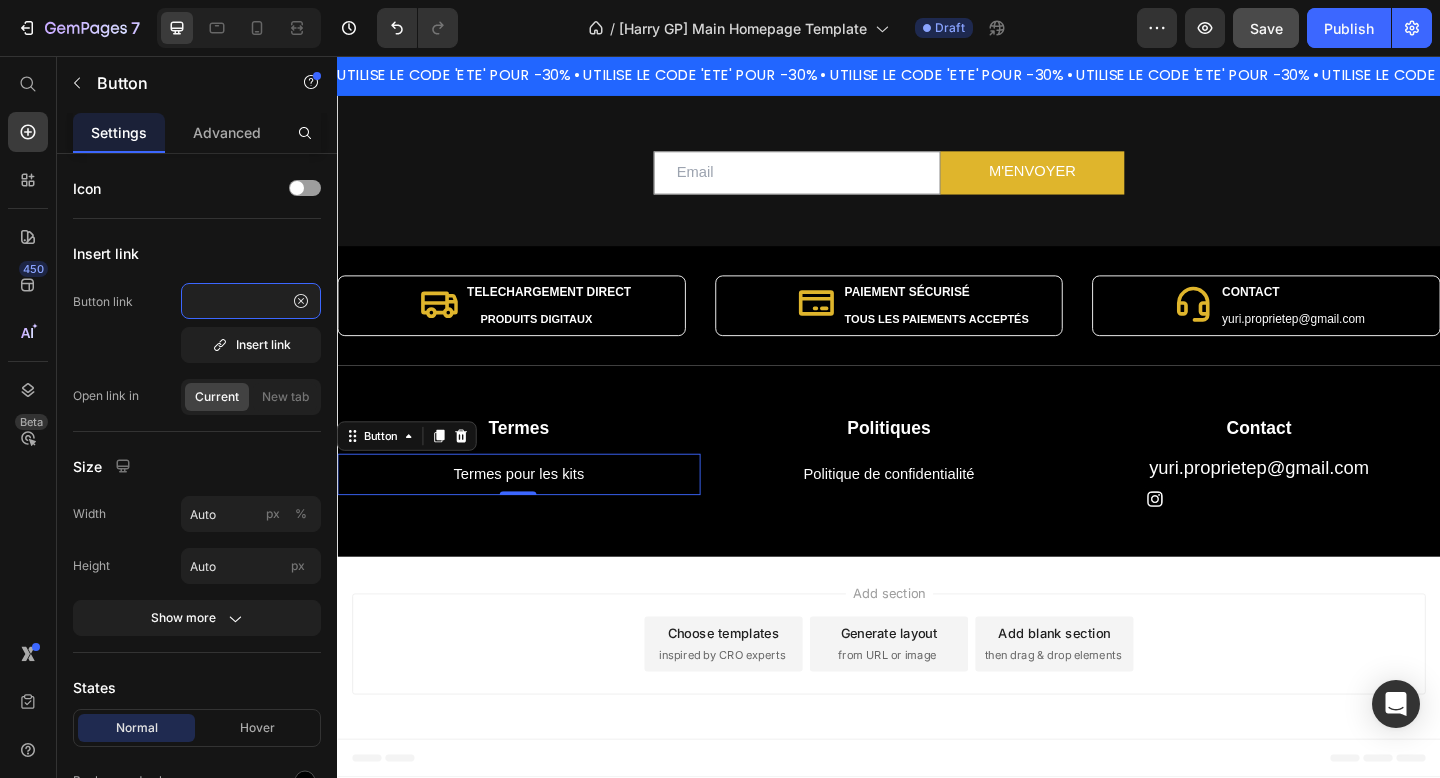 type on "https://proprieteprivee.org/pages/about-page-jul-13-23-02-21?_ab=0&key=1752480845971" 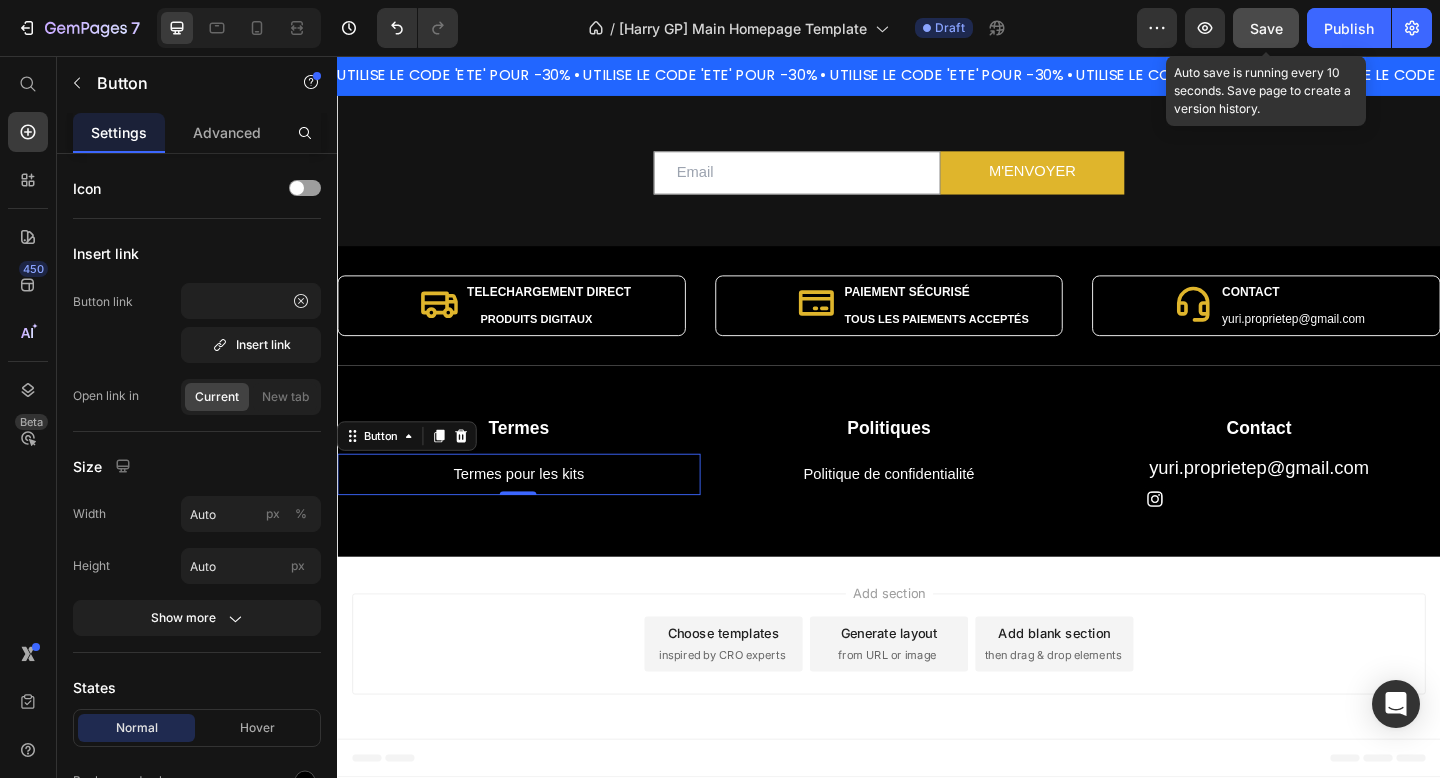 scroll, scrollTop: 0, scrollLeft: 0, axis: both 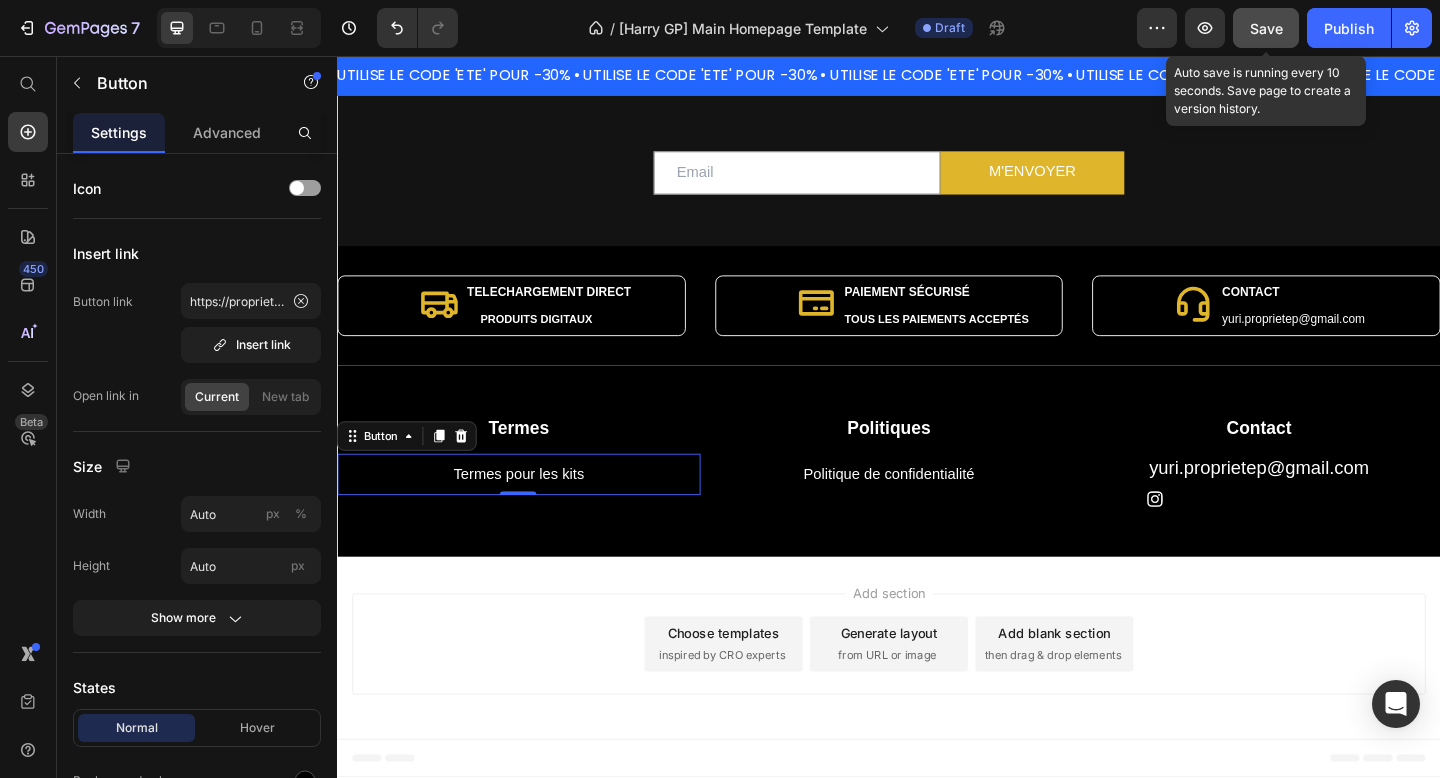 click on "Save" at bounding box center (1266, 28) 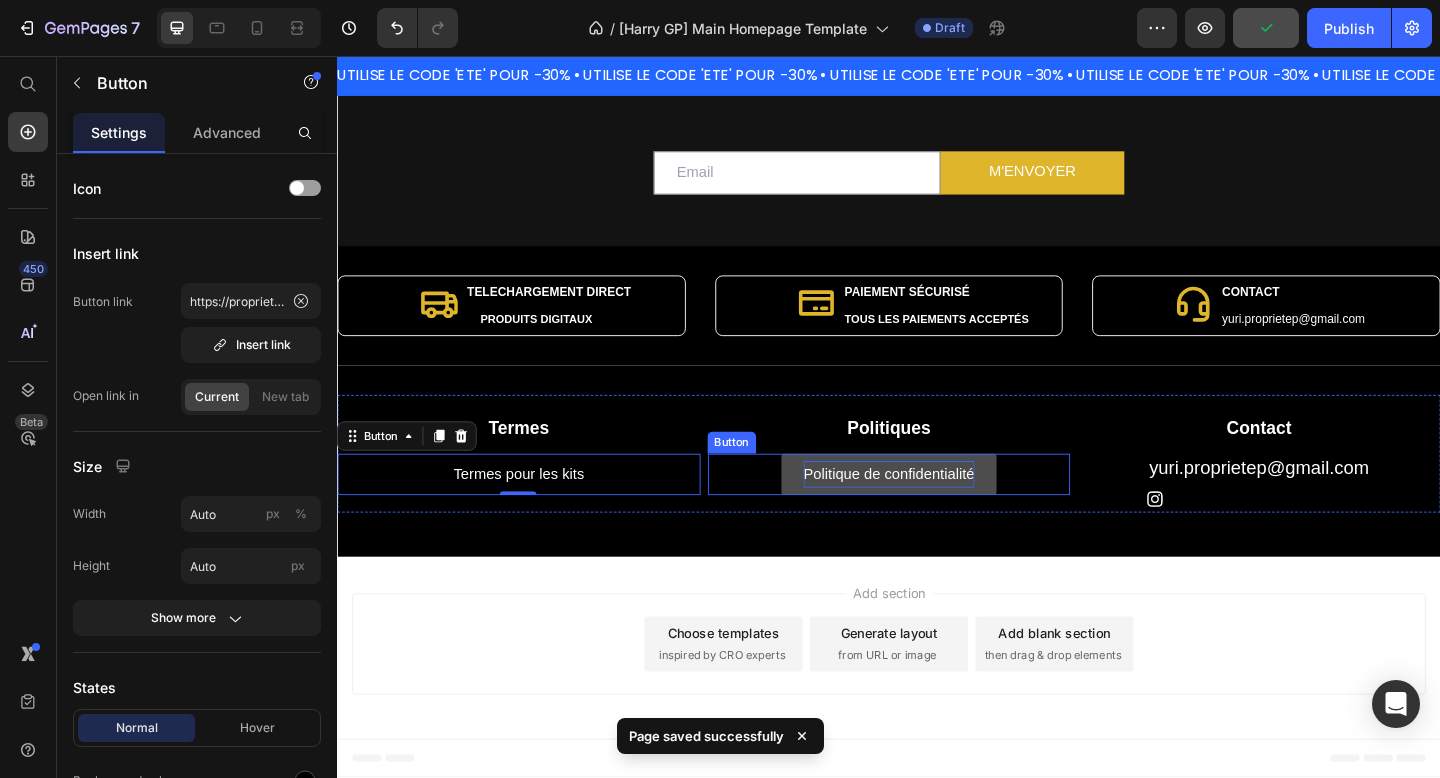 click on "Politique de confidentialité" at bounding box center (937, 511) 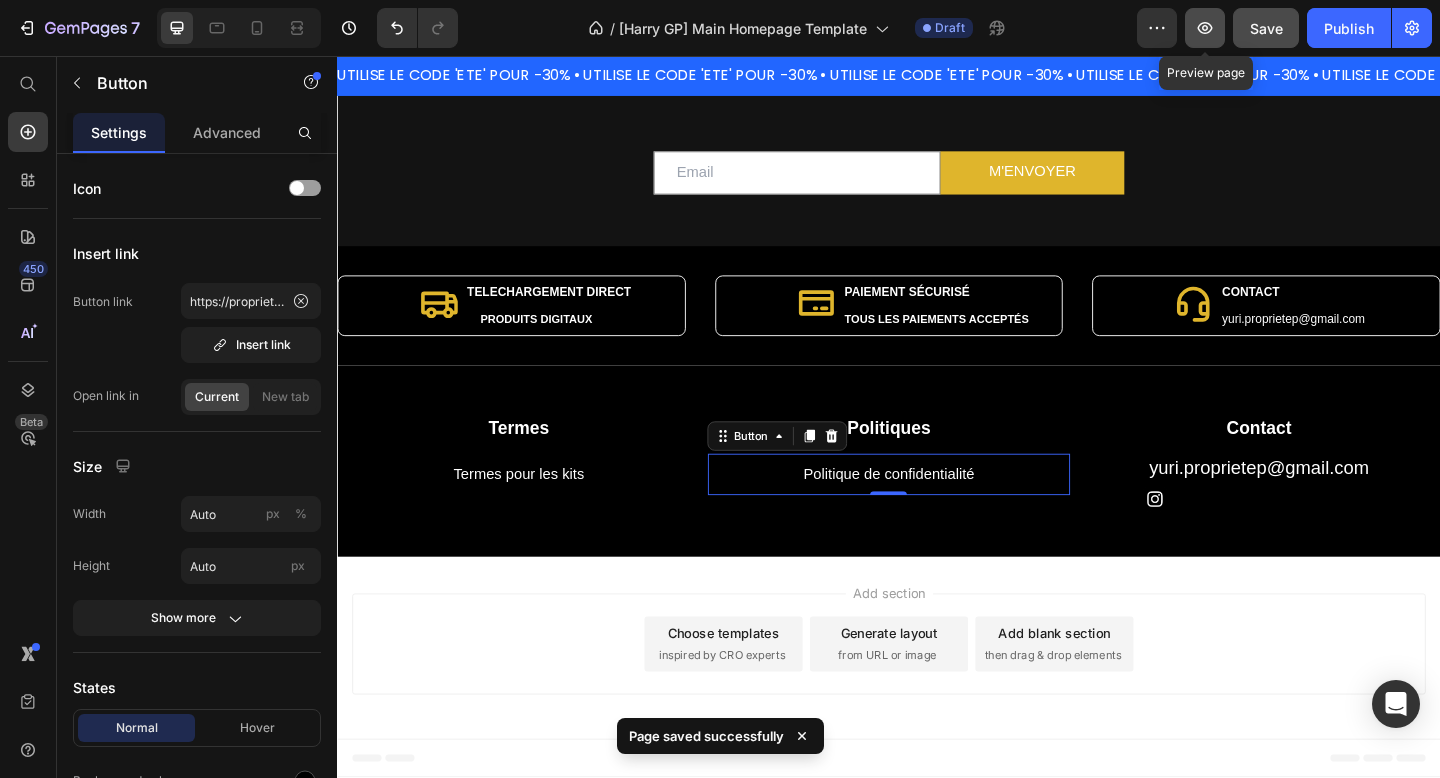 click 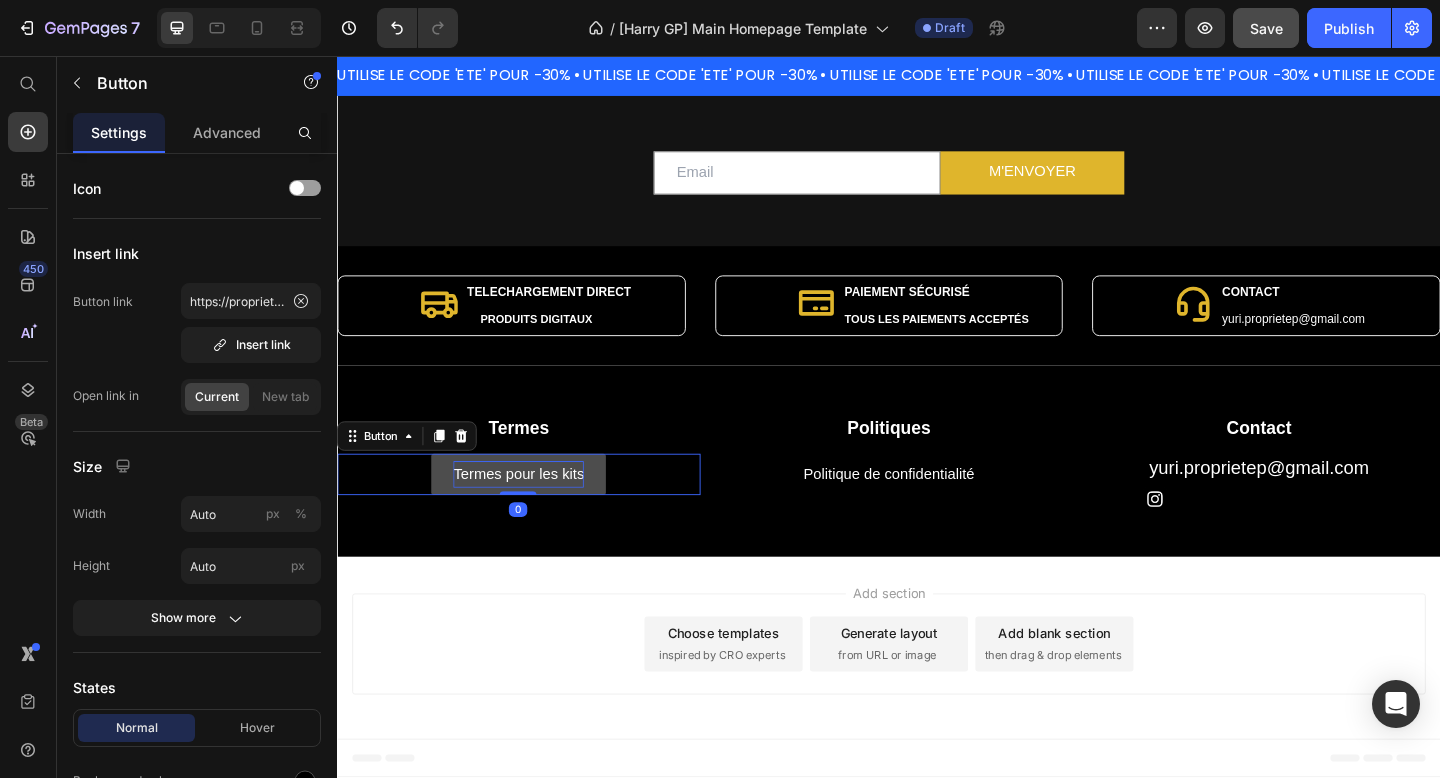 click on "Termes pour les kits" at bounding box center (534, 511) 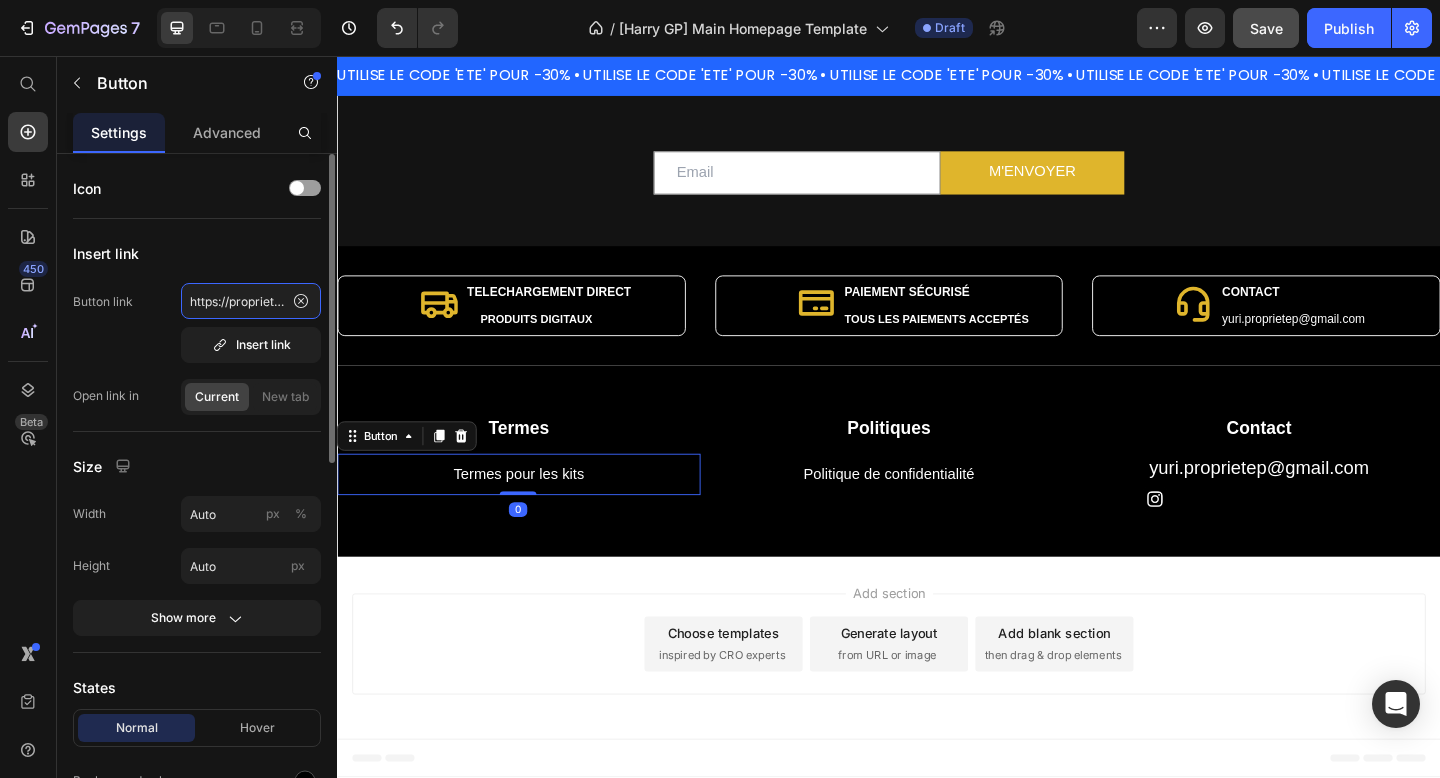 click on "https://proprieteprivee.org/pages/about-page-jul-13-23-02-21?_ab=0&key=1752480845971" 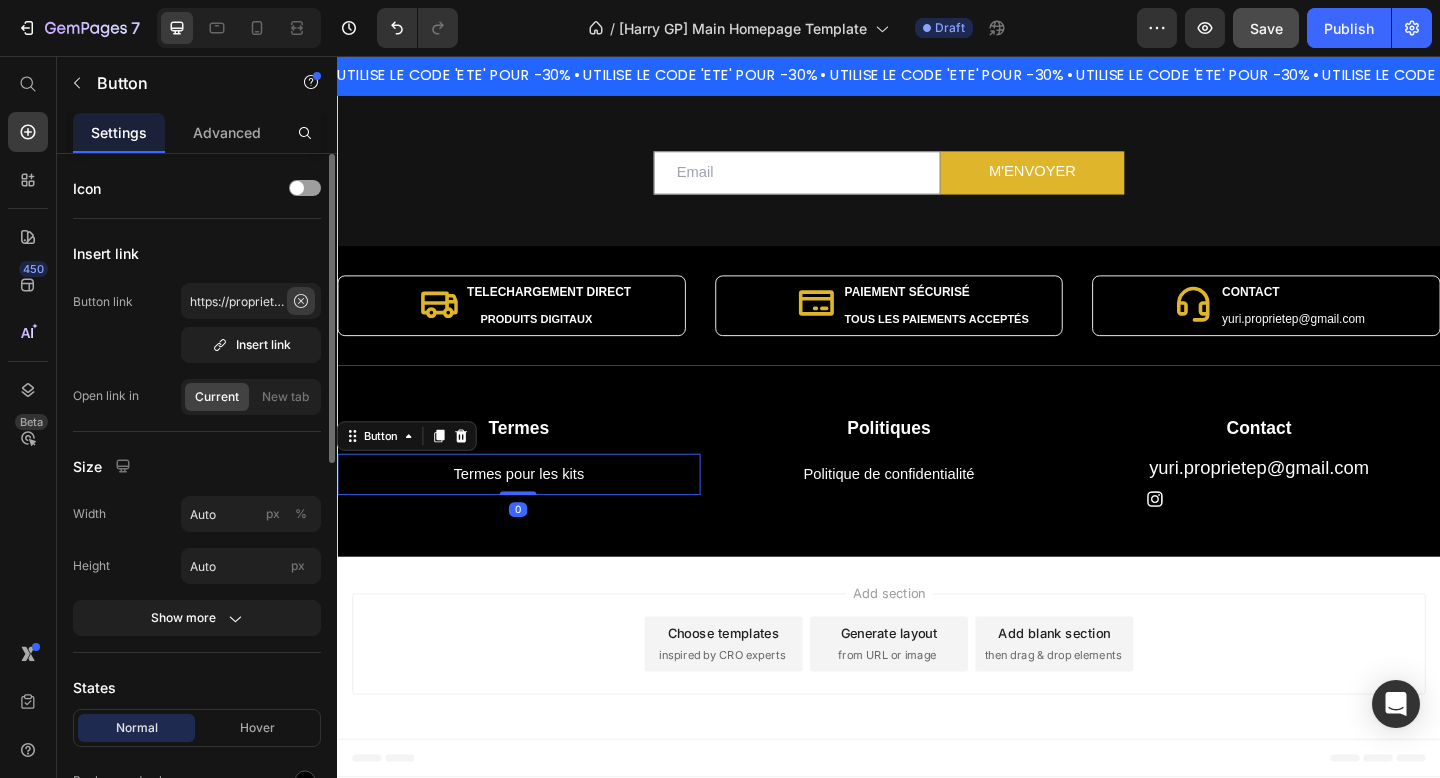 click 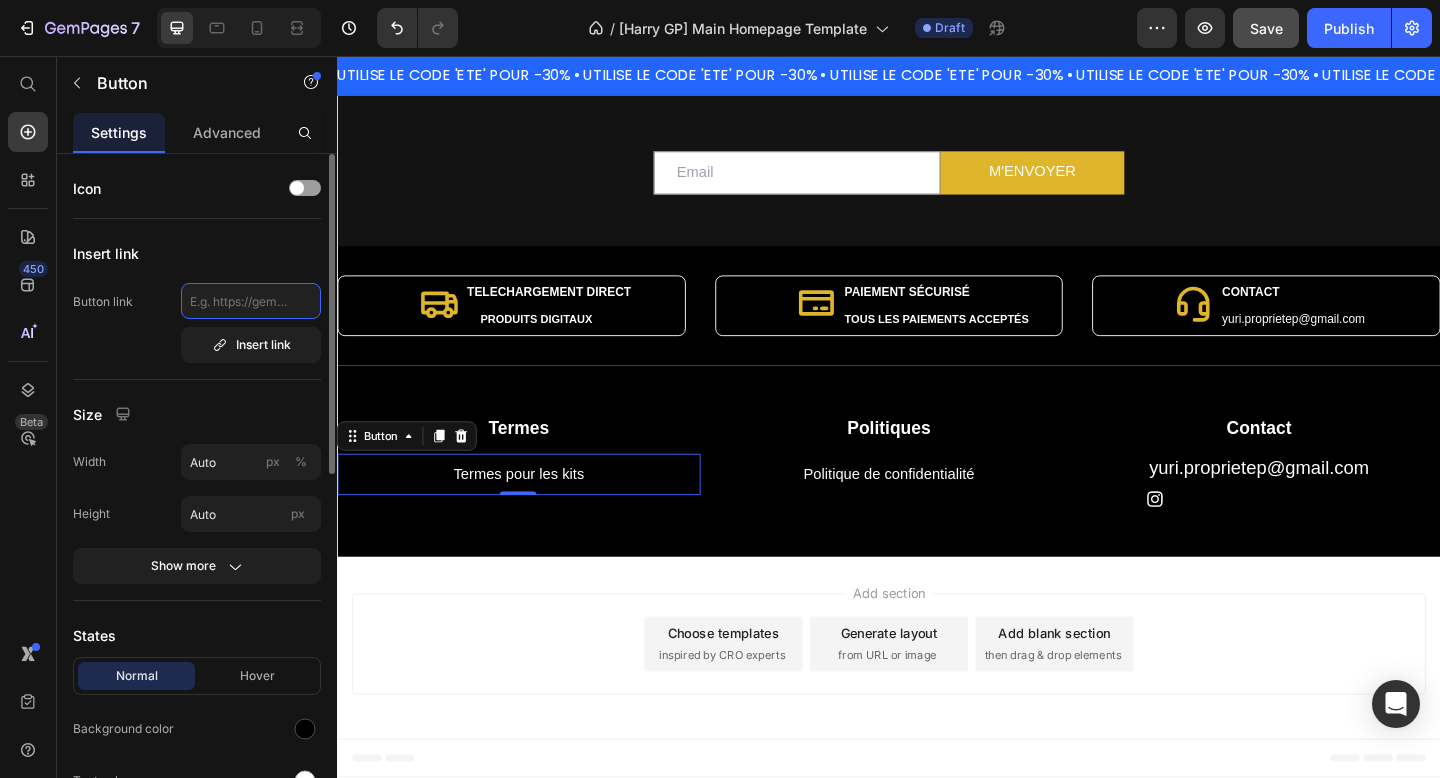 click 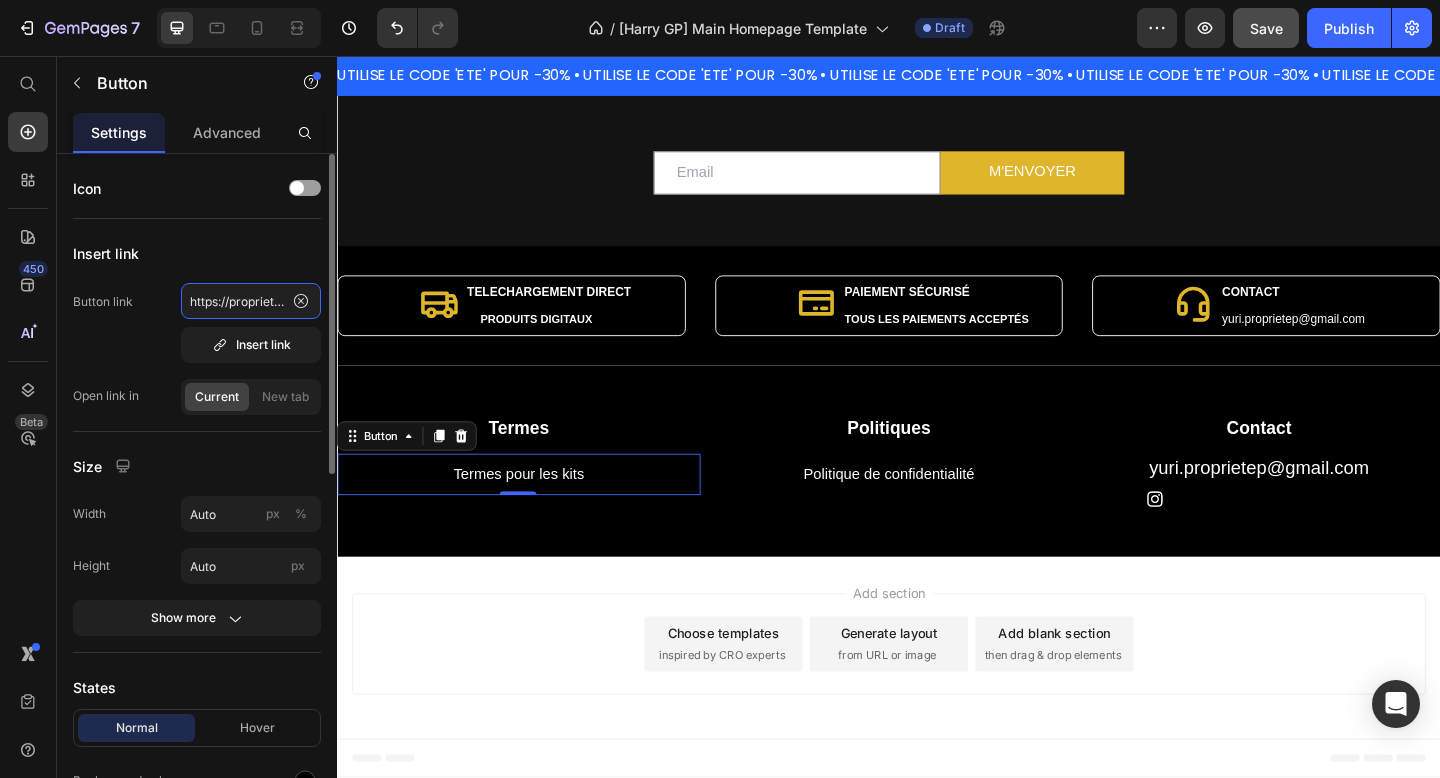scroll, scrollTop: 0, scrollLeft: 419, axis: horizontal 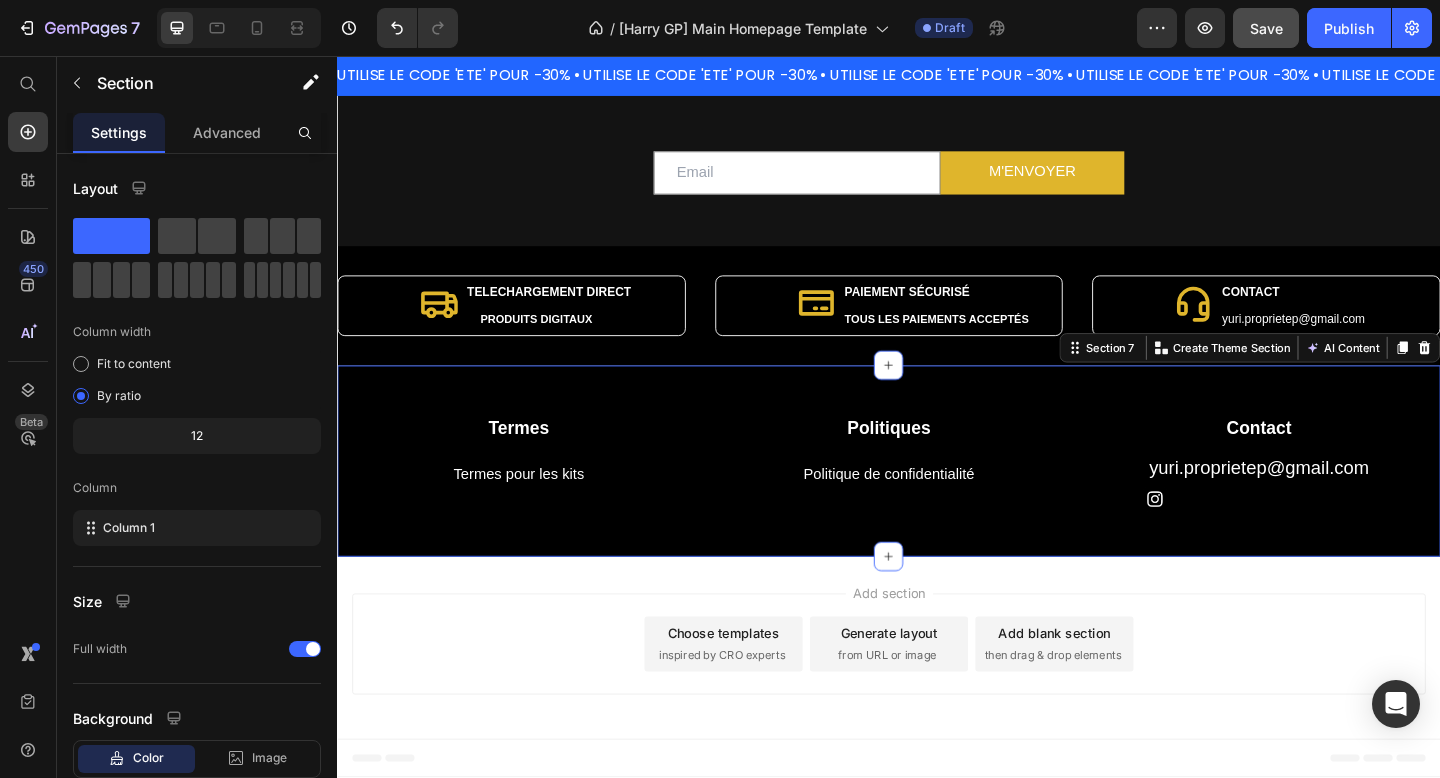 click on "Termes Heading Termes pour les kits Button Politiques Heading Politique de confidentialité Button Contact Heading yuri.proprietep@gmail.com Heading Image Row Row" at bounding box center [937, 497] 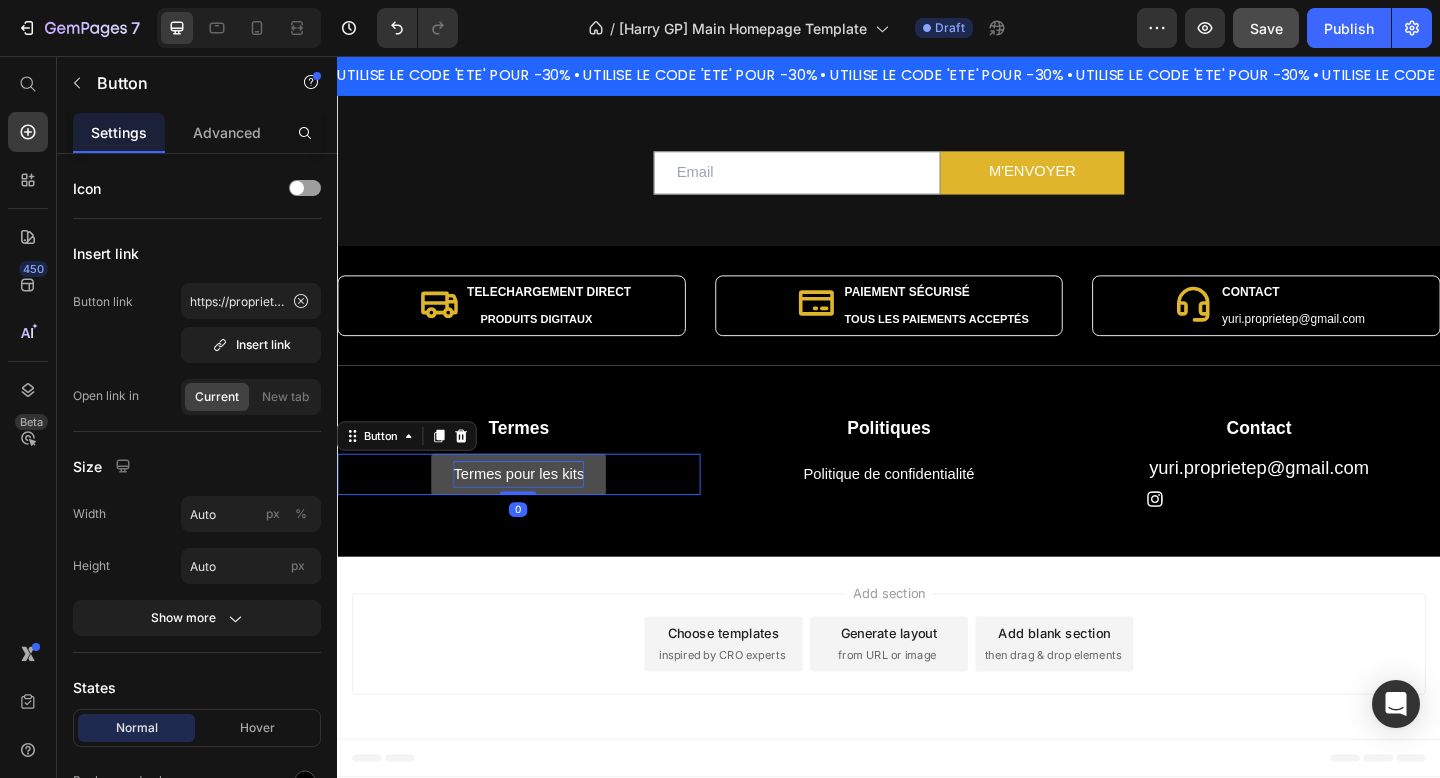 click on "Termes pour les kits" at bounding box center (534, 511) 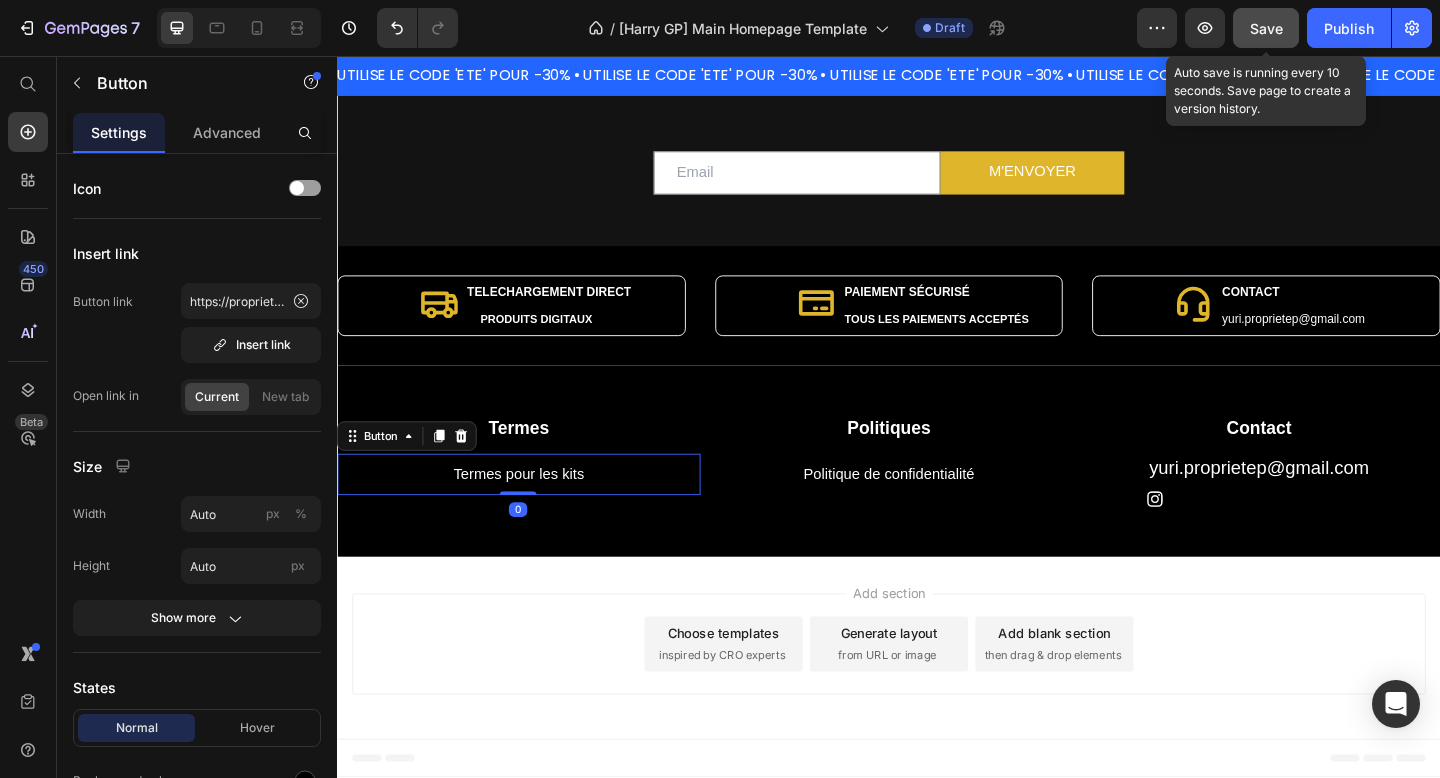click on "Save" at bounding box center (1266, 28) 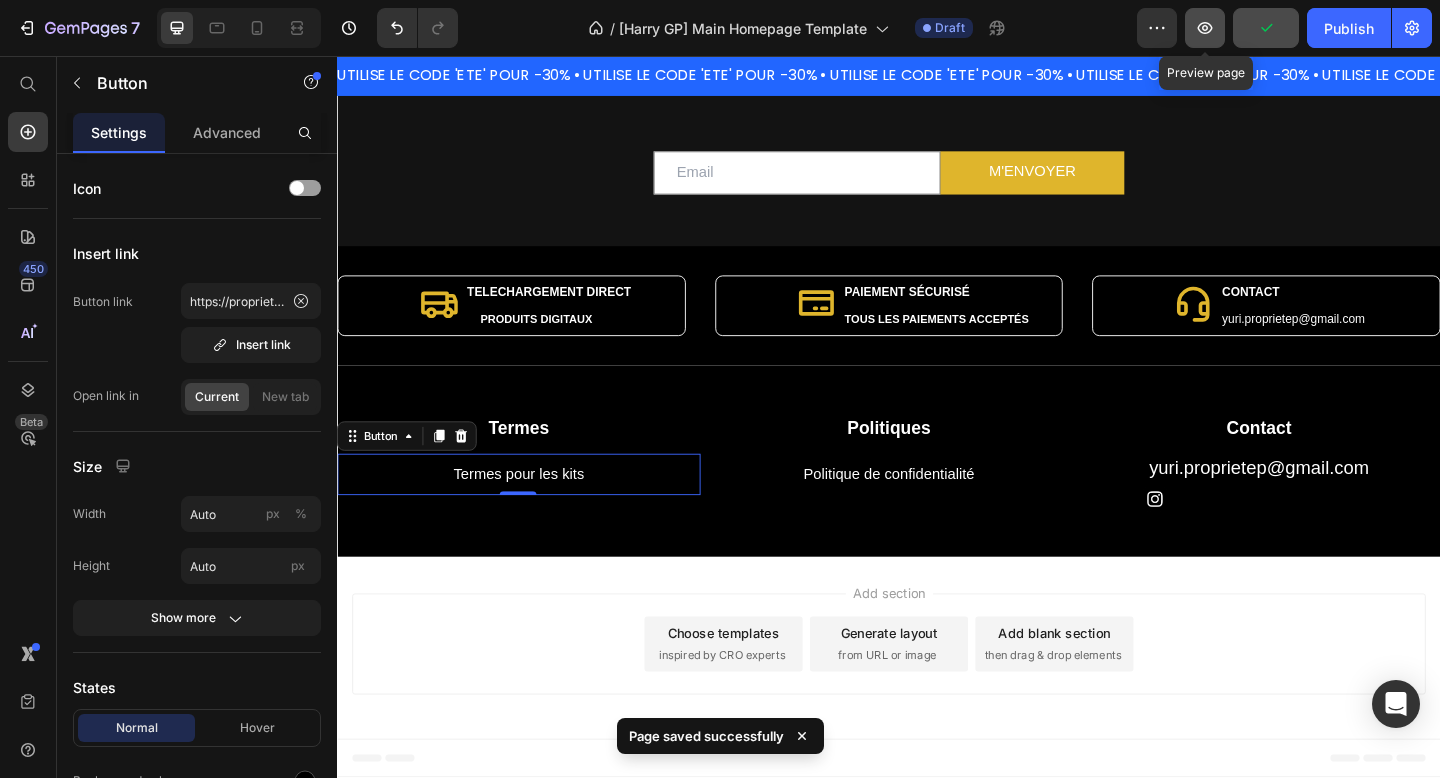 click 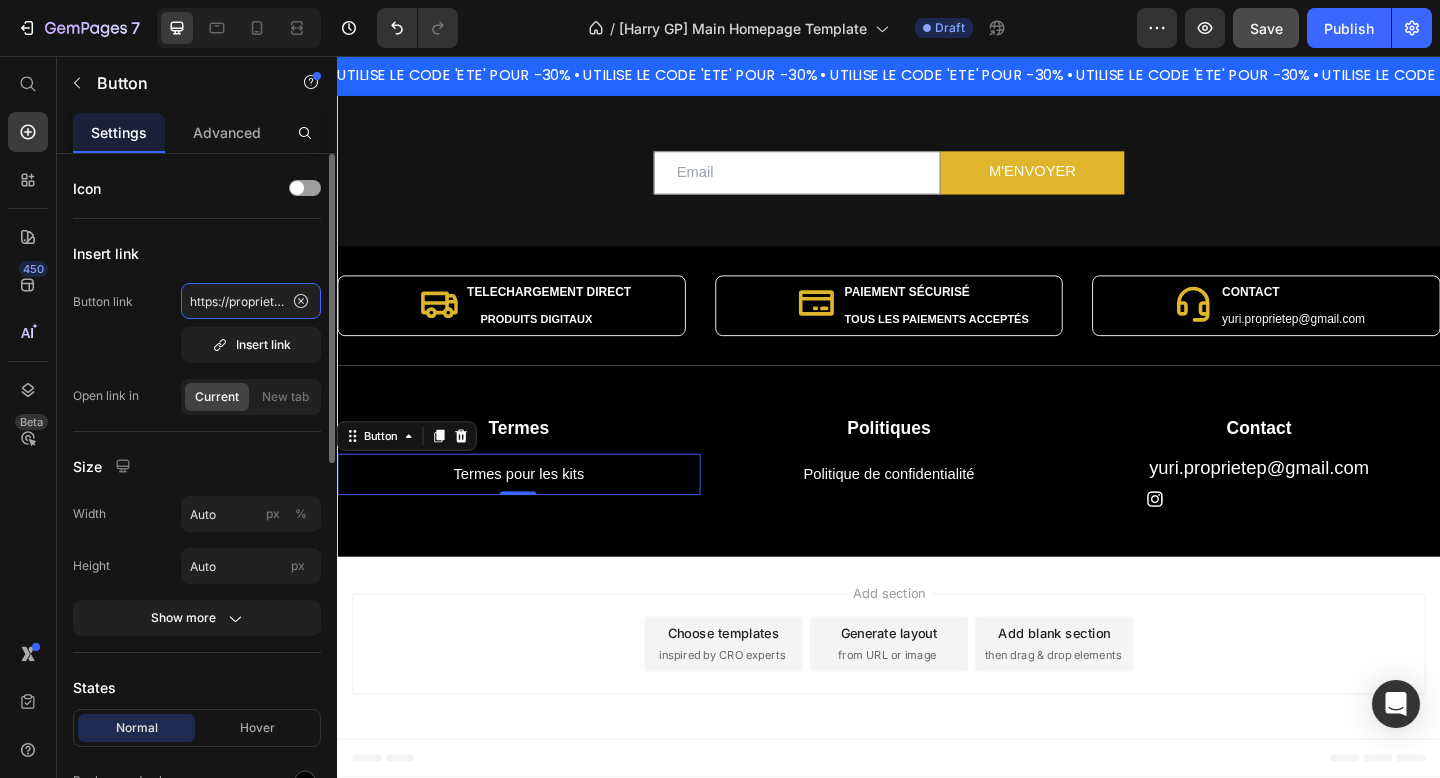 click on "https://proprieteprivee.org/pages/about-page-jul-13-22-38-24?_ab=0&key=1752481519194" 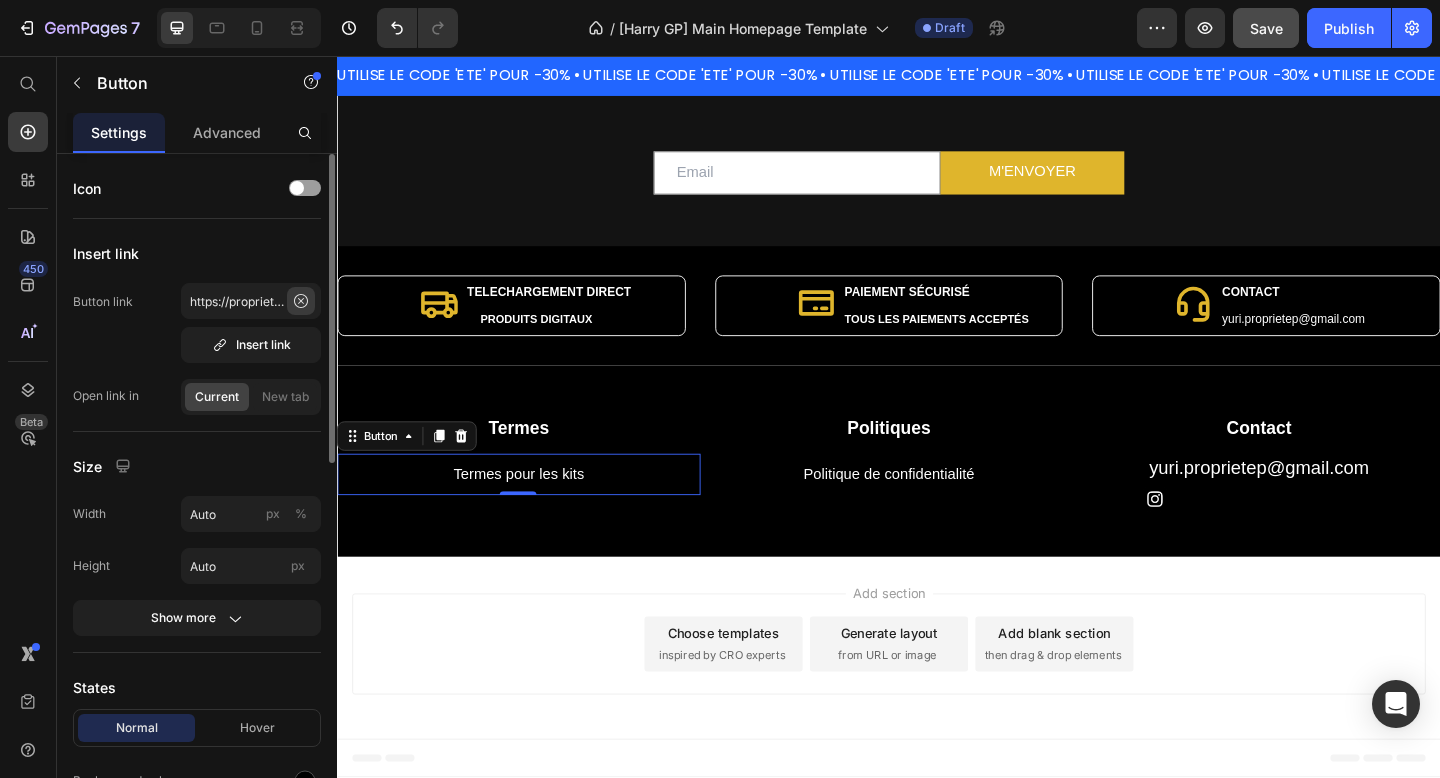 click 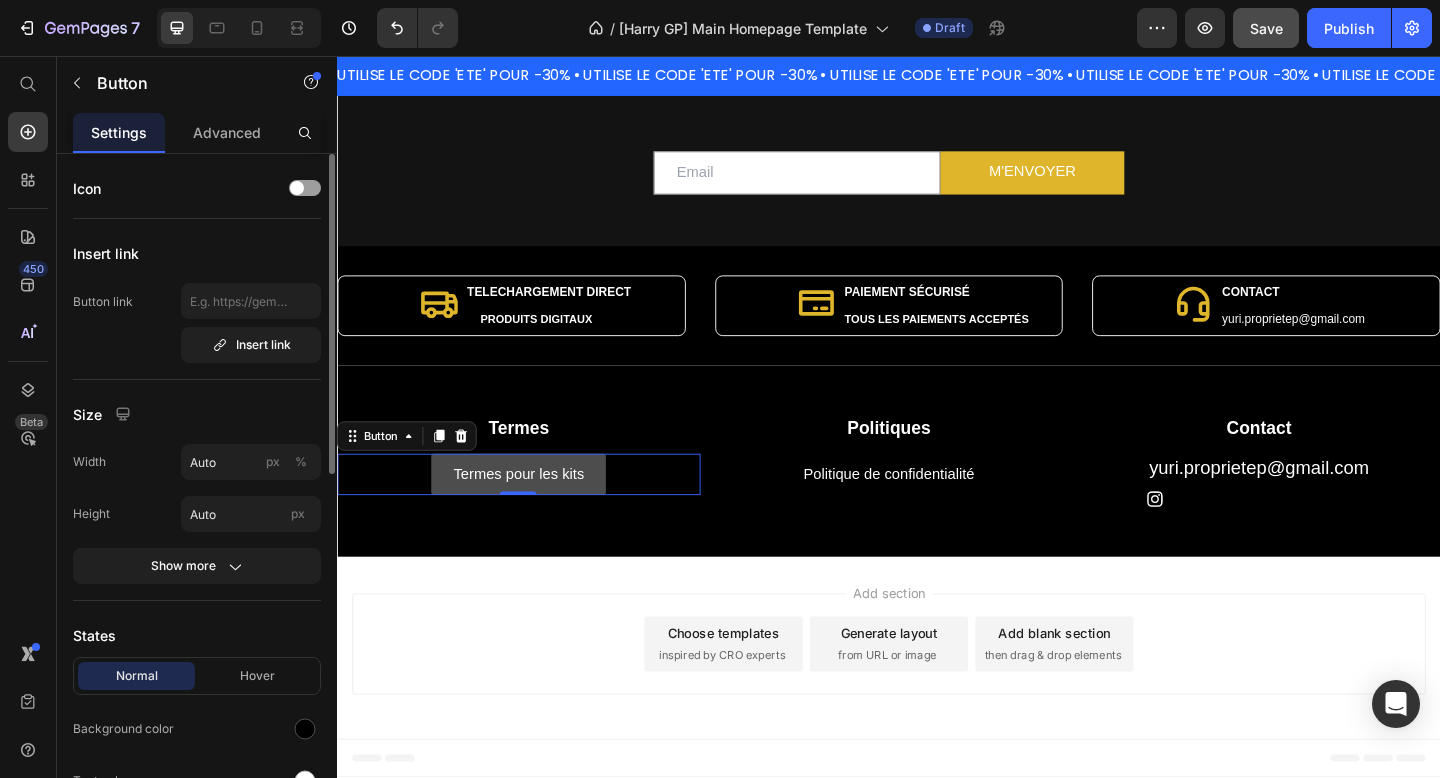 click on "Termes pour les kits" at bounding box center (534, 511) 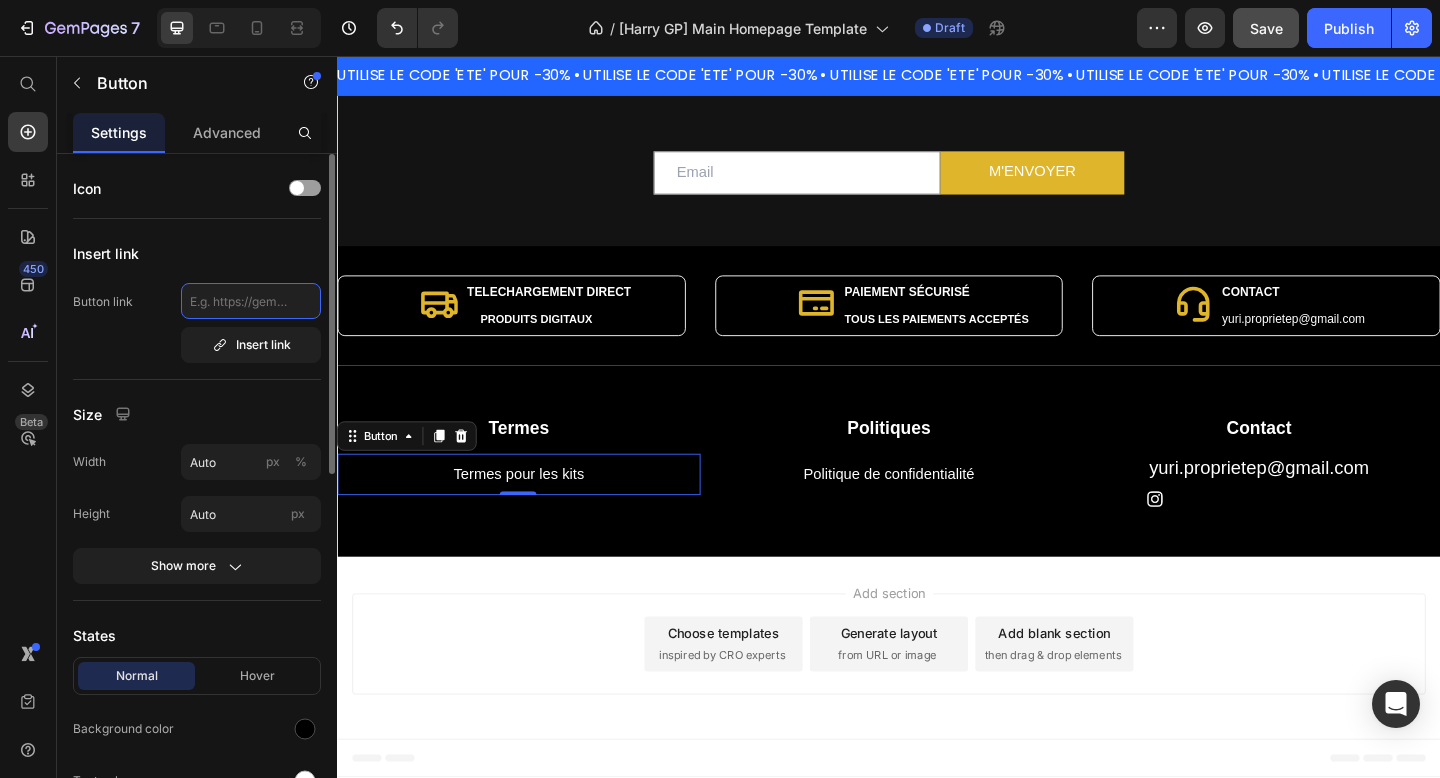 click 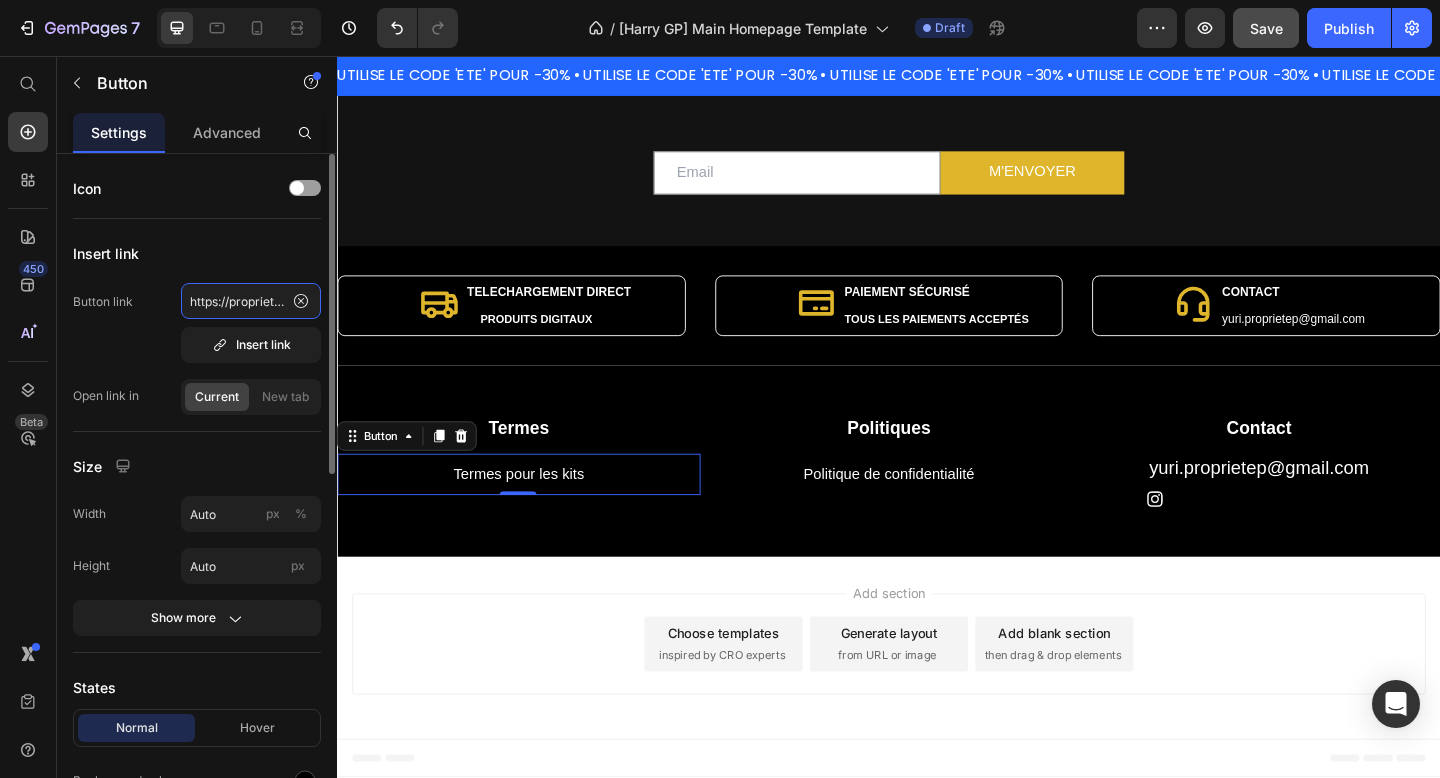 scroll, scrollTop: 0, scrollLeft: 419, axis: horizontal 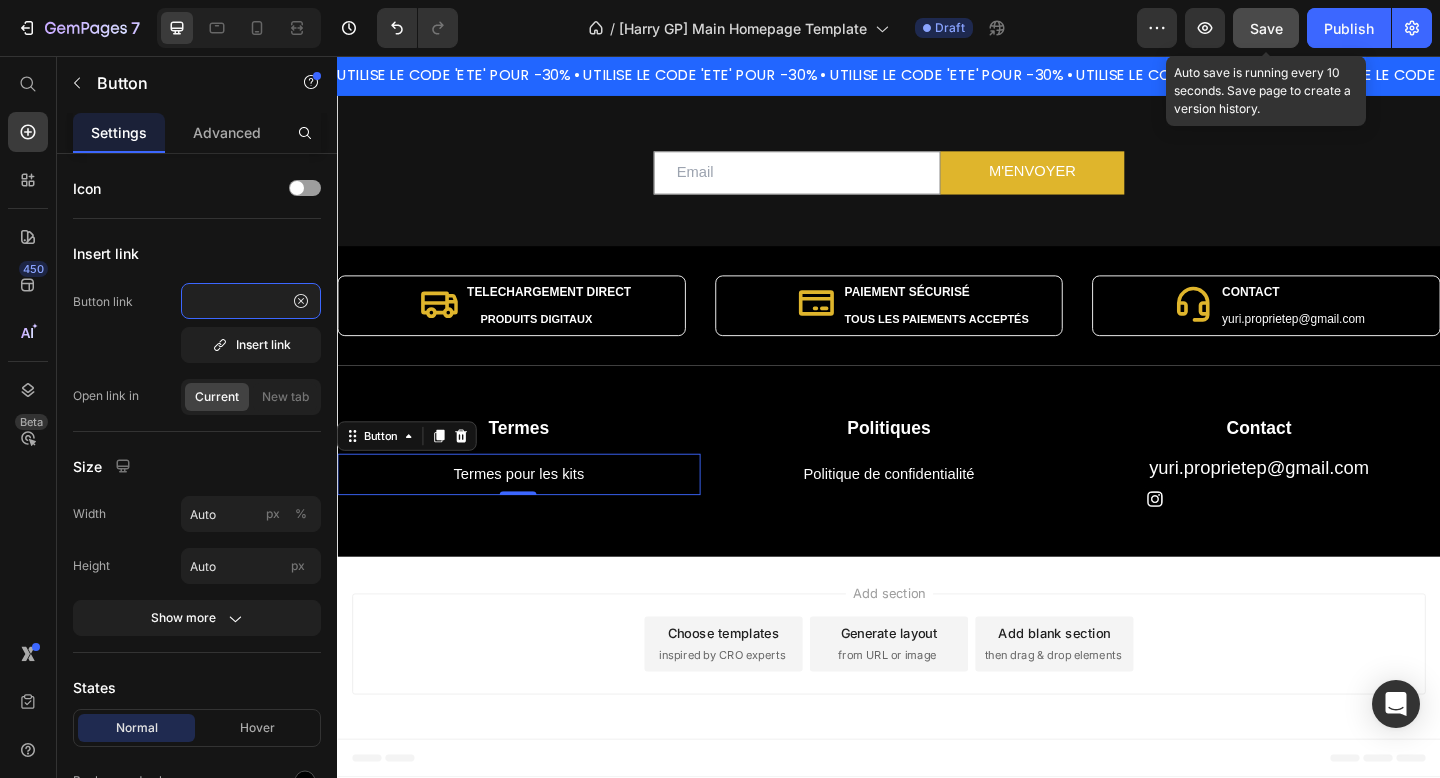 type on "https://proprieteprivee.org/pages/about-page-jul-13-22-38-24?_ab=0&key=1752481519194" 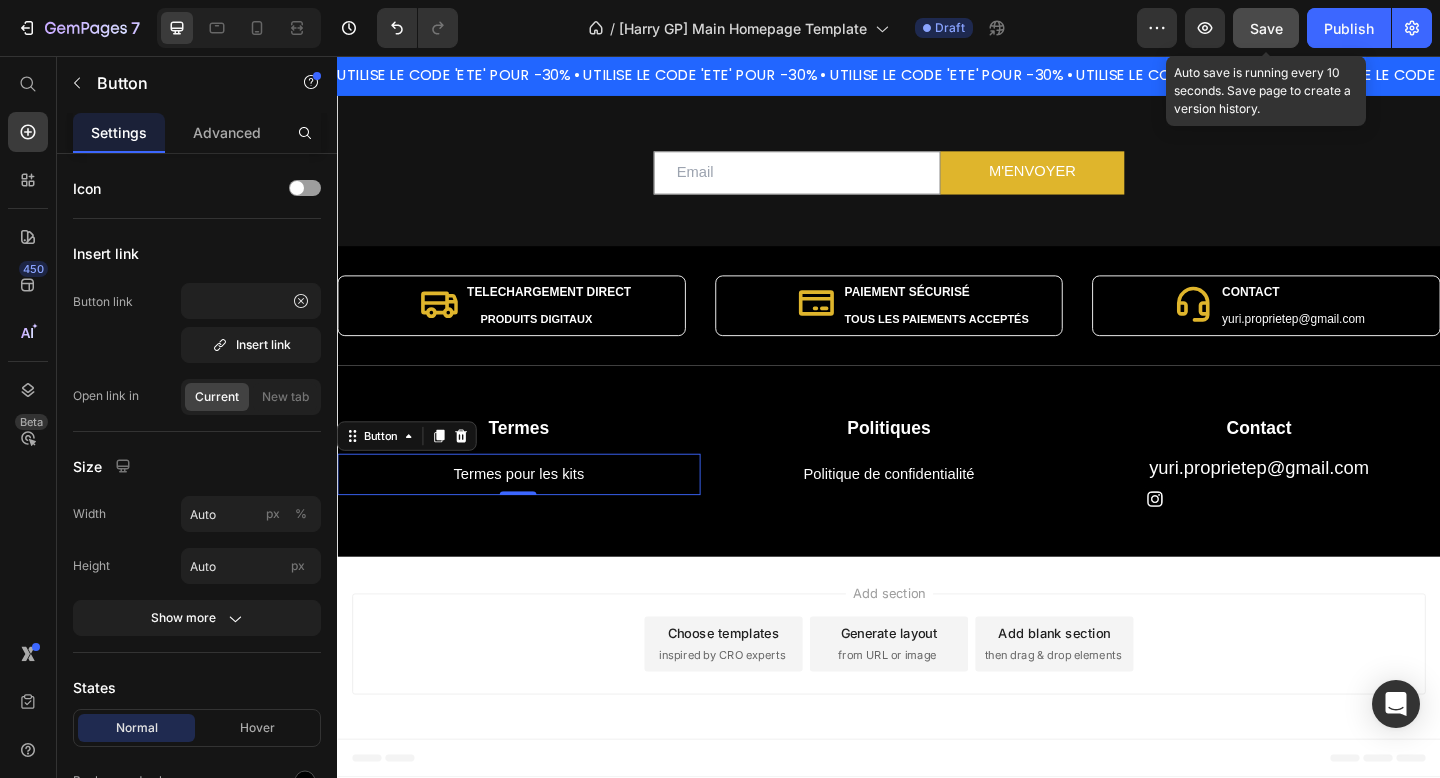 scroll, scrollTop: 0, scrollLeft: 0, axis: both 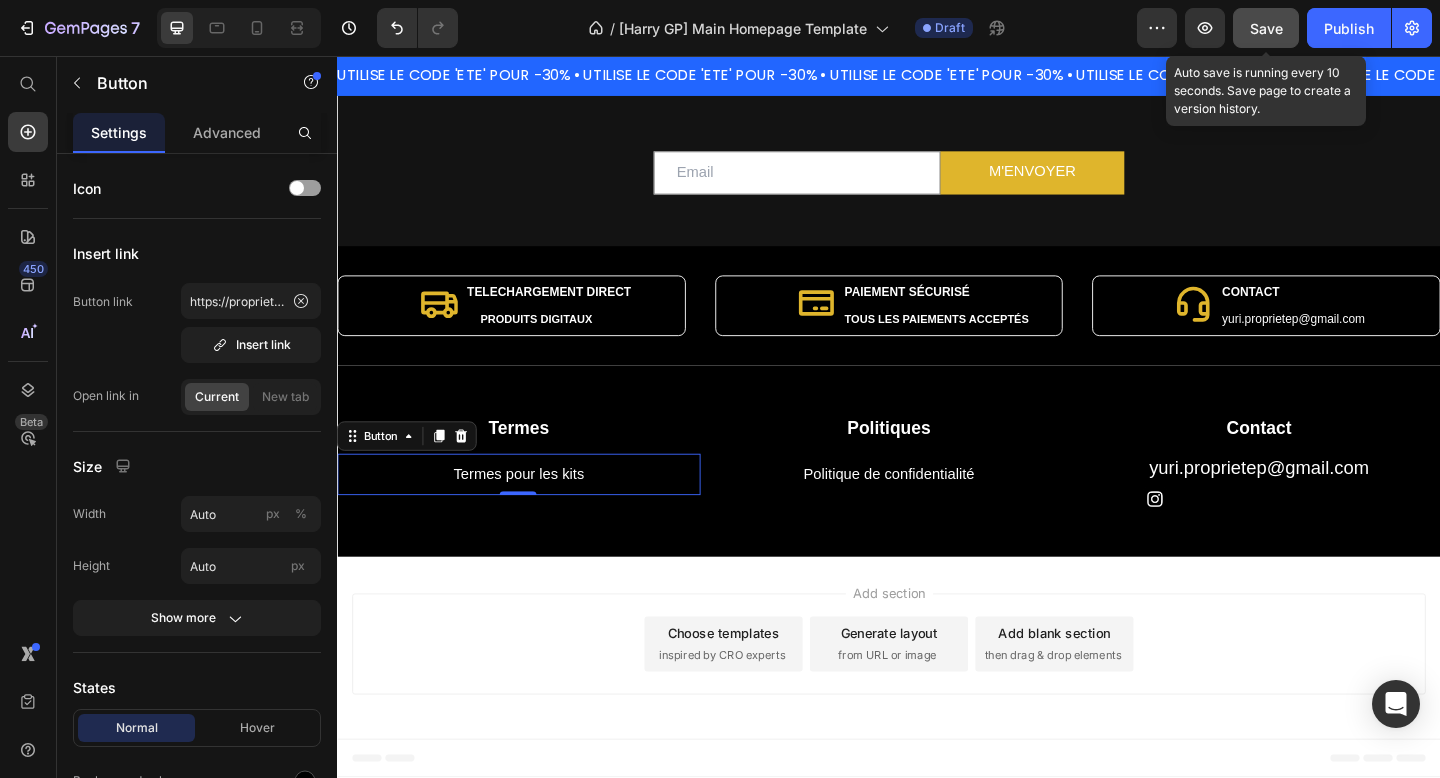 click on "Save" 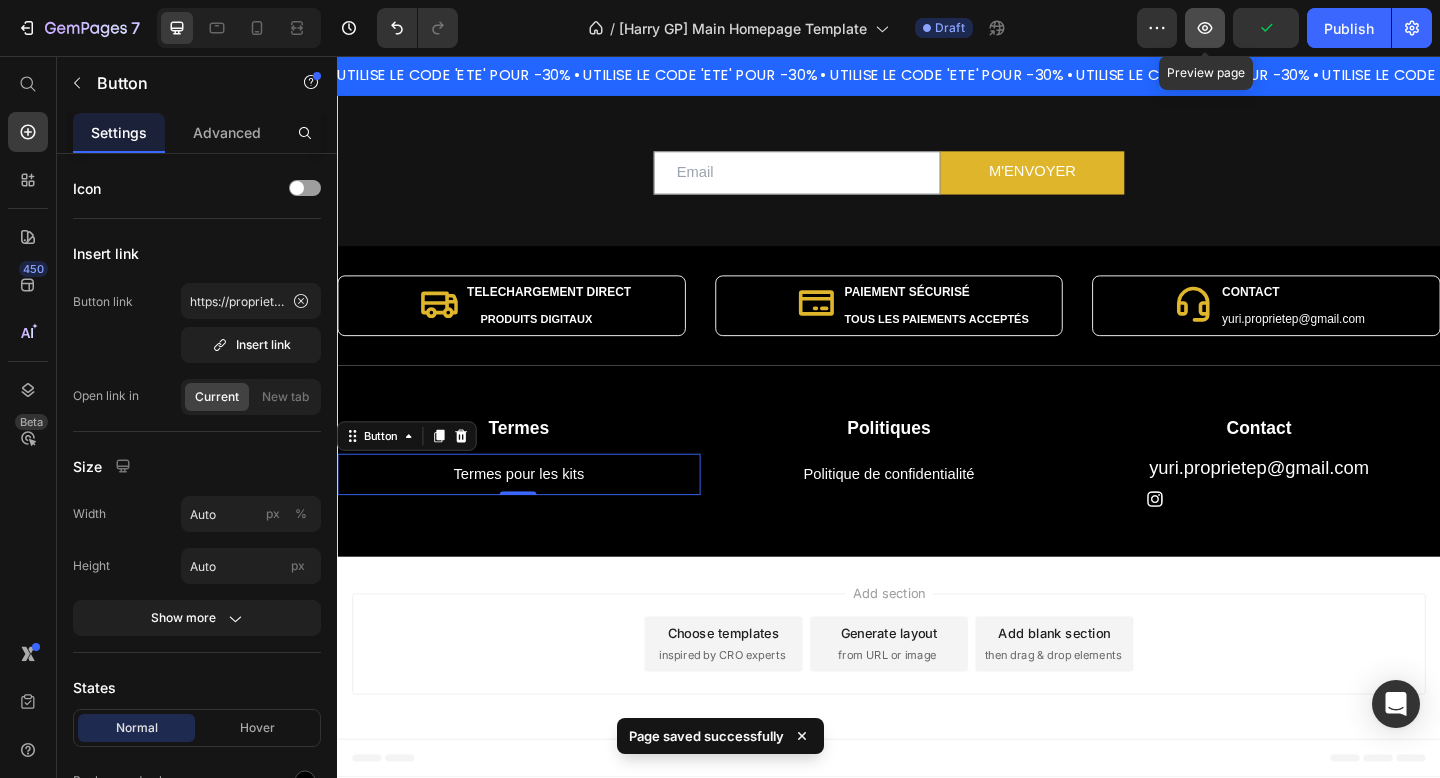 click 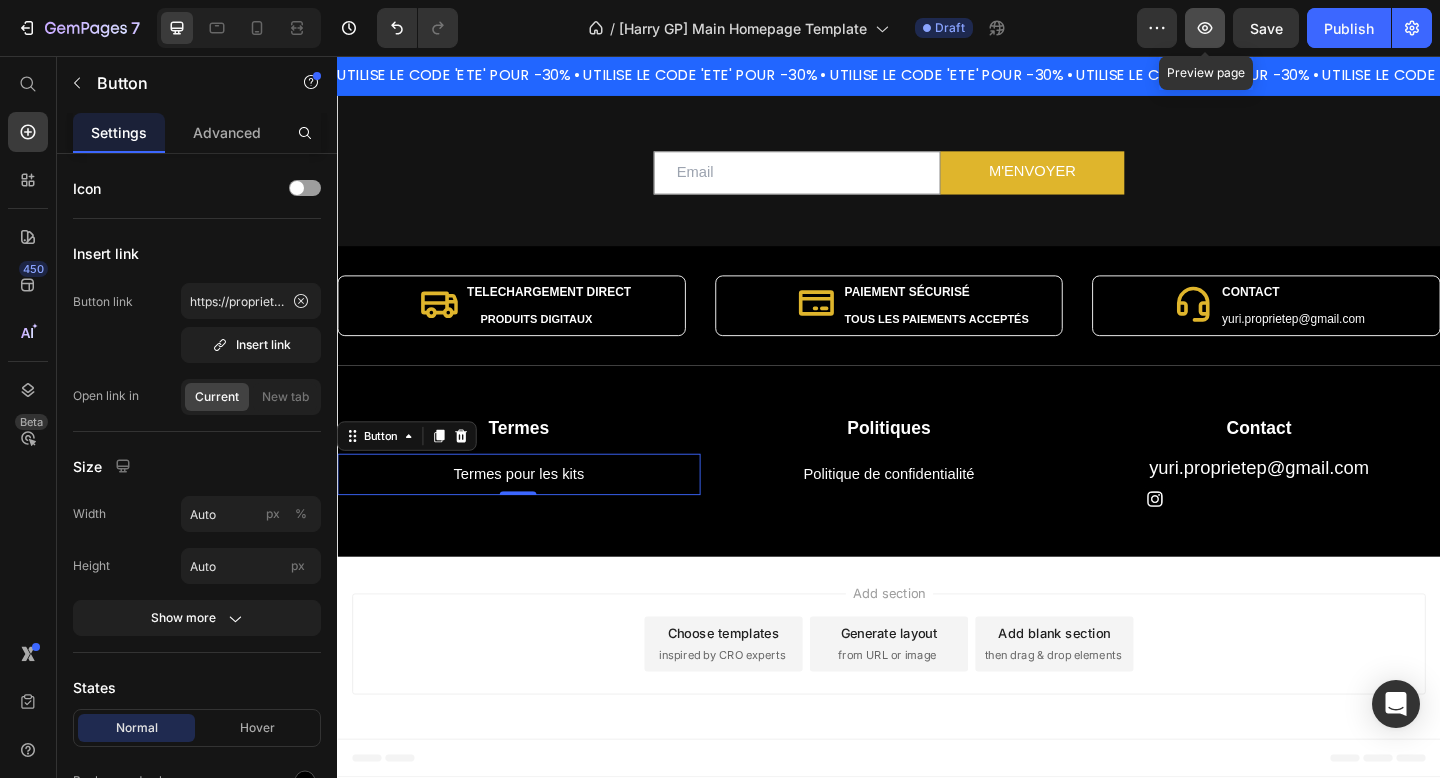 click 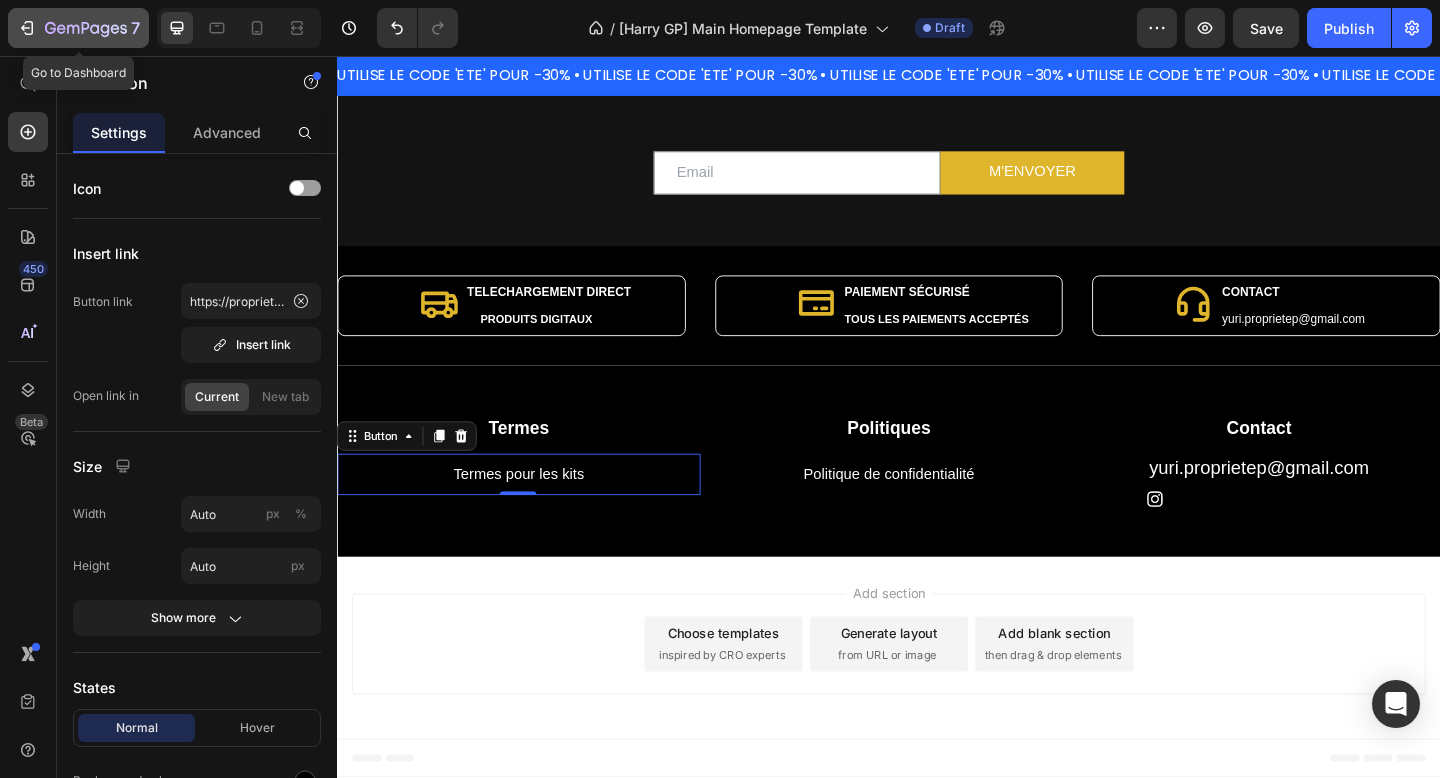 click 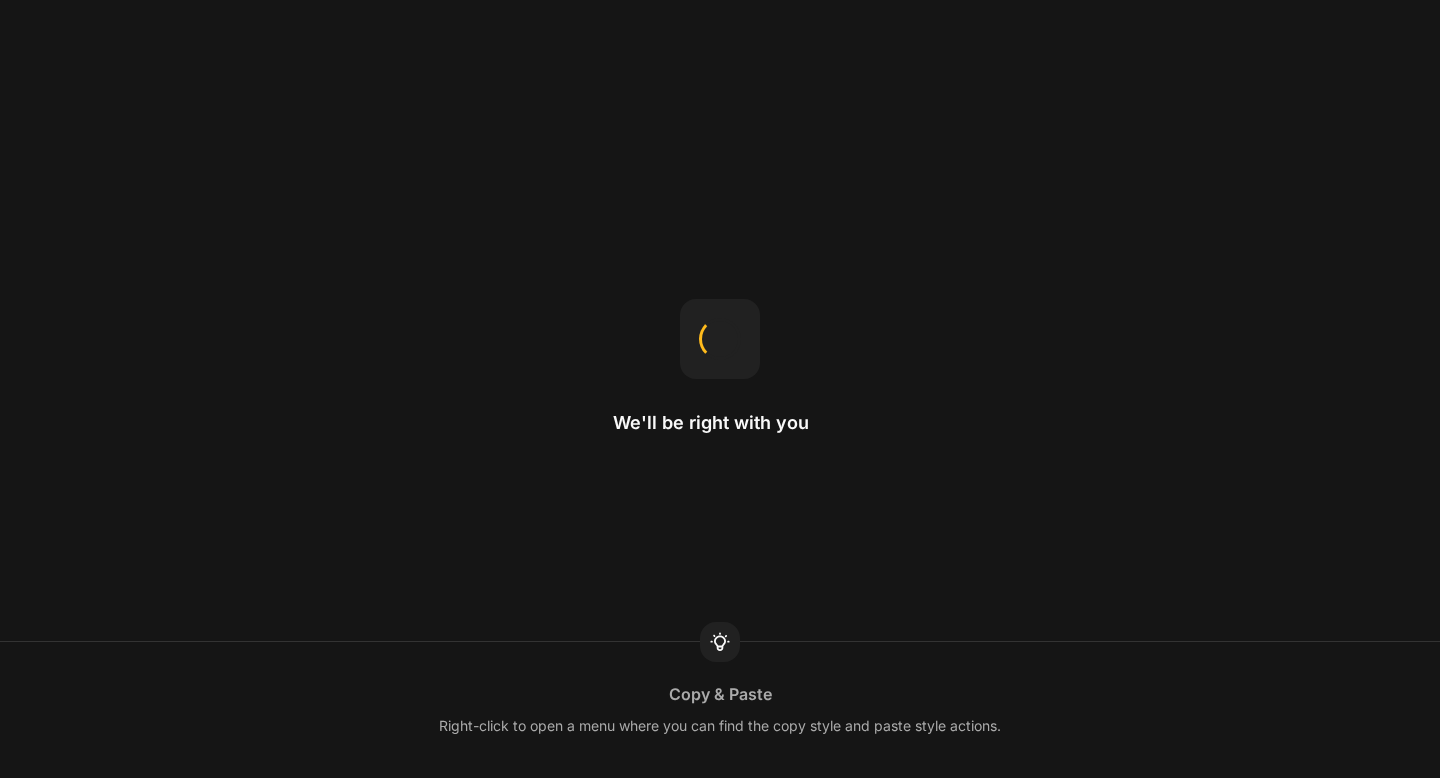 scroll, scrollTop: 0, scrollLeft: 0, axis: both 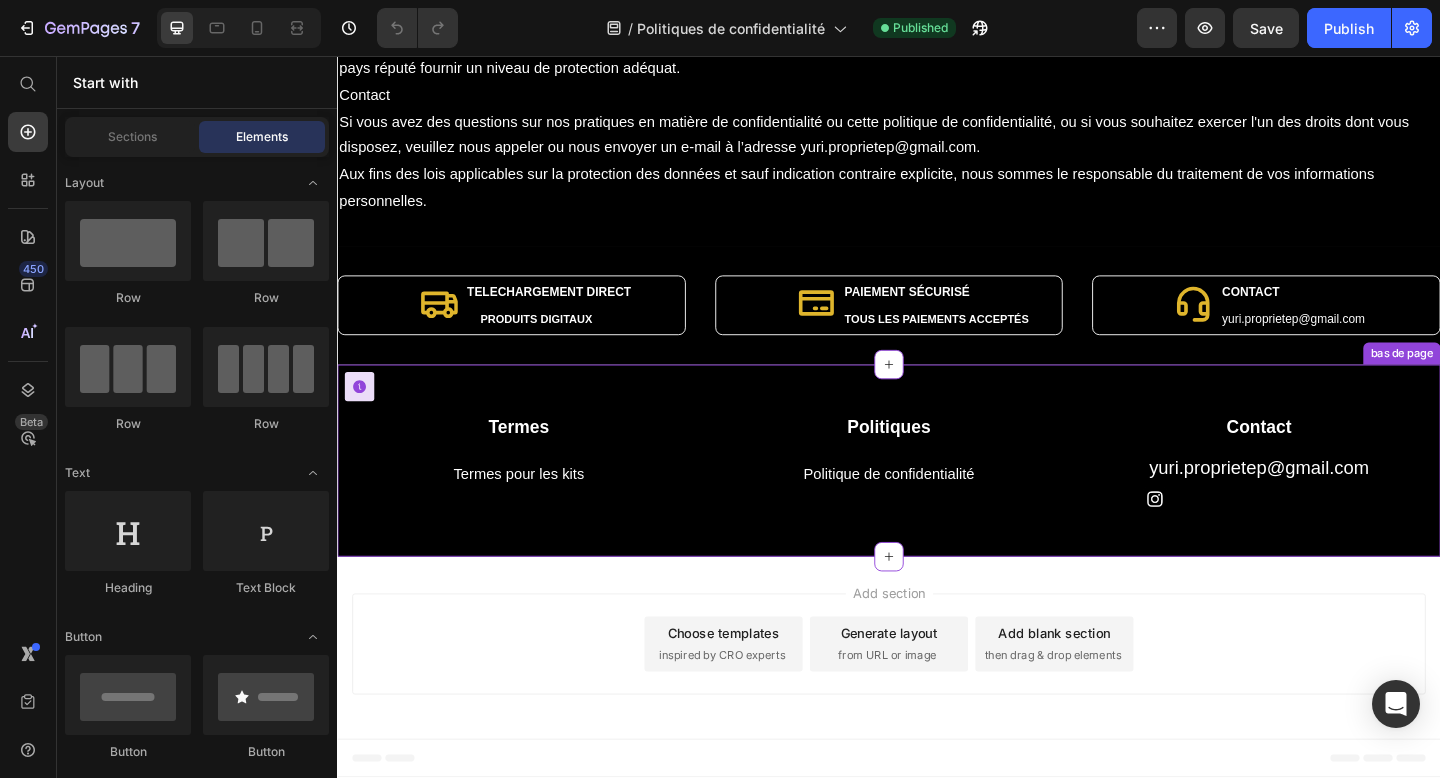 click on "Termes pour les kits Button" at bounding box center (534, 511) 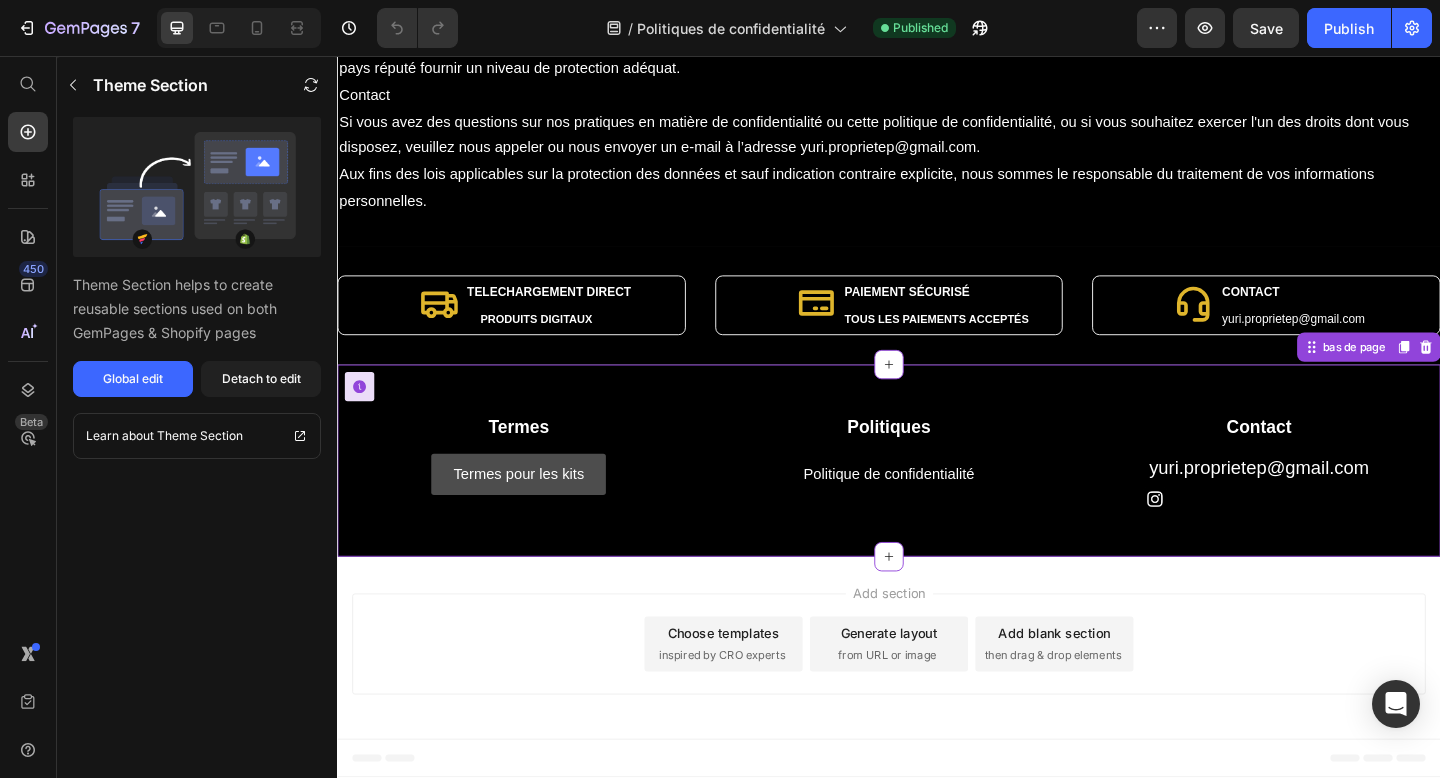 click on "Termes pour les kits" at bounding box center (534, 511) 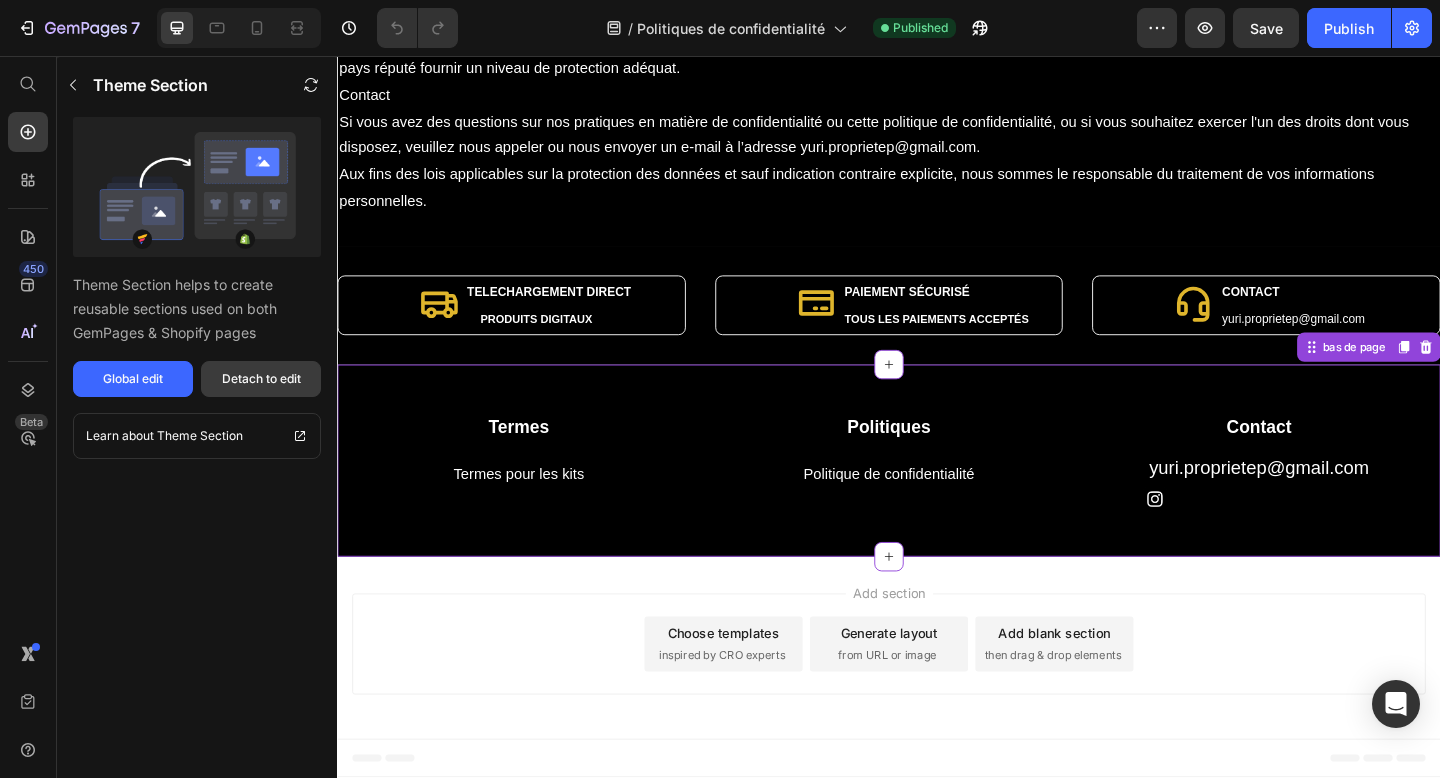 click on "Detach to edit" at bounding box center [261, 379] 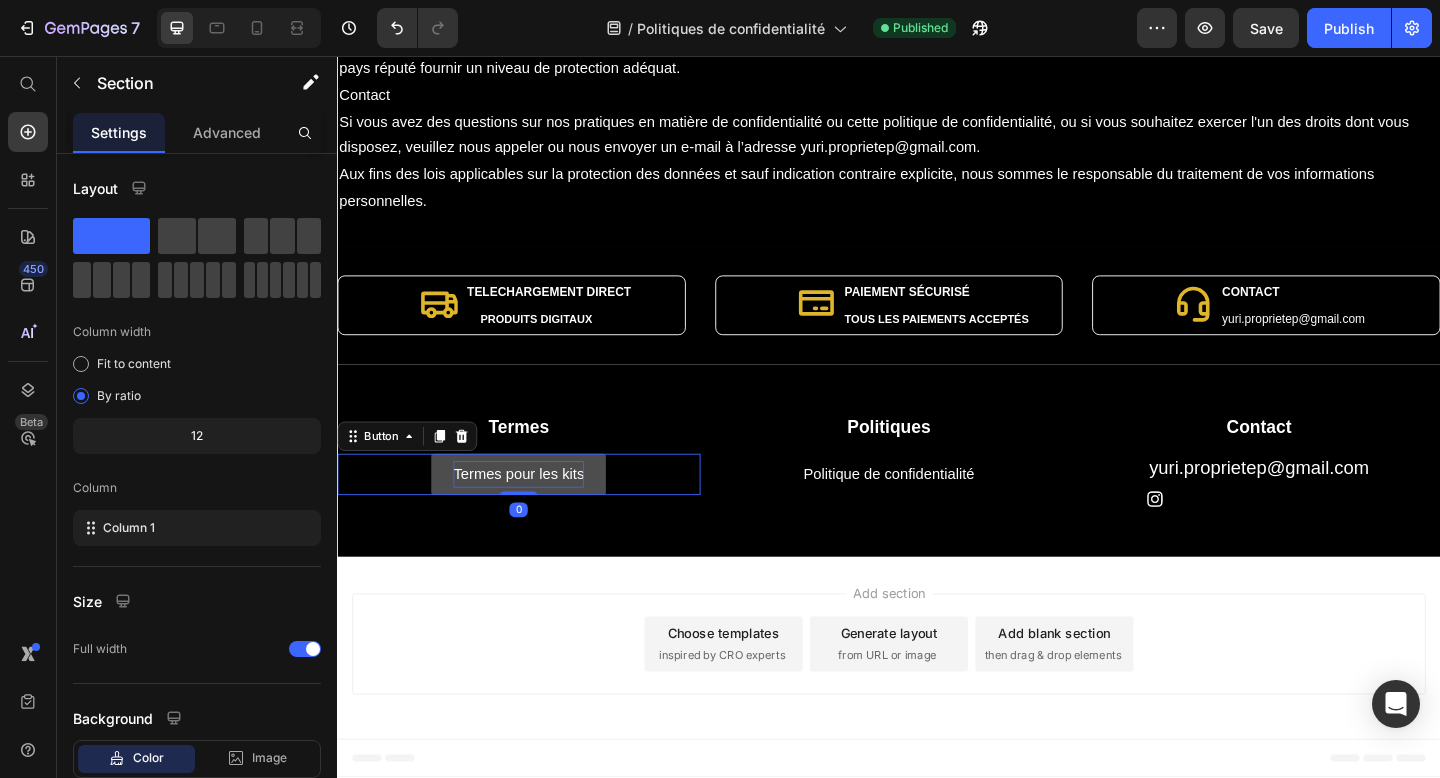 click on "Termes pour les kits" at bounding box center (534, 511) 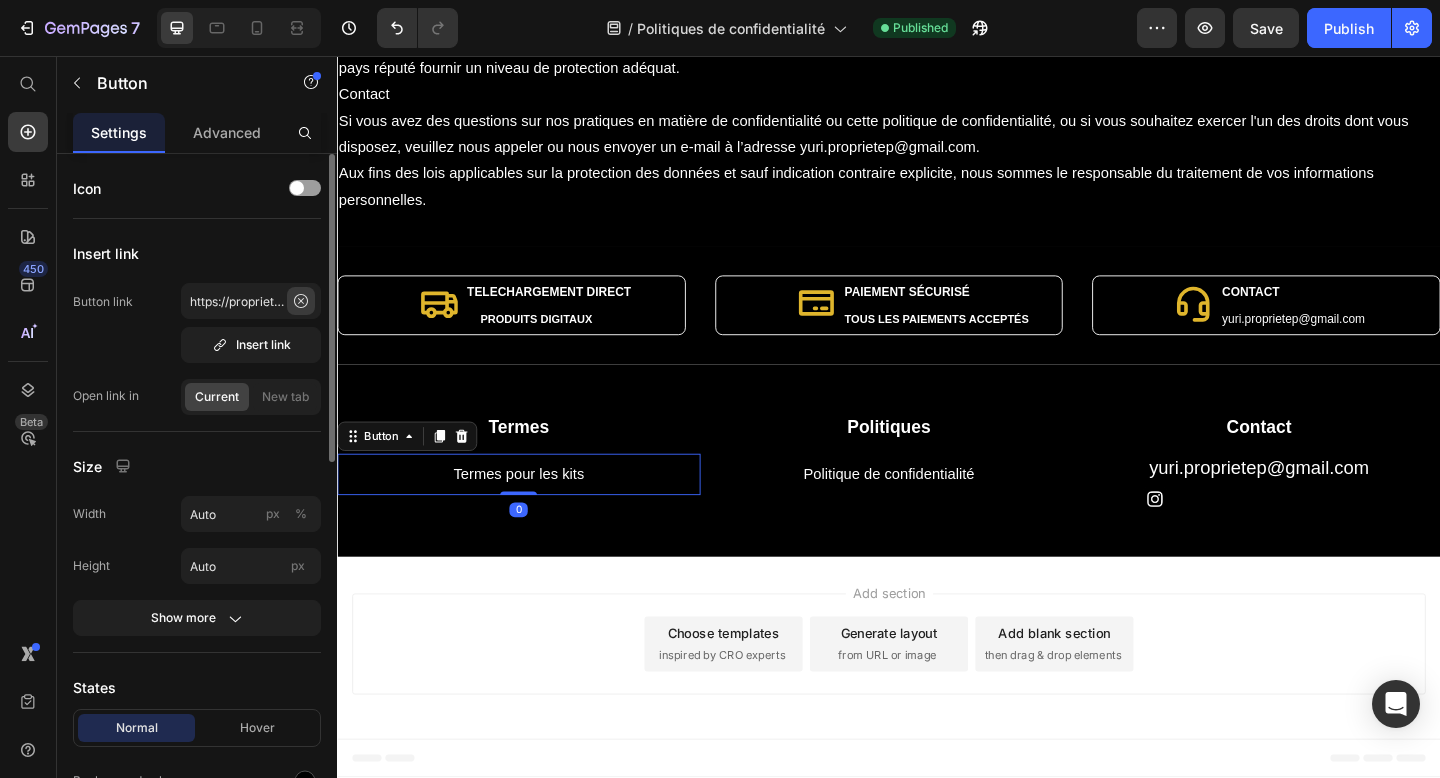 click 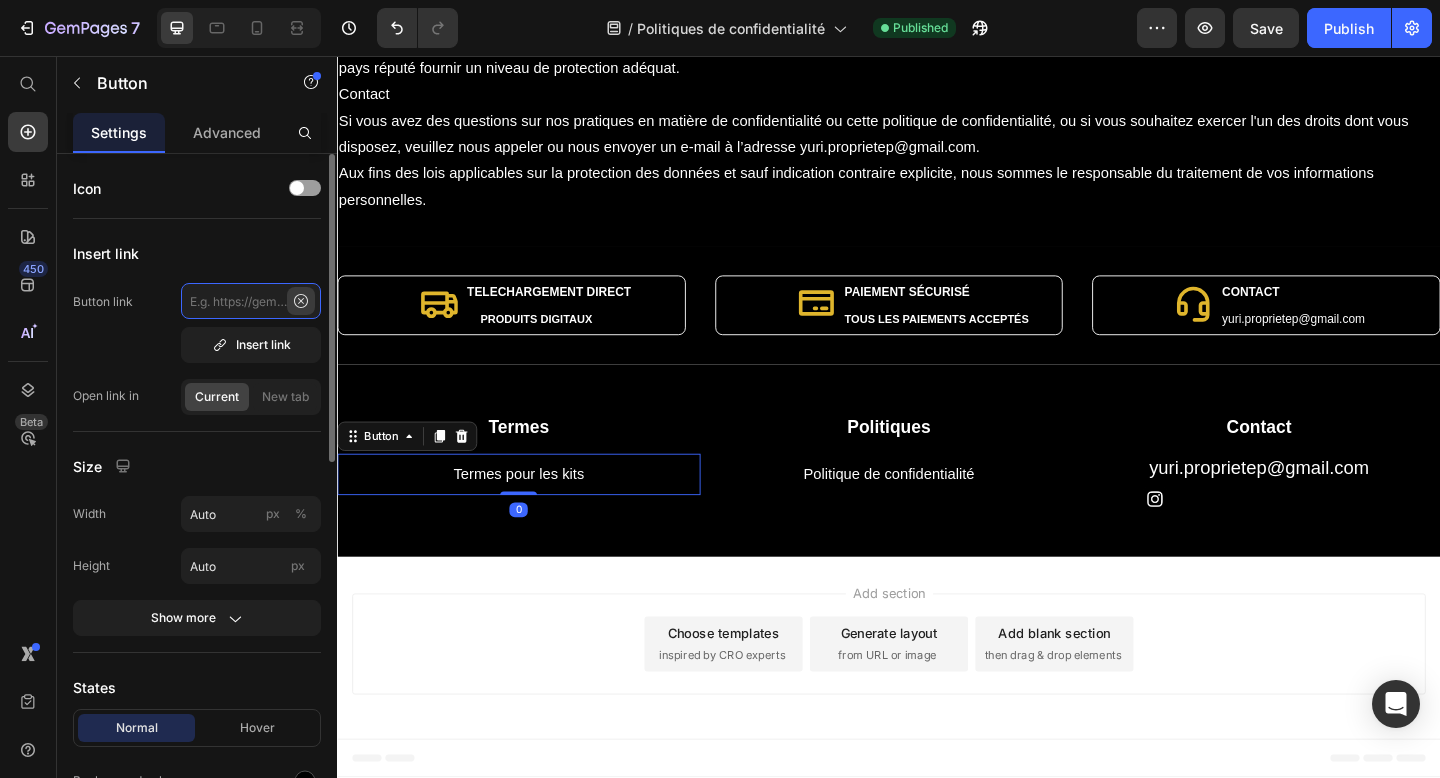 scroll, scrollTop: 0, scrollLeft: 0, axis: both 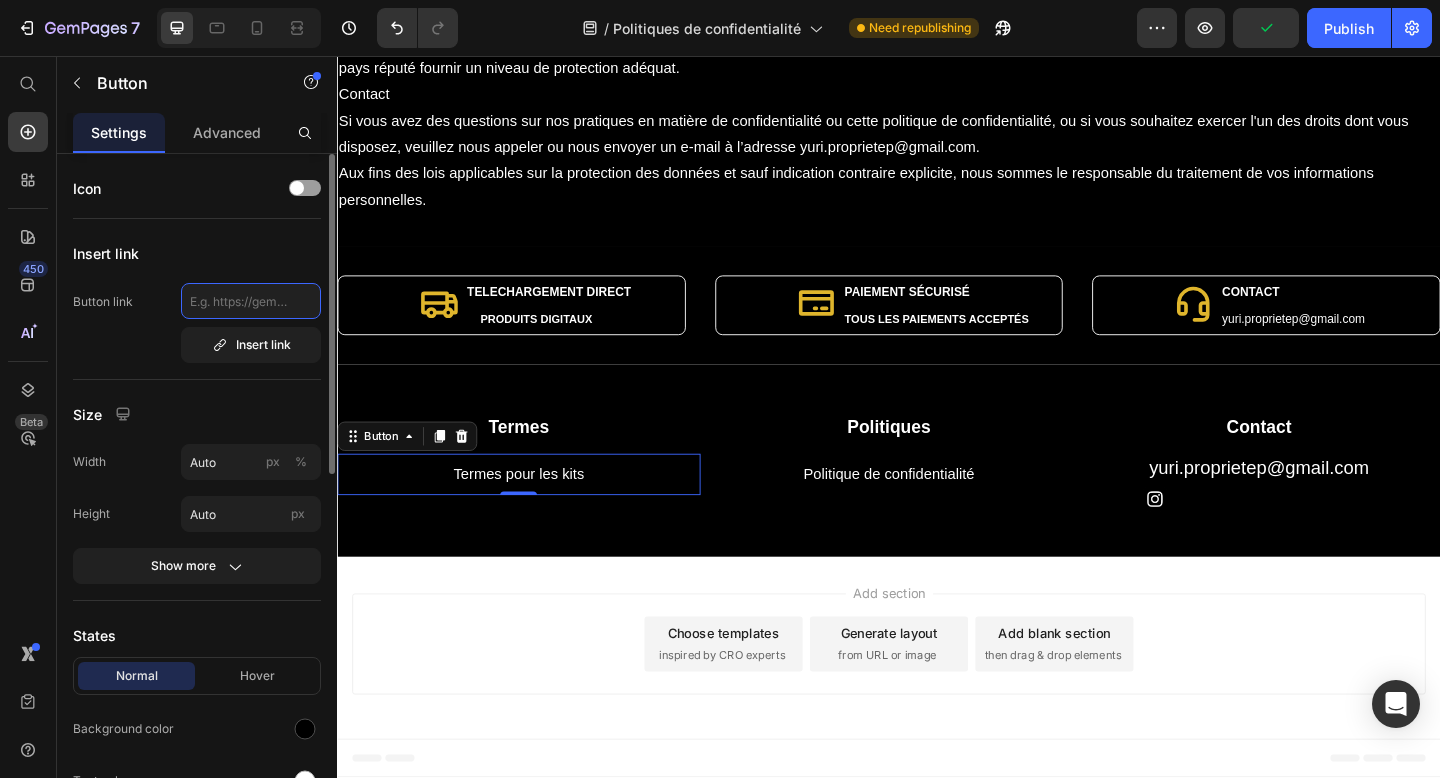 click 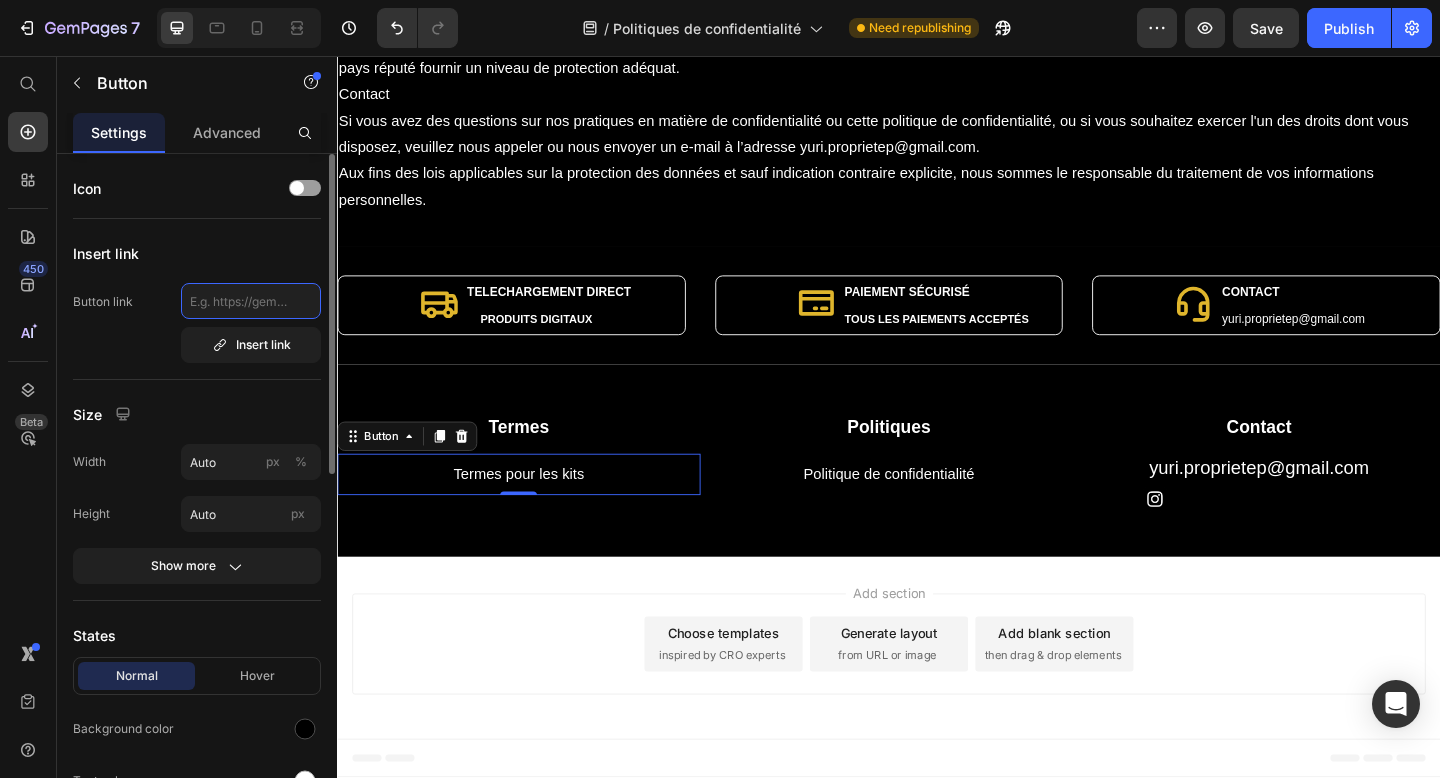 paste on "https://proprieteprivee.org/pages/about-page-jul-13-22-38-24?_ab=0&key=1752481519194" 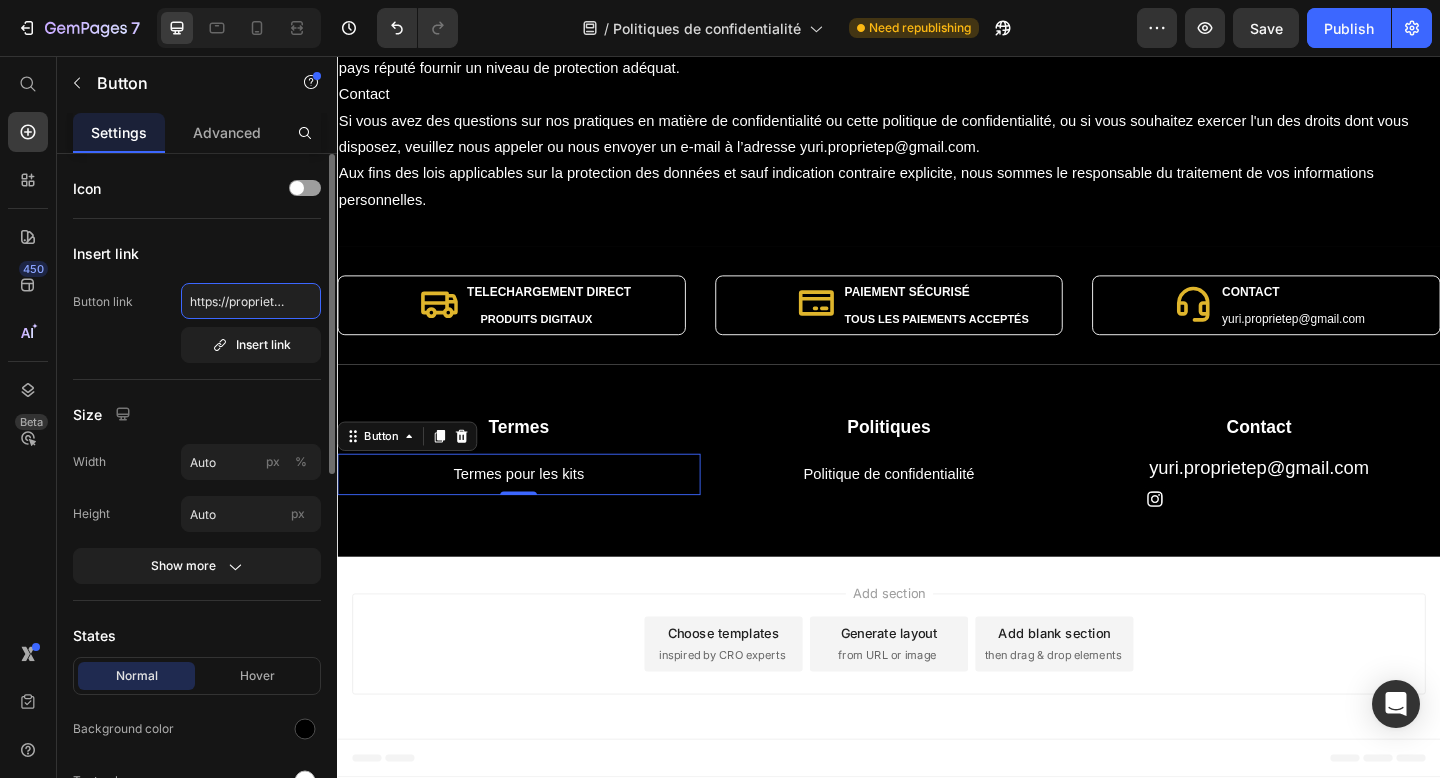 scroll, scrollTop: 0, scrollLeft: 419, axis: horizontal 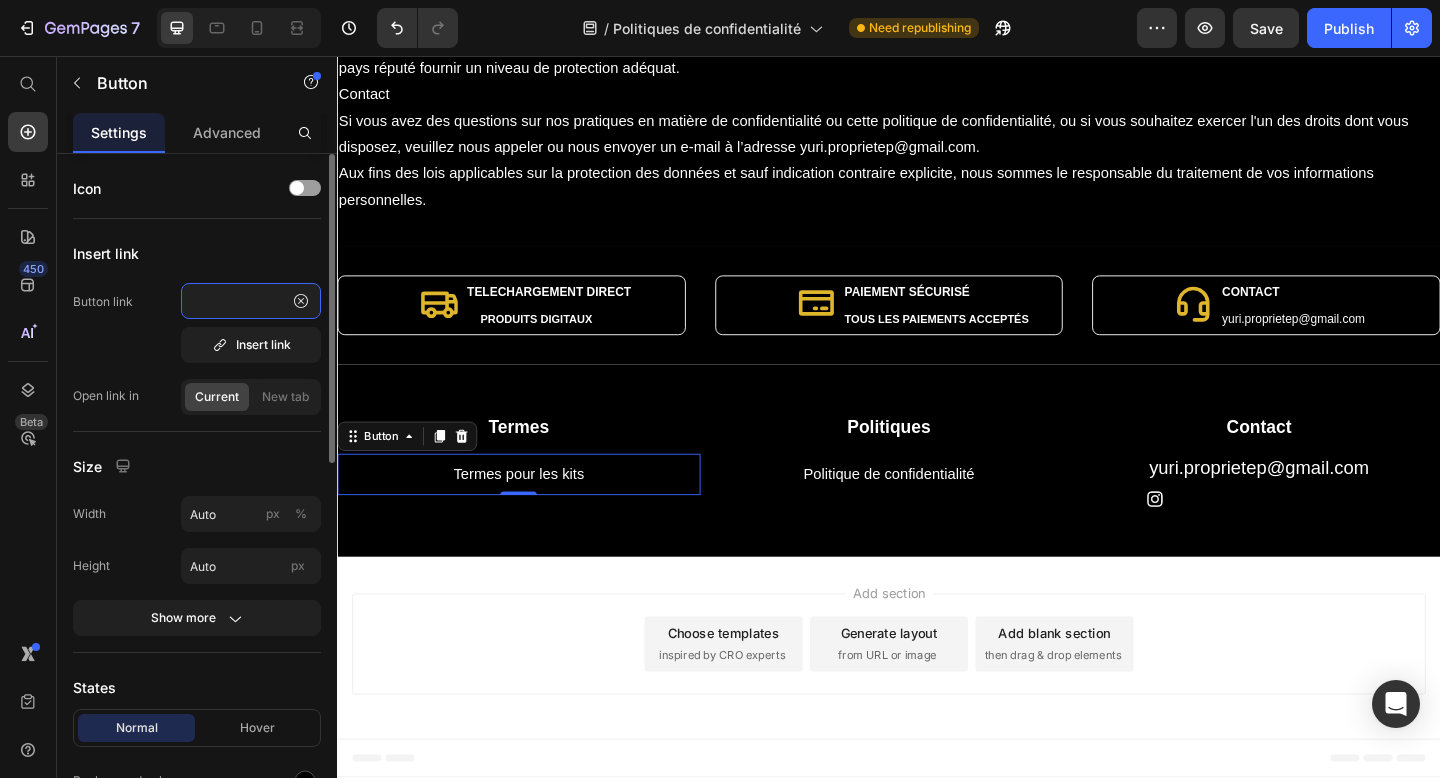 type on "https://proprieteprivee.org/pages/about-page-jul-13-22-38-24?_ab=0&key=1752481519194" 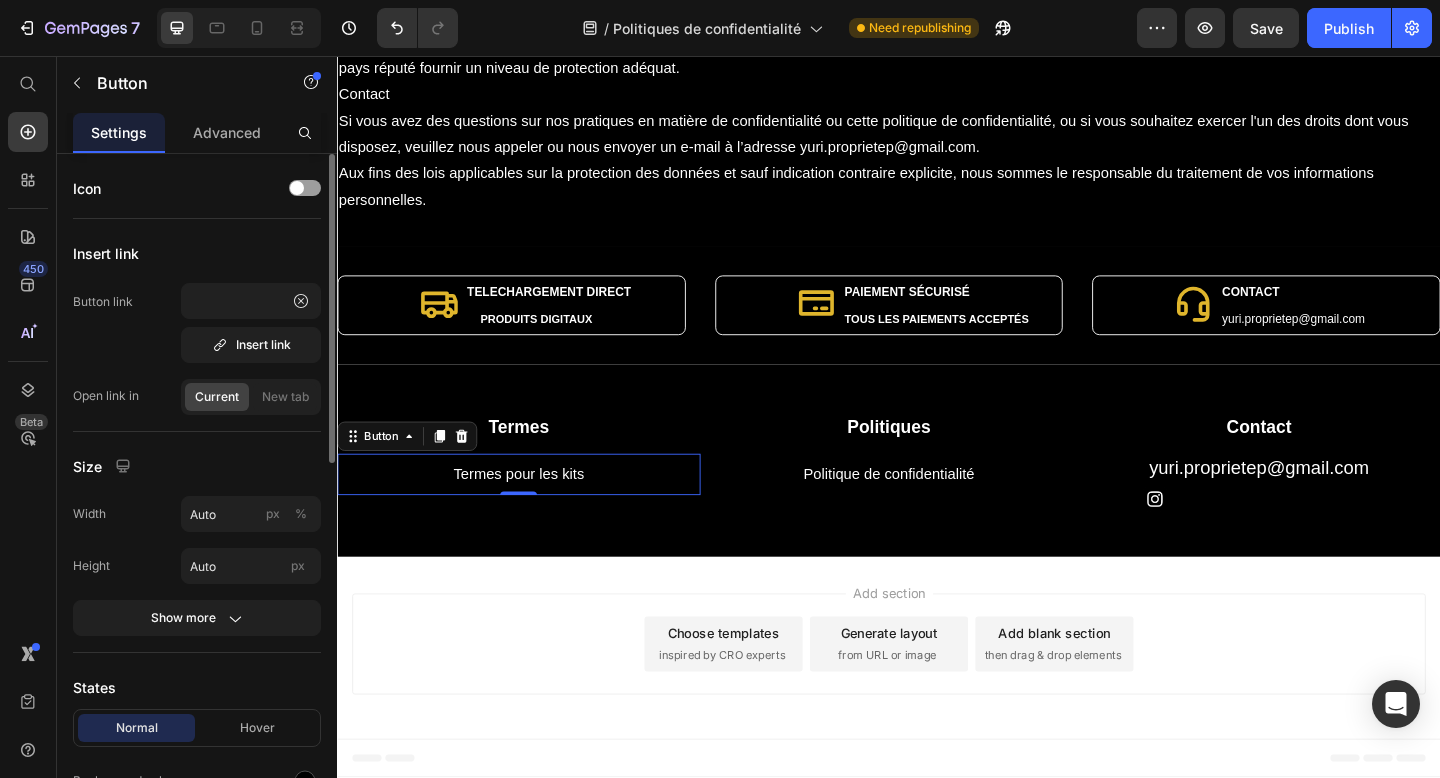 scroll, scrollTop: 0, scrollLeft: 0, axis: both 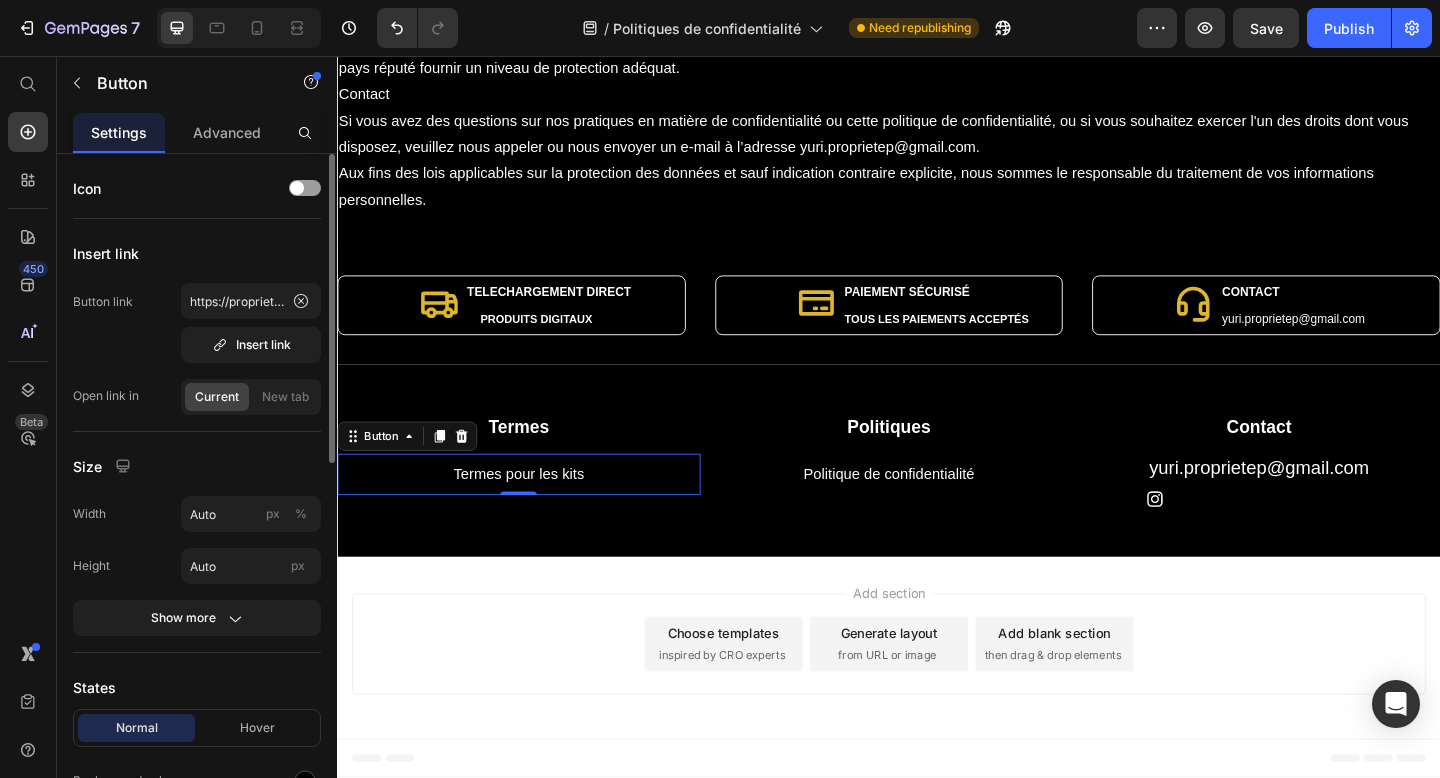 click on "Icon Insert link Button link https://proprieteprivee.org/pages/about-page-jul-13-22-38-24?_ab=0&key=1752481519194  Insert link   Open link in  Current New tab Size Width Auto px % Height Auto px Show more States Normal Hover Background color Text color Border Corner 3 3 3 3 Shadow Text Styles Paragraph 1 Font sans-serif Size 16 Show more Align" at bounding box center [197, 853] 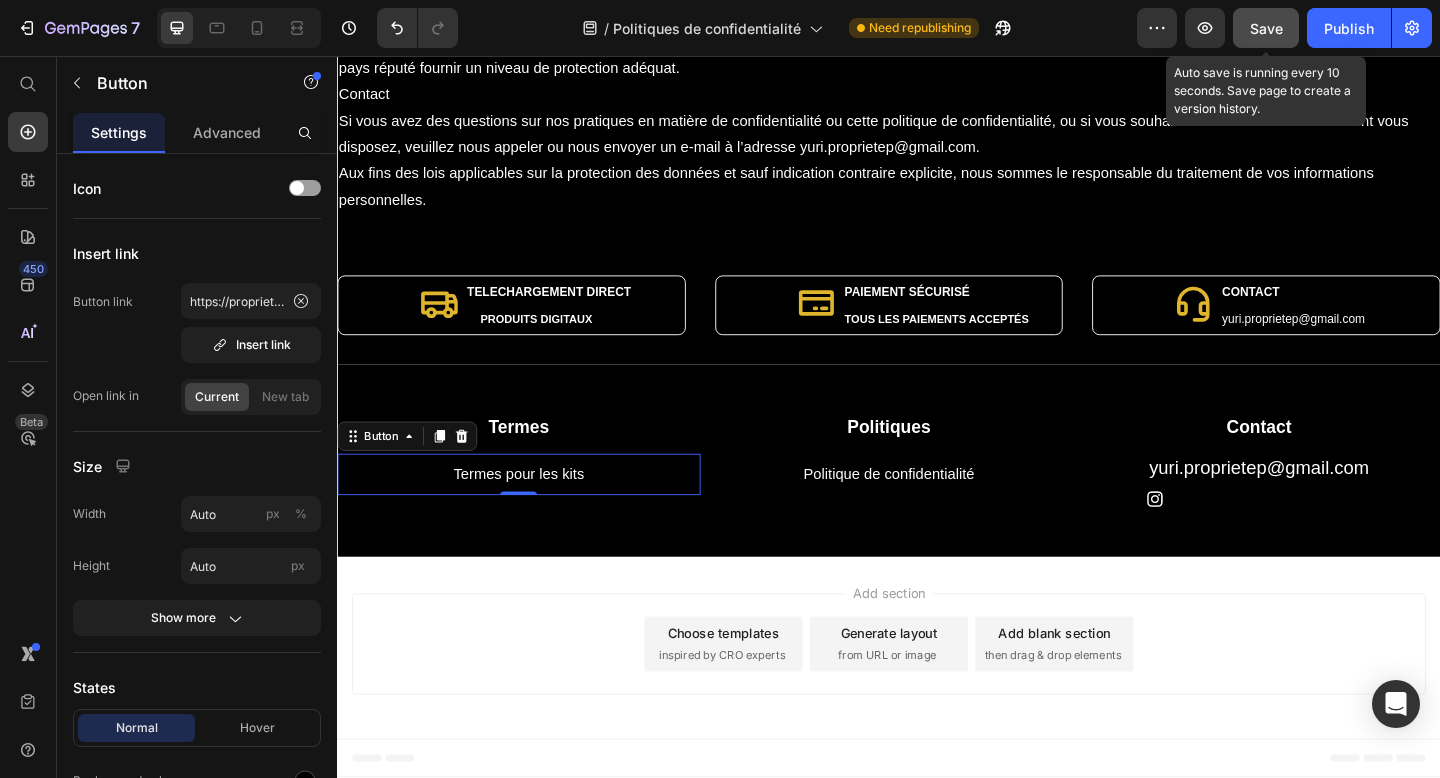 click on "Save" at bounding box center (1266, 28) 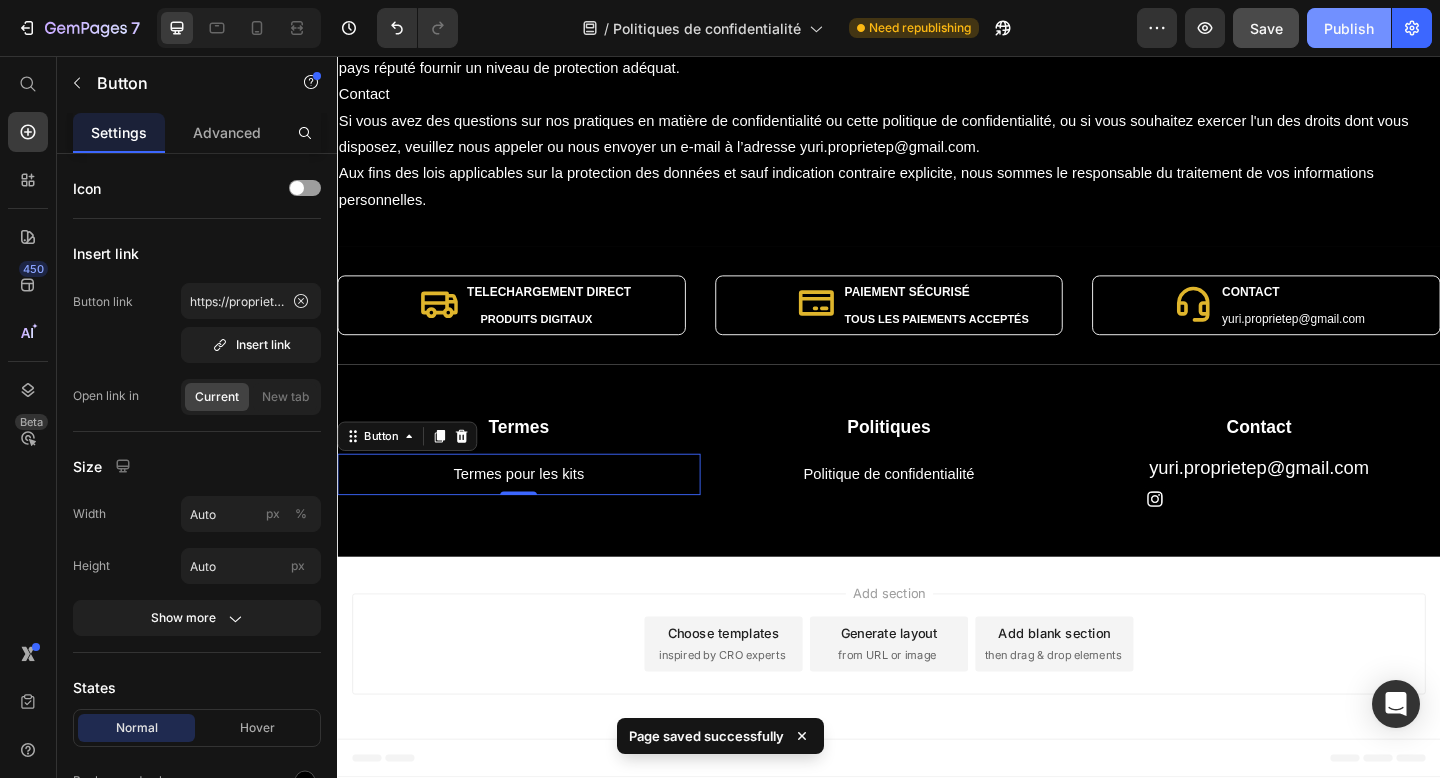 click on "Publish" at bounding box center [1349, 28] 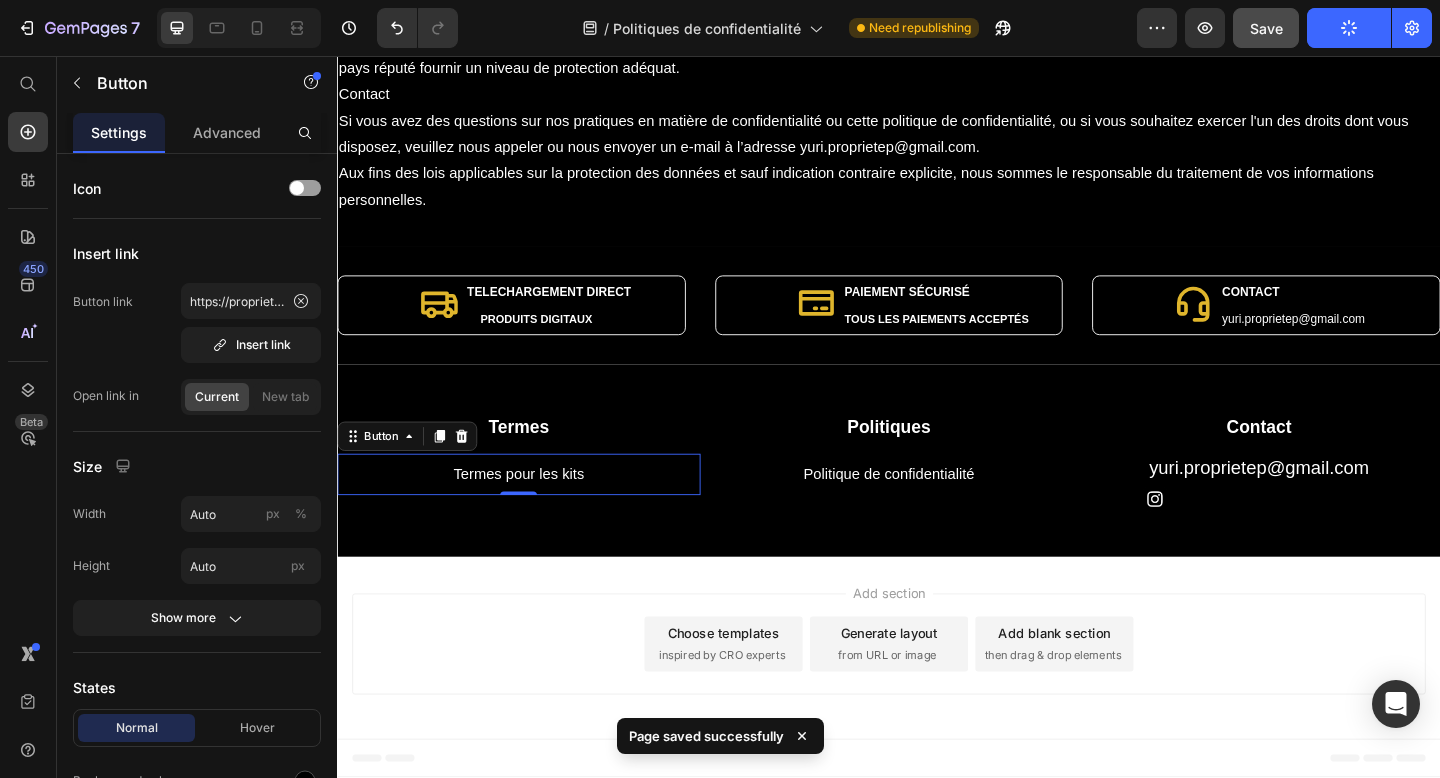 click on "Publish" 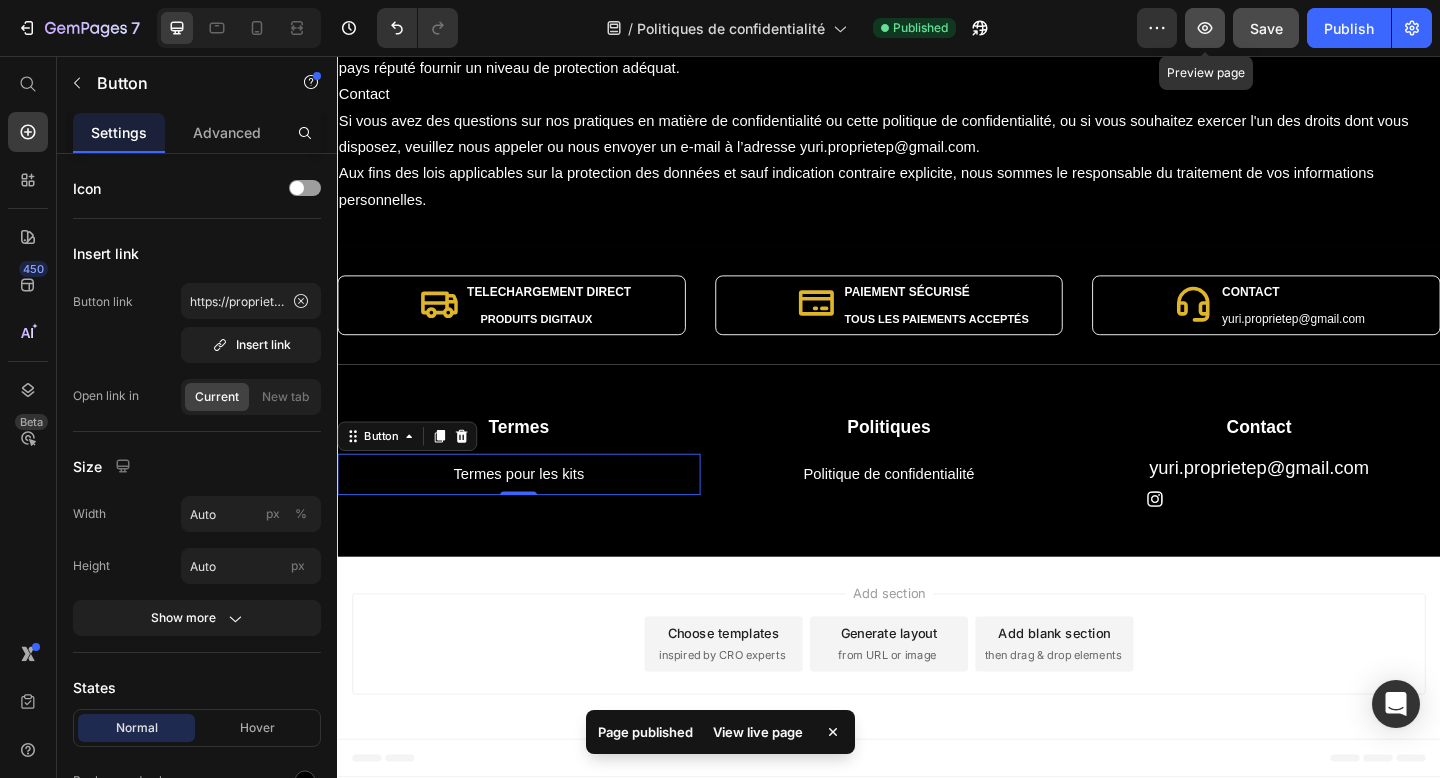 click 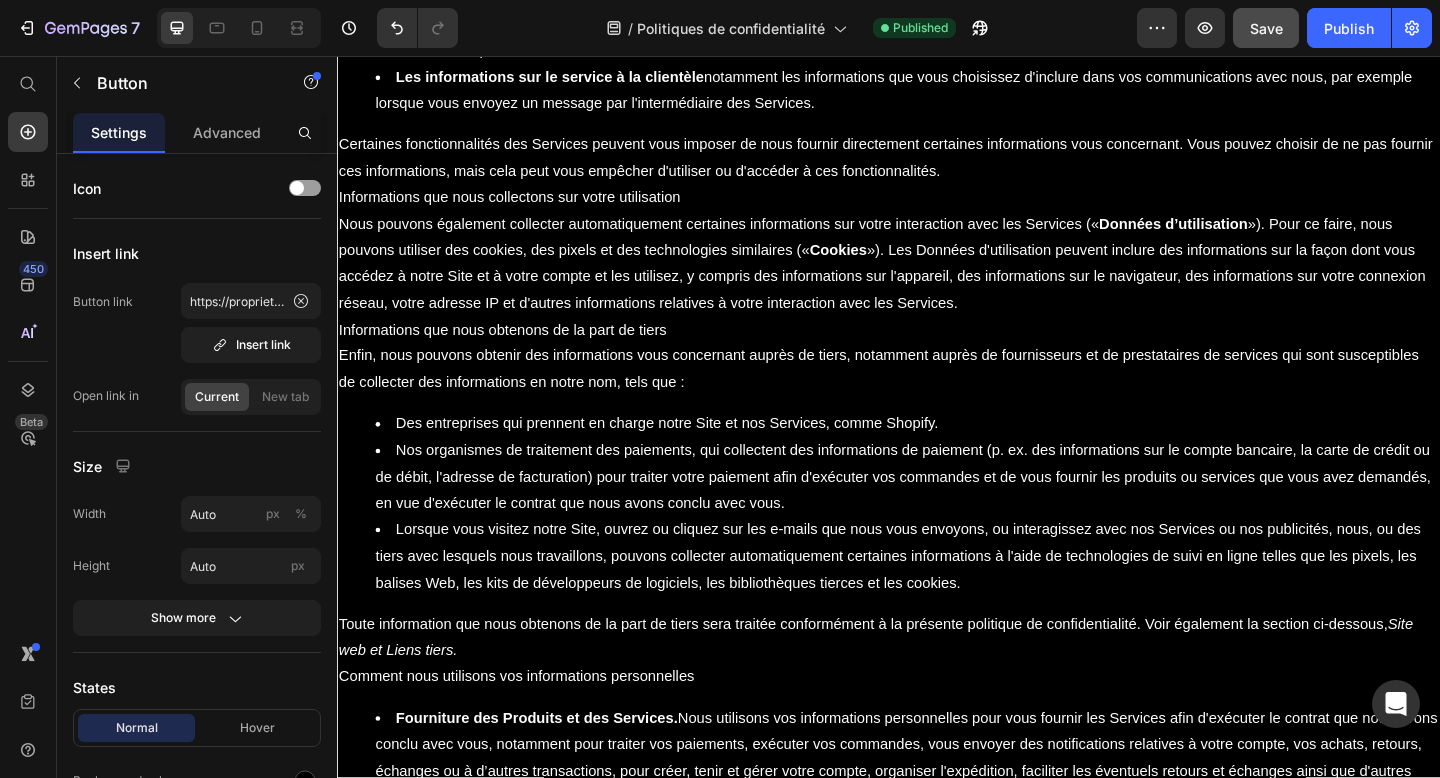 scroll, scrollTop: 0, scrollLeft: 0, axis: both 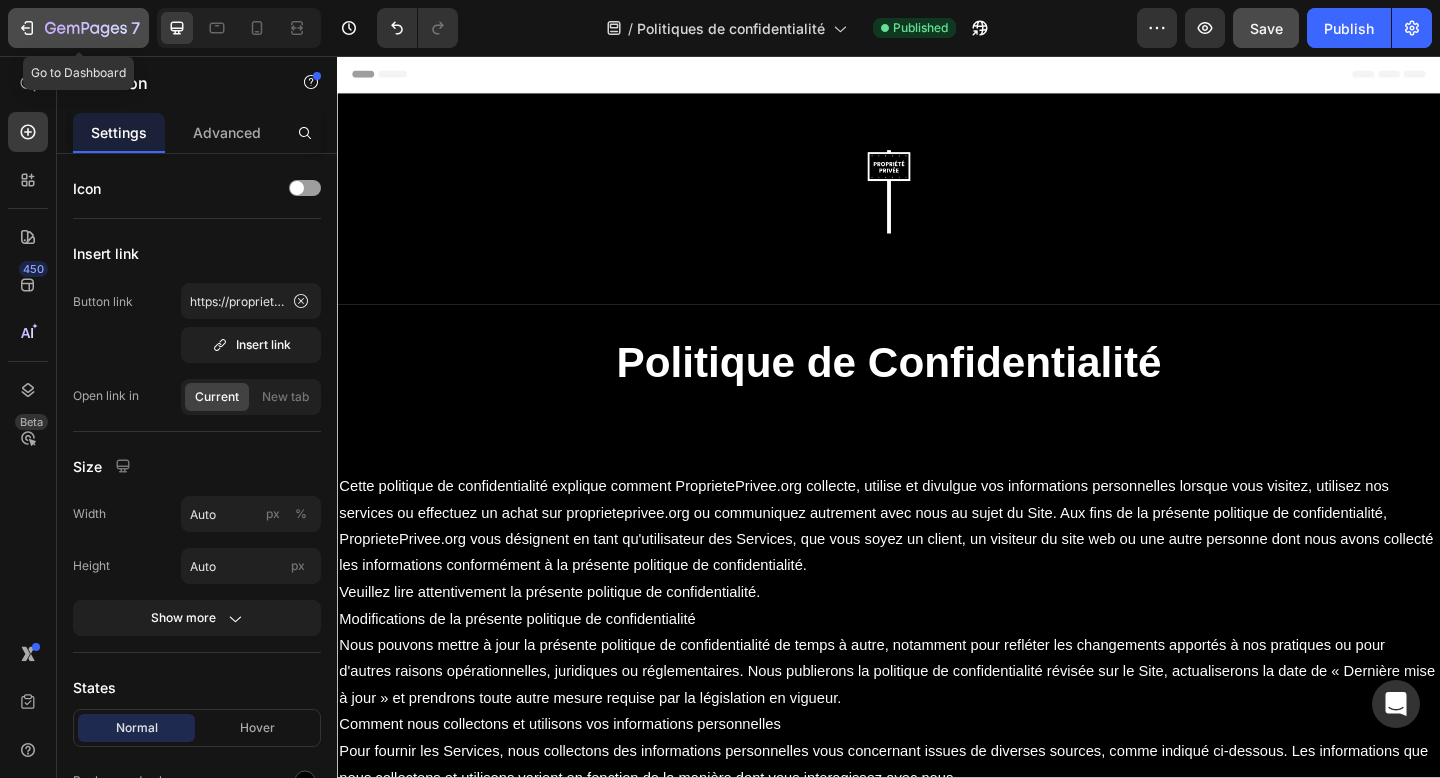 click 